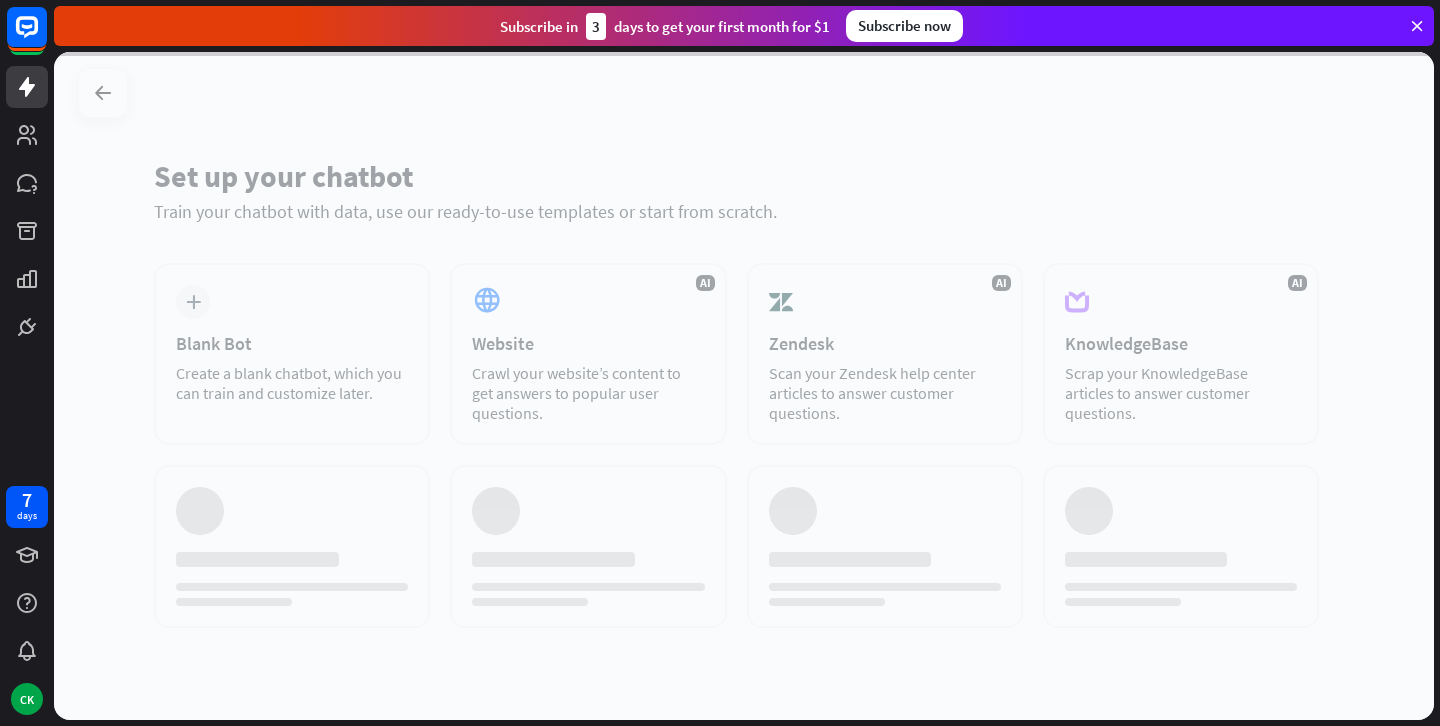 scroll, scrollTop: 0, scrollLeft: 0, axis: both 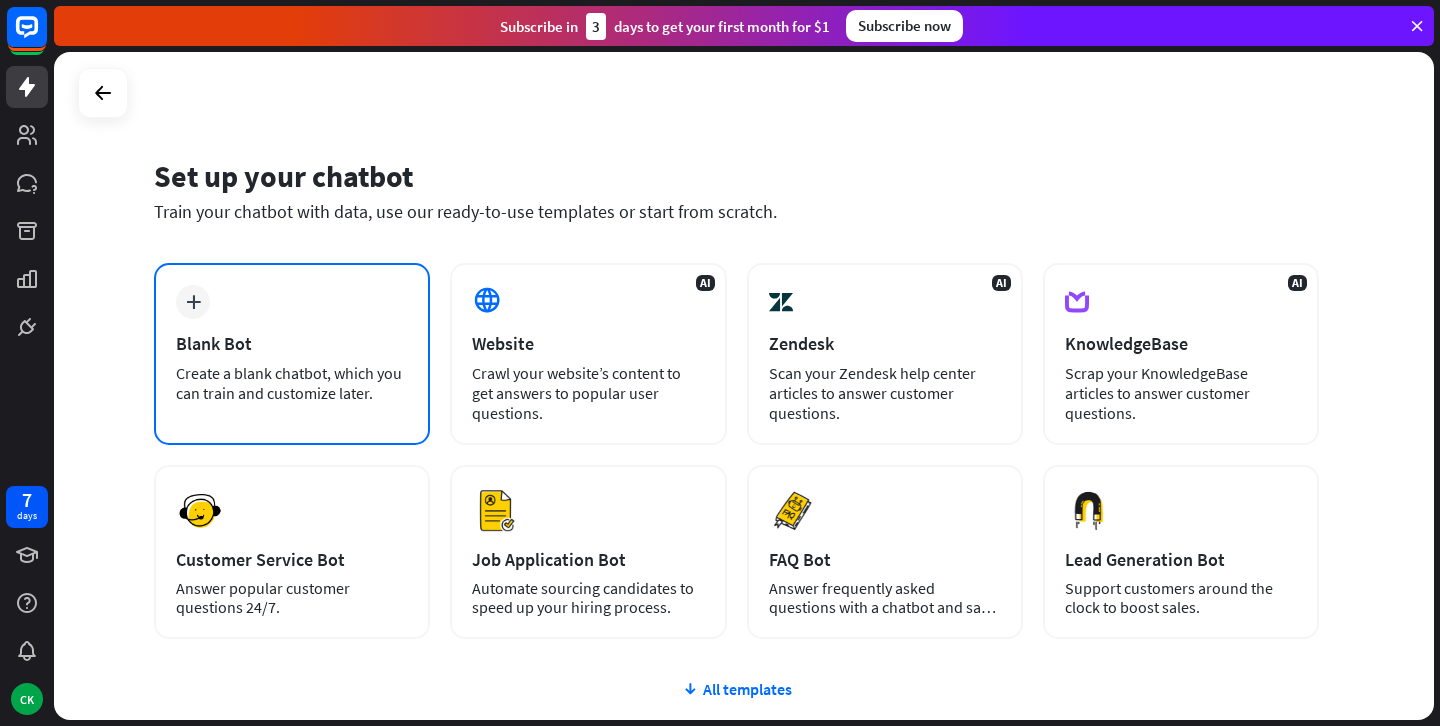 click on "plus   Blank Bot
Create a blank chatbot, which you can train and
customize later." at bounding box center [292, 354] 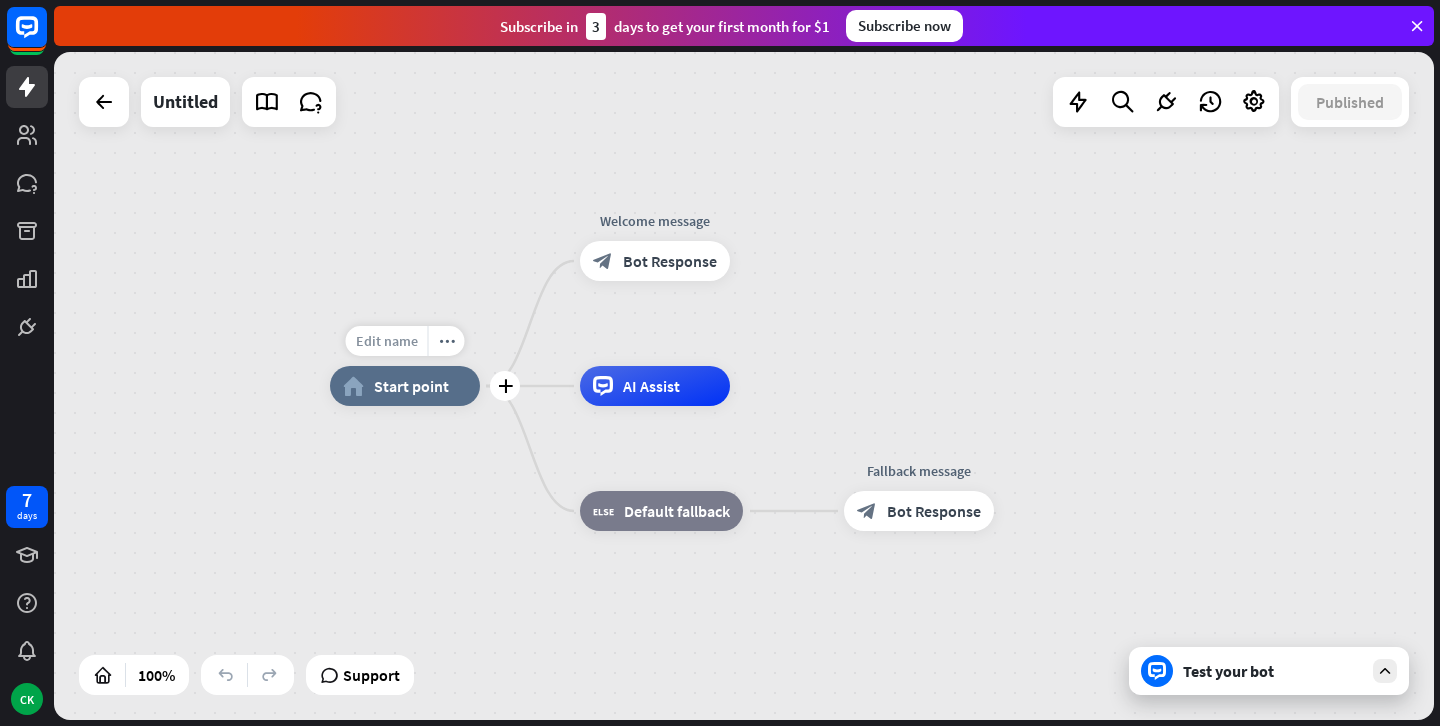 click on "Edit name" at bounding box center (387, 341) 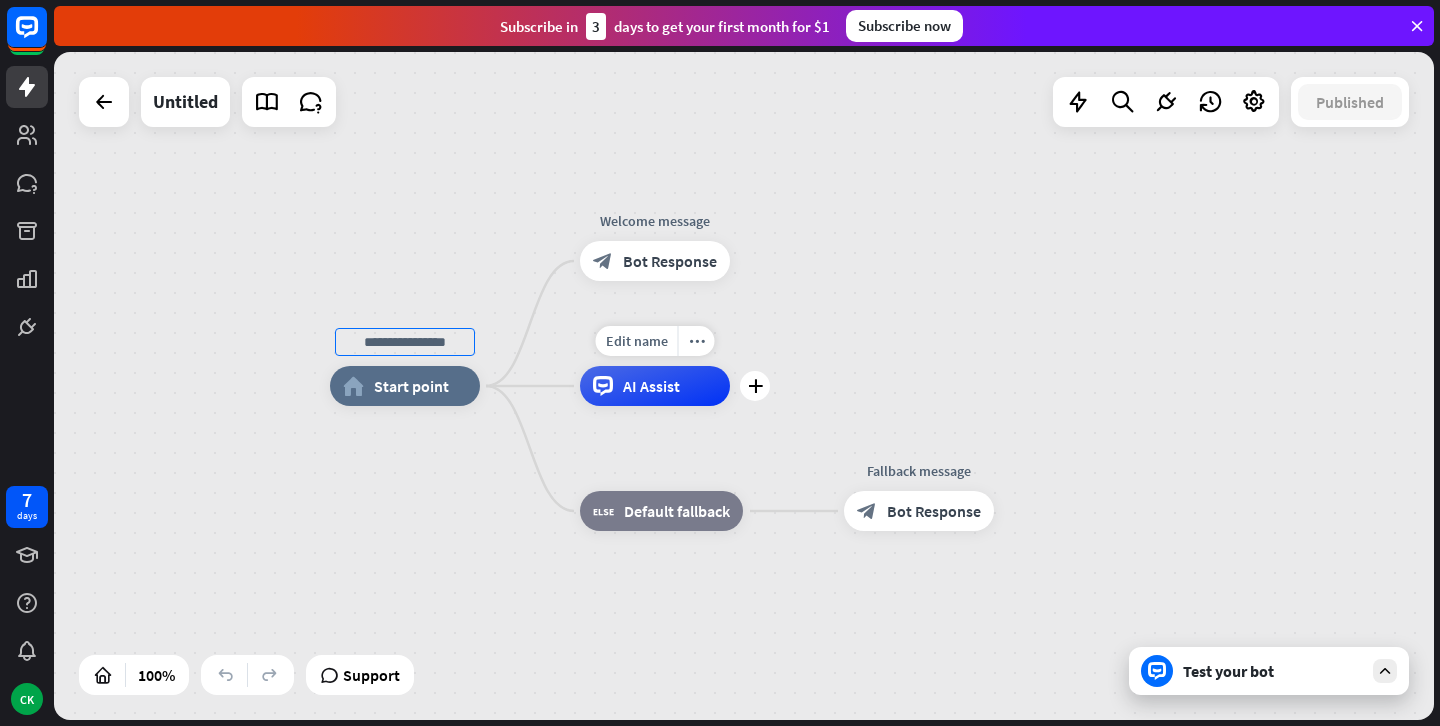 click on "AI Assist" at bounding box center (655, 386) 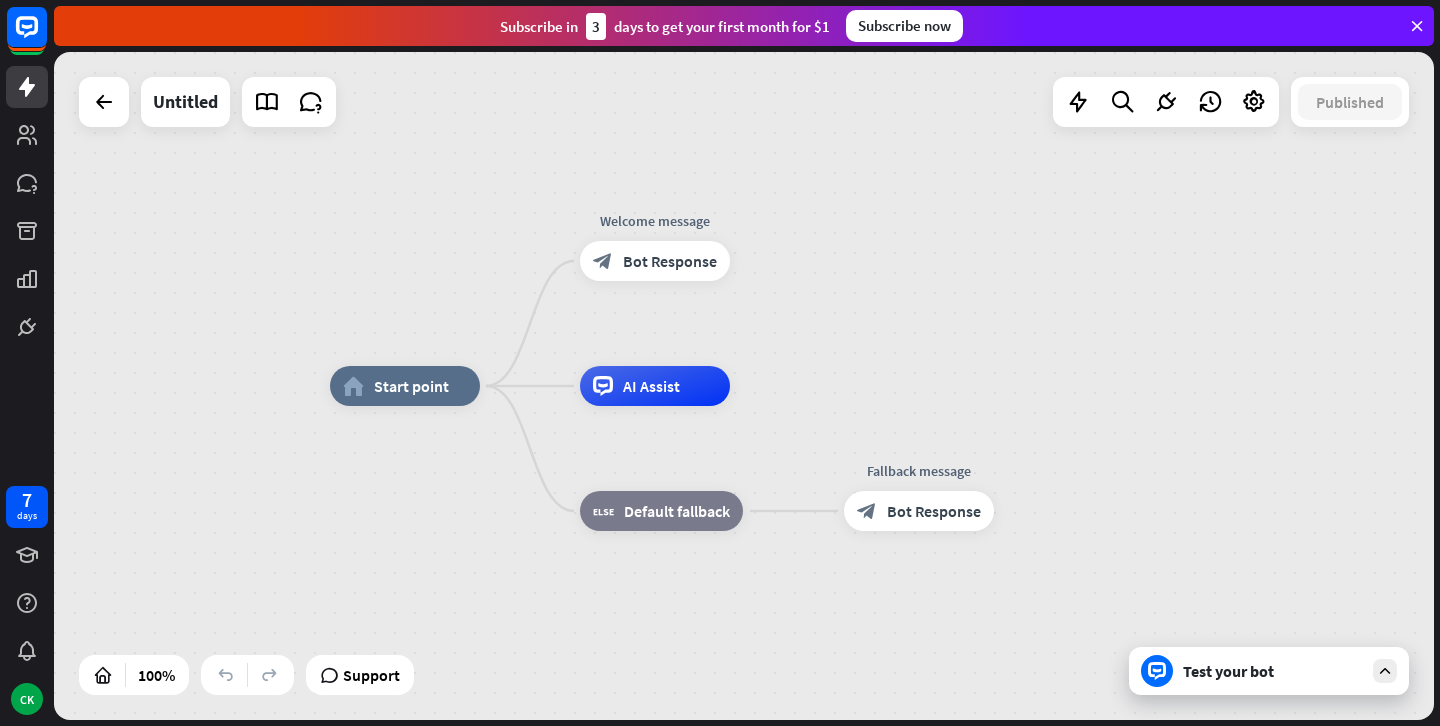 click on "home_2   Start point                 Welcome message   block_bot_response   Bot Response                     AI Assist                   block_fallback   Default fallback                 Fallback message   block_bot_response   Bot Response" at bounding box center (744, 386) 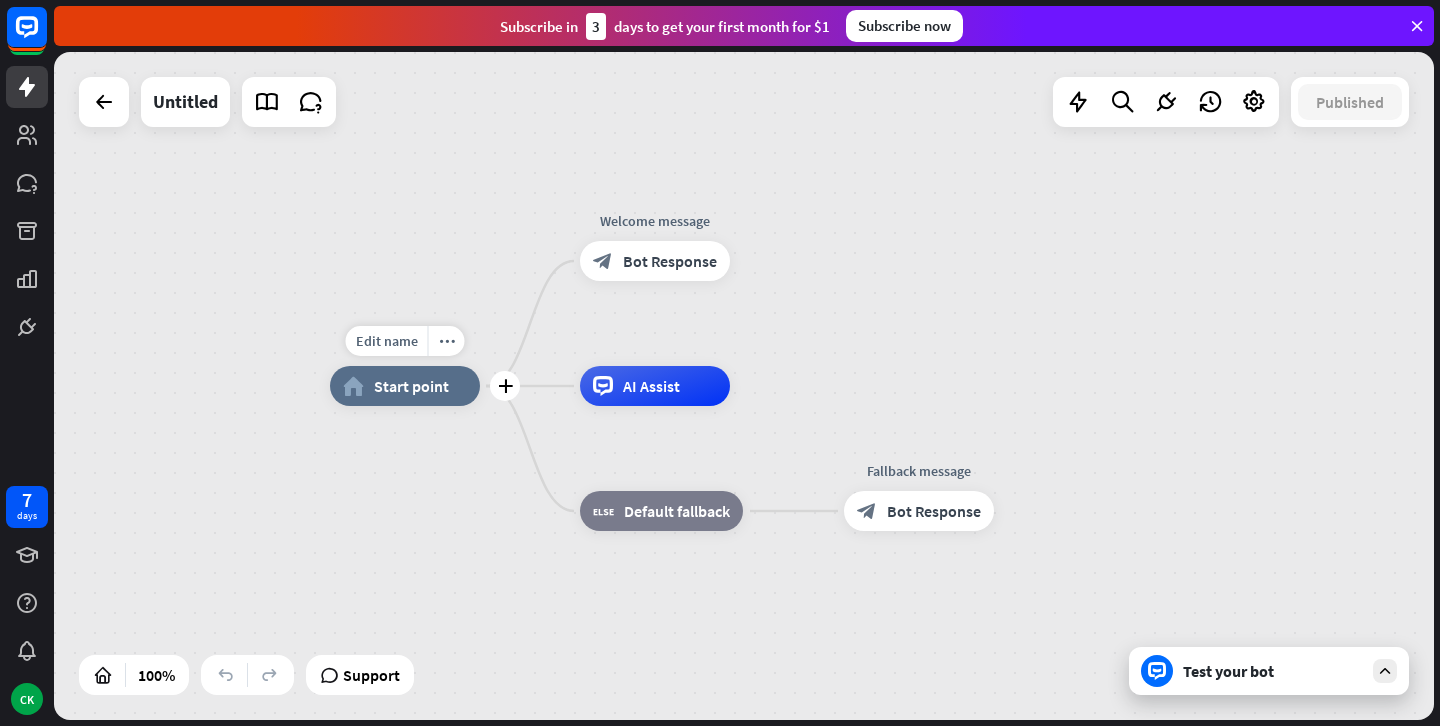 click on "Start point" at bounding box center [411, 386] 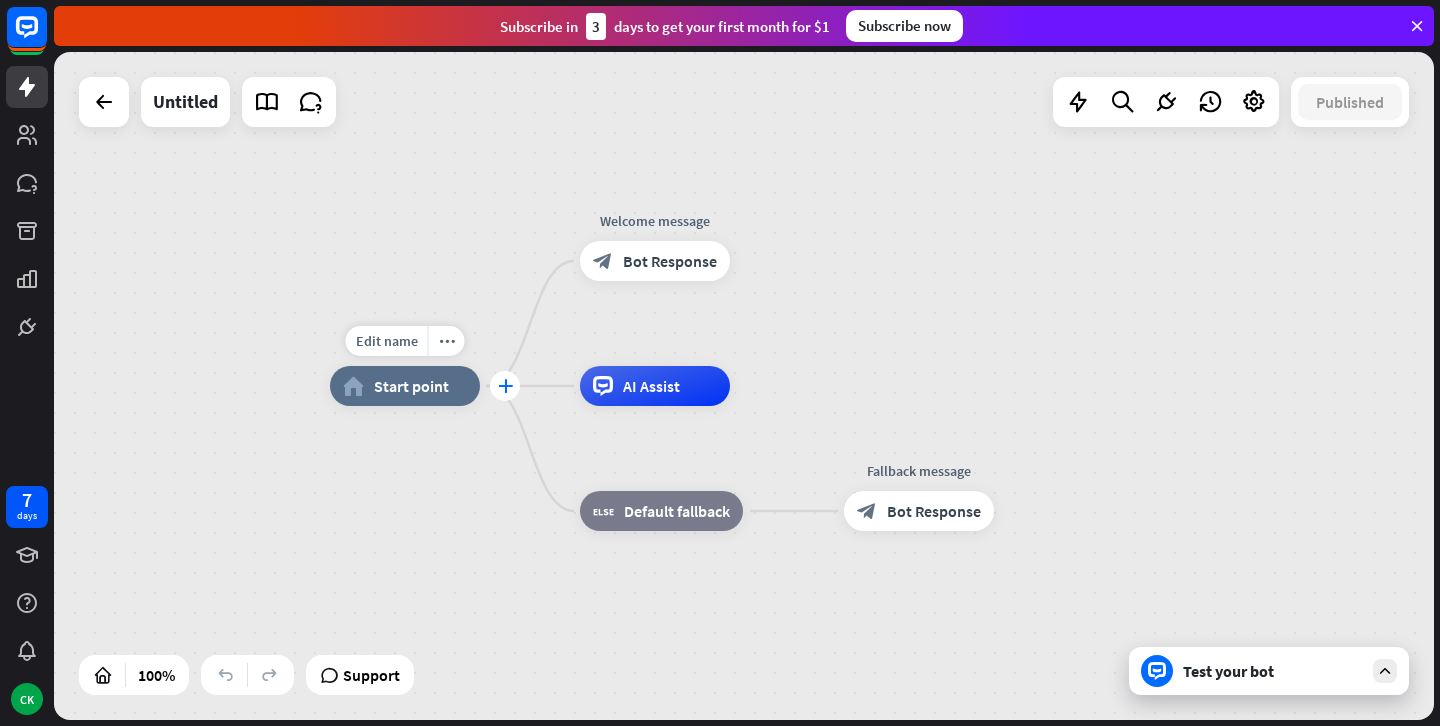 click on "plus" at bounding box center [505, 386] 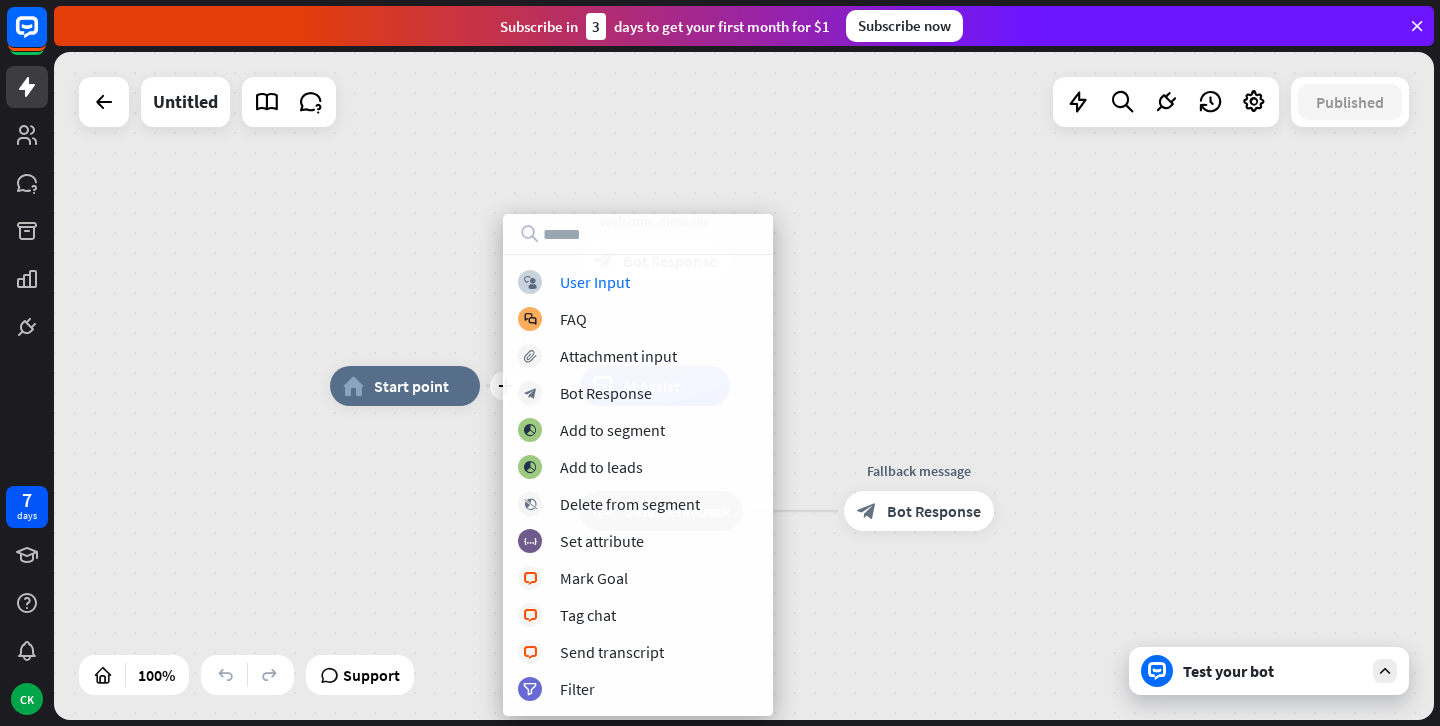 click on "plus     home_2   Start point                 Welcome message   block_bot_response   Bot Response                     AI Assist                   block_fallback   Default fallback                 Fallback message   block_bot_response   Bot Response" at bounding box center [744, 386] 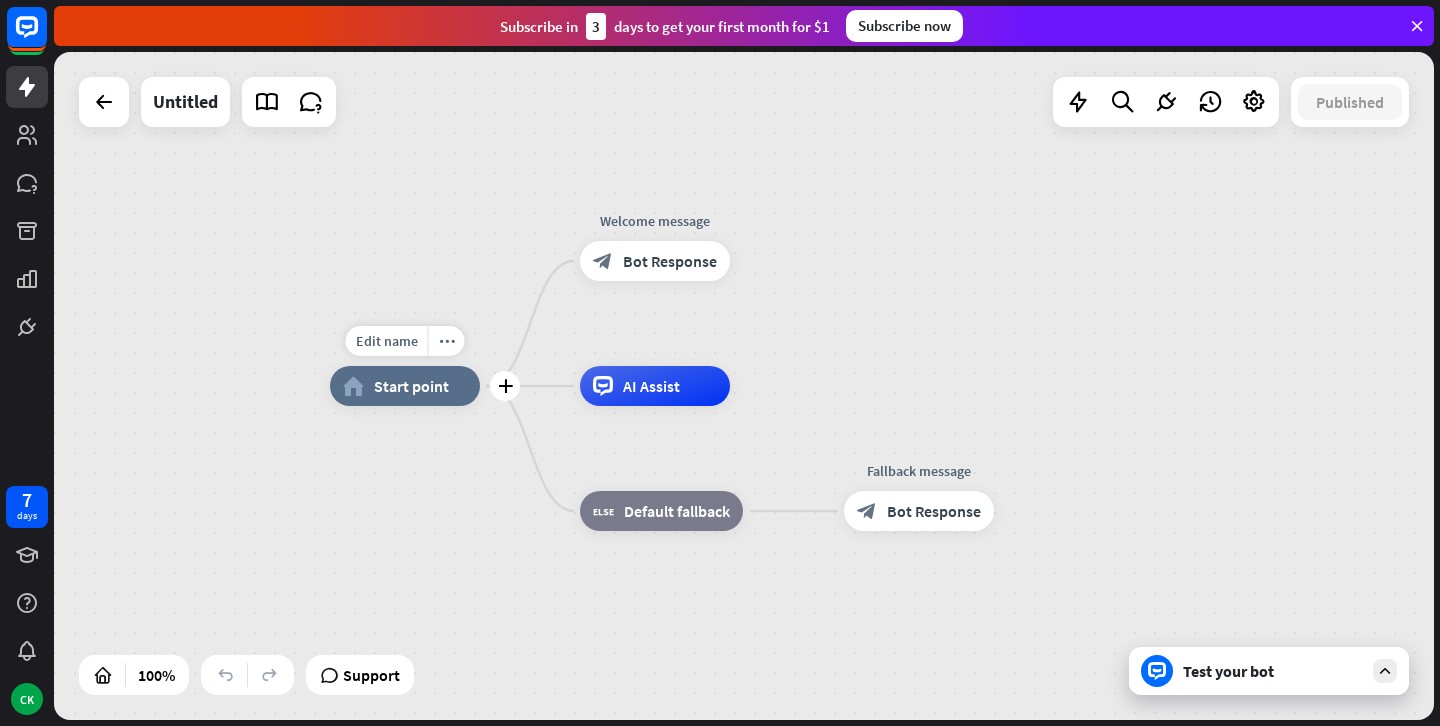 click on "Start point" at bounding box center [411, 386] 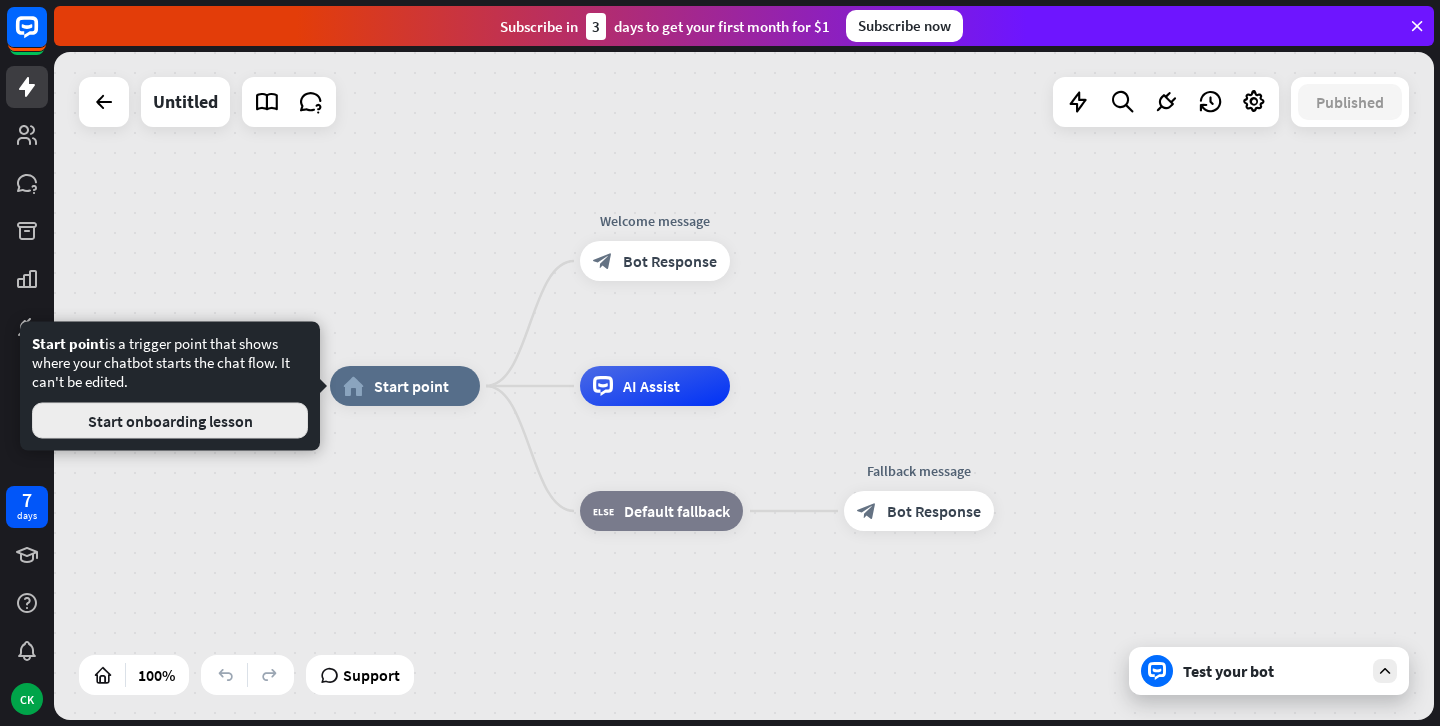 click on "Start onboarding lesson" at bounding box center (170, 421) 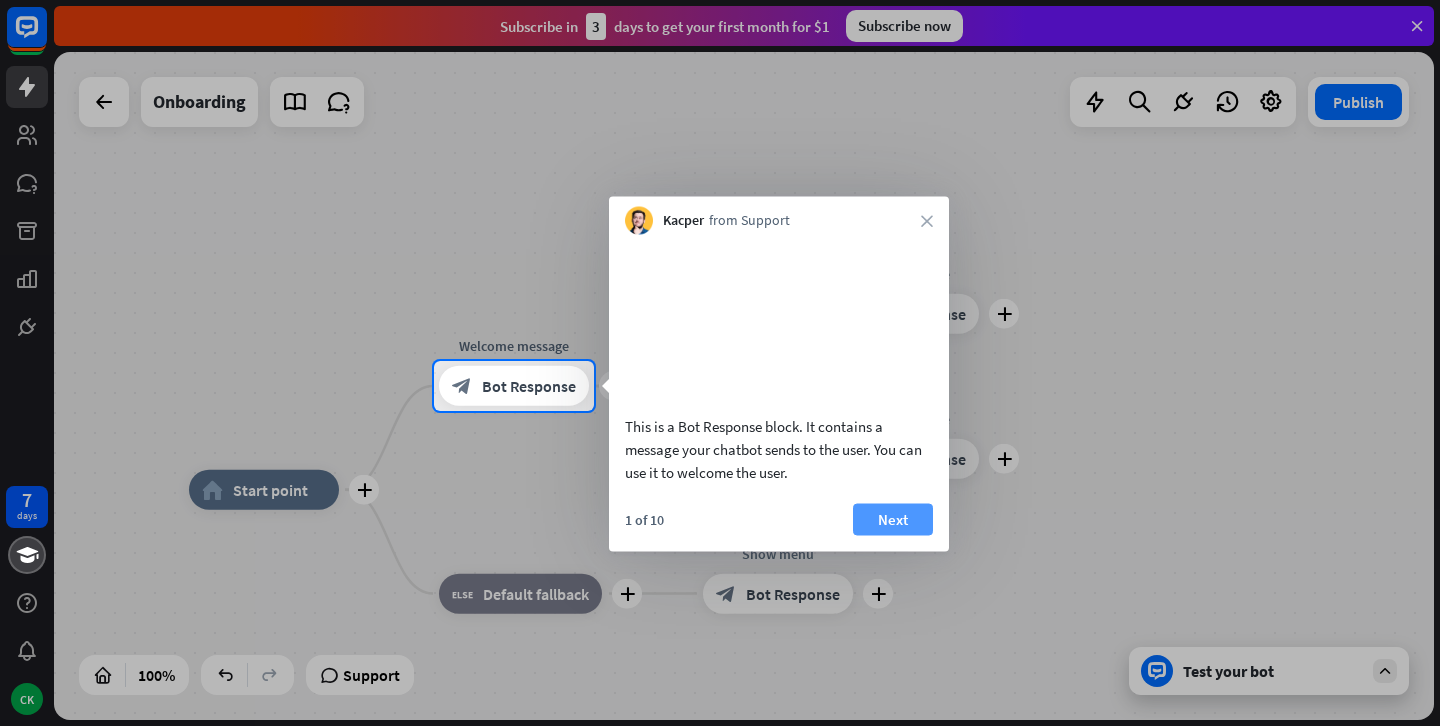 click on "Next" at bounding box center (893, 519) 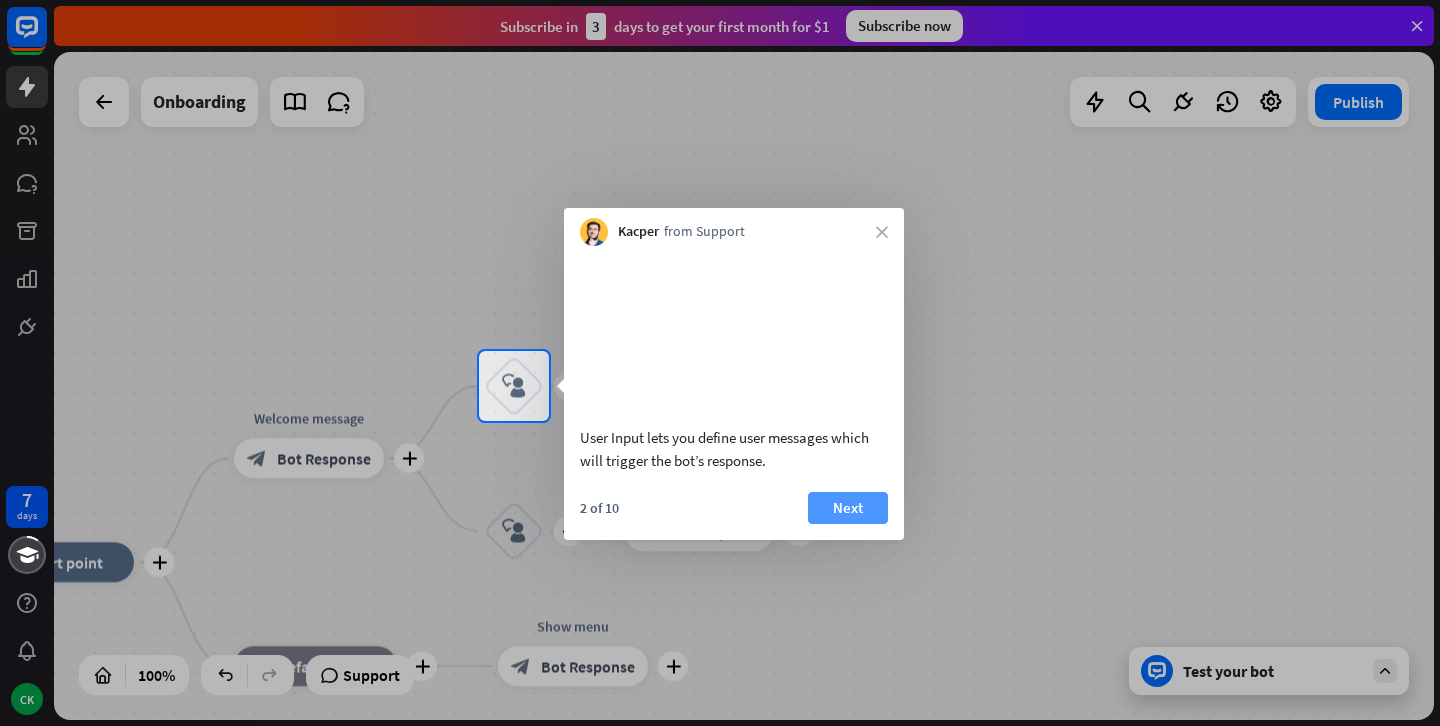 click on "Next" at bounding box center (848, 508) 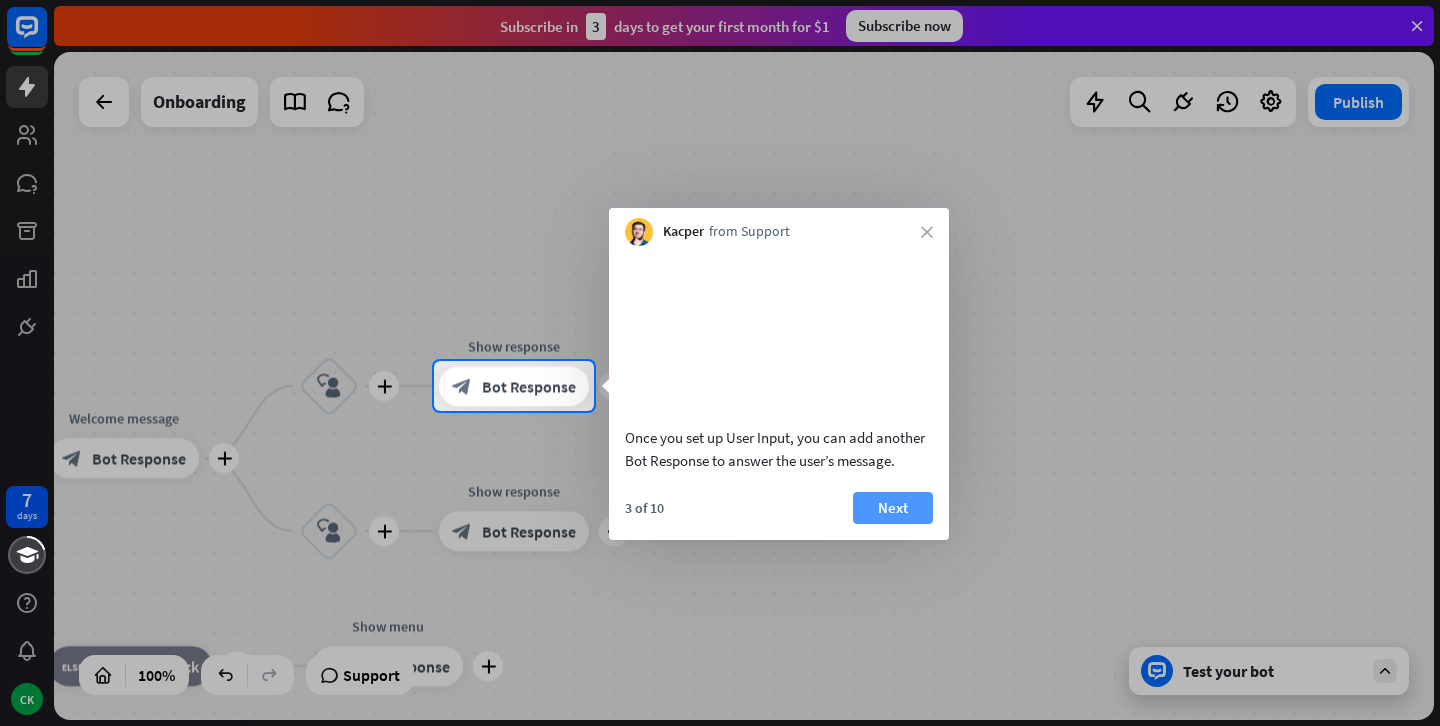 click on "Next" at bounding box center [893, 508] 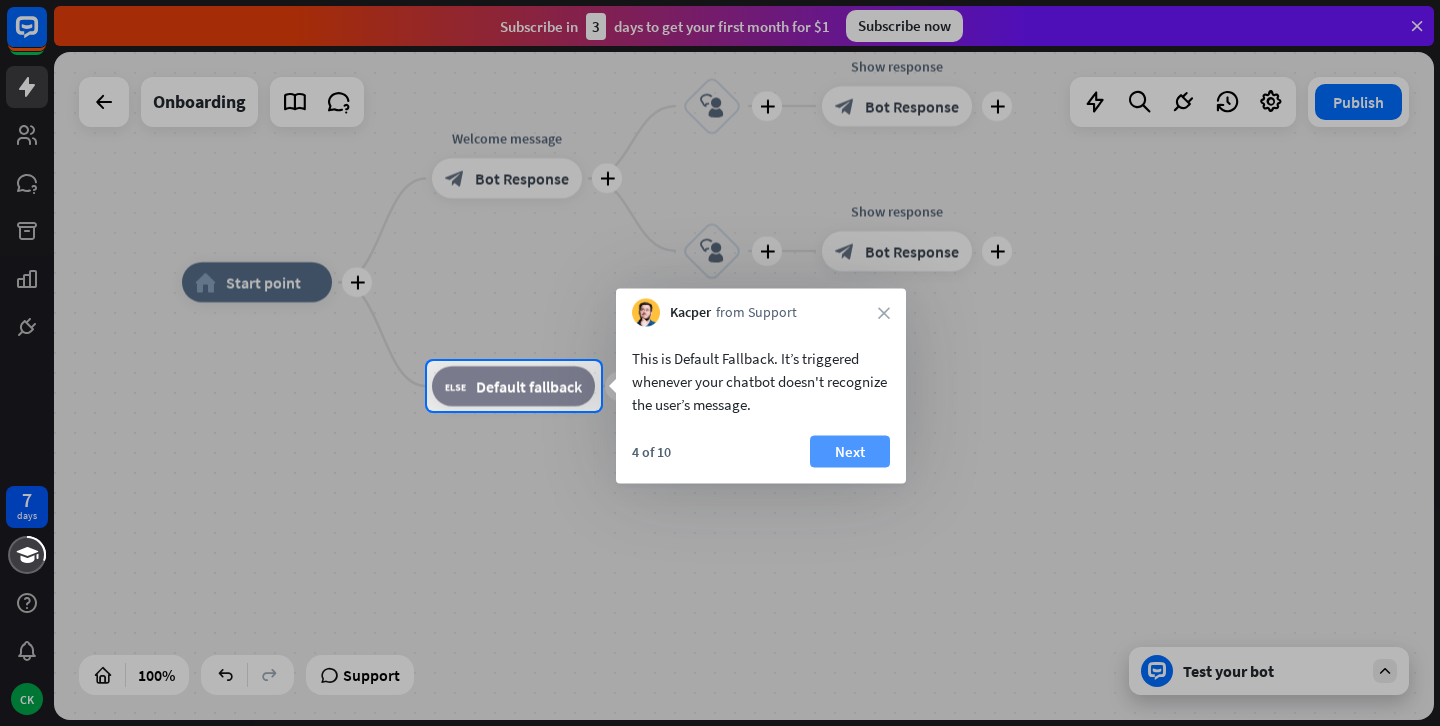 click on "Next" at bounding box center (850, 452) 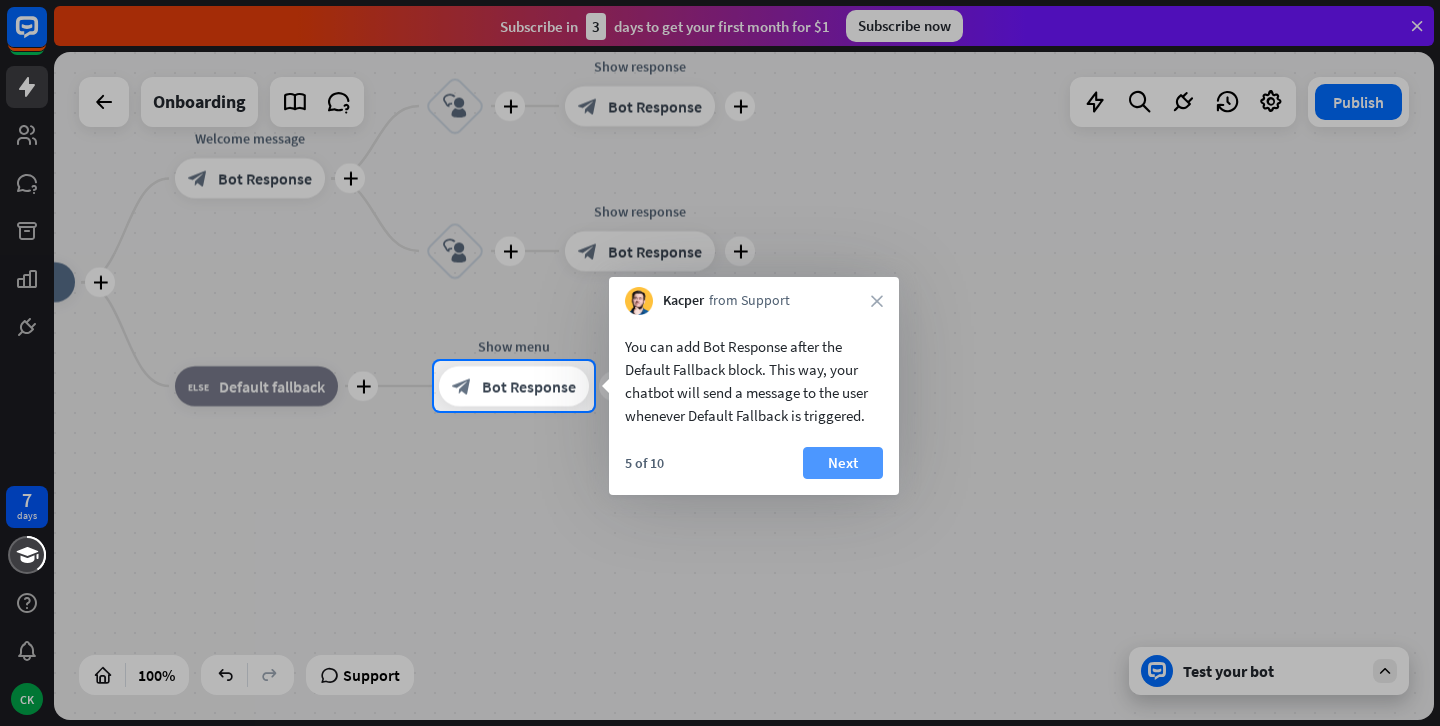 click on "Next" at bounding box center [843, 463] 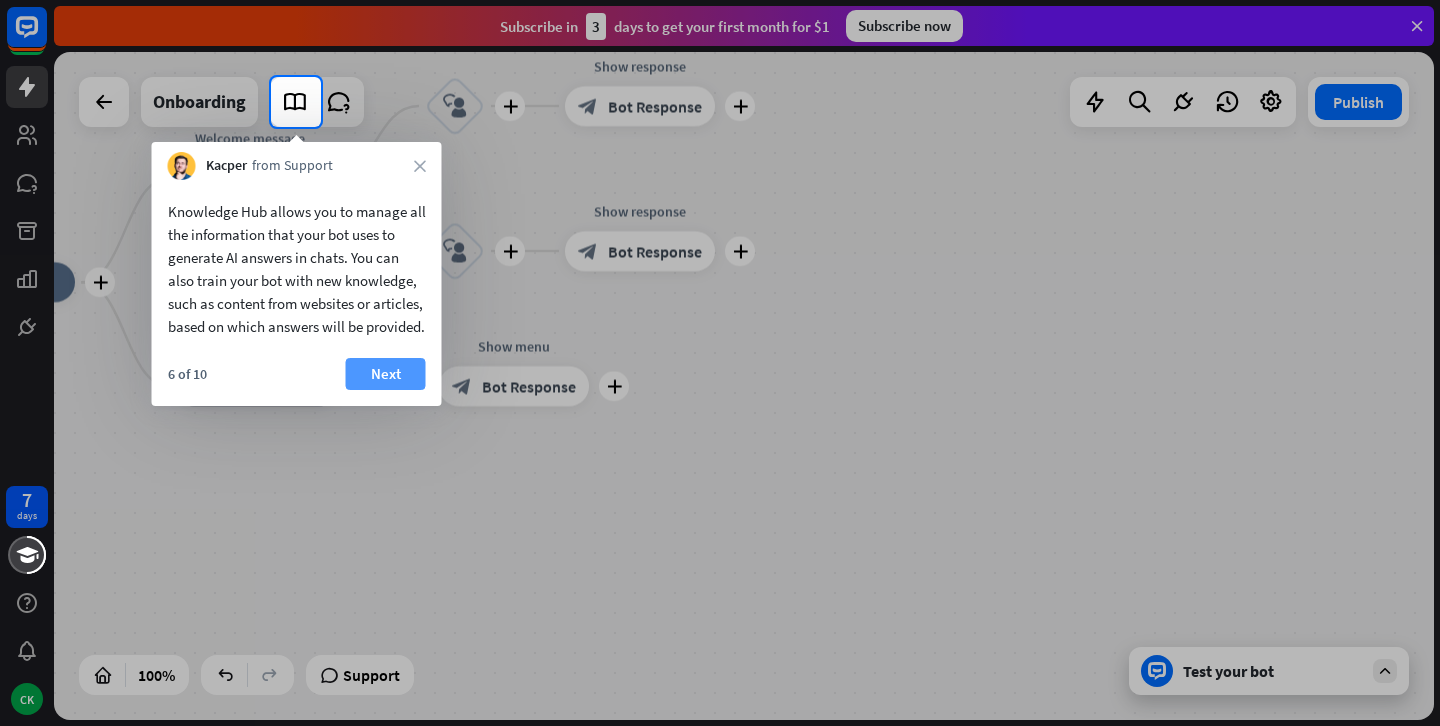 click on "Next" at bounding box center [386, 374] 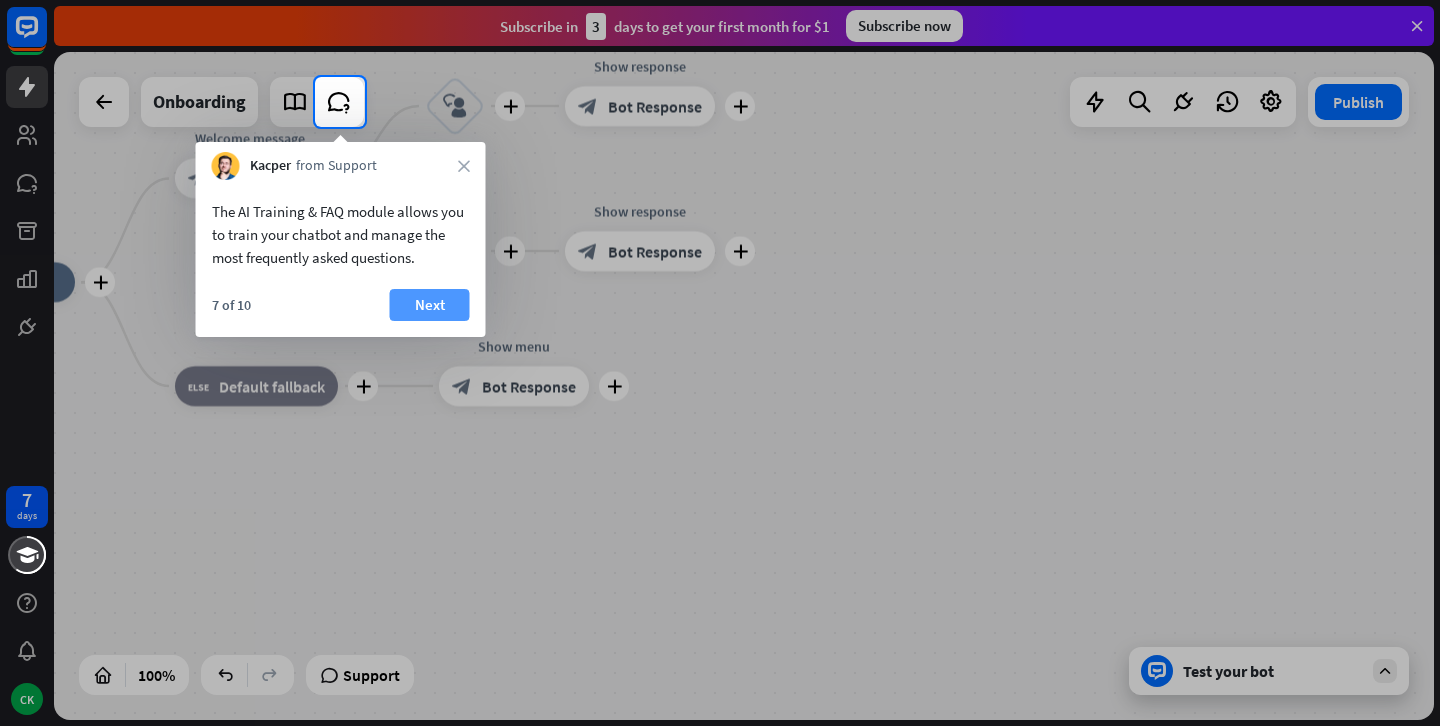 click on "Next" at bounding box center [430, 305] 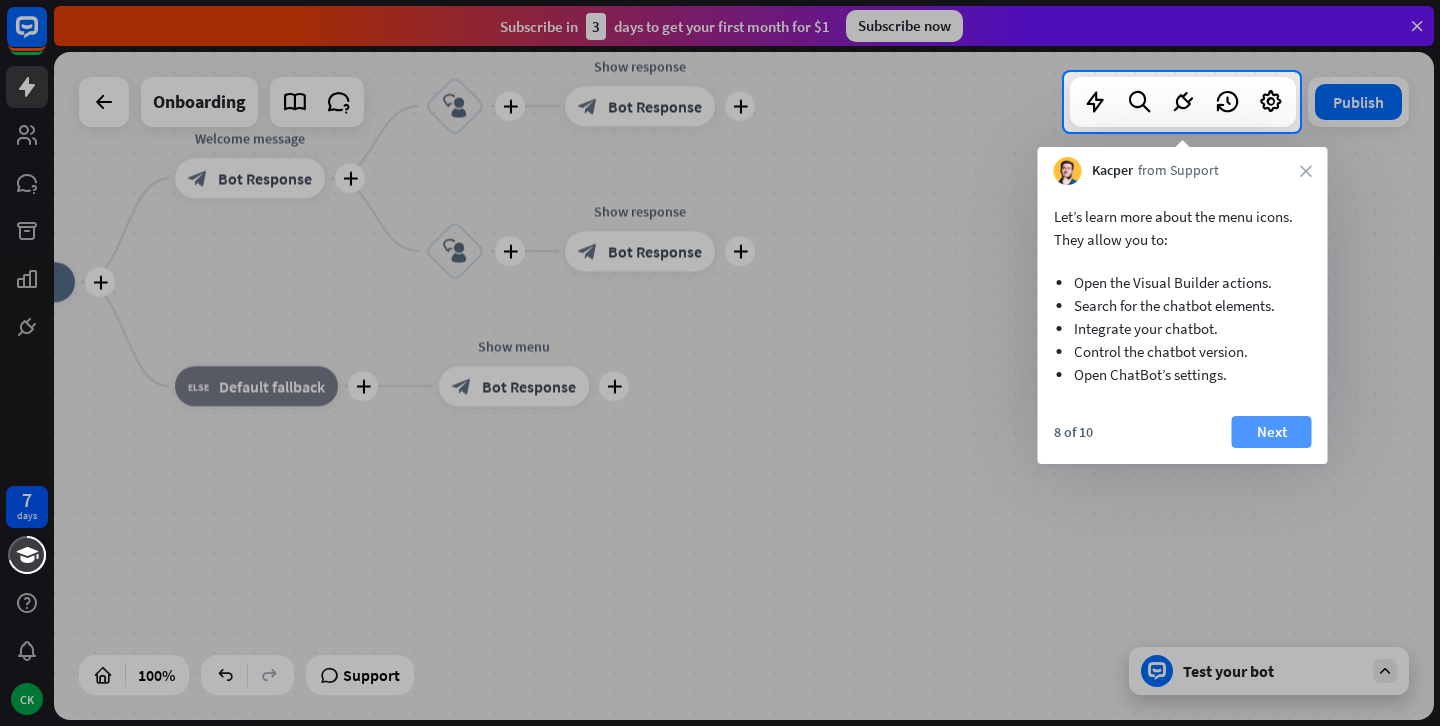 click on "Next" at bounding box center [1272, 432] 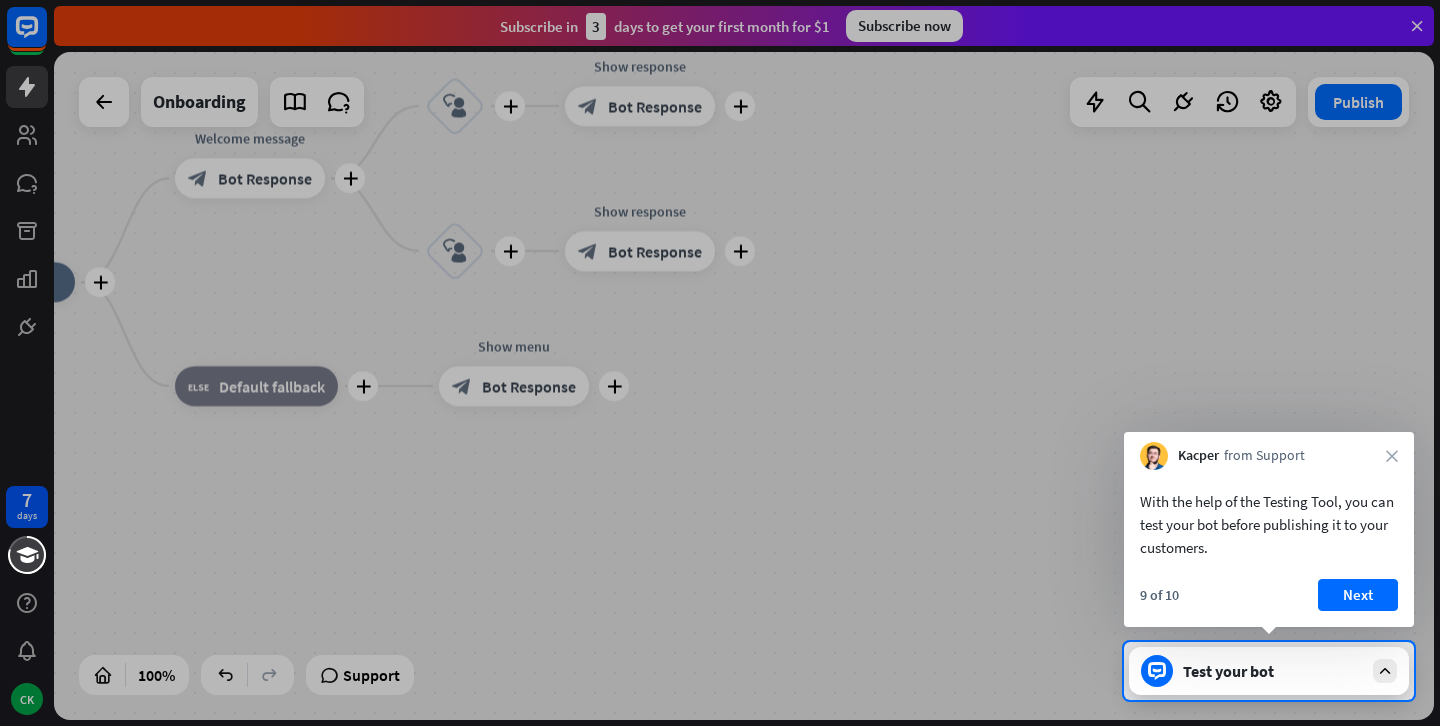 click on "With the help of the Testing Tool, you can test your bot before publishing it to your customers.
9 of 10
Next" at bounding box center (1269, 548) 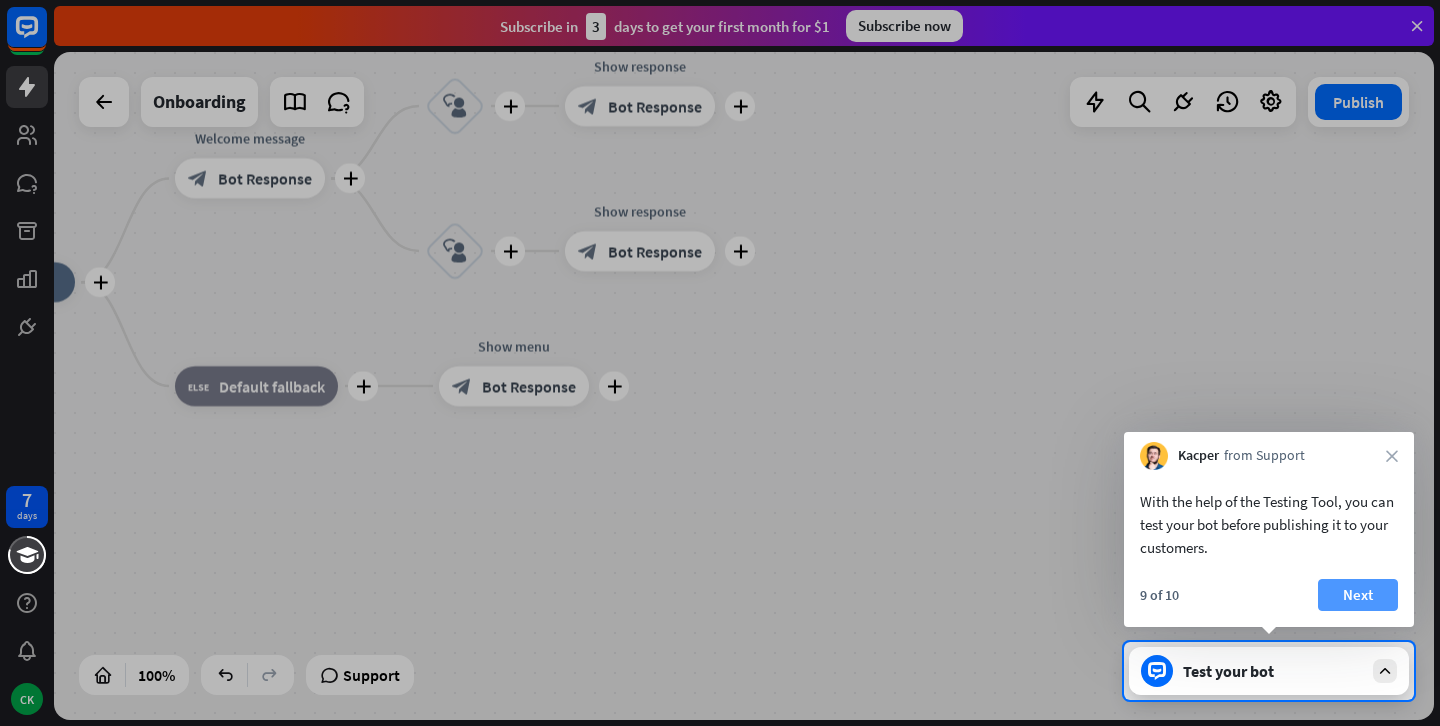 click on "Next" at bounding box center (1358, 595) 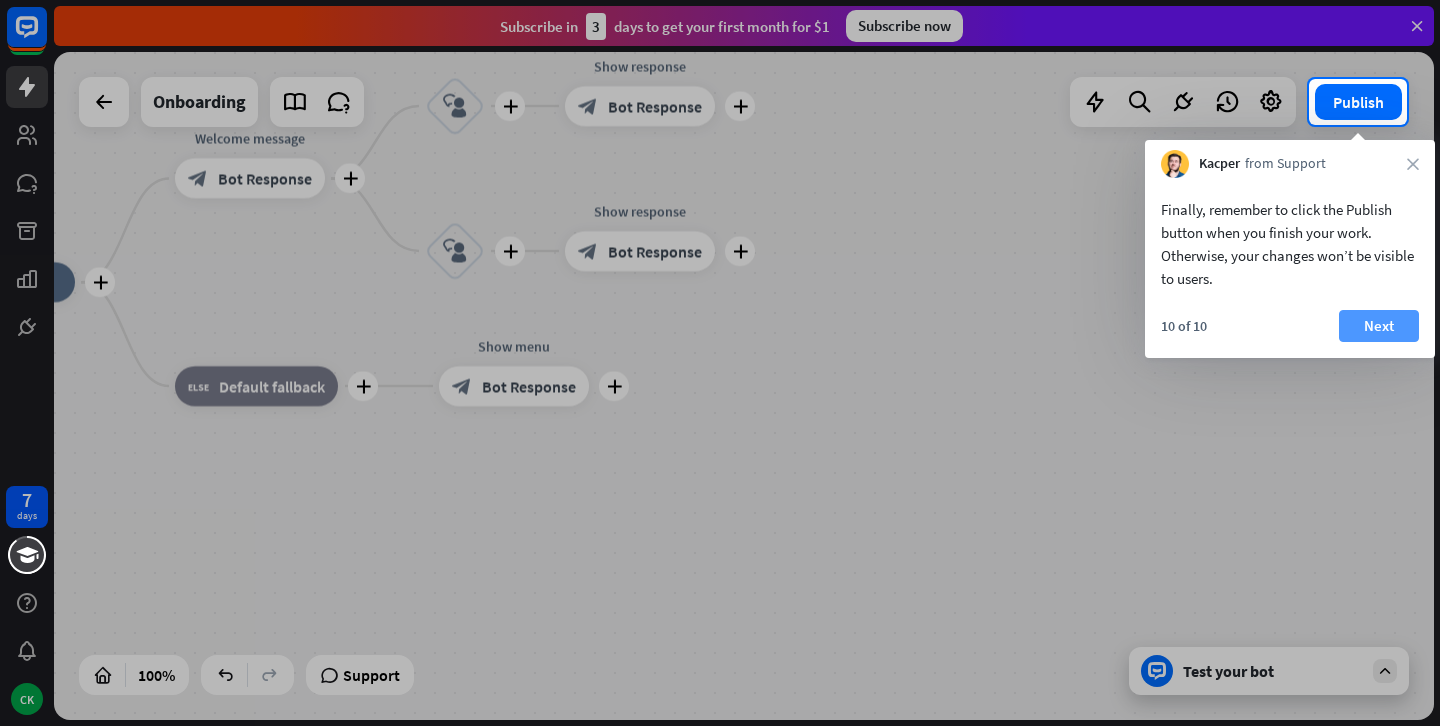 click on "Next" at bounding box center [1379, 326] 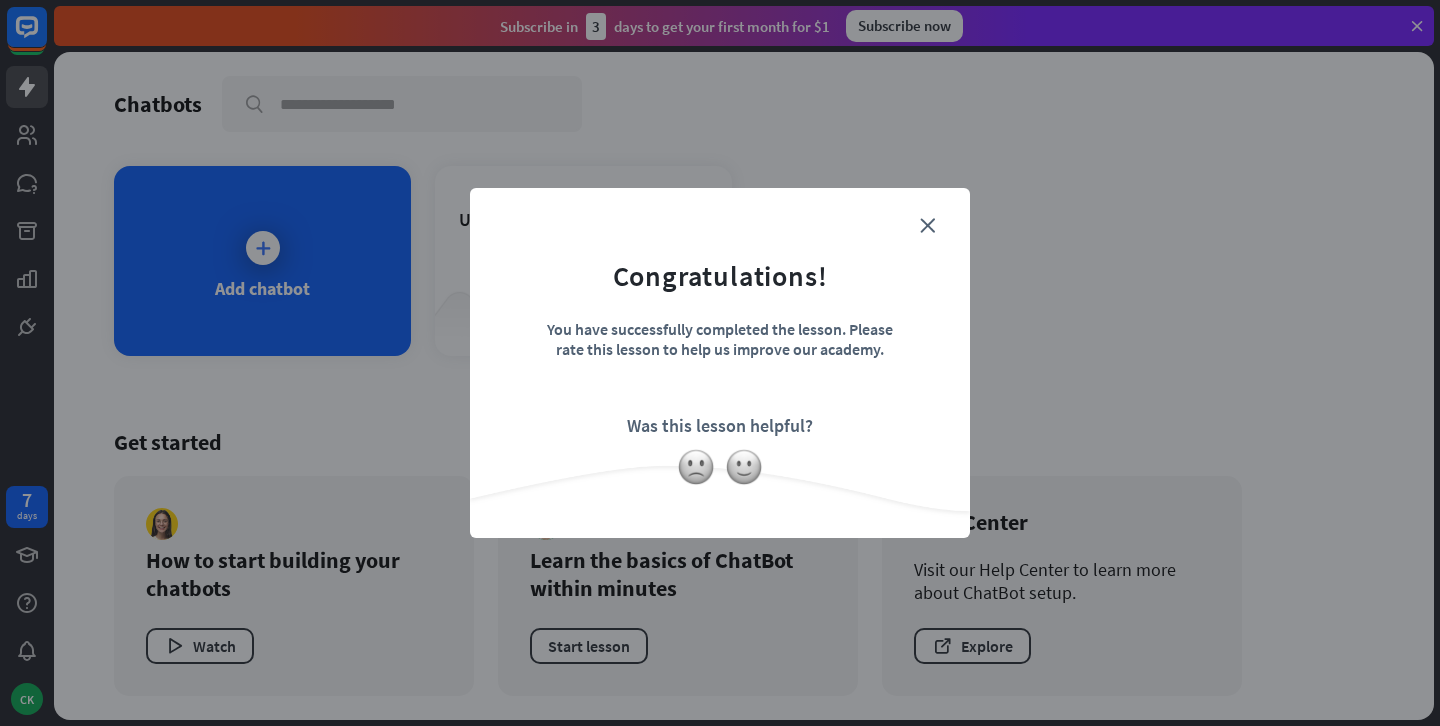 click on "Congratulations!
You have successfully completed the lesson.
Please rate this lesson to help us improve our
academy.
Was this lesson helpful?" at bounding box center (720, 332) 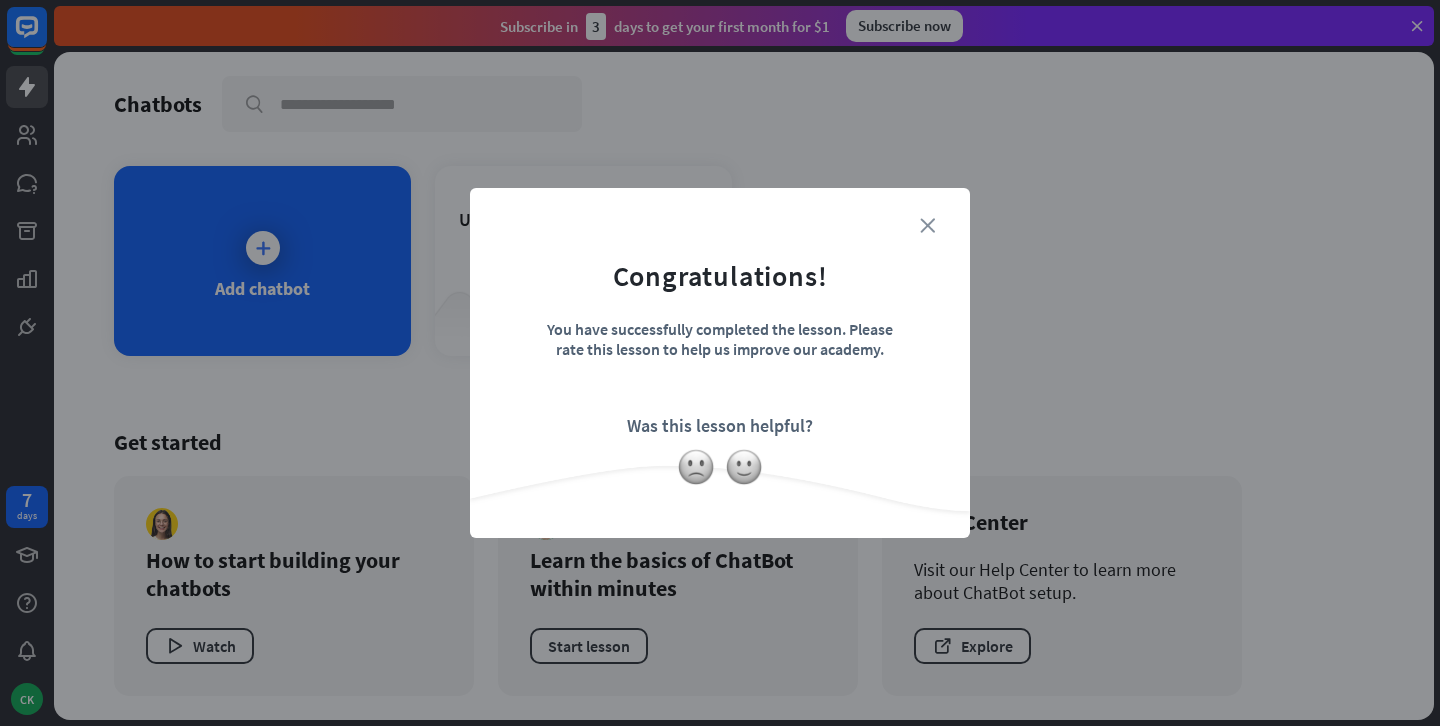 click on "close" at bounding box center [927, 225] 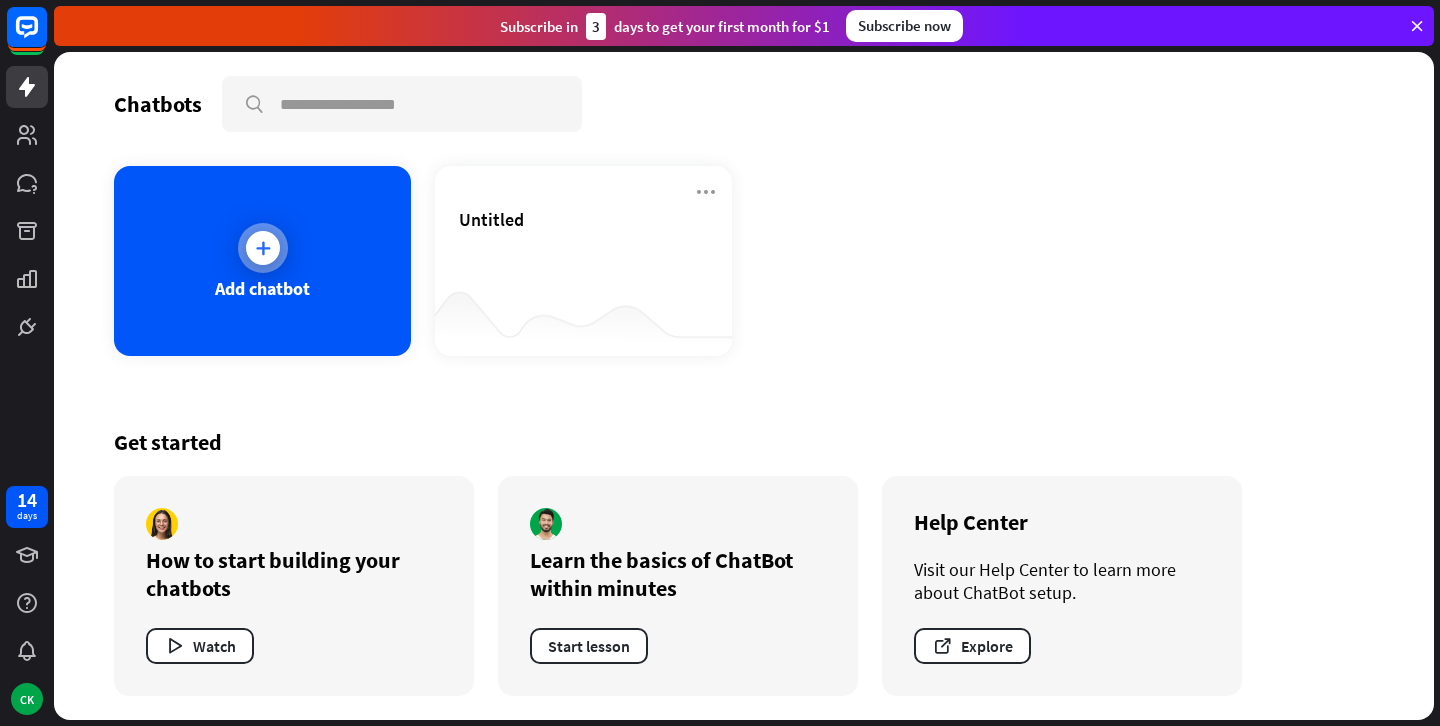 click on "Add chatbot" at bounding box center (262, 261) 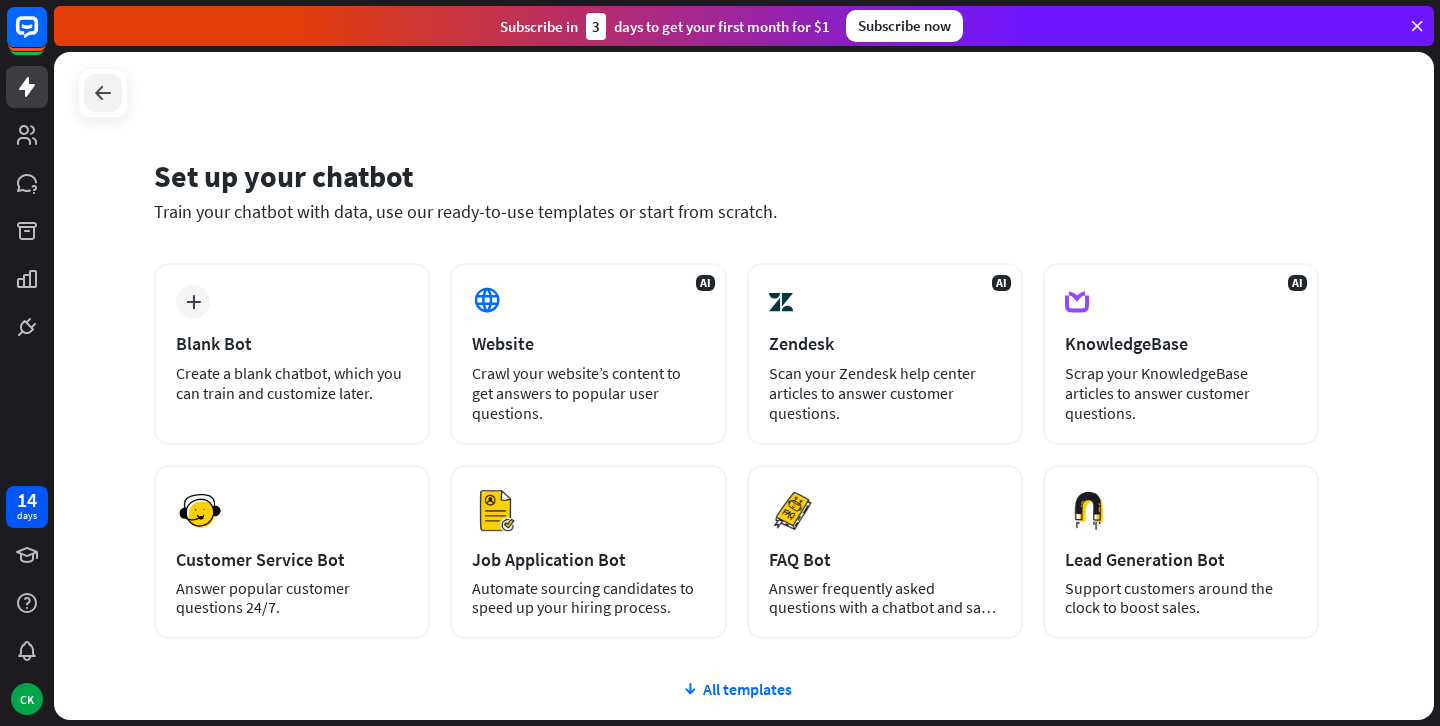 click at bounding box center (103, 93) 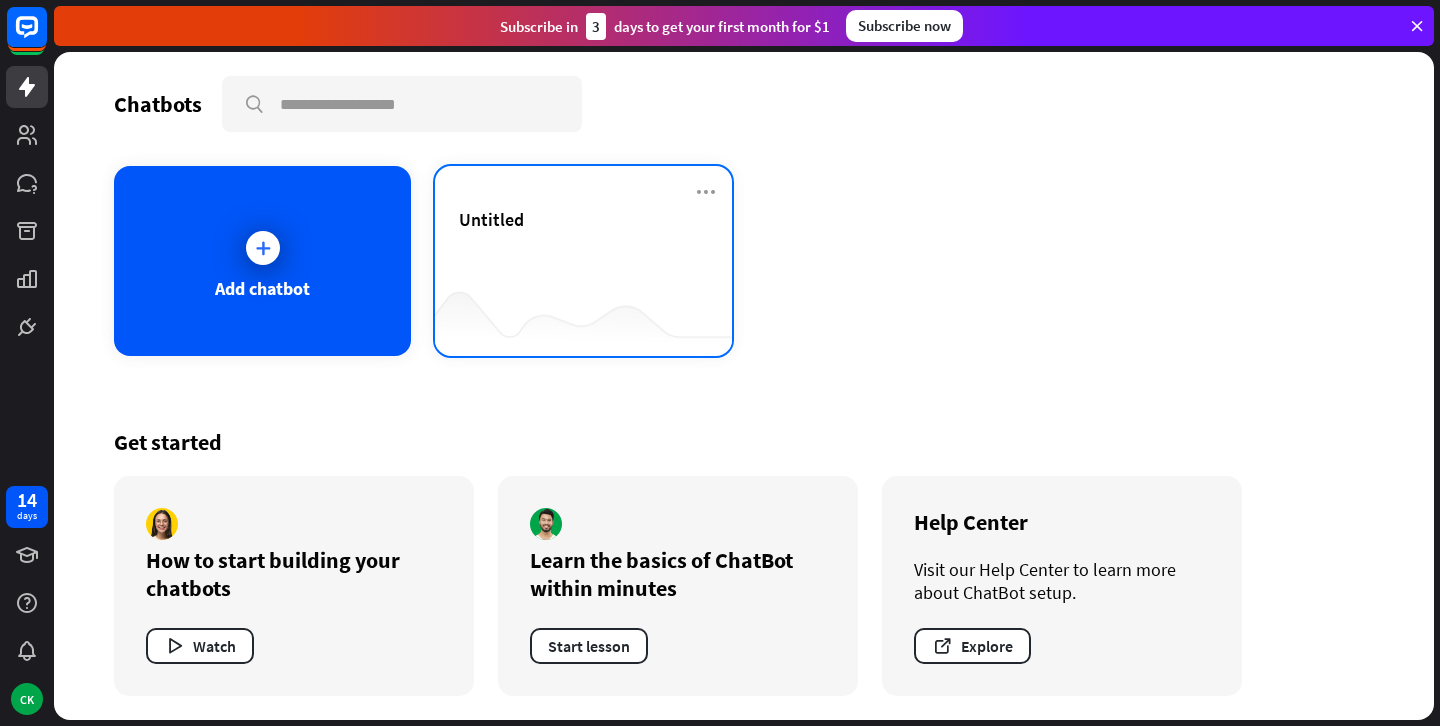click on "Untitled" at bounding box center [491, 219] 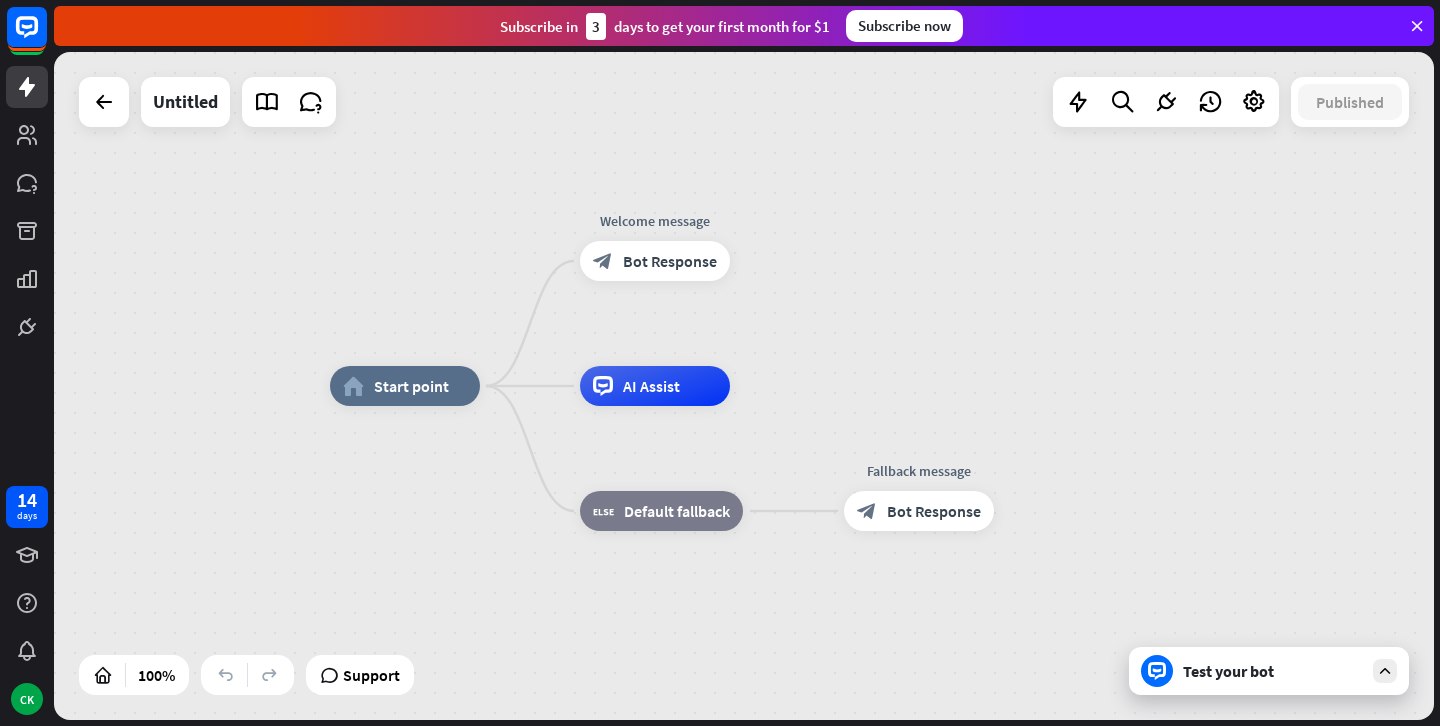 click on "Untitled" at bounding box center [185, 102] 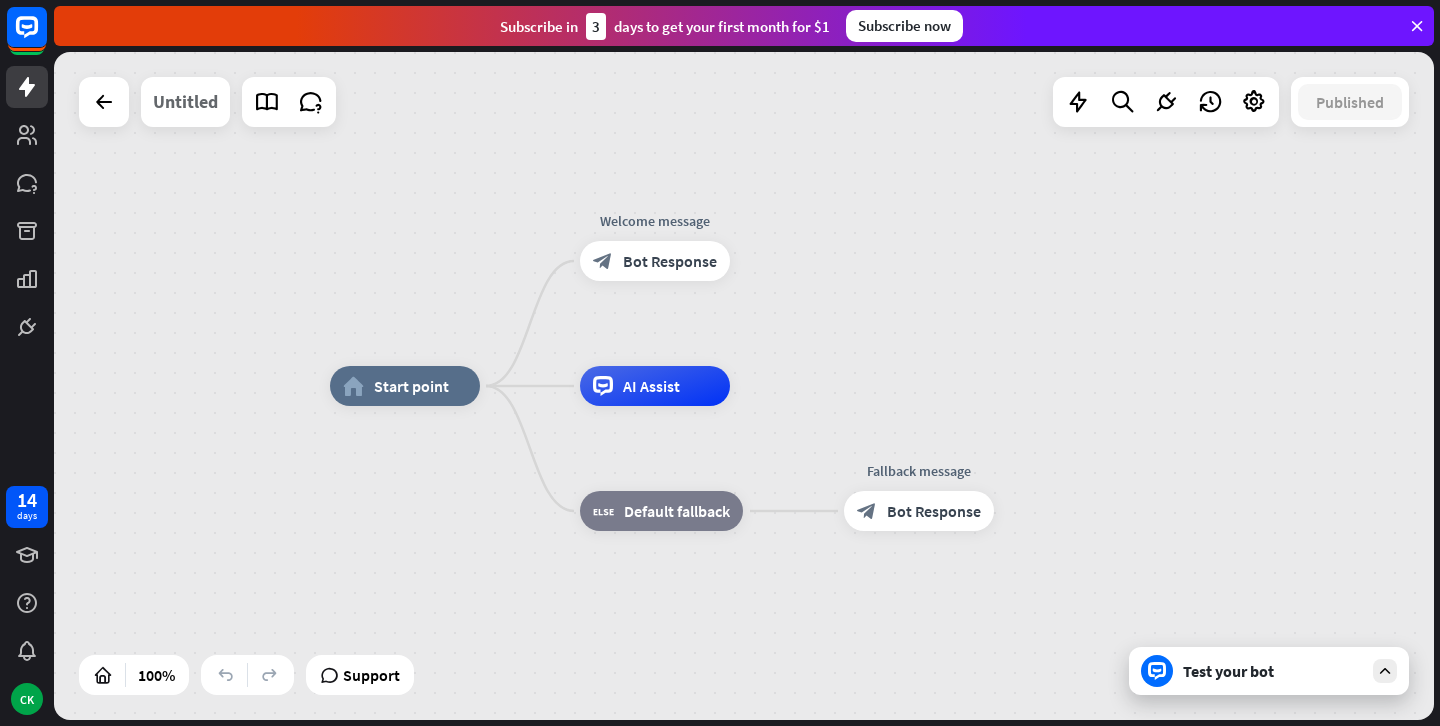 click on "Untitled" at bounding box center [185, 102] 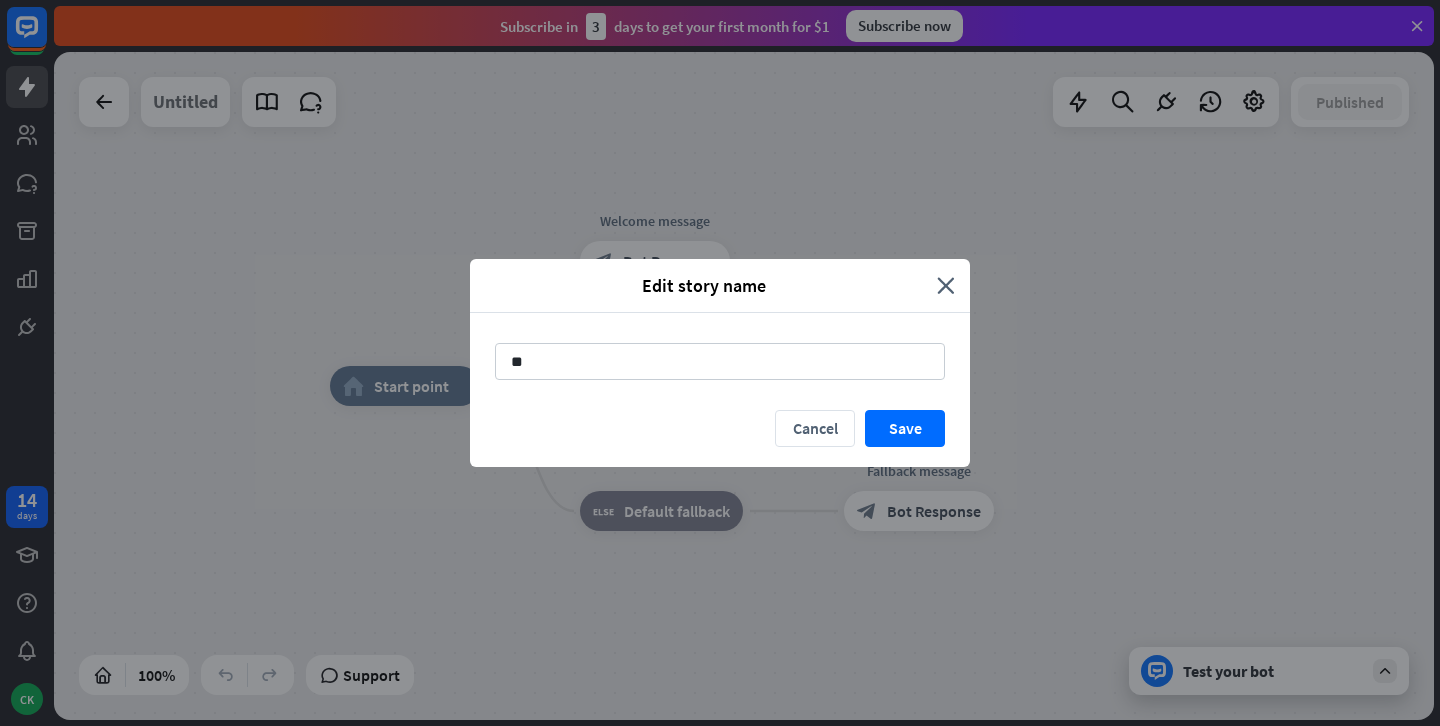 type on "*" 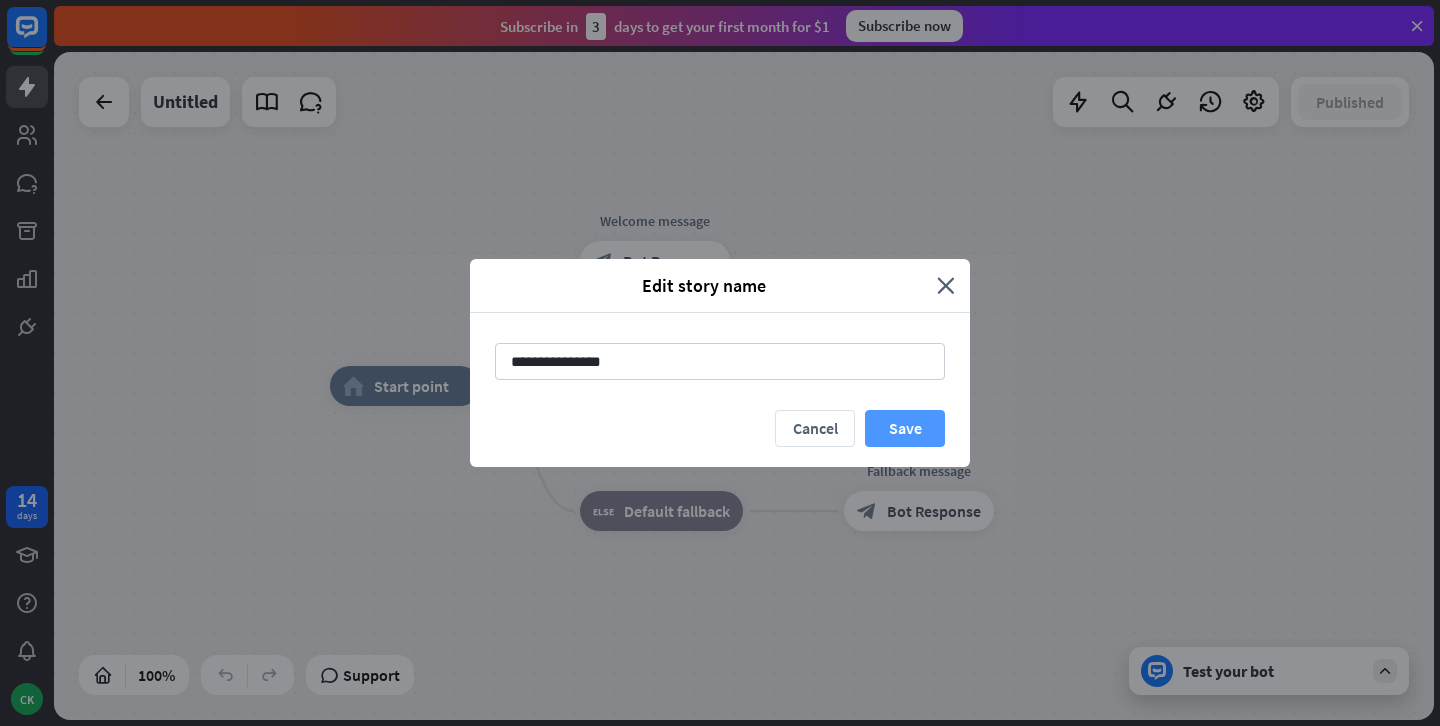 type on "**********" 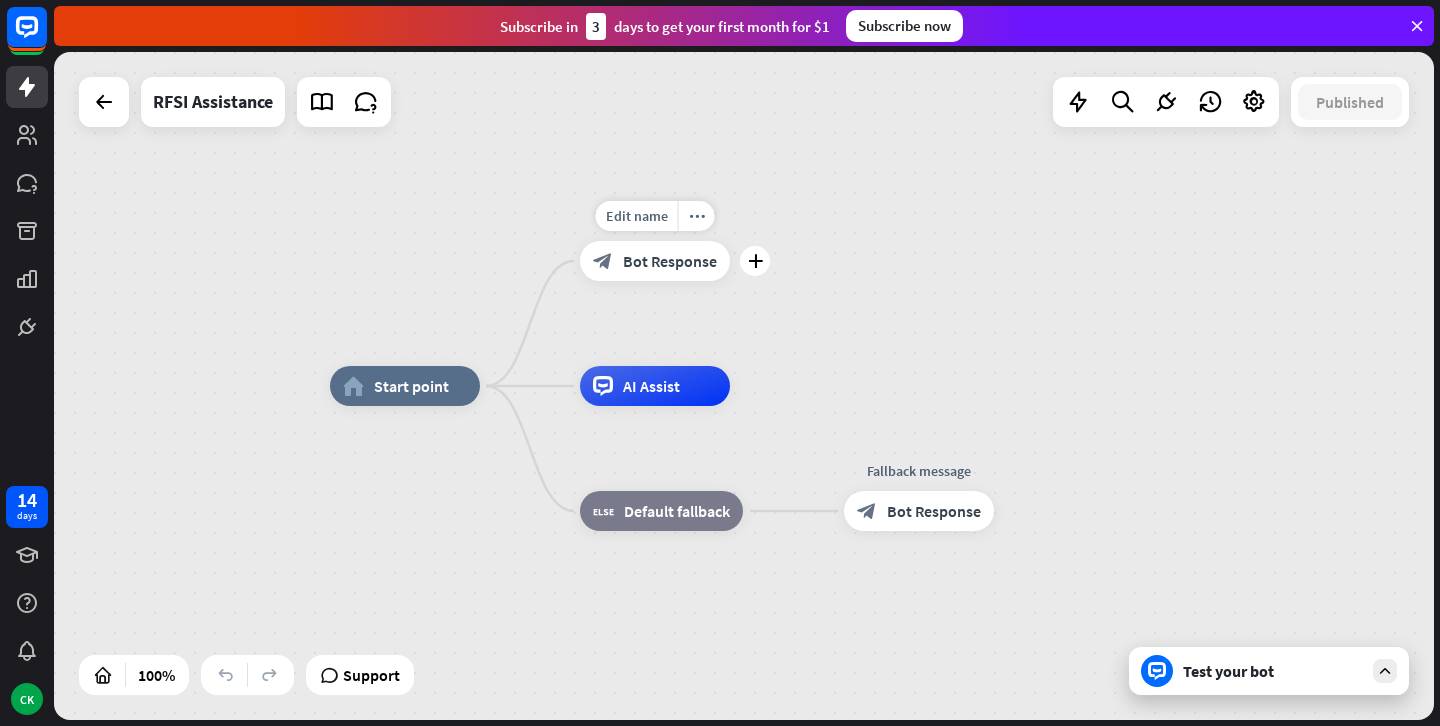 click on "Edit name   more_horiz         plus   Welcome message   block_bot_response   Bot Response" at bounding box center [655, 261] 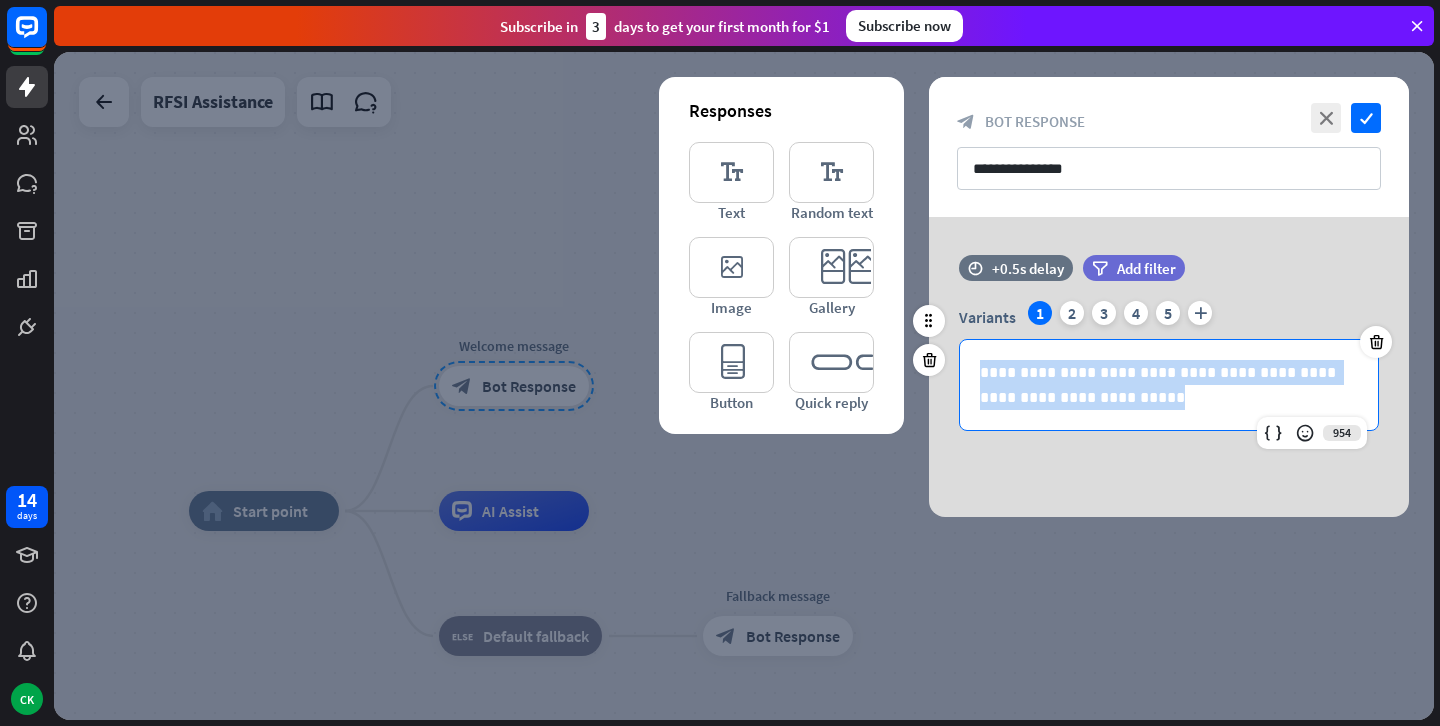 drag, startPoint x: 1131, startPoint y: 408, endPoint x: 963, endPoint y: 363, distance: 173.9224 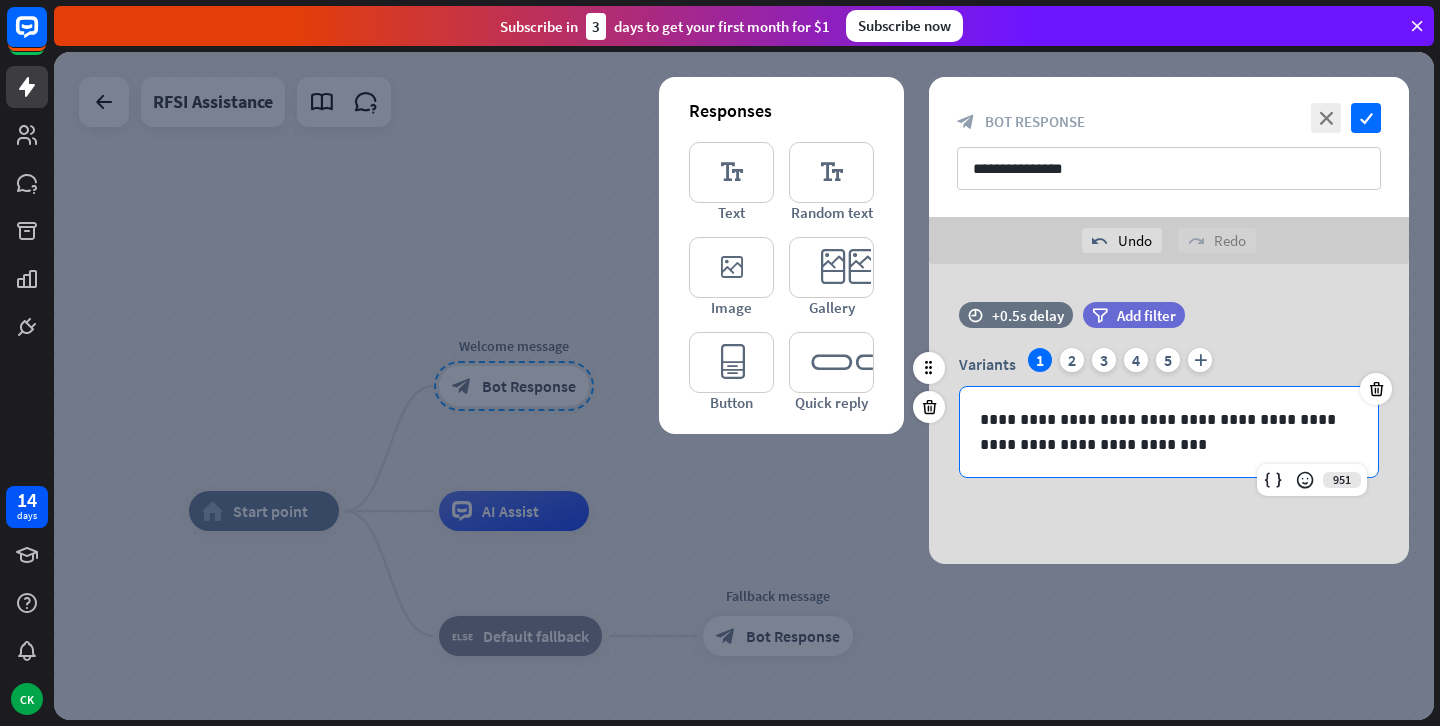 click on "**********" at bounding box center [1169, 432] 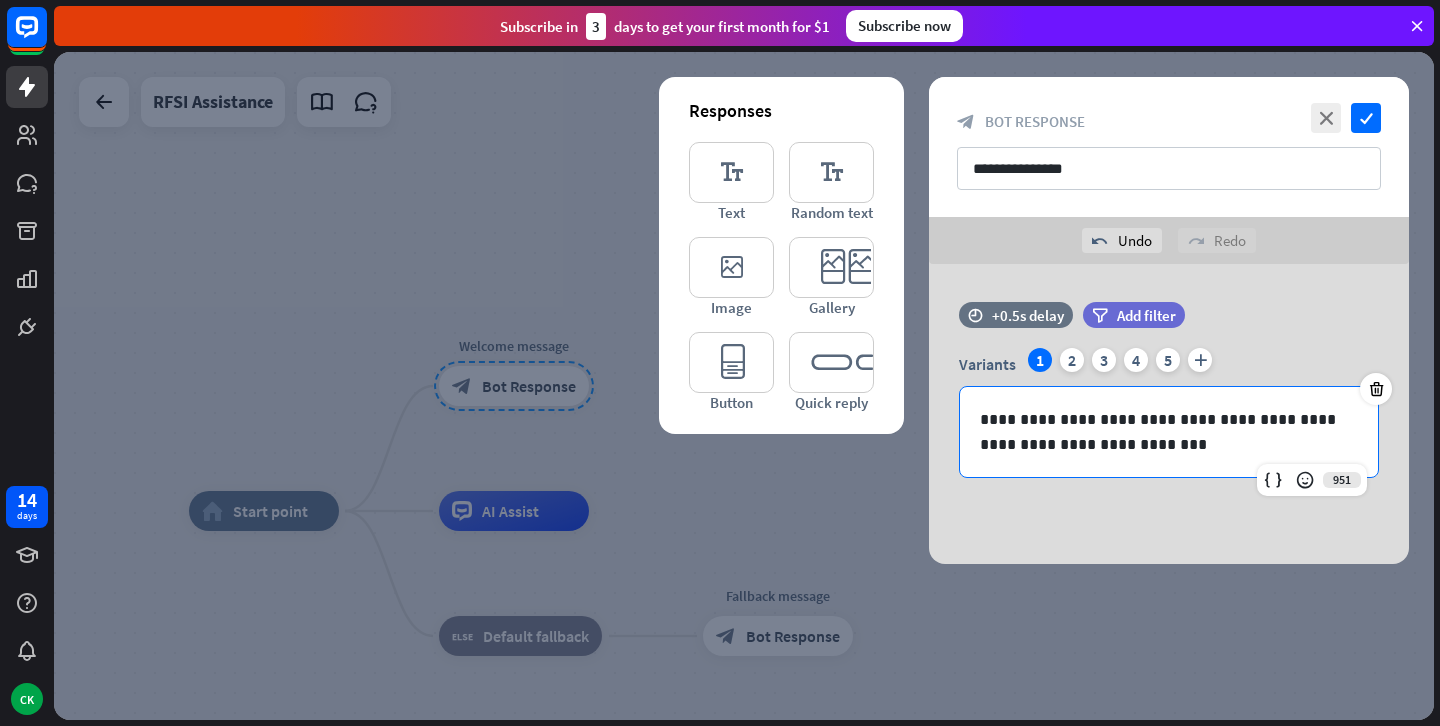click on "**********" at bounding box center (1169, 414) 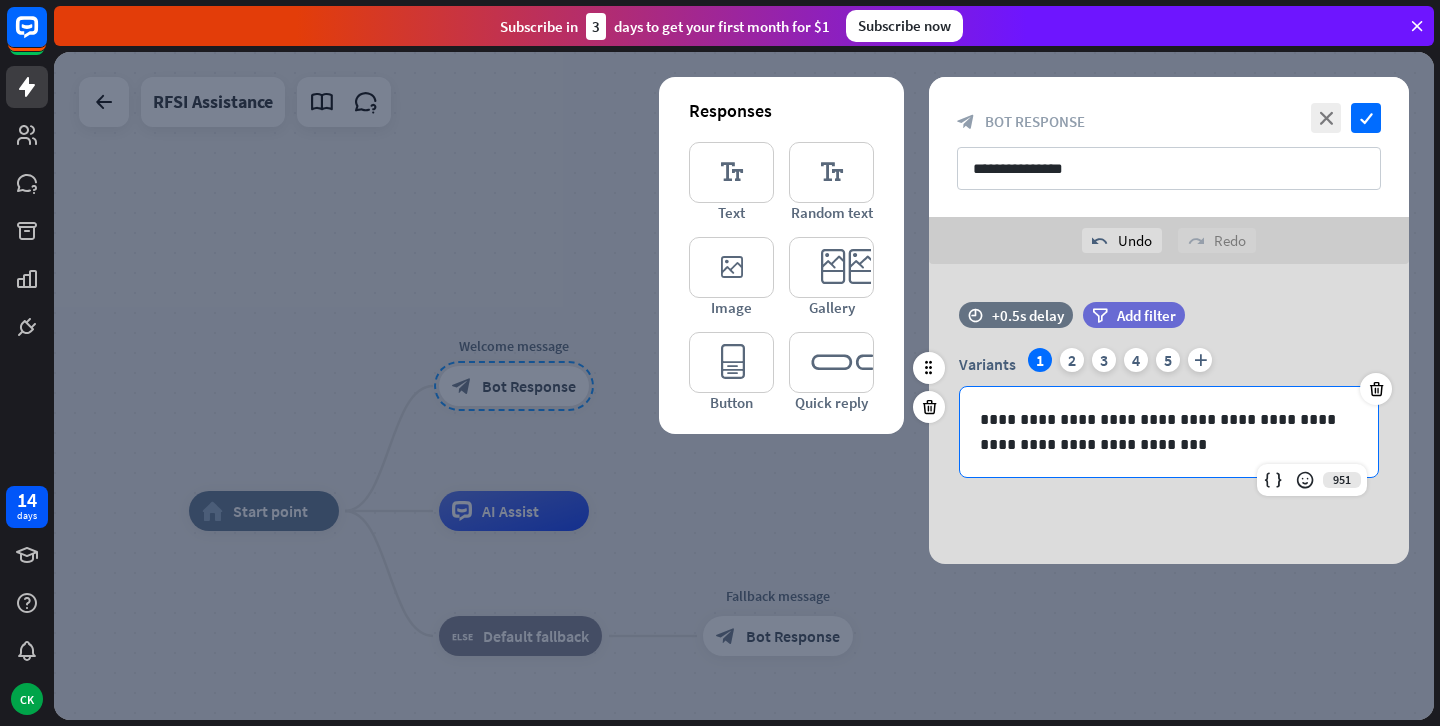 click on "**********" at bounding box center [1169, 432] 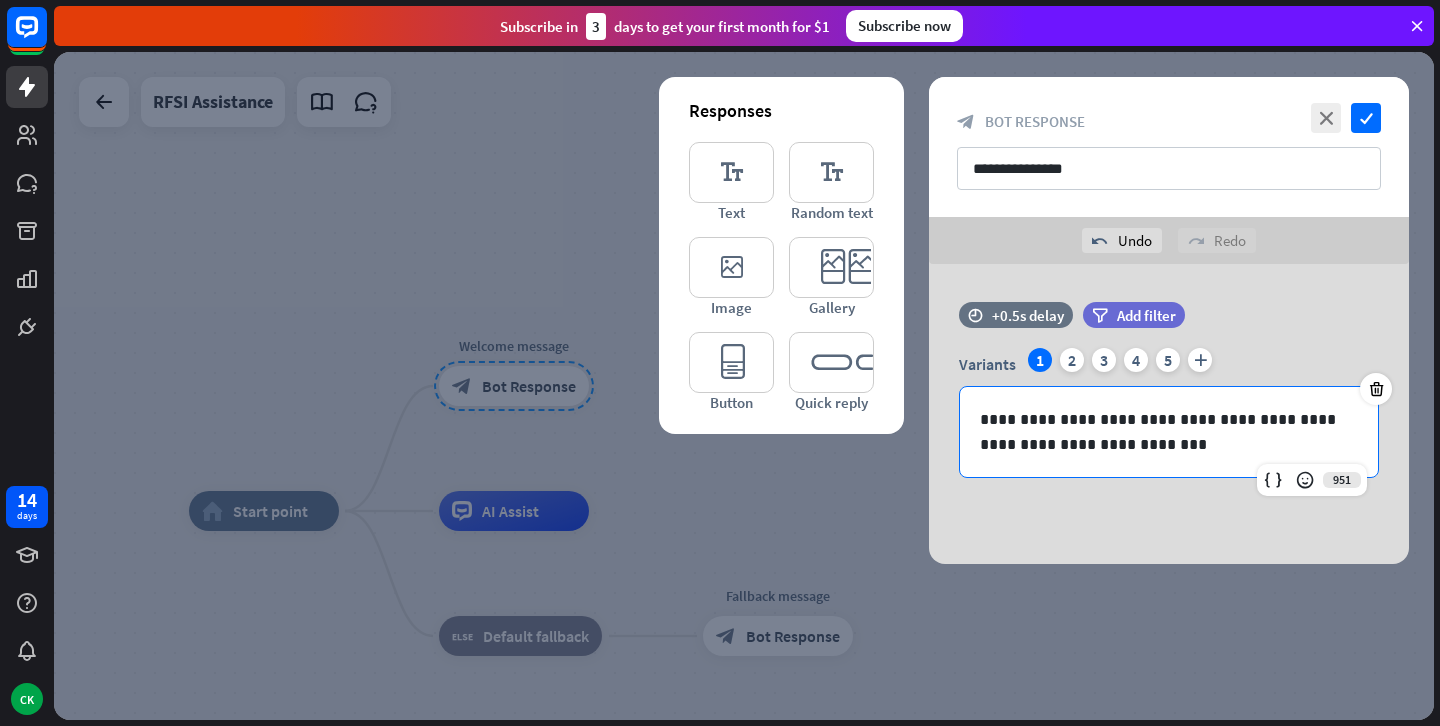 click on "**********" at bounding box center (1169, 414) 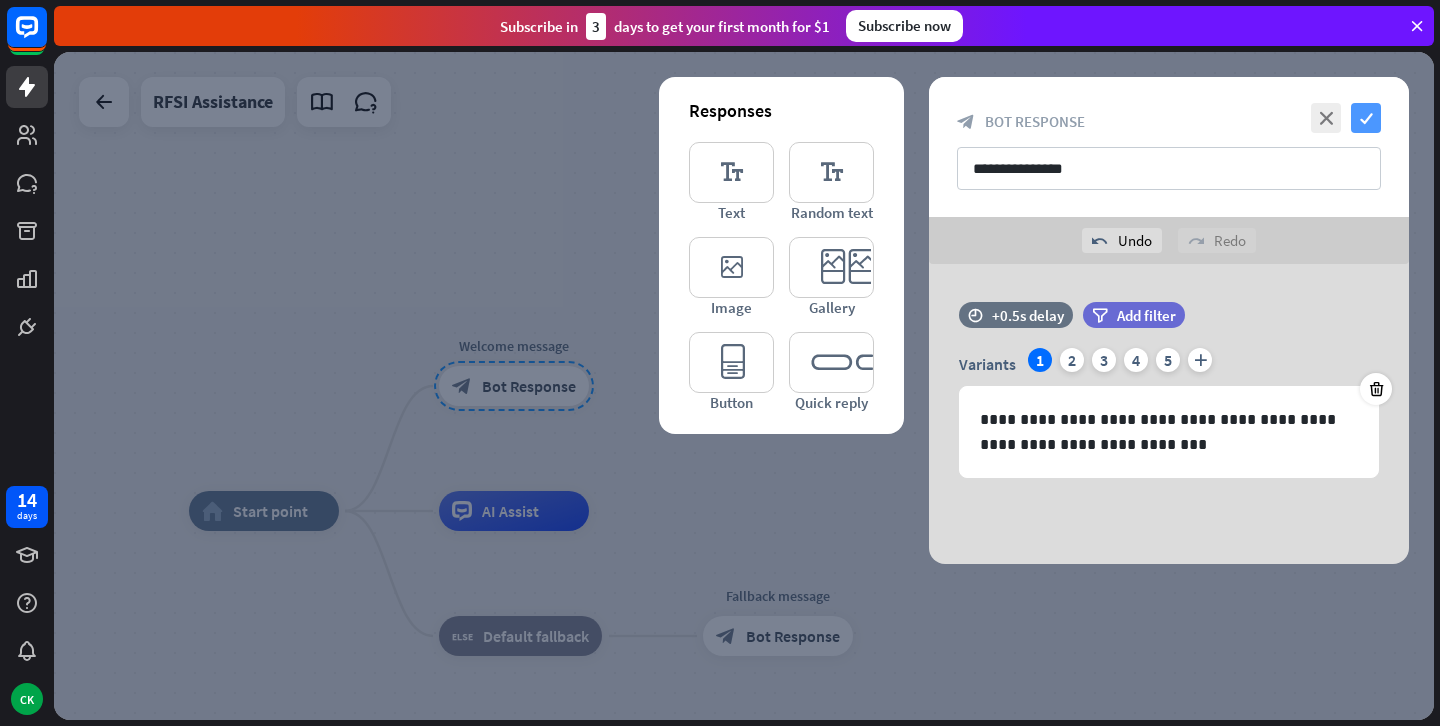 click on "check" at bounding box center [1366, 118] 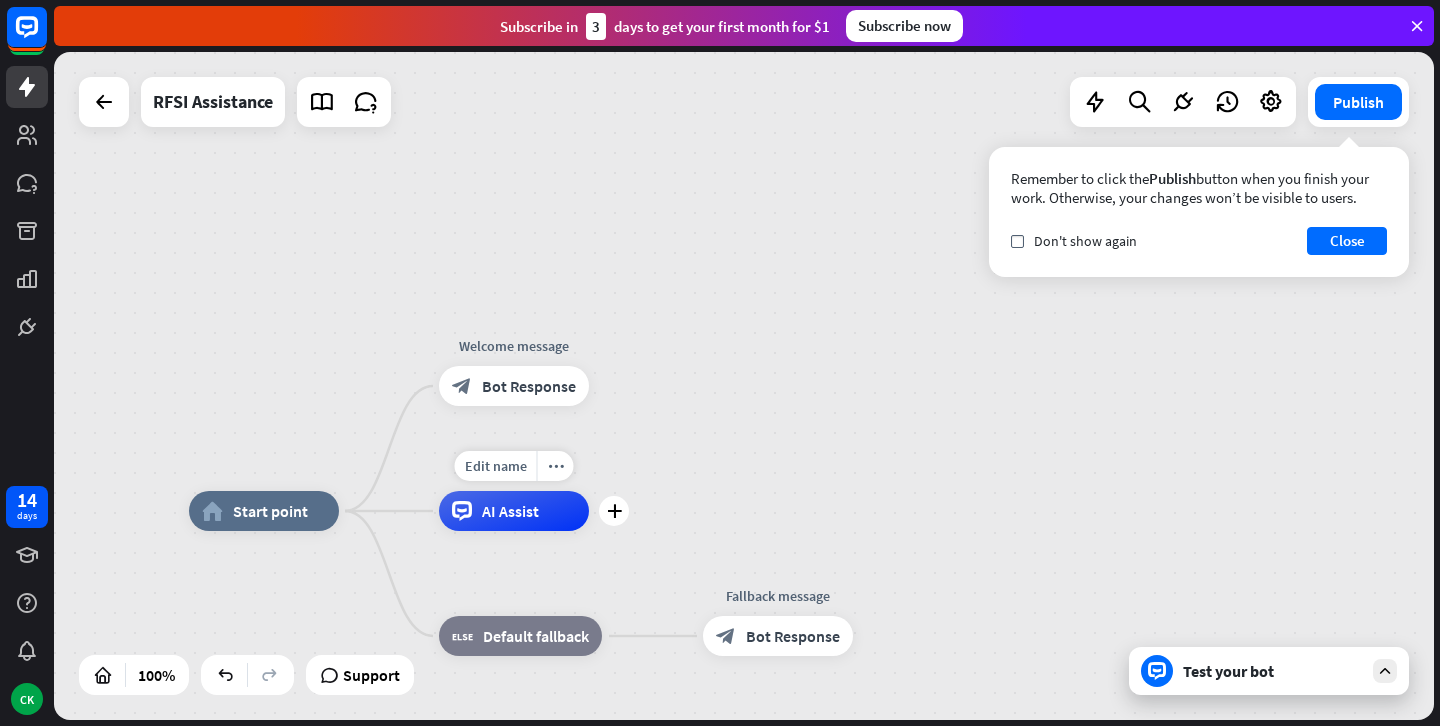 click on "AI Assist" at bounding box center (514, 511) 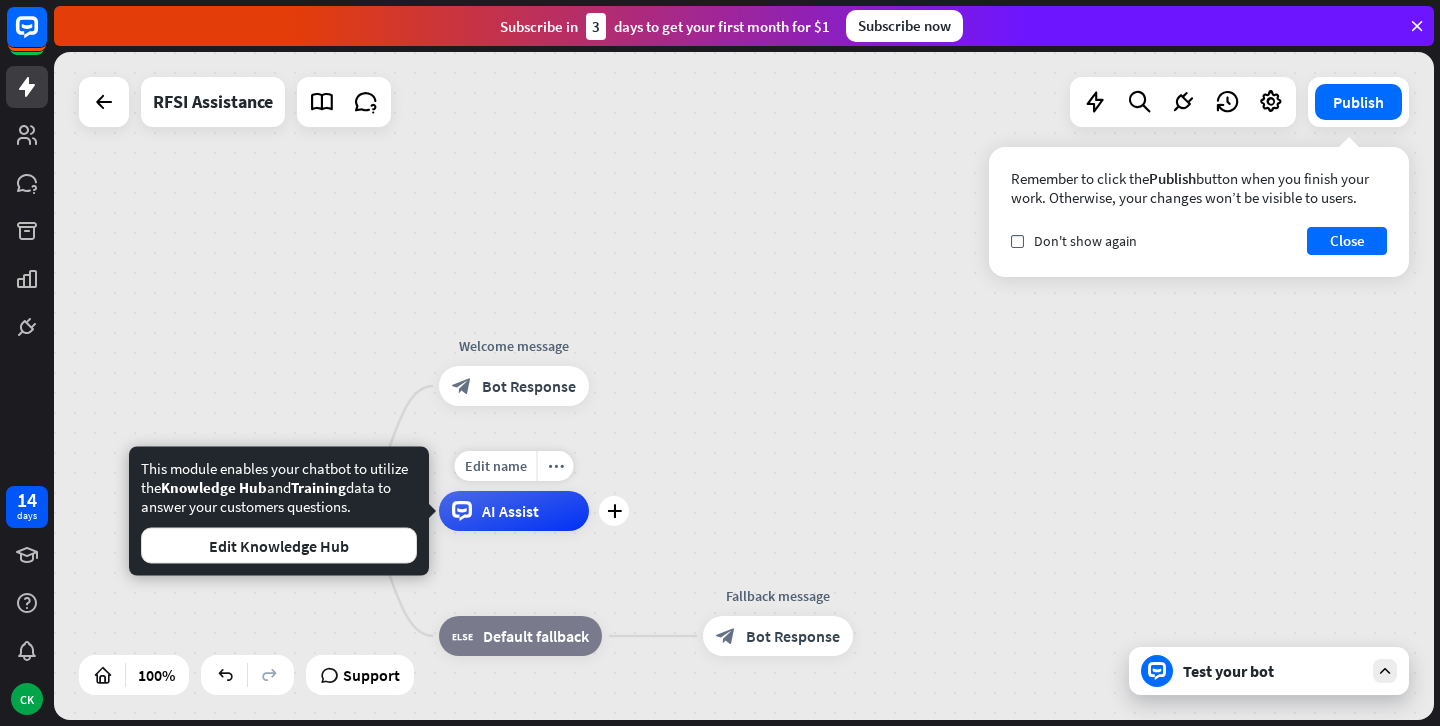 click on "AI Assist" at bounding box center [514, 511] 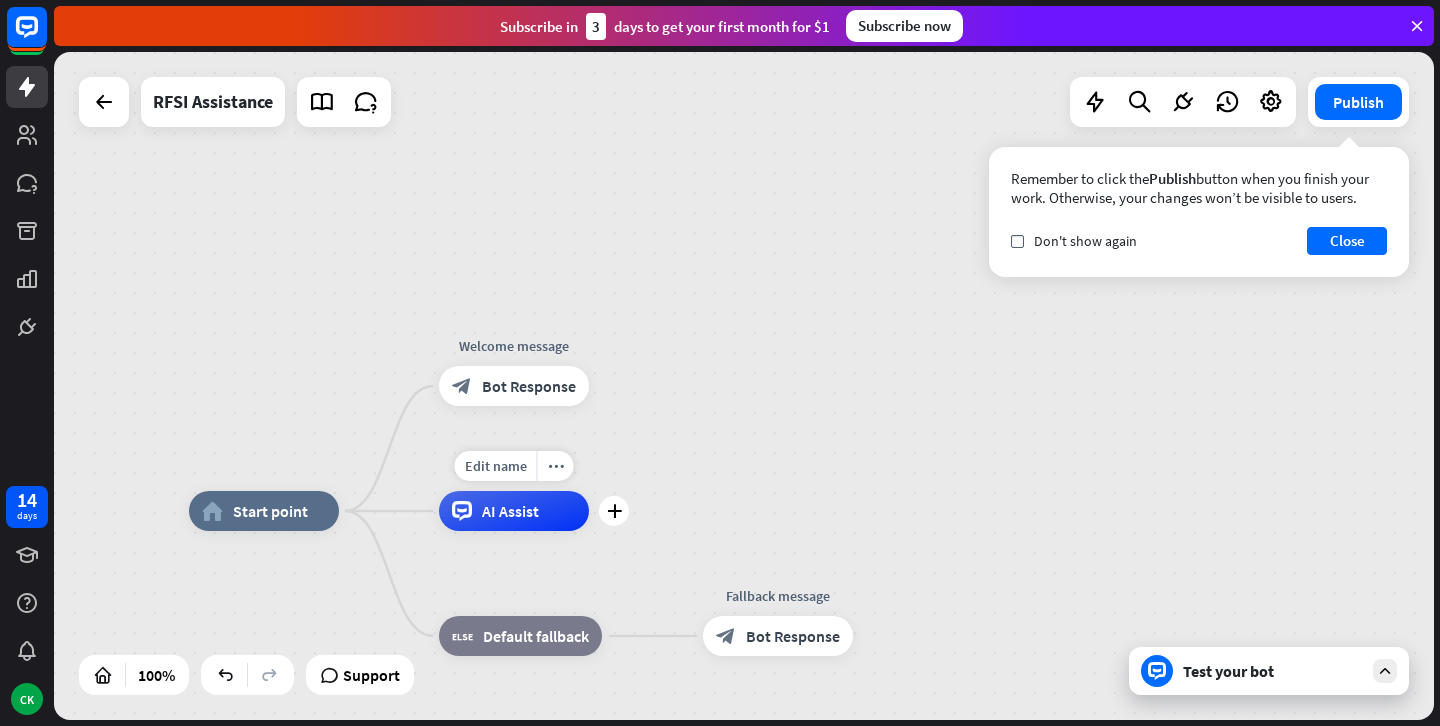 click on "Edit name   more_horiz         plus       AI Assist" at bounding box center [514, 511] 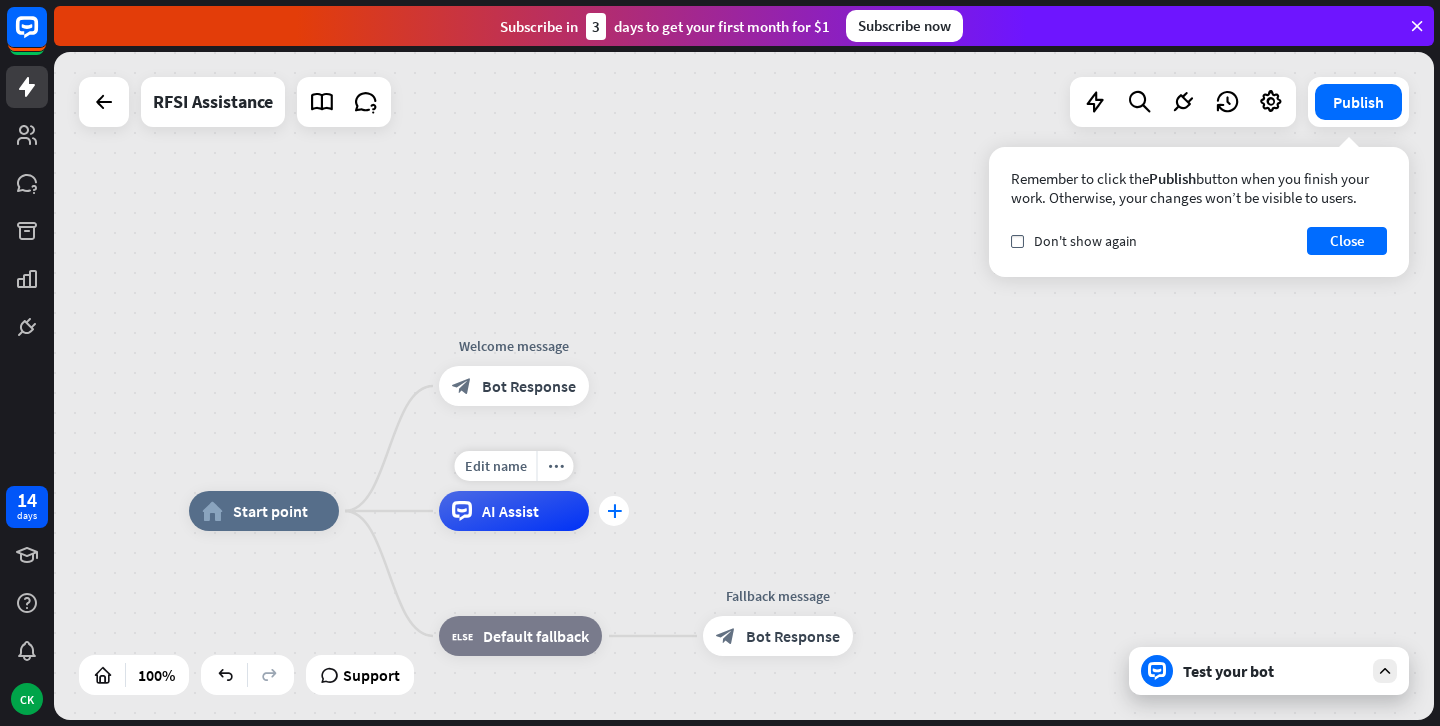 click on "plus" at bounding box center (614, 511) 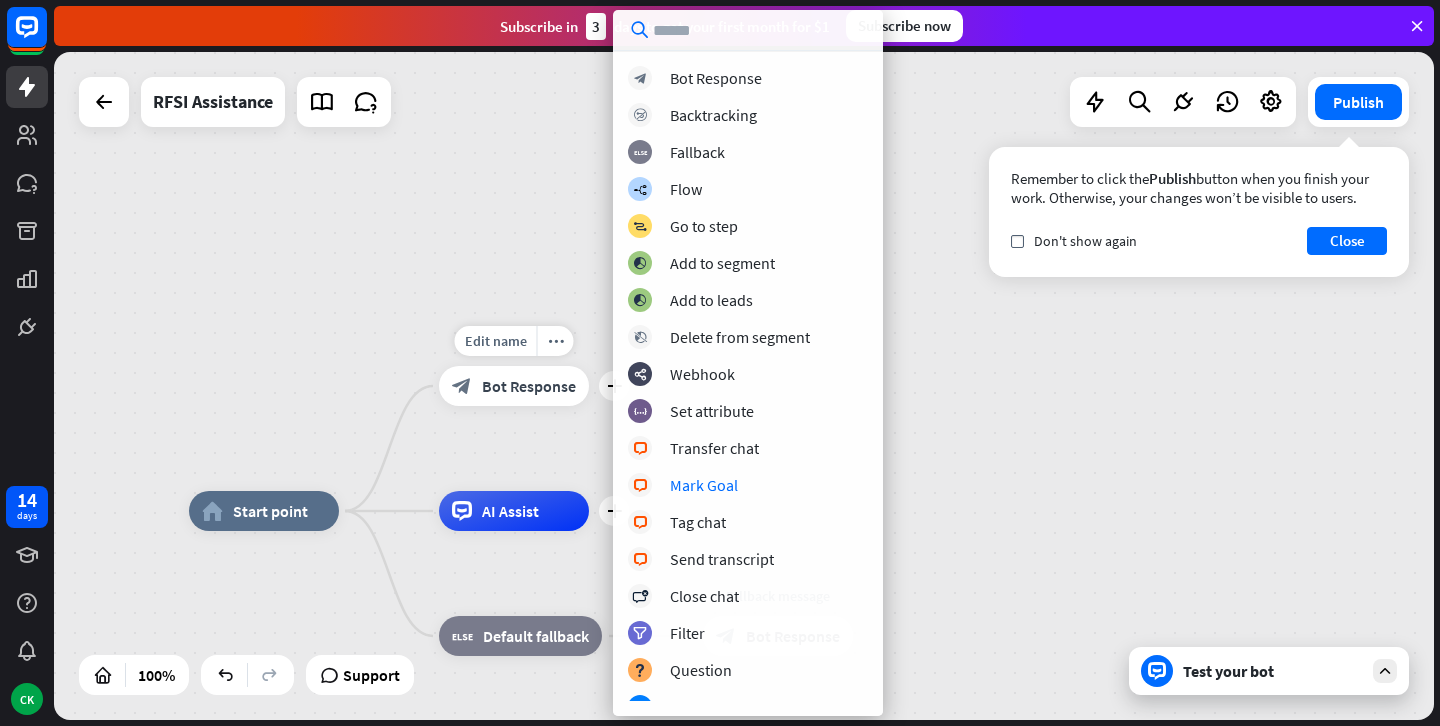scroll, scrollTop: 0, scrollLeft: 0, axis: both 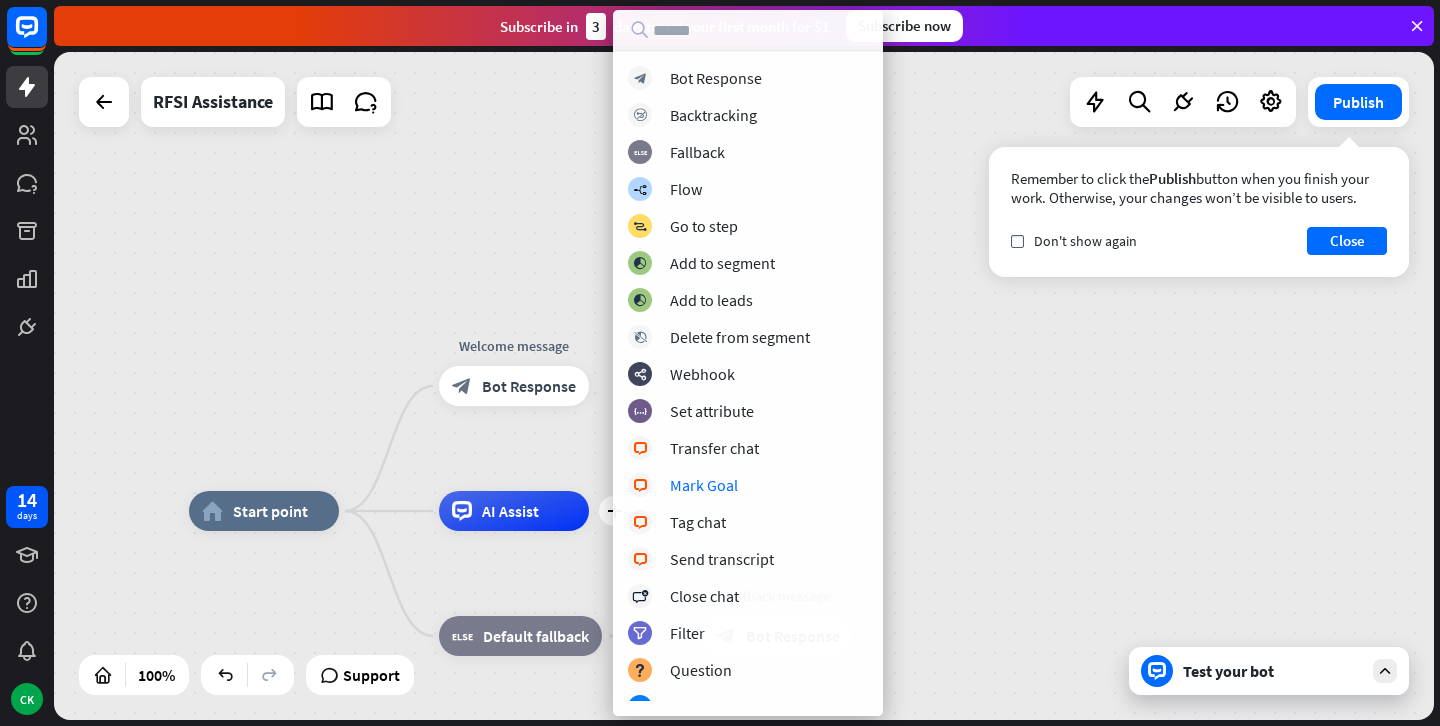 click on "home_2   Start point                 Welcome message   block_bot_response   Bot Response               plus       AI Assist                   block_fallback   Default fallback                 Fallback message   block_bot_response   Bot Response" at bounding box center (744, 386) 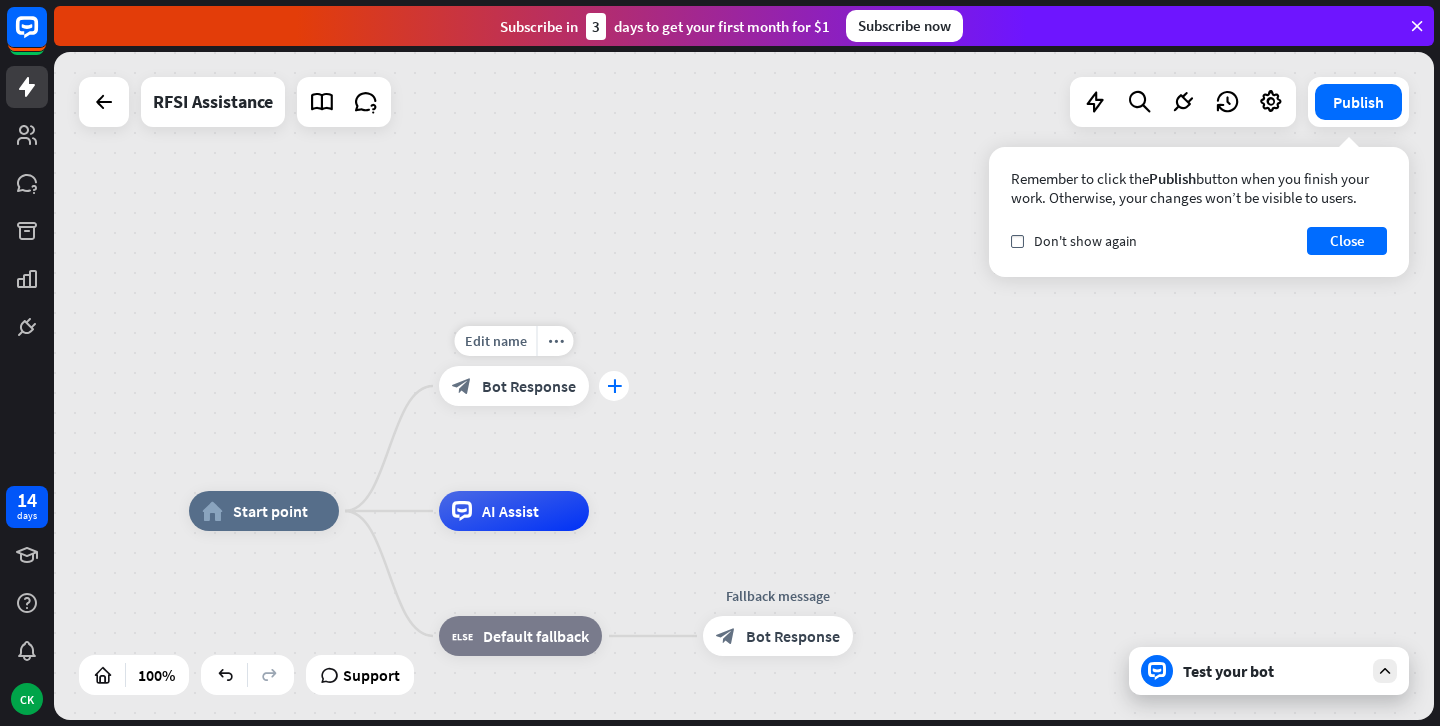 click on "plus" at bounding box center [614, 386] 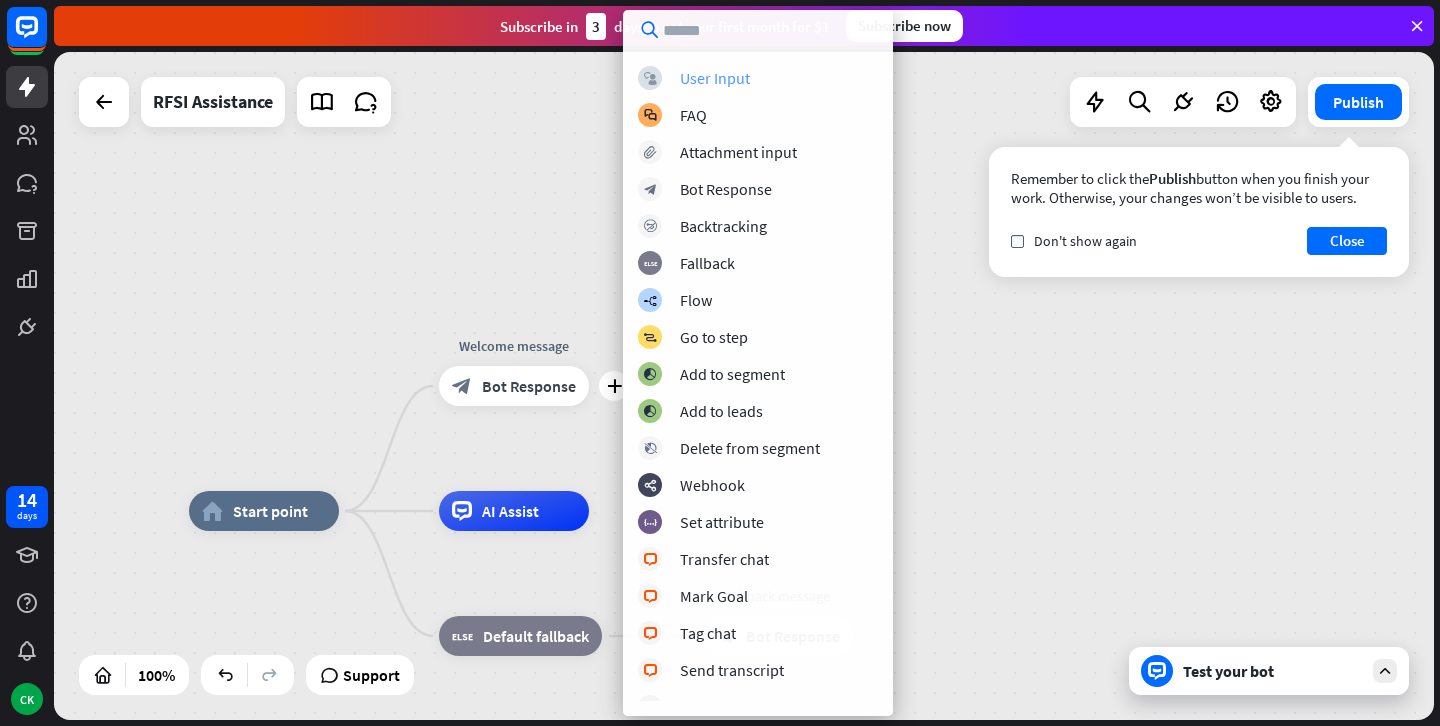 click on "User Input" at bounding box center (715, 78) 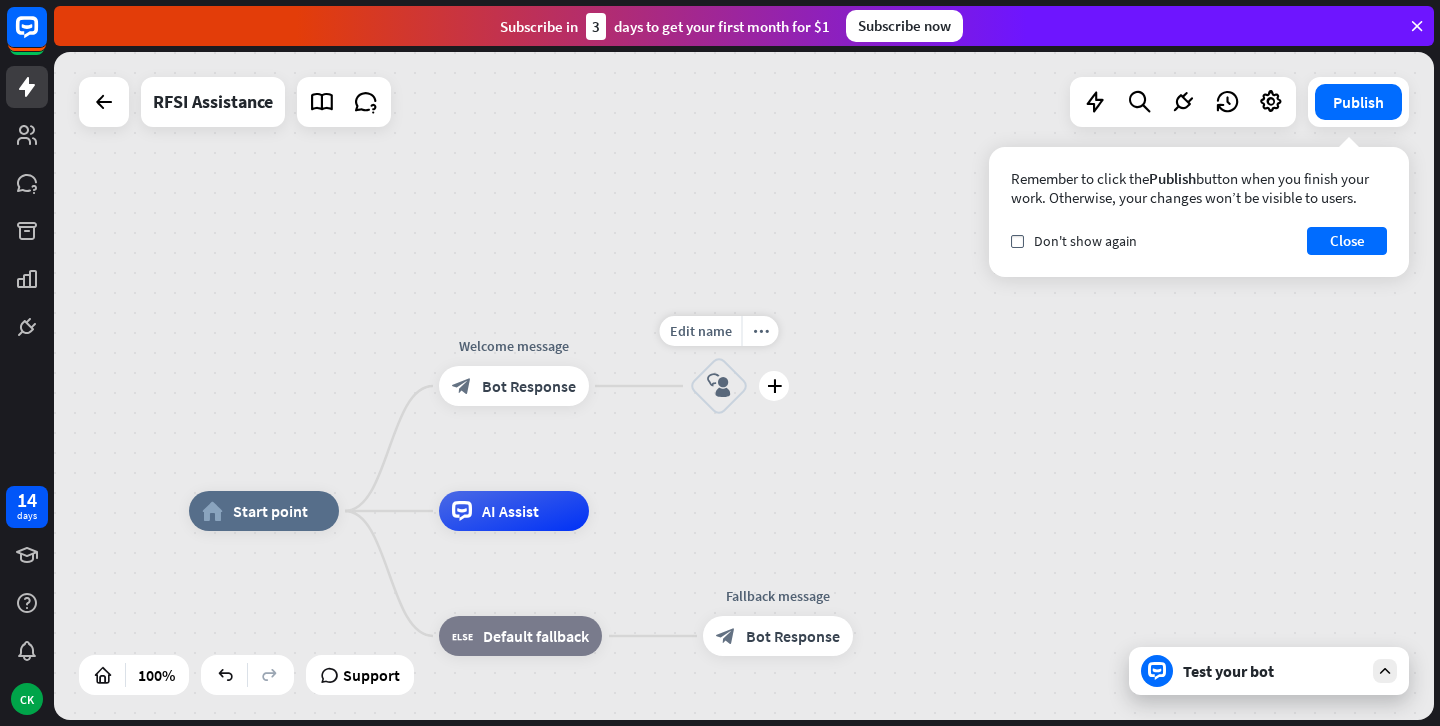click on "block_user_input" at bounding box center (719, 386) 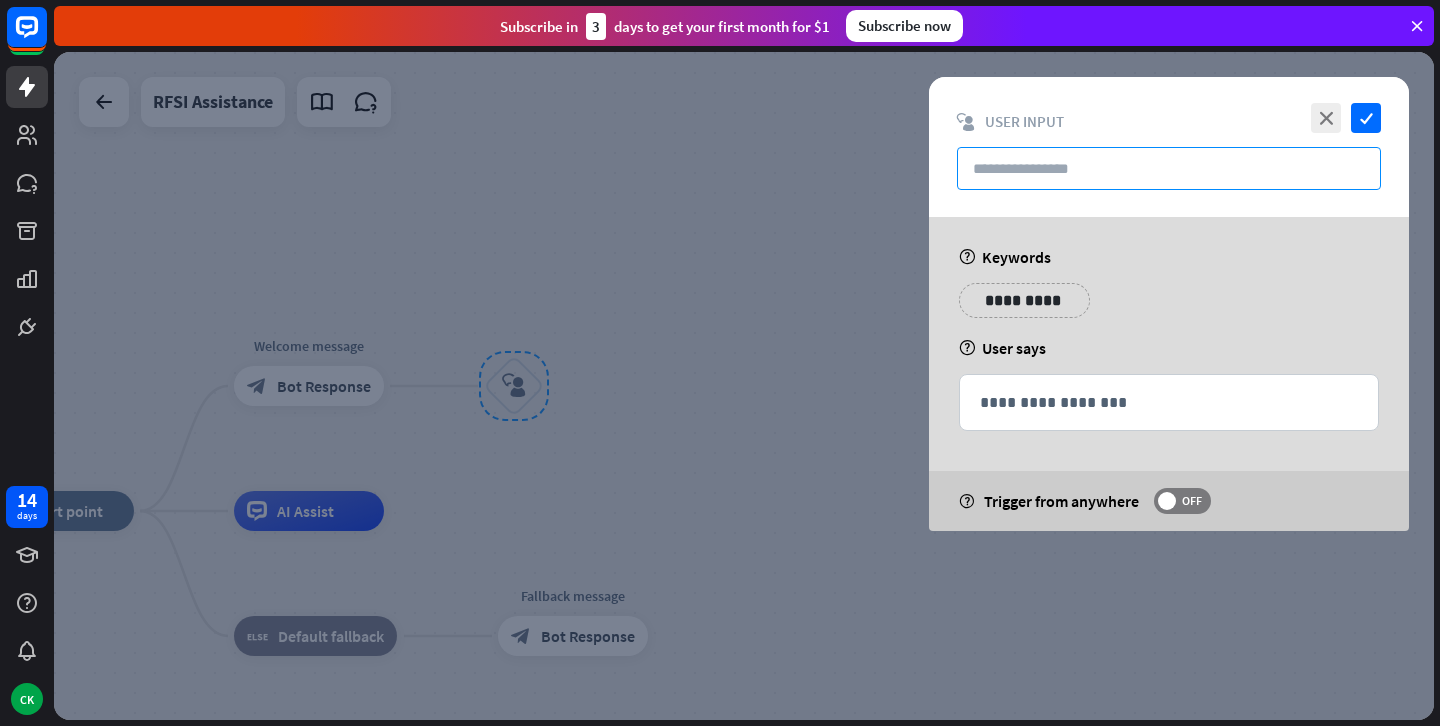 click at bounding box center [1169, 168] 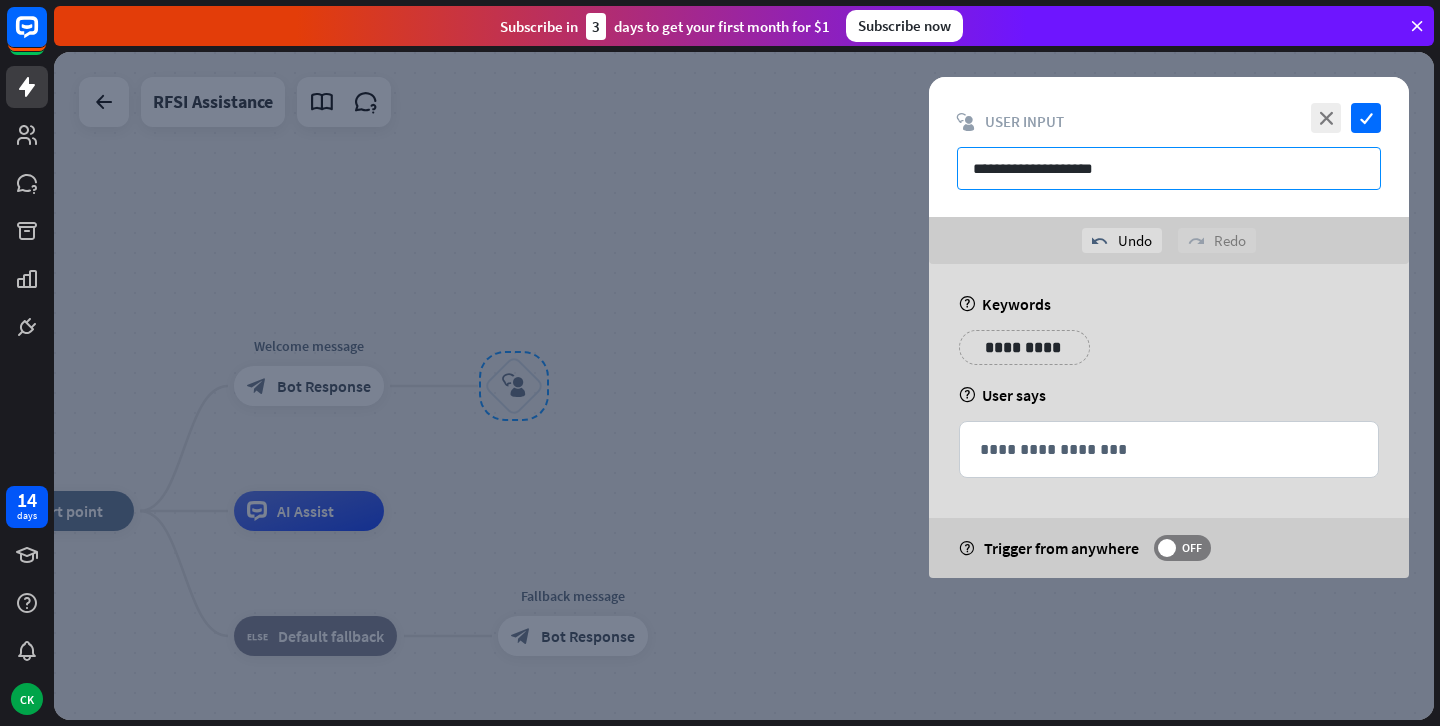 type on "**********" 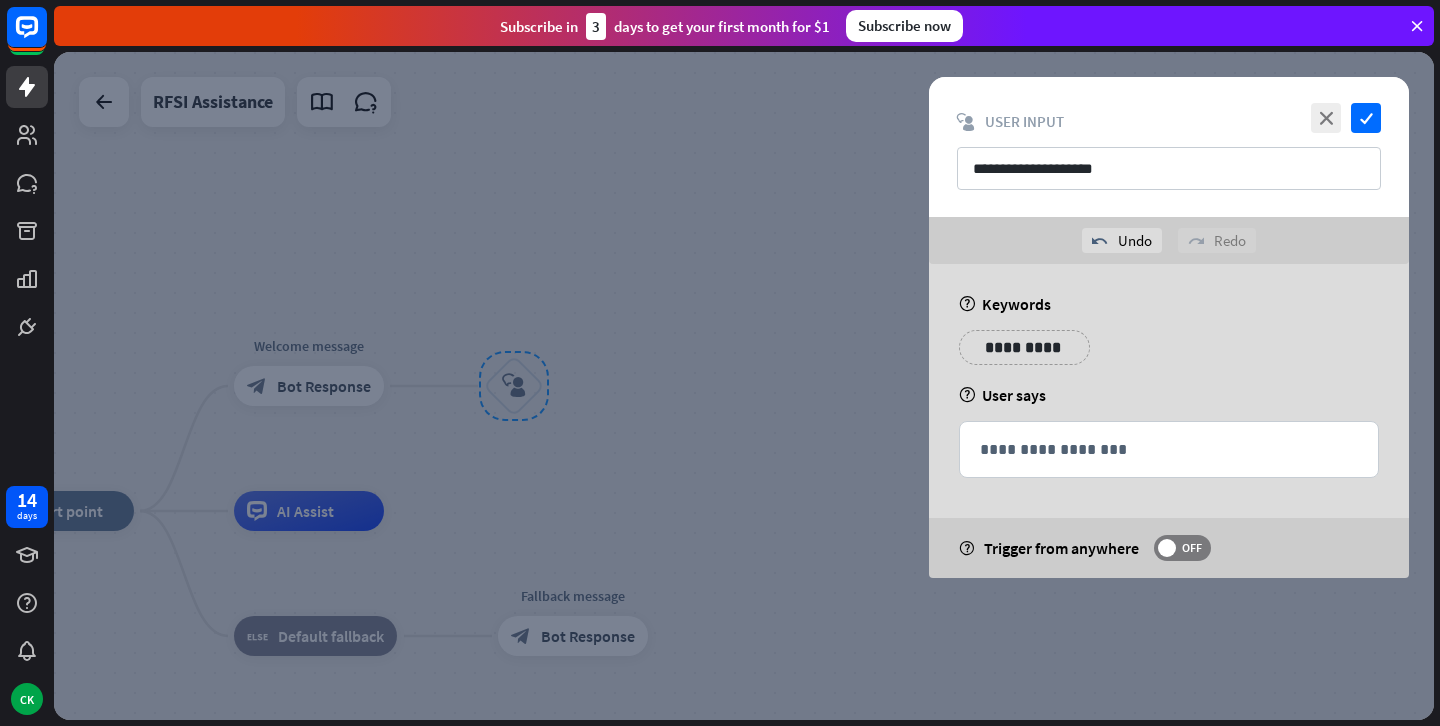 click on "help
Keywords" at bounding box center (1169, 304) 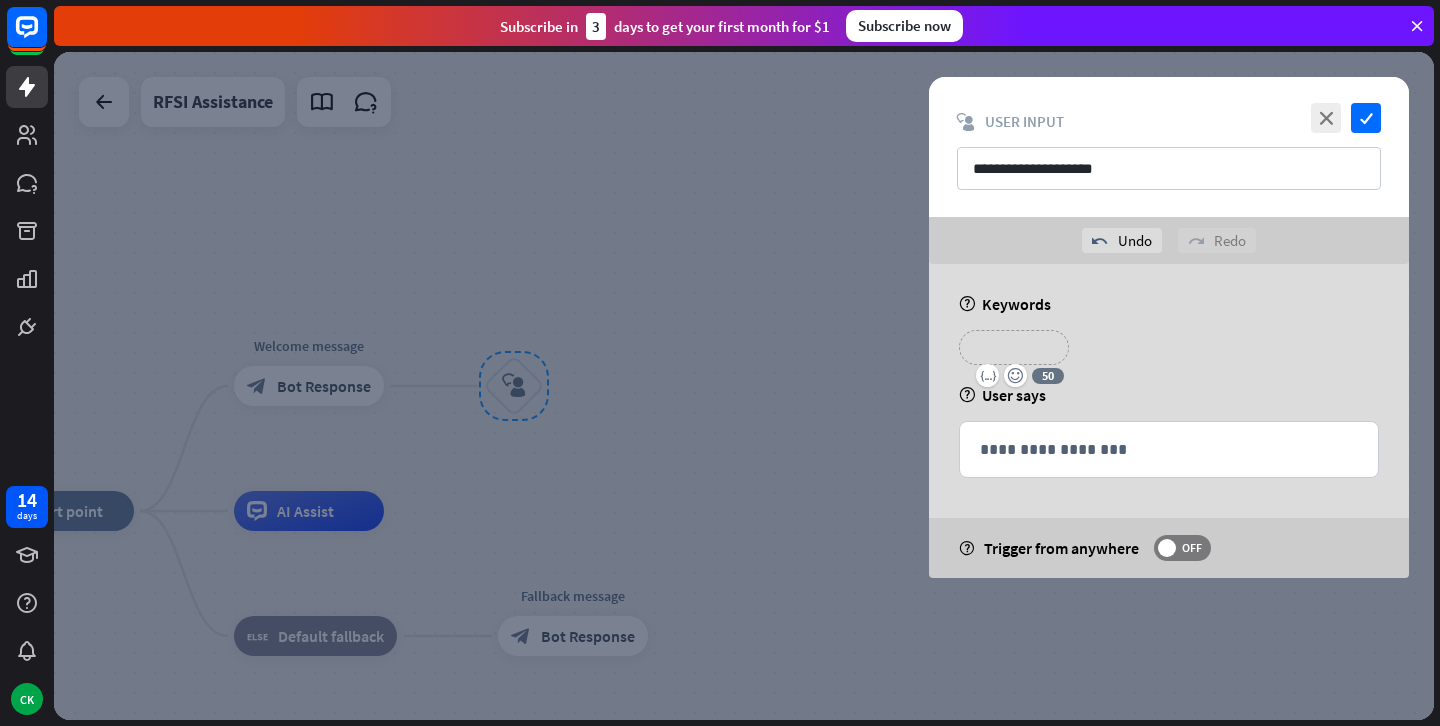 click on "**********" at bounding box center (1169, 421) 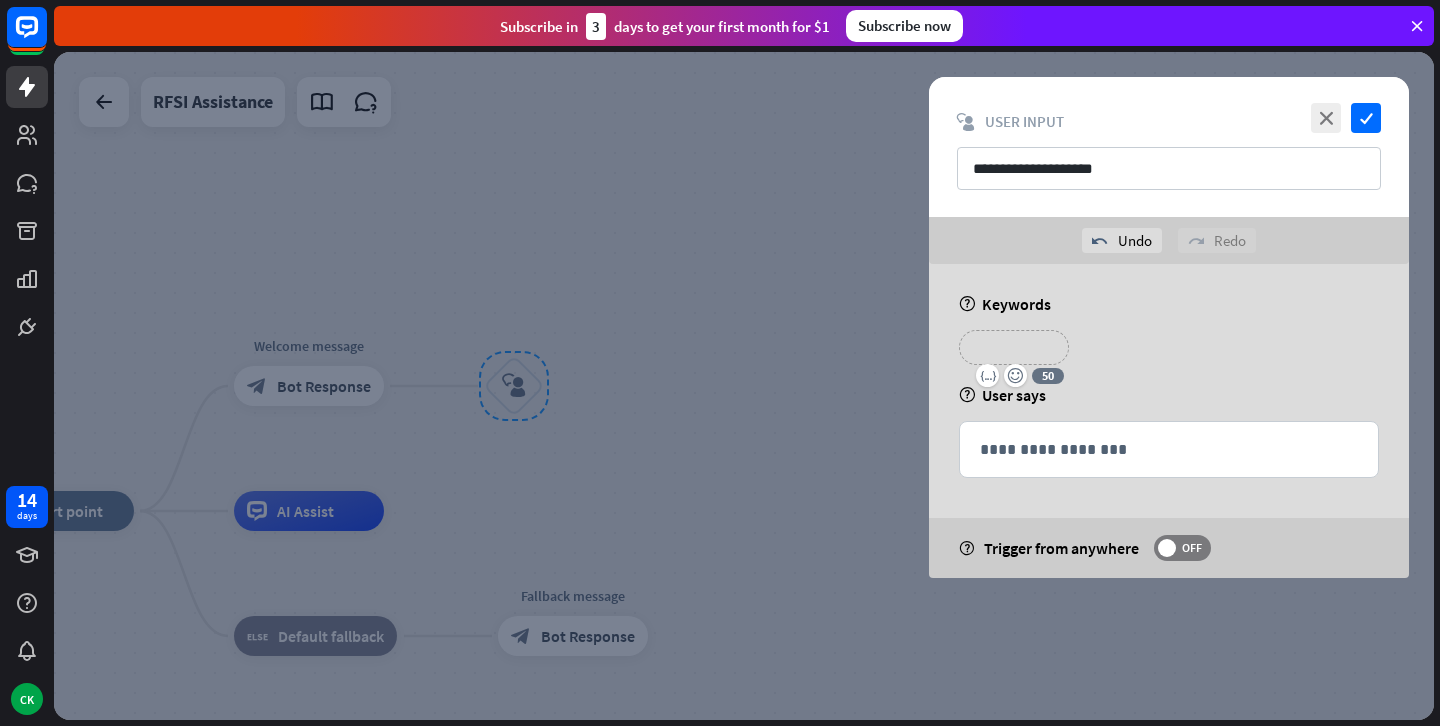 click on "**********" at bounding box center (1014, 347) 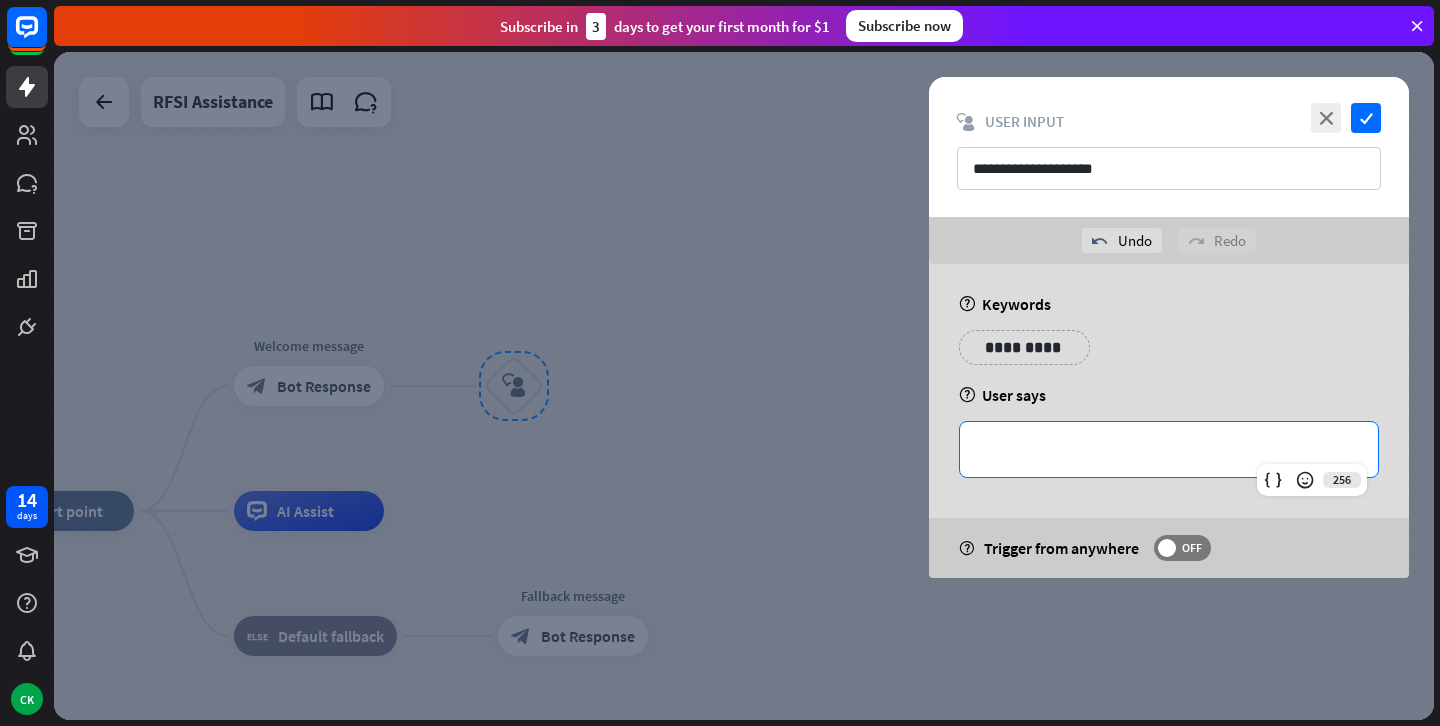 click on "**********" at bounding box center [1169, 449] 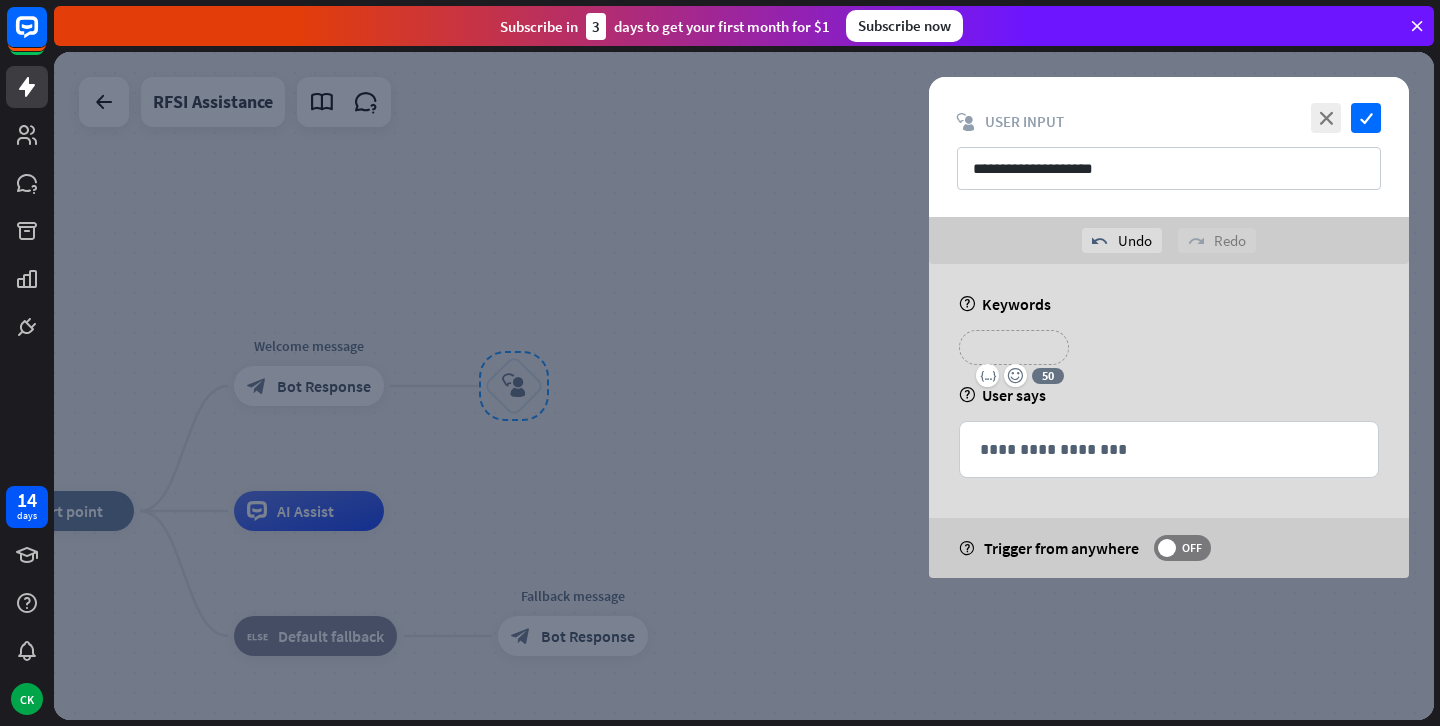 click on "**********" at bounding box center (1014, 347) 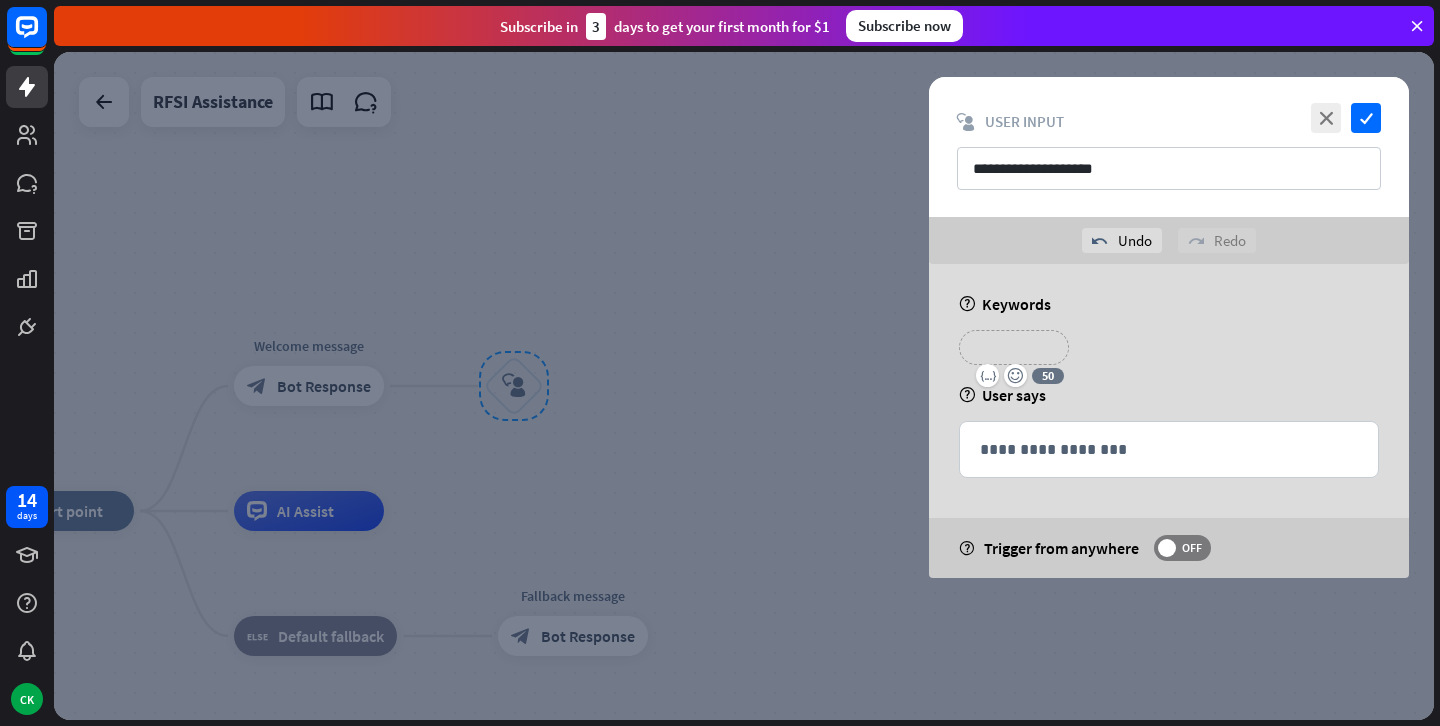 type 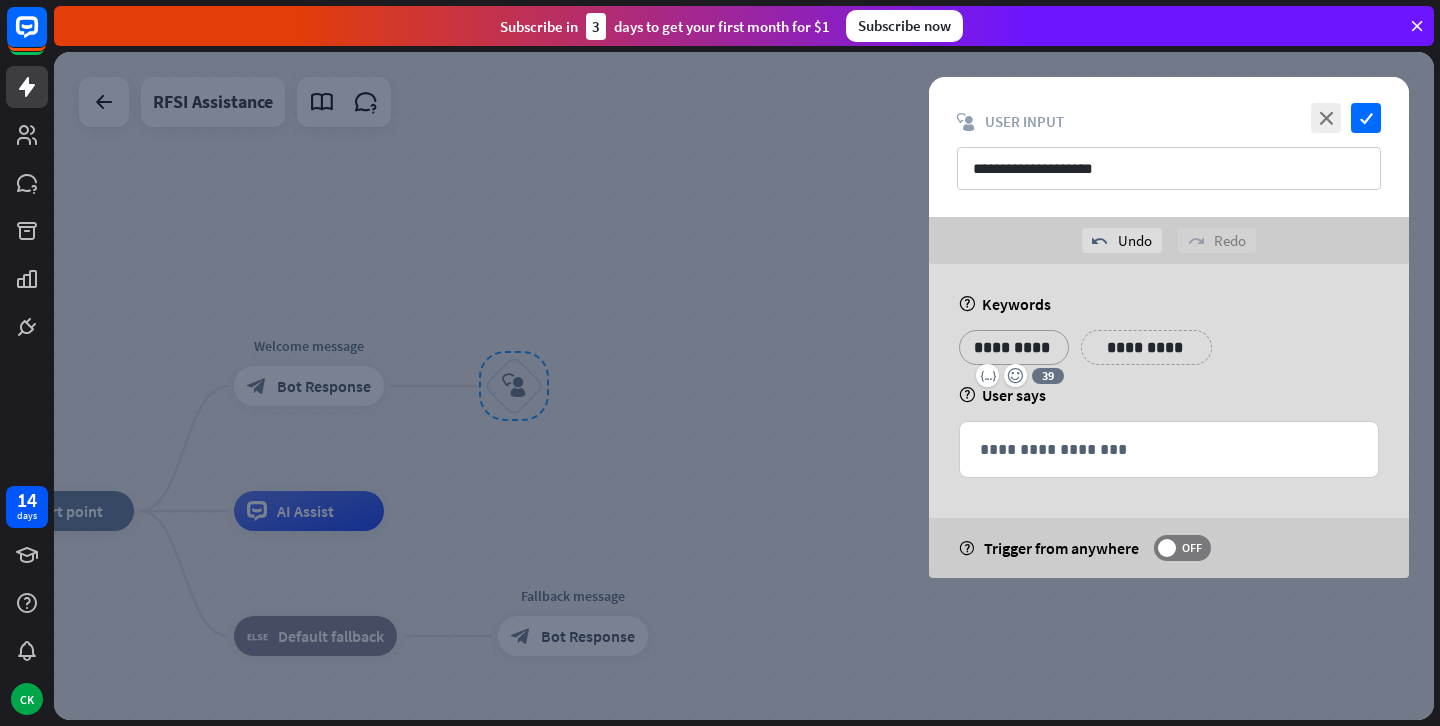 click on "**********" at bounding box center (1146, 347) 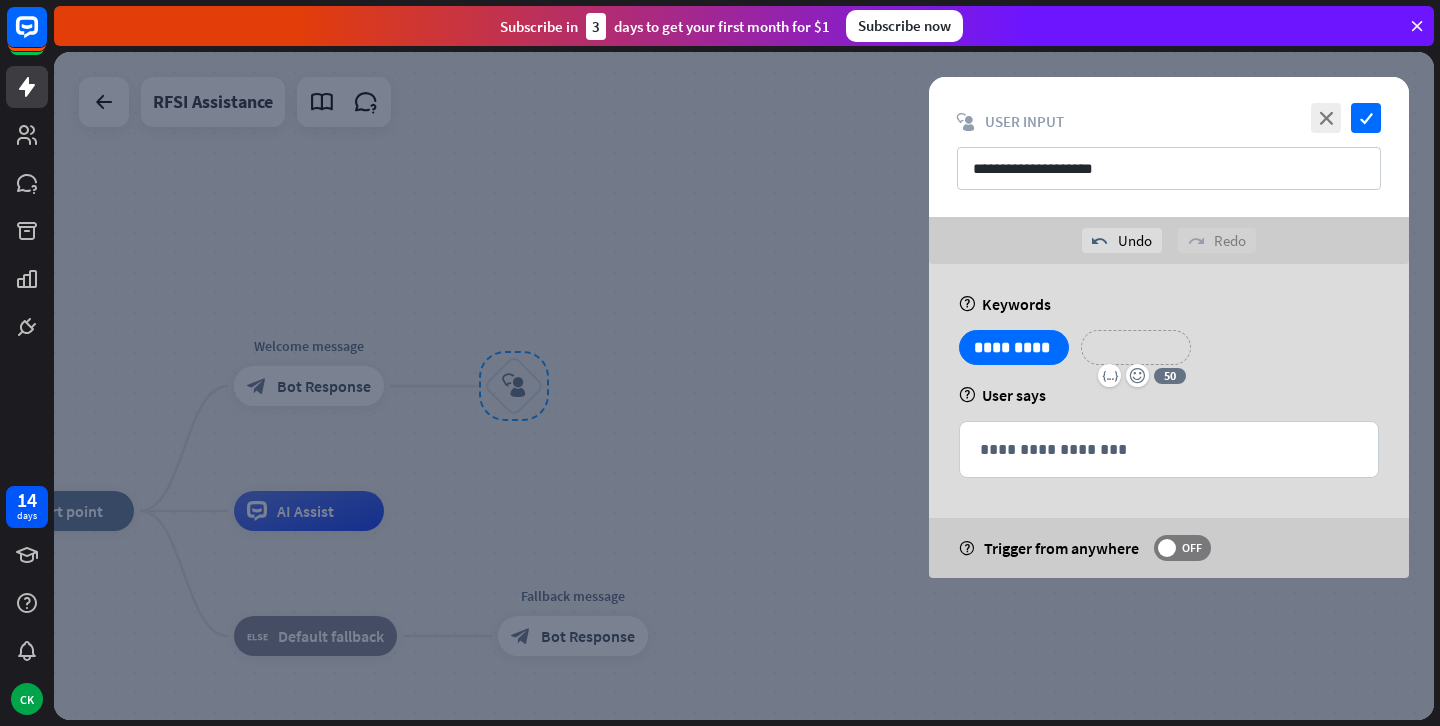 type 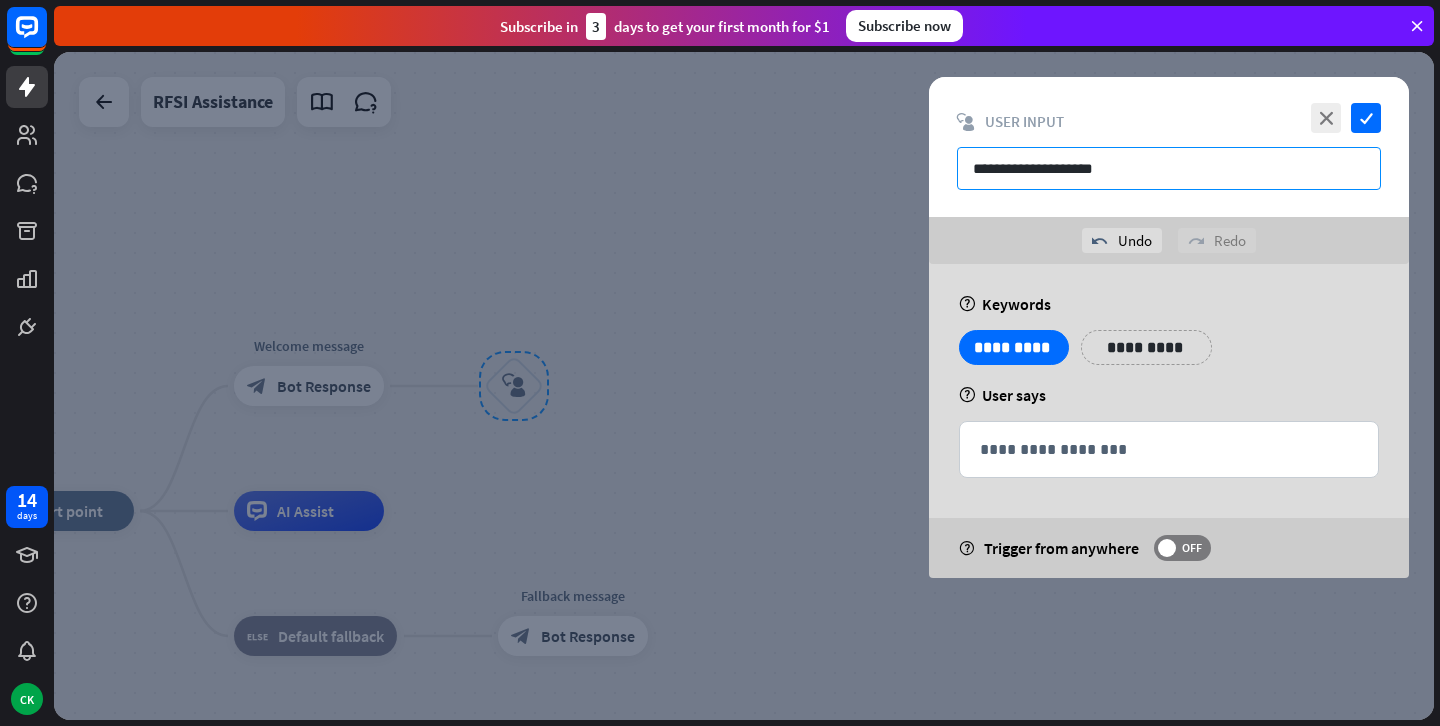 click on "**********" at bounding box center (1169, 168) 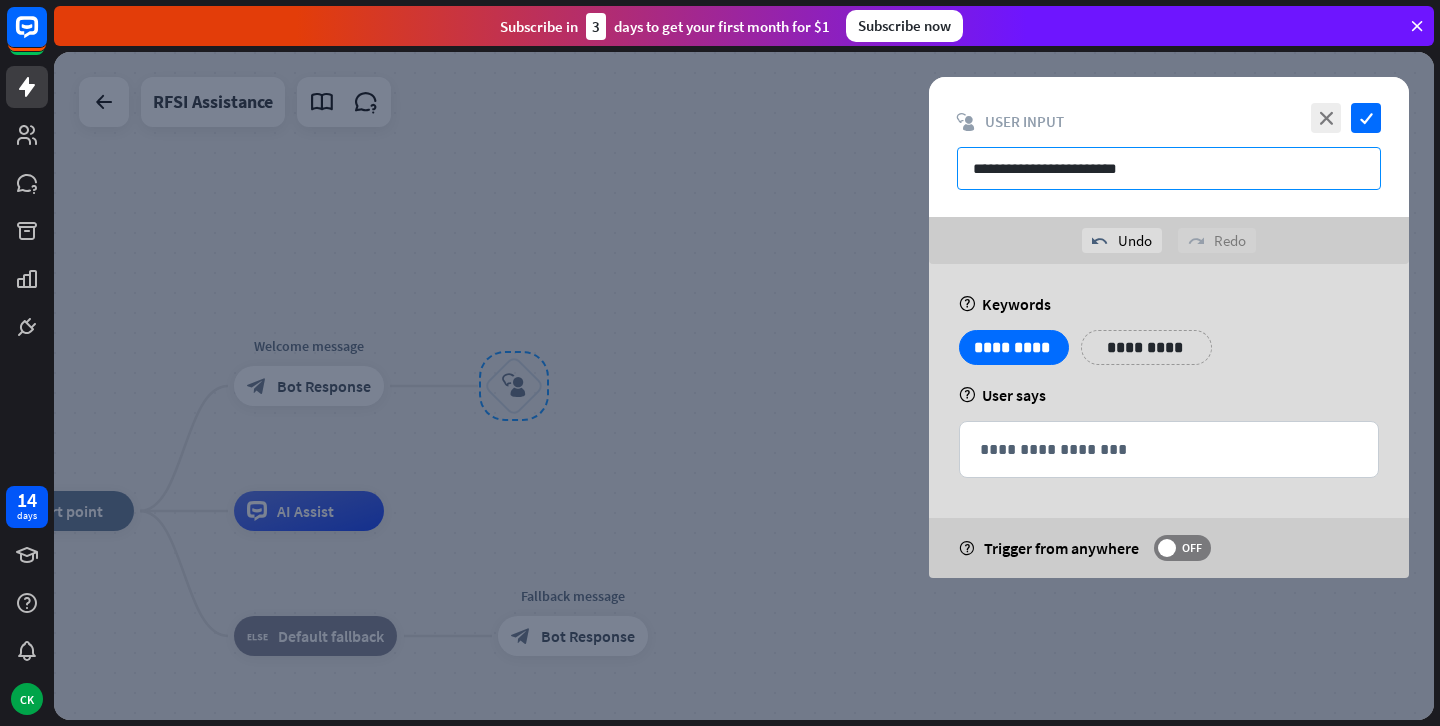 type on "**********" 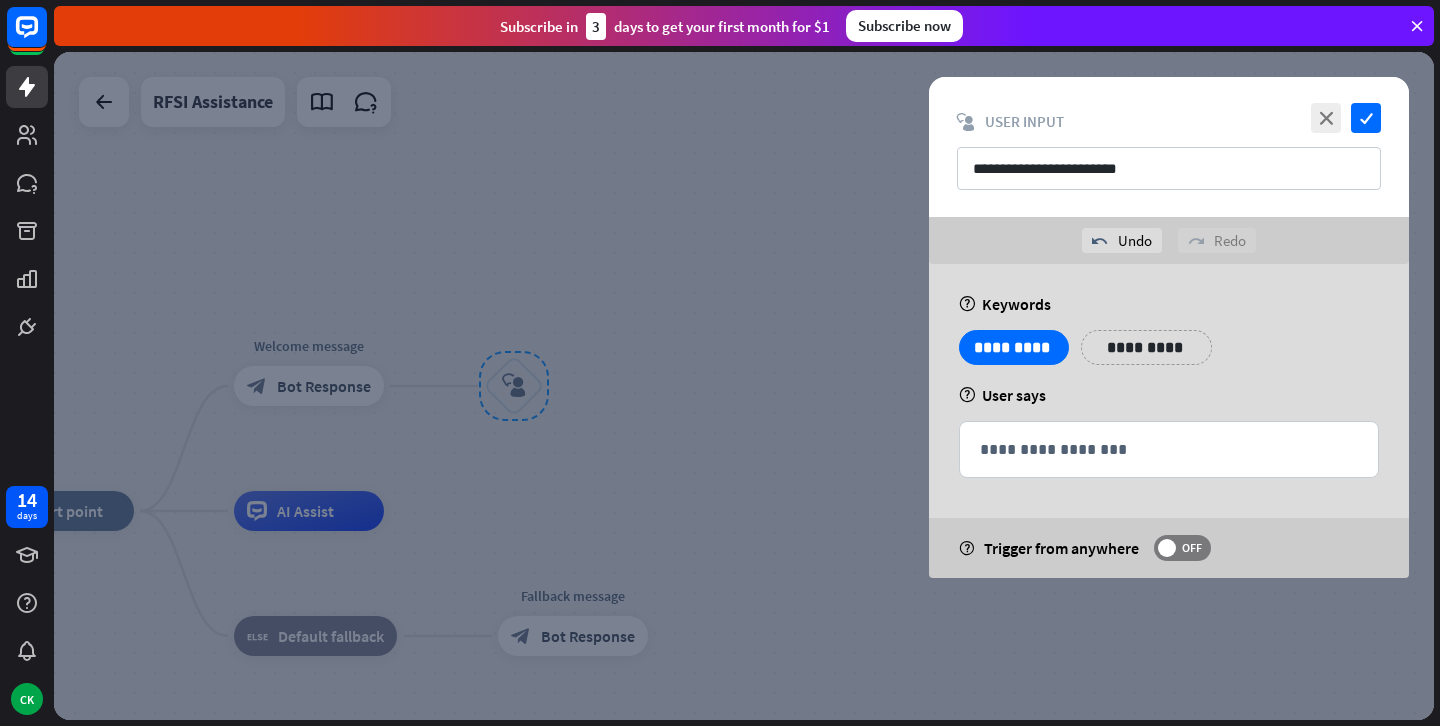click on "**********" at bounding box center (1146, 347) 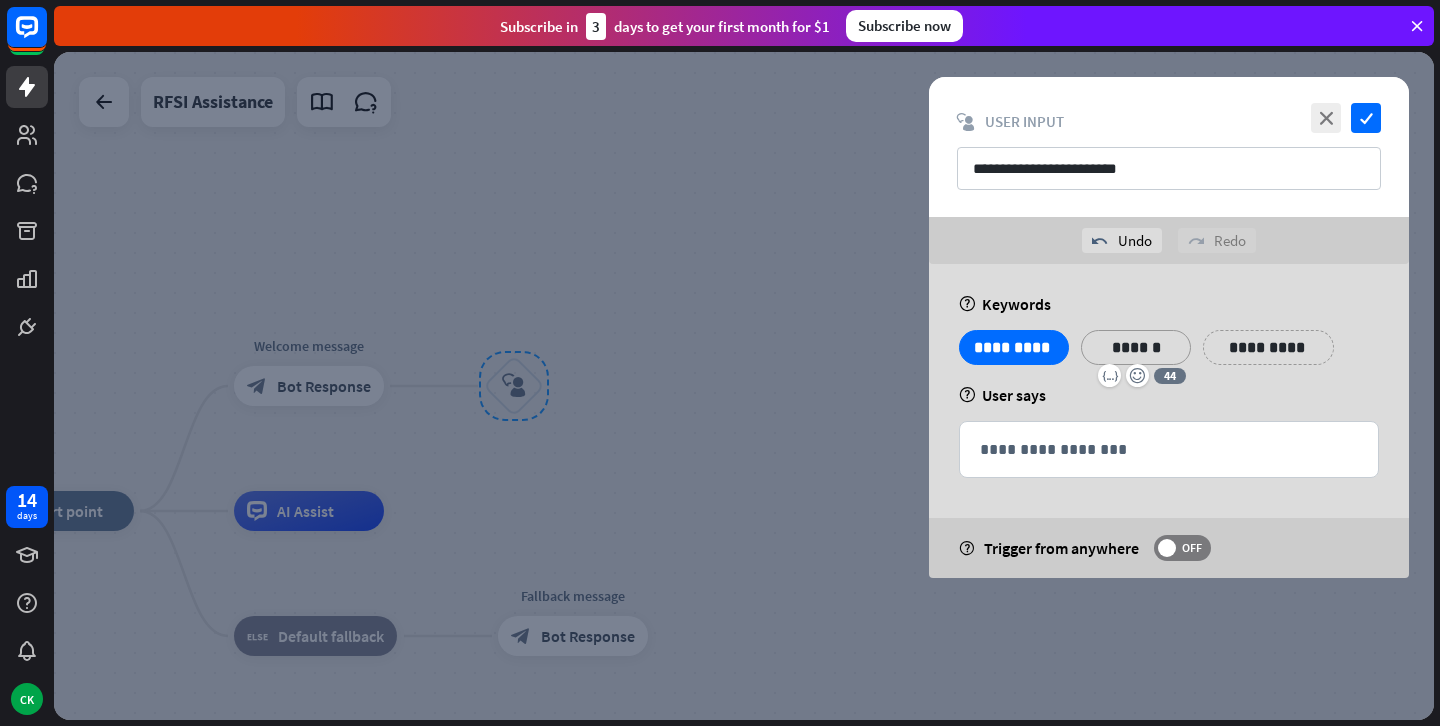 click on "**********" at bounding box center (1268, 347) 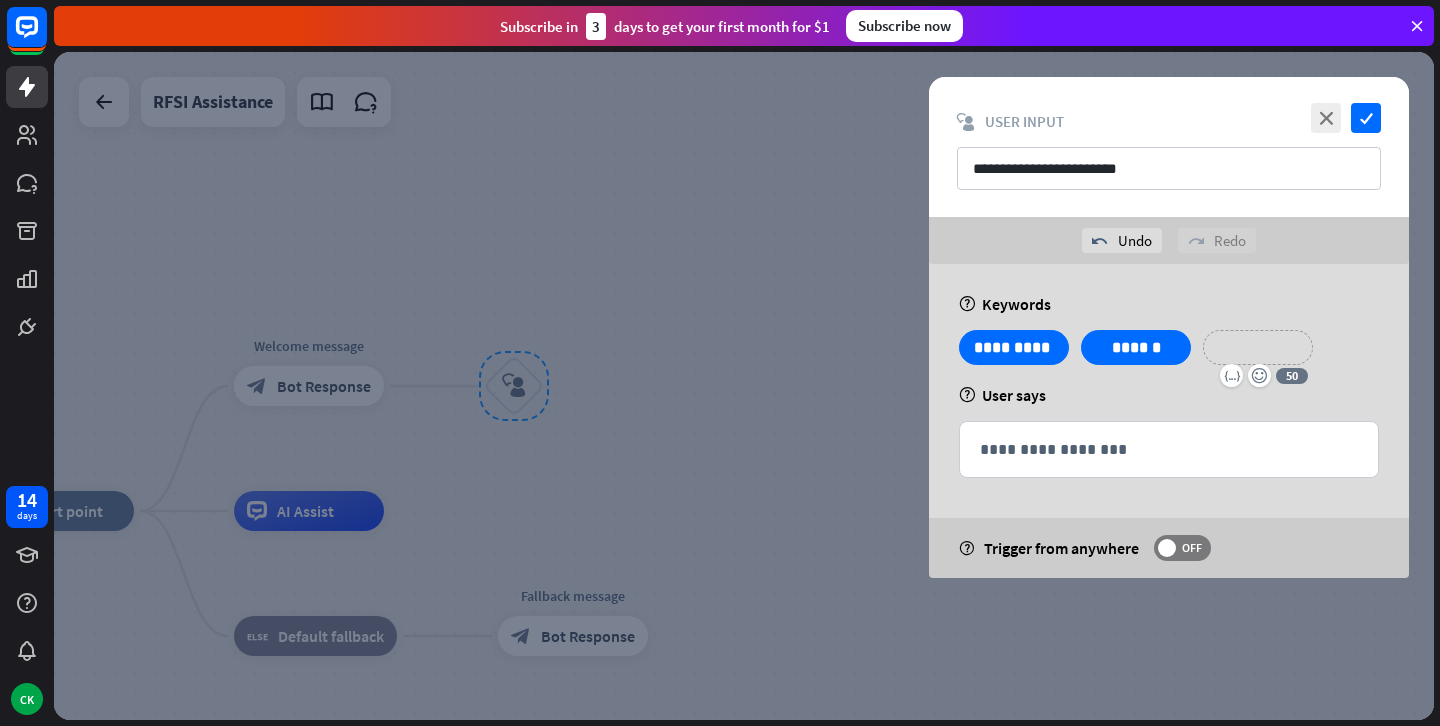 click on "**********" at bounding box center [1258, 347] 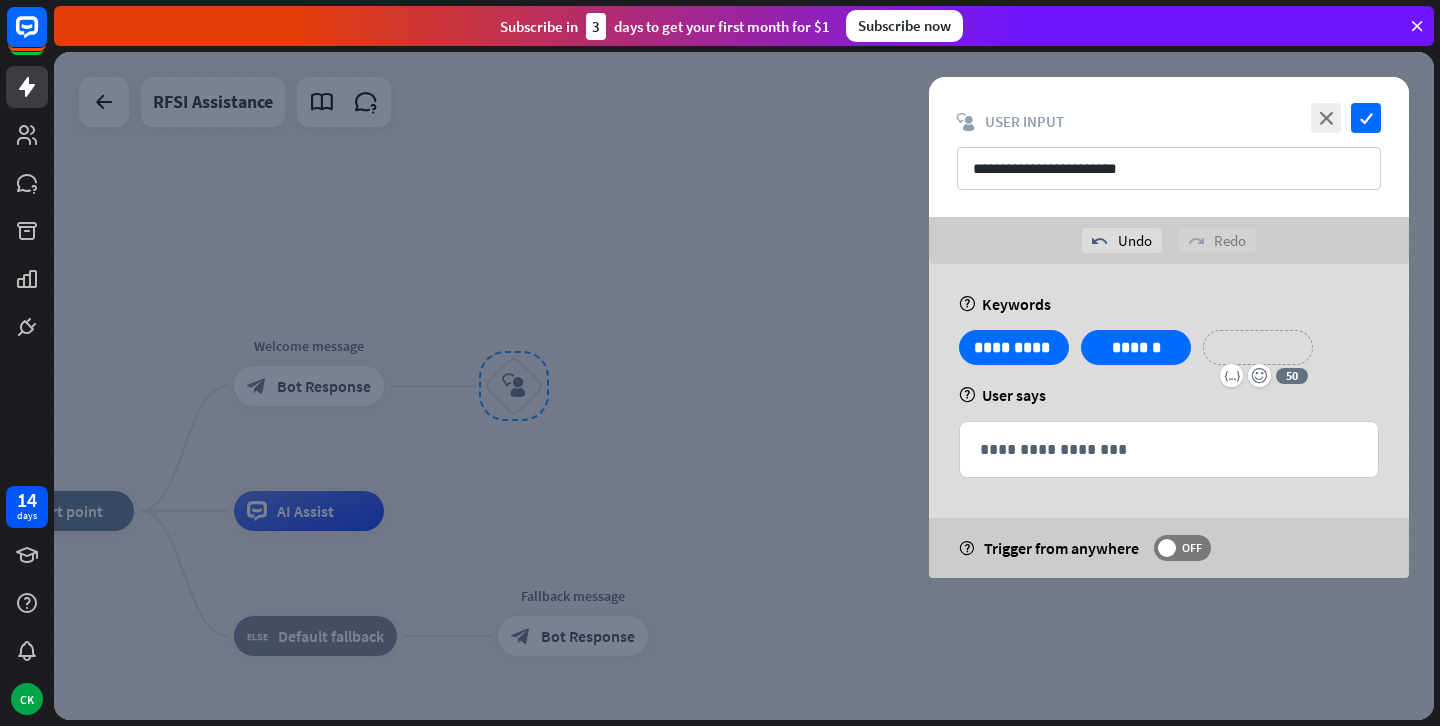 type 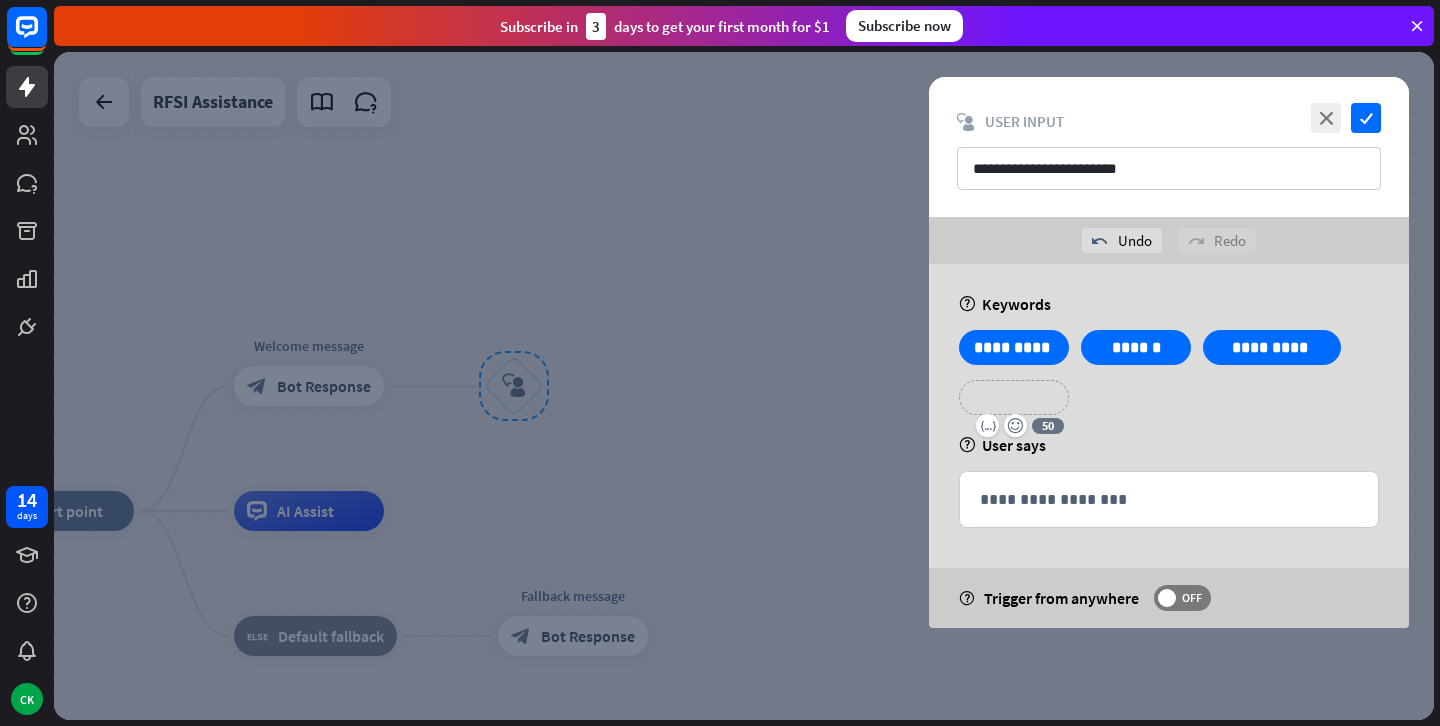 click on "**********" at bounding box center [1014, 397] 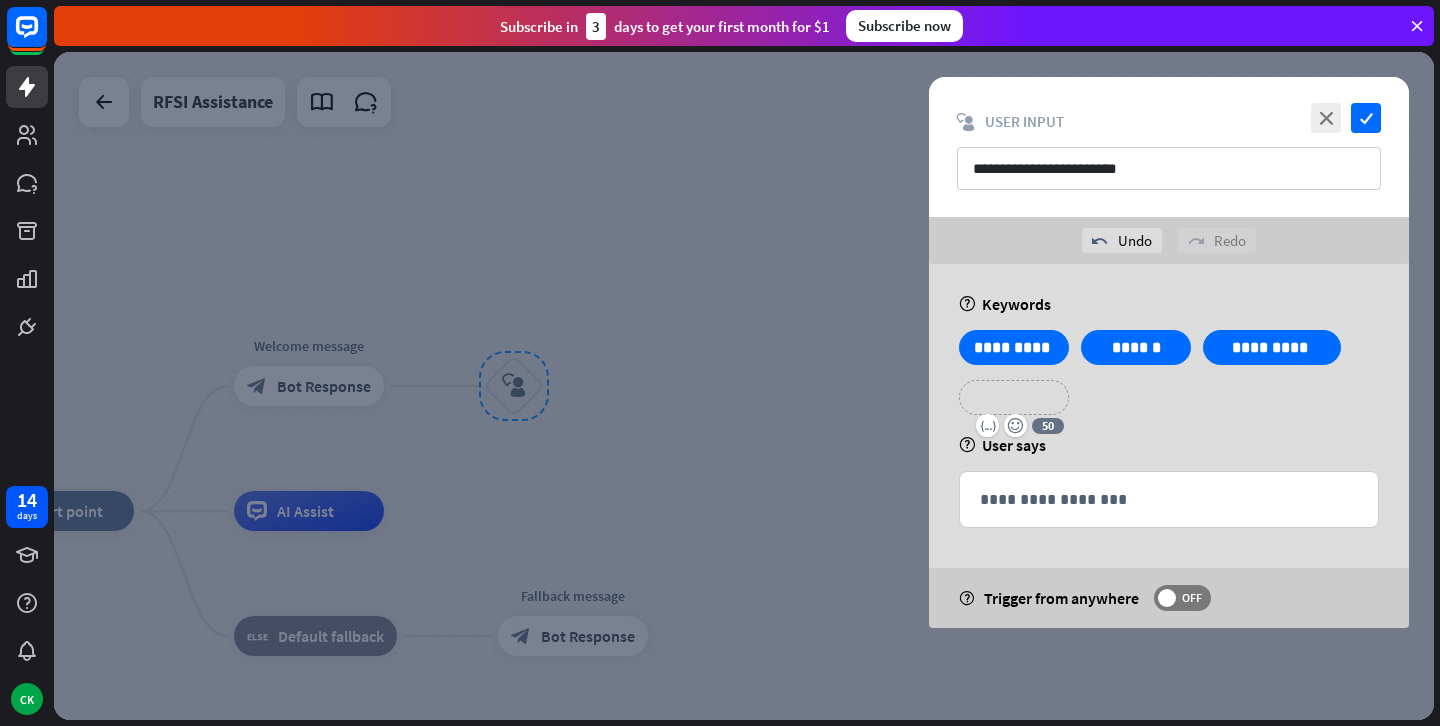 type 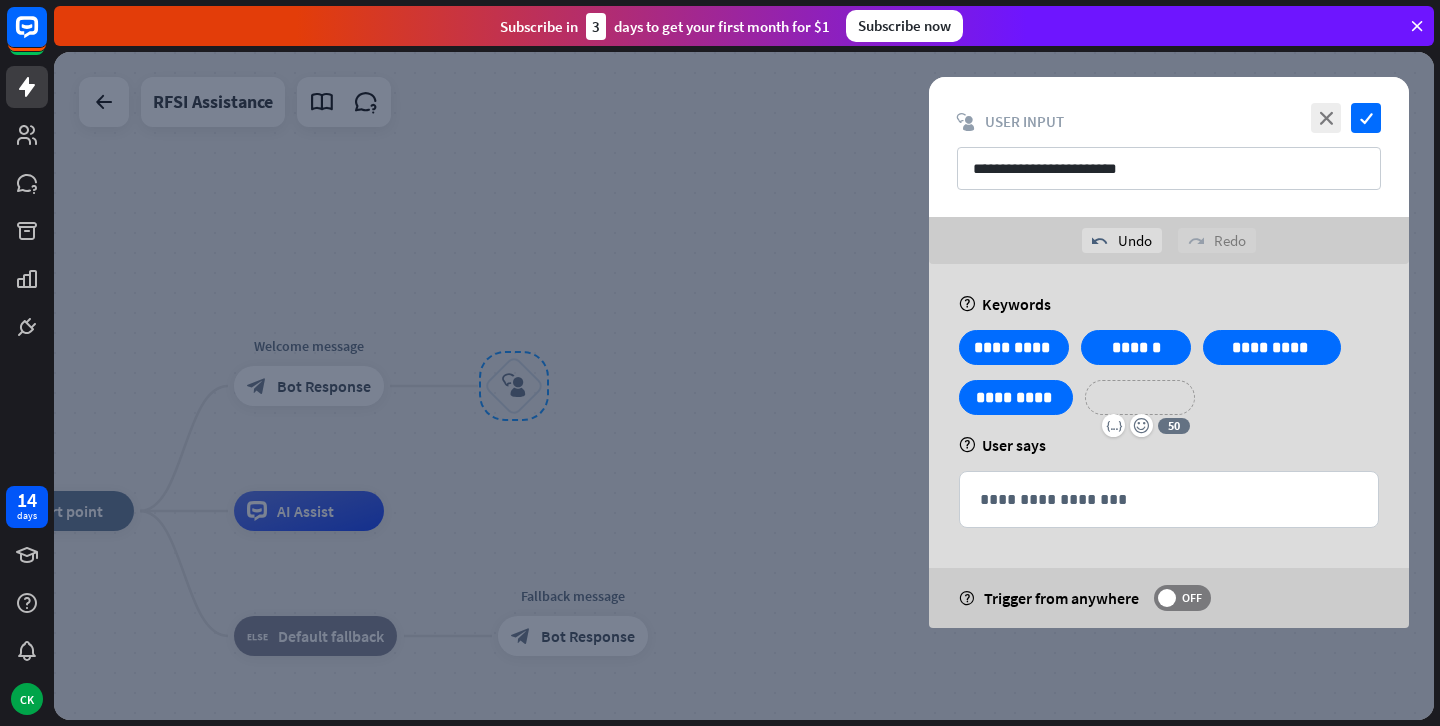 click on "**********" at bounding box center (1140, 397) 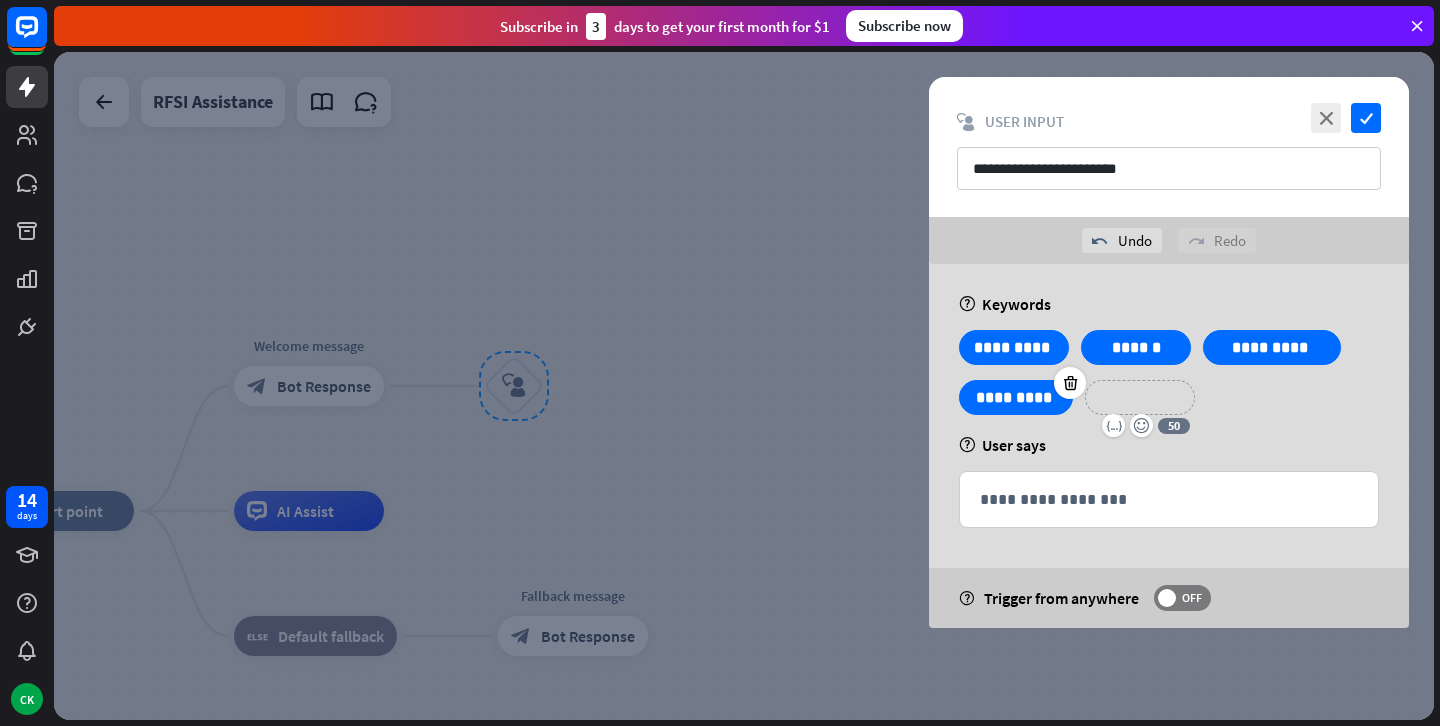 click on "**********" at bounding box center (1016, 397) 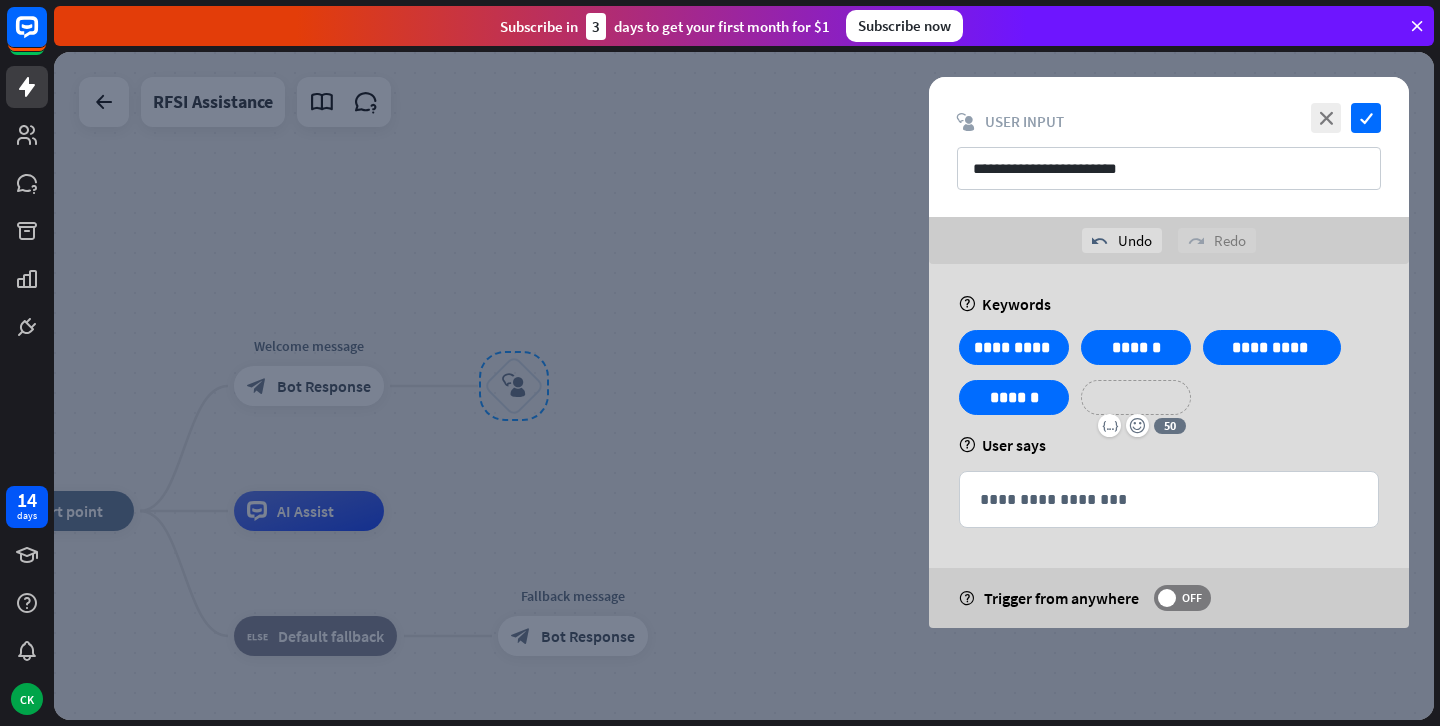 click on "**********" at bounding box center (1136, 397) 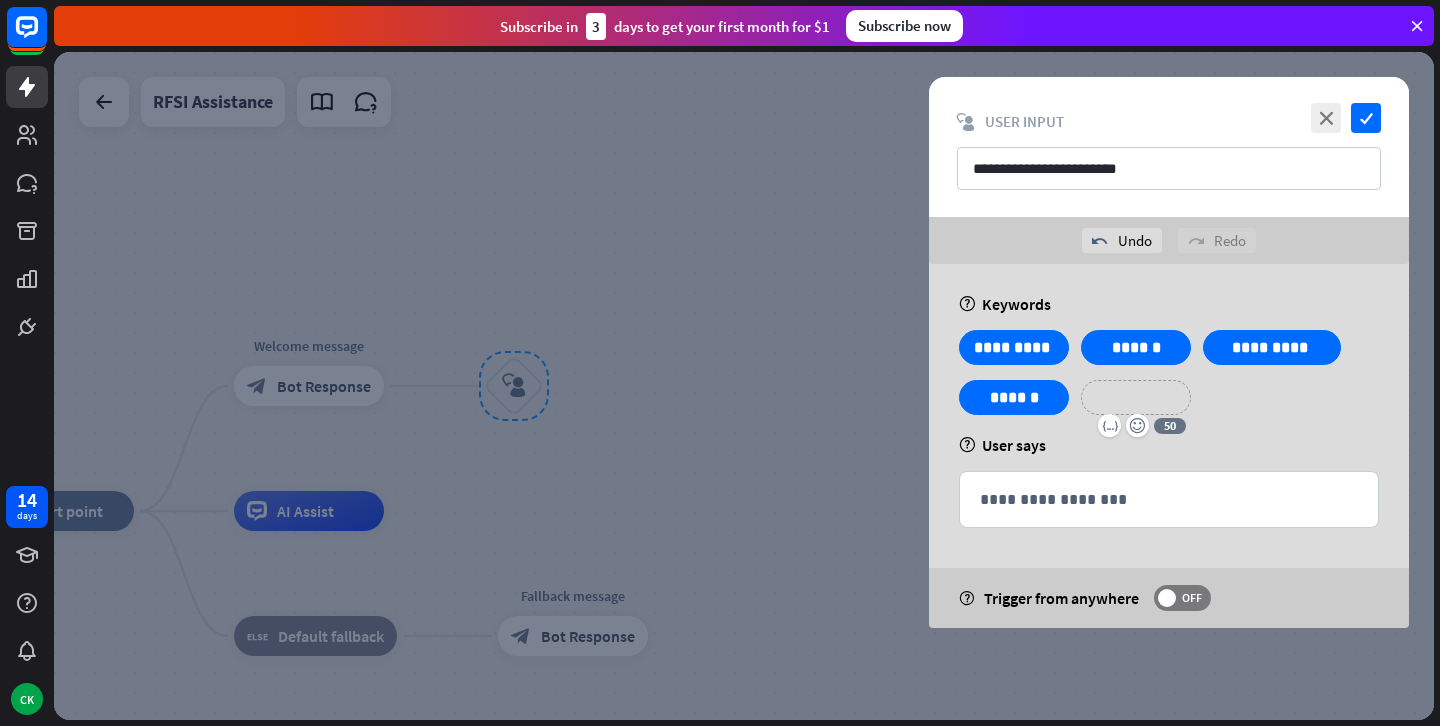 type 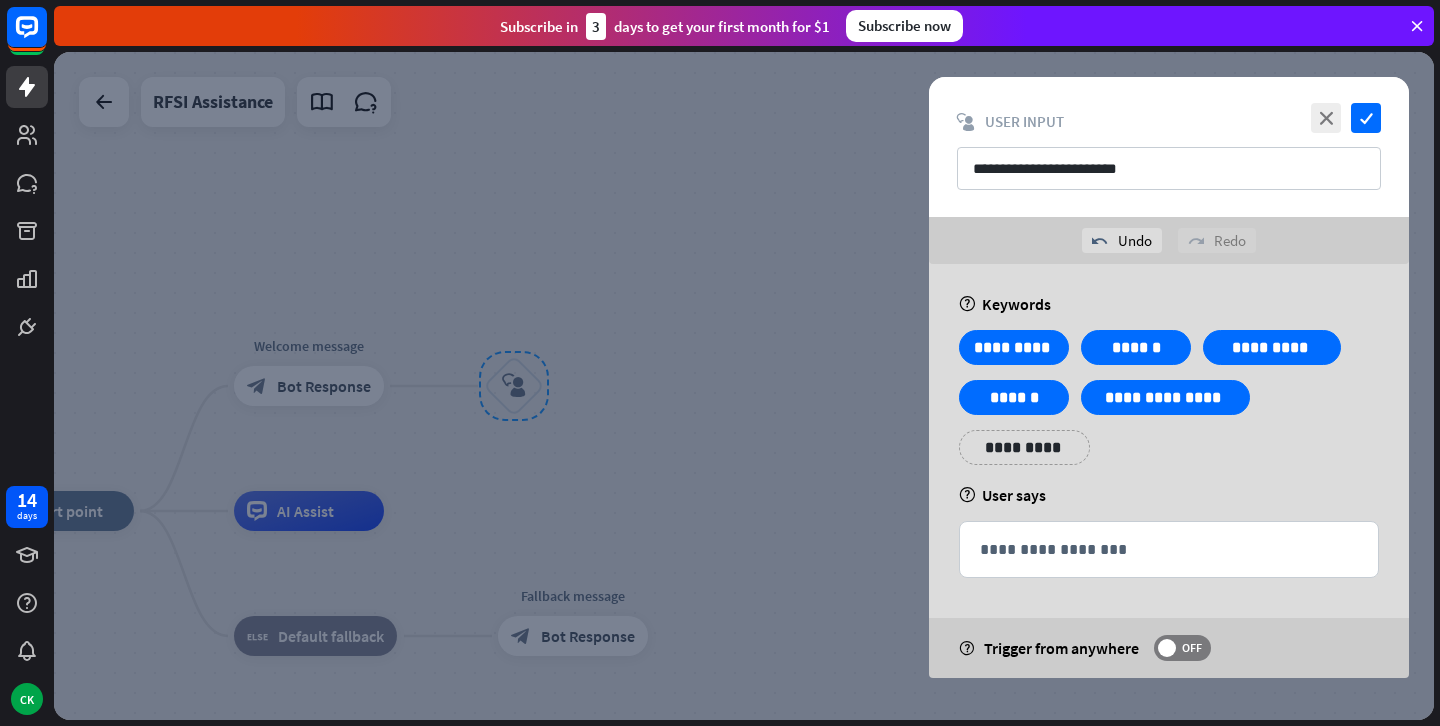 click on "**********" at bounding box center (1169, 405) 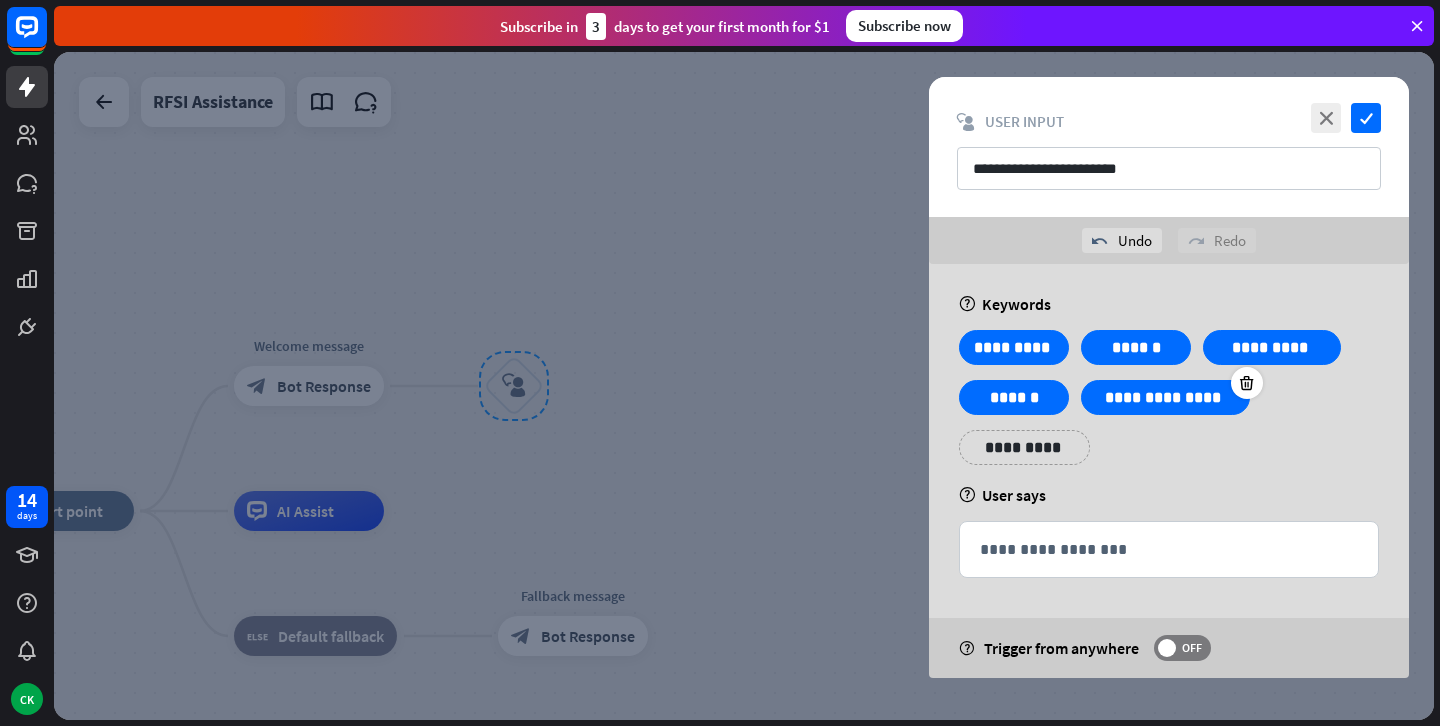 click on "**********" at bounding box center (1165, 397) 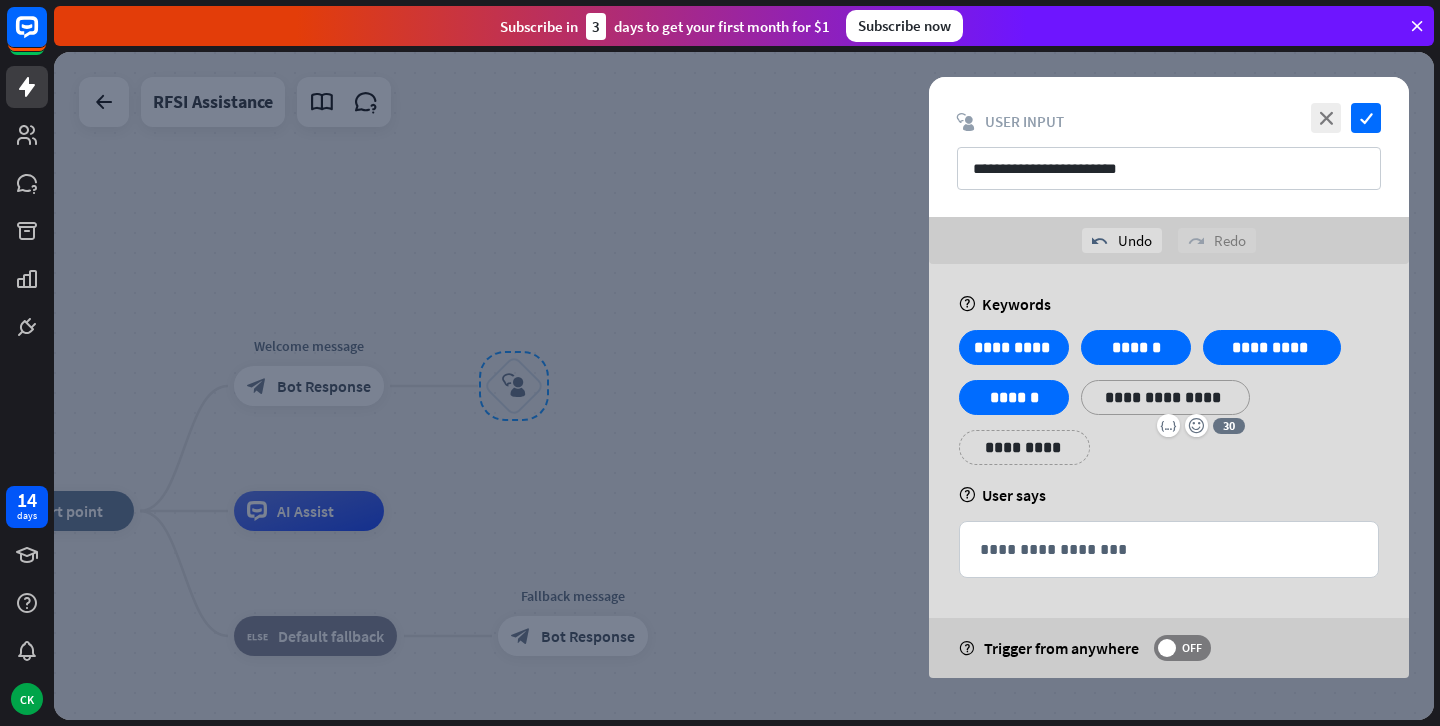 click on "**********" at bounding box center [1165, 397] 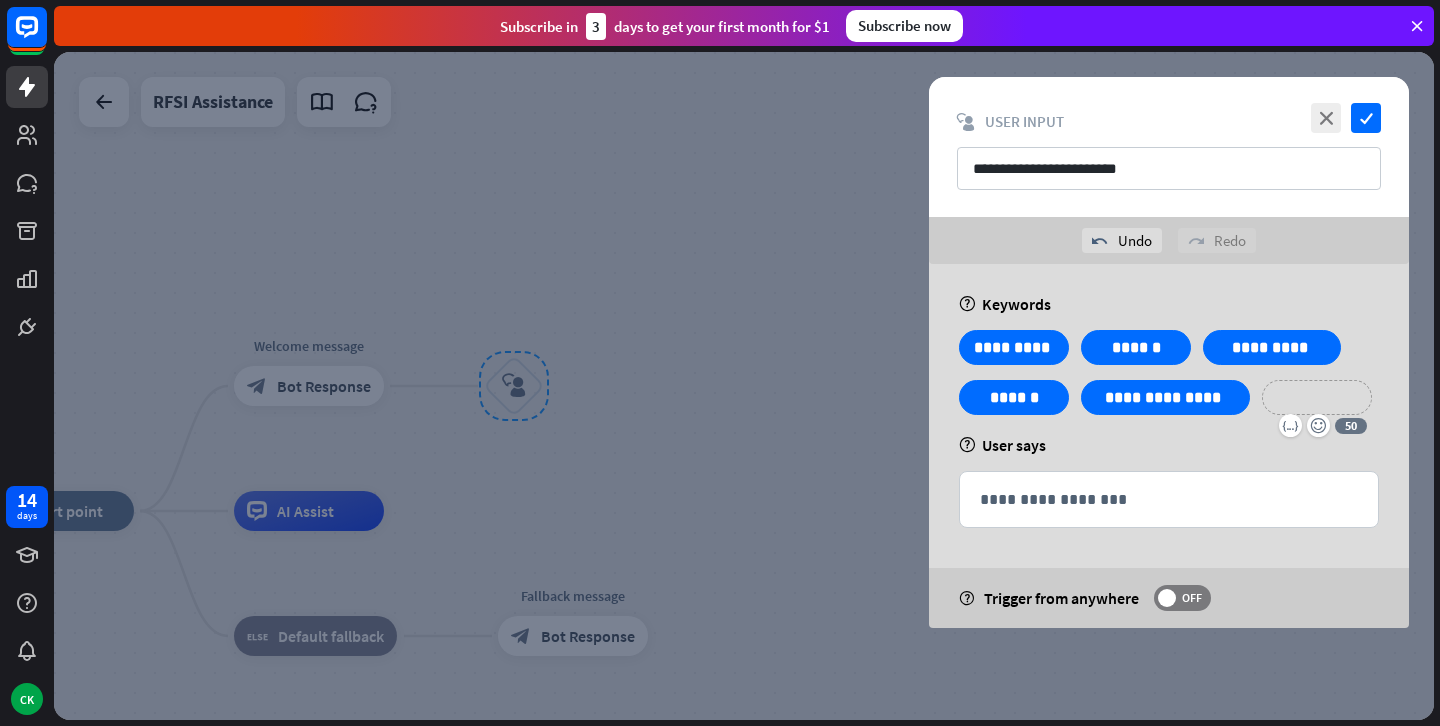 click on "**********" at bounding box center (1169, 446) 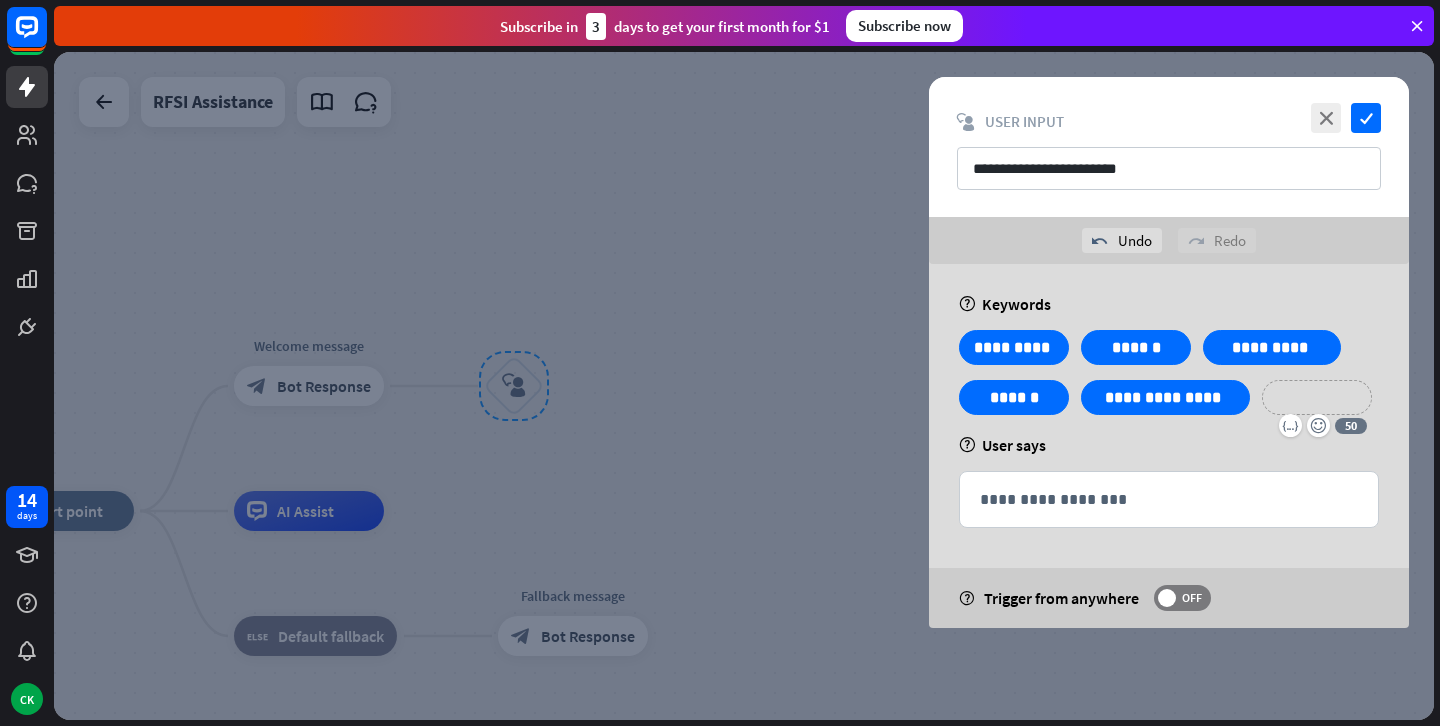 type 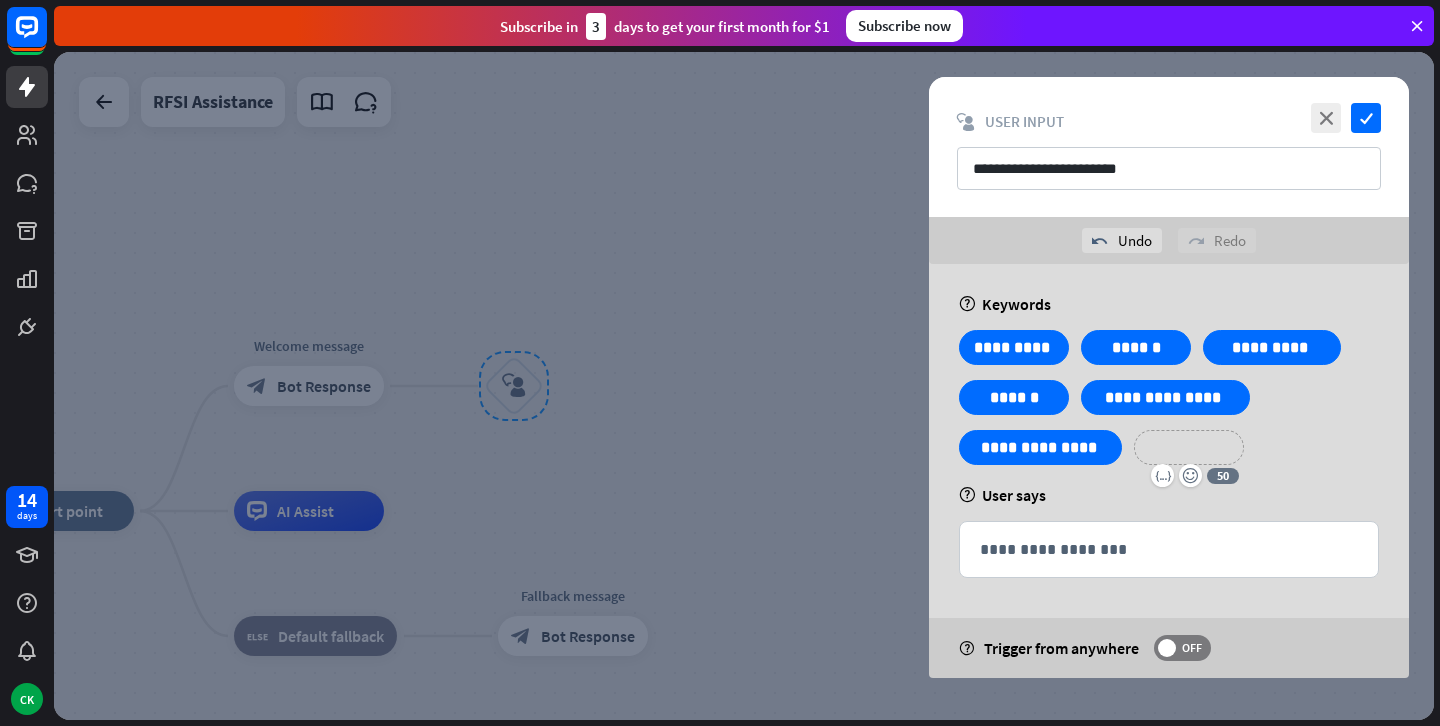 click on "**********" at bounding box center [1189, 447] 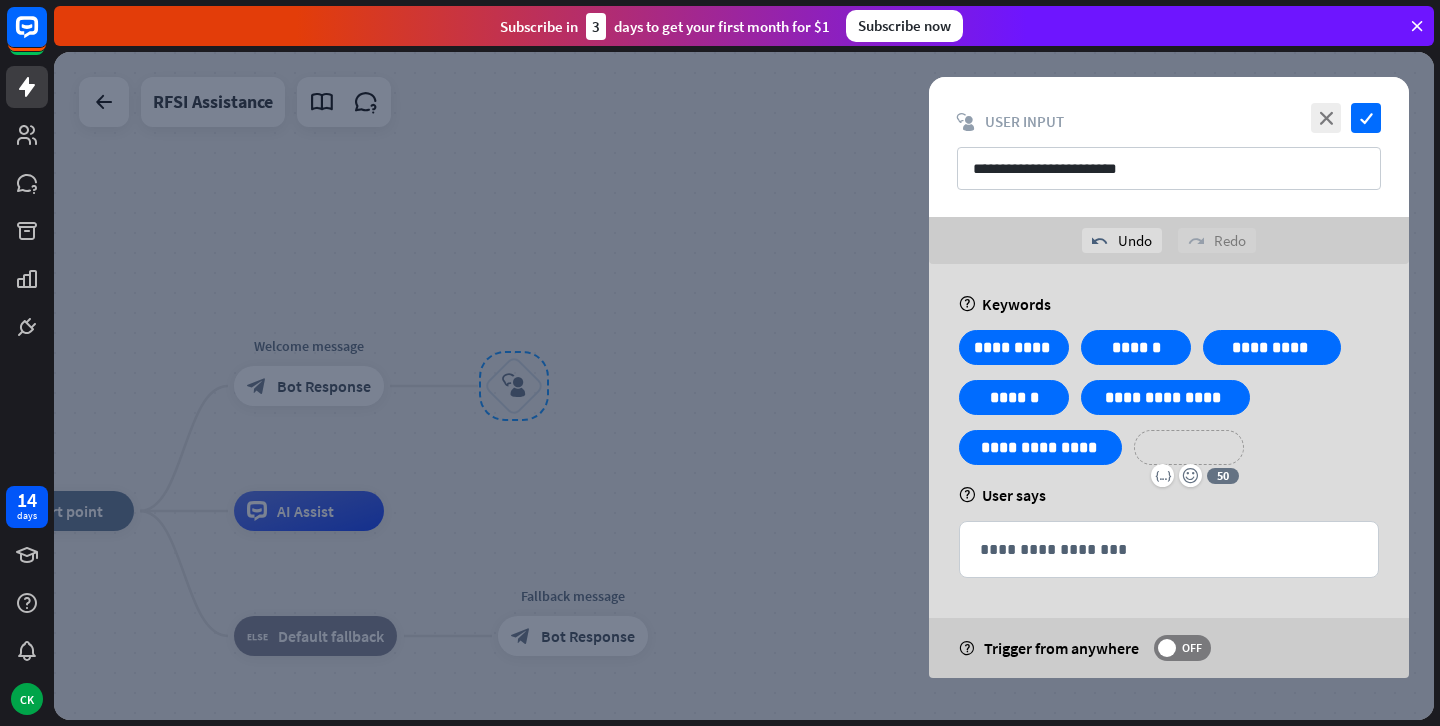 type 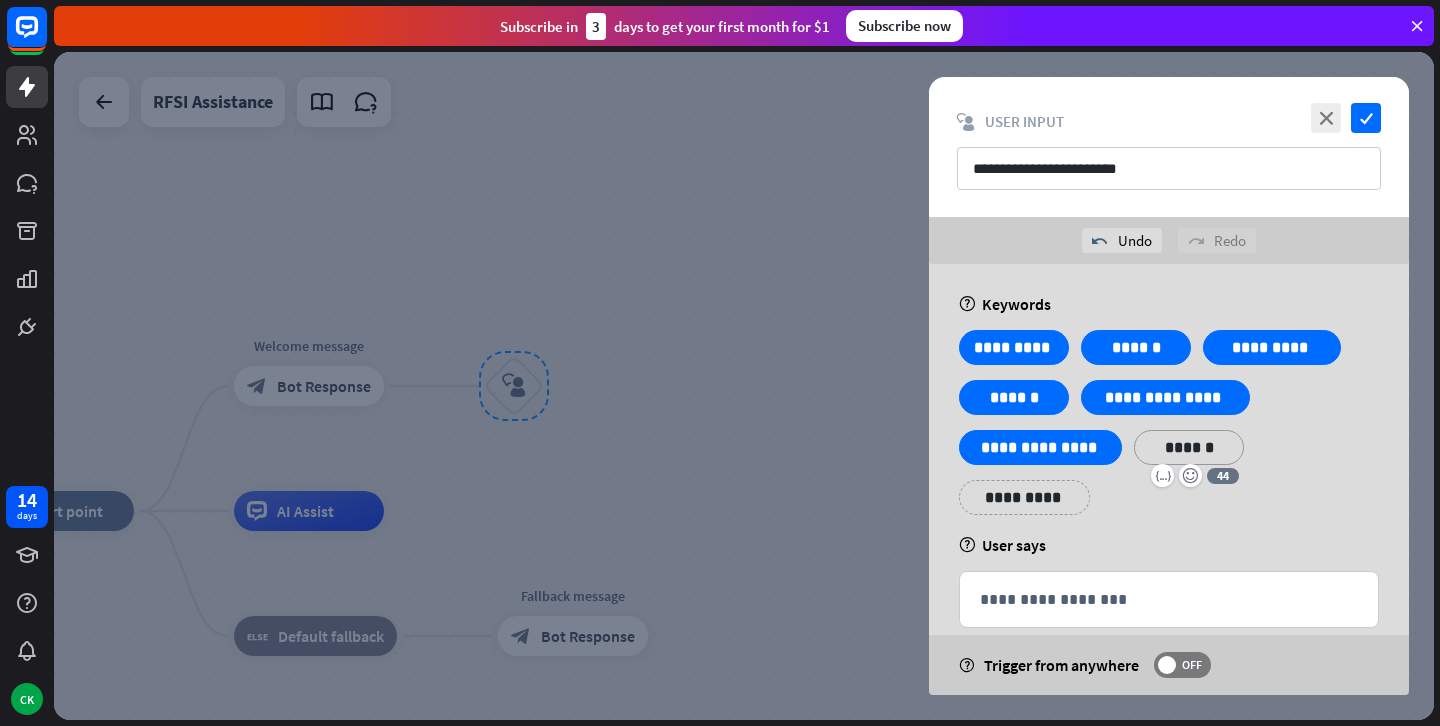click on "**********" at bounding box center [1169, 496] 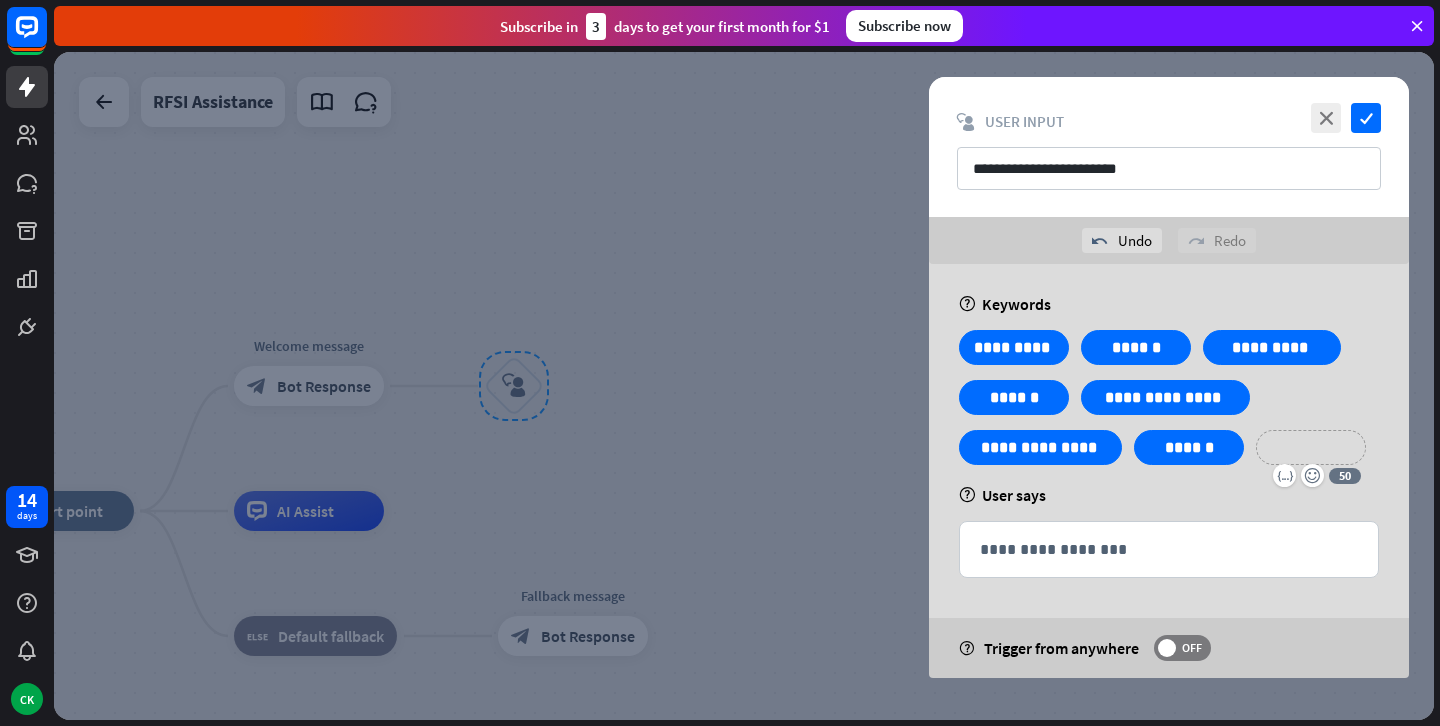 type 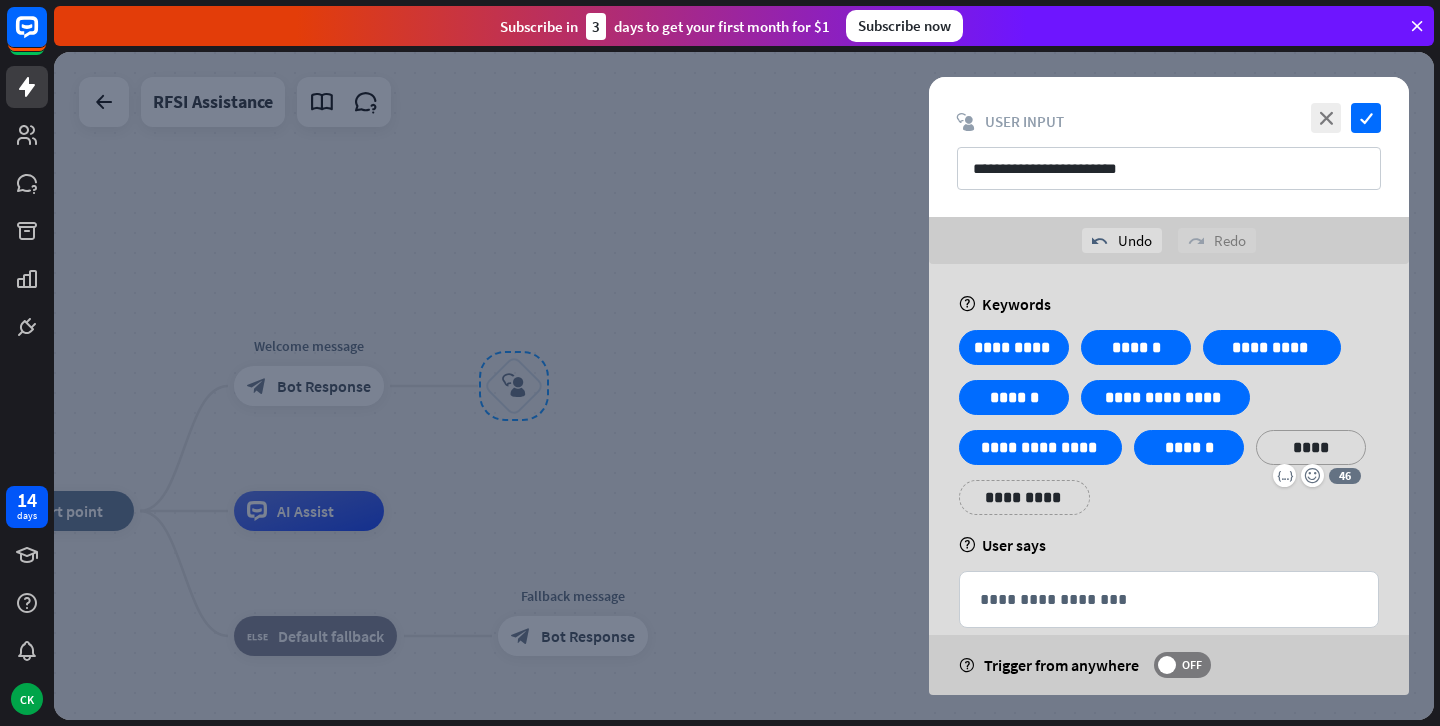 click on "**********" at bounding box center [1169, 496] 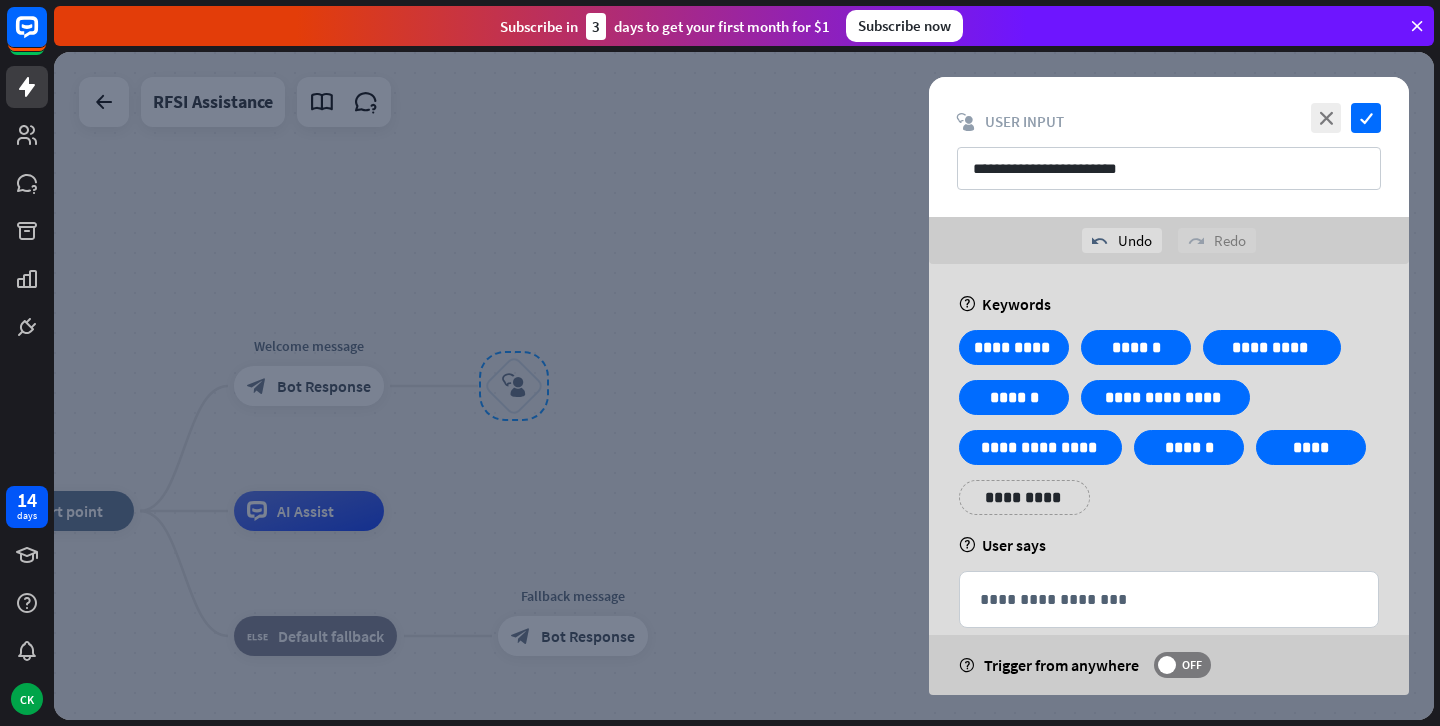 click on "**********" at bounding box center [1024, 497] 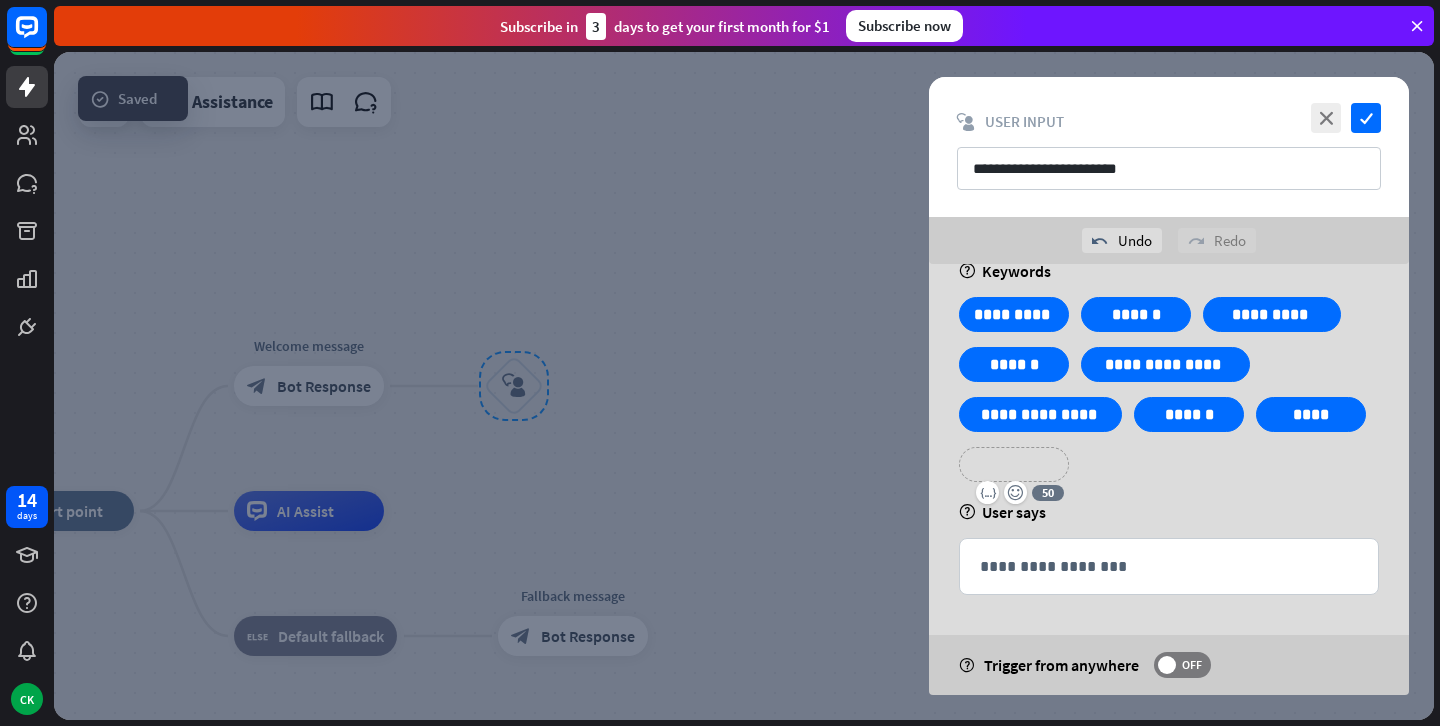 scroll, scrollTop: 0, scrollLeft: 0, axis: both 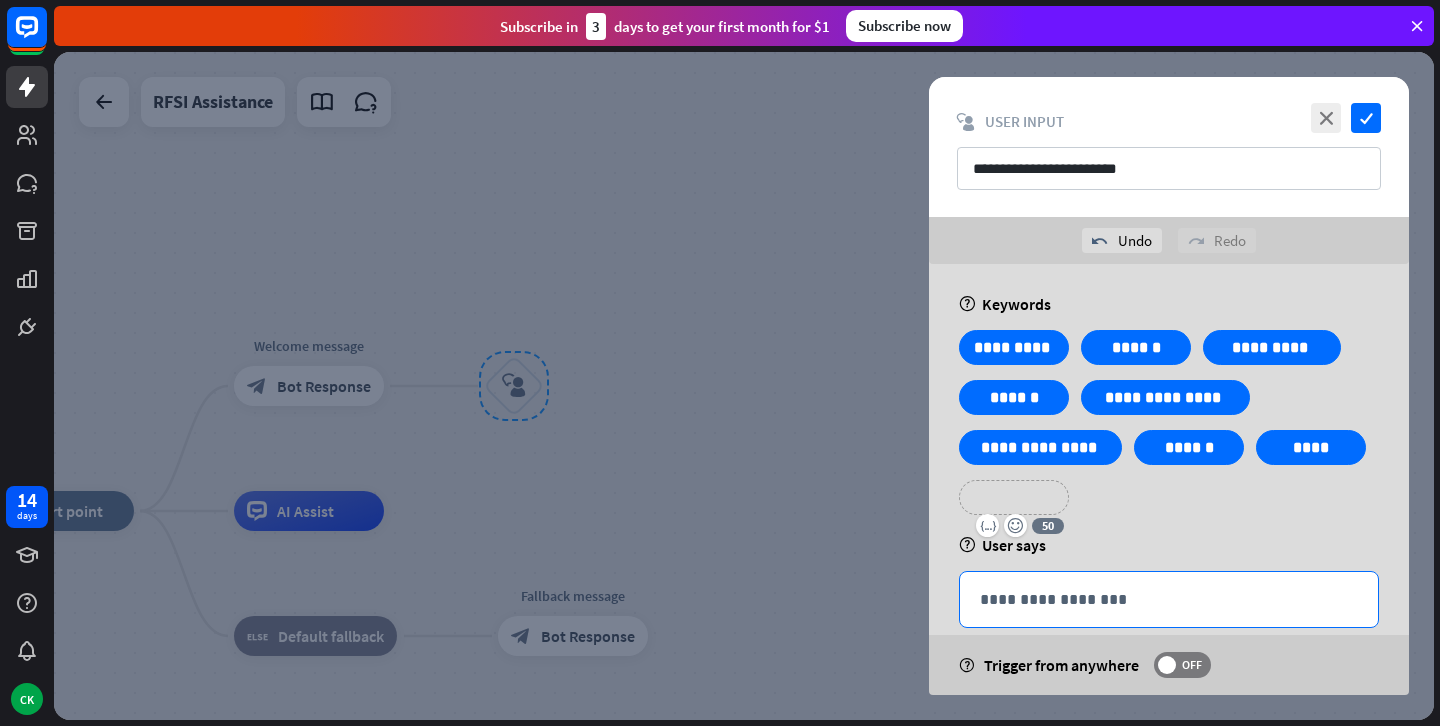 click on "**********" at bounding box center (1169, 599) 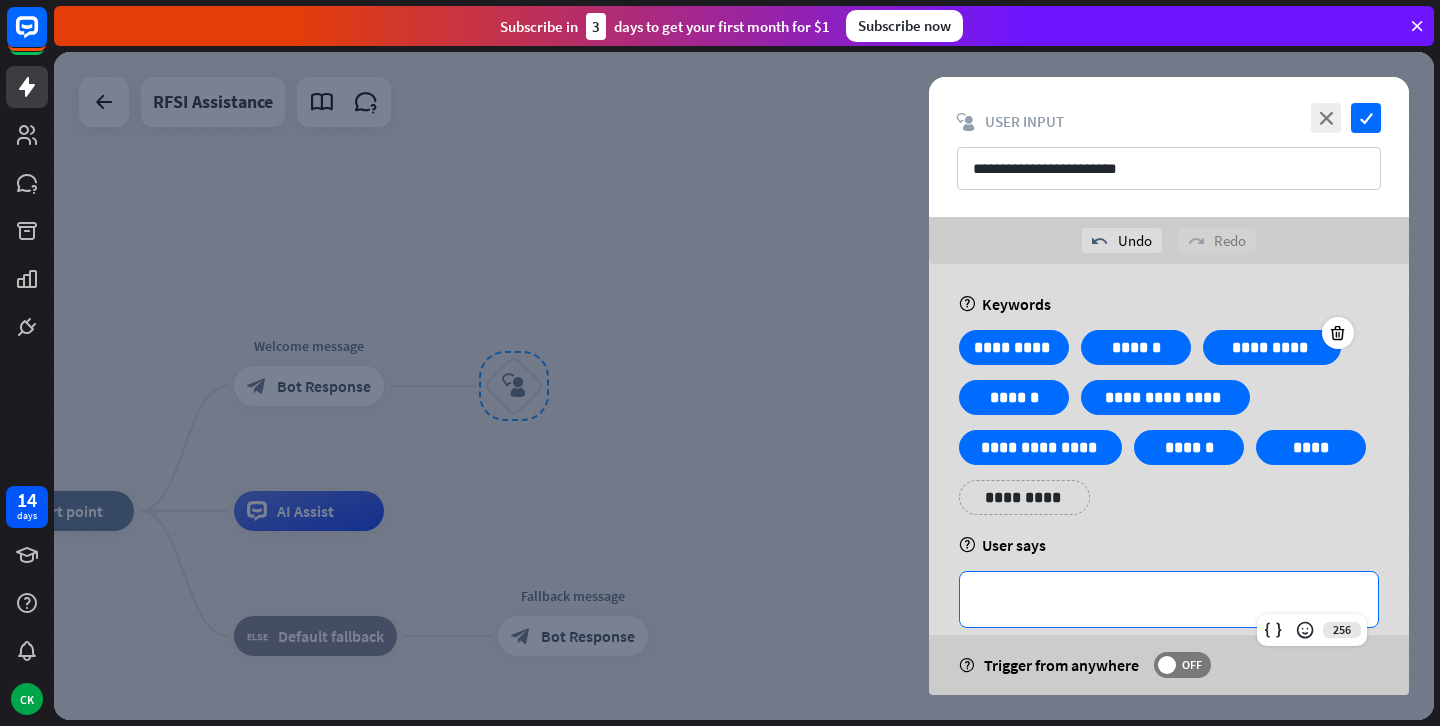 scroll, scrollTop: 11, scrollLeft: 0, axis: vertical 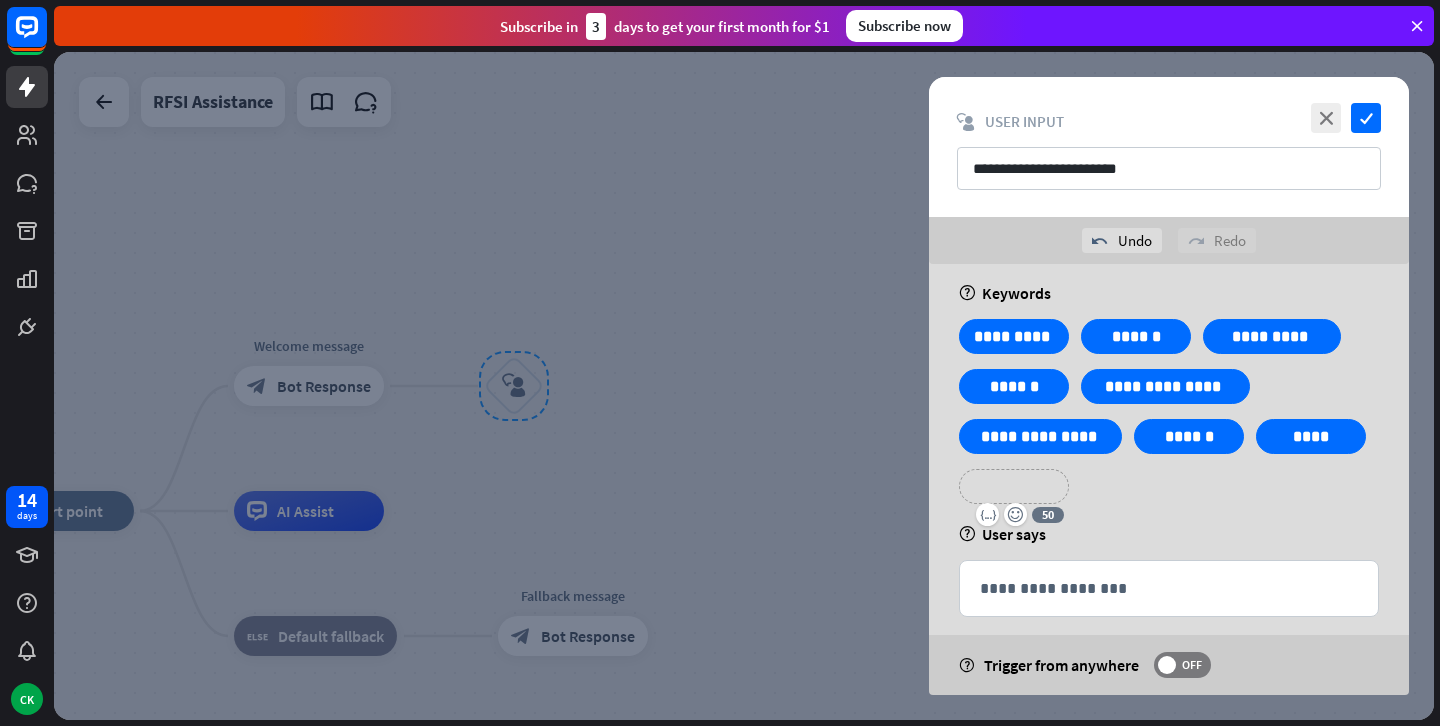 click on "**********" at bounding box center (1014, 486) 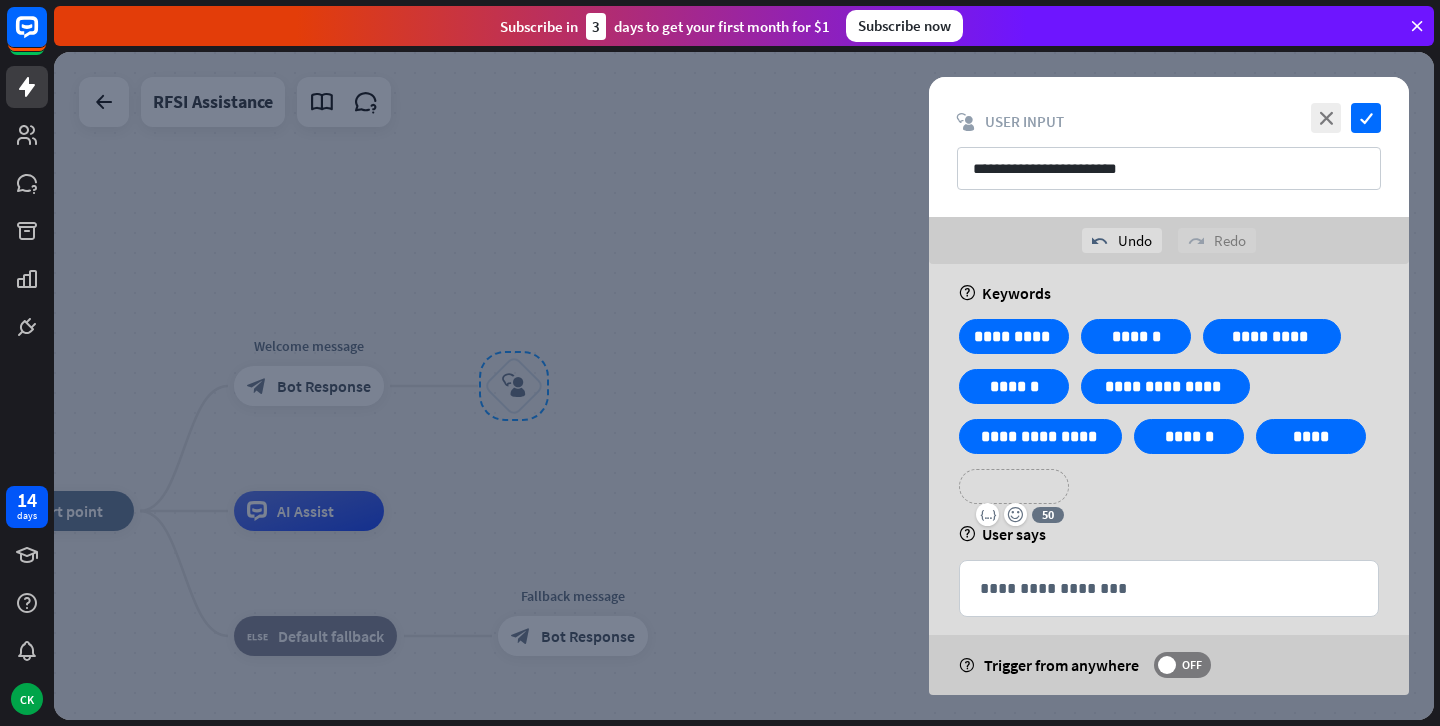 type 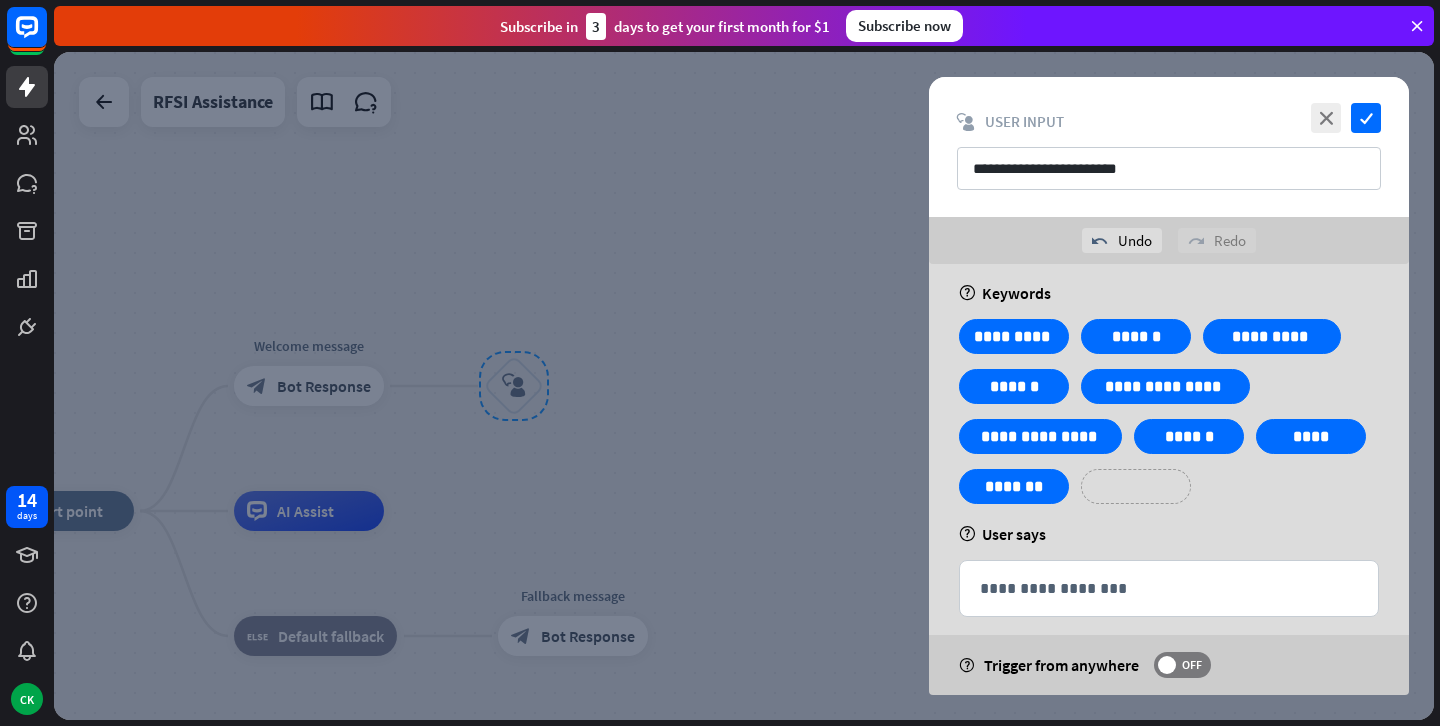 click on "**********" at bounding box center [1136, 486] 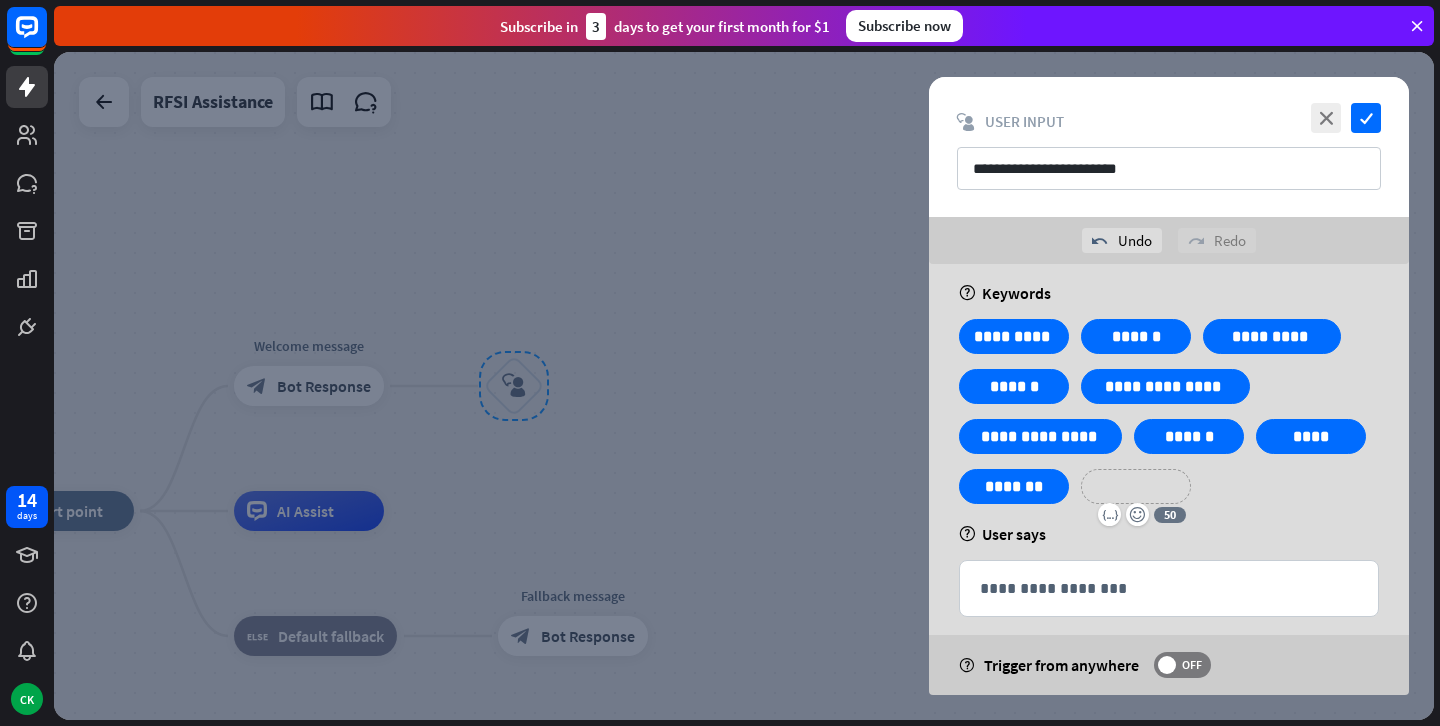 type 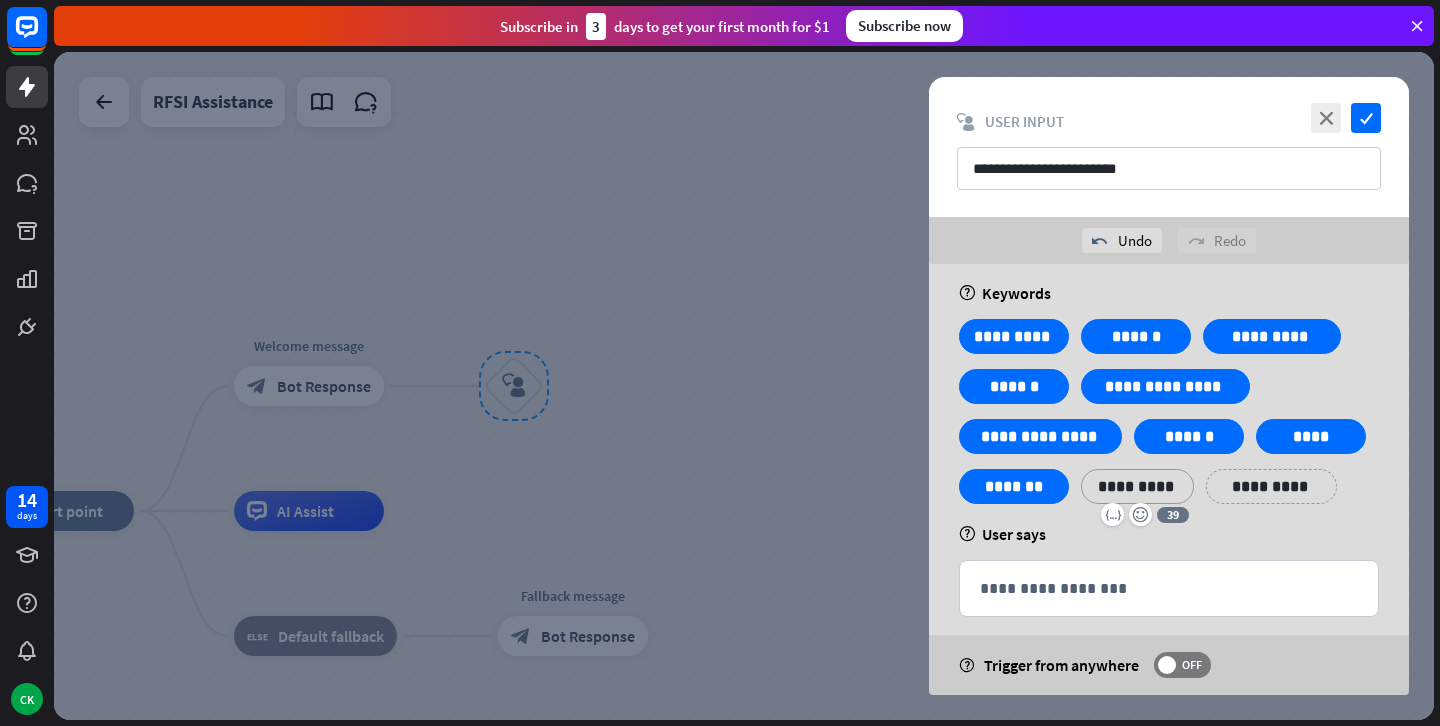 click on "**********" at bounding box center [1271, 486] 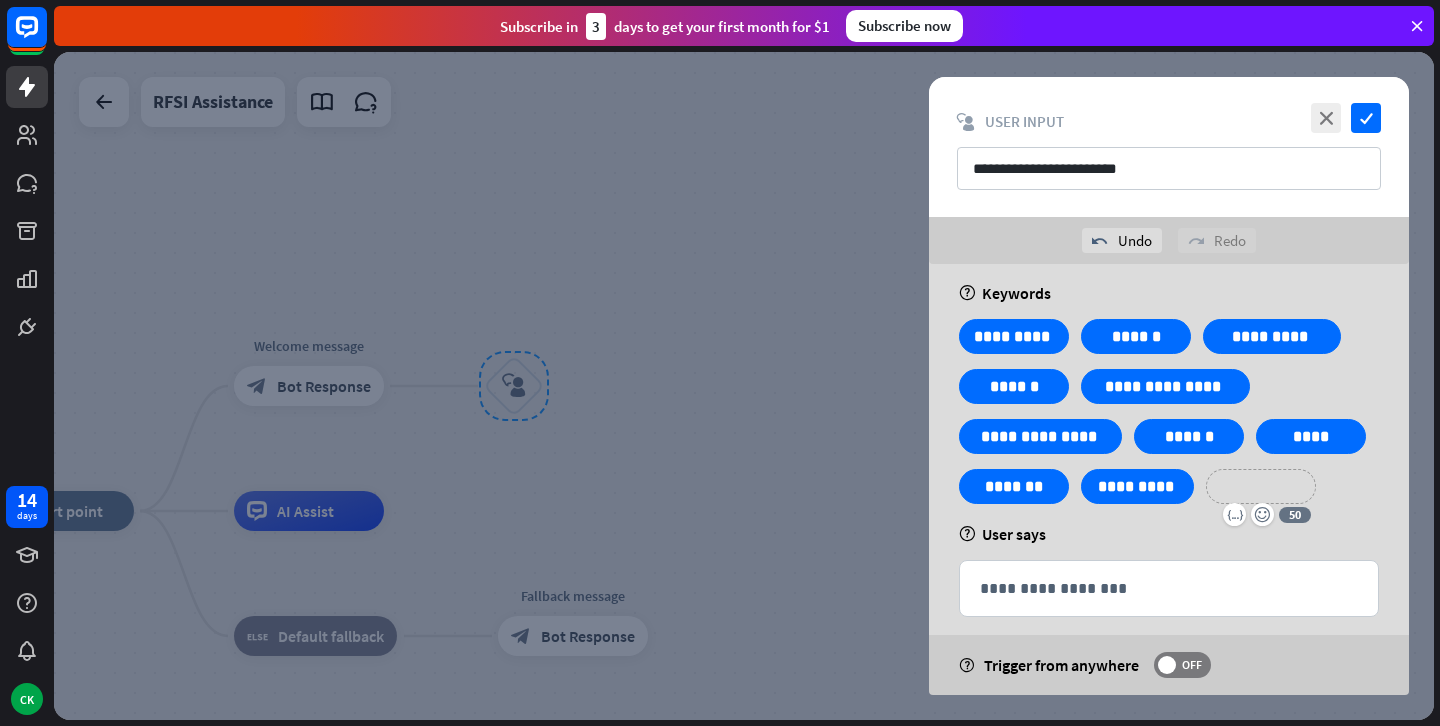 type 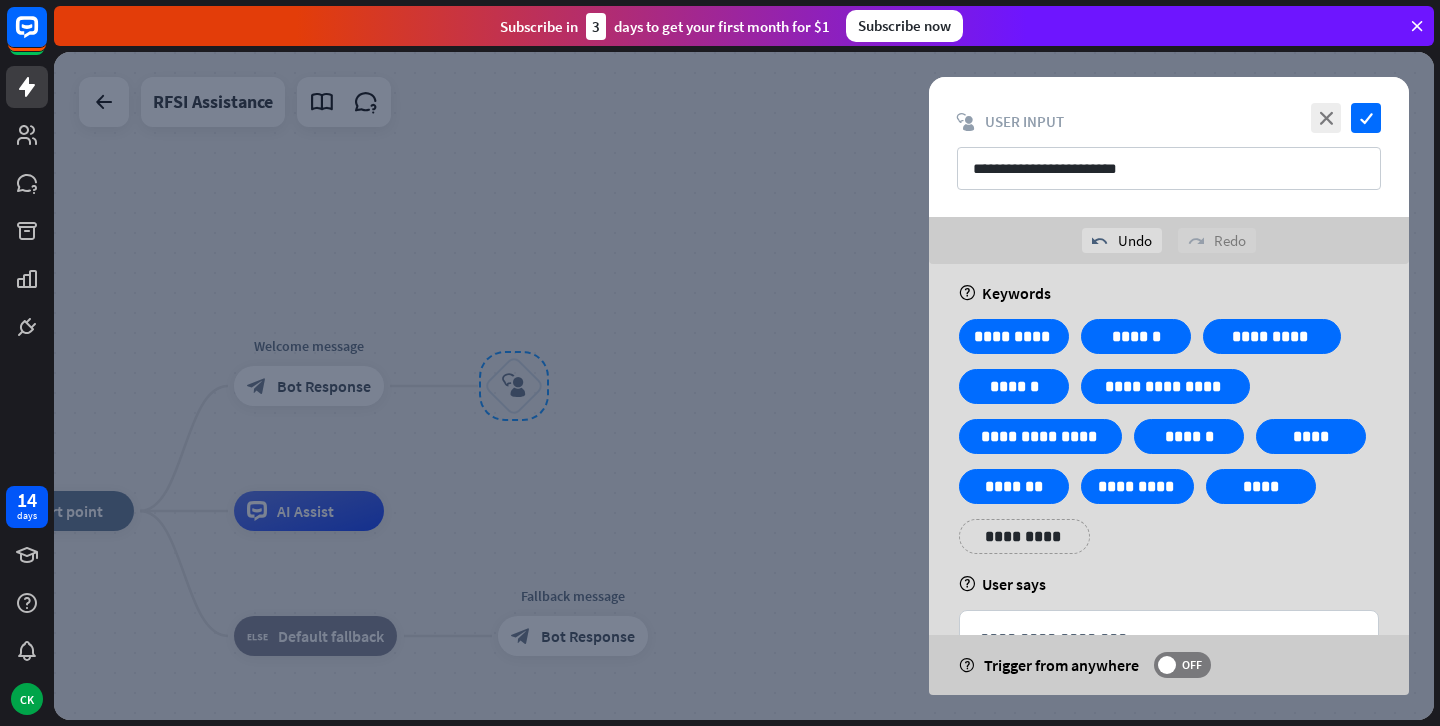 click on "**********" at bounding box center [1169, 444] 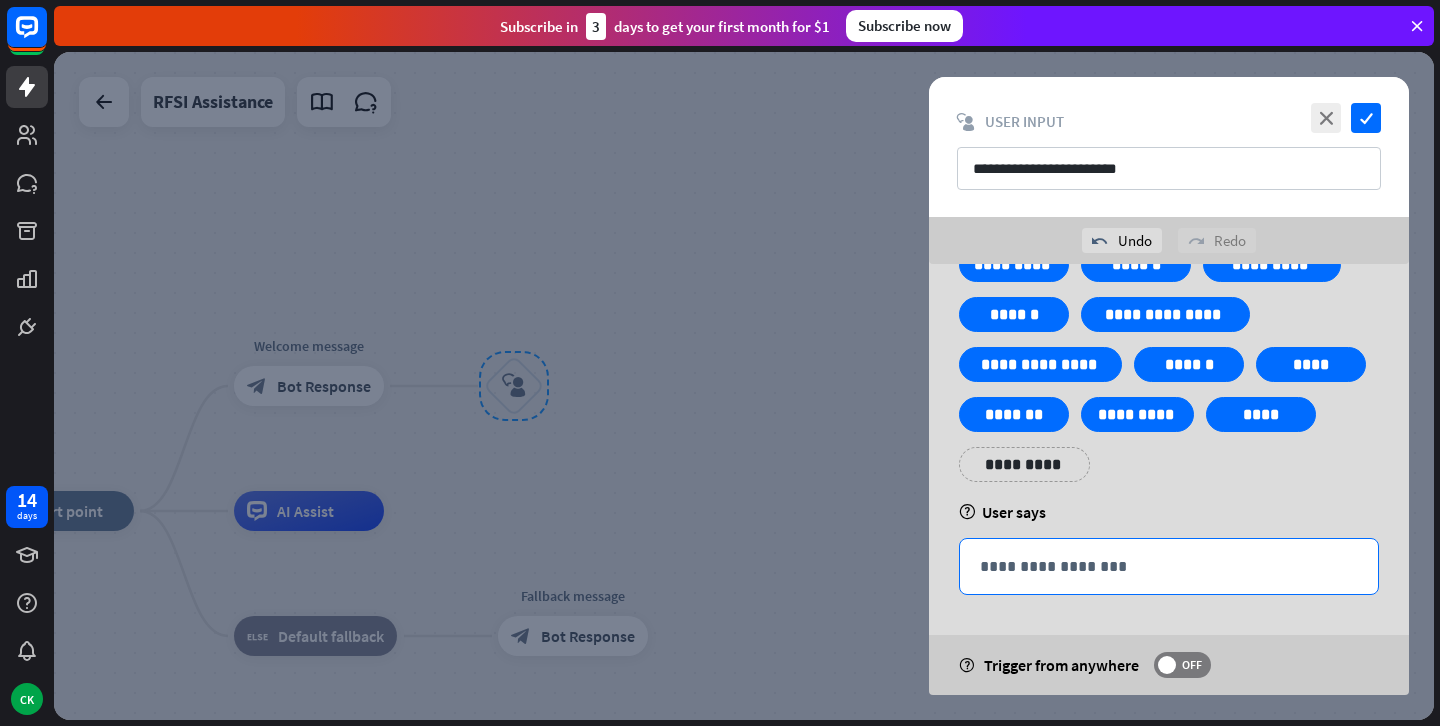 scroll, scrollTop: 83, scrollLeft: 0, axis: vertical 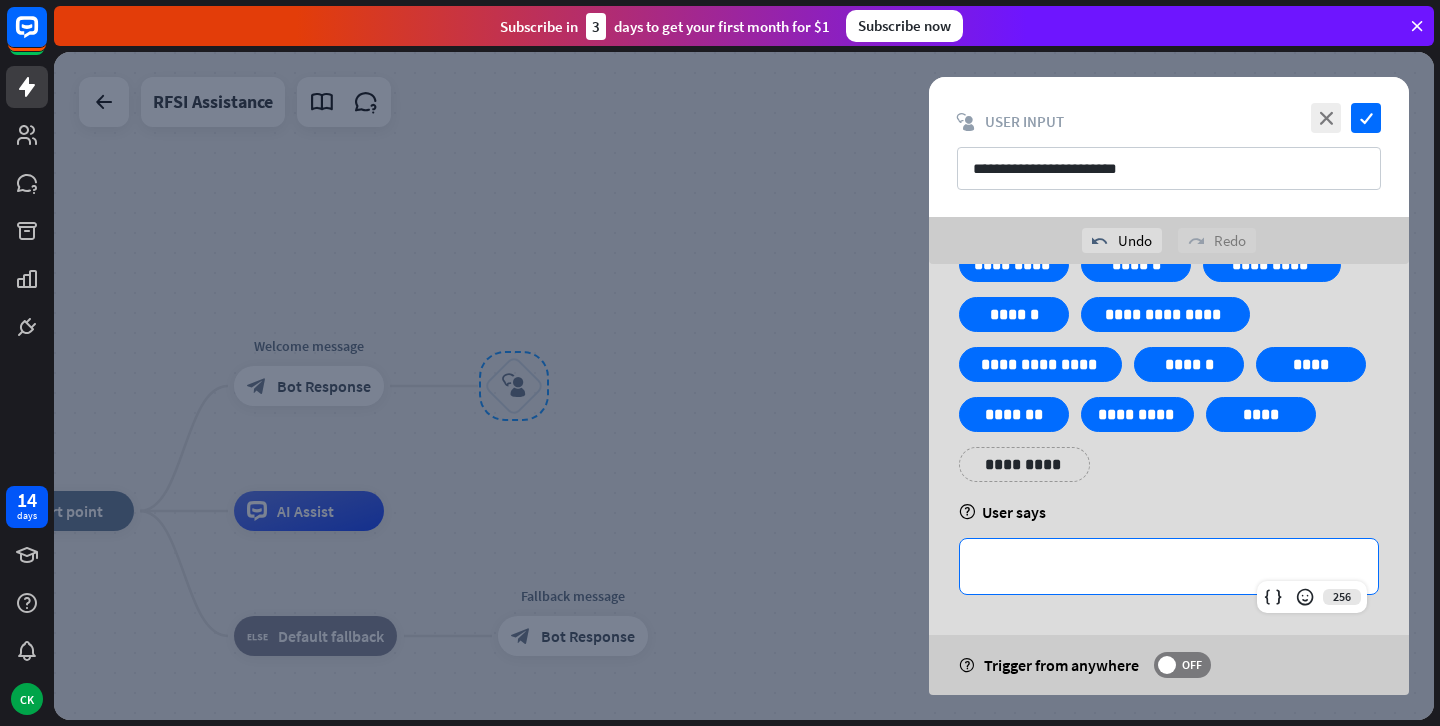 click on "**********" at bounding box center [1169, 566] 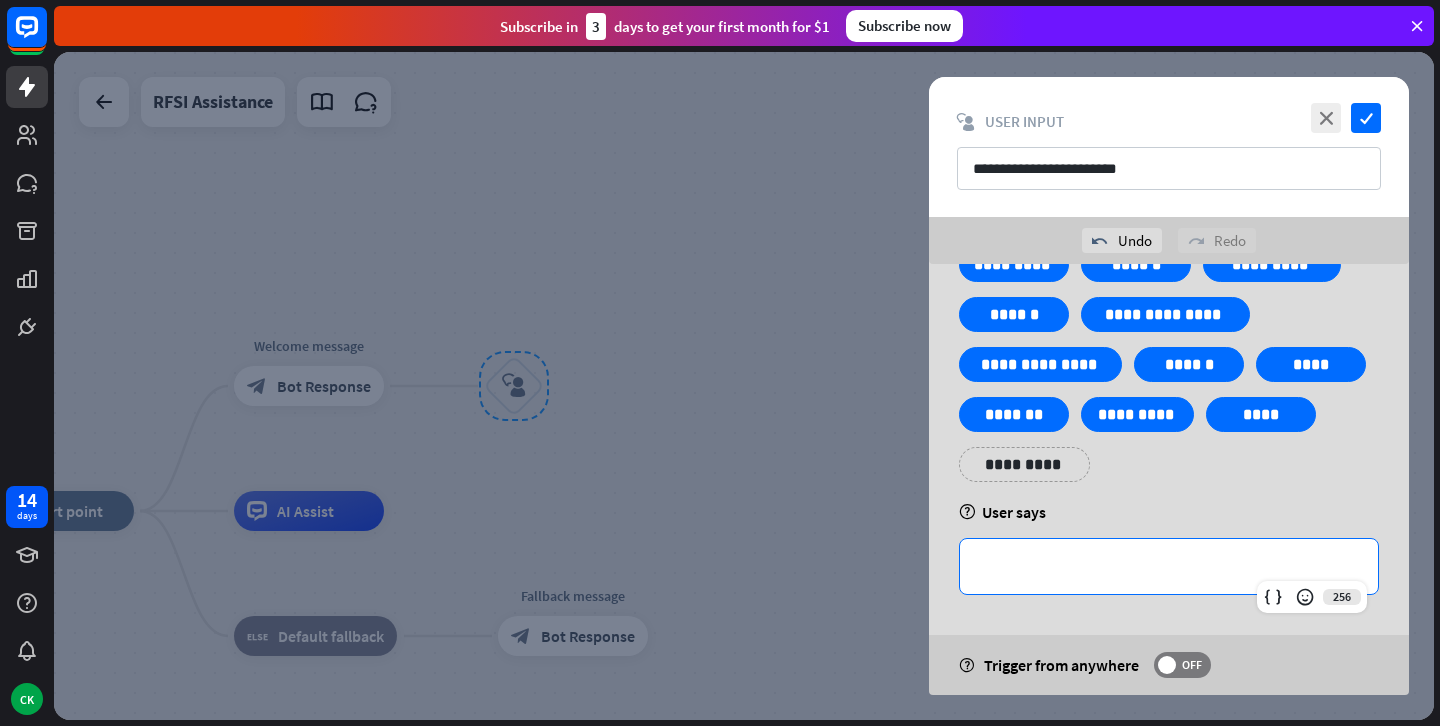 type 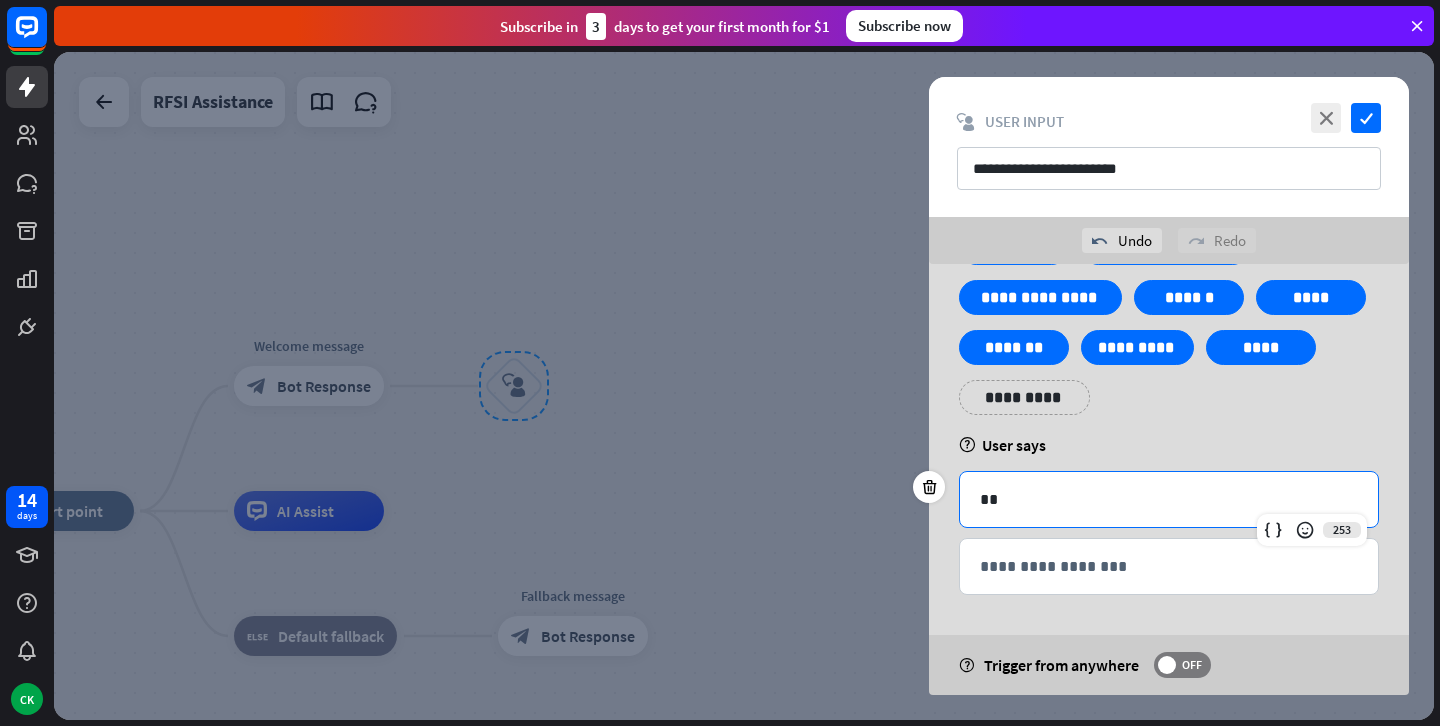scroll, scrollTop: 150, scrollLeft: 0, axis: vertical 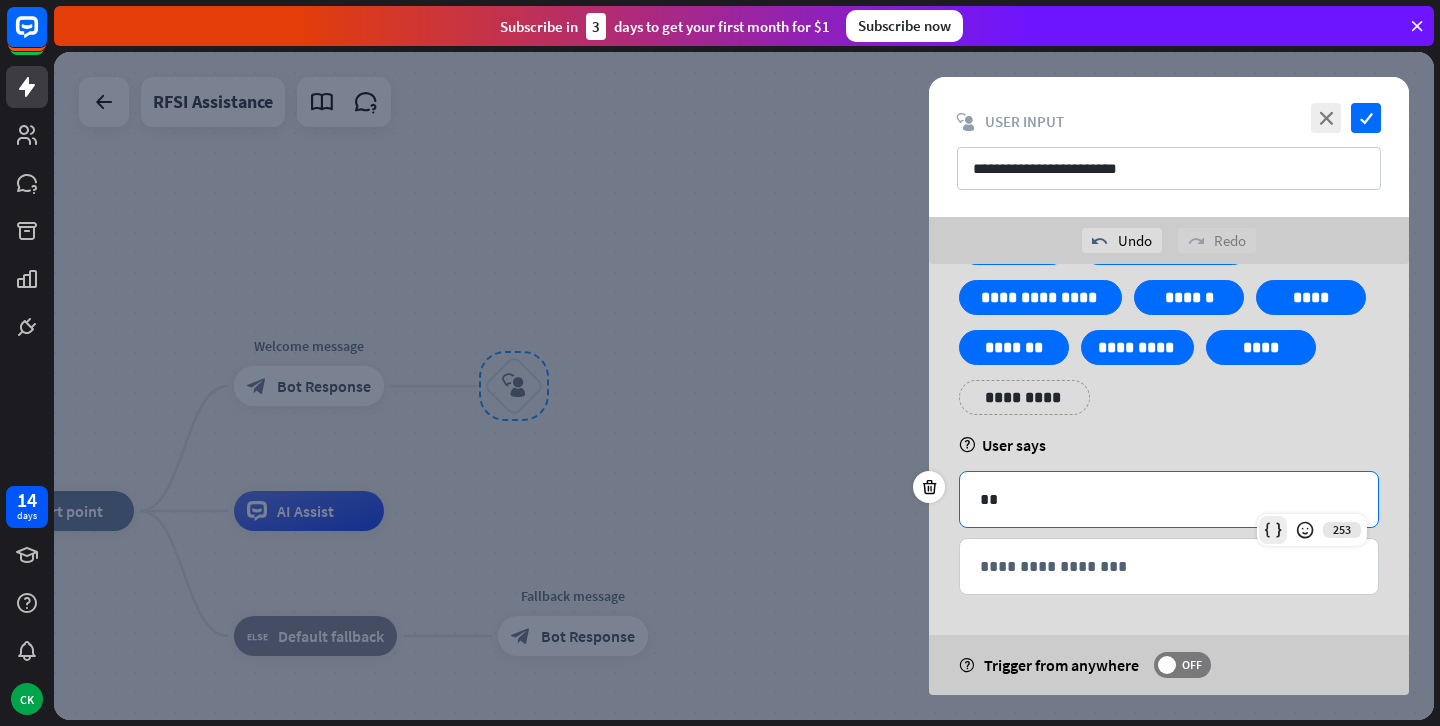 click at bounding box center (1273, 530) 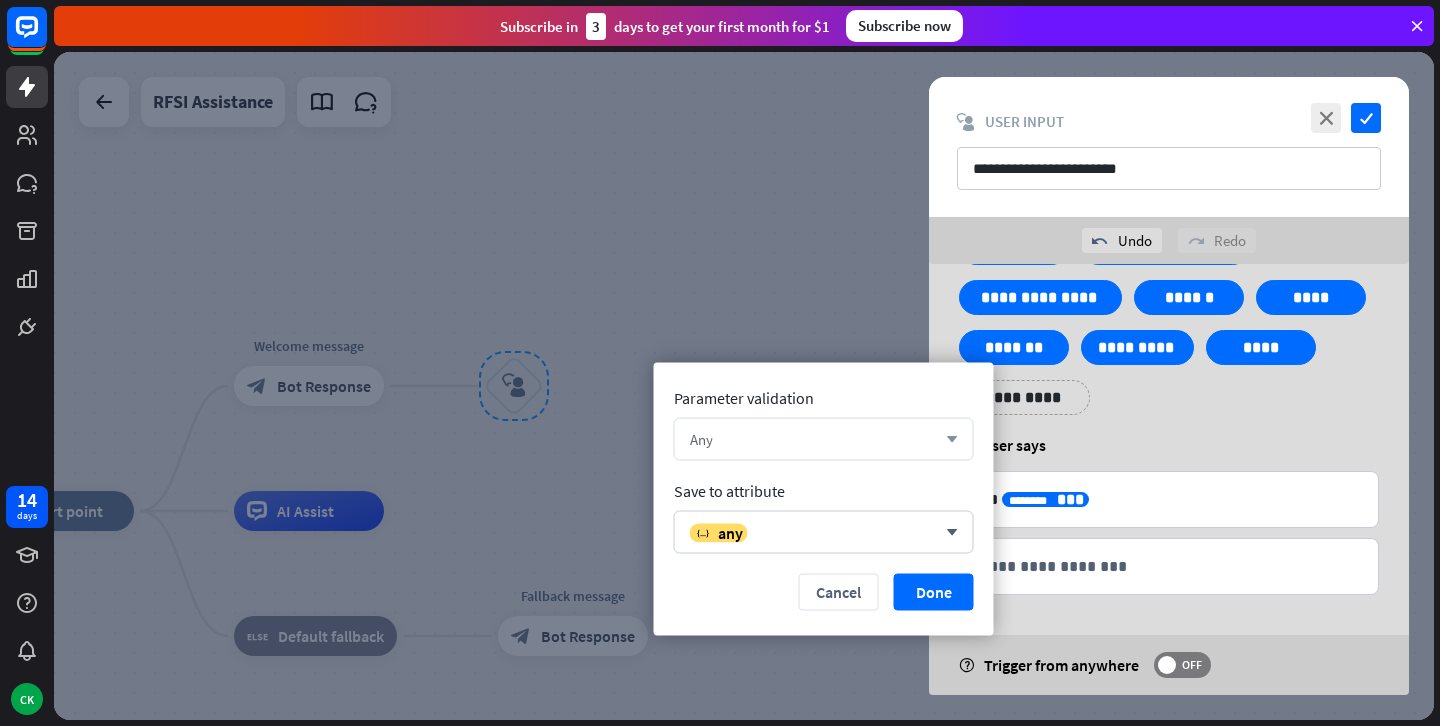 click on "arrow_down" at bounding box center (947, 439) 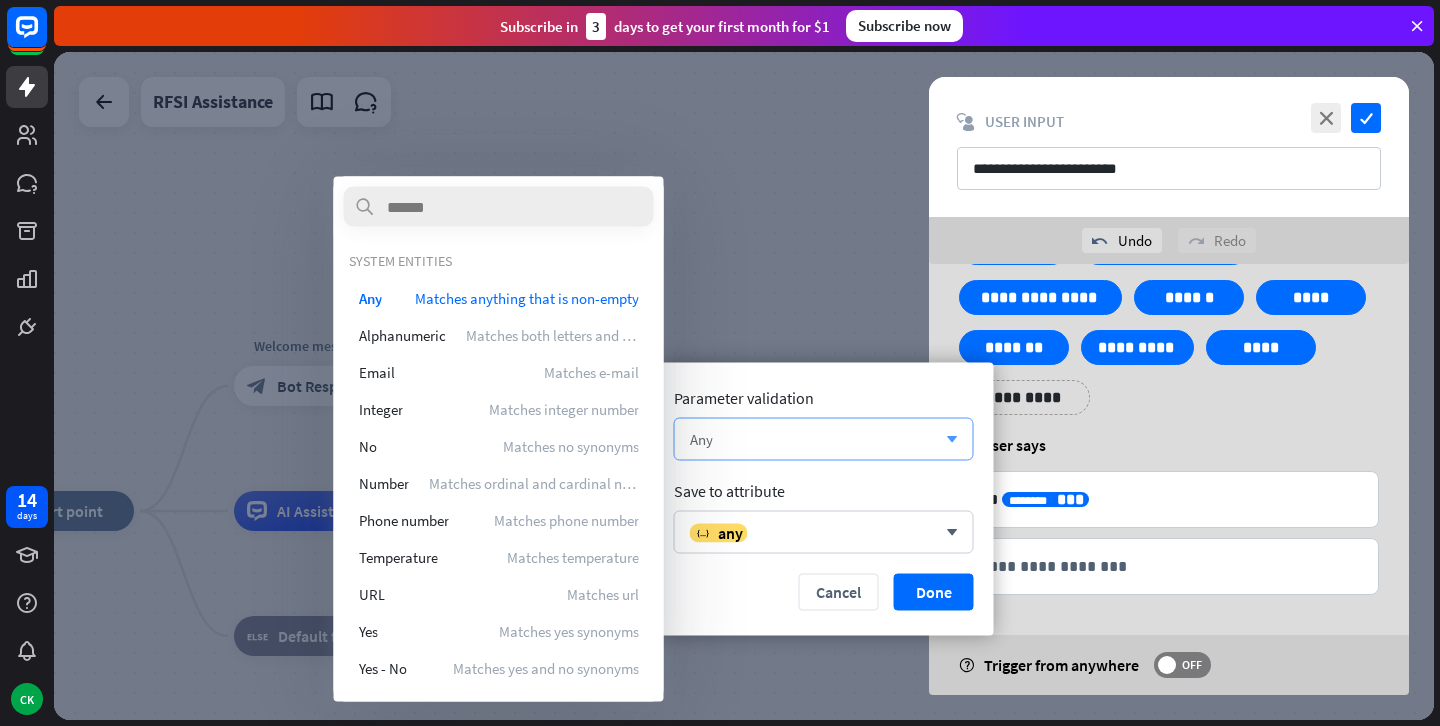 click on "Any
arrow_down" at bounding box center (824, 439) 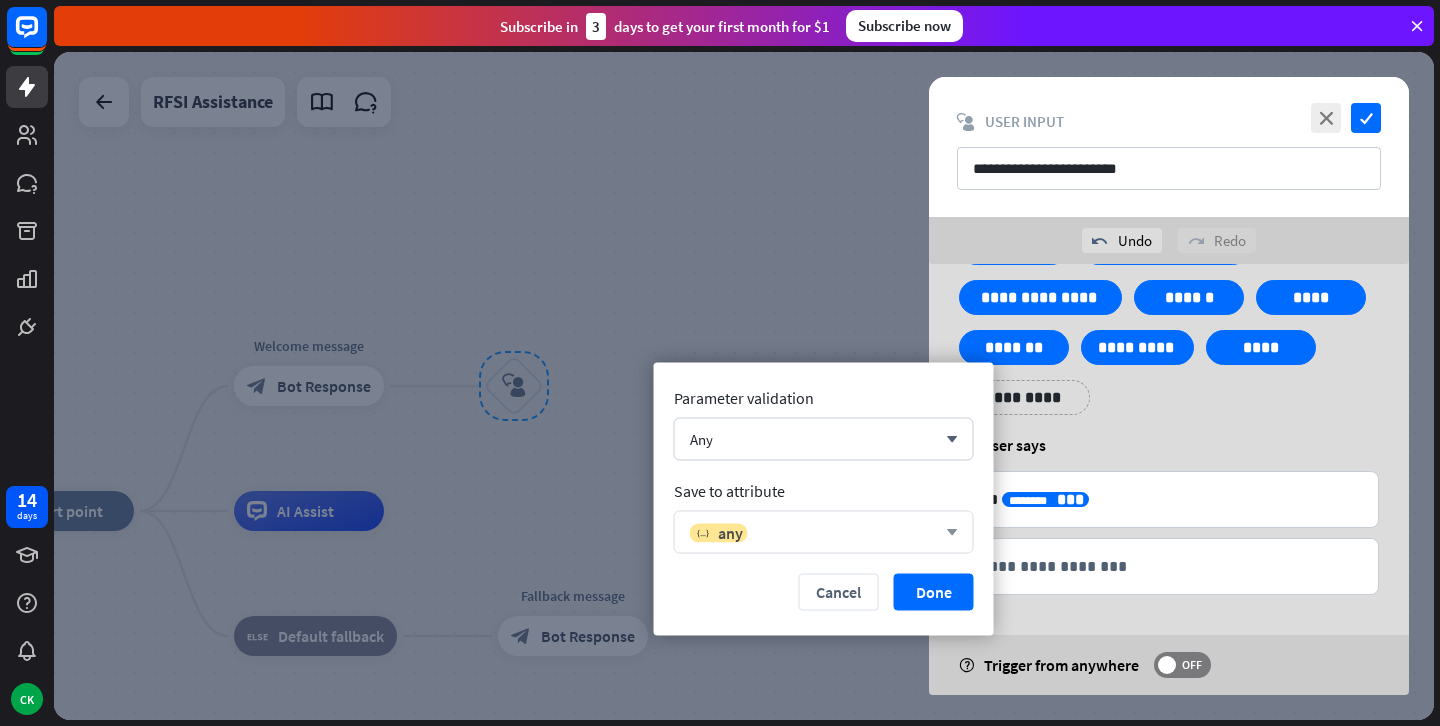 click on "variable   any   arrow_down" at bounding box center [824, 532] 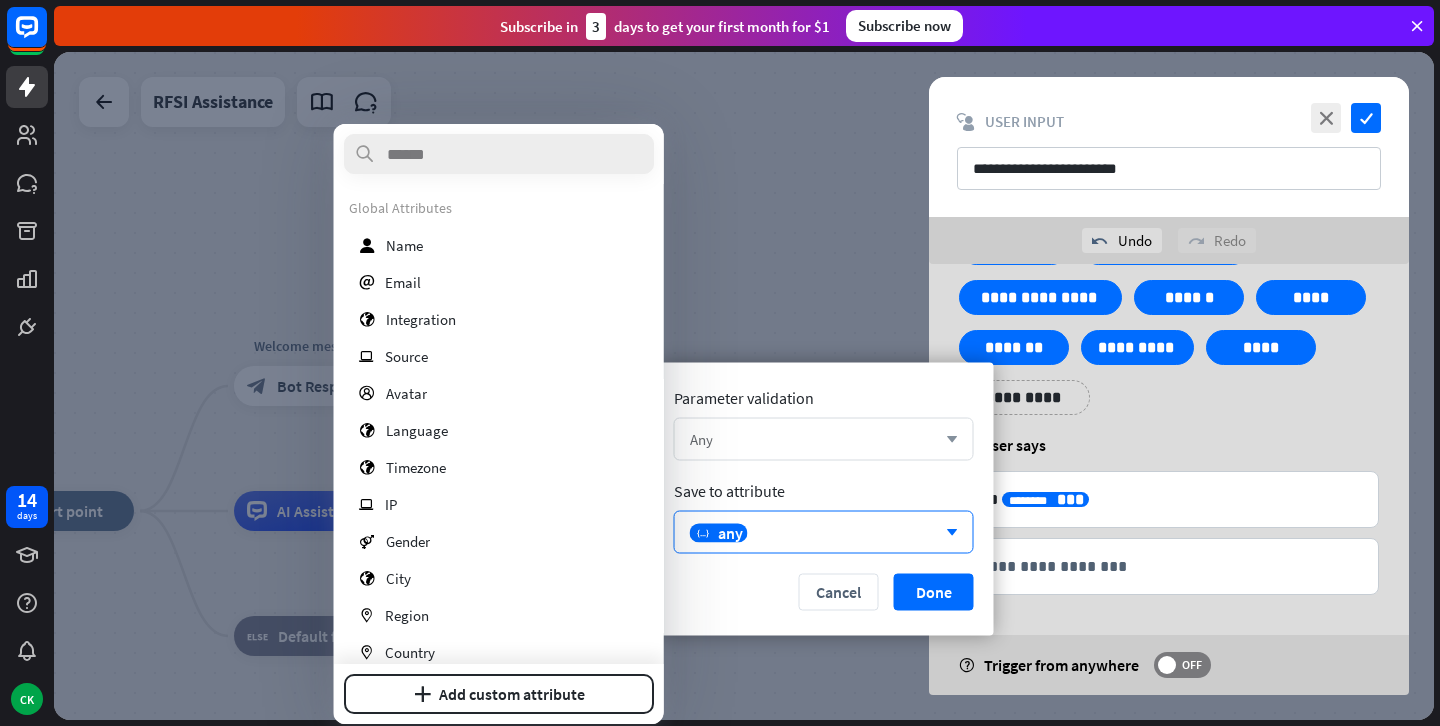 click on "Any" at bounding box center [813, 439] 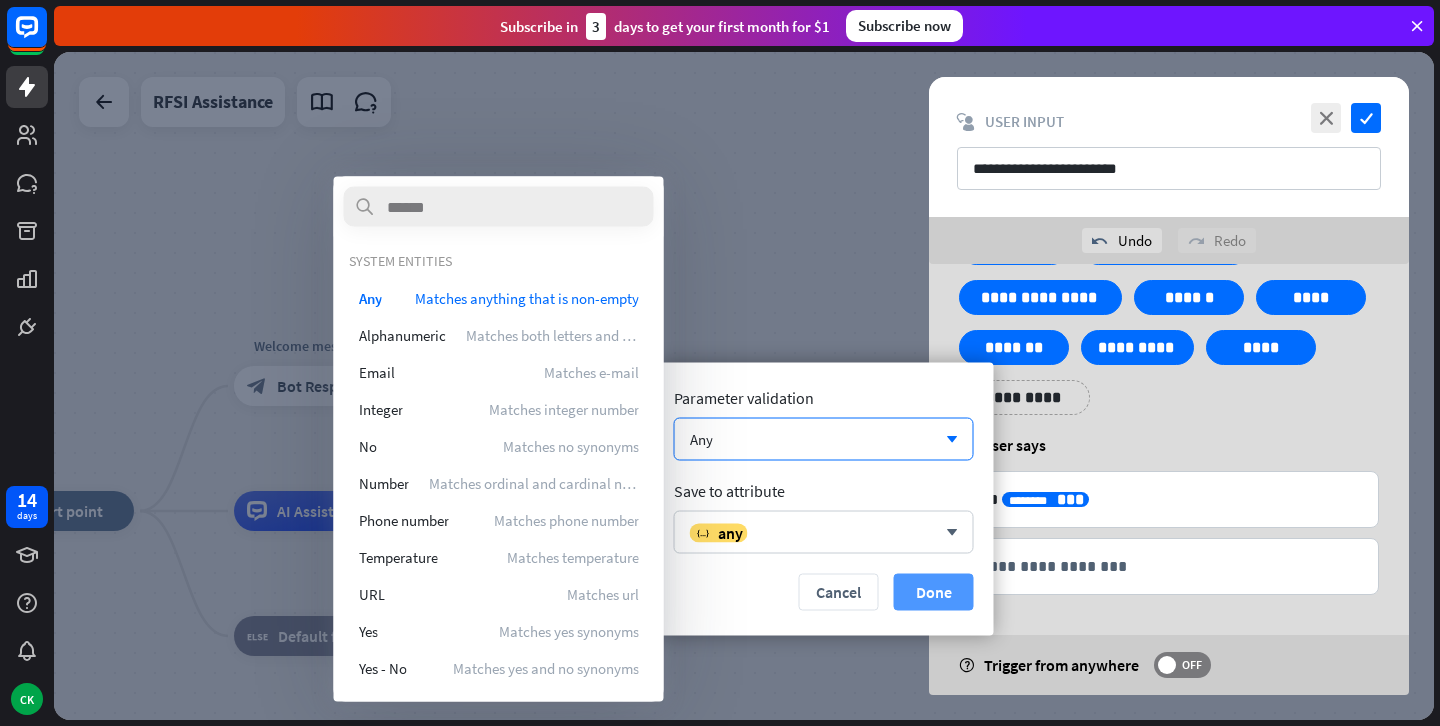 click on "Done" at bounding box center [934, 592] 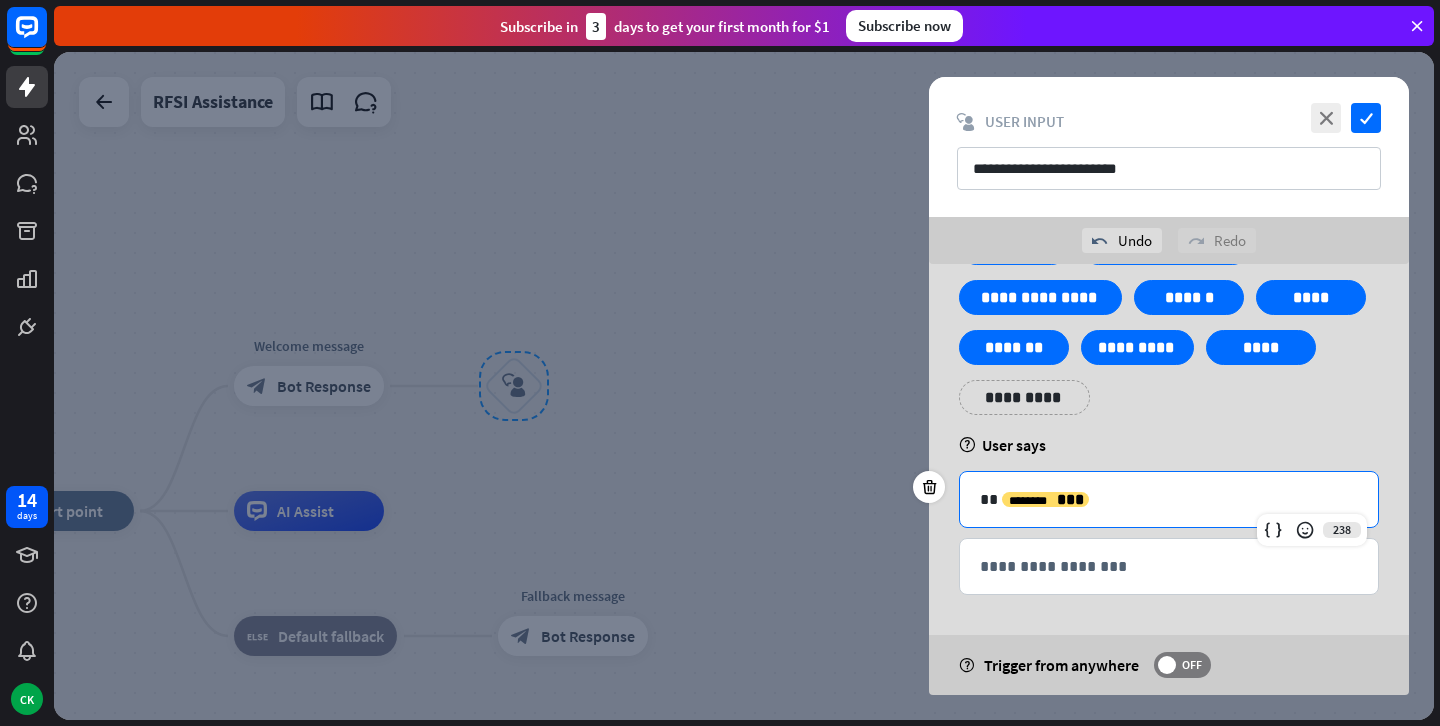 click on "**********" at bounding box center (1169, 499) 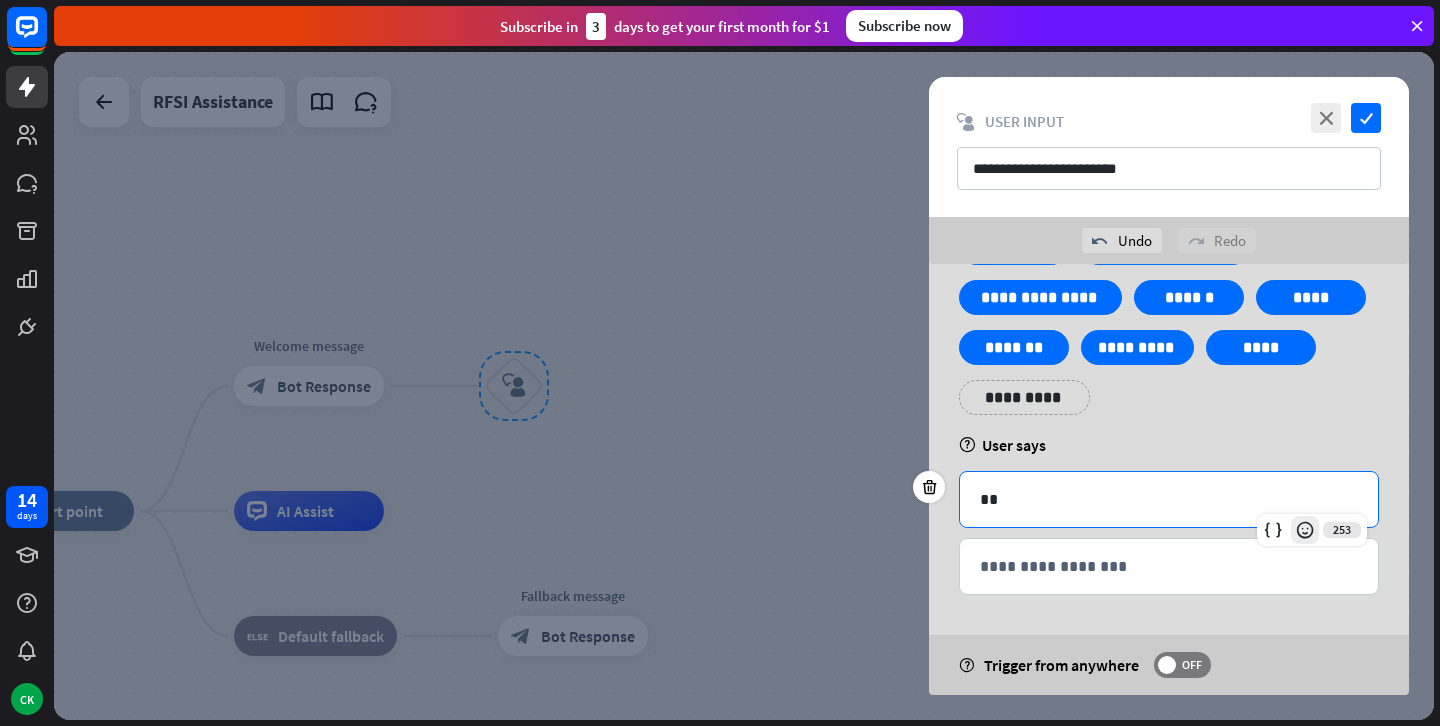 click at bounding box center (1305, 530) 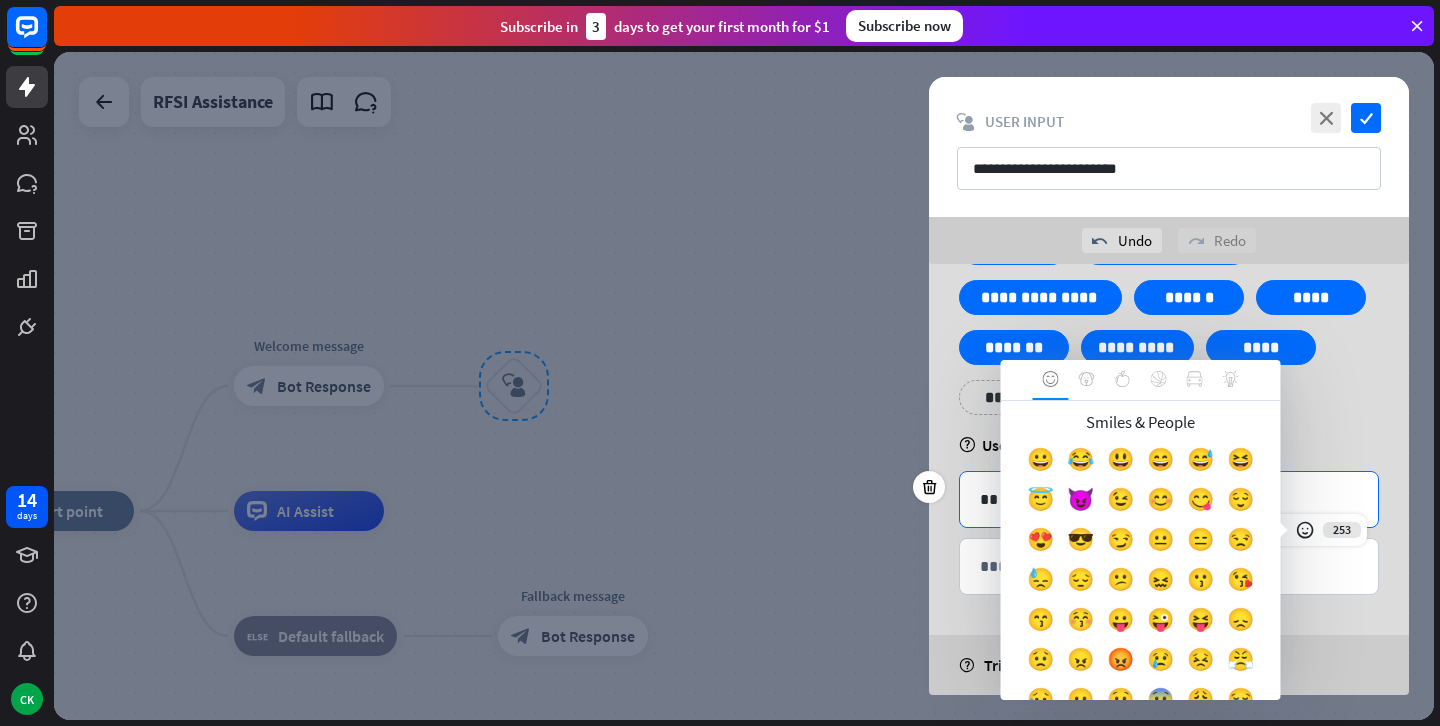 click on "**" at bounding box center (1169, 499) 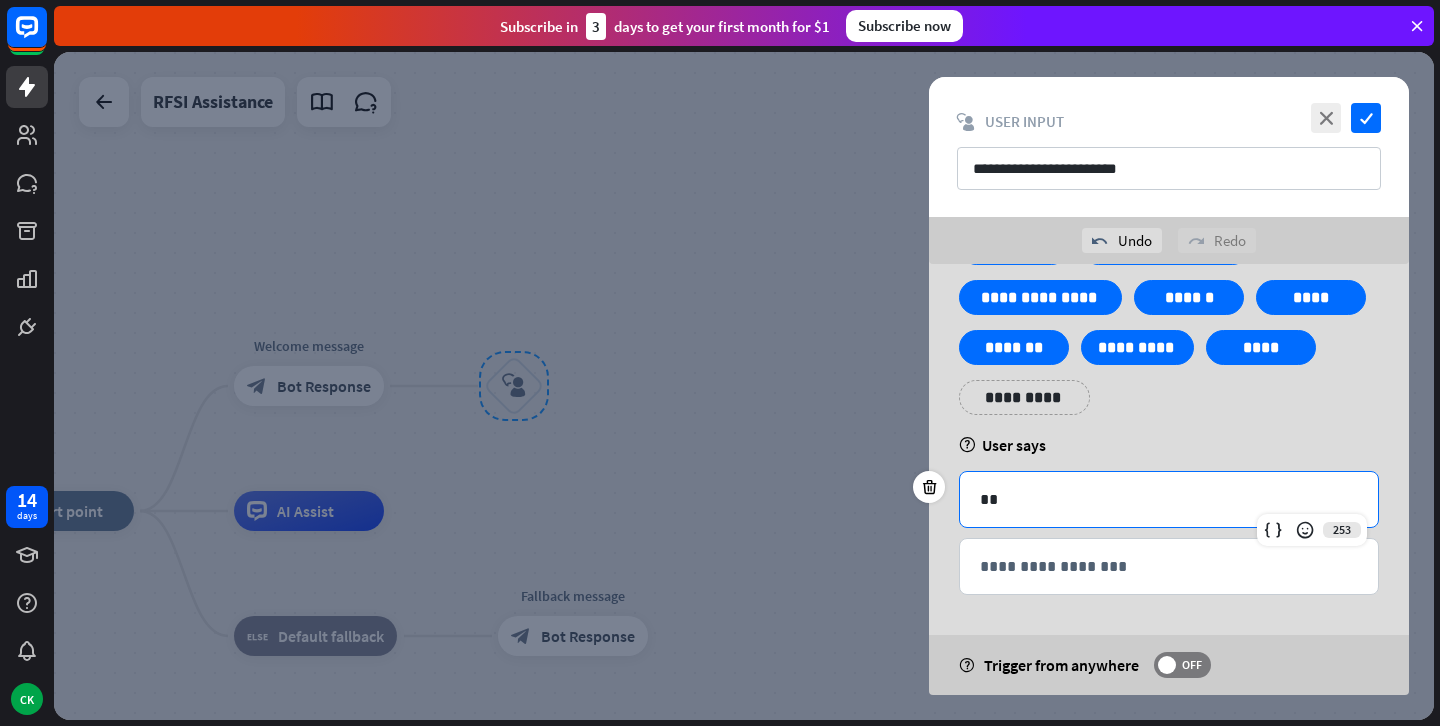 click on "**" at bounding box center [1169, 499] 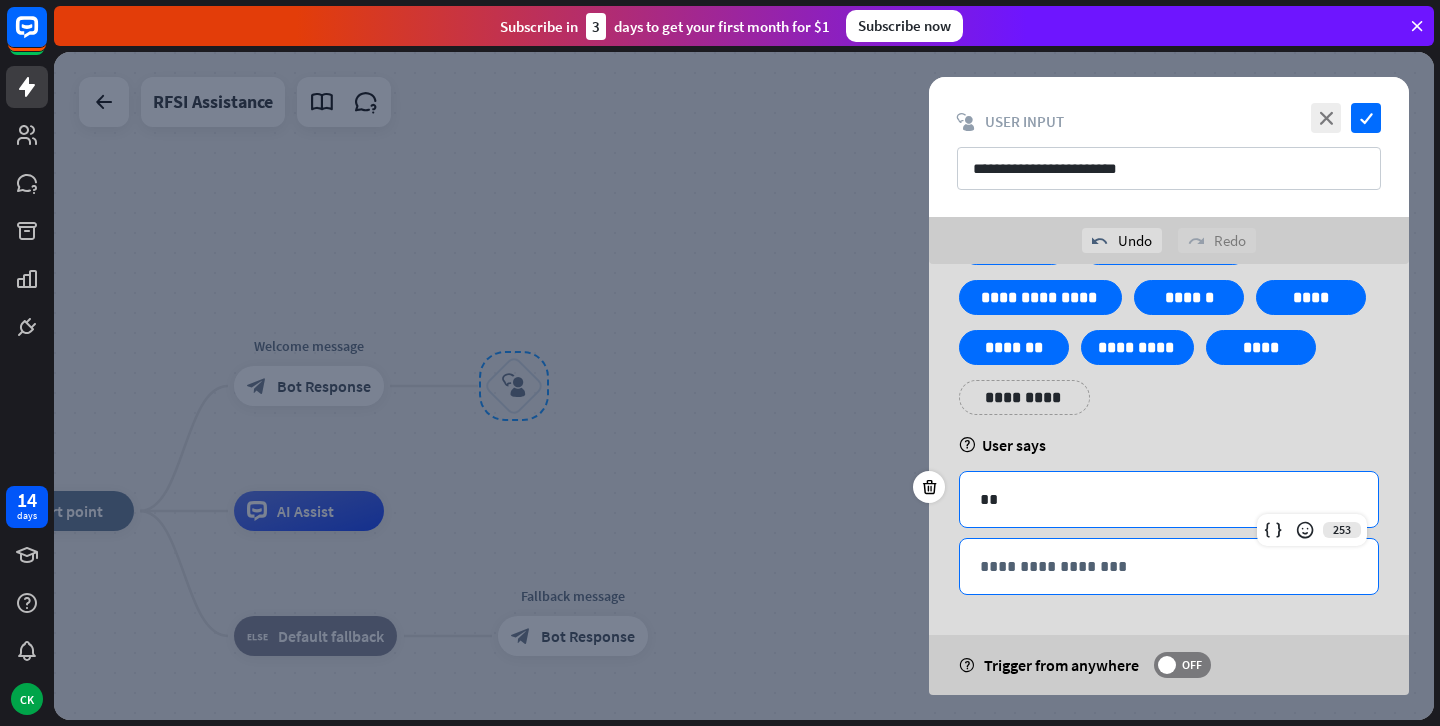 scroll, scrollTop: 150, scrollLeft: 0, axis: vertical 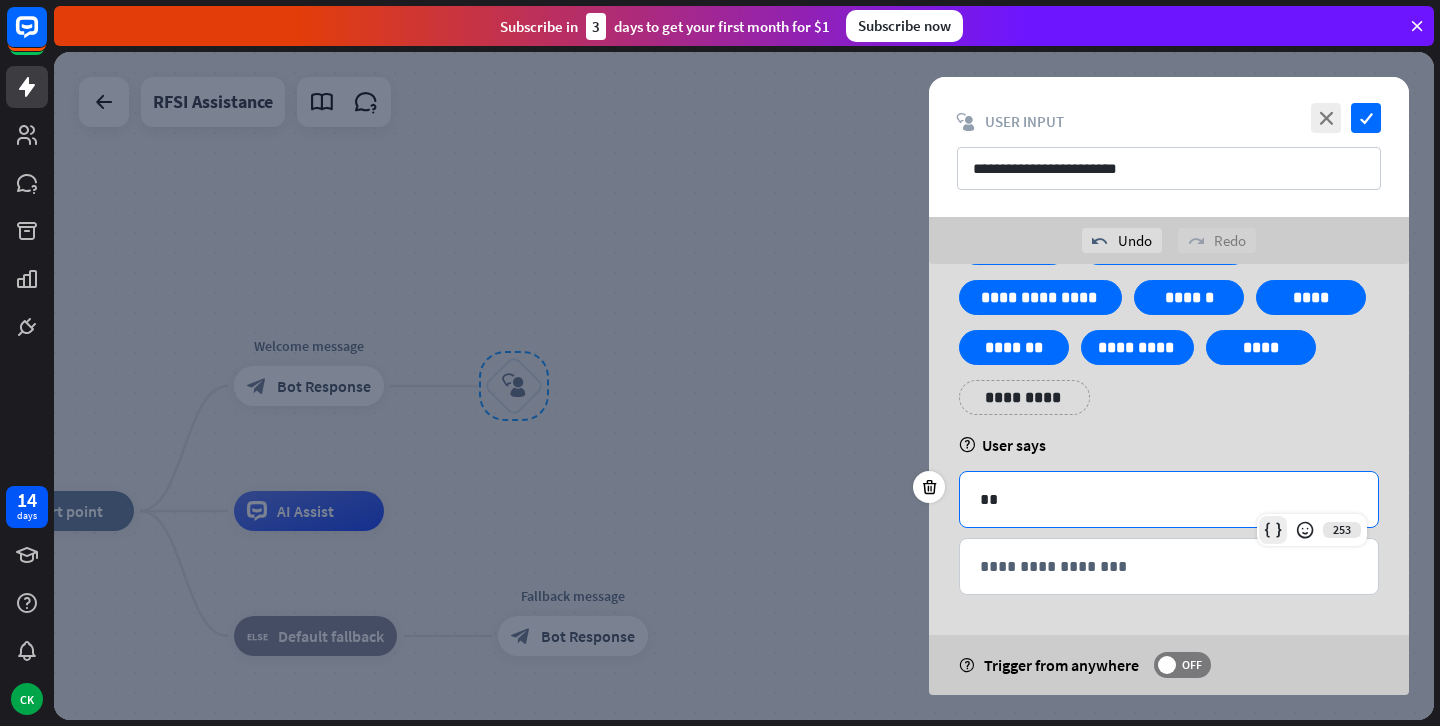 click at bounding box center (1273, 530) 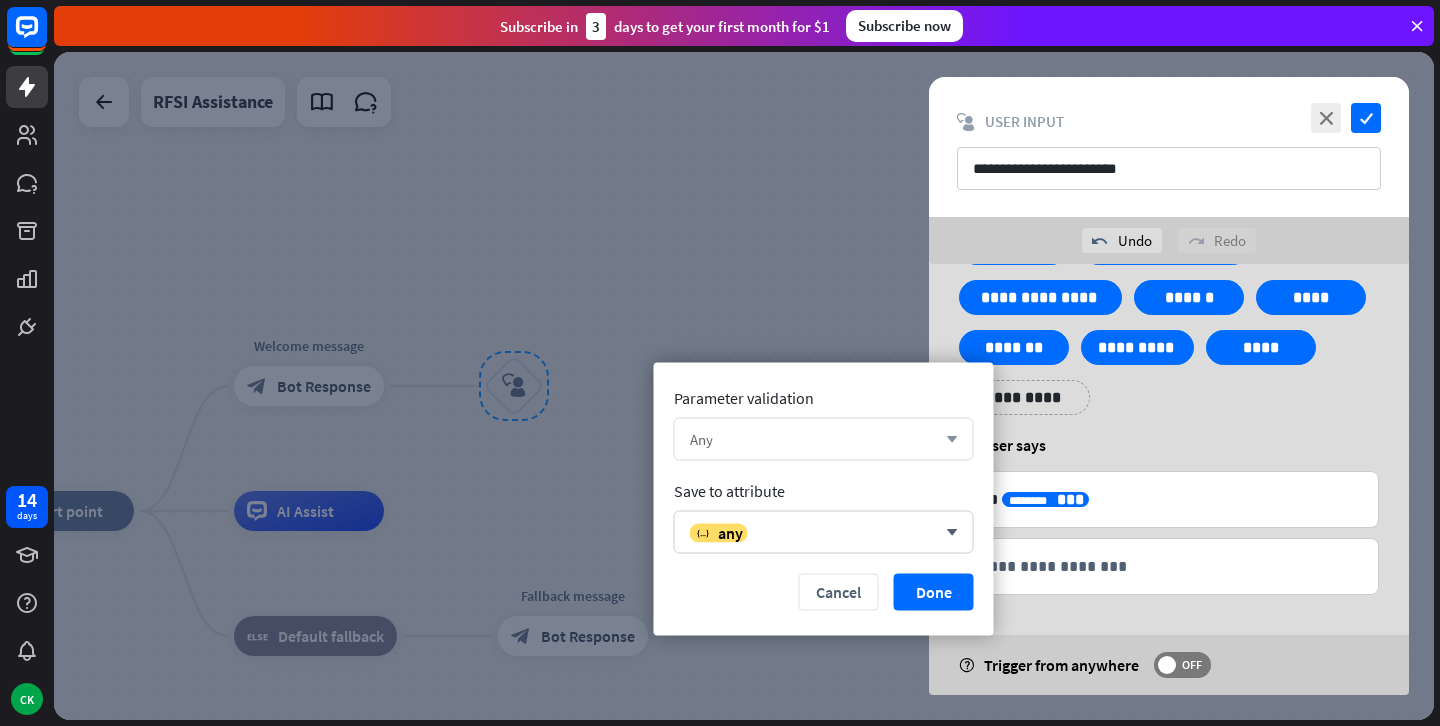 click on "Any" at bounding box center (813, 439) 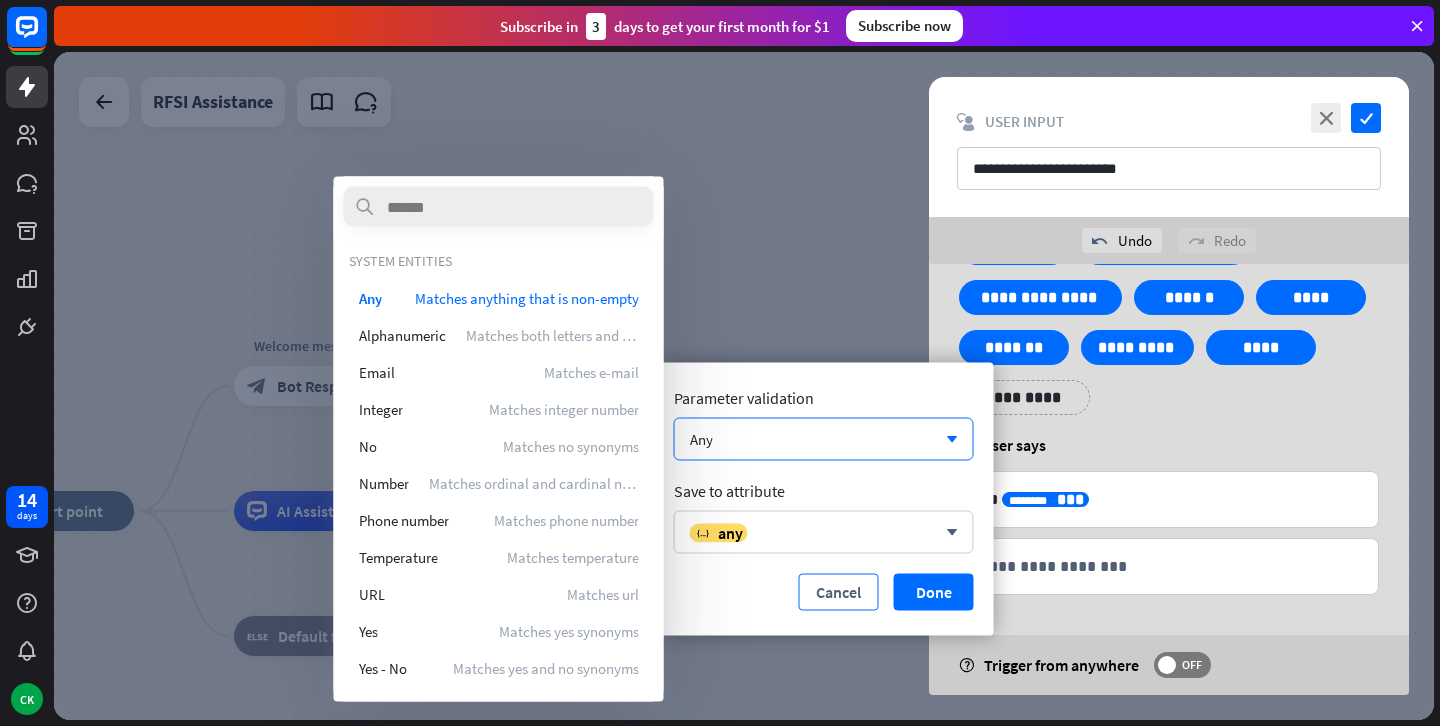 click on "Cancel" at bounding box center [839, 592] 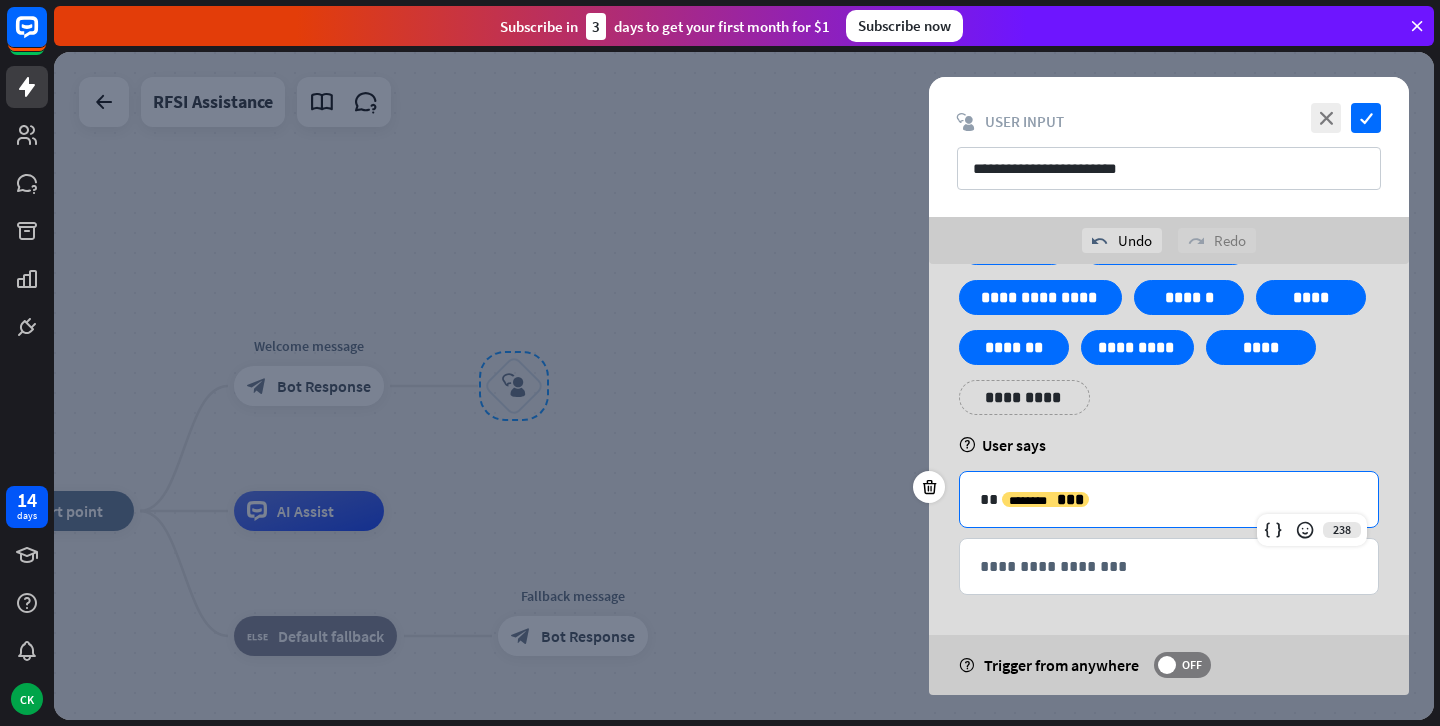 click on "**********" at bounding box center [1169, 499] 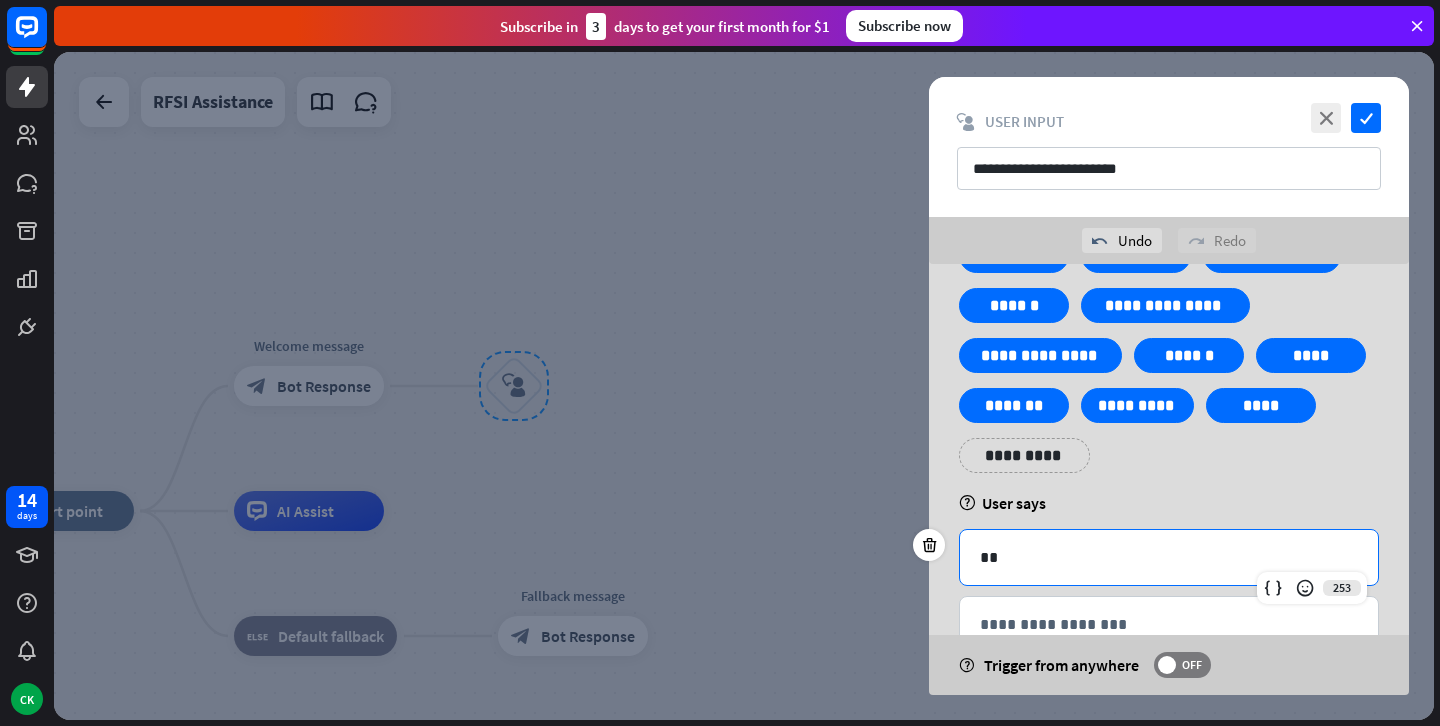 scroll, scrollTop: 91, scrollLeft: 0, axis: vertical 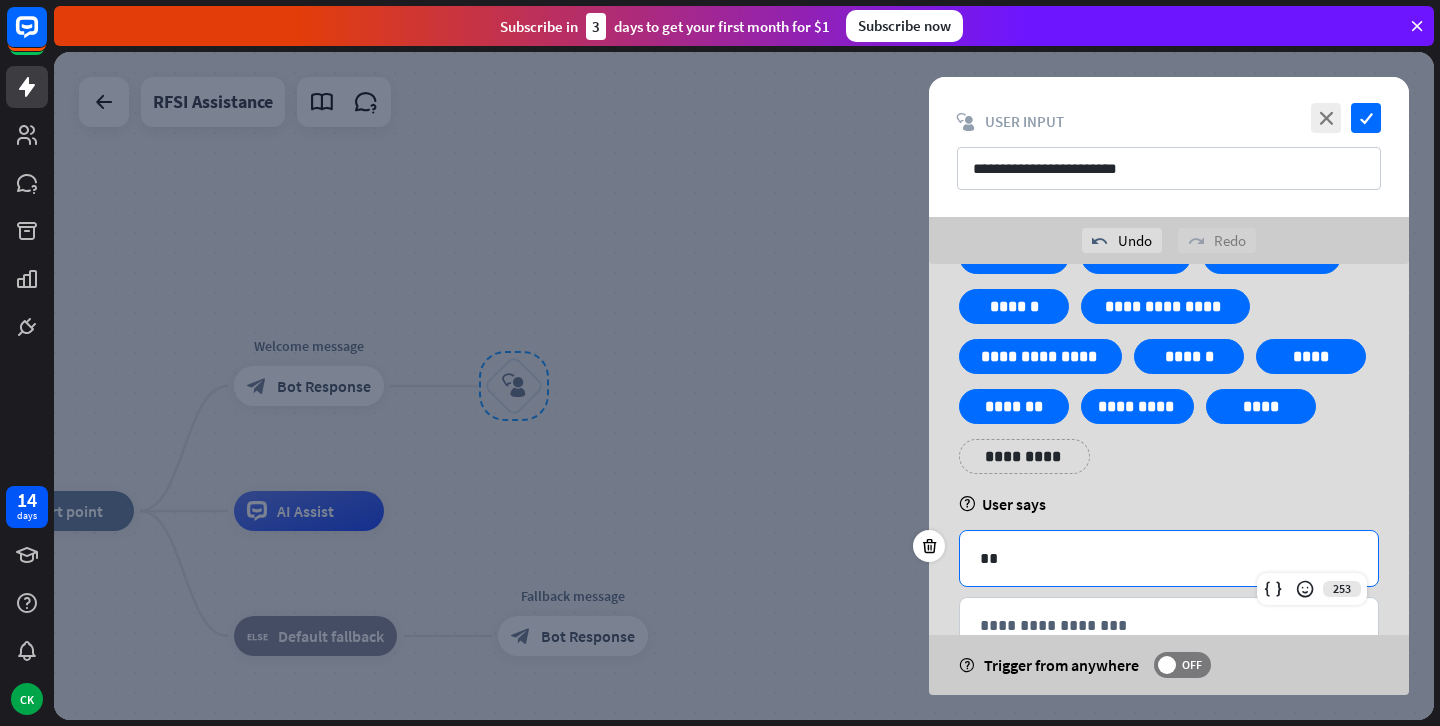 click on "**********" at bounding box center (1024, 456) 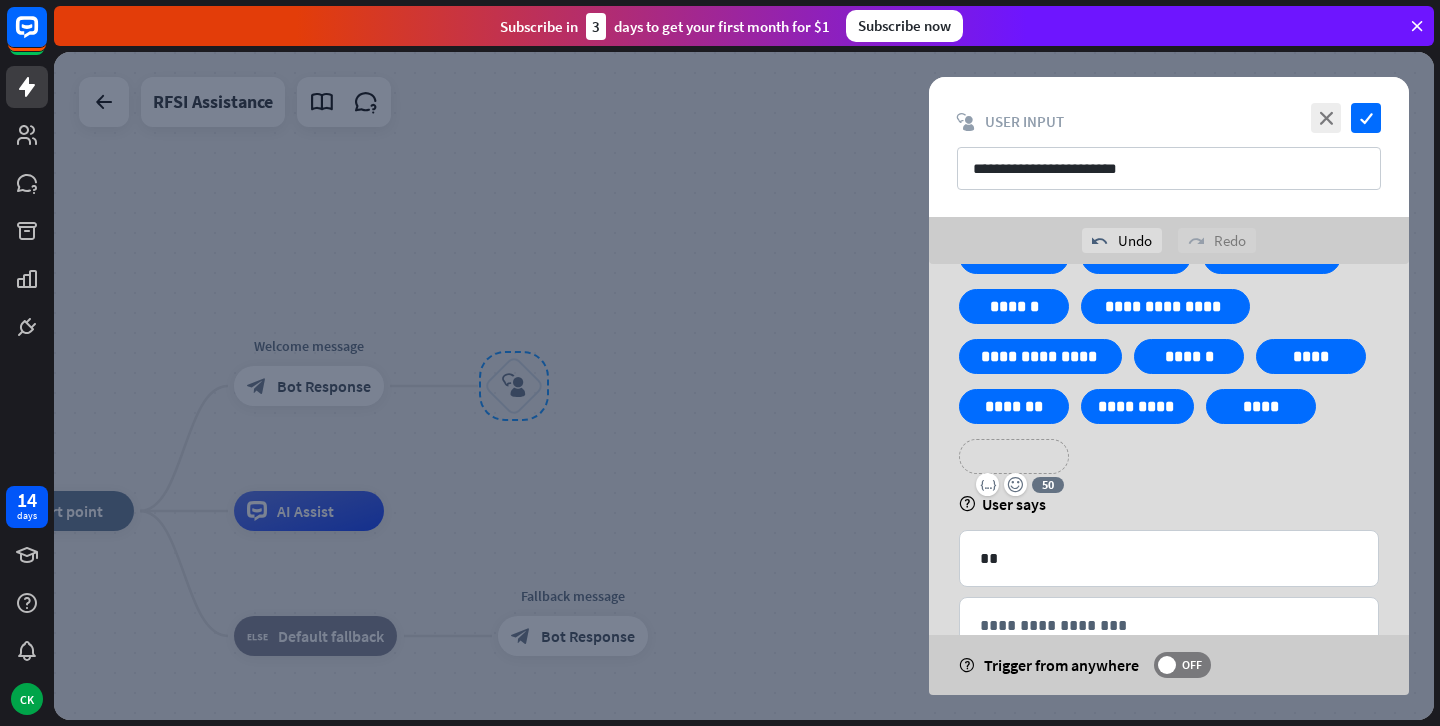 type 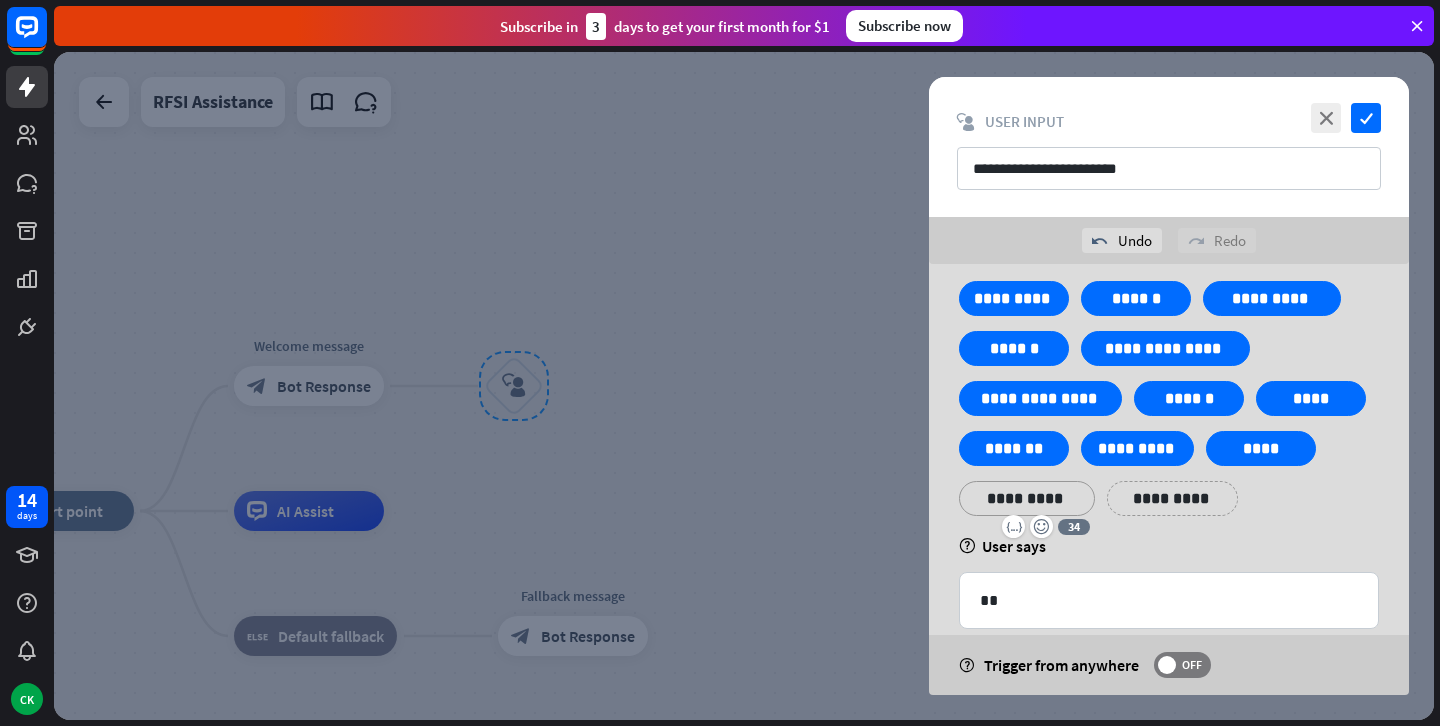 scroll, scrollTop: 29, scrollLeft: 0, axis: vertical 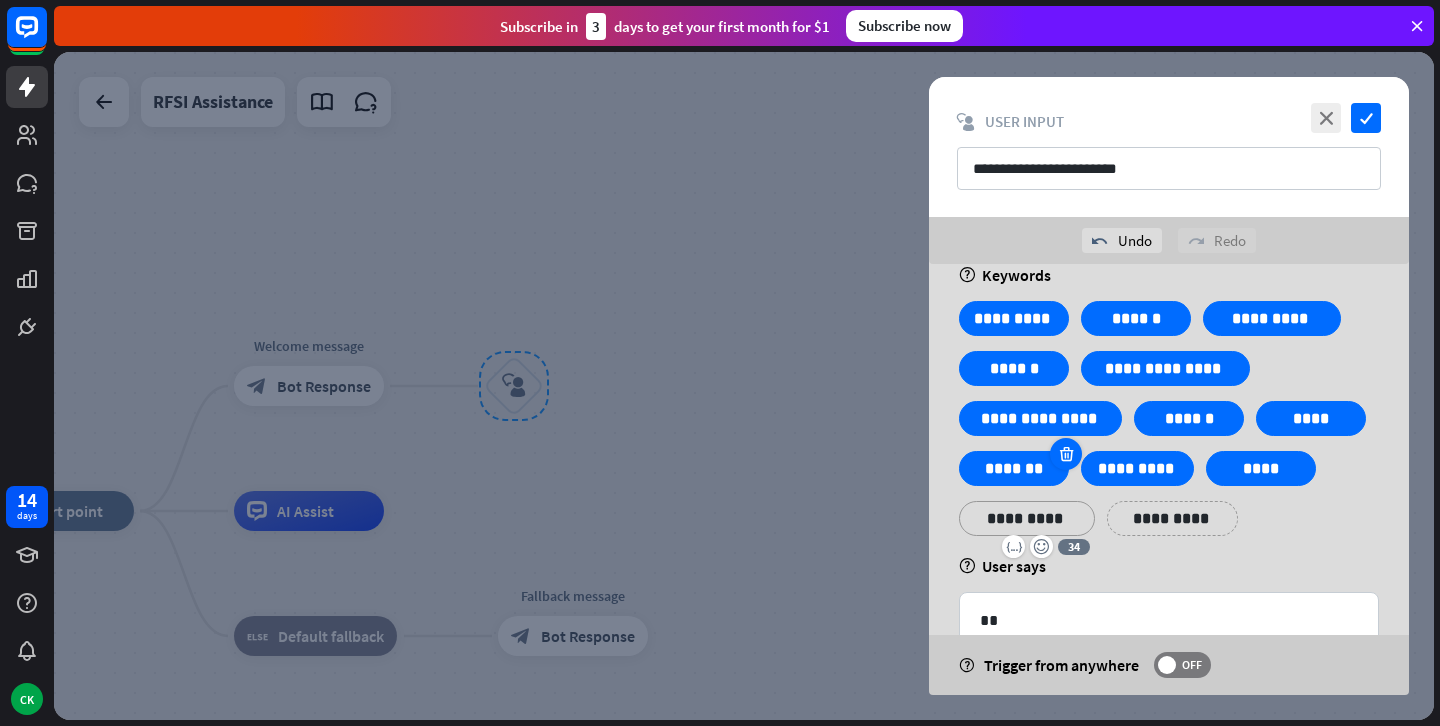 click at bounding box center (1066, 454) 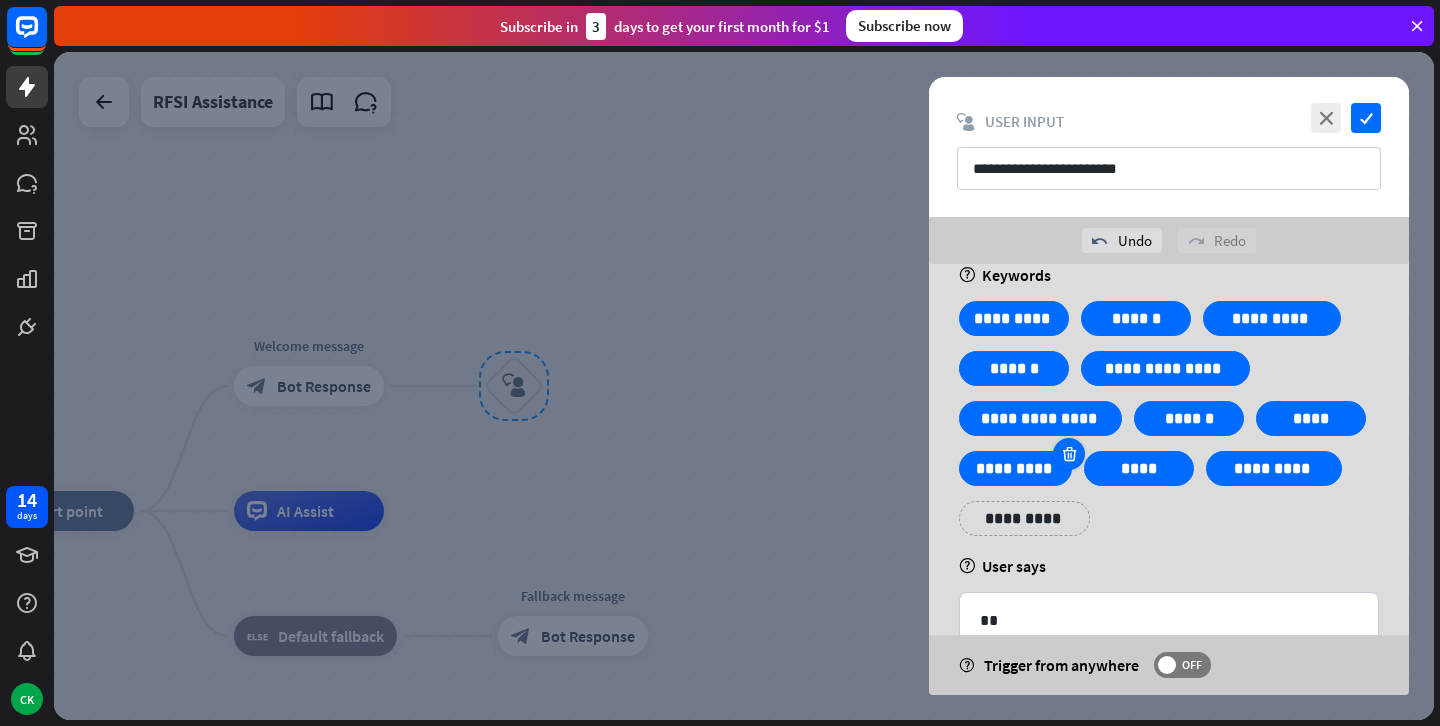 click at bounding box center [1069, 454] 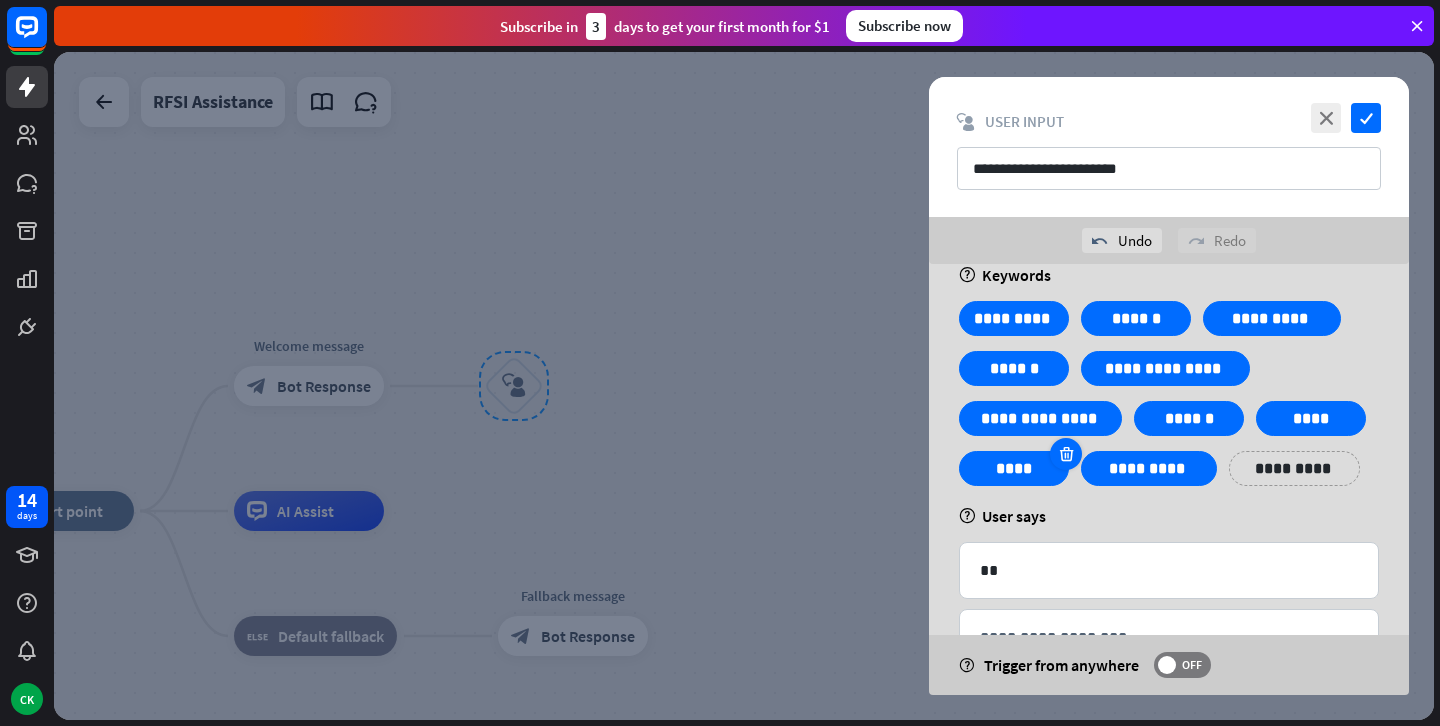 click at bounding box center [1066, 454] 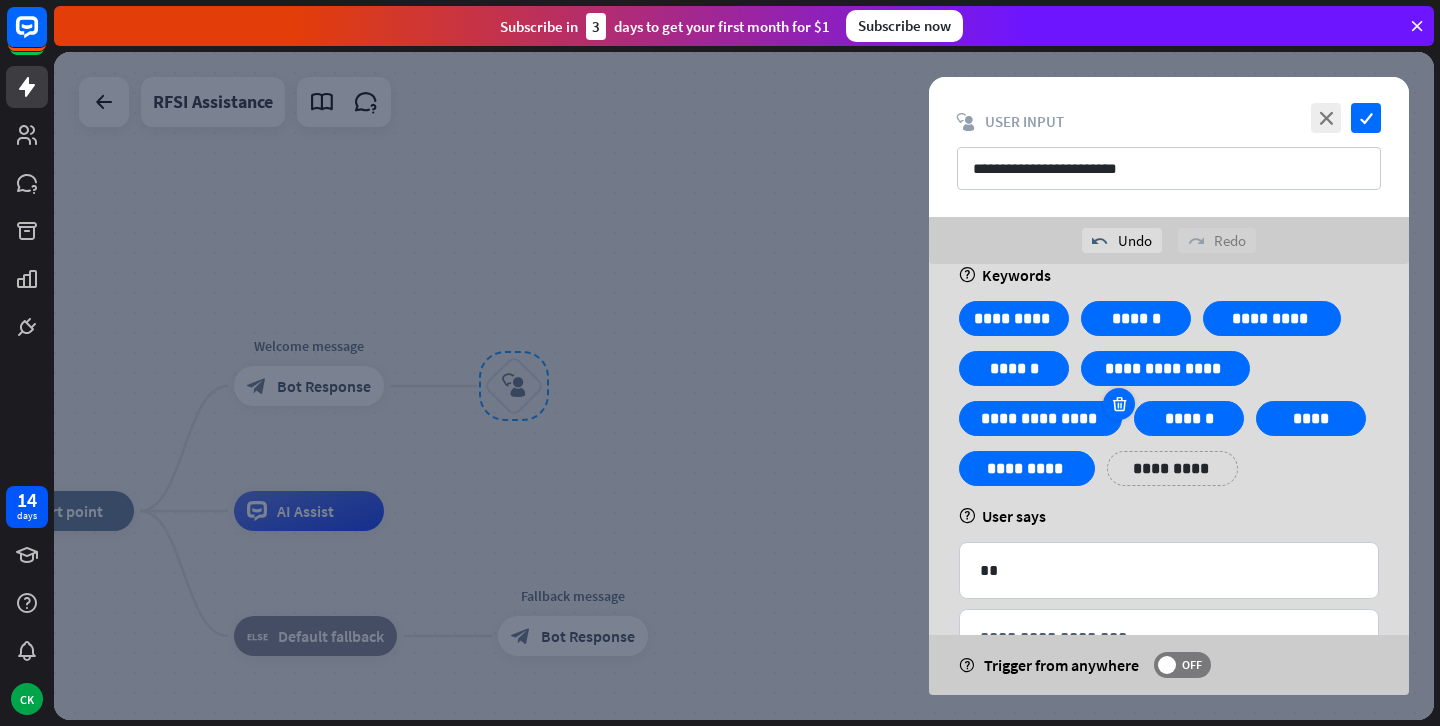 click at bounding box center [1119, 404] 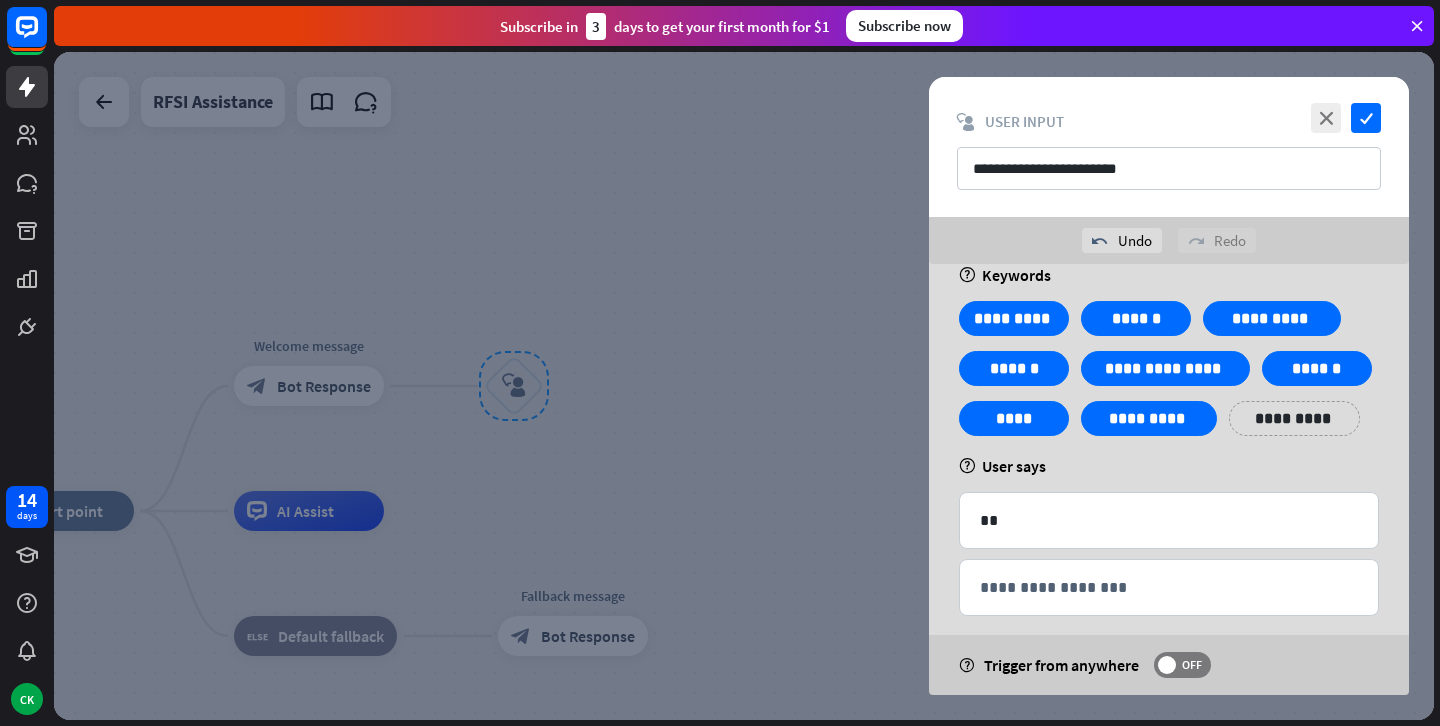 scroll, scrollTop: 0, scrollLeft: 0, axis: both 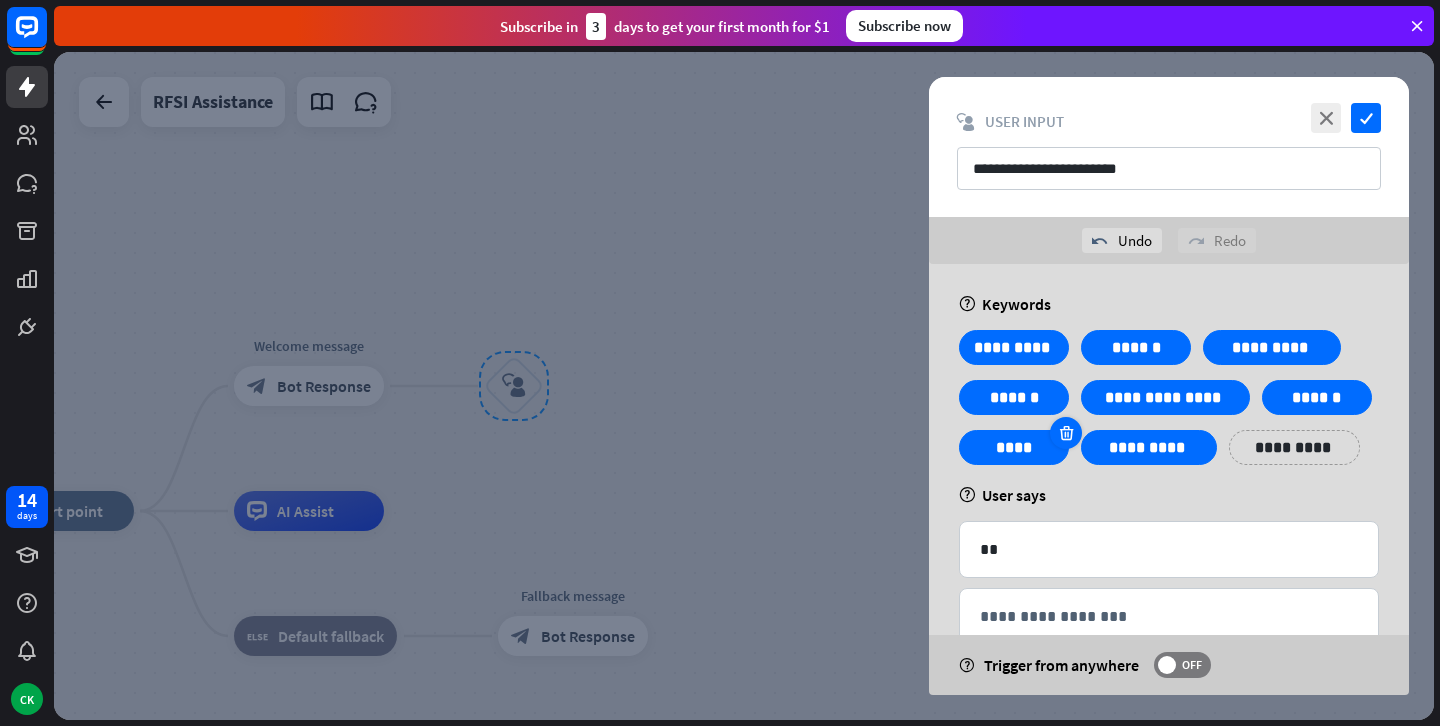 click at bounding box center (1066, 433) 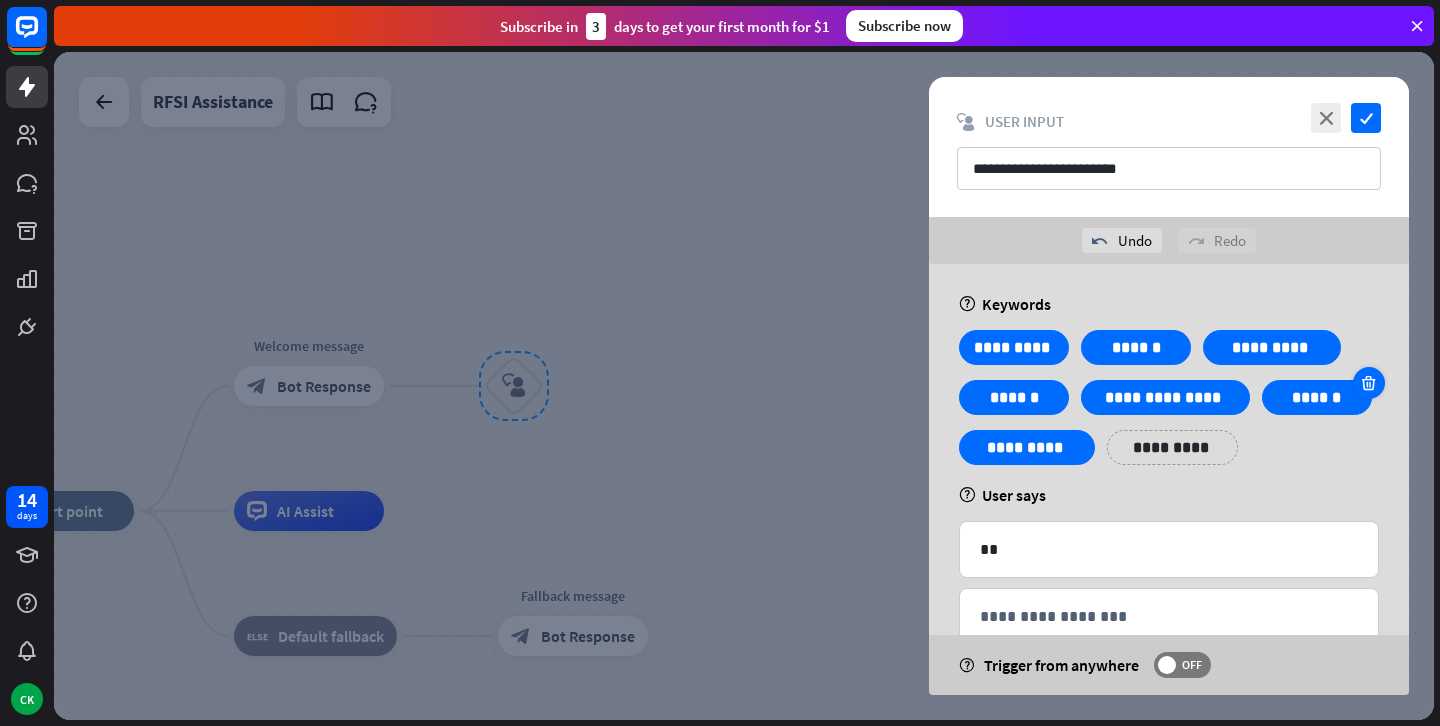 click at bounding box center [1368, 383] 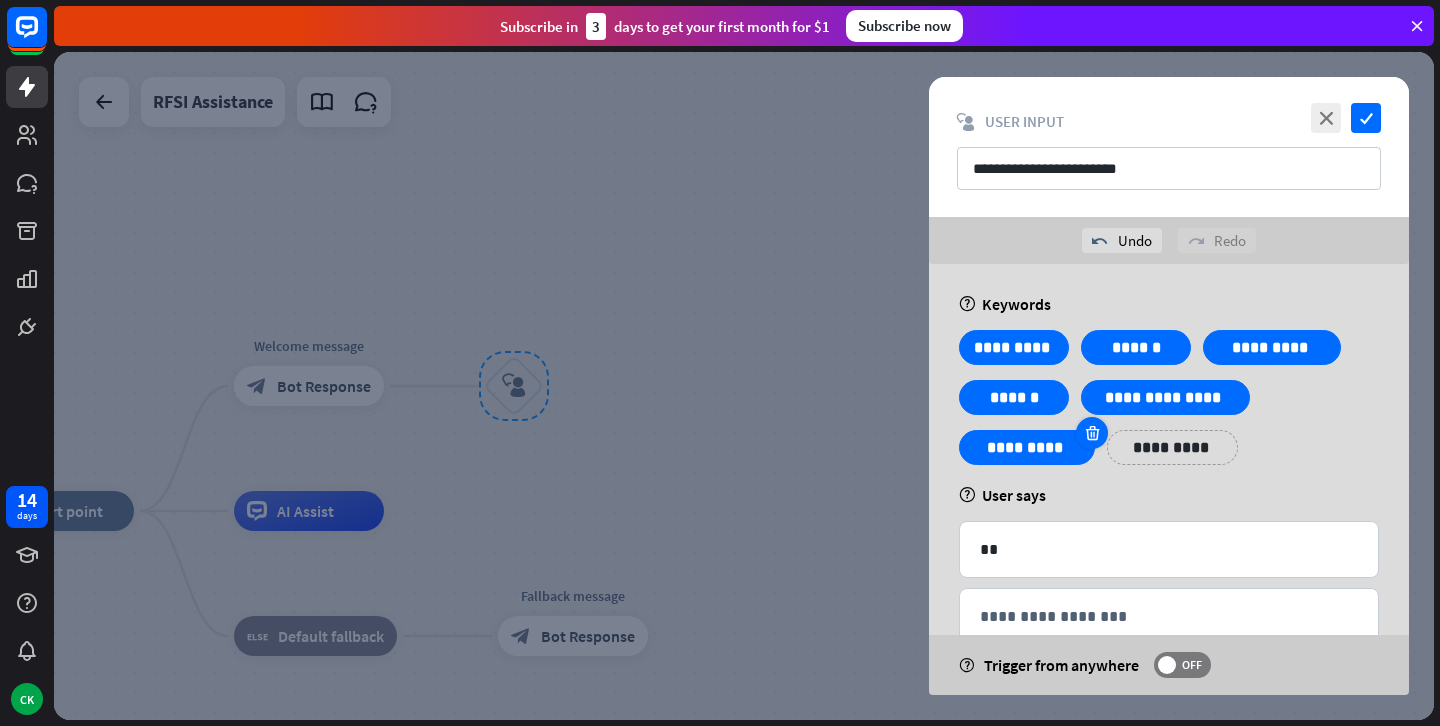 scroll, scrollTop: 50, scrollLeft: 0, axis: vertical 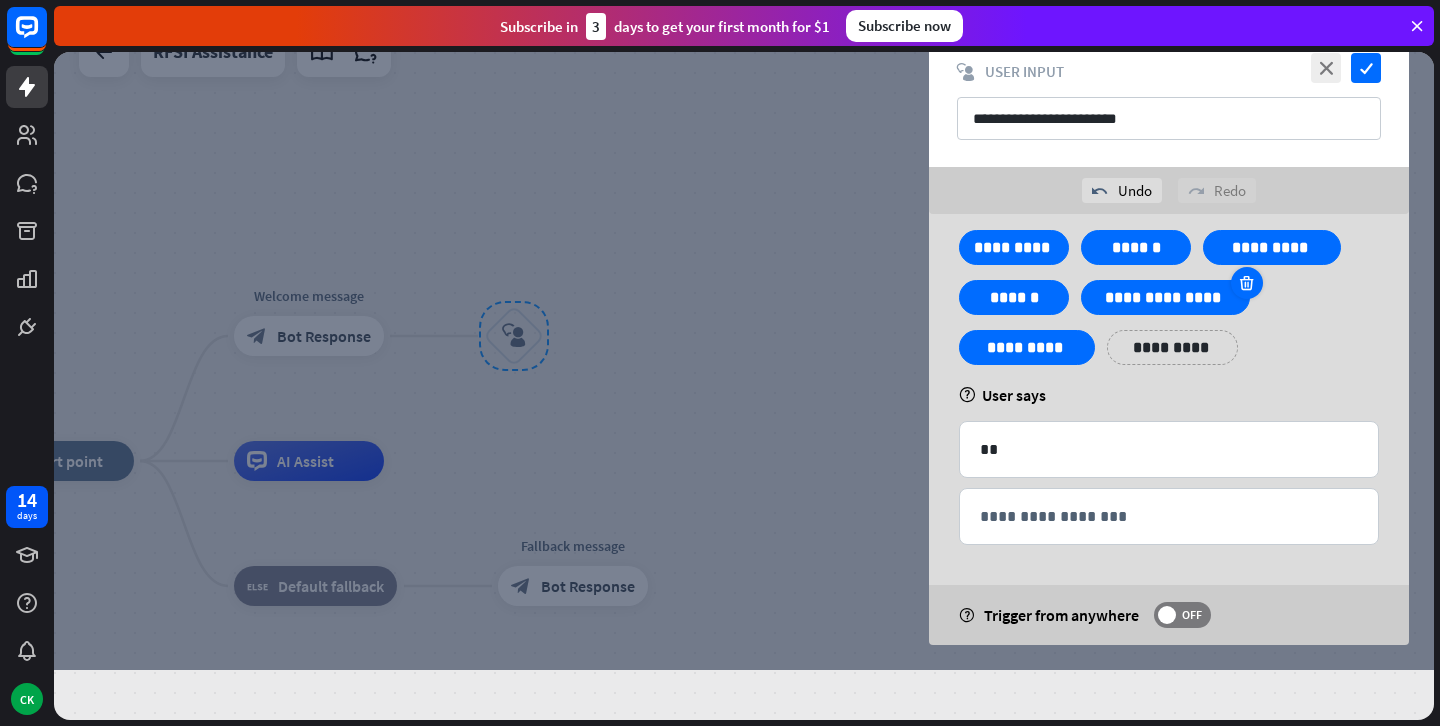 click at bounding box center (1246, 283) 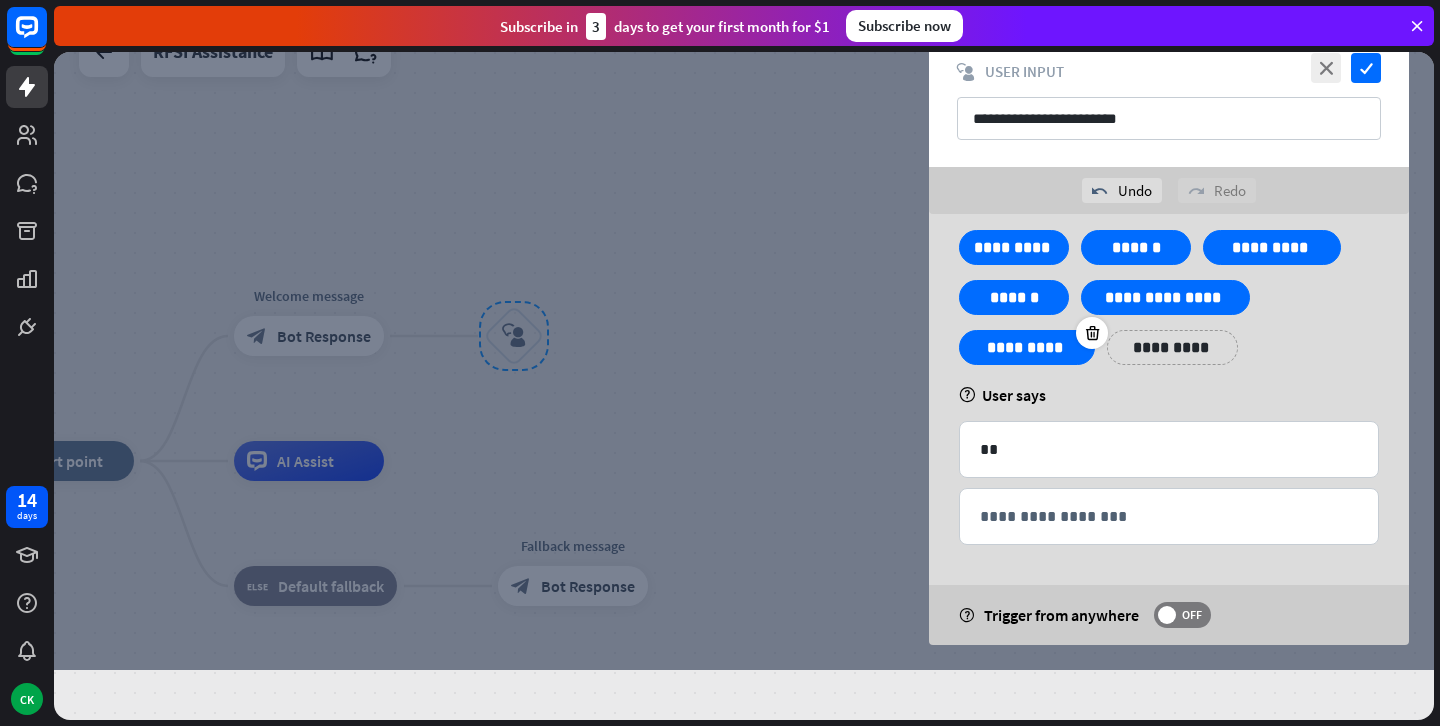 scroll, scrollTop: 0, scrollLeft: 0, axis: both 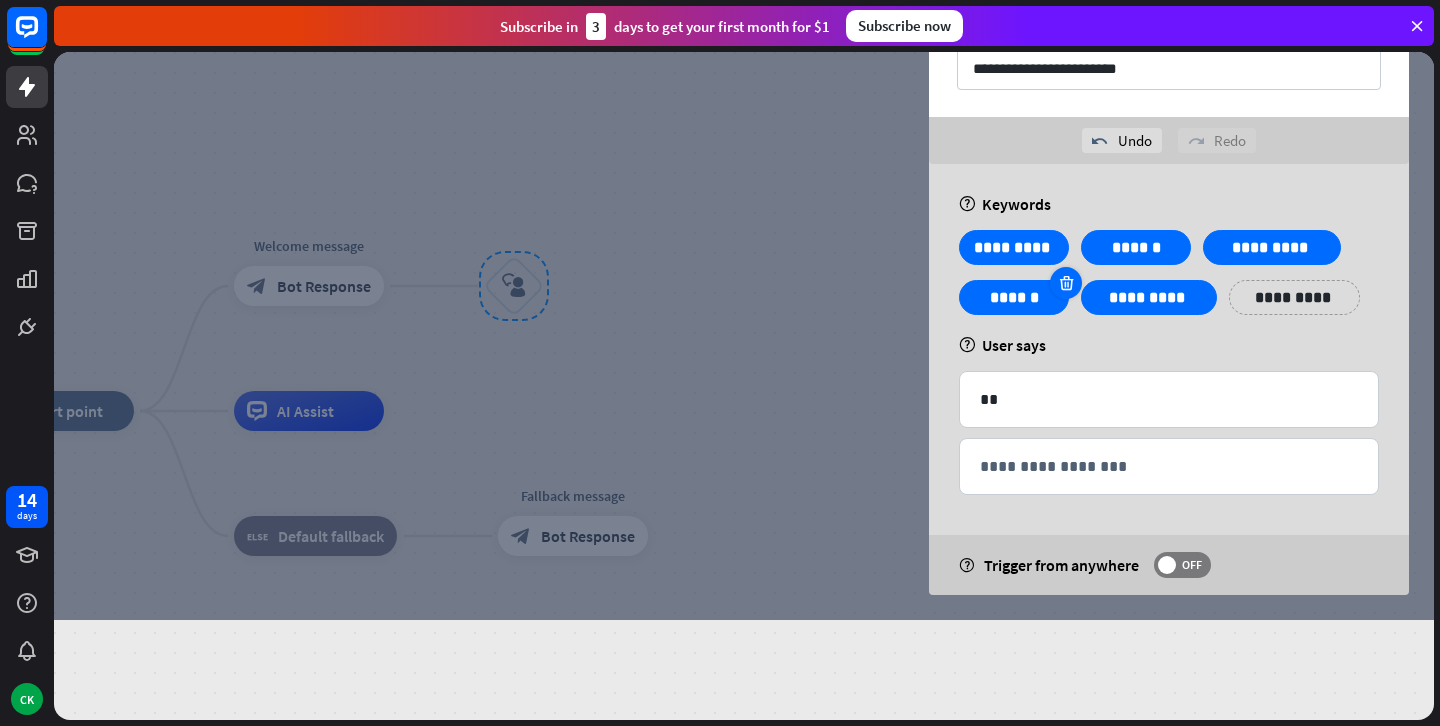 click at bounding box center (1066, 283) 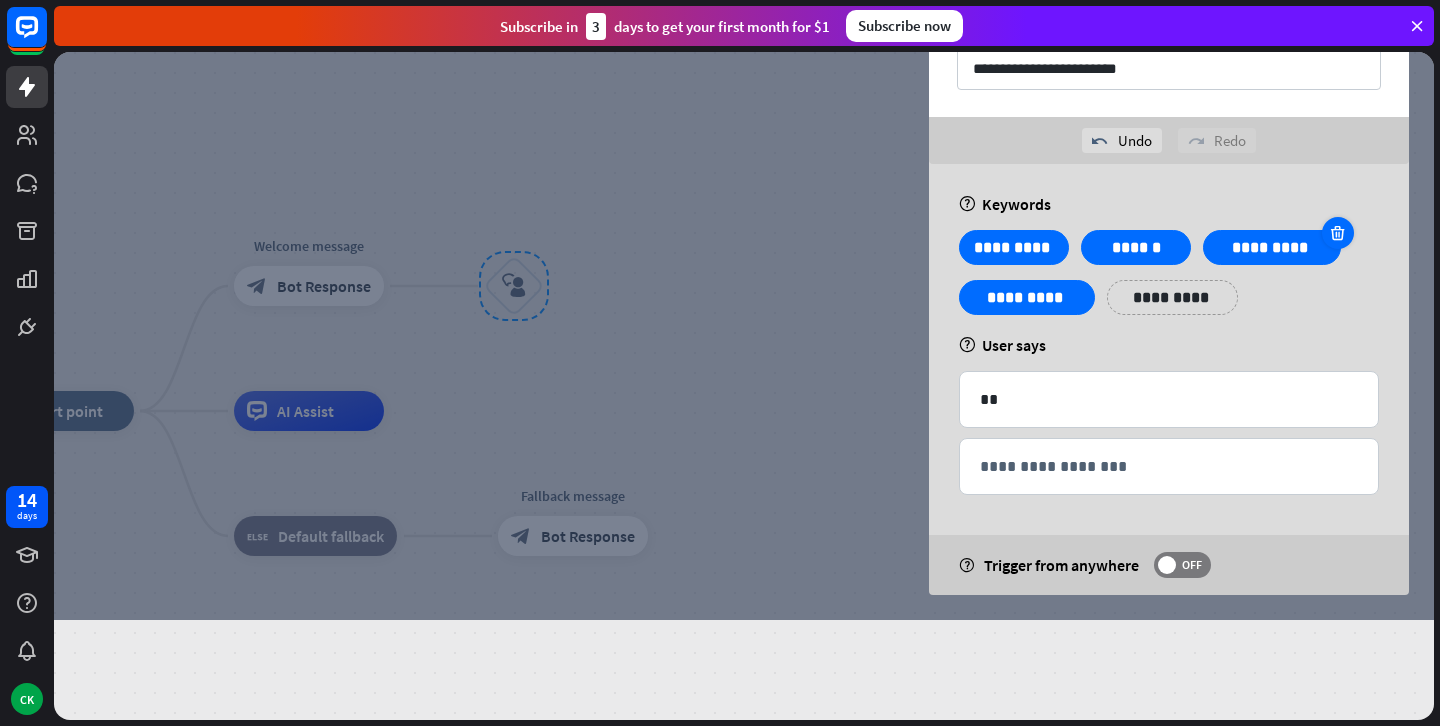 click at bounding box center [1337, 233] 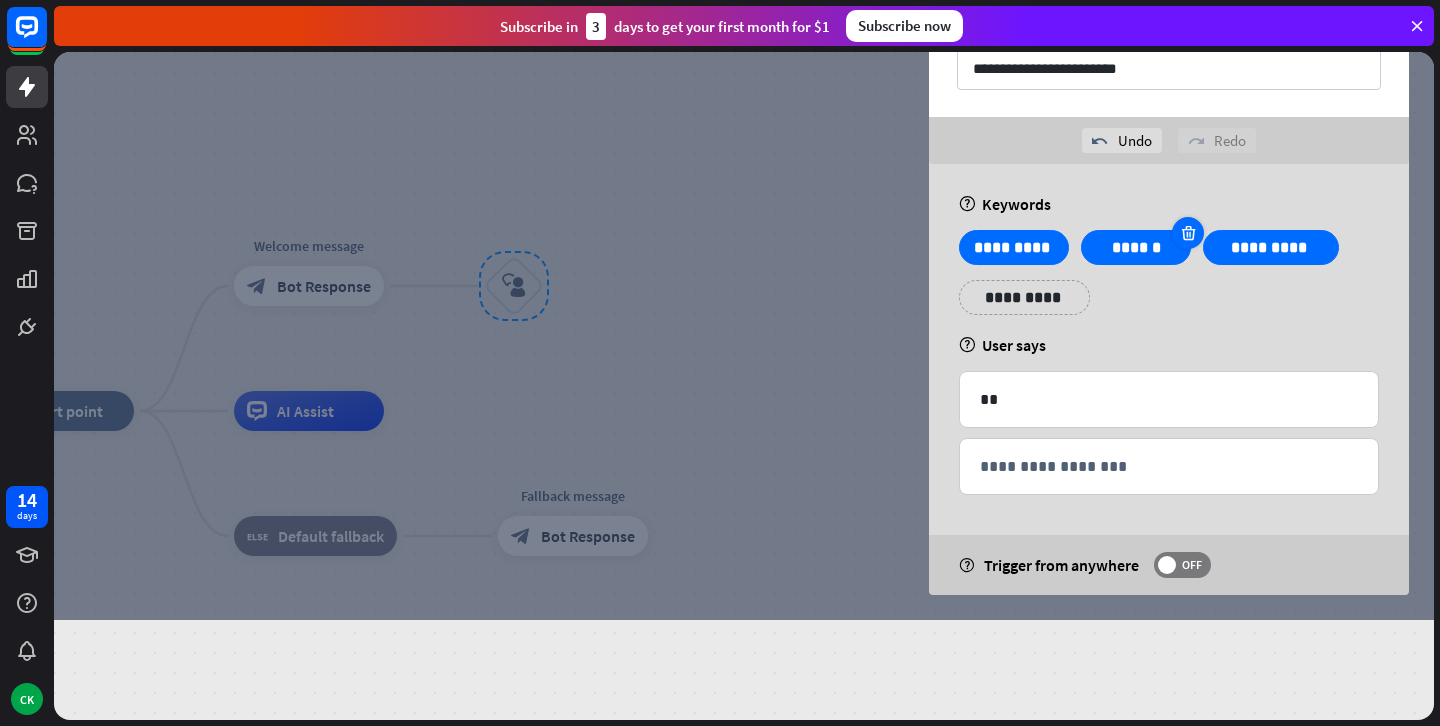 click at bounding box center (1188, 233) 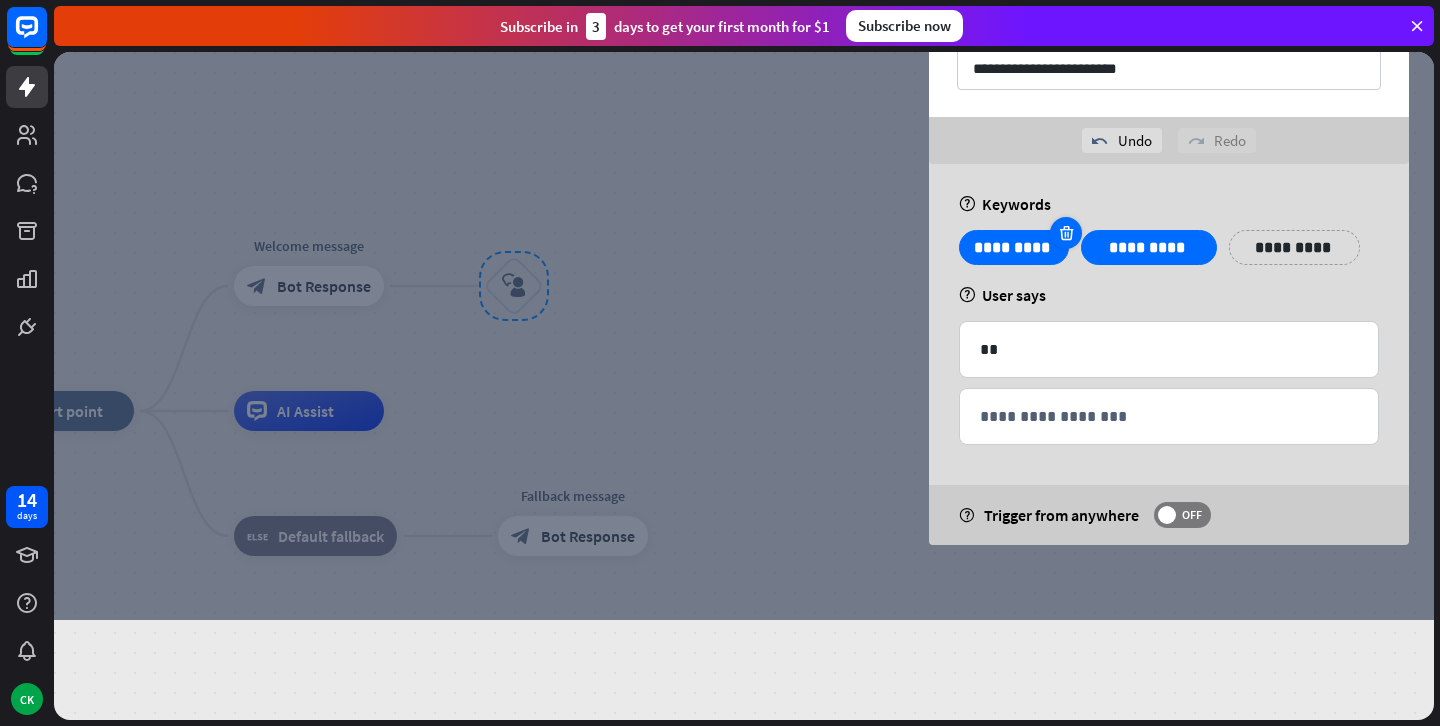 click at bounding box center (1066, 233) 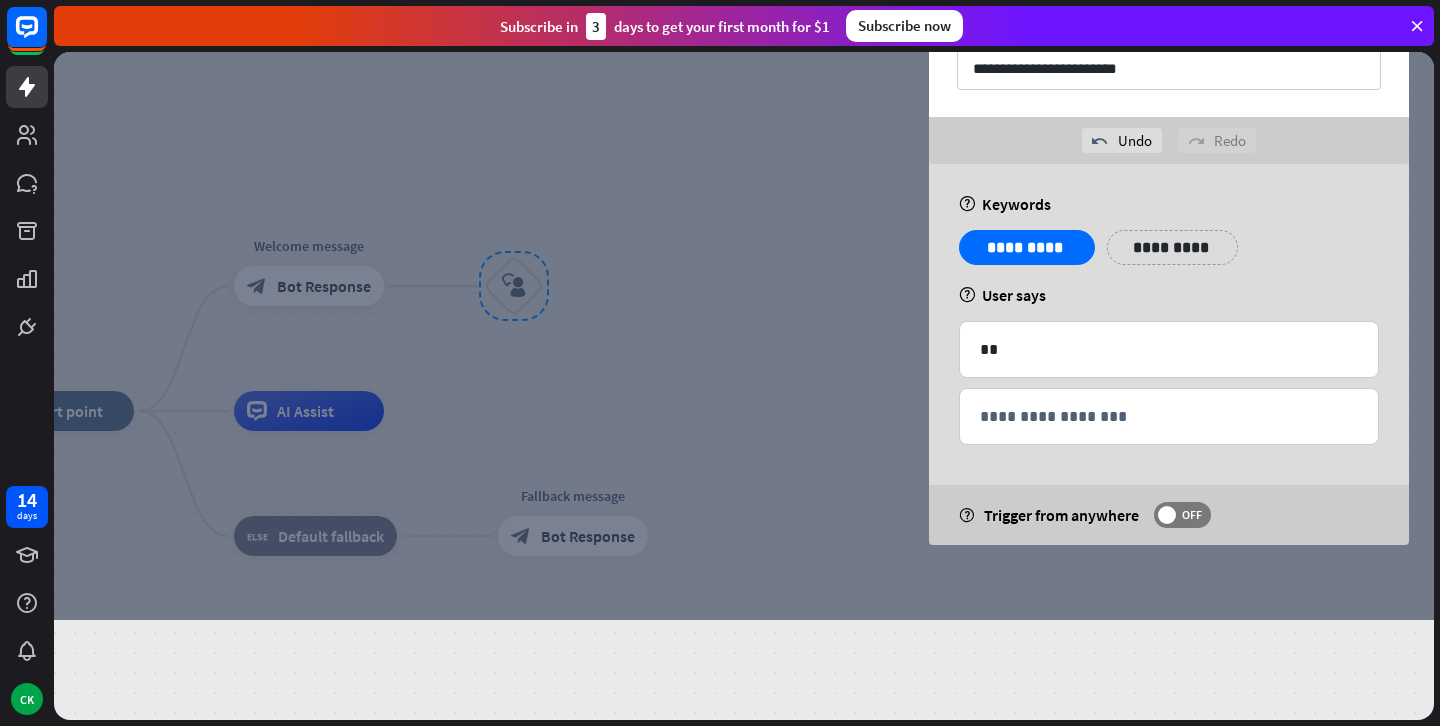 click on "**********" at bounding box center [1172, 247] 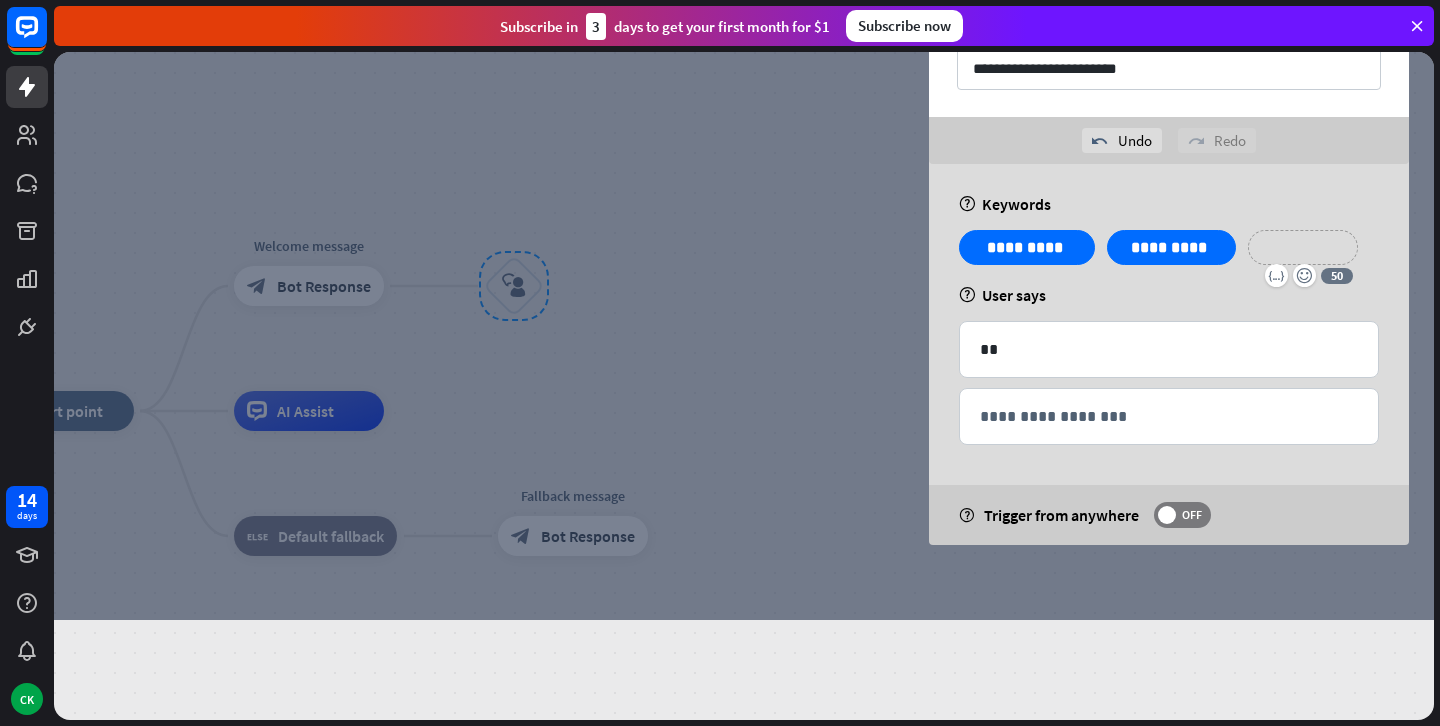 click on "**********" at bounding box center (1303, 247) 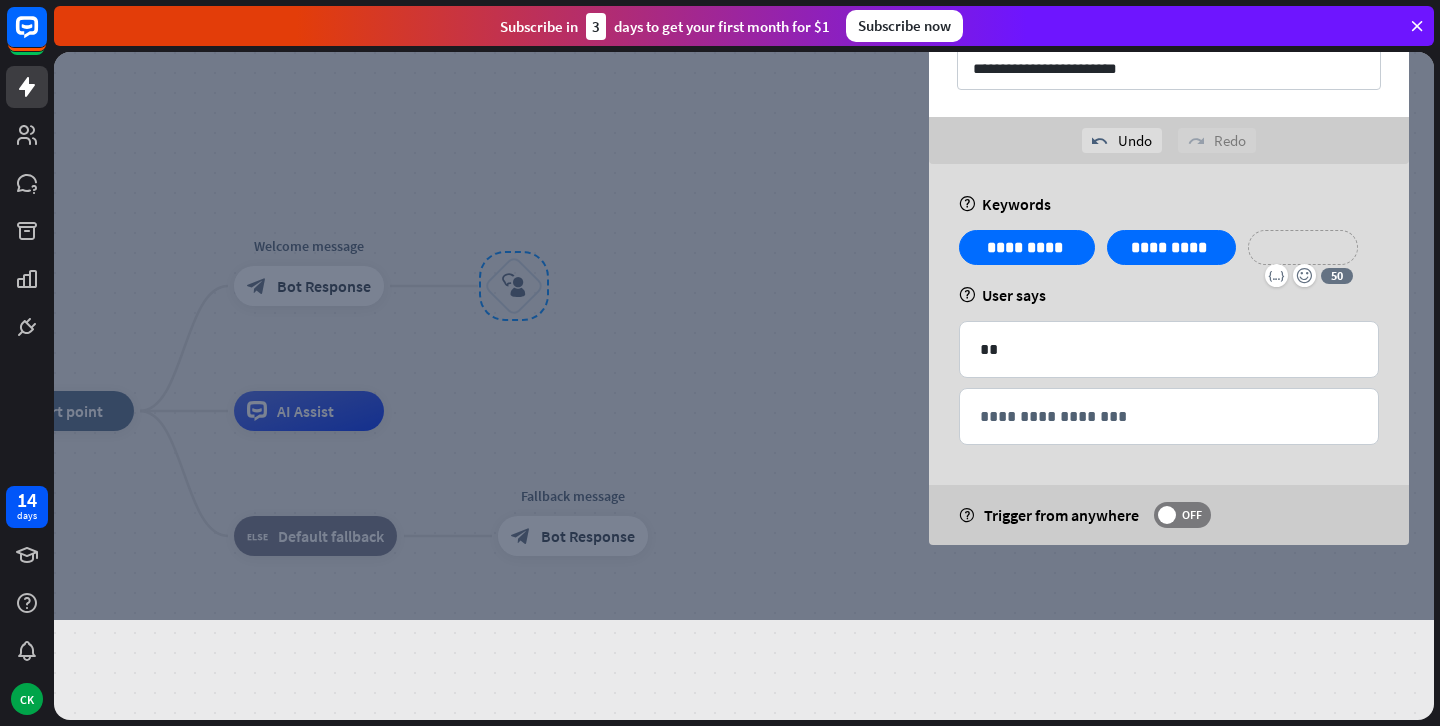 type 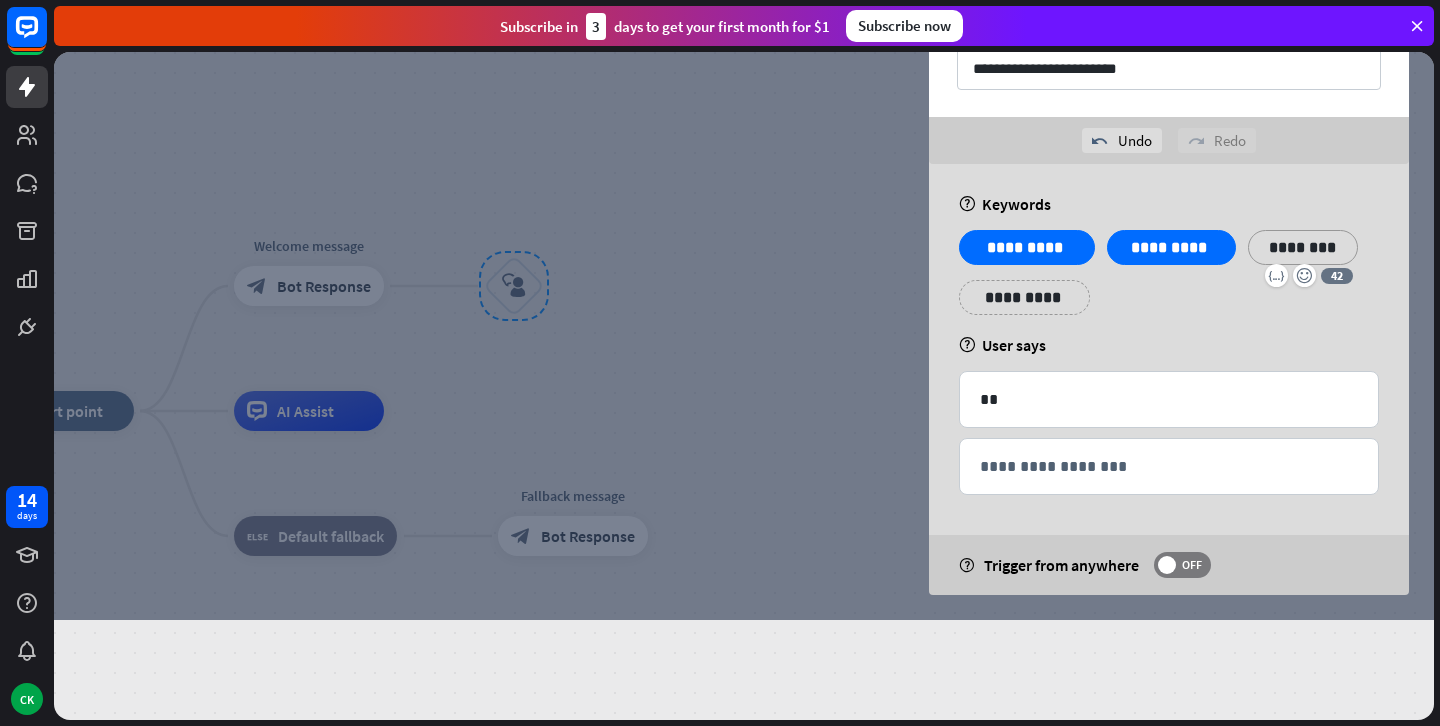 click on "**********" at bounding box center (1024, 297) 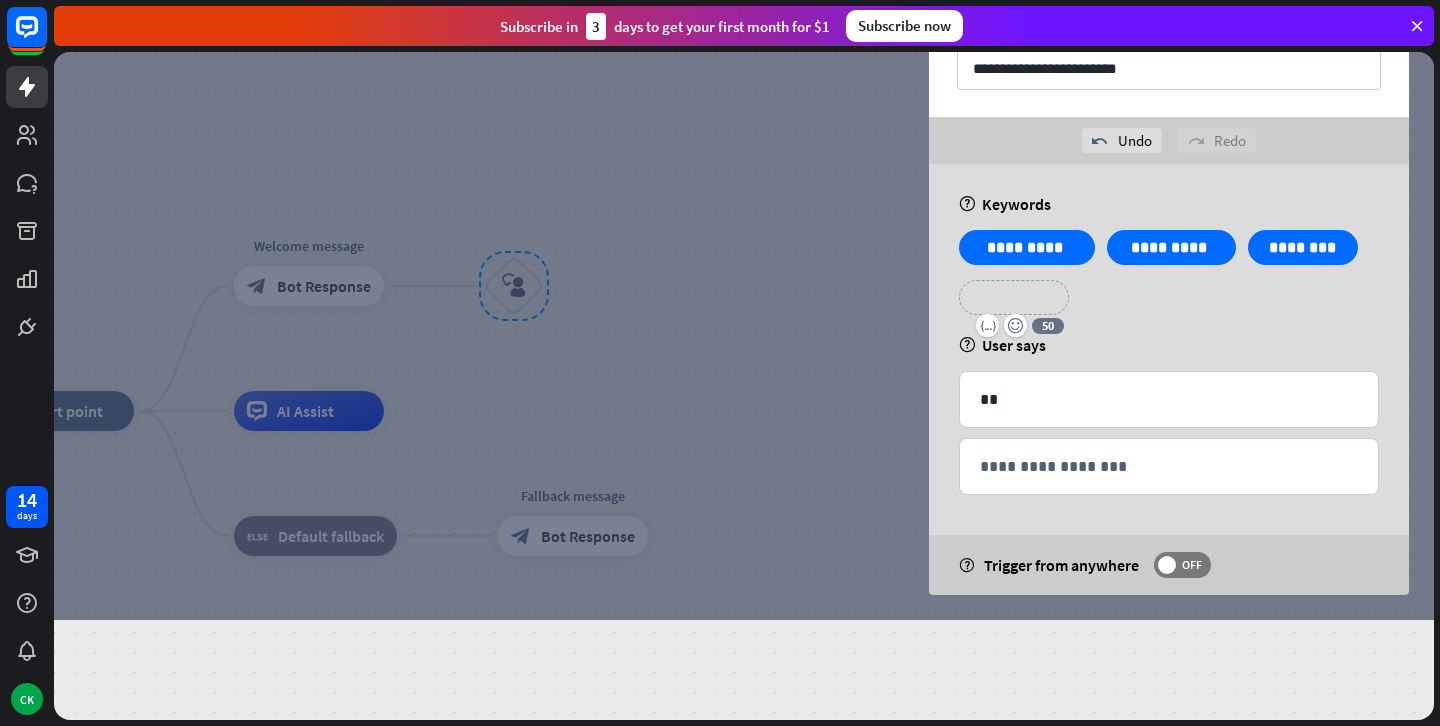type 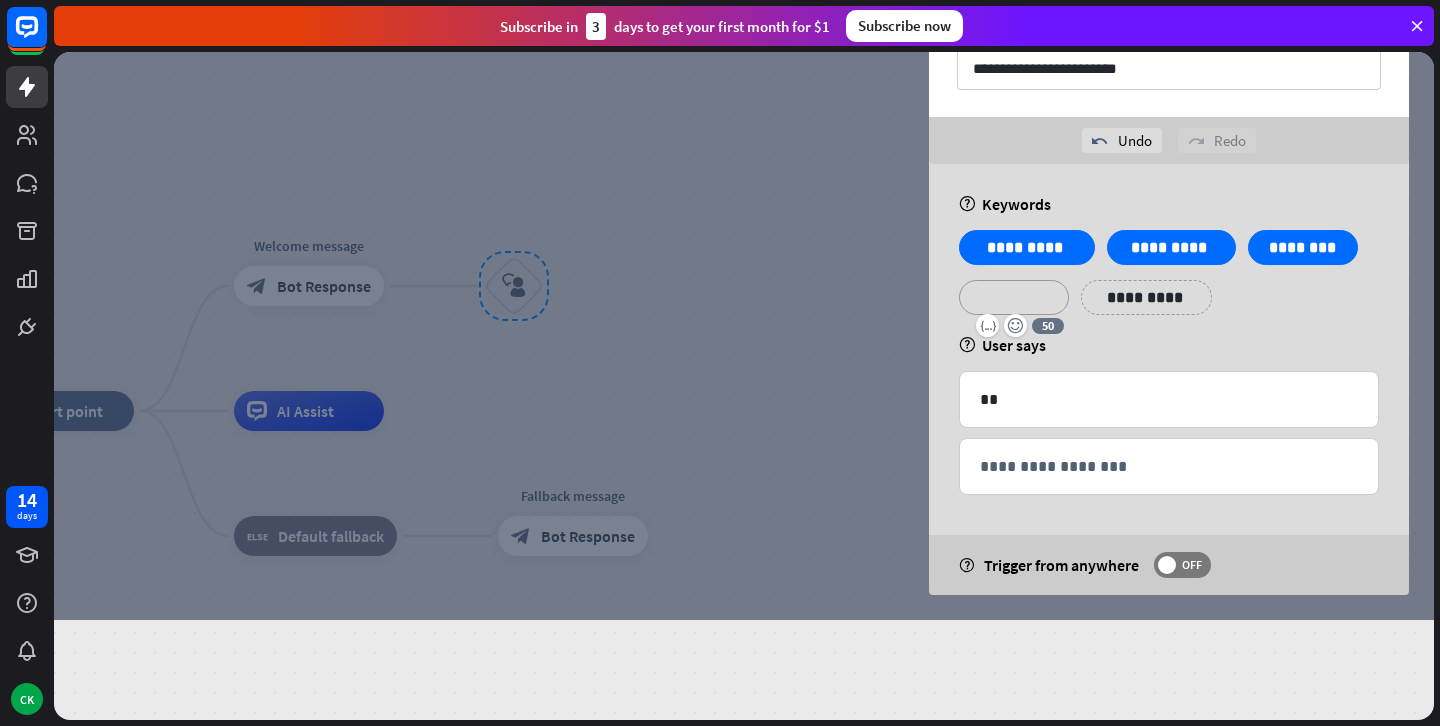 scroll, scrollTop: 43, scrollLeft: 0, axis: vertical 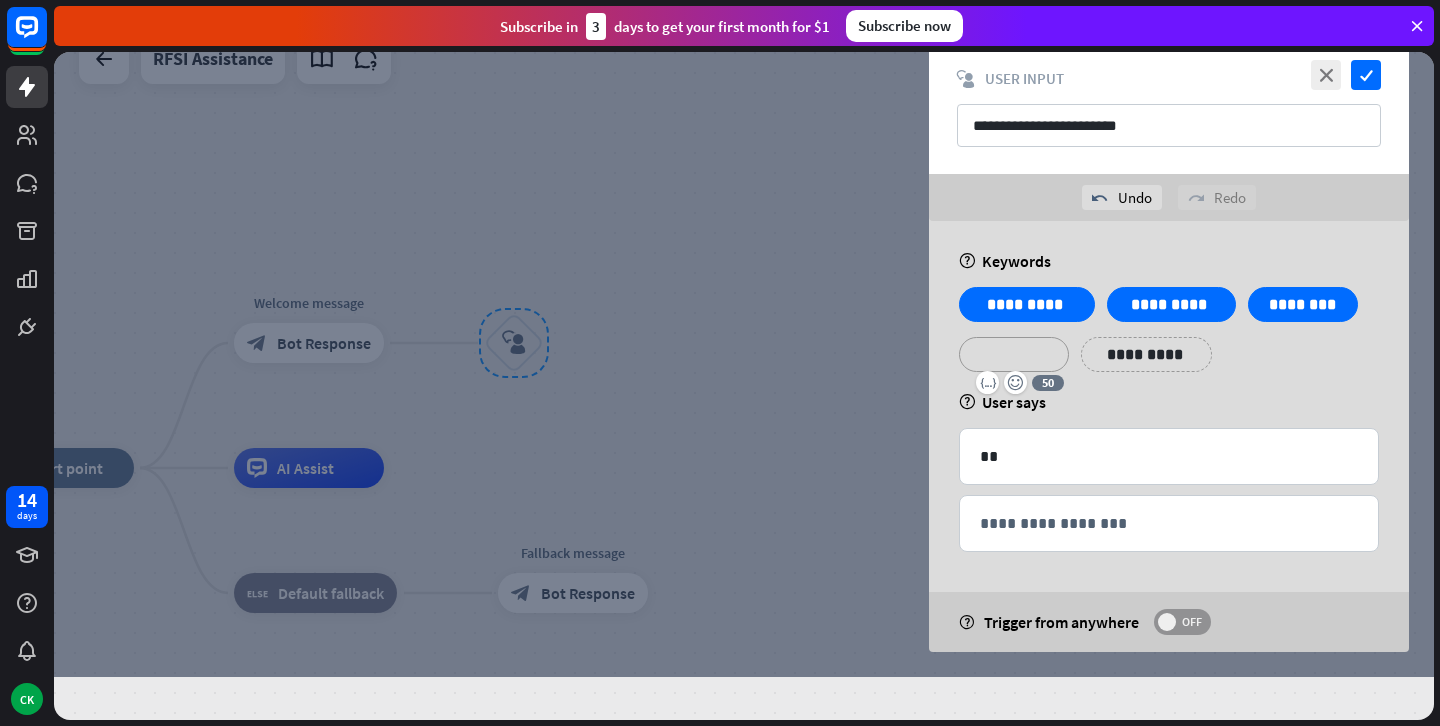 click on "OFF" at bounding box center (1191, 622) 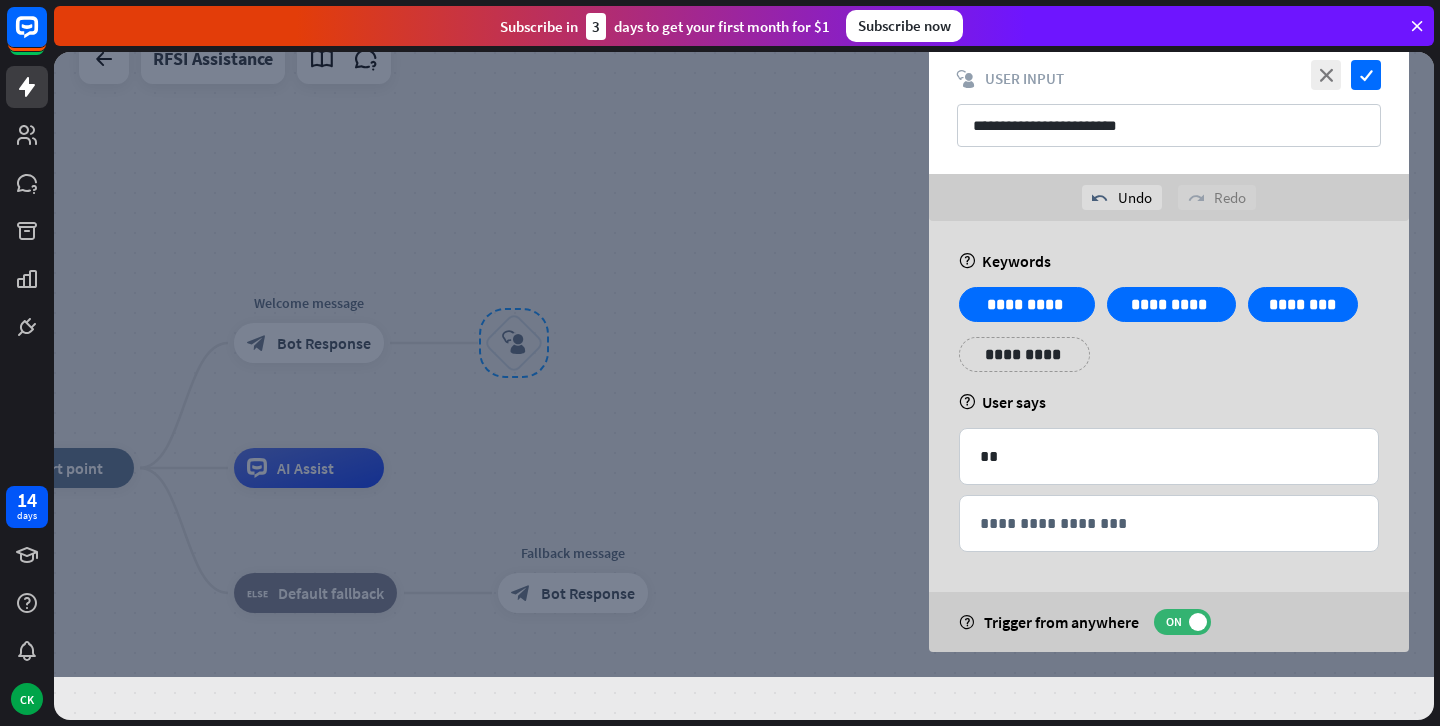 click on "**********" at bounding box center [1024, 354] 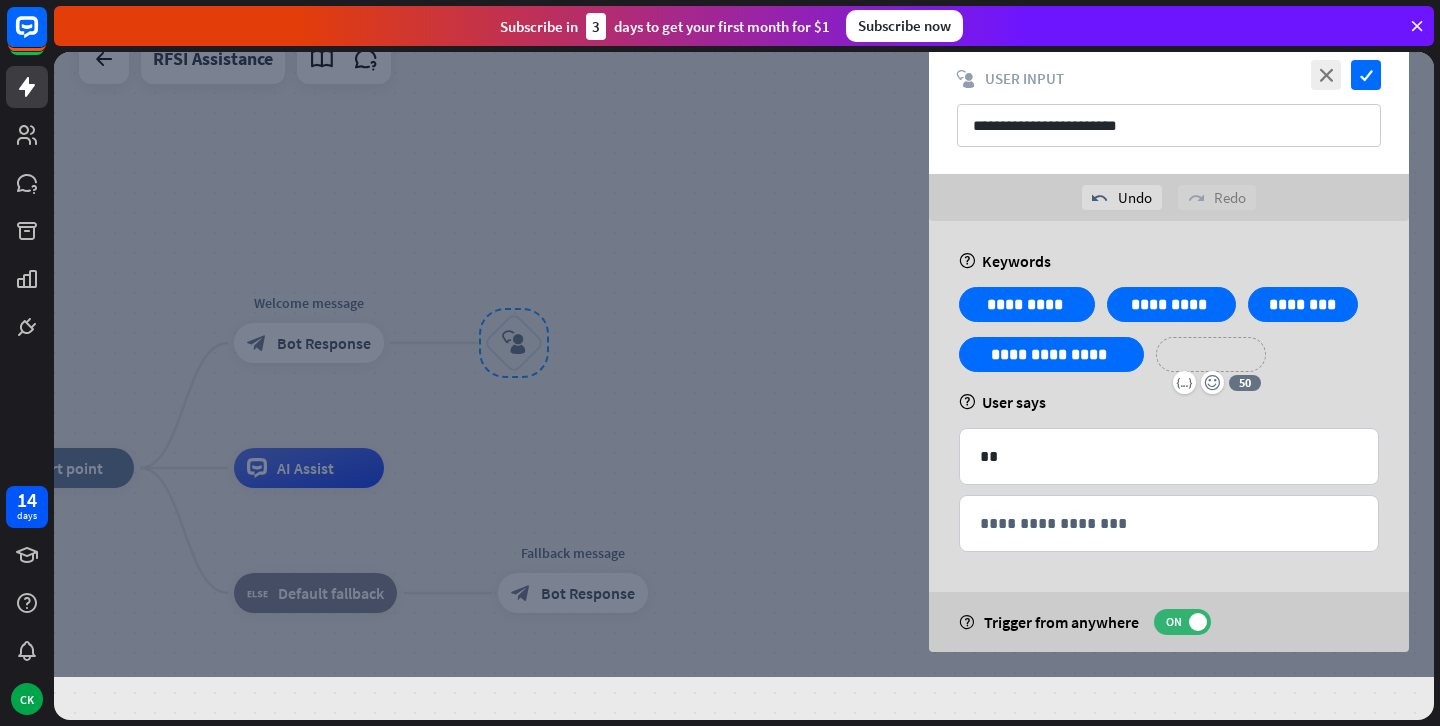click on "**********" at bounding box center (1211, 354) 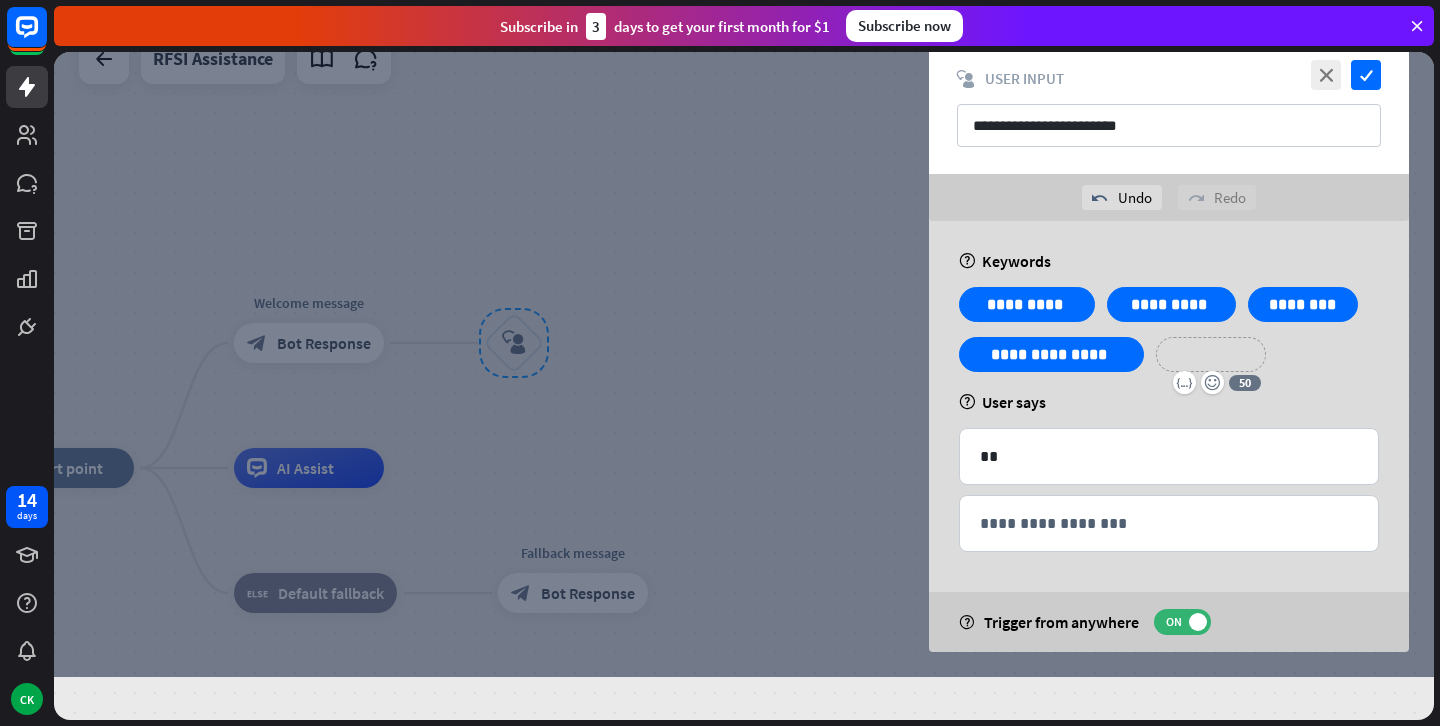 type 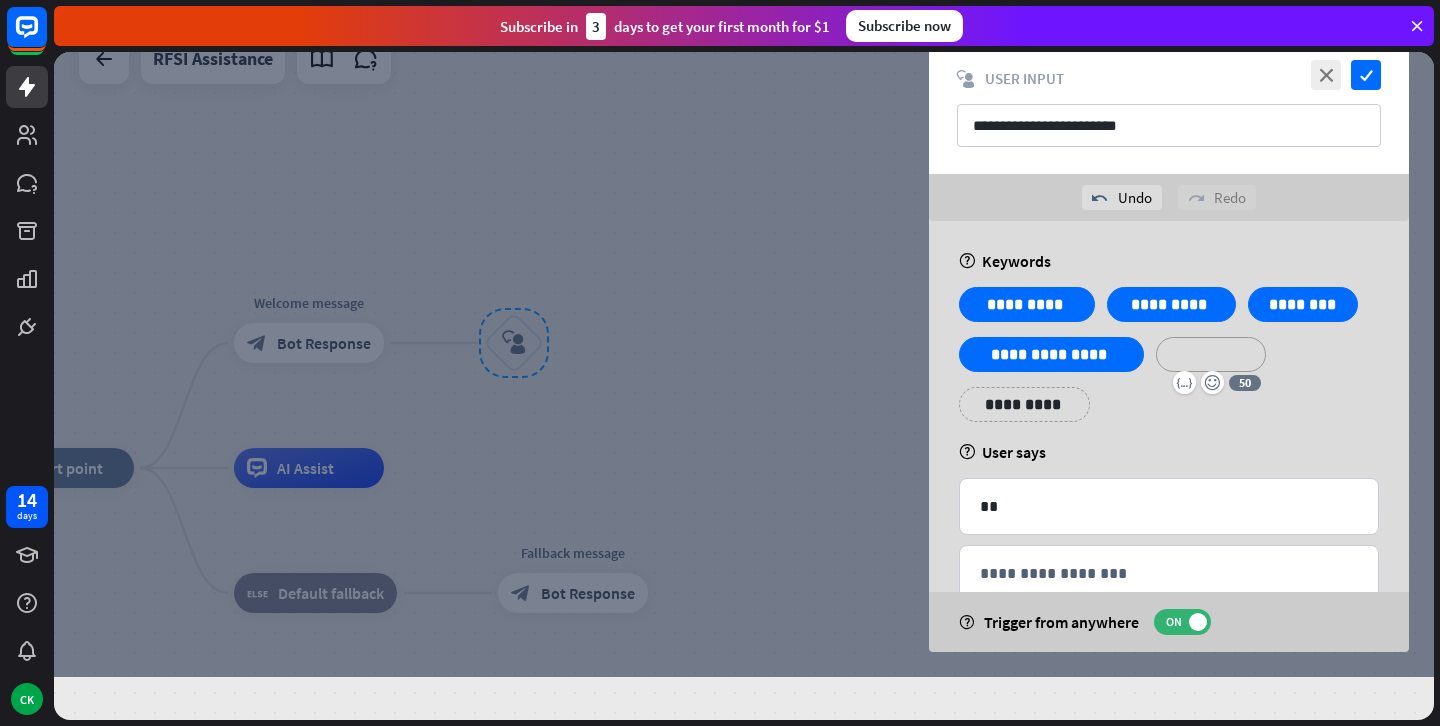 scroll, scrollTop: 0, scrollLeft: 0, axis: both 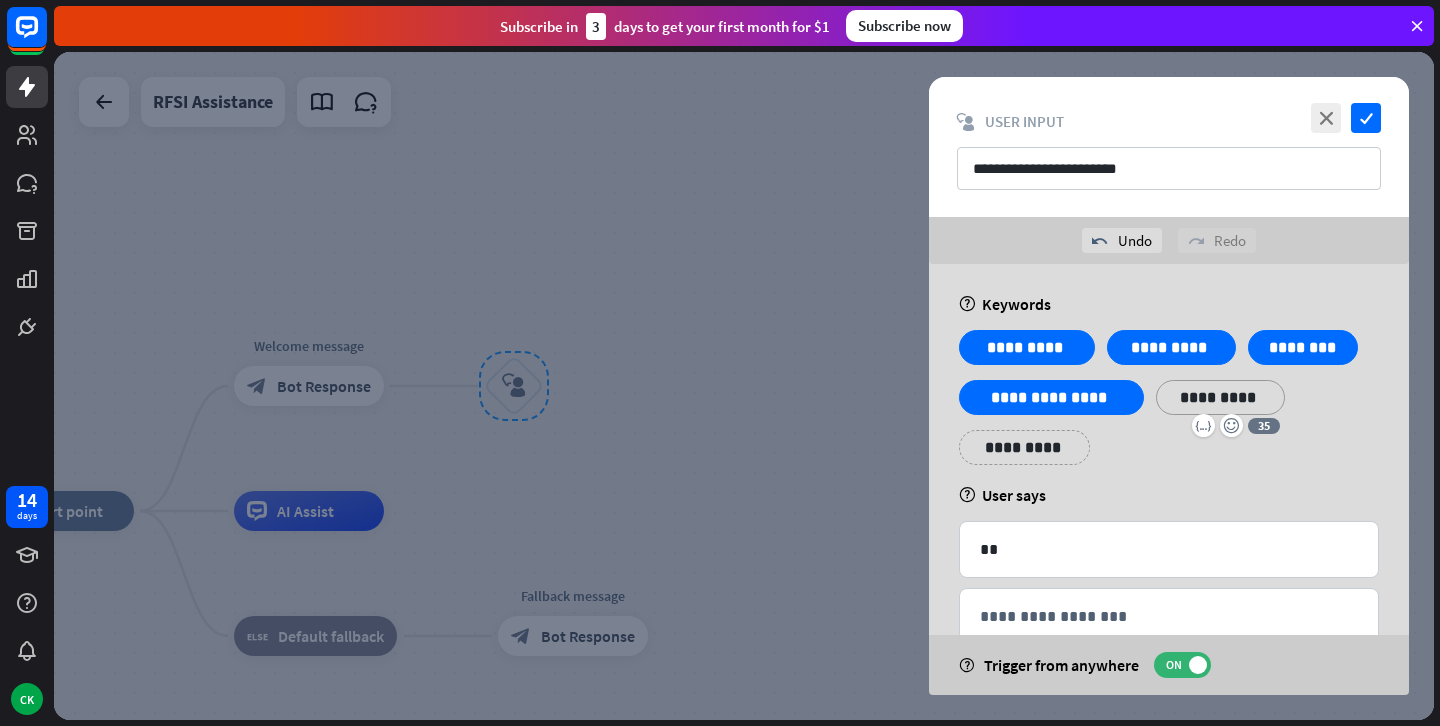 click on "**********" at bounding box center (1024, 447) 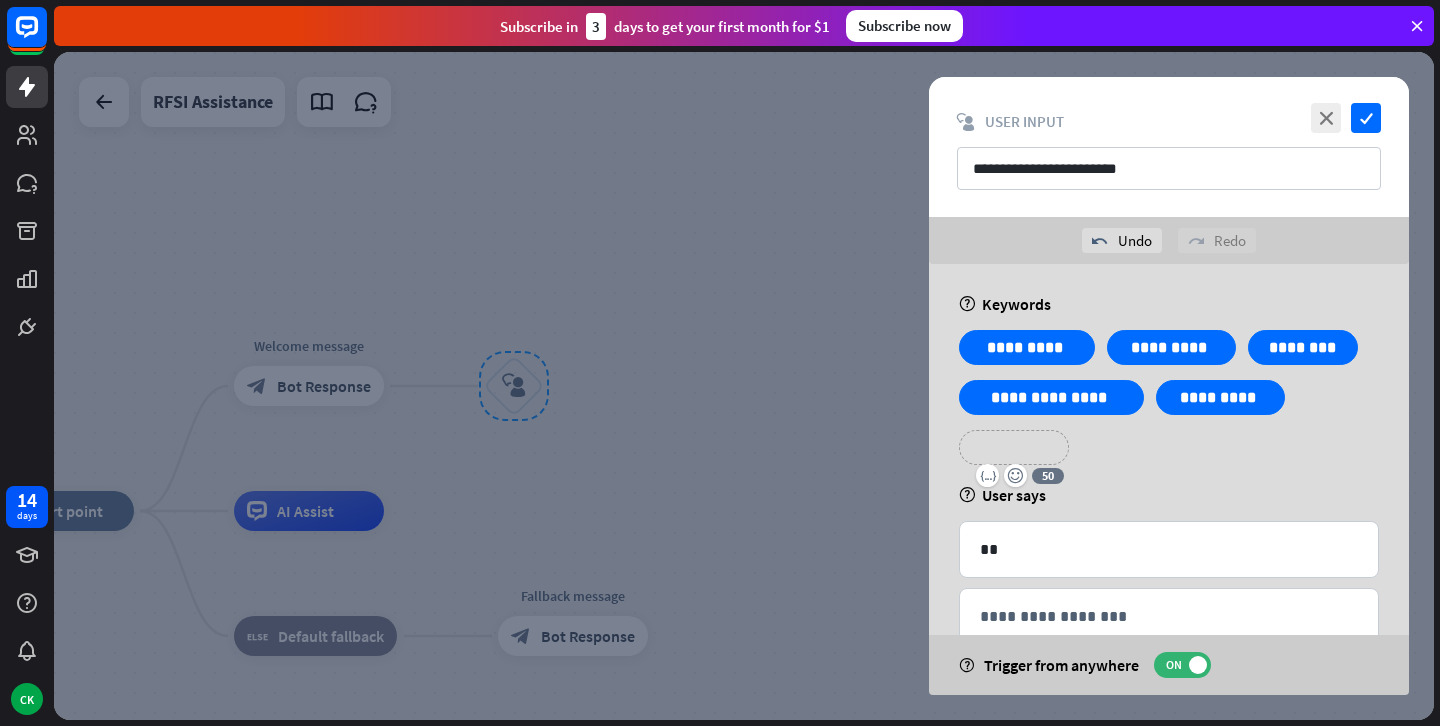 type 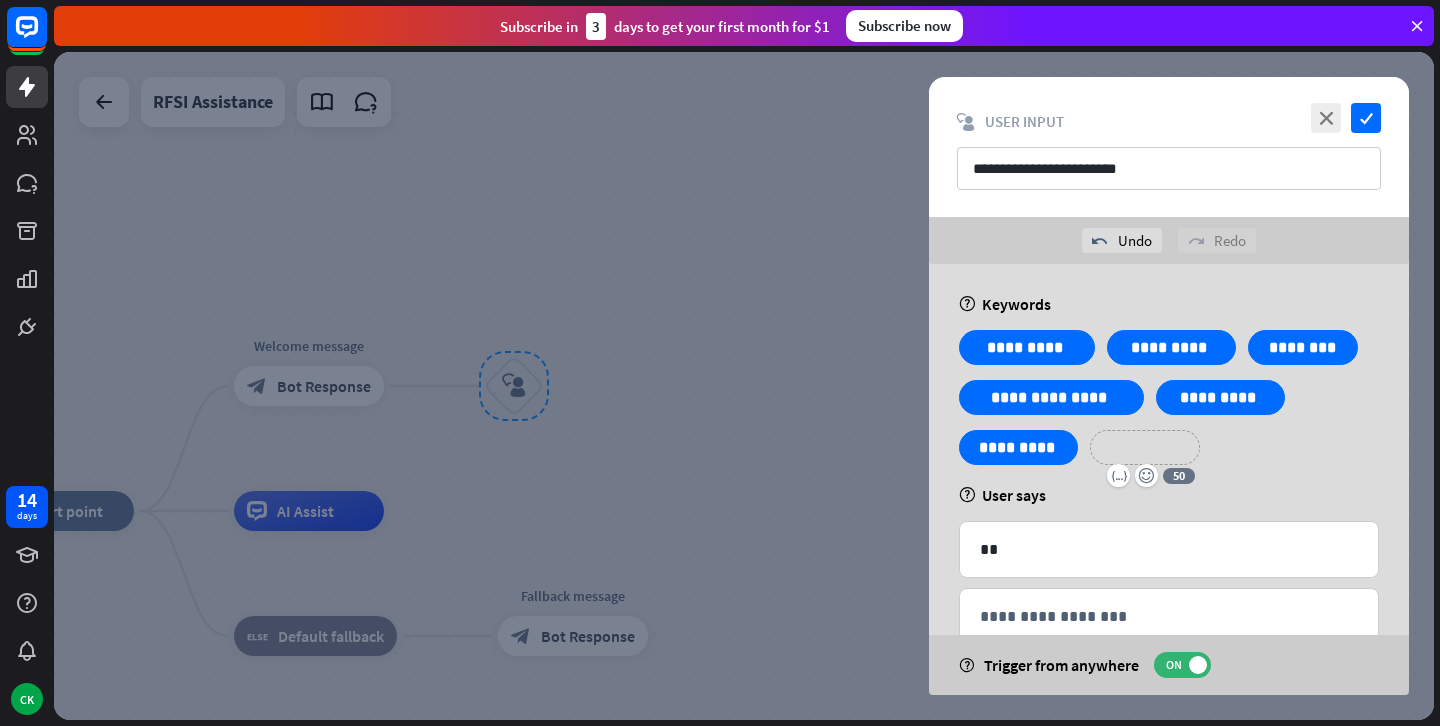 click on "**********" at bounding box center [1145, 447] 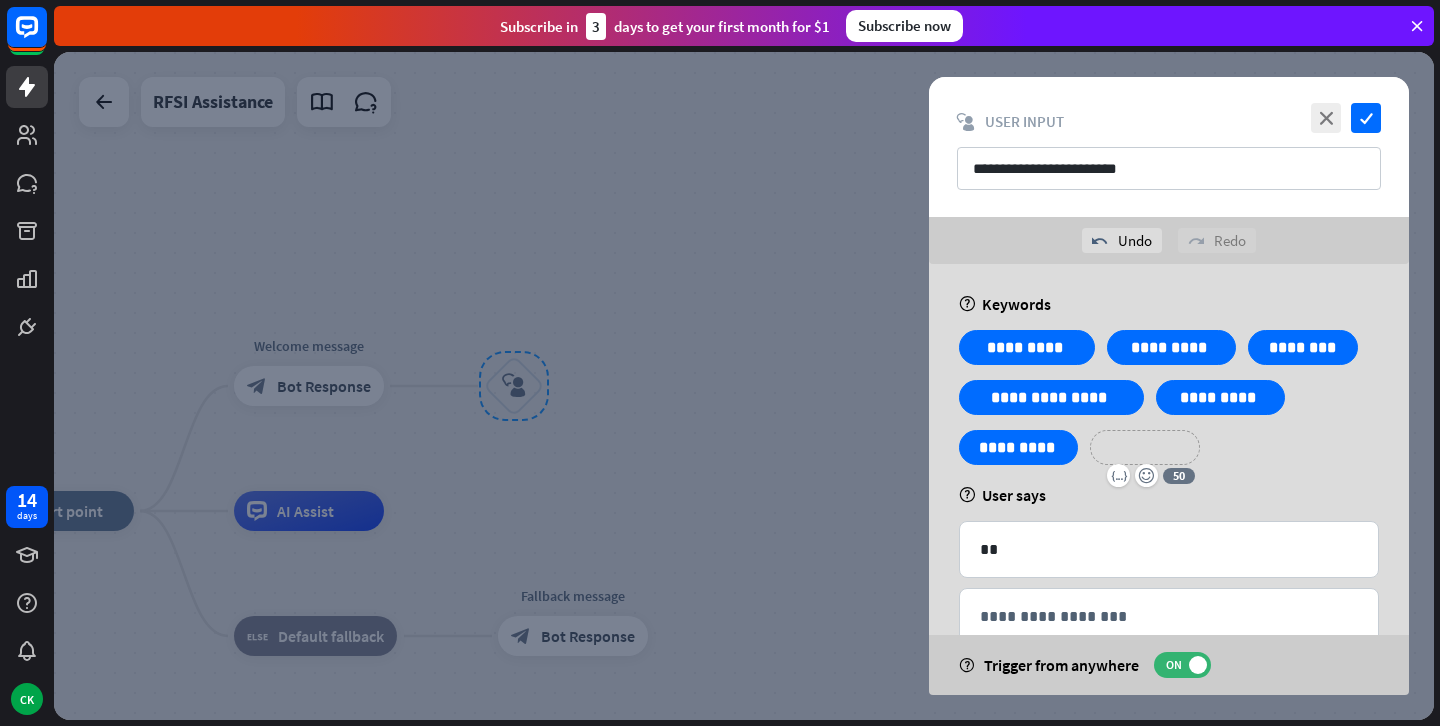 type 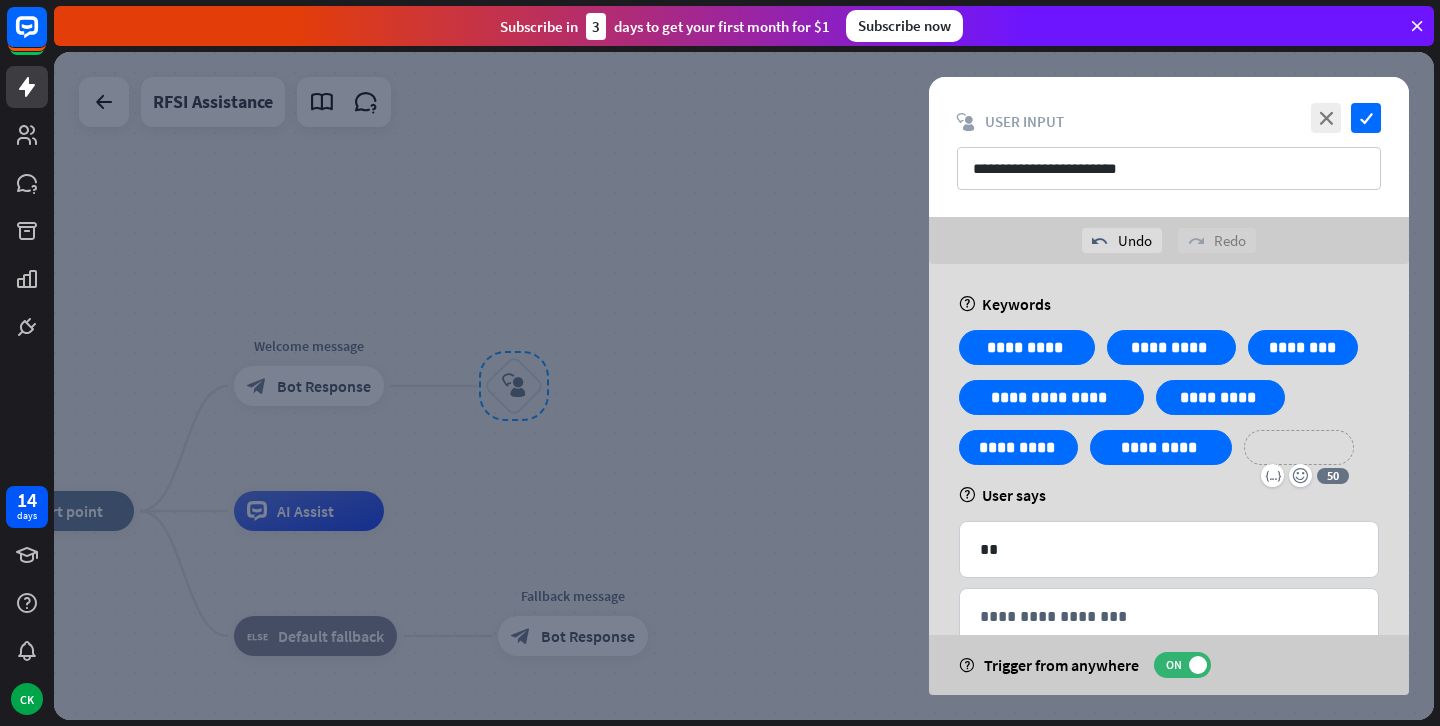 click on "**********" at bounding box center (1299, 447) 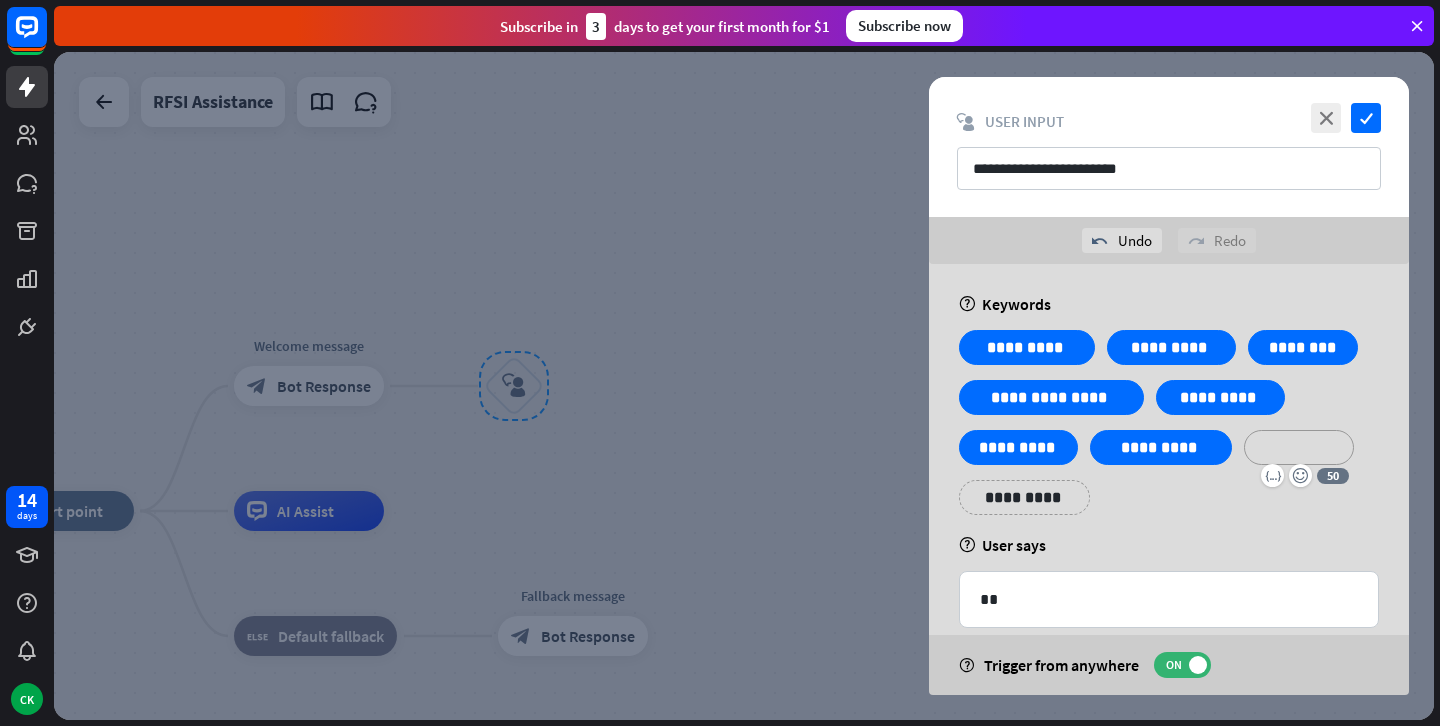 click on "**********" at bounding box center (1169, 529) 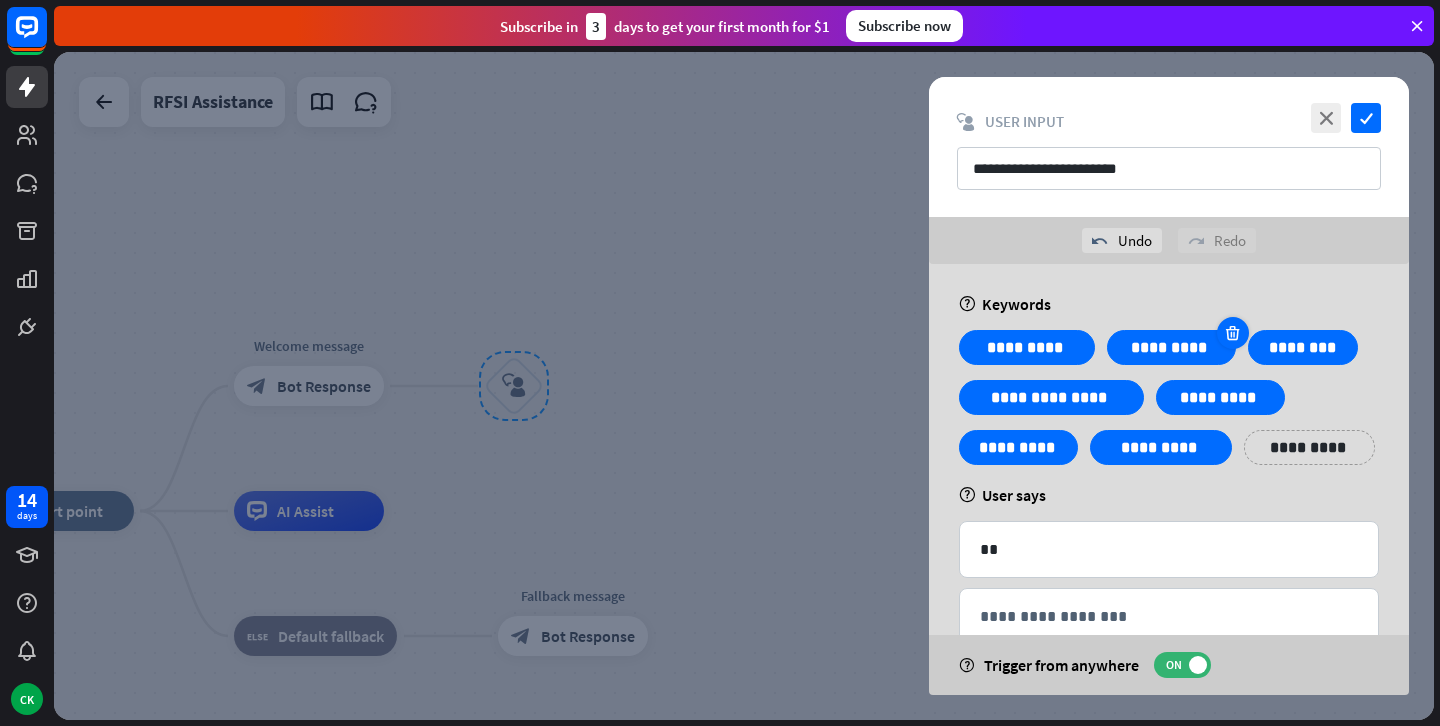 click at bounding box center (1232, 333) 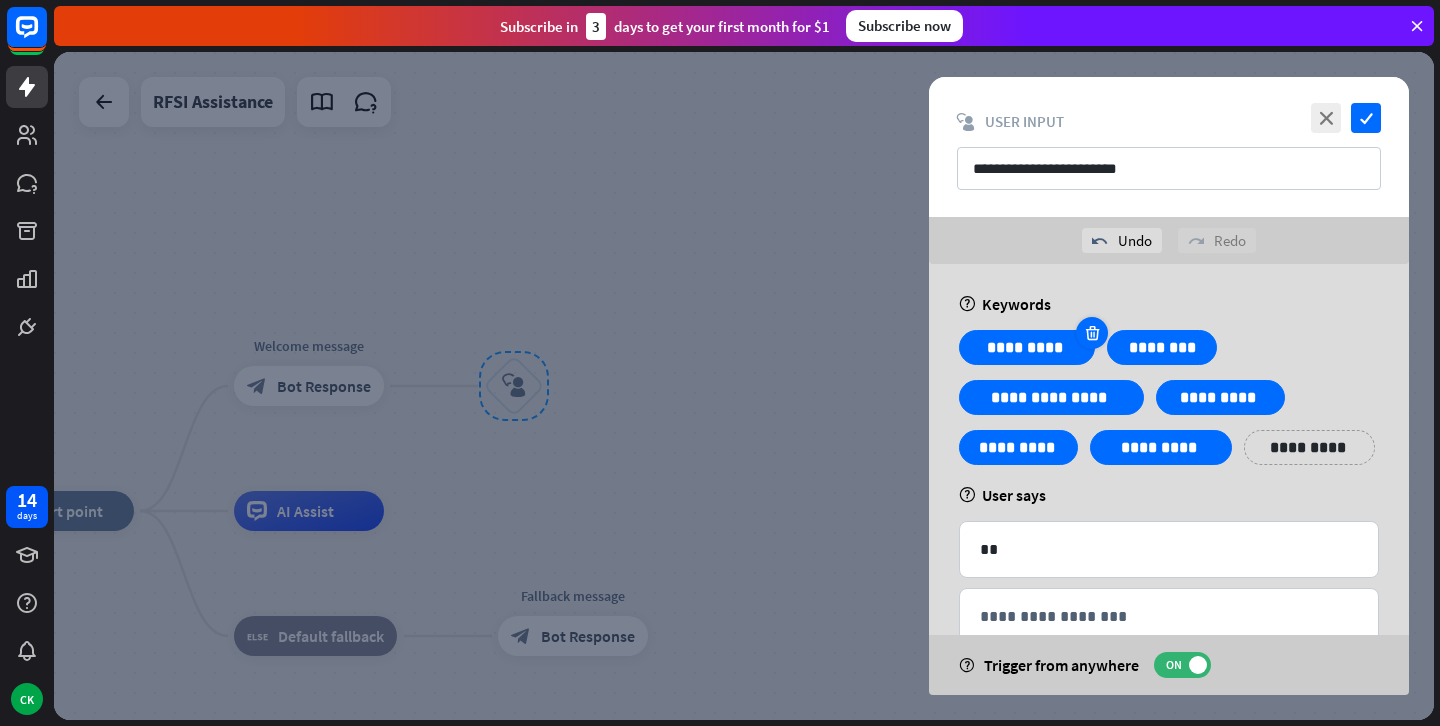click at bounding box center (1092, 333) 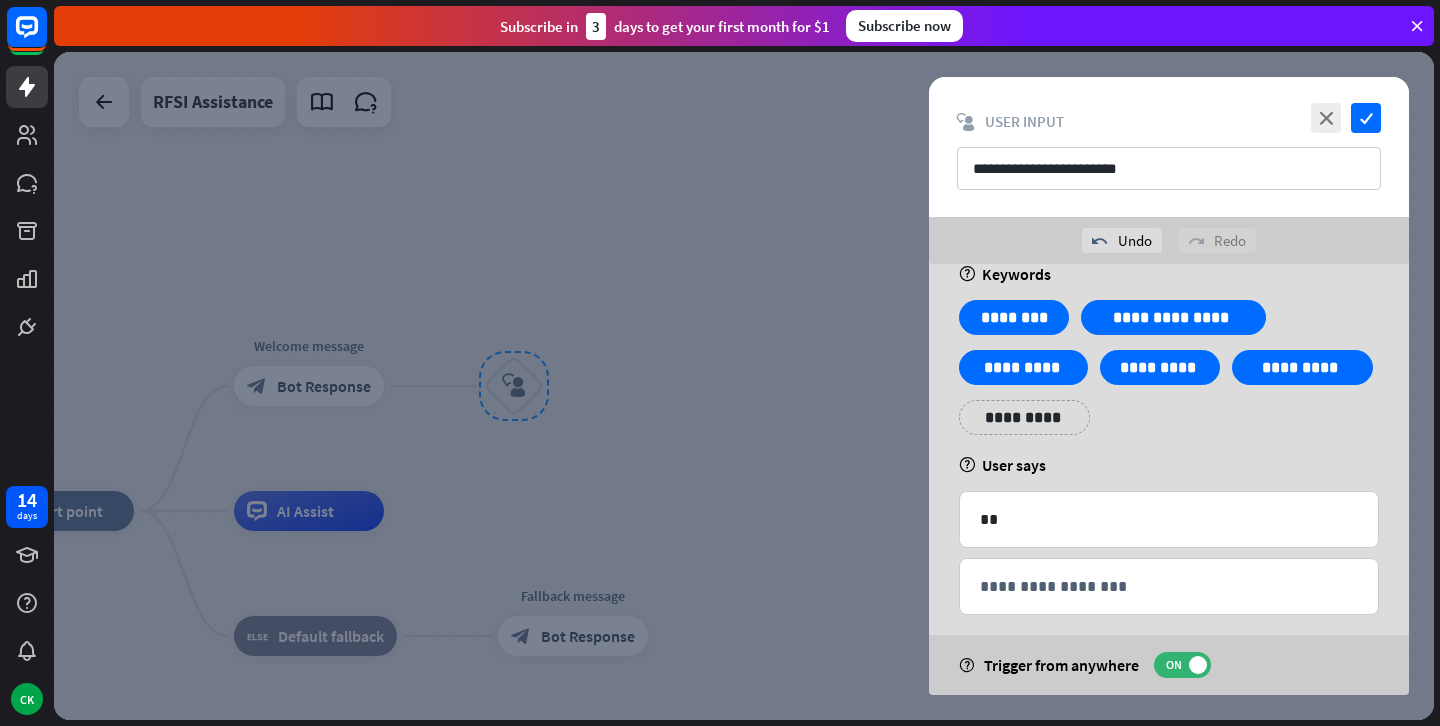 scroll, scrollTop: 41, scrollLeft: 0, axis: vertical 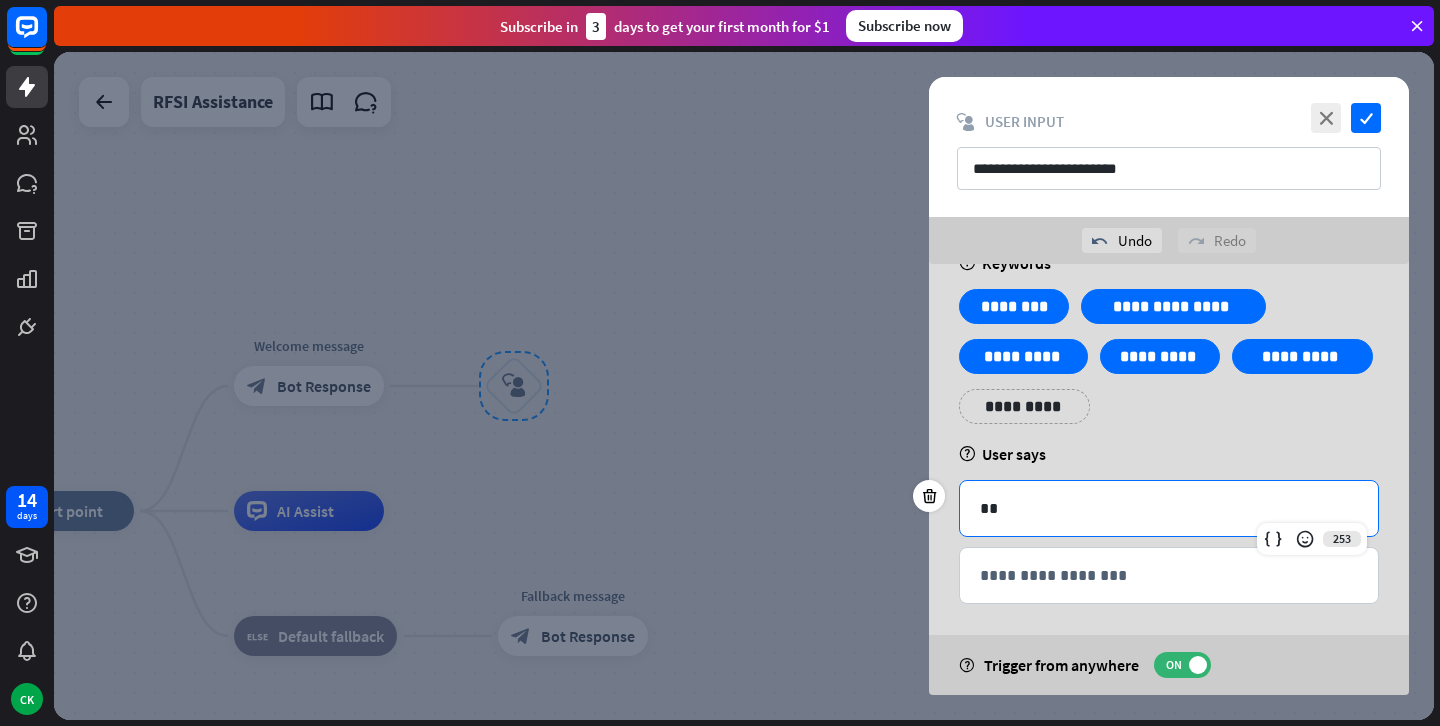 click on "**" at bounding box center [1169, 508] 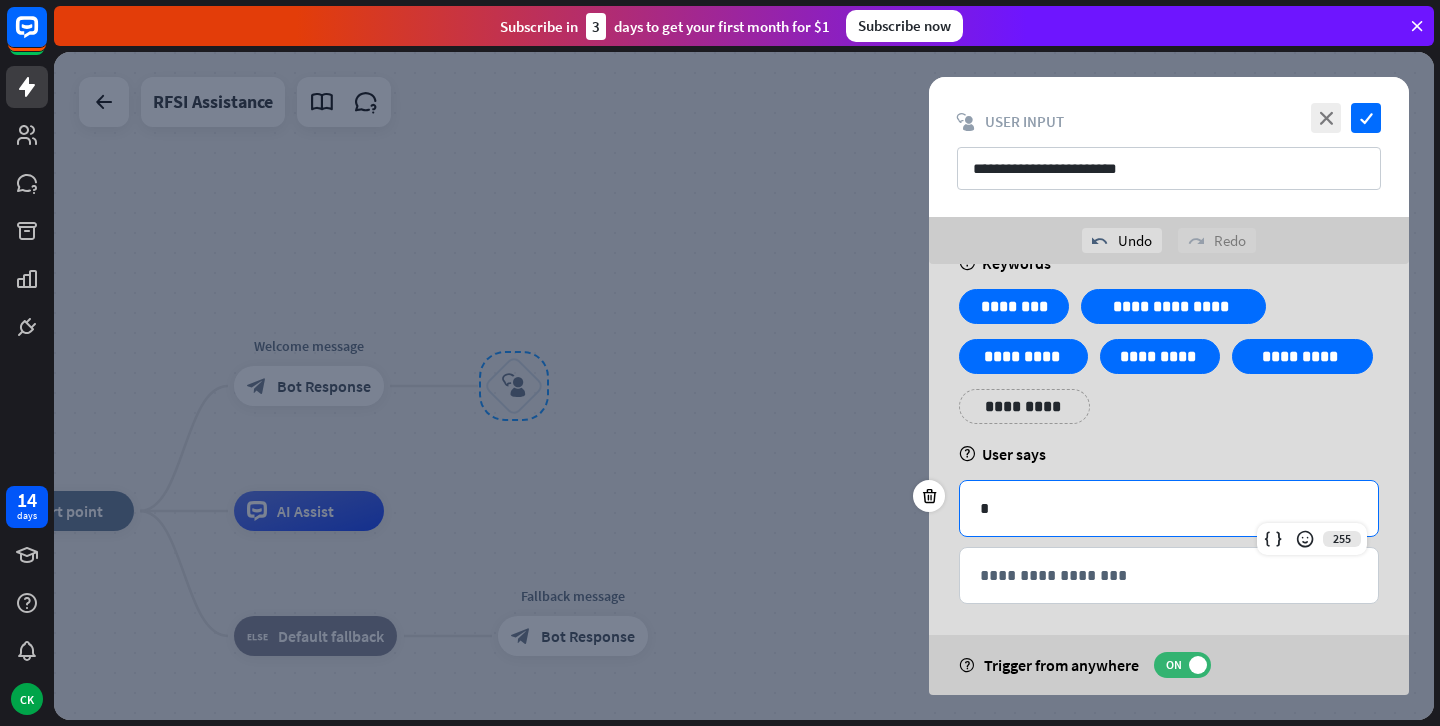 scroll, scrollTop: 0, scrollLeft: 0, axis: both 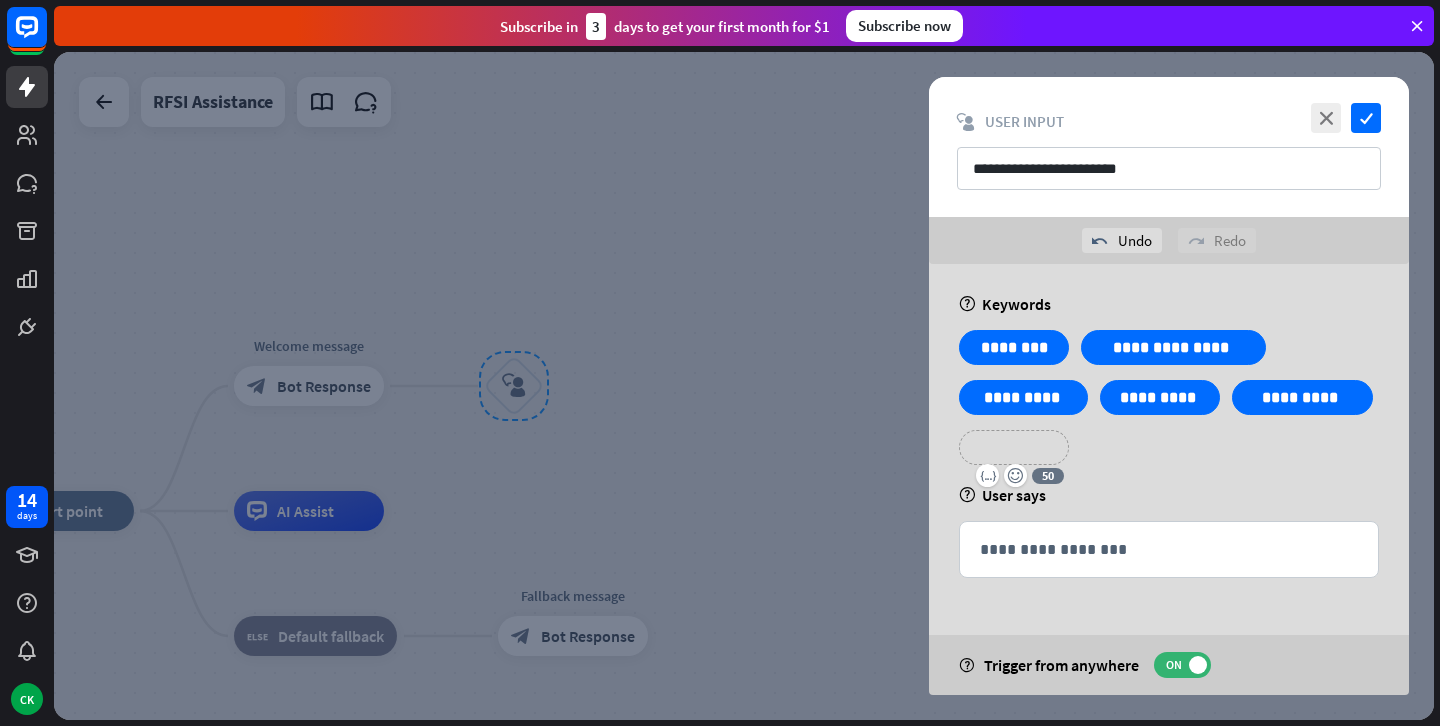 click on "**********" at bounding box center [1014, 447] 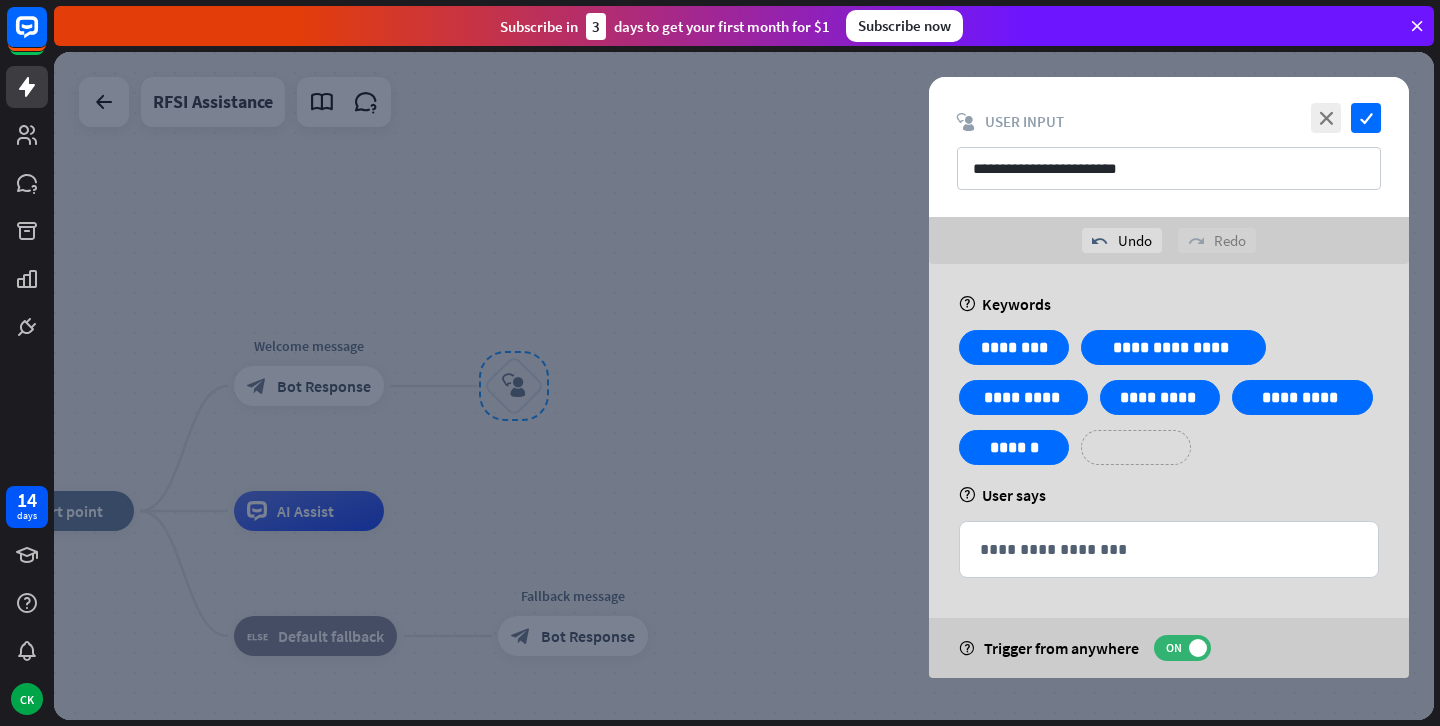 click on "**********" at bounding box center (1136, 447) 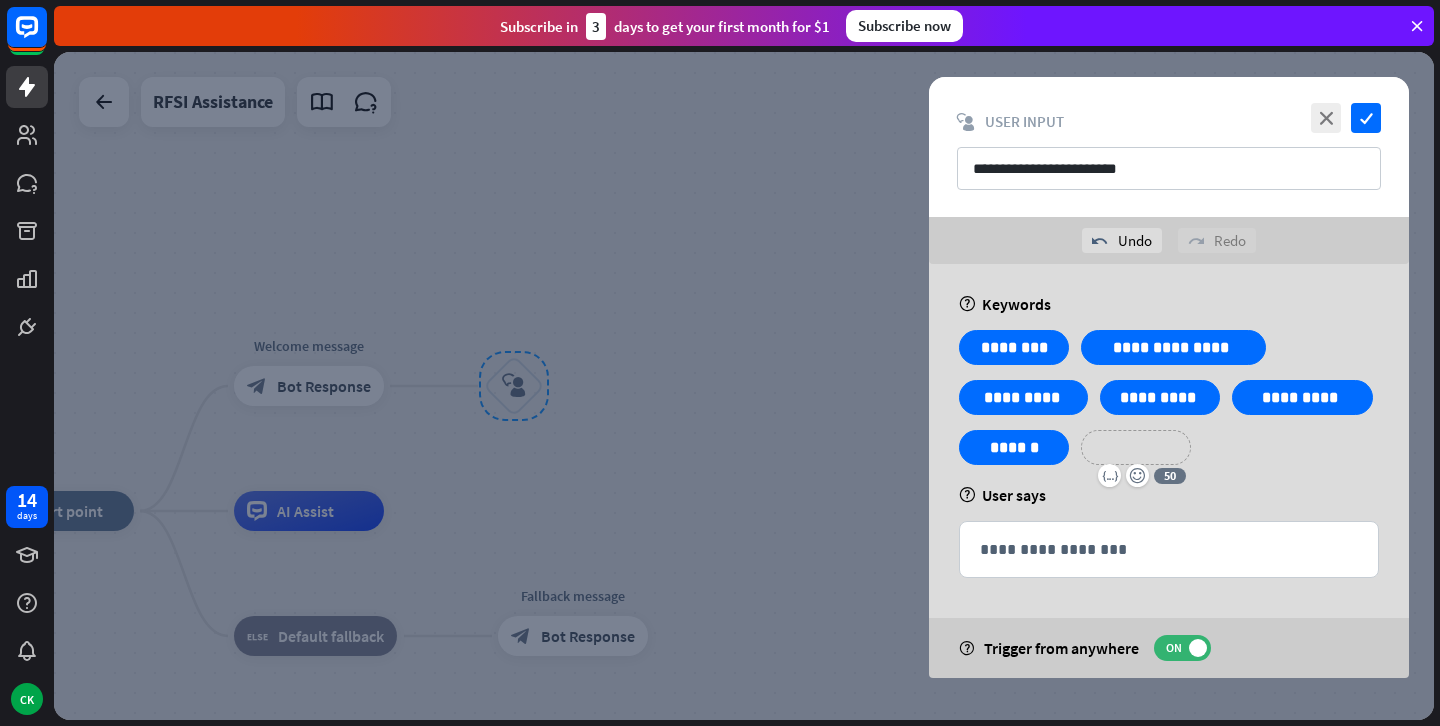type 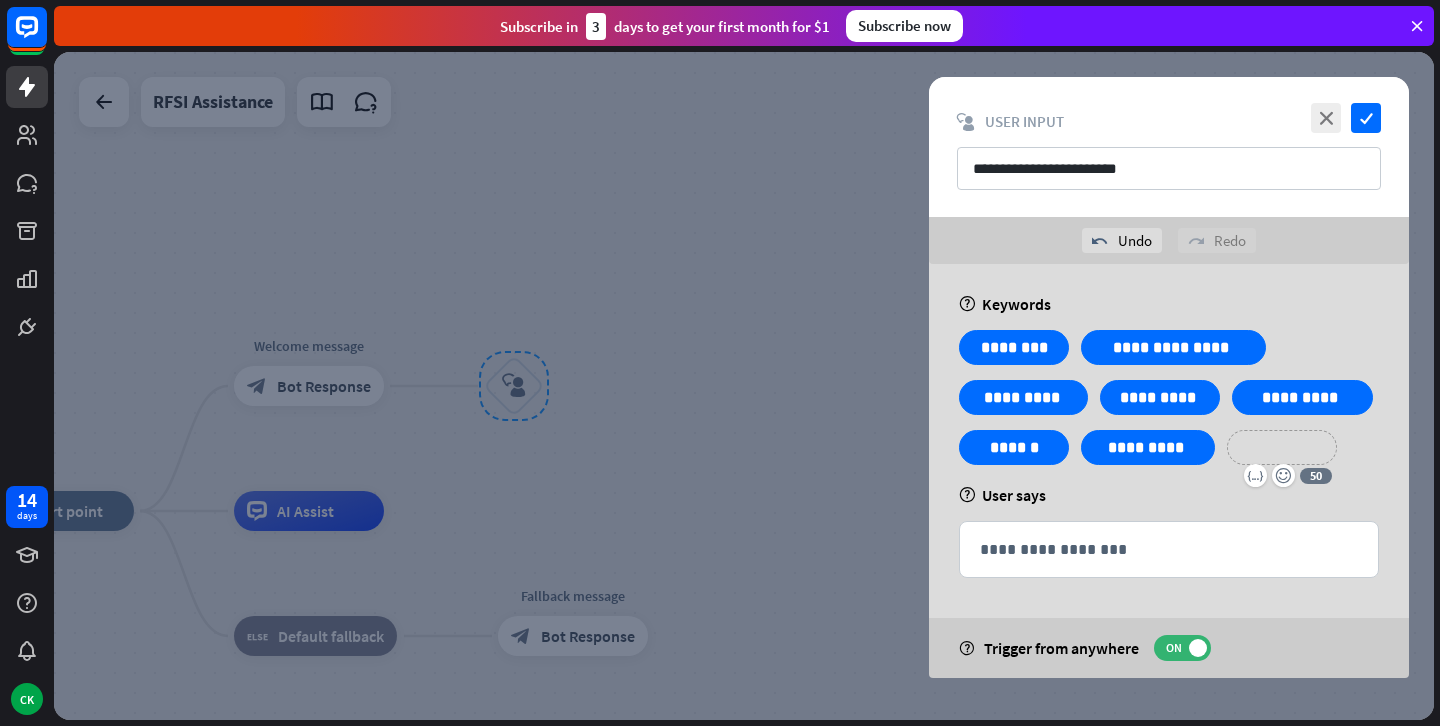 click on "**********" at bounding box center (1282, 447) 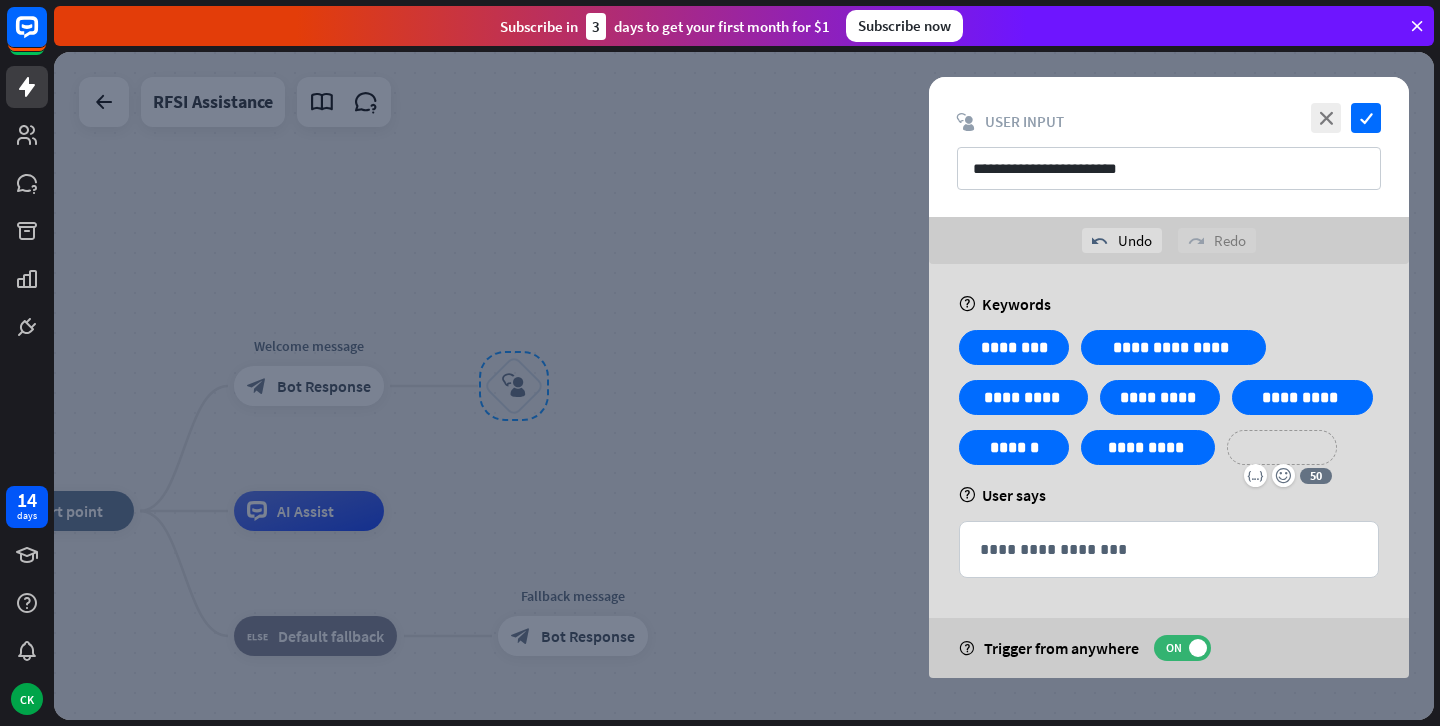 click on "**********" at bounding box center [1169, 405] 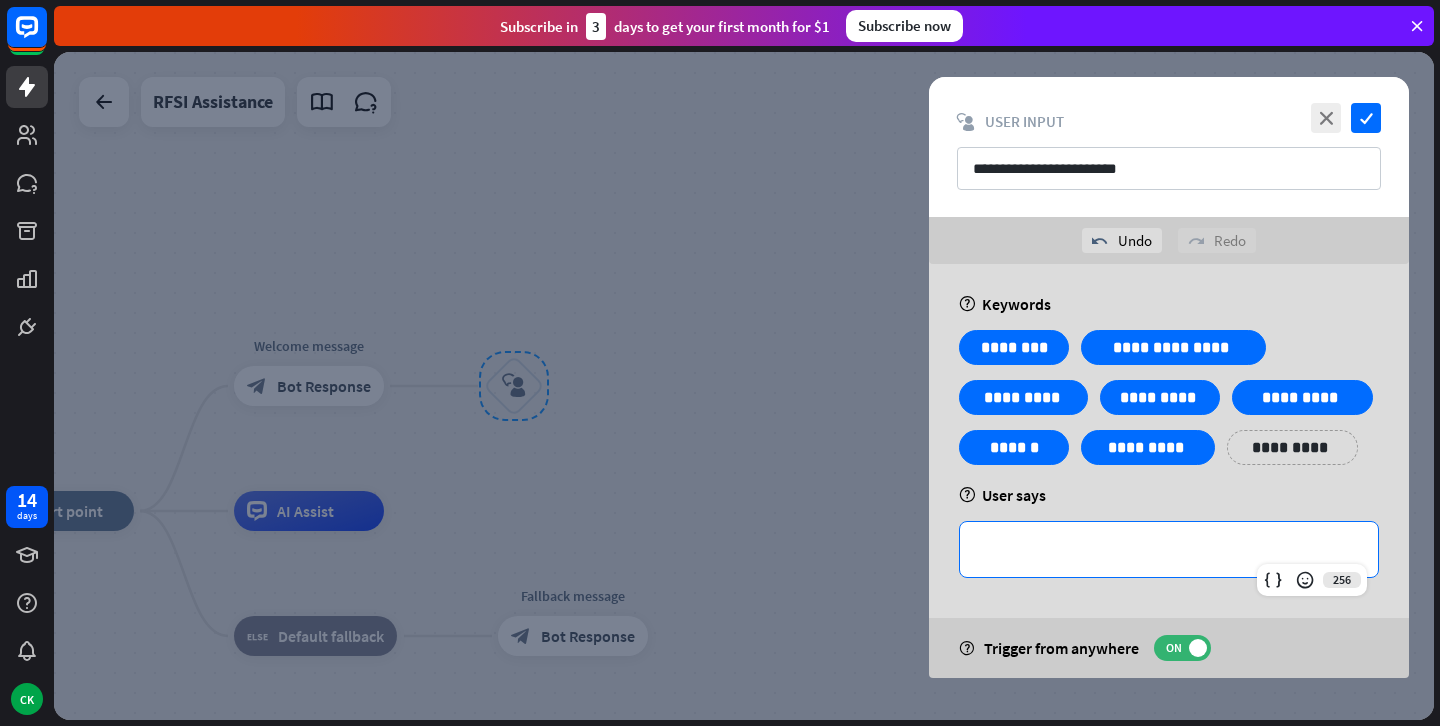 click on "**********" at bounding box center [1169, 549] 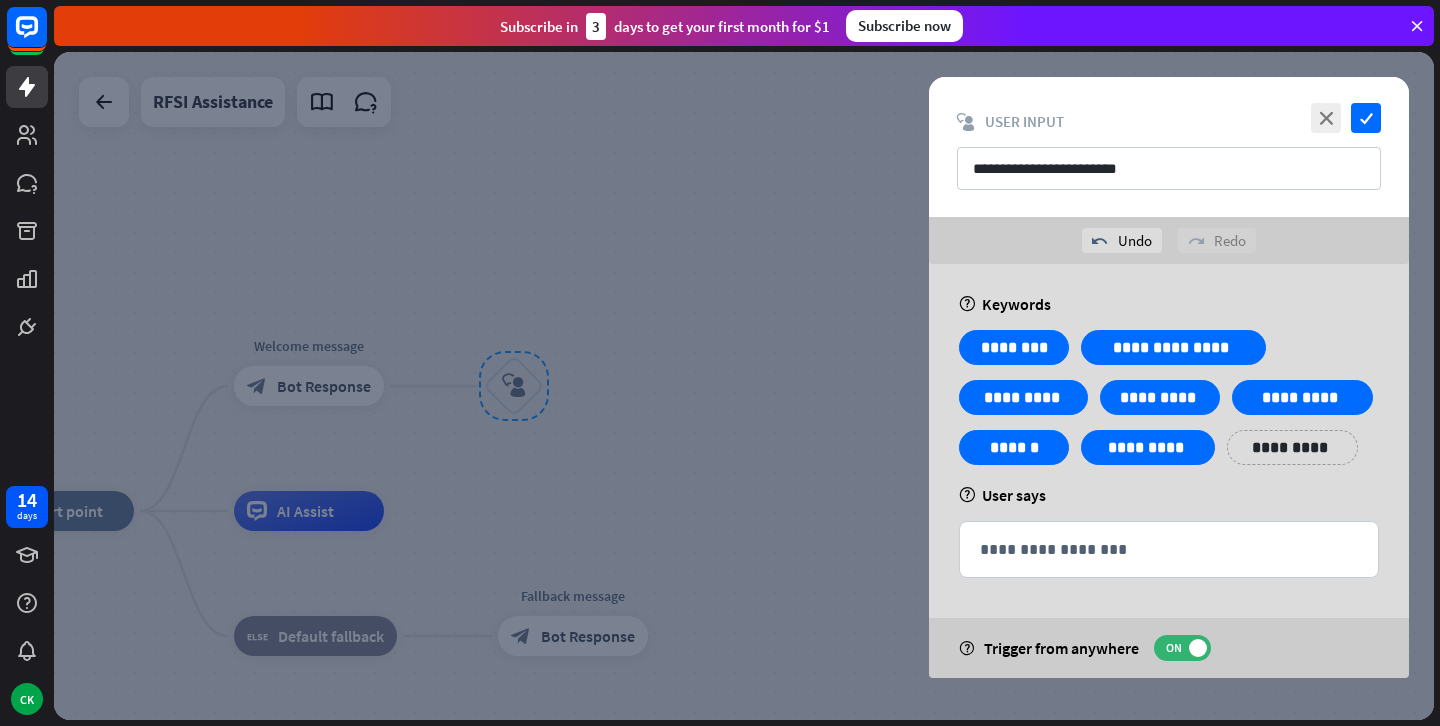click at bounding box center (744, 386) 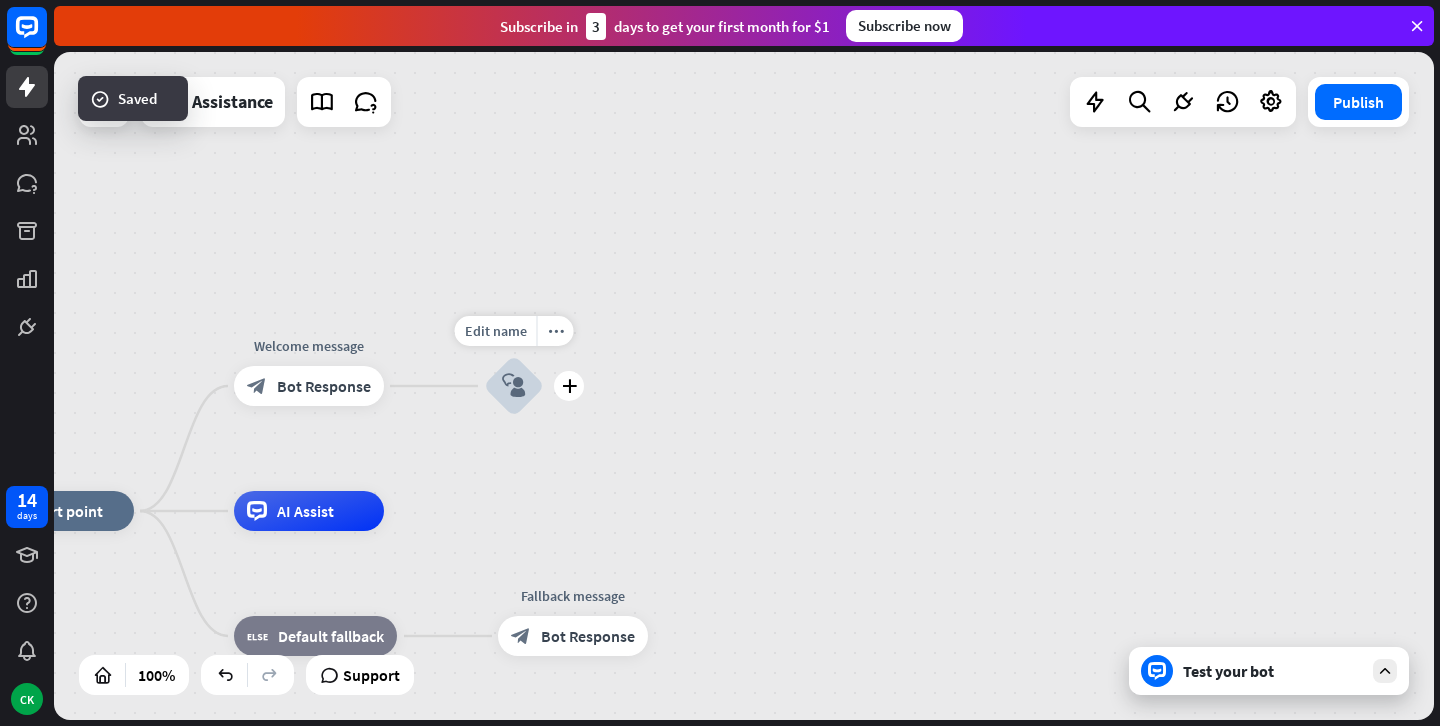click on "block_user_input" at bounding box center [514, 386] 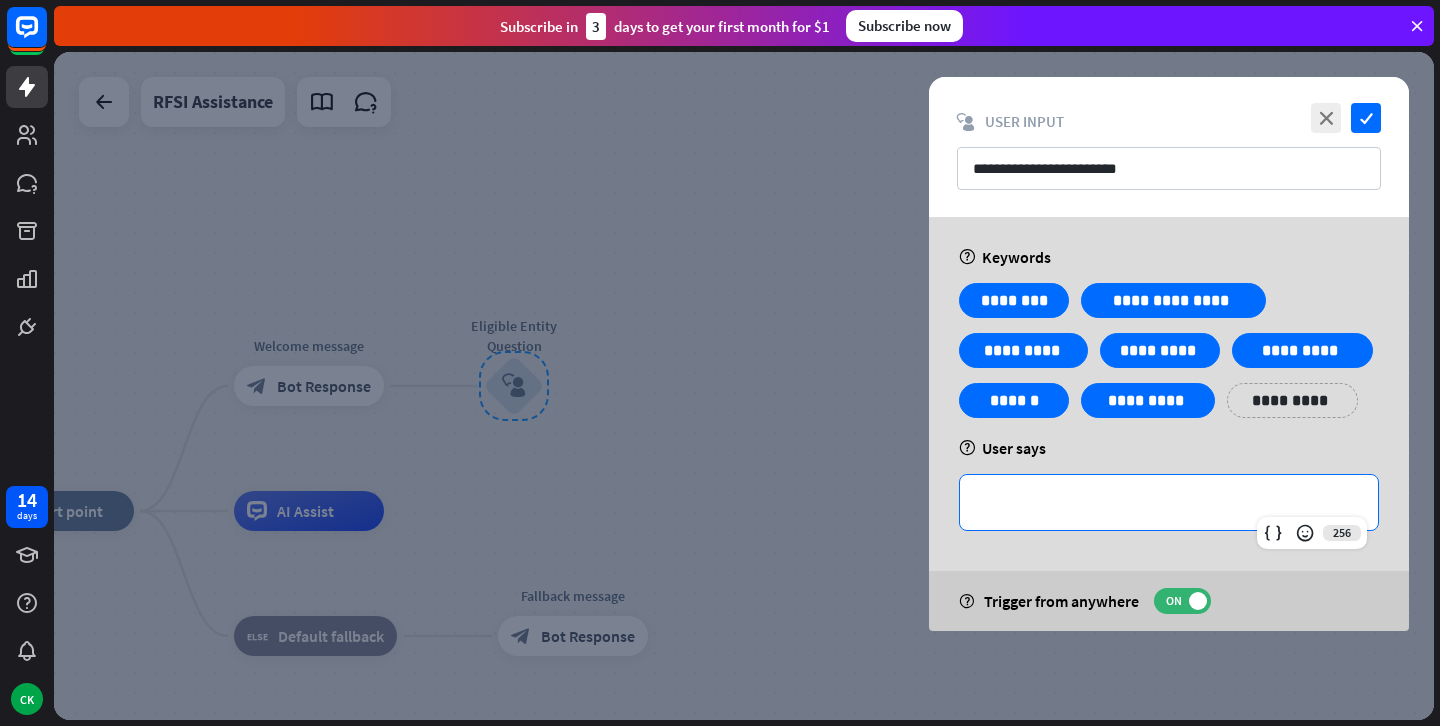 click on "**********" at bounding box center (1169, 502) 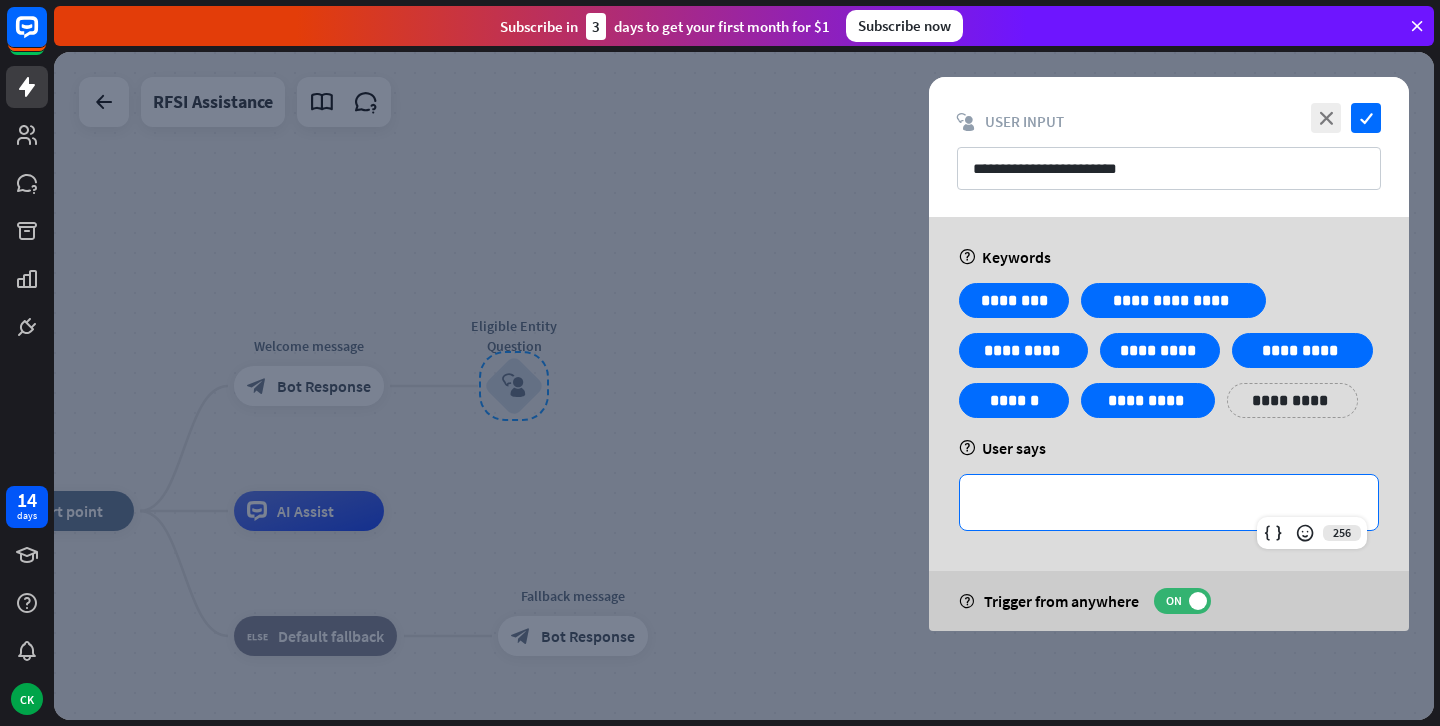 type 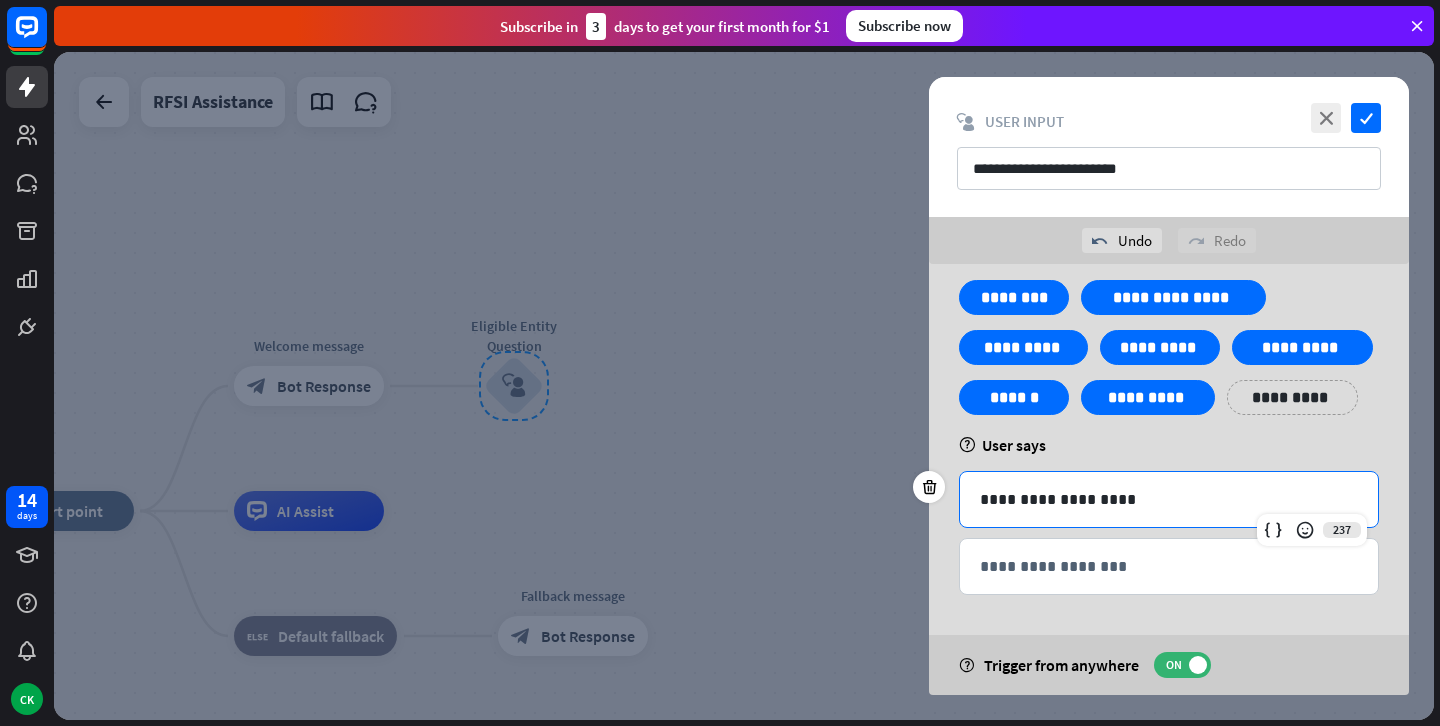 scroll, scrollTop: 50, scrollLeft: 0, axis: vertical 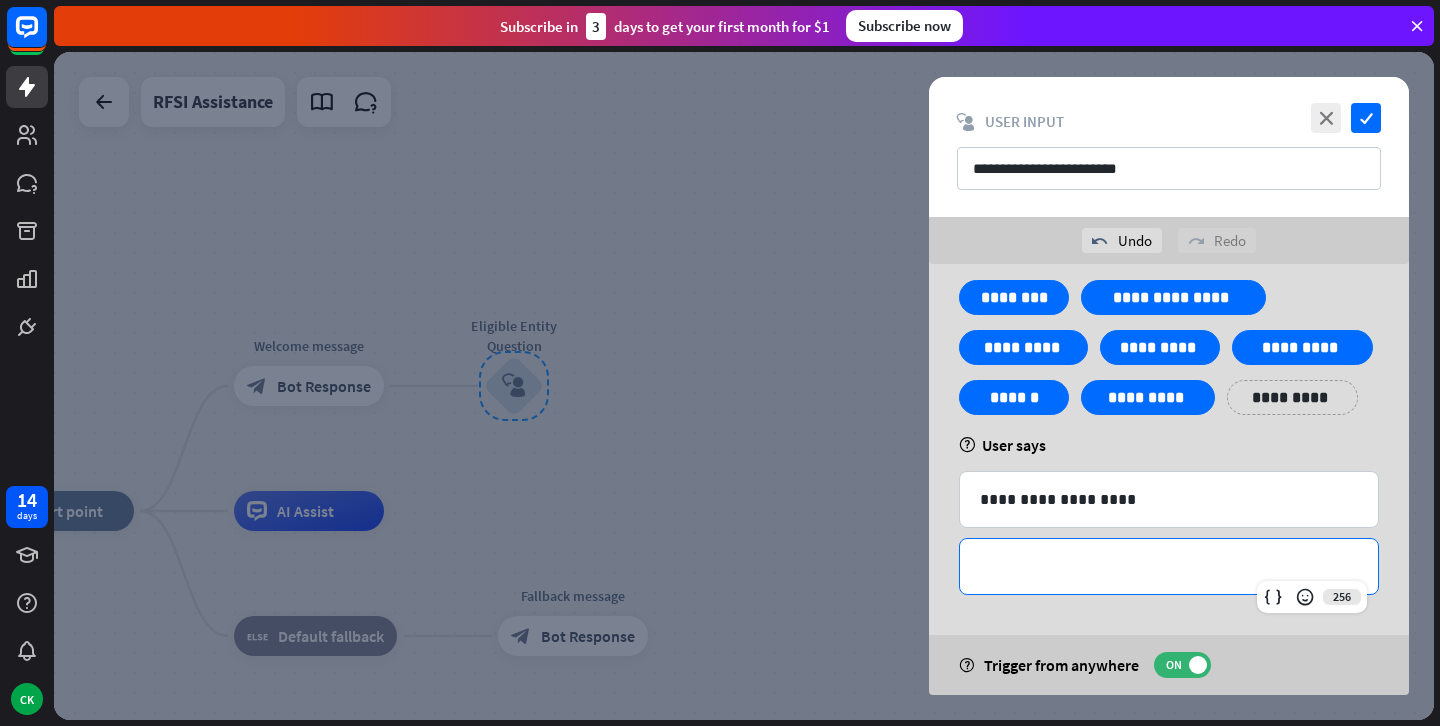 click on "**********" at bounding box center (1169, 566) 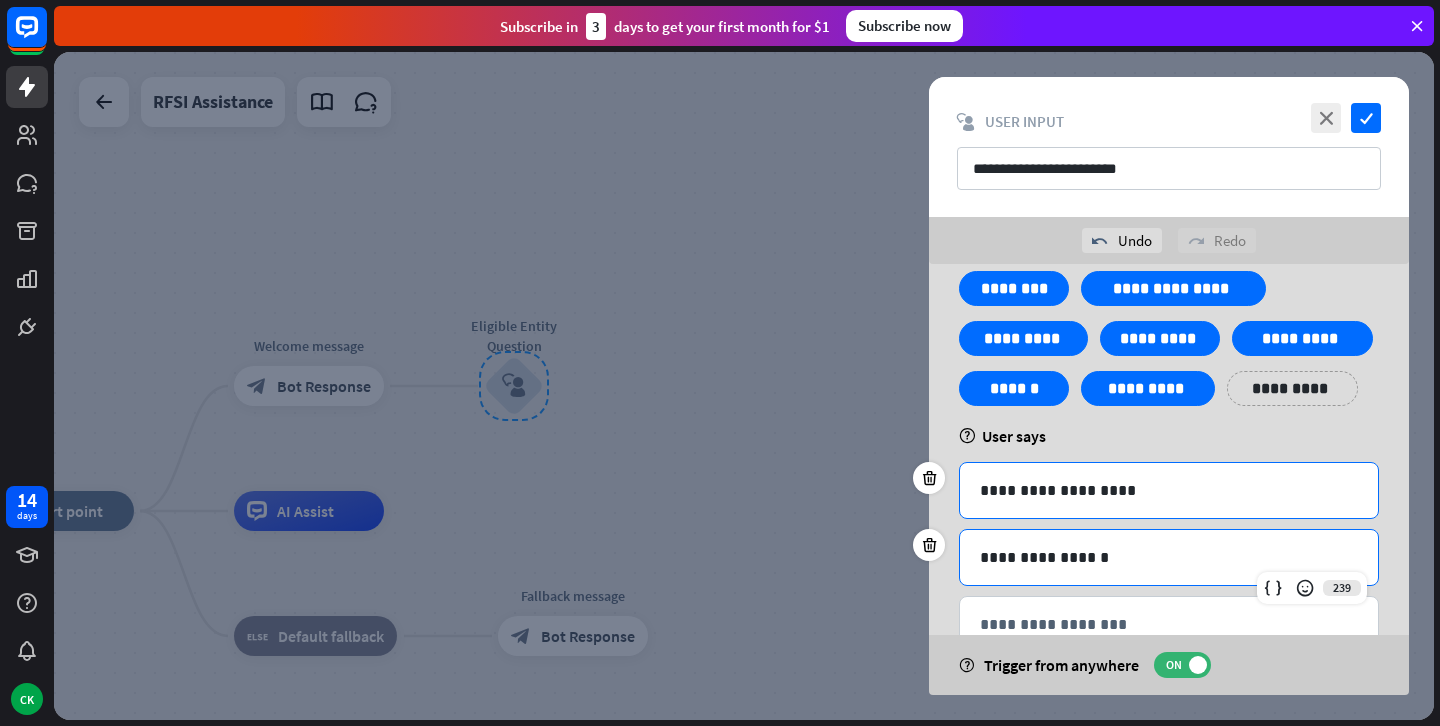 scroll, scrollTop: 89, scrollLeft: 0, axis: vertical 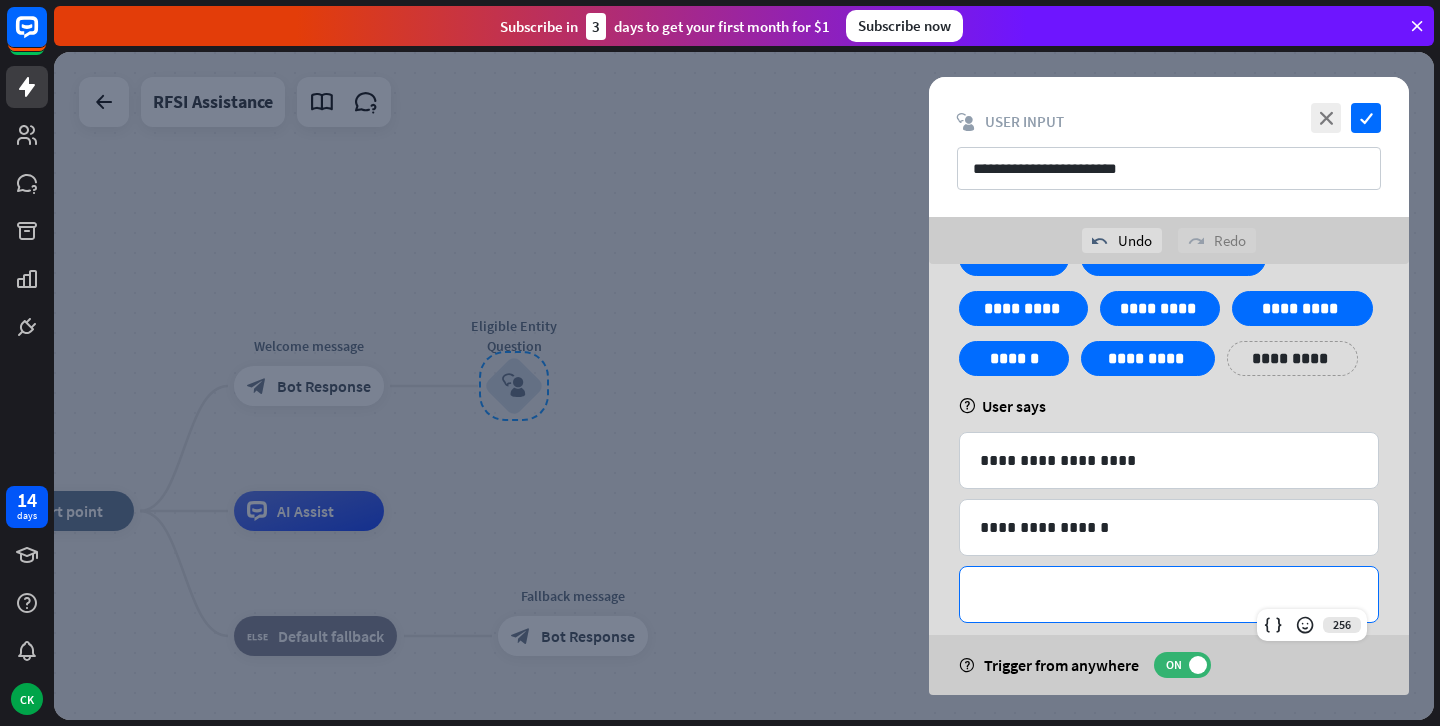 click on "**********" at bounding box center (1169, 594) 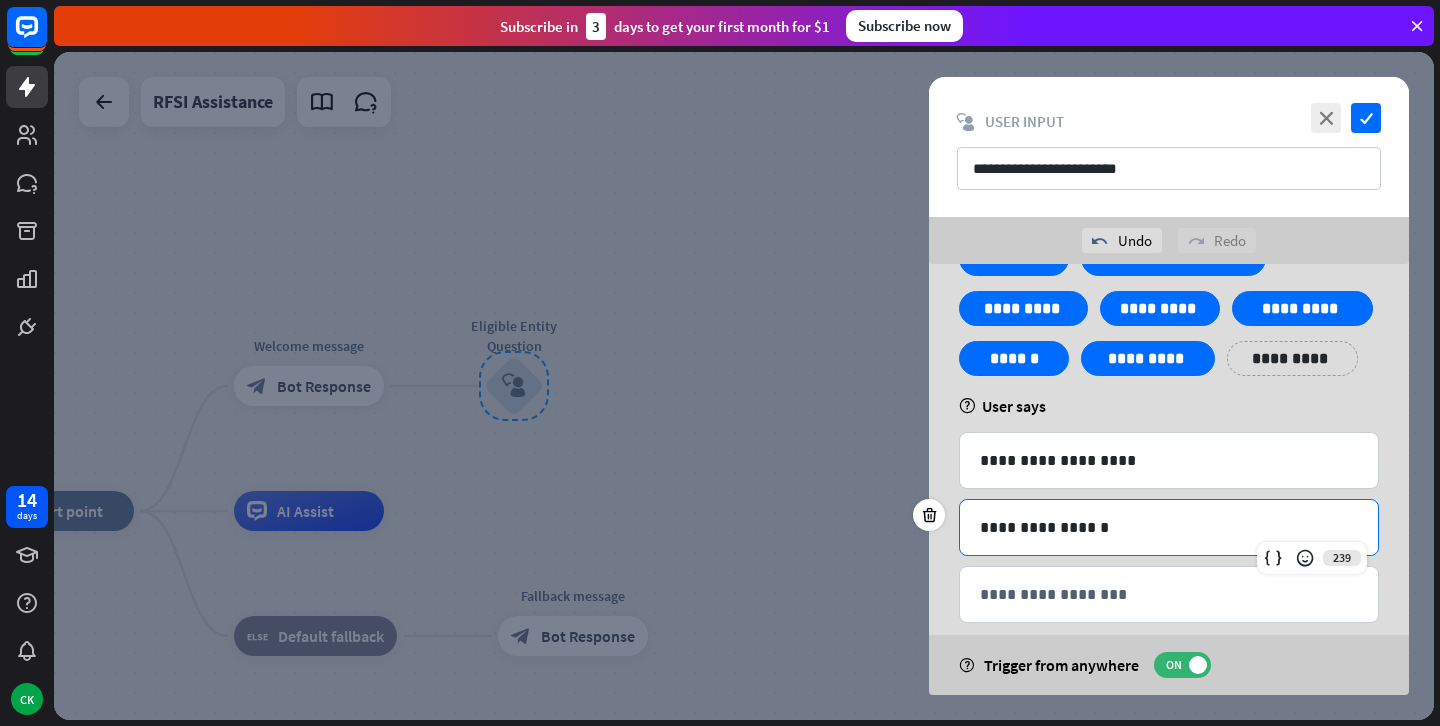 click on "**********" at bounding box center [1169, 527] 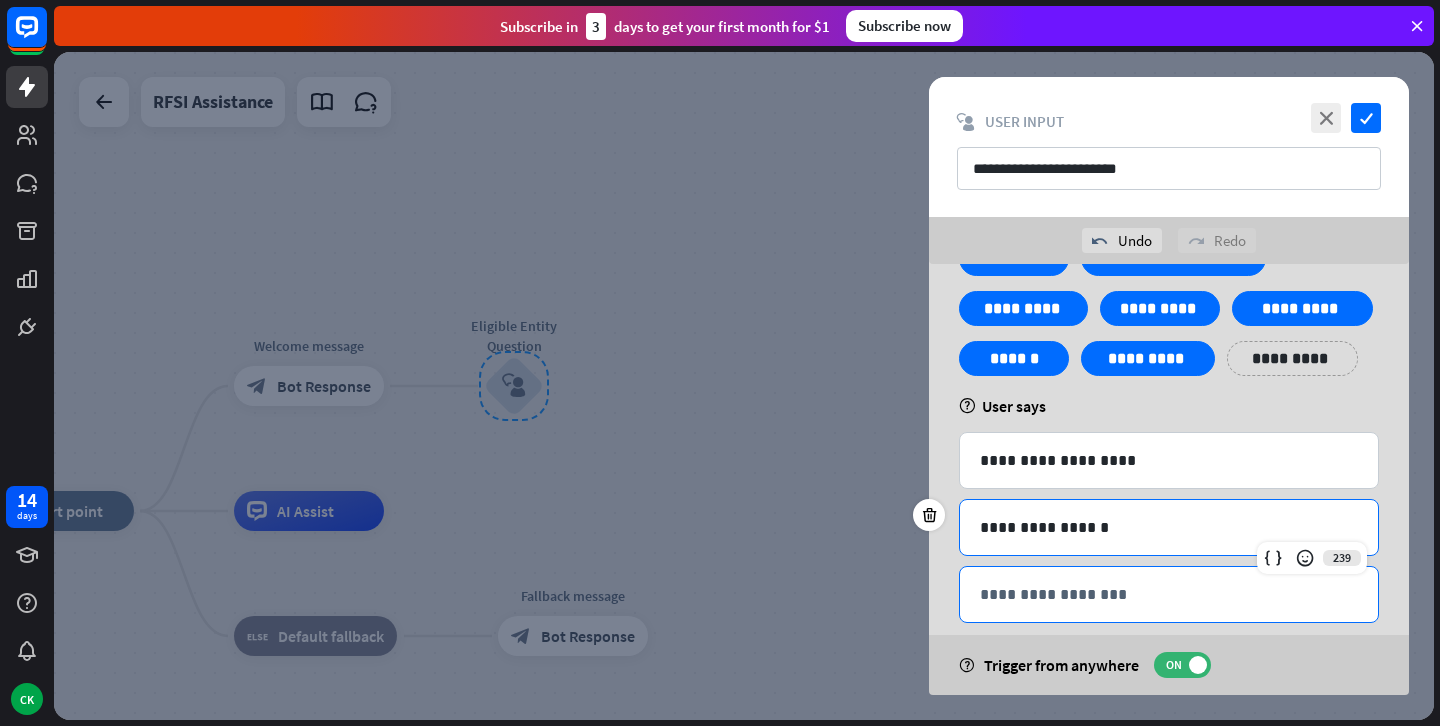 click on "**********" at bounding box center (1169, 594) 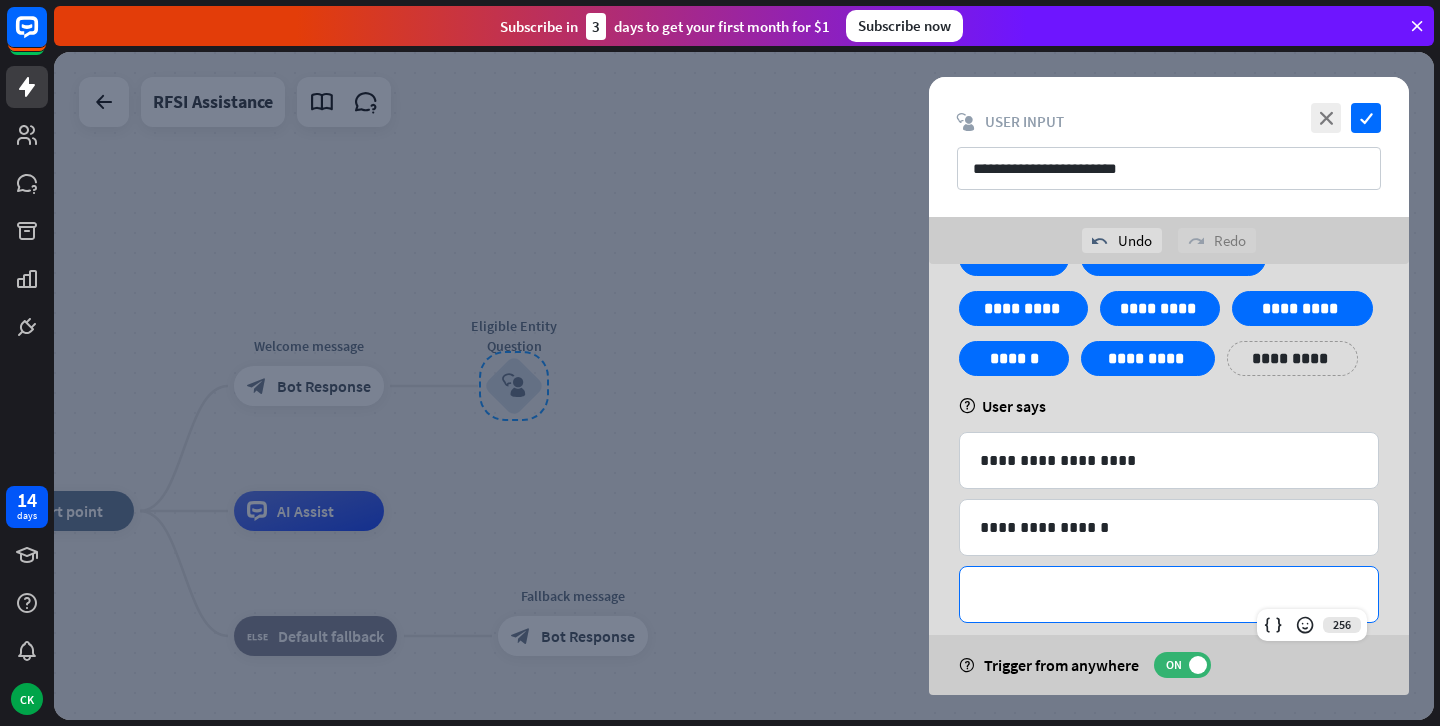 type 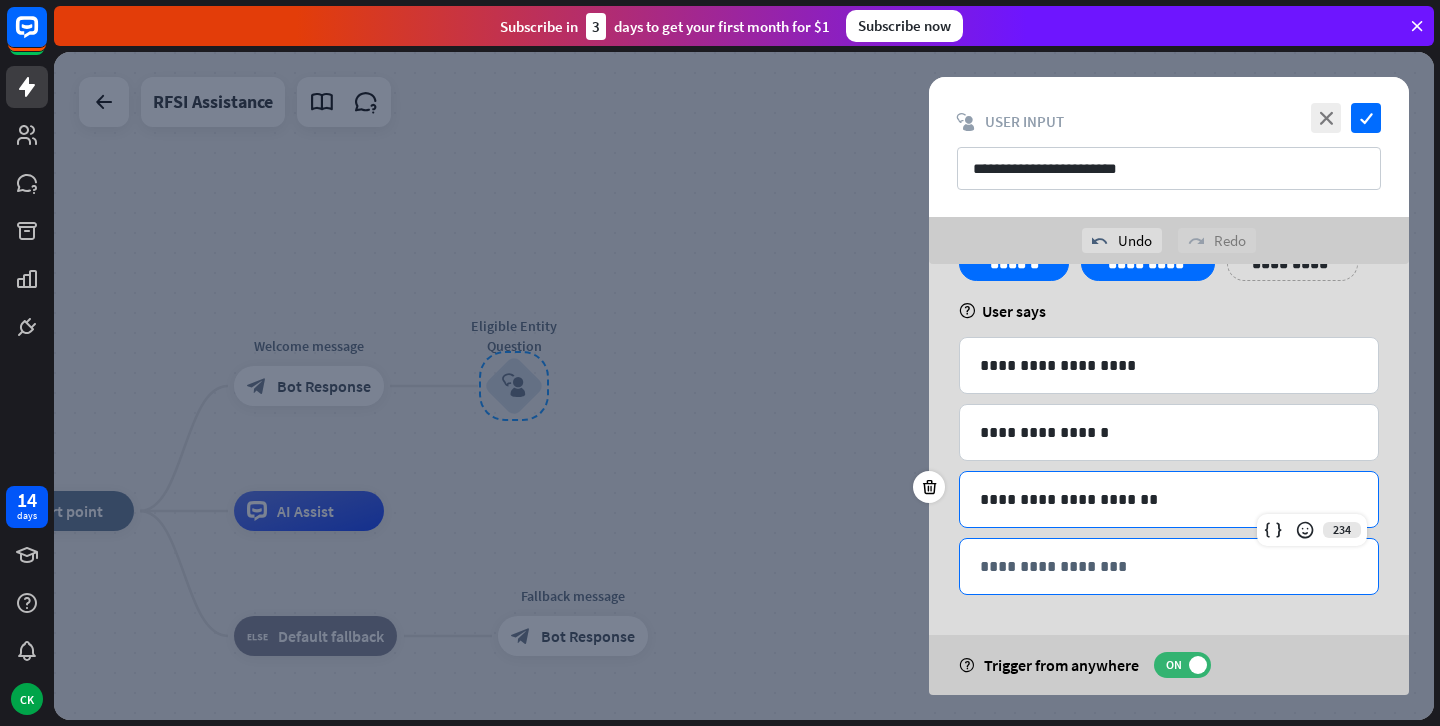 scroll, scrollTop: 184, scrollLeft: 0, axis: vertical 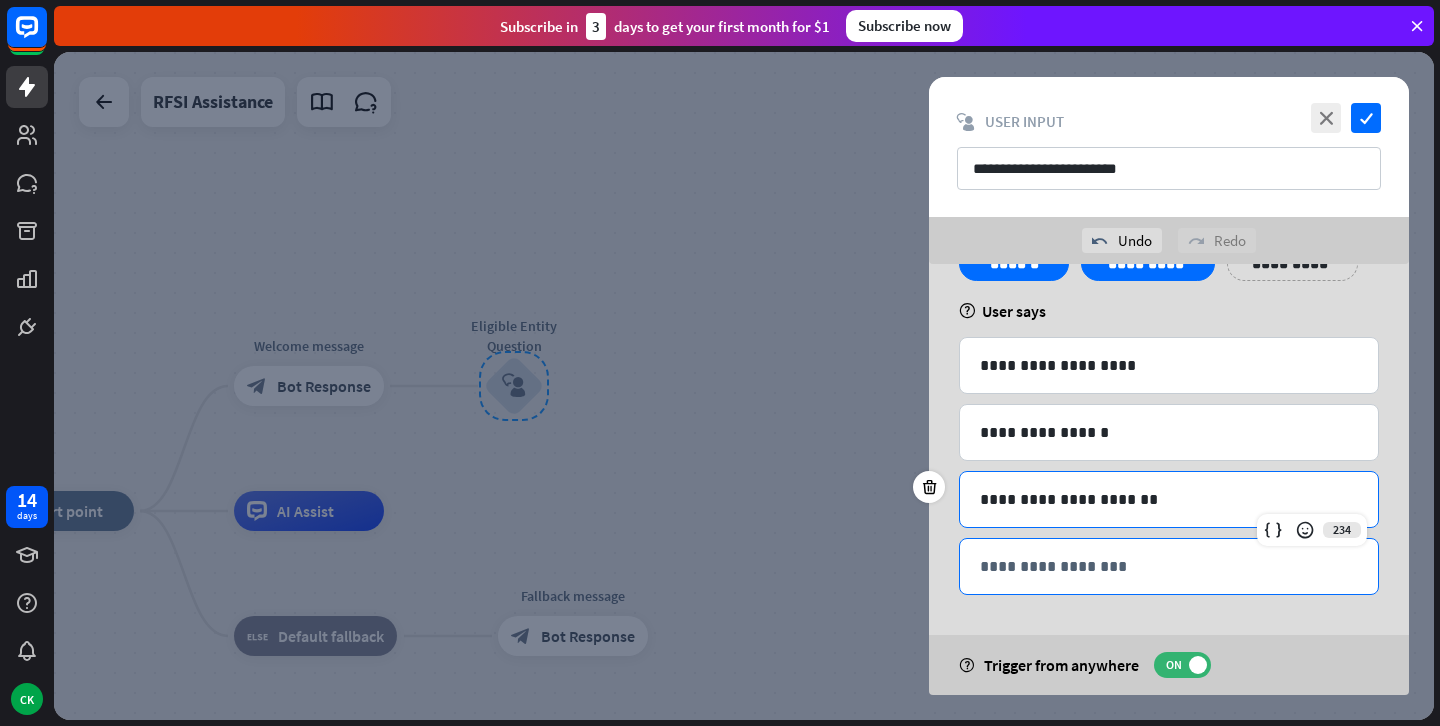 click on "**********" at bounding box center (1169, 566) 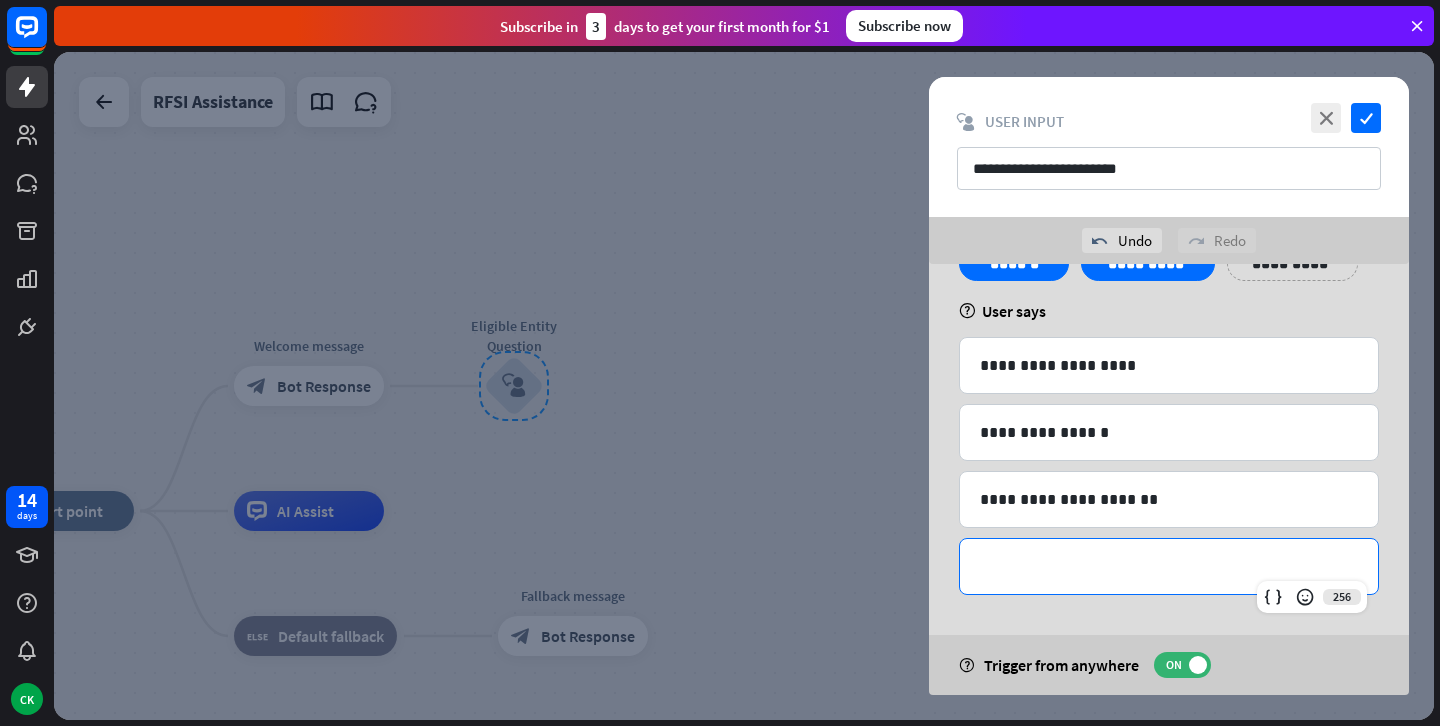 type 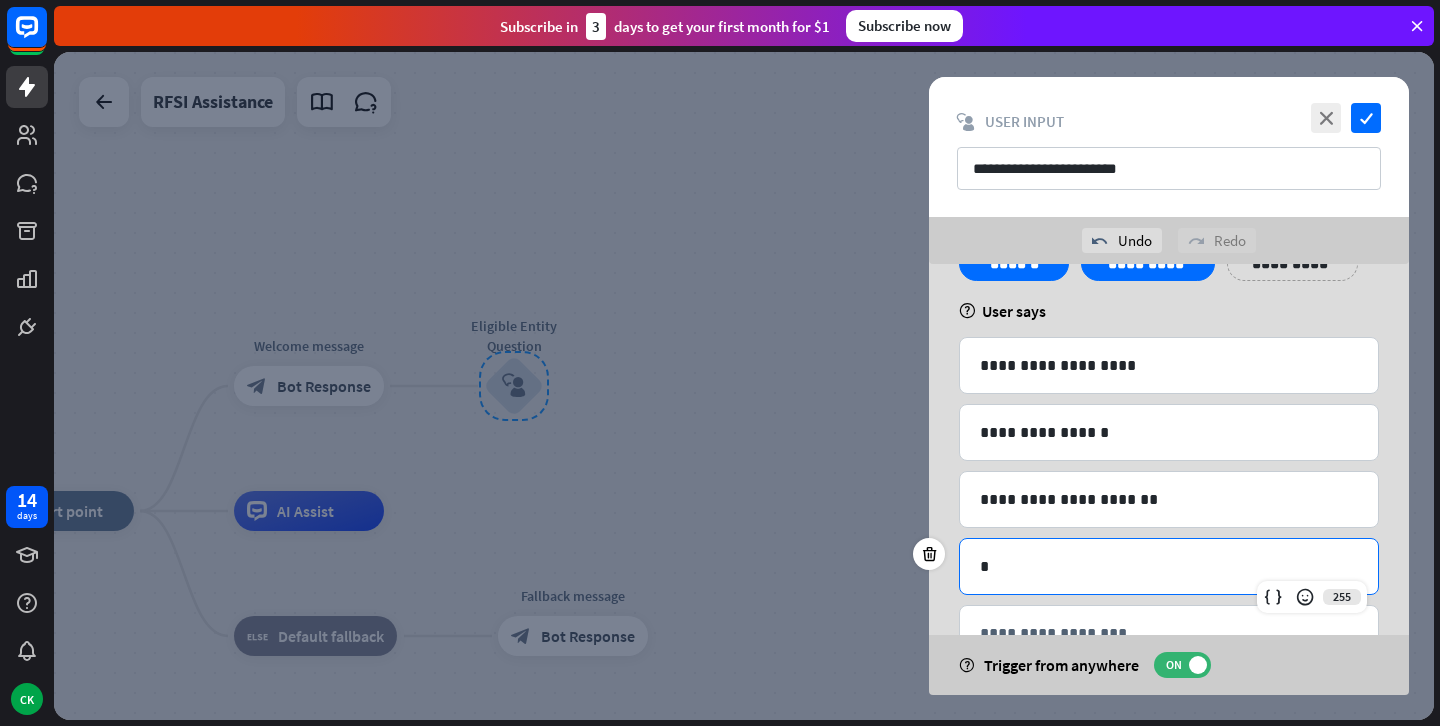 scroll, scrollTop: 251, scrollLeft: 0, axis: vertical 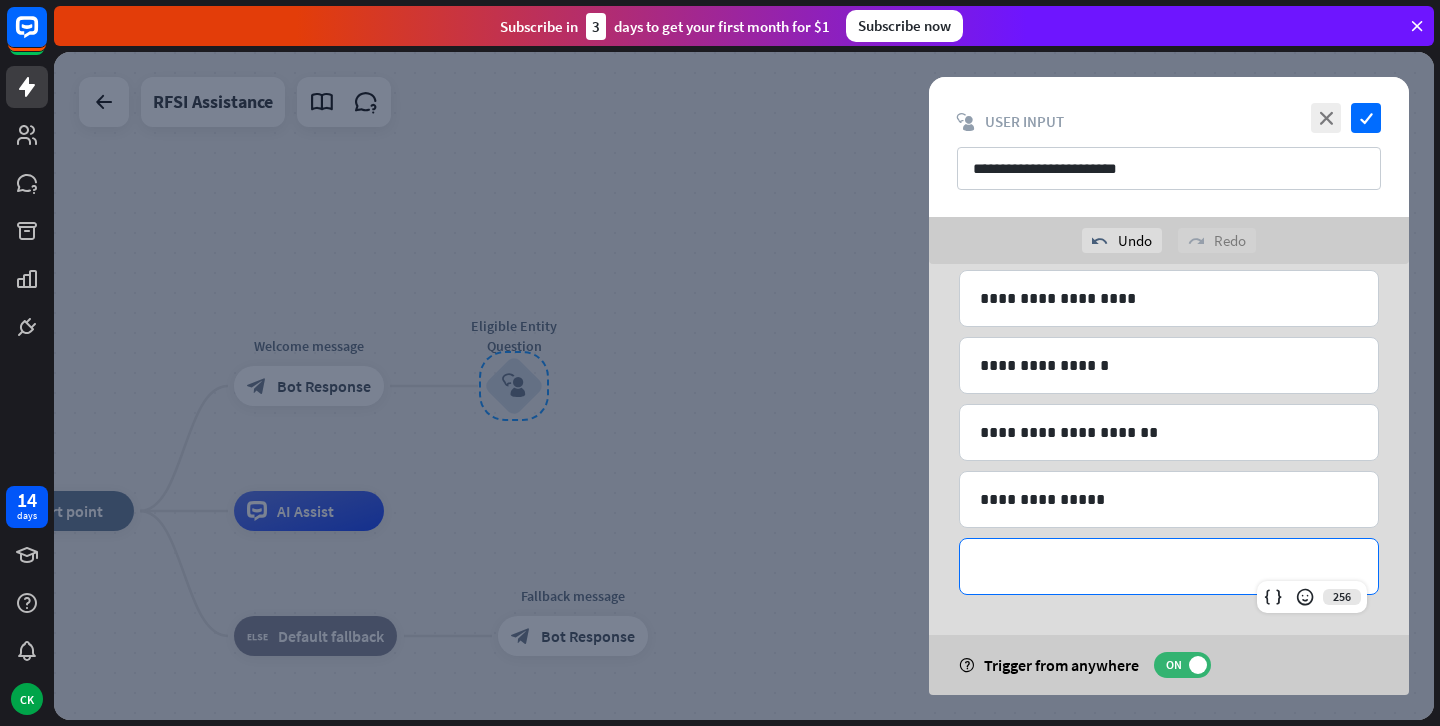 click on "**********" at bounding box center [1169, 566] 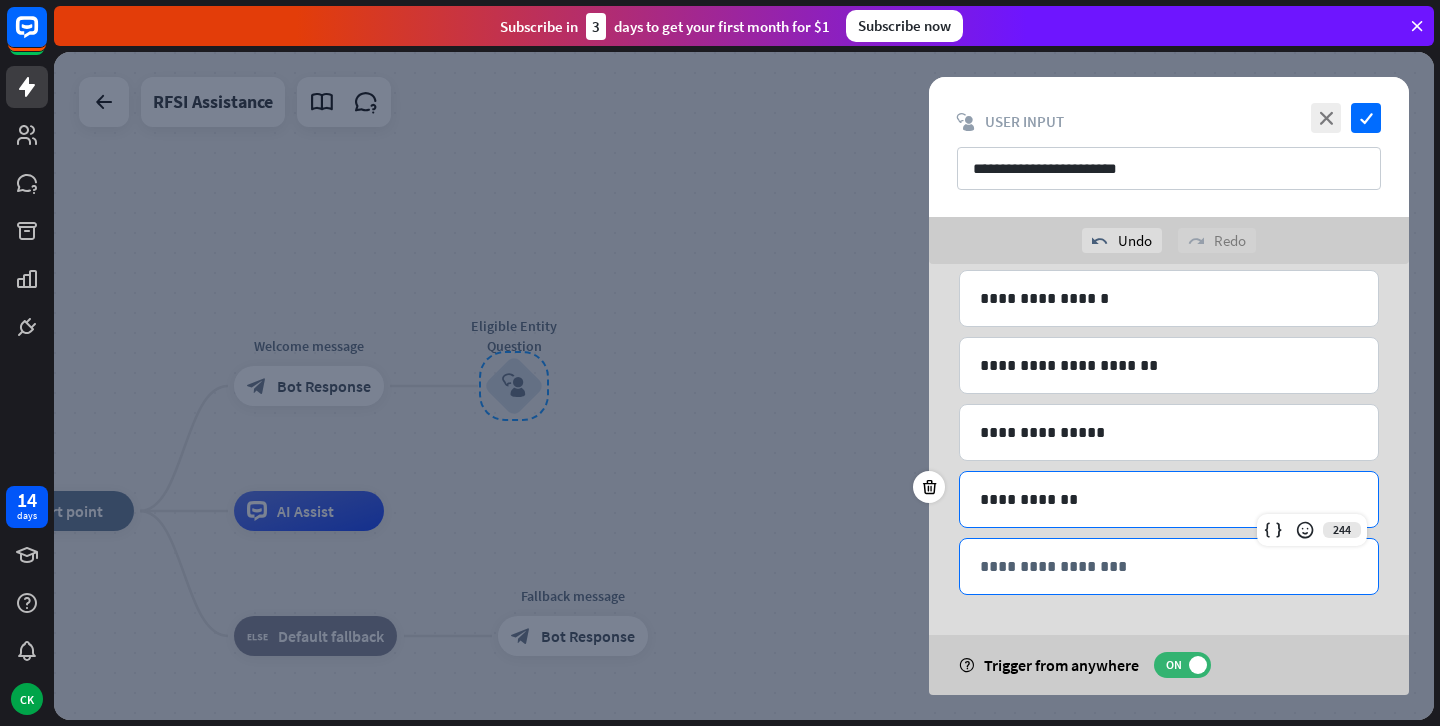 scroll, scrollTop: 318, scrollLeft: 0, axis: vertical 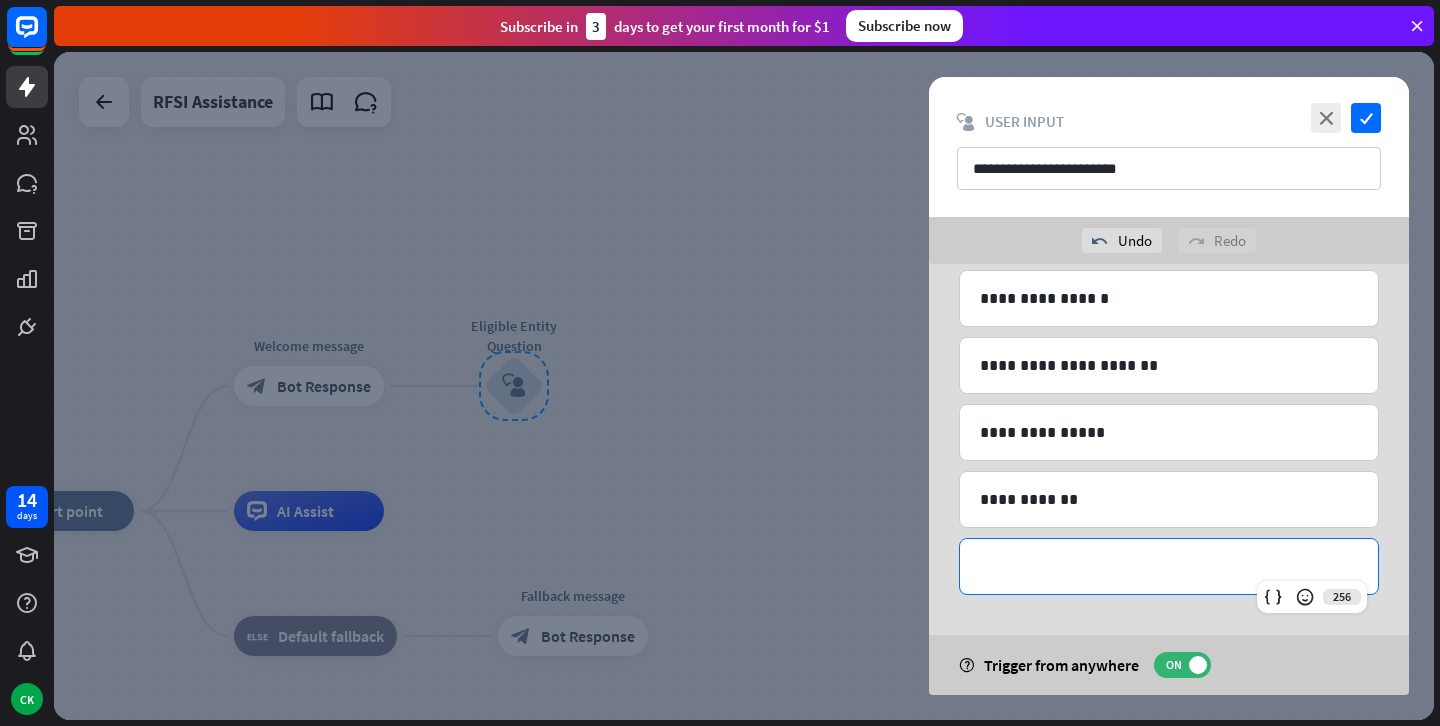 type 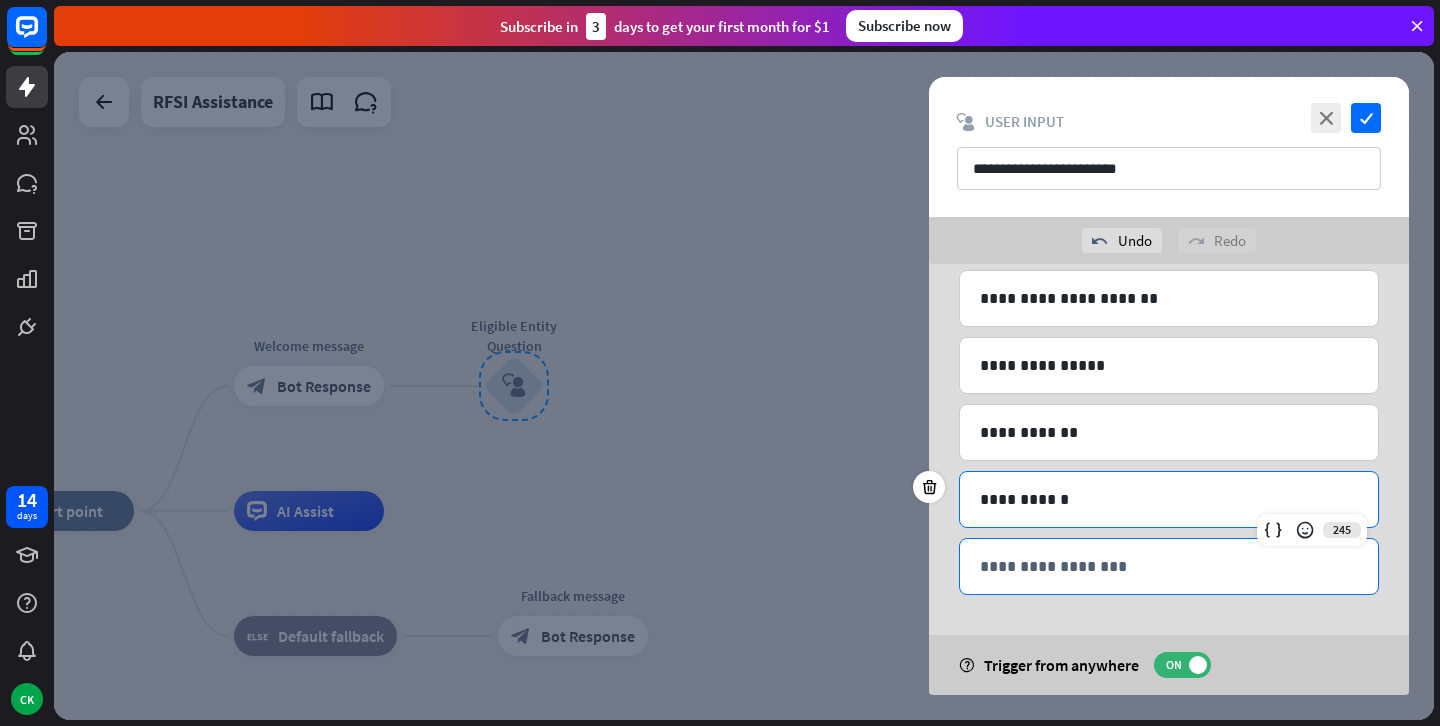 scroll, scrollTop: 385, scrollLeft: 0, axis: vertical 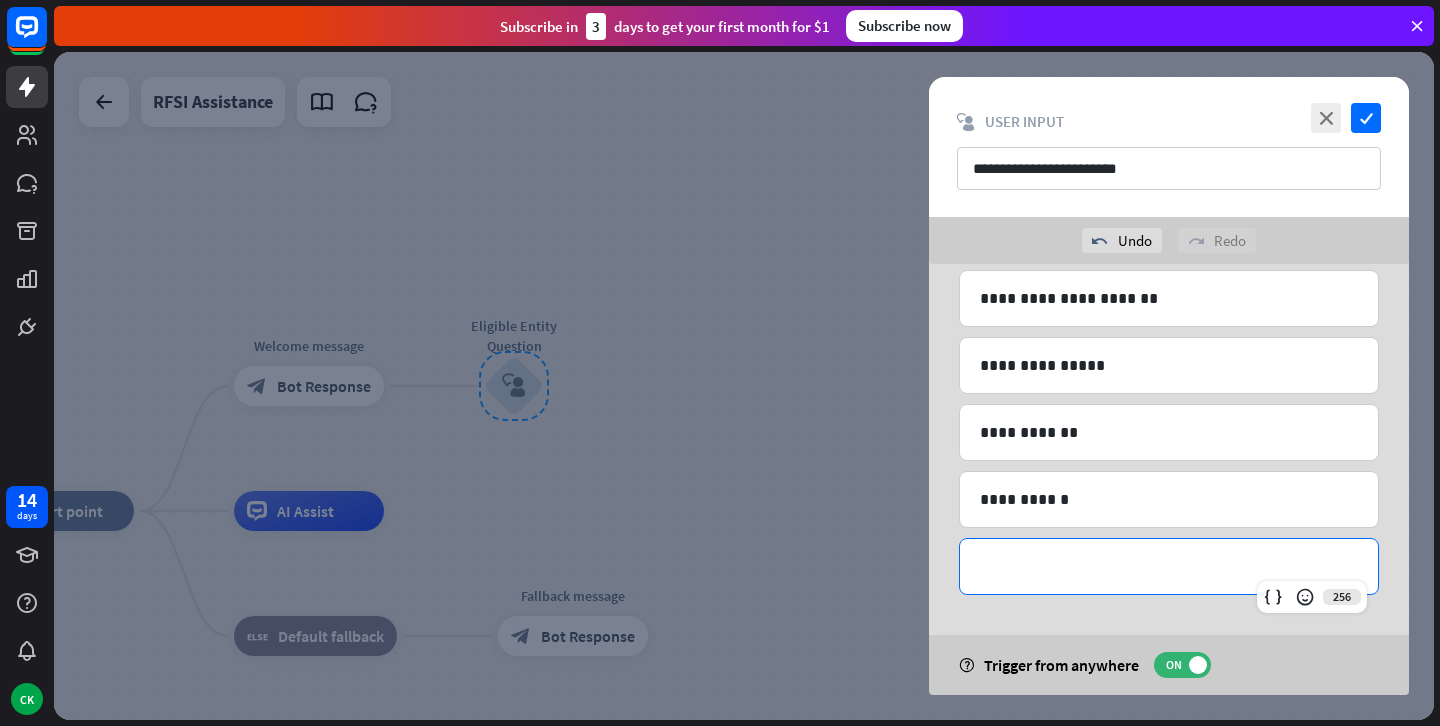 type 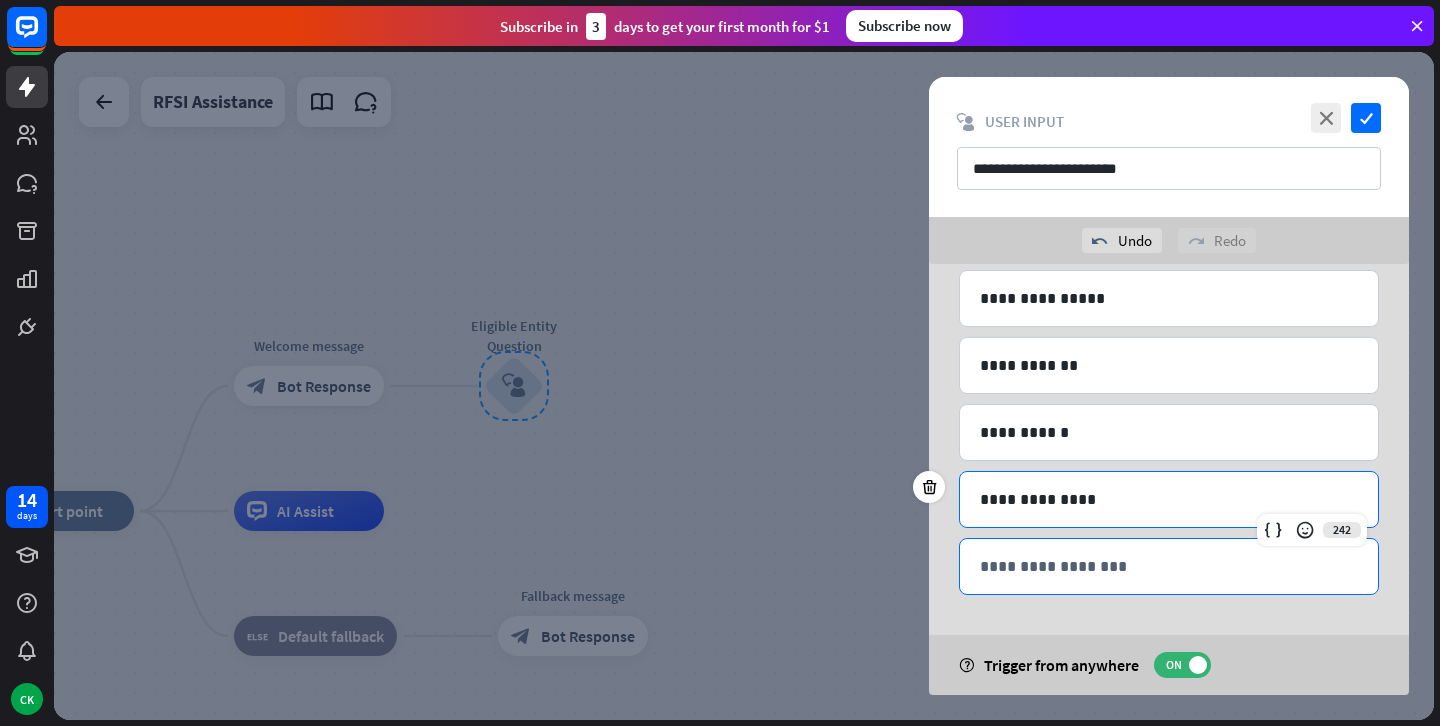 scroll, scrollTop: 452, scrollLeft: 0, axis: vertical 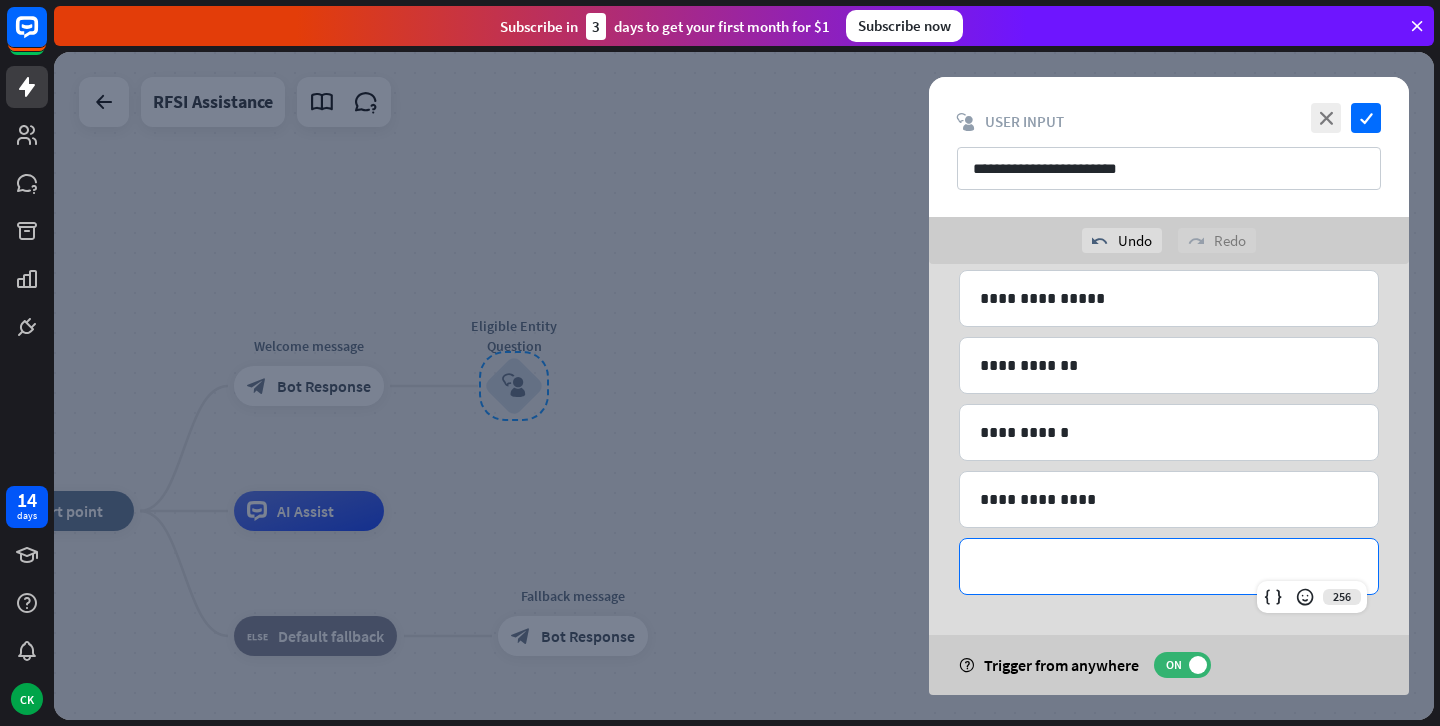 type 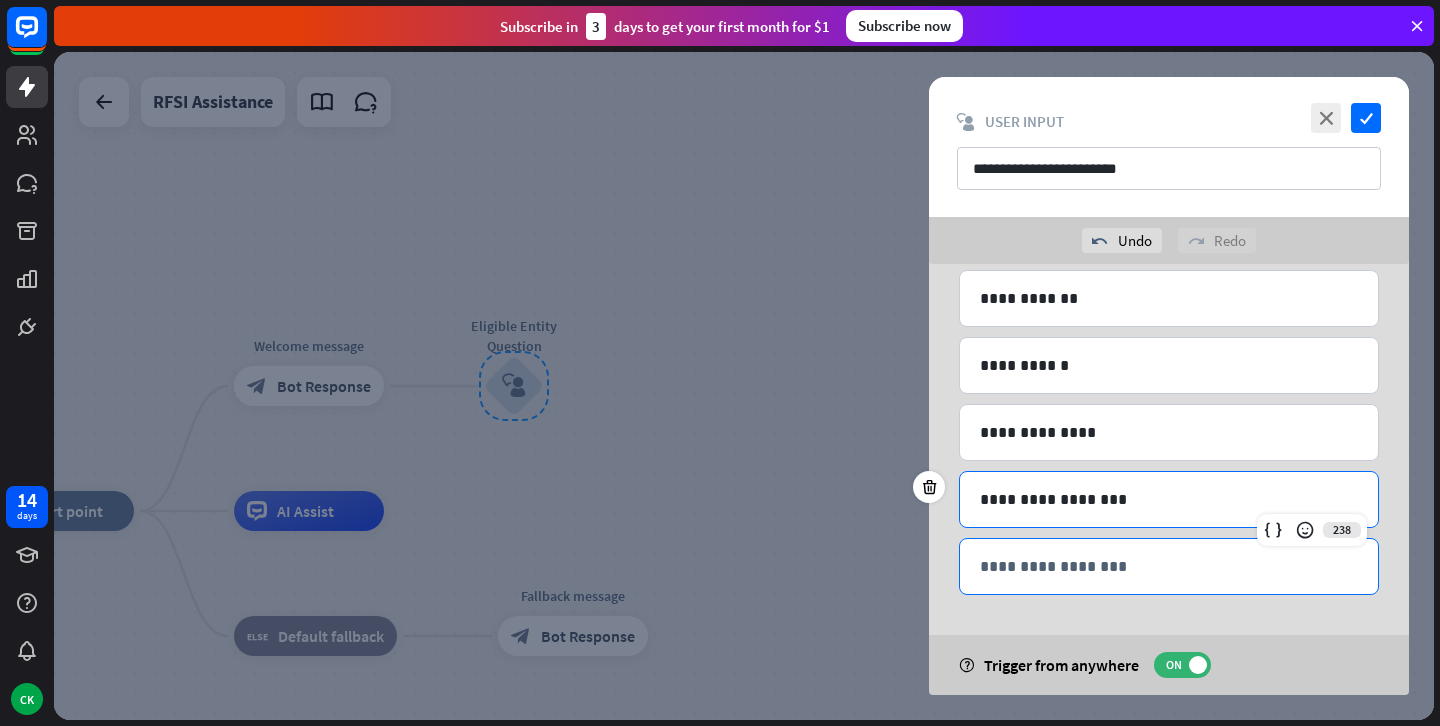 scroll, scrollTop: 519, scrollLeft: 0, axis: vertical 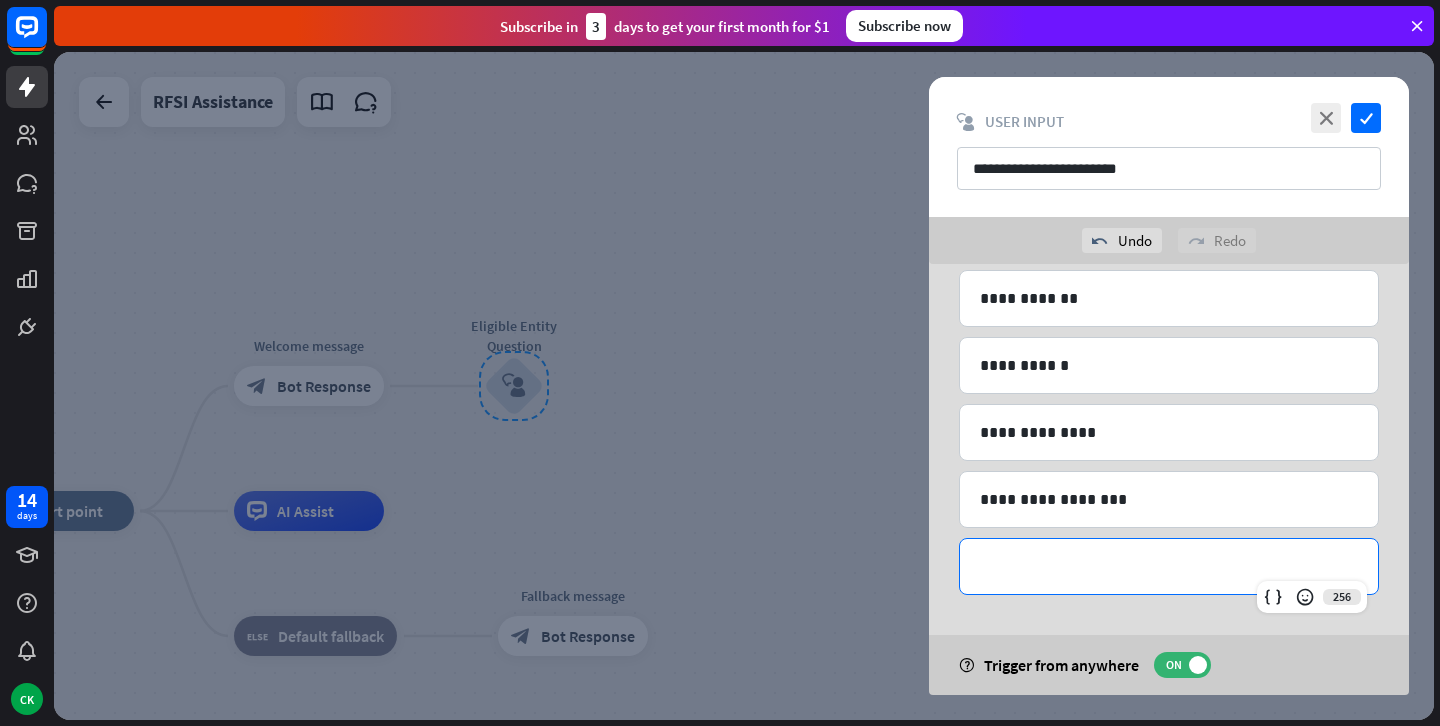 type 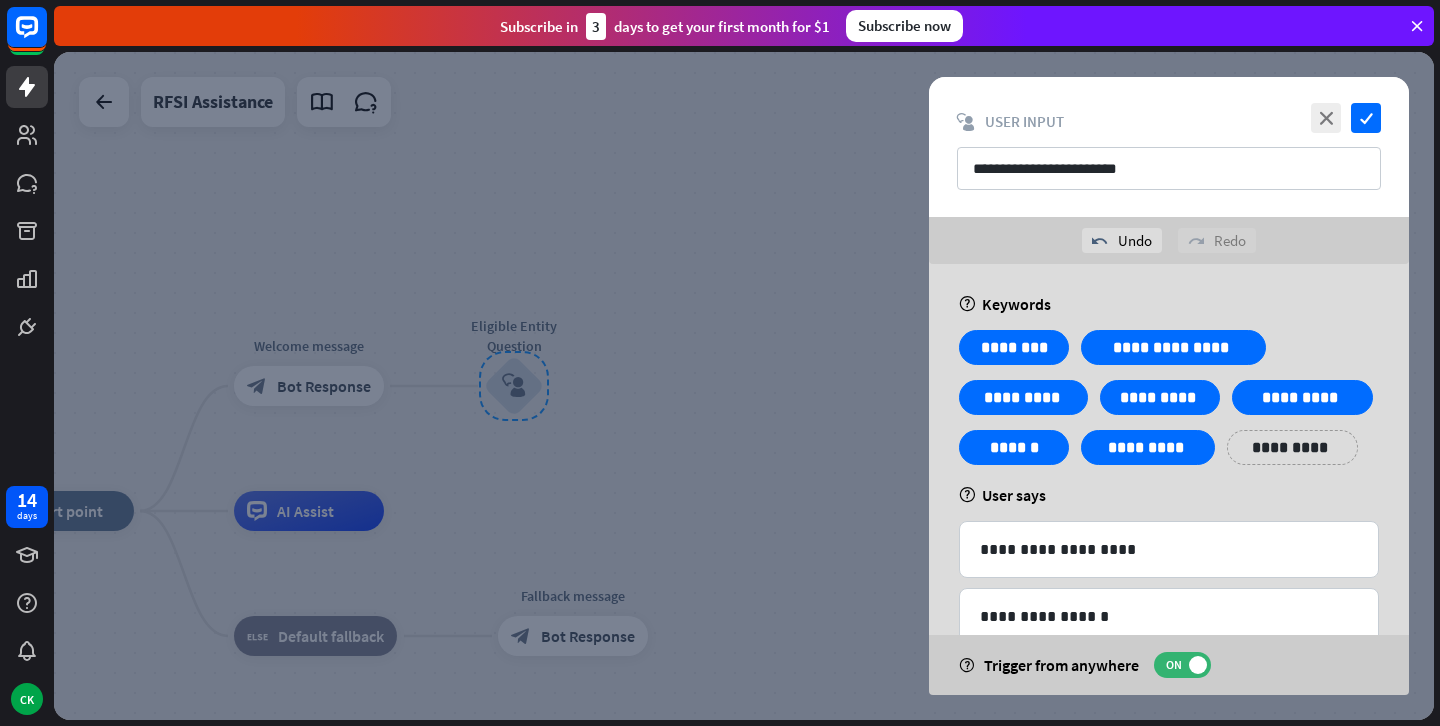scroll, scrollTop: 0, scrollLeft: 0, axis: both 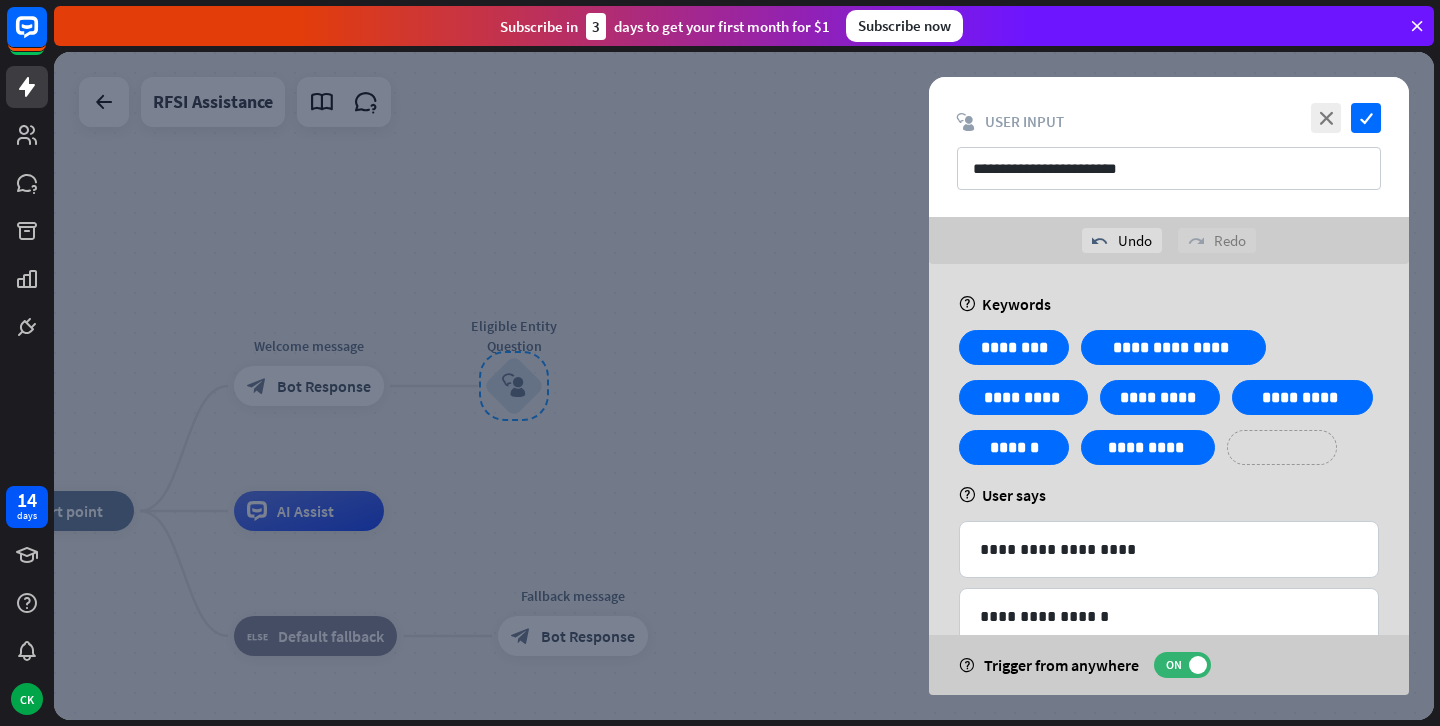 click on "**********" at bounding box center [1282, 447] 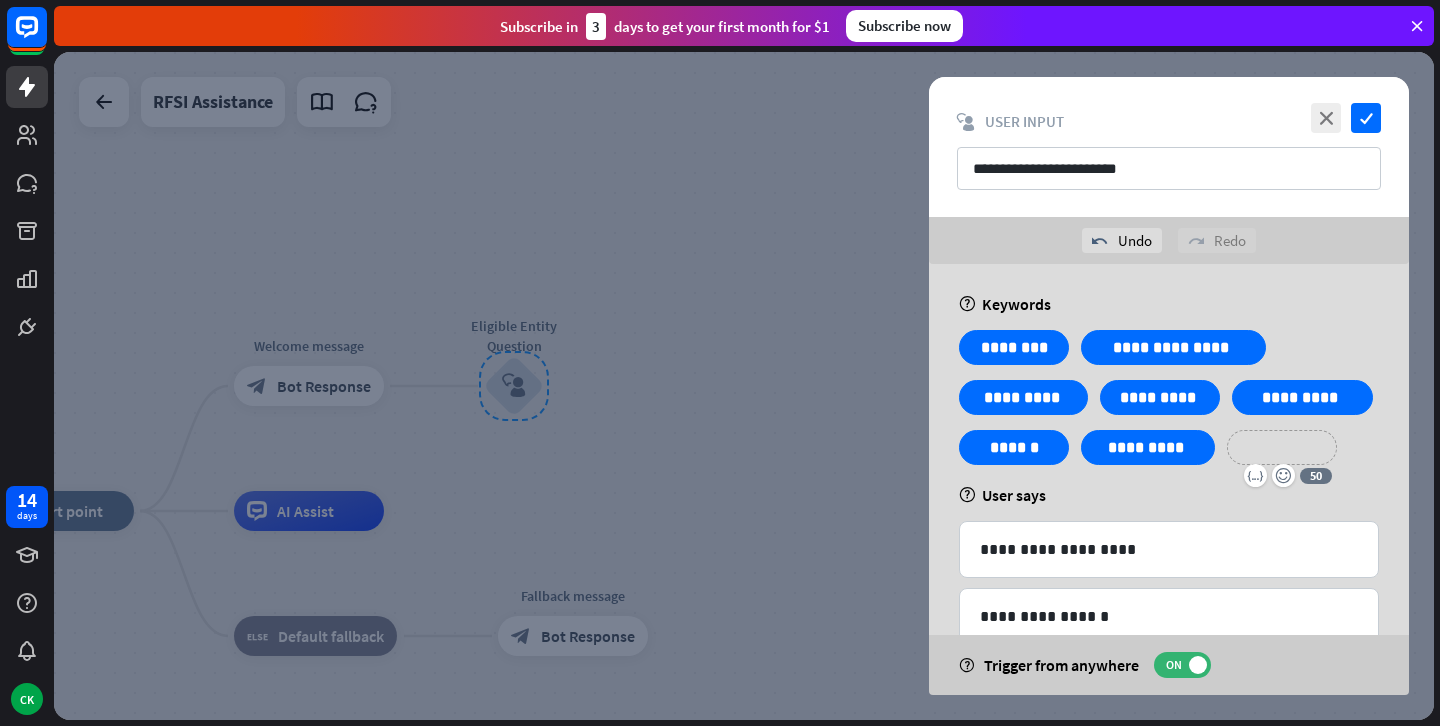 type 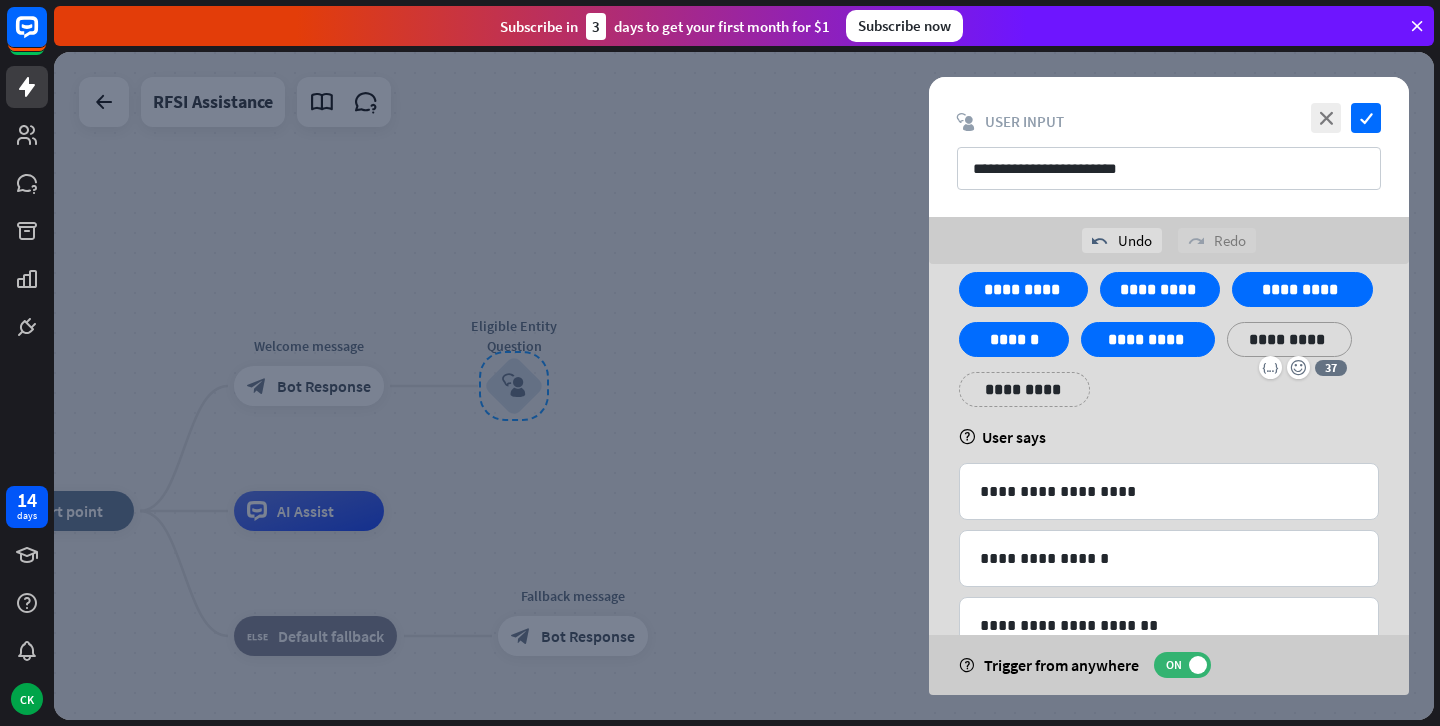 scroll, scrollTop: 183, scrollLeft: 0, axis: vertical 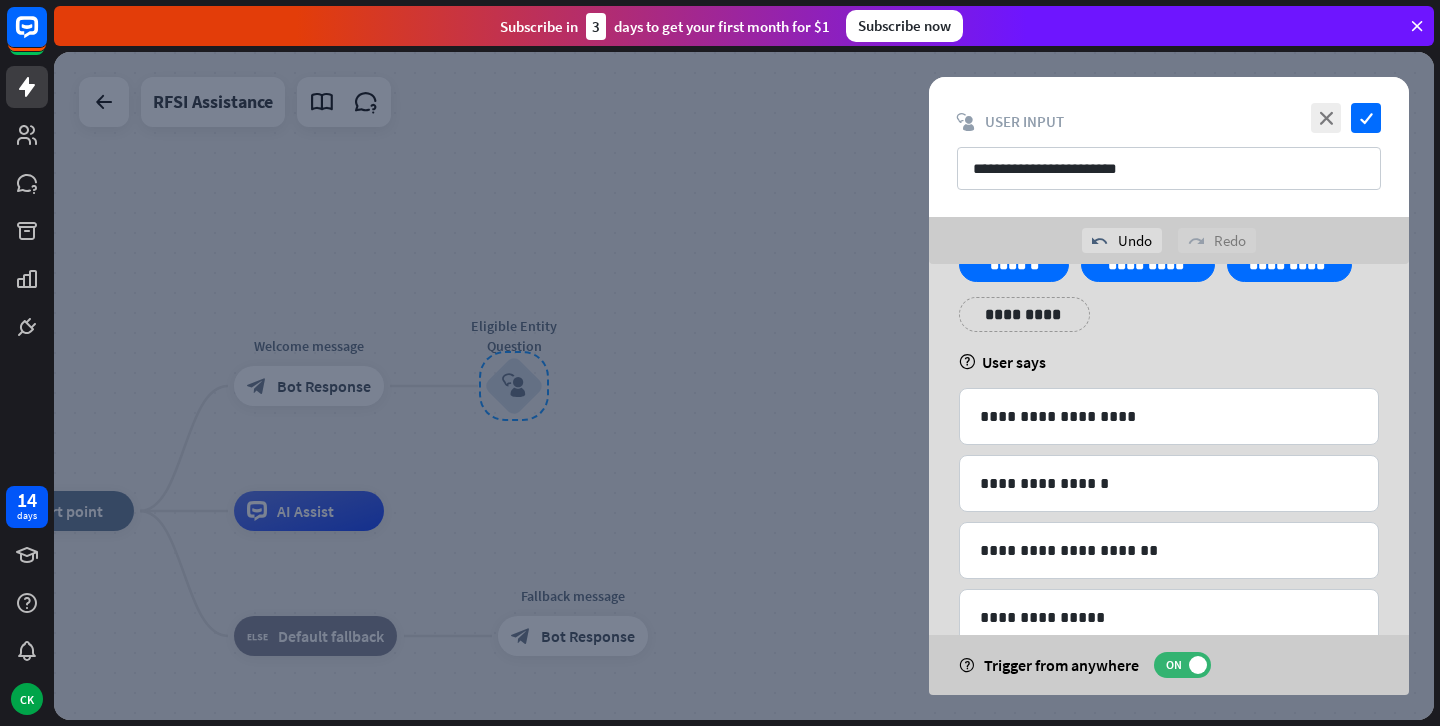 click on "help
User says" at bounding box center [1169, 362] 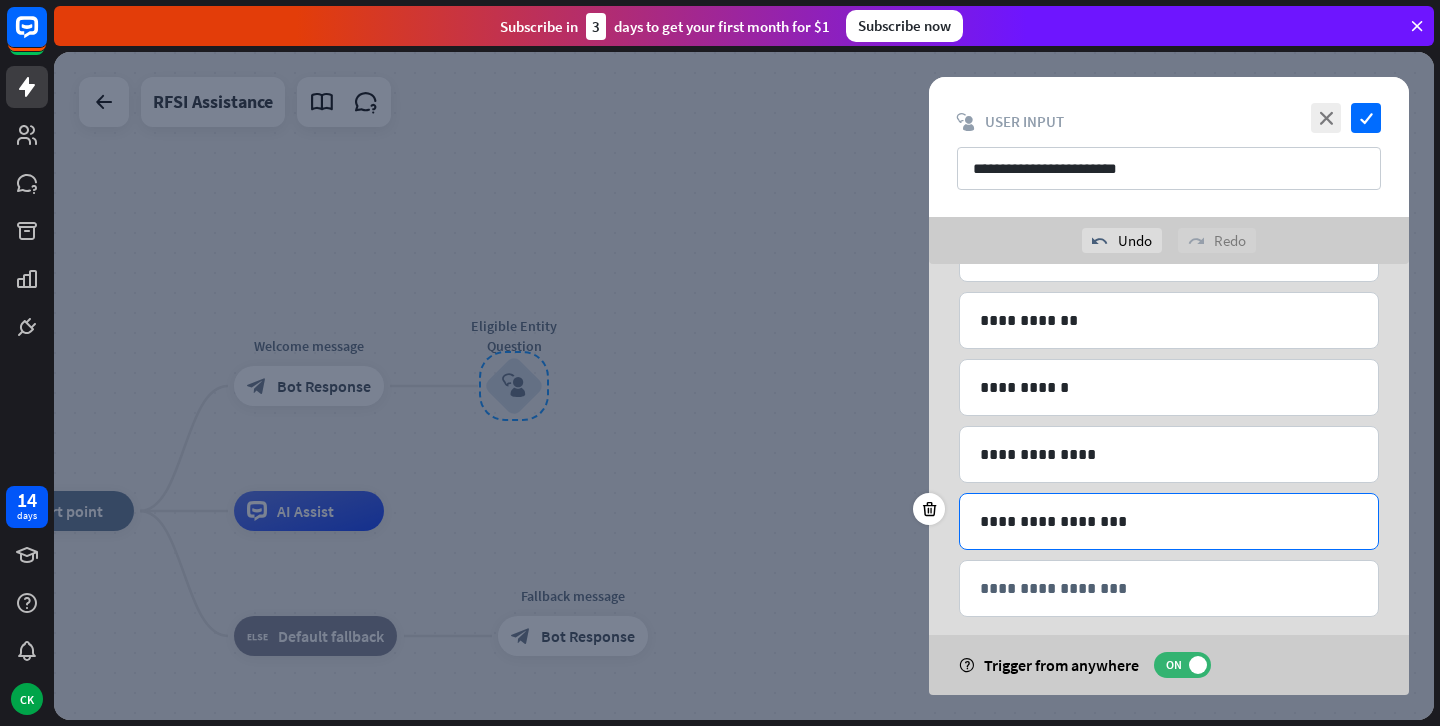 scroll, scrollTop: 569, scrollLeft: 0, axis: vertical 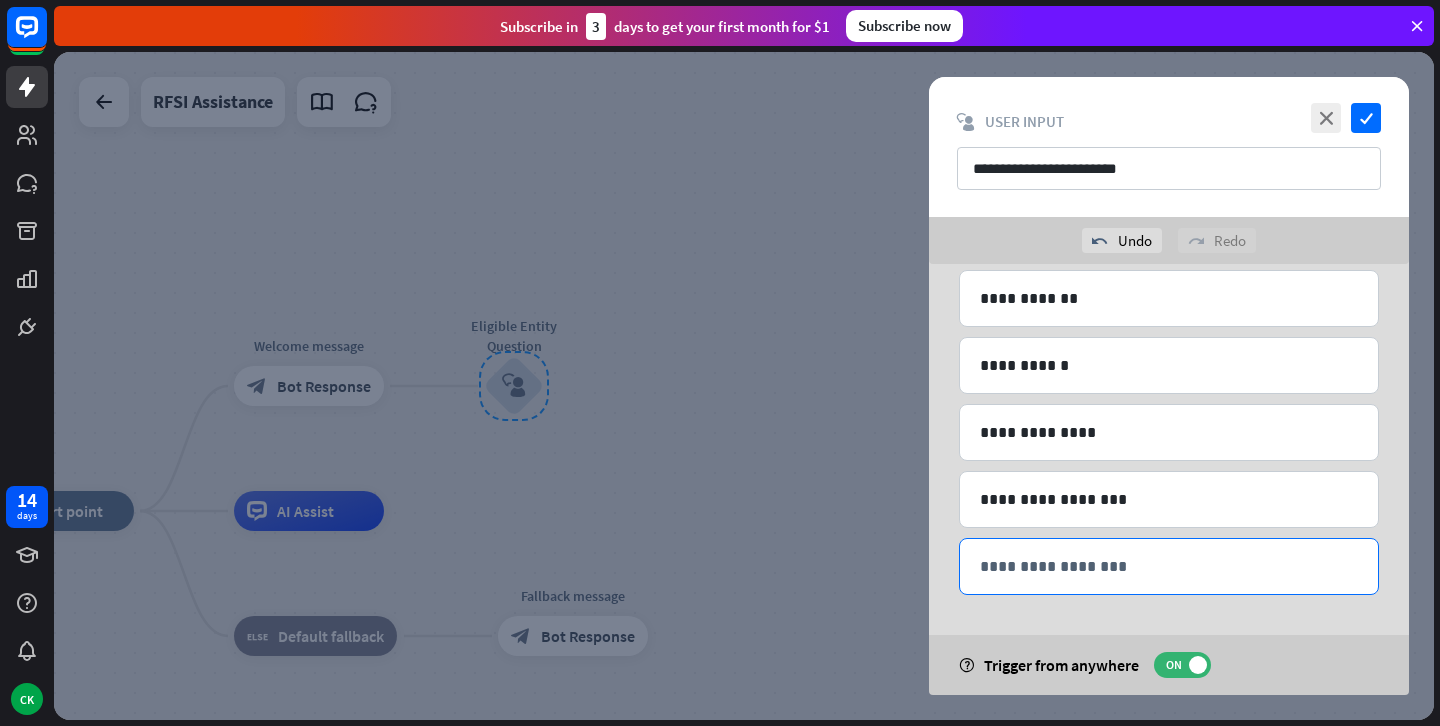 click on "**********" at bounding box center [1169, 566] 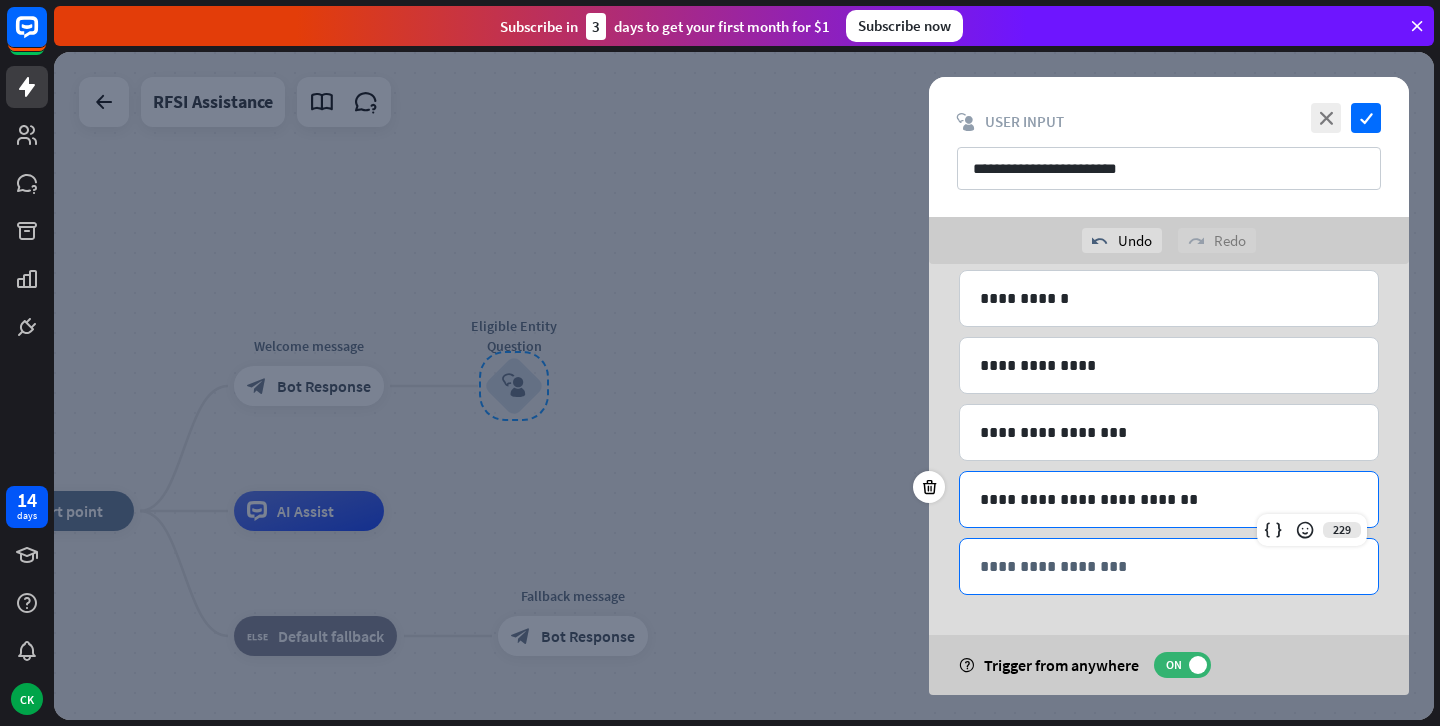 scroll, scrollTop: 636, scrollLeft: 0, axis: vertical 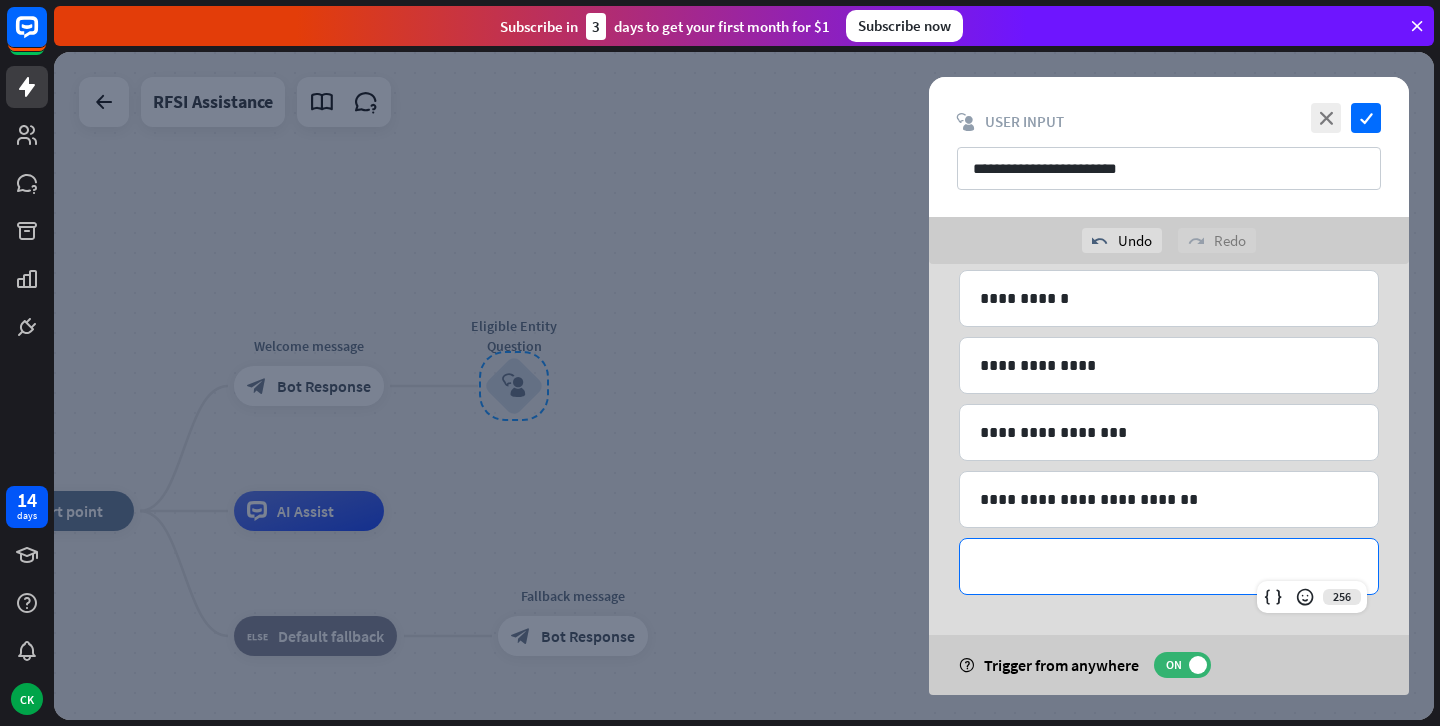 type 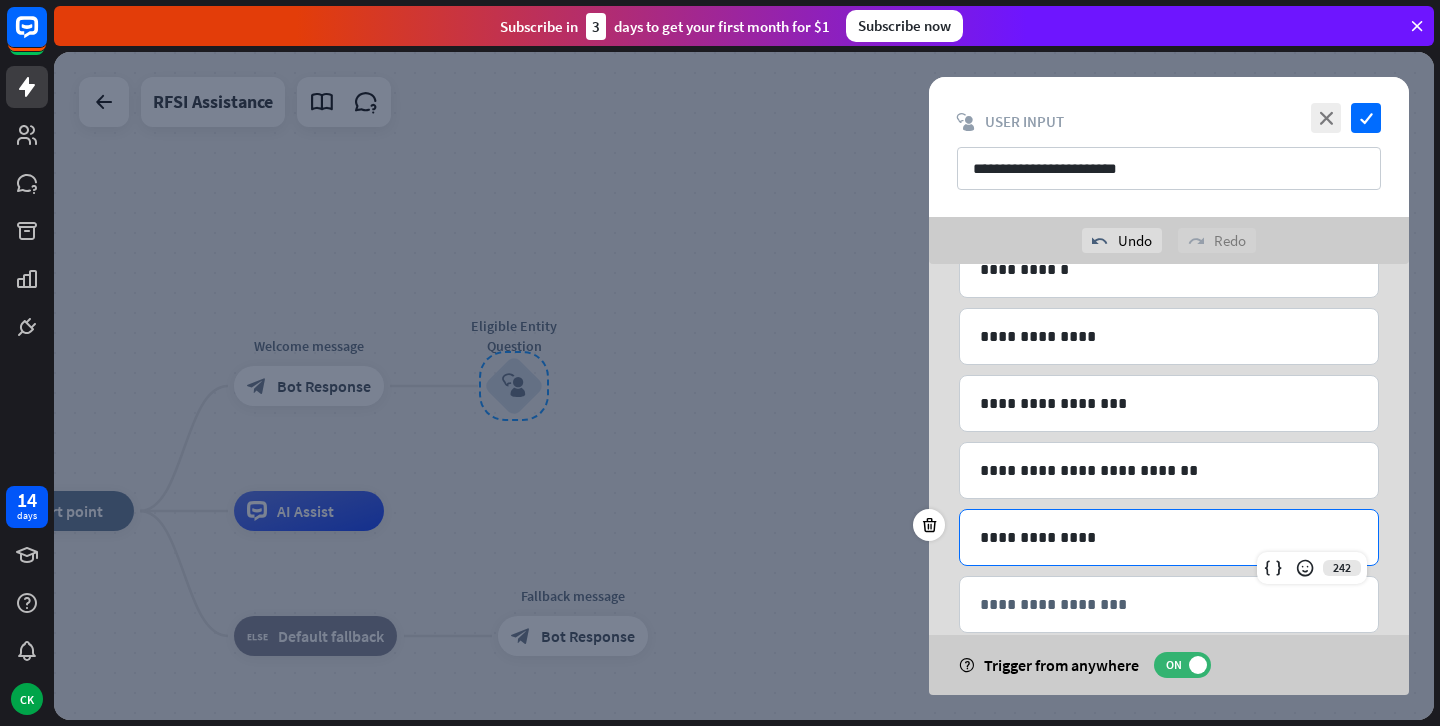 scroll, scrollTop: 675, scrollLeft: 0, axis: vertical 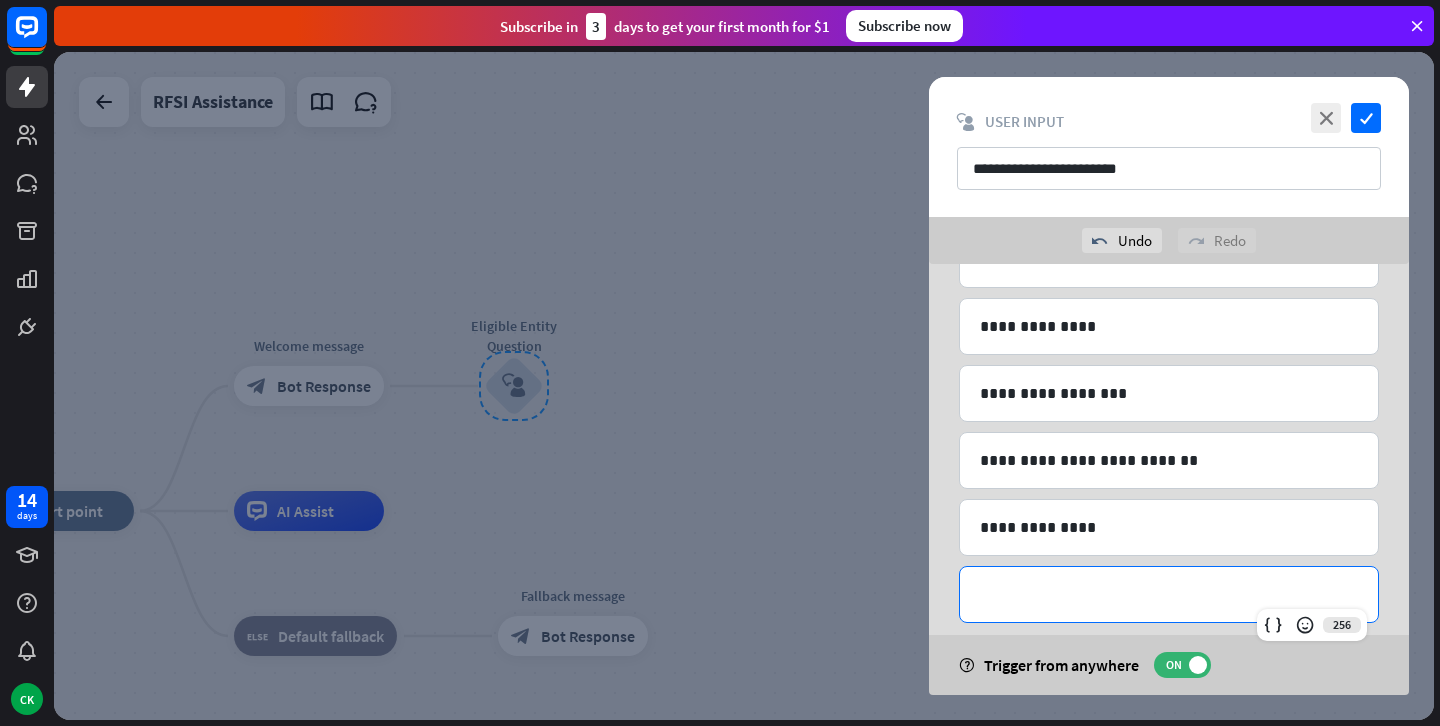 click on "**********" at bounding box center (1169, 594) 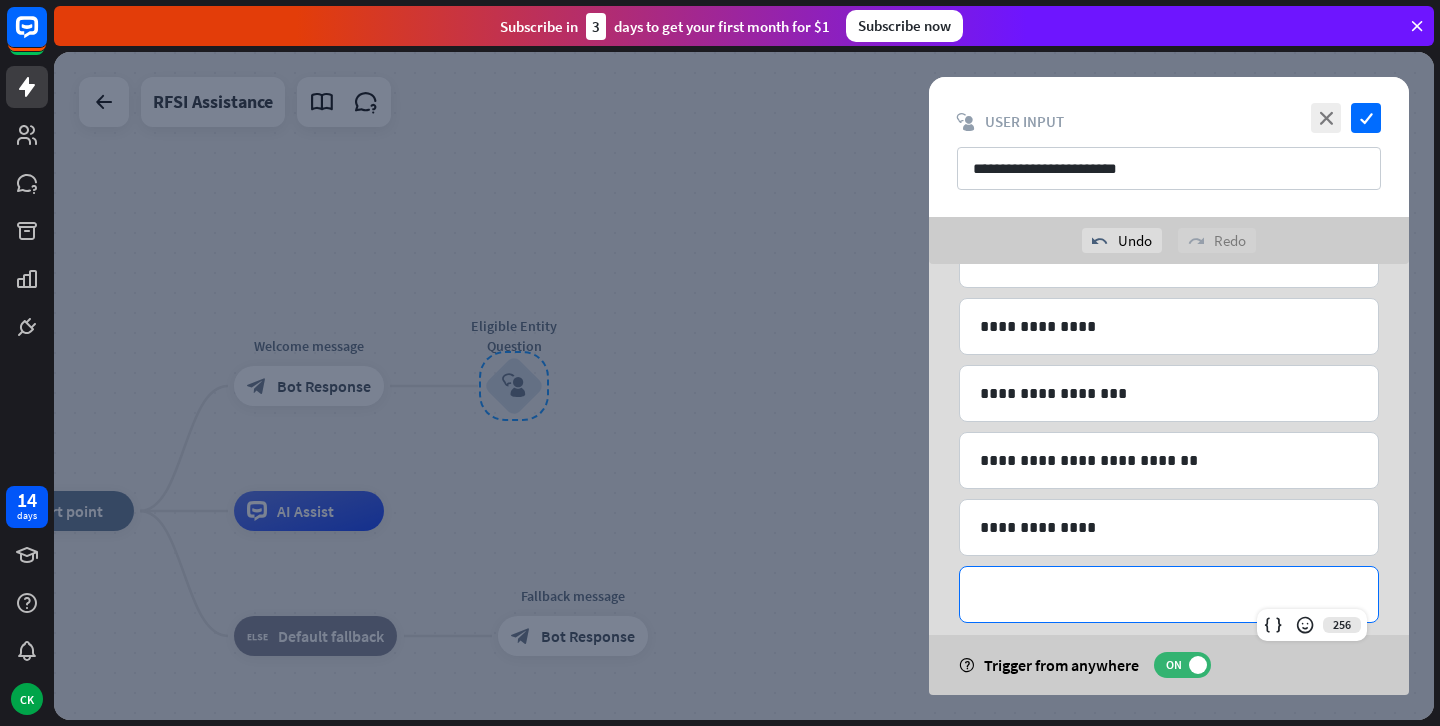 type 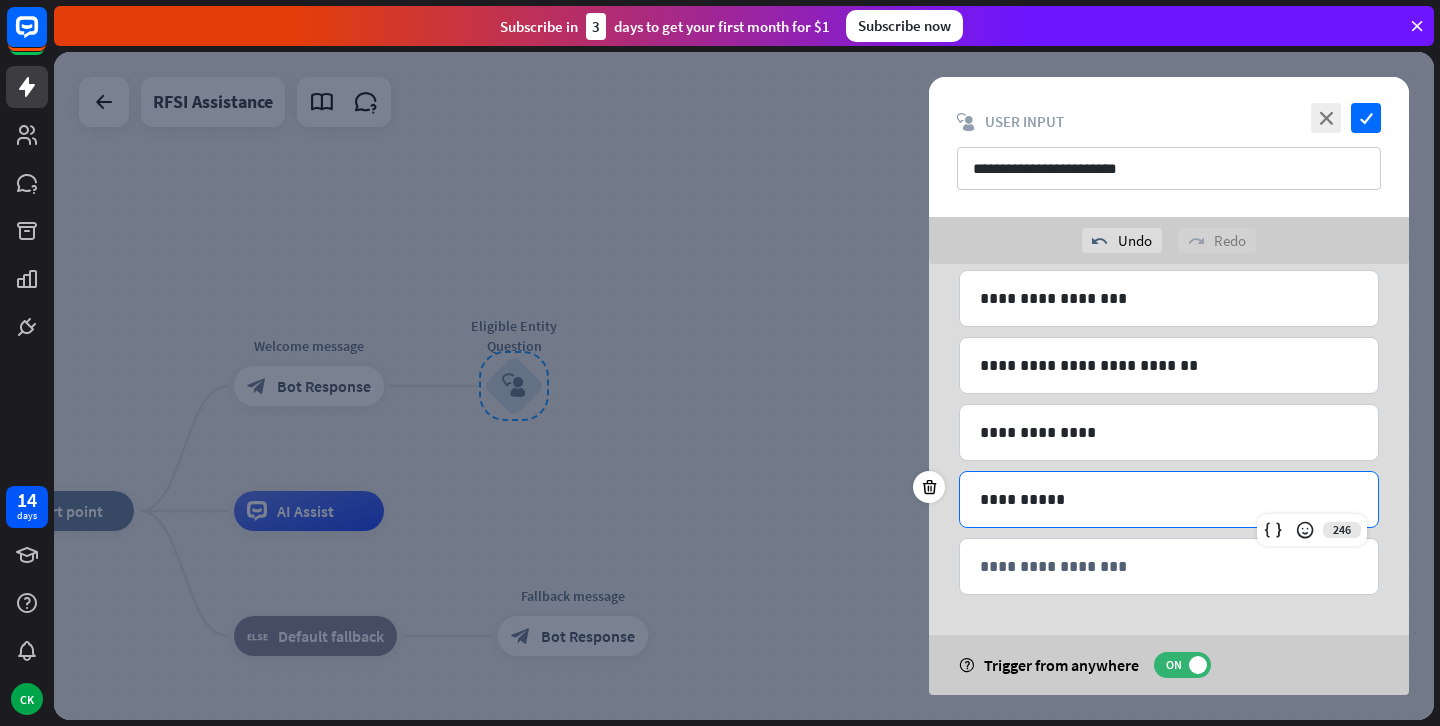 scroll, scrollTop: 770, scrollLeft: 0, axis: vertical 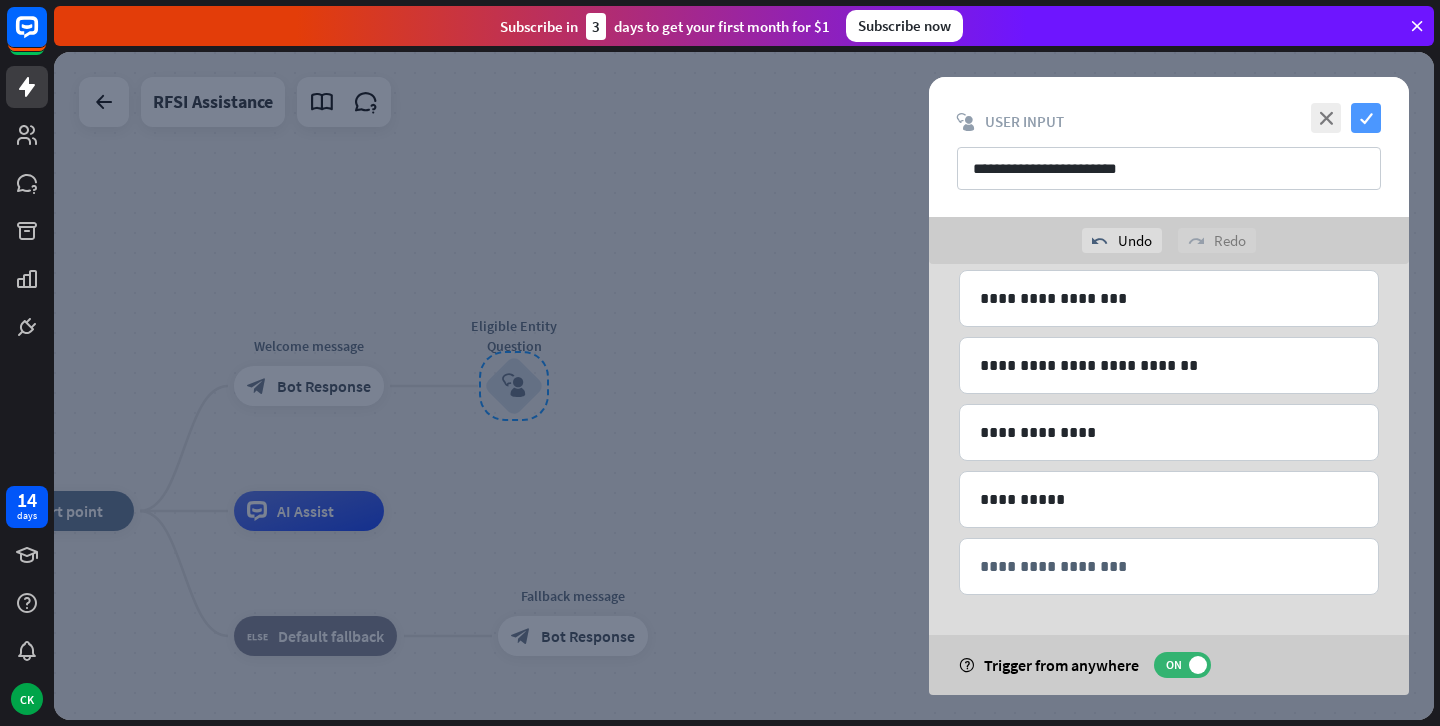click on "check" at bounding box center (1366, 118) 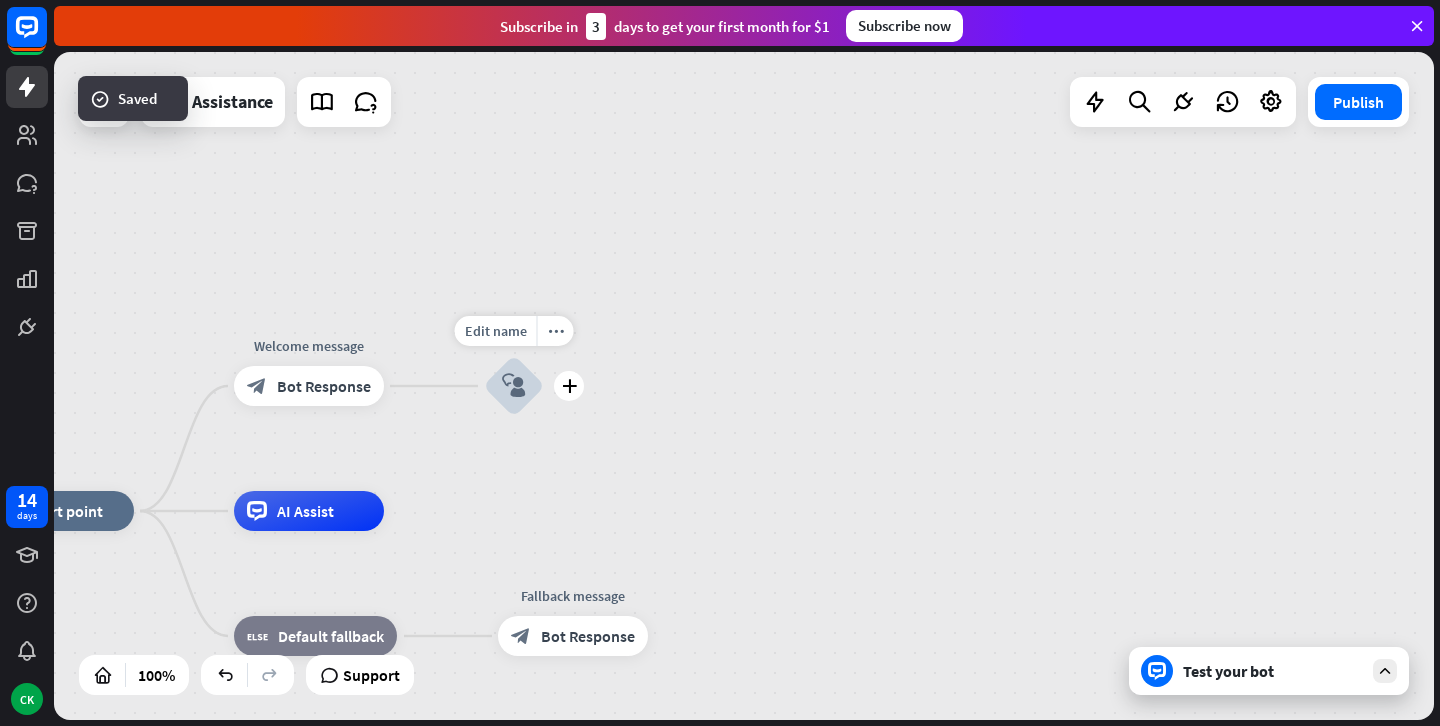 click on "block_user_input" at bounding box center (514, 386) 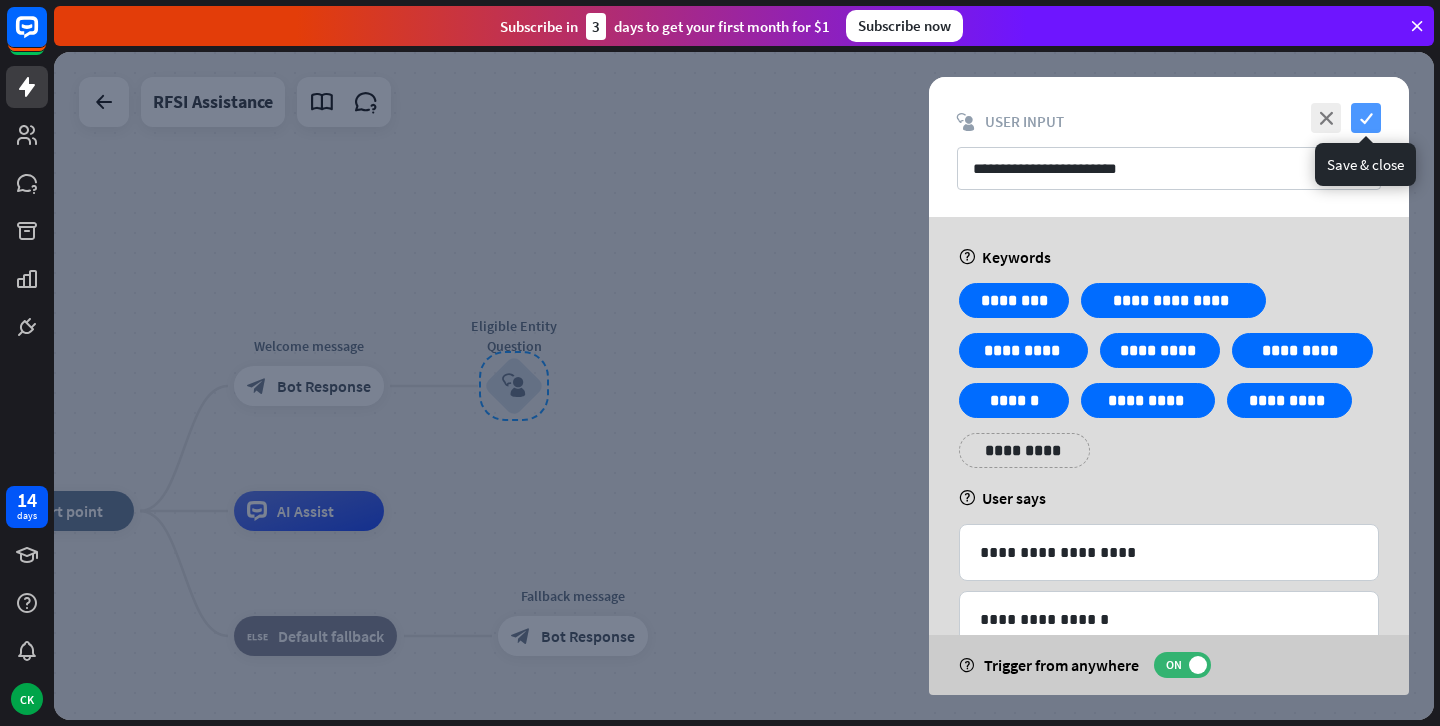 click on "check" at bounding box center [1366, 118] 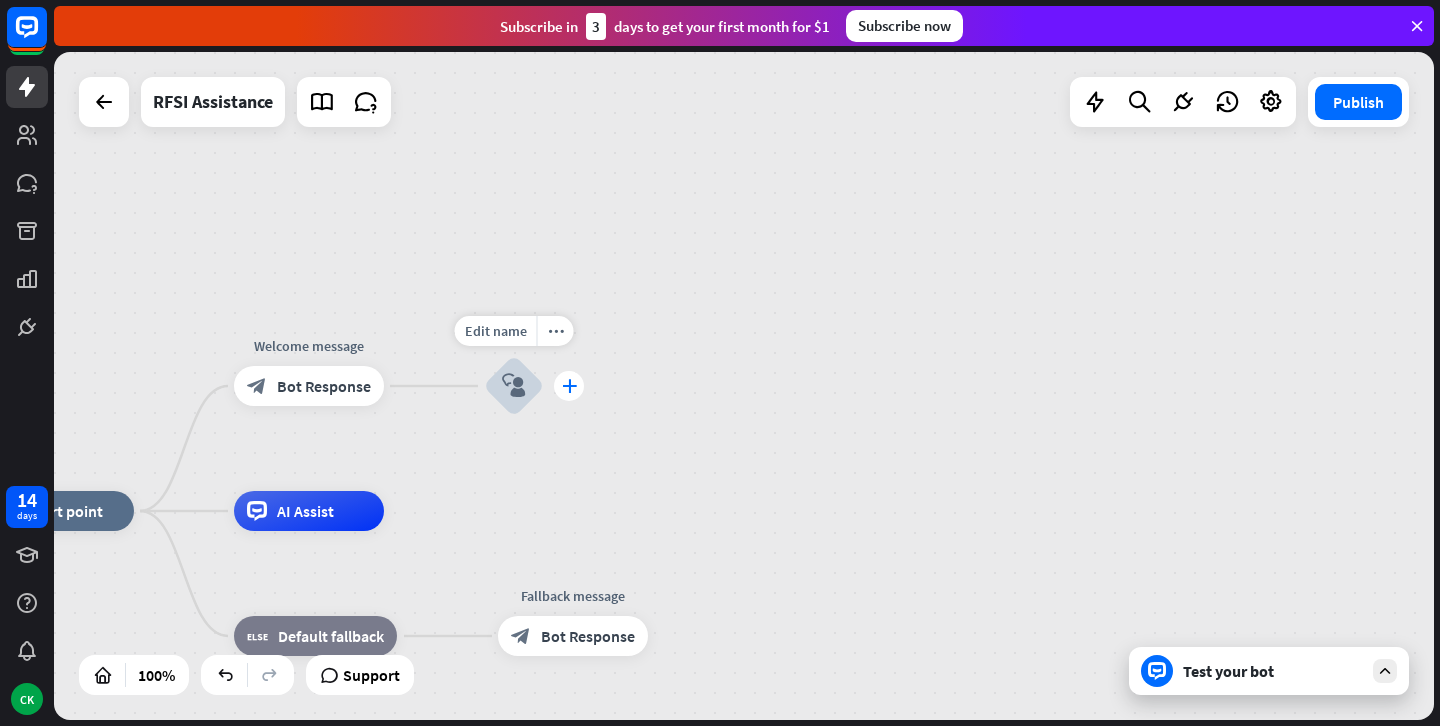 click on "plus" at bounding box center [569, 386] 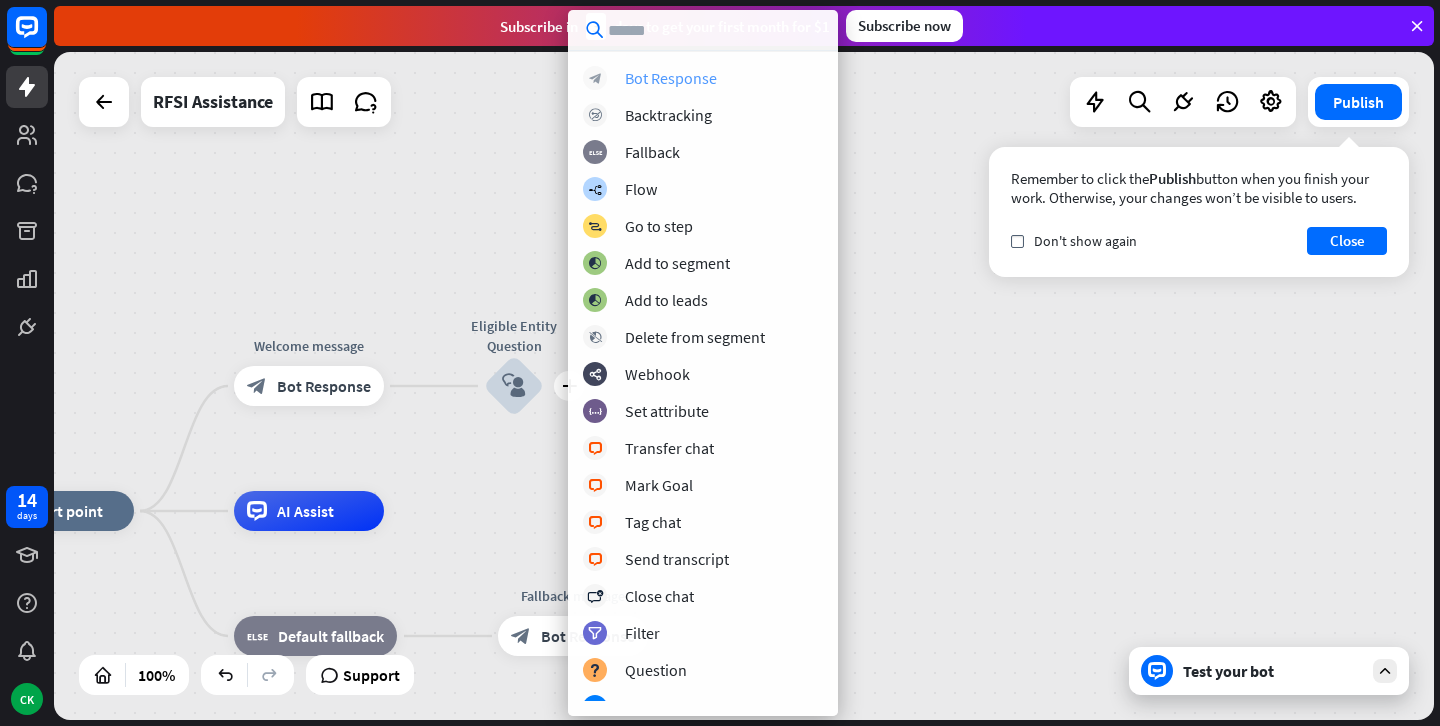 click on "Bot Response" at bounding box center [671, 78] 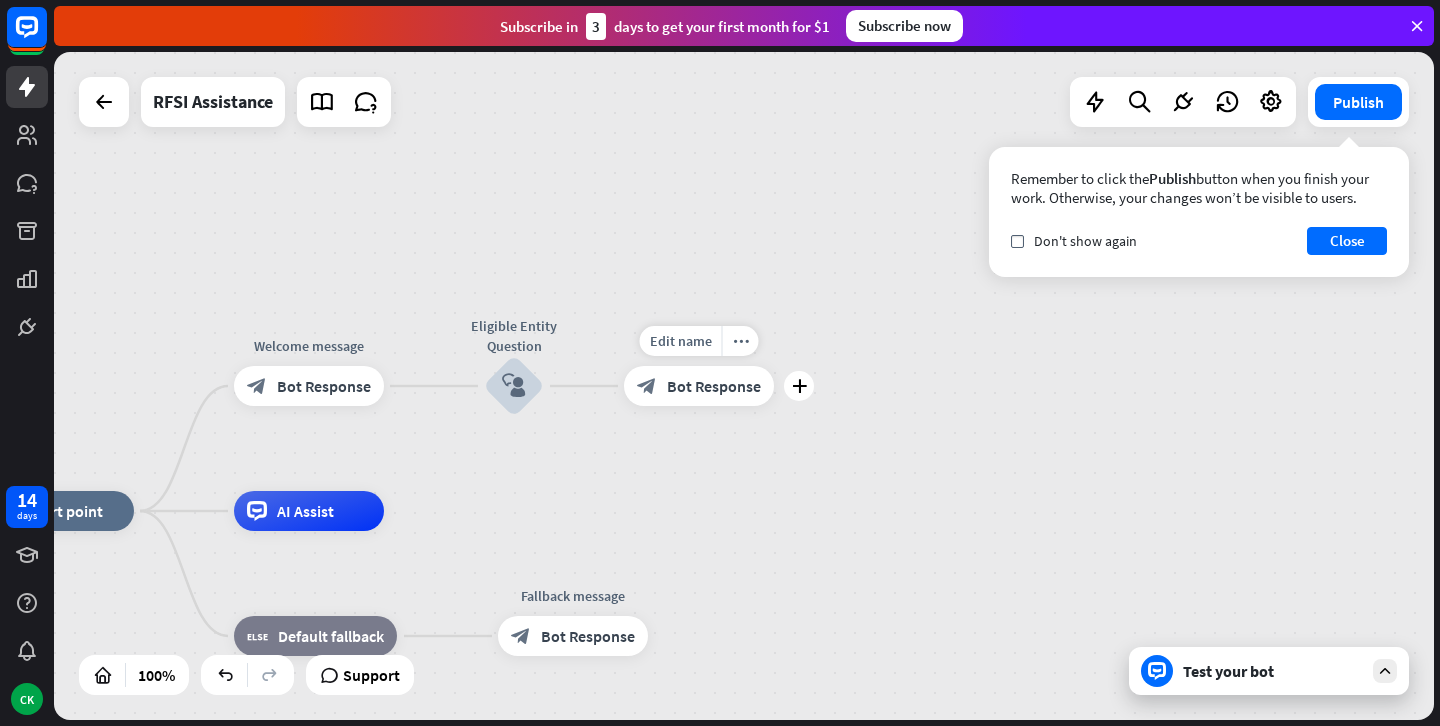 click on "block_bot_response   Bot Response" at bounding box center [699, 386] 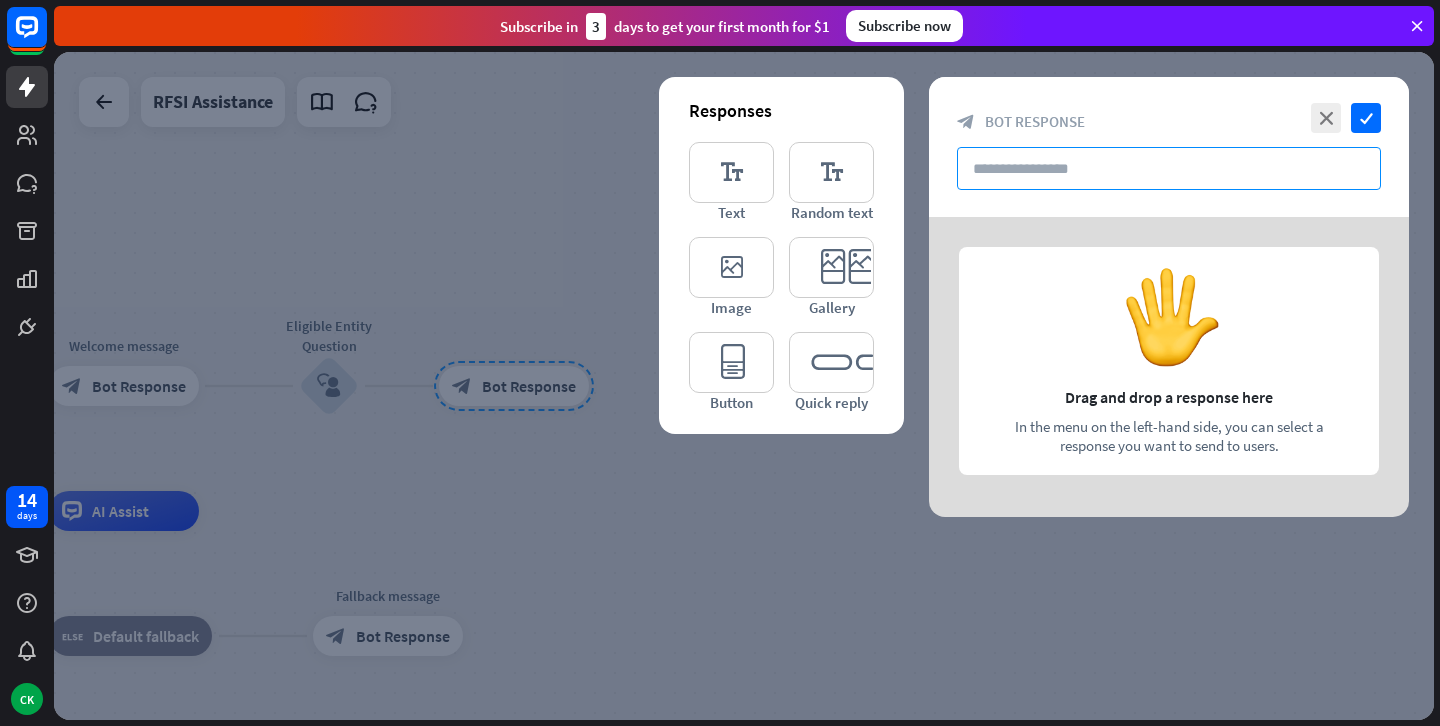 click at bounding box center (1169, 168) 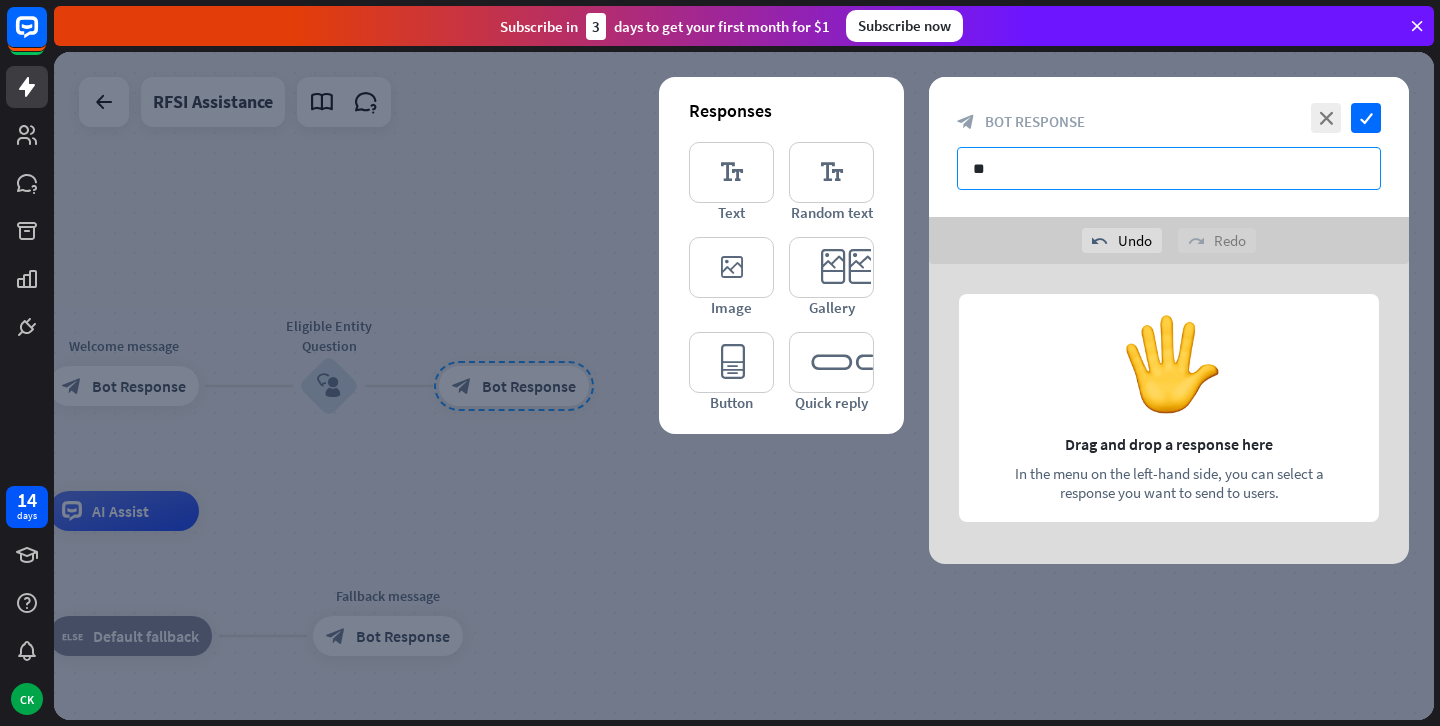 type on "*" 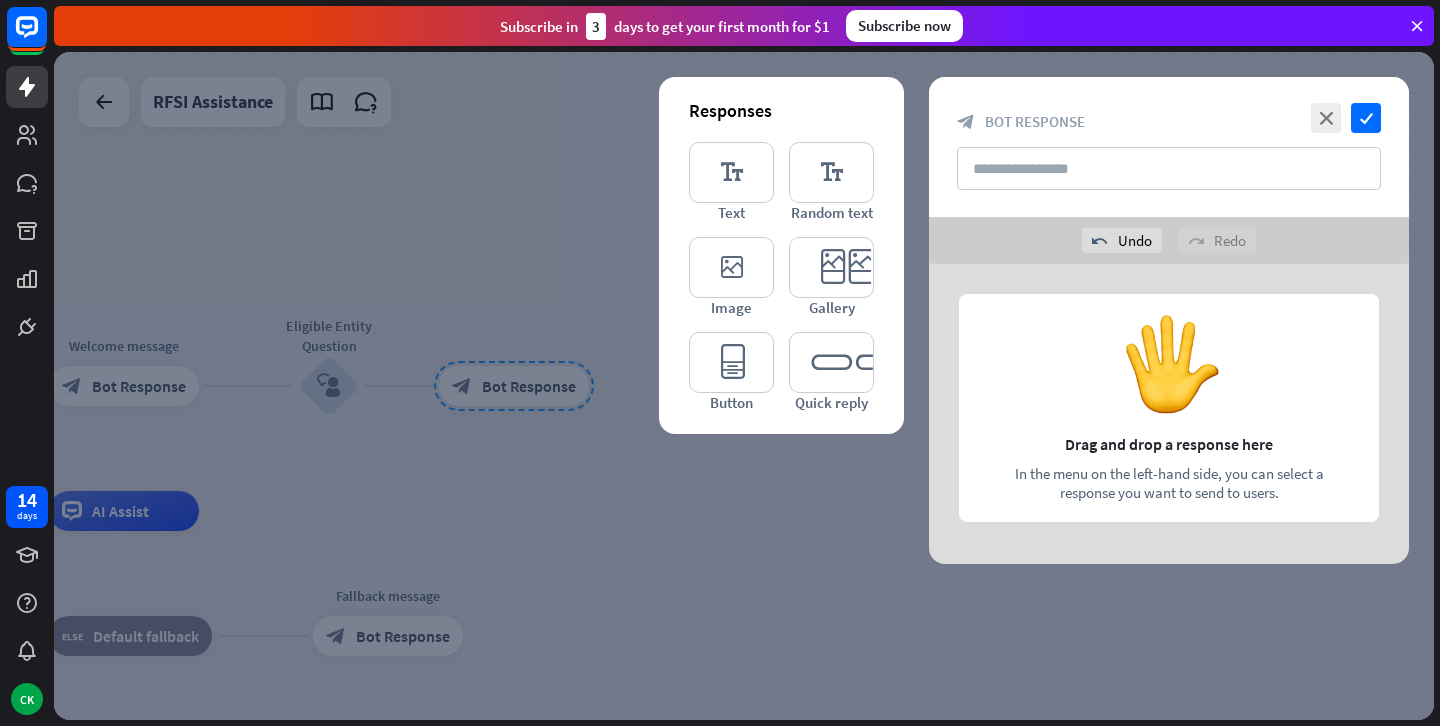 click at bounding box center (1169, 414) 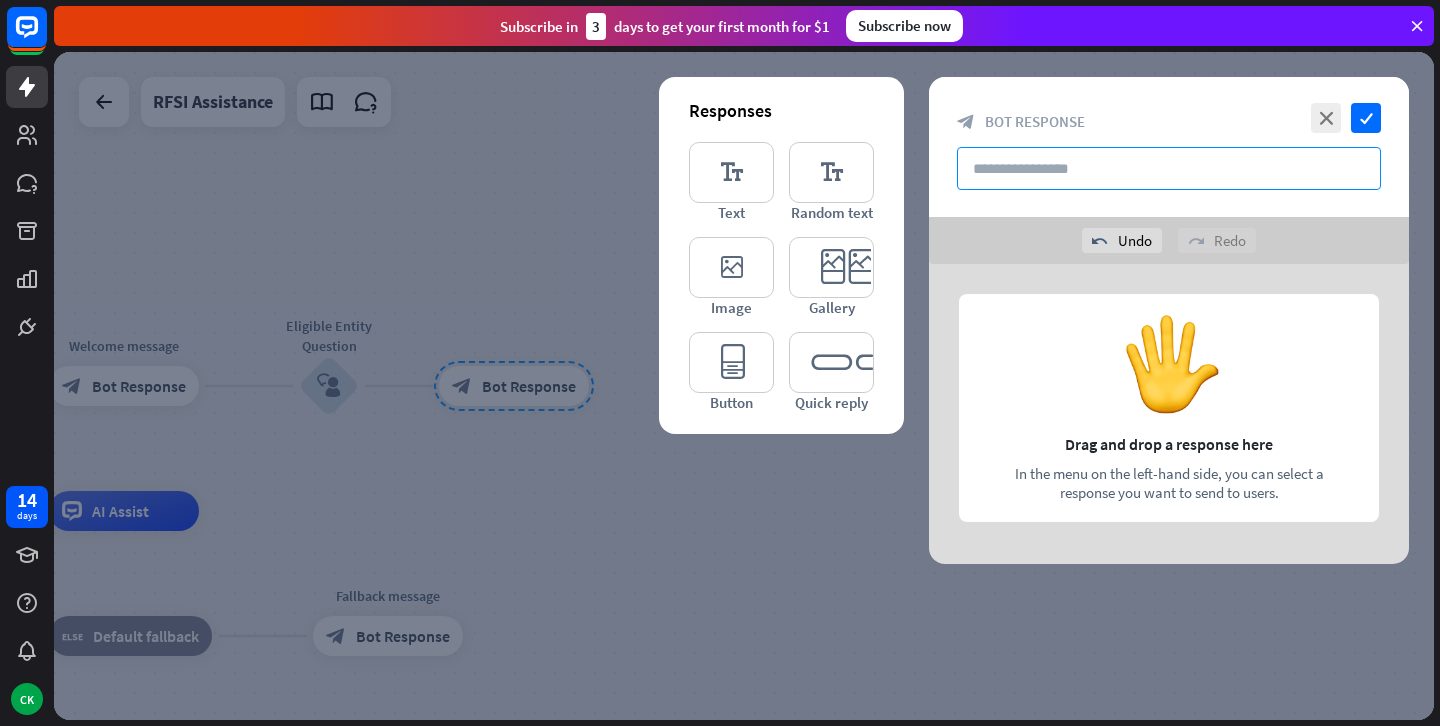 click at bounding box center (1169, 168) 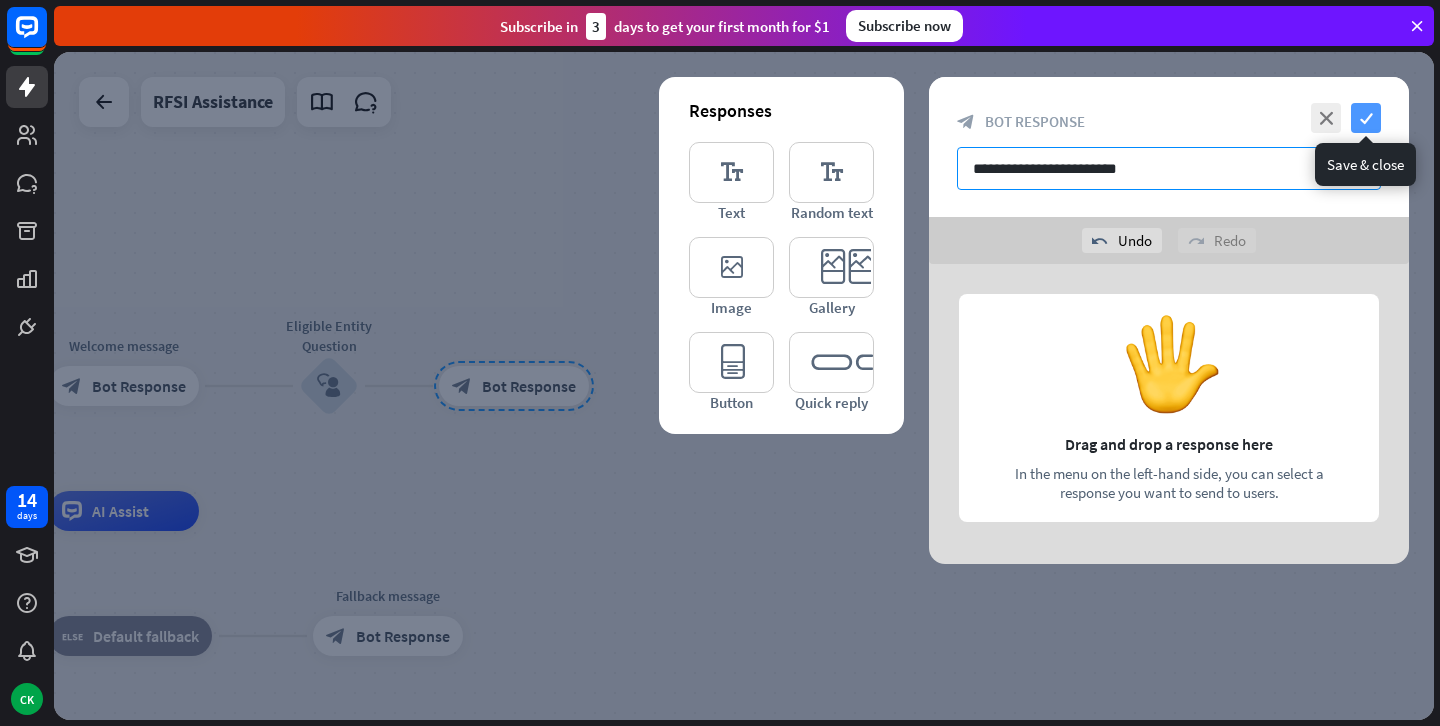type on "**********" 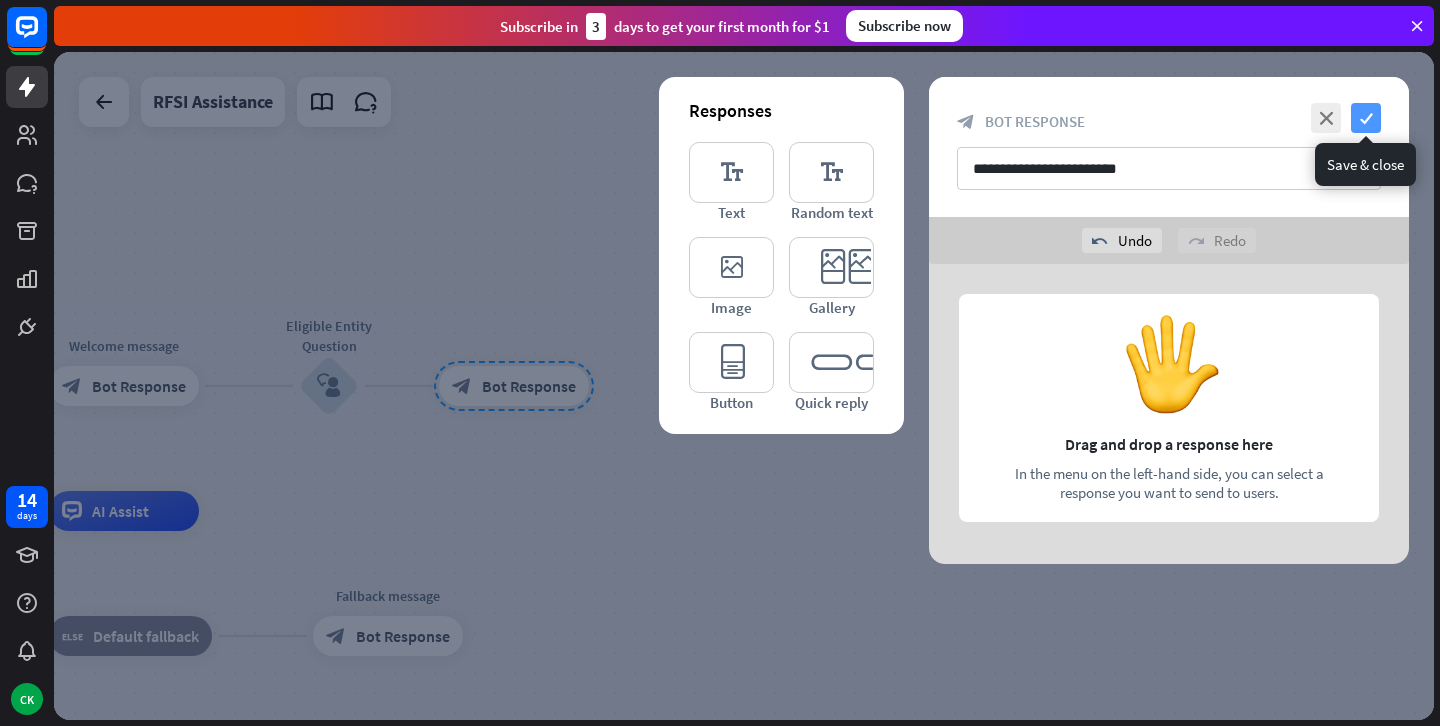 click on "check" at bounding box center [1366, 118] 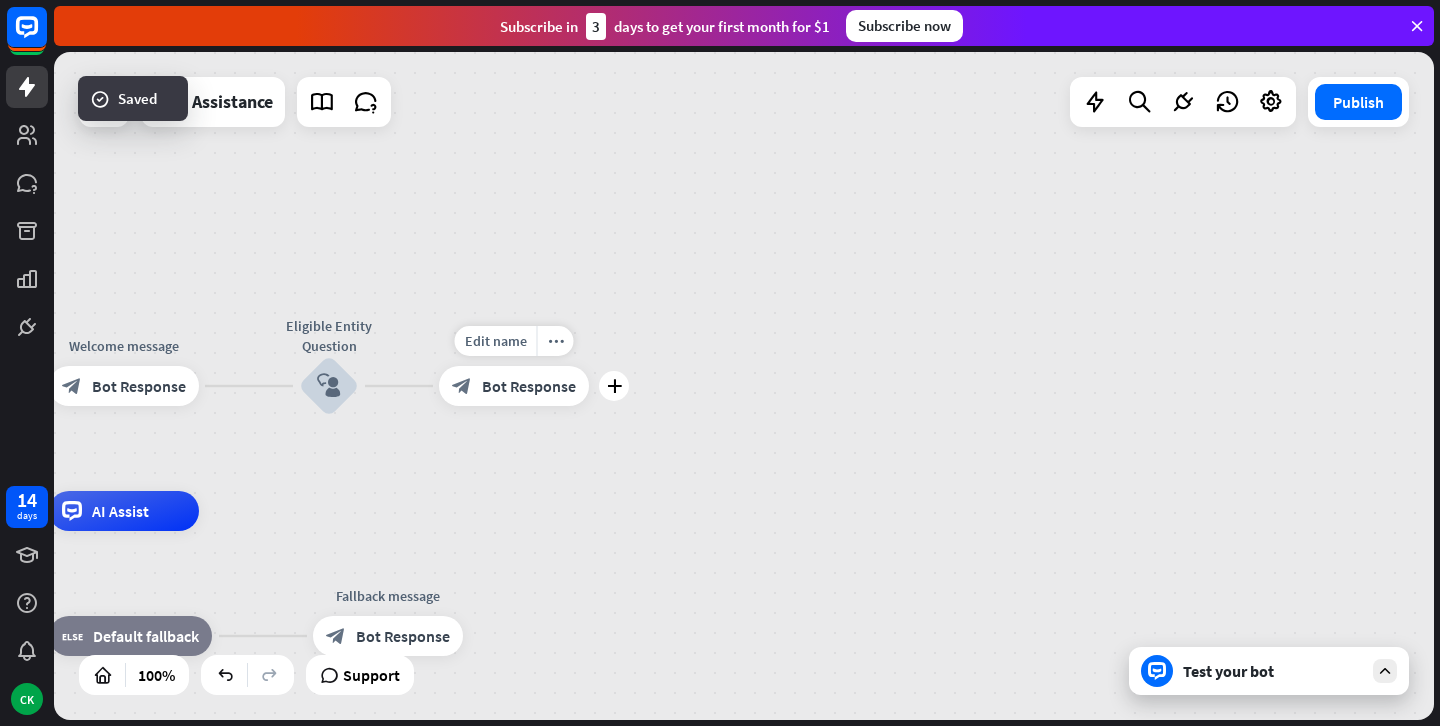 click on "block_bot_response   Bot Response" at bounding box center [514, 386] 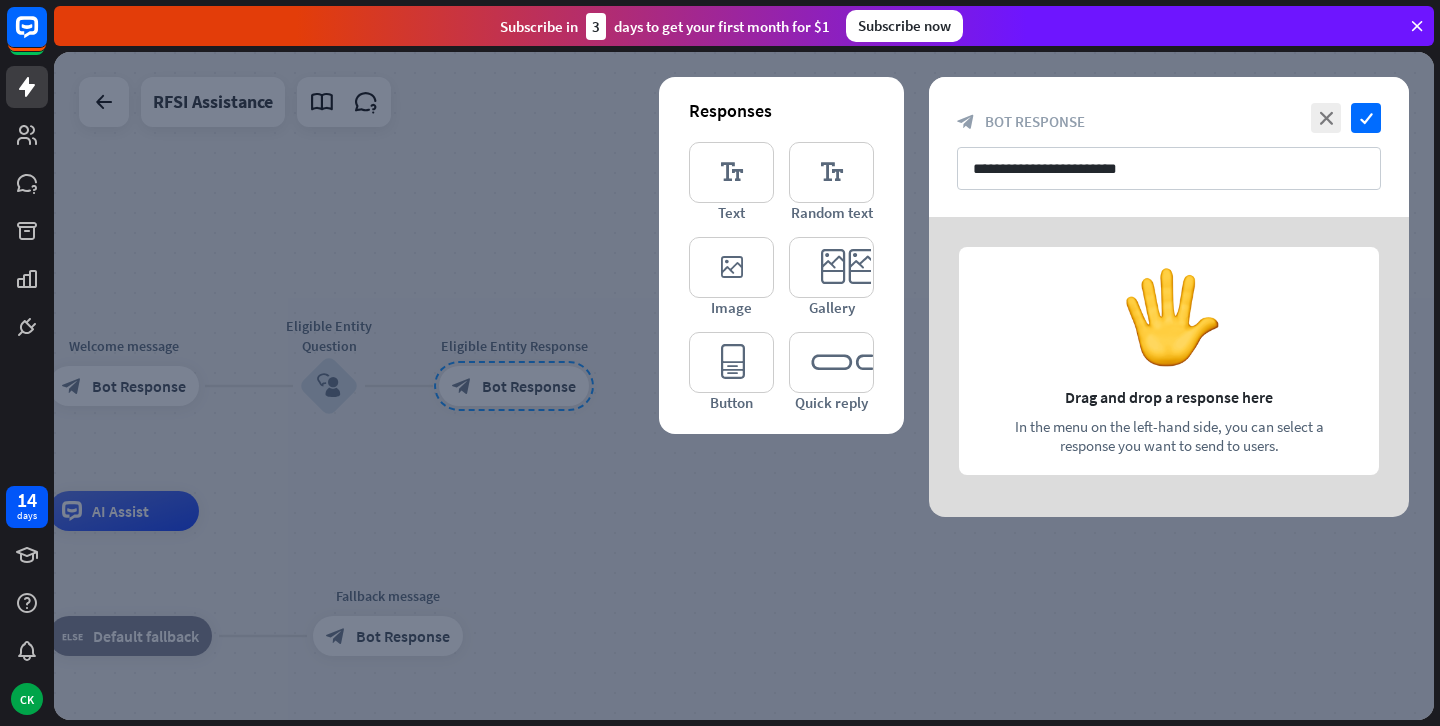 click at bounding box center [1169, 367] 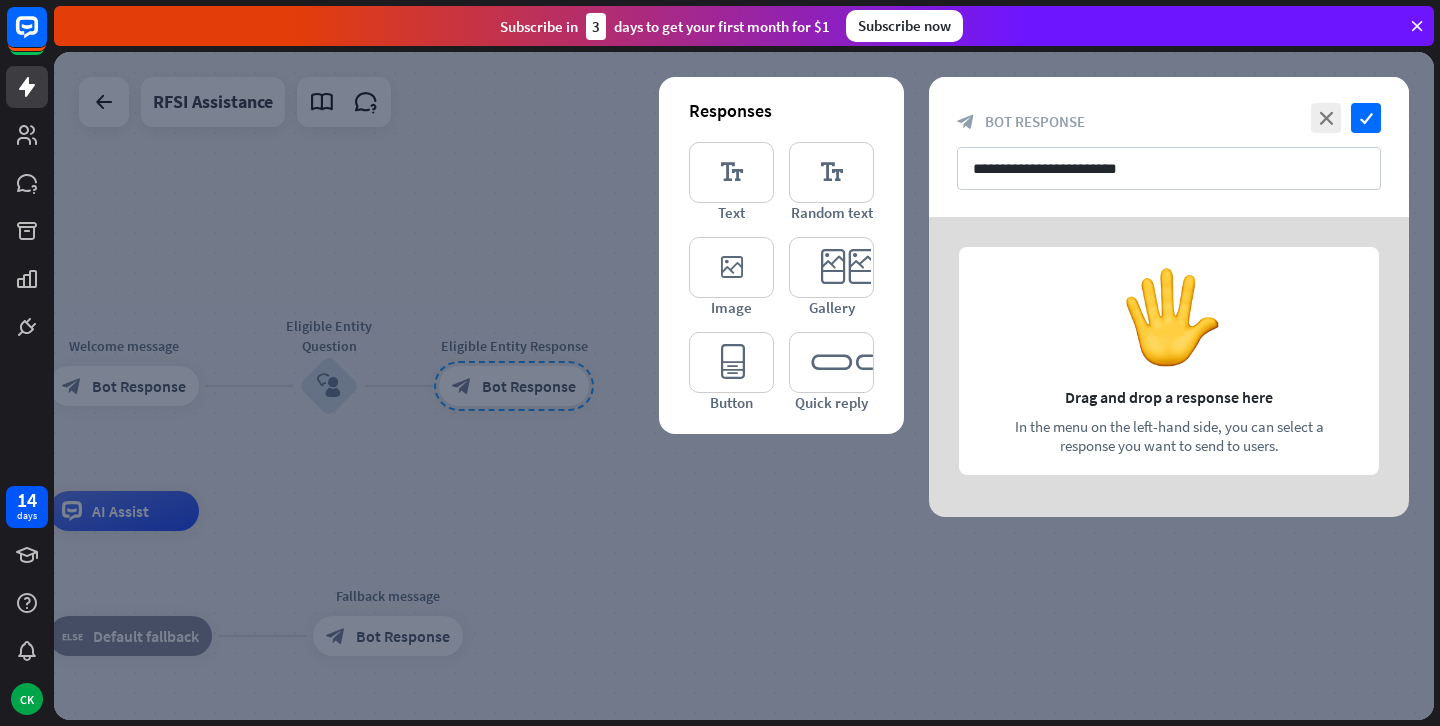 click at bounding box center [1169, 367] 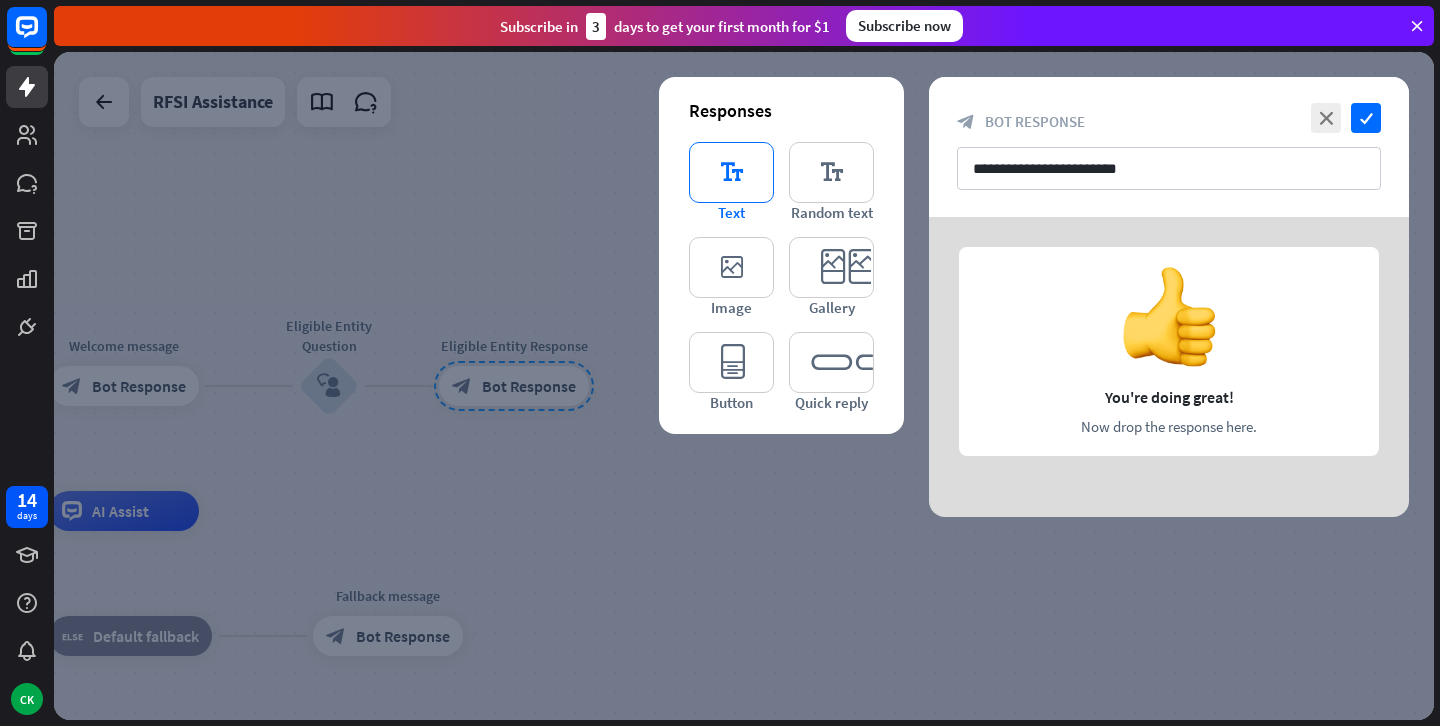 type 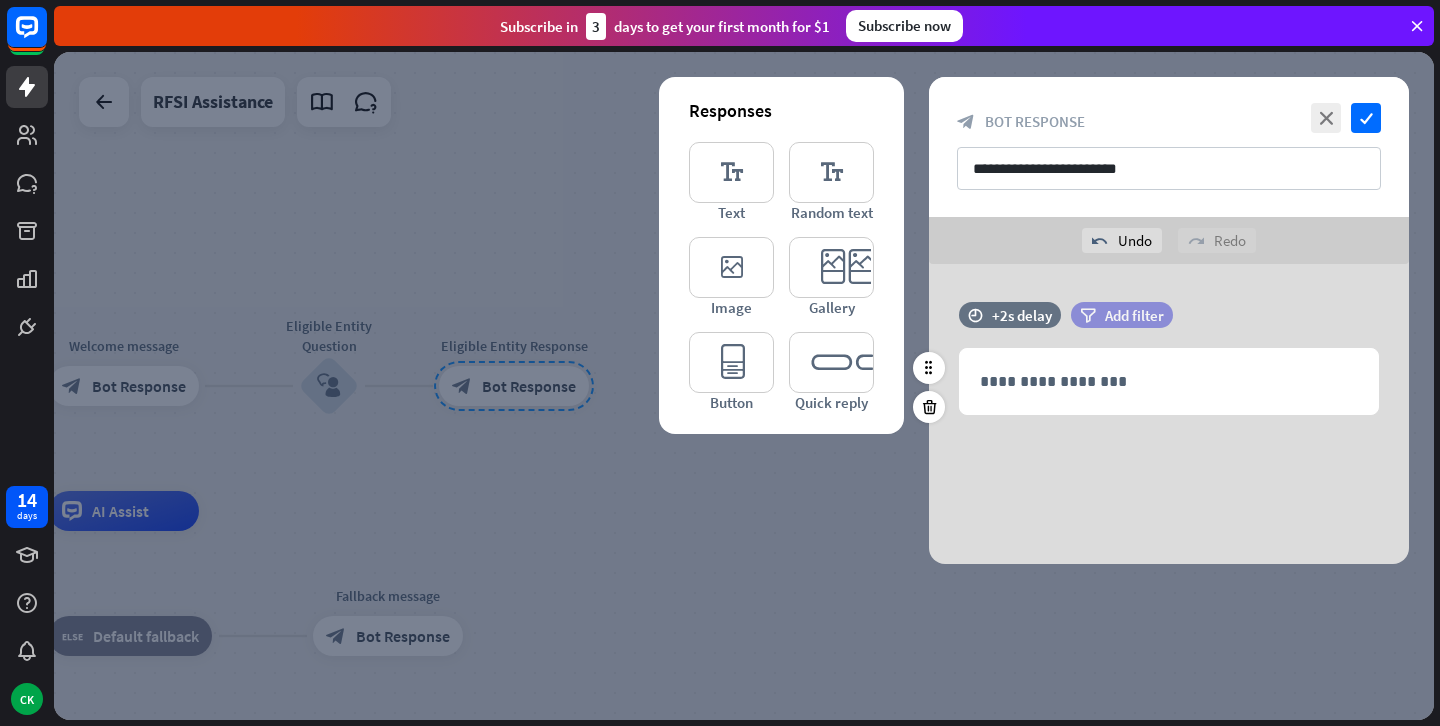click on "Add filter" at bounding box center (1134, 315) 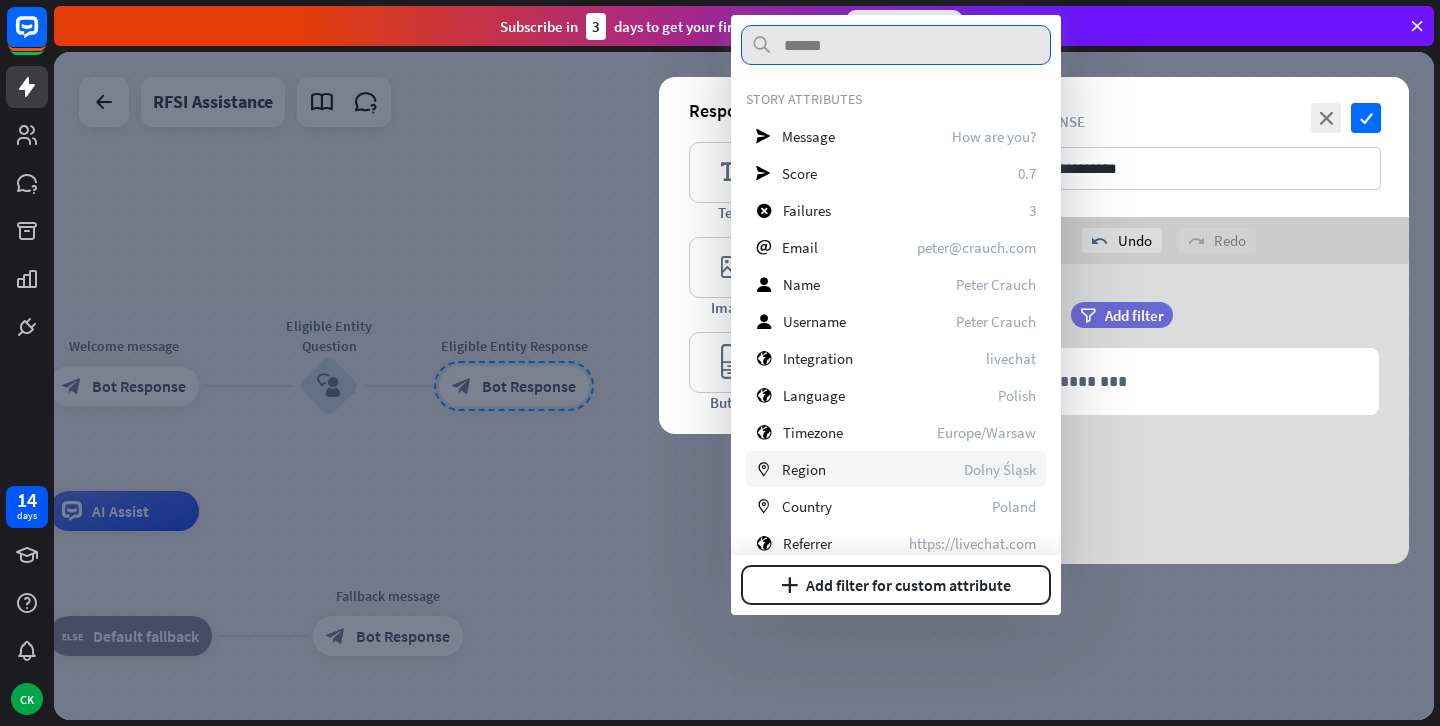 scroll, scrollTop: 0, scrollLeft: 0, axis: both 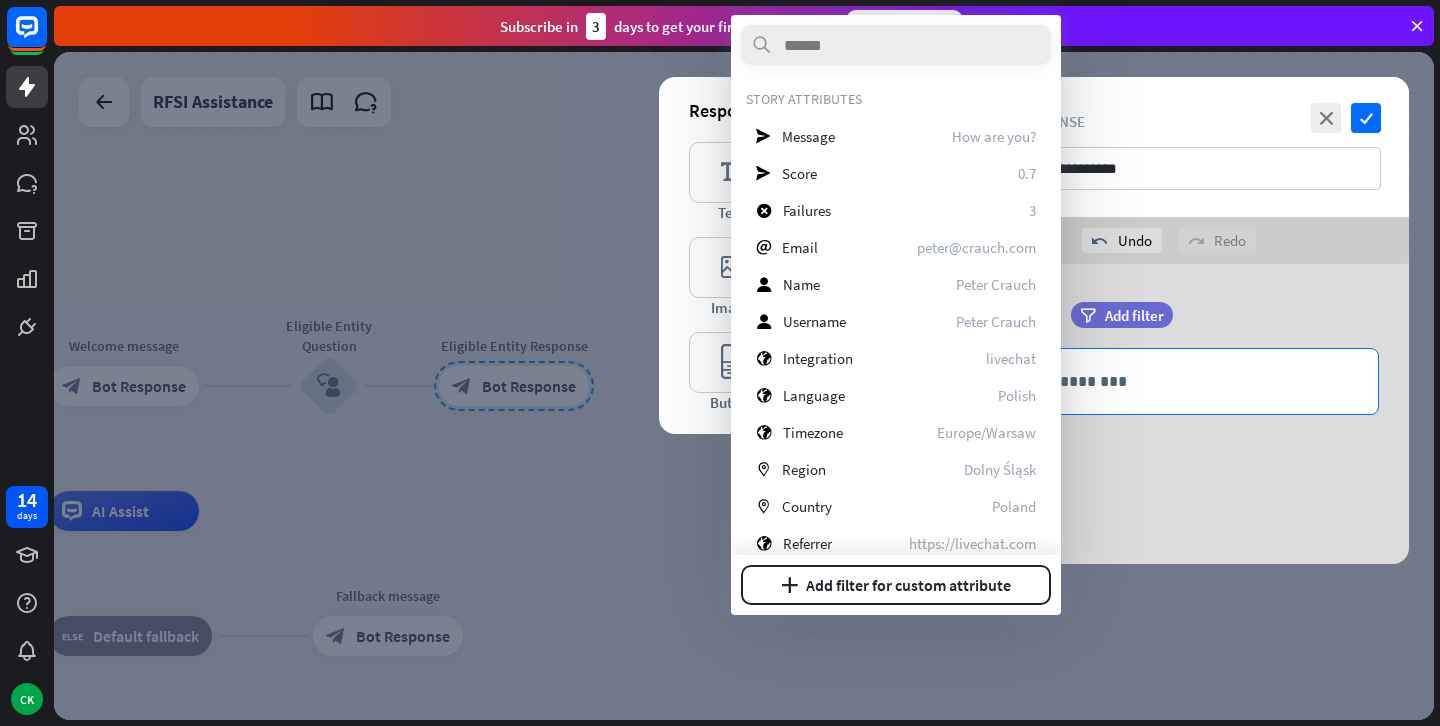 click on "**********" at bounding box center [1169, 381] 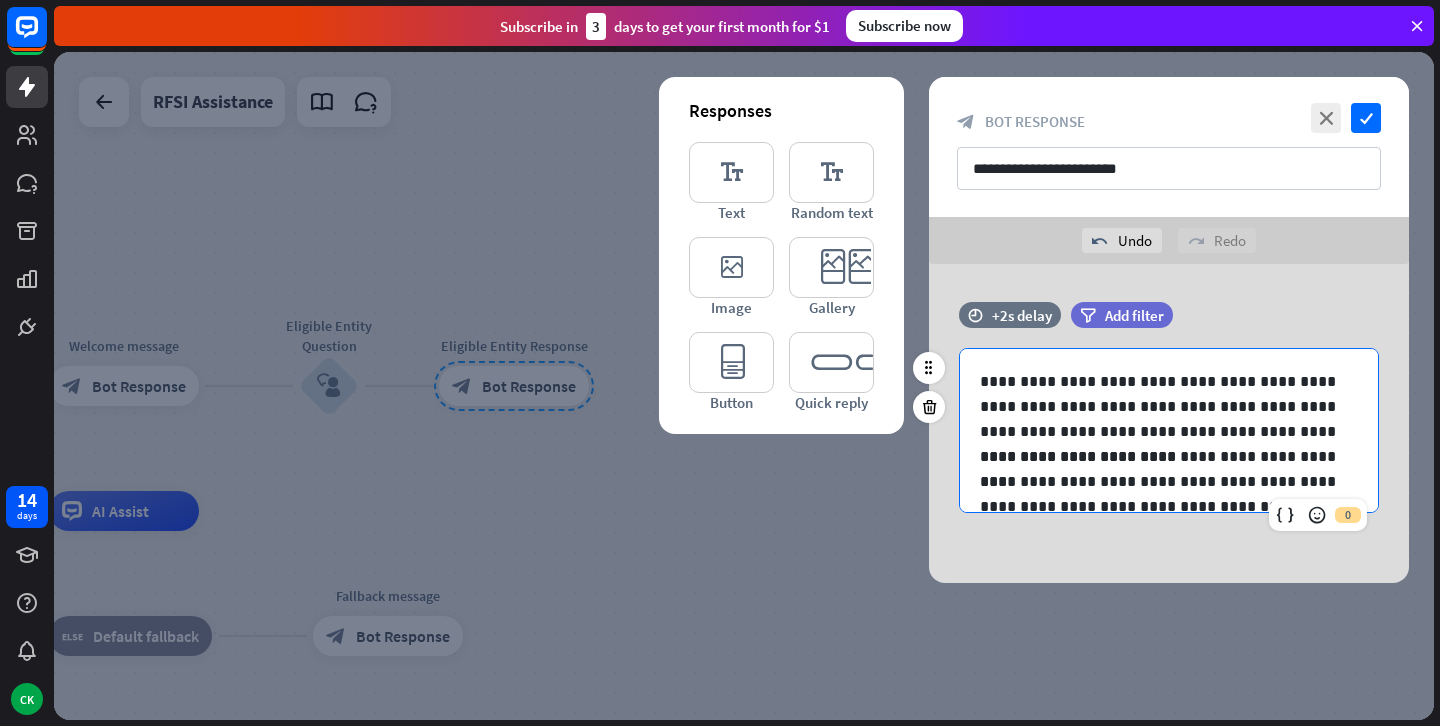scroll, scrollTop: 0, scrollLeft: 0, axis: both 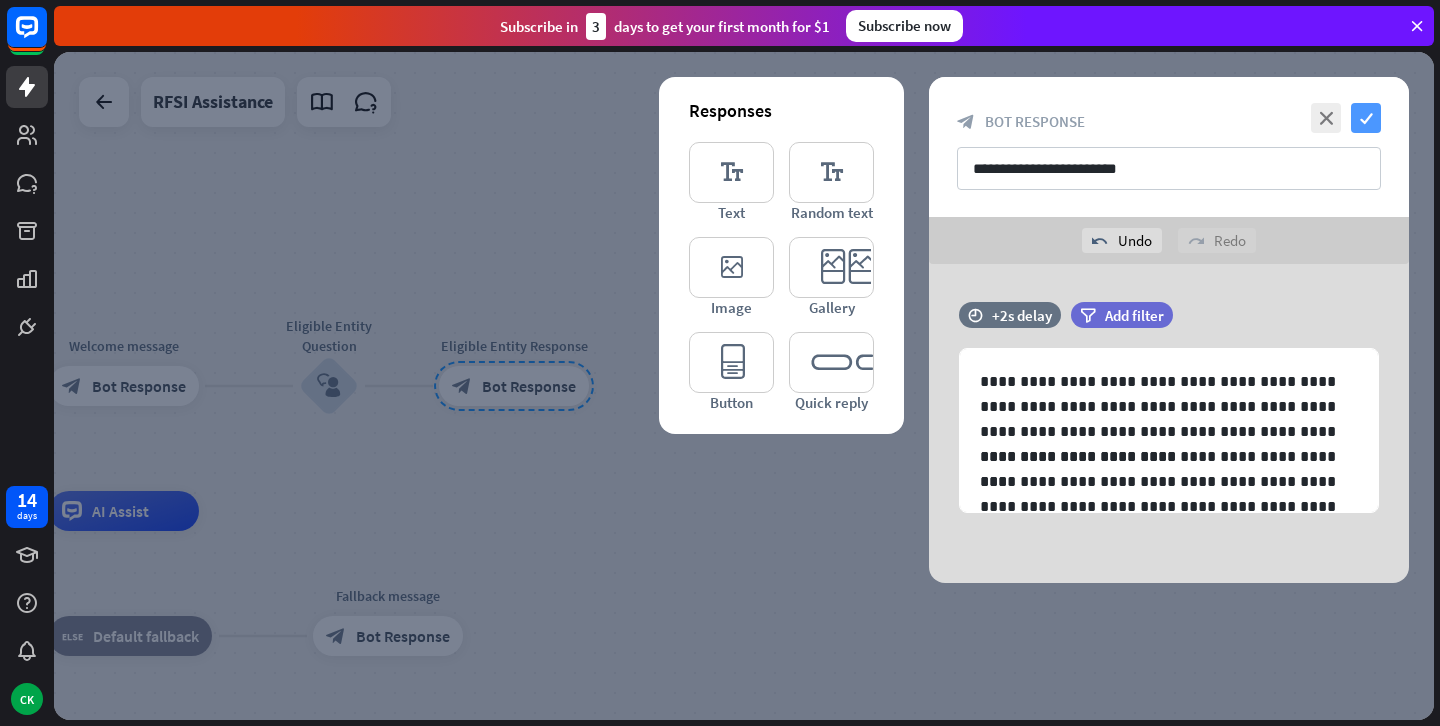 click on "check" at bounding box center [1366, 118] 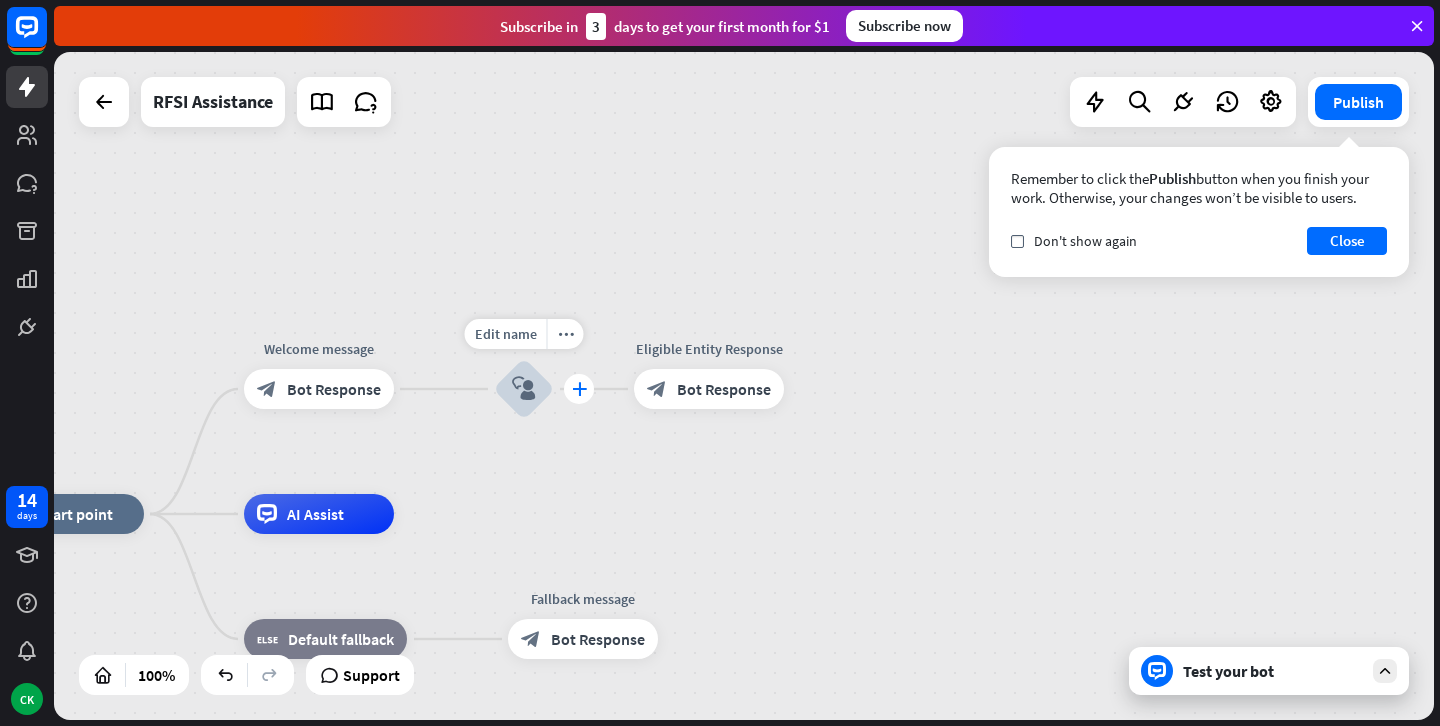 click on "plus" at bounding box center (579, 389) 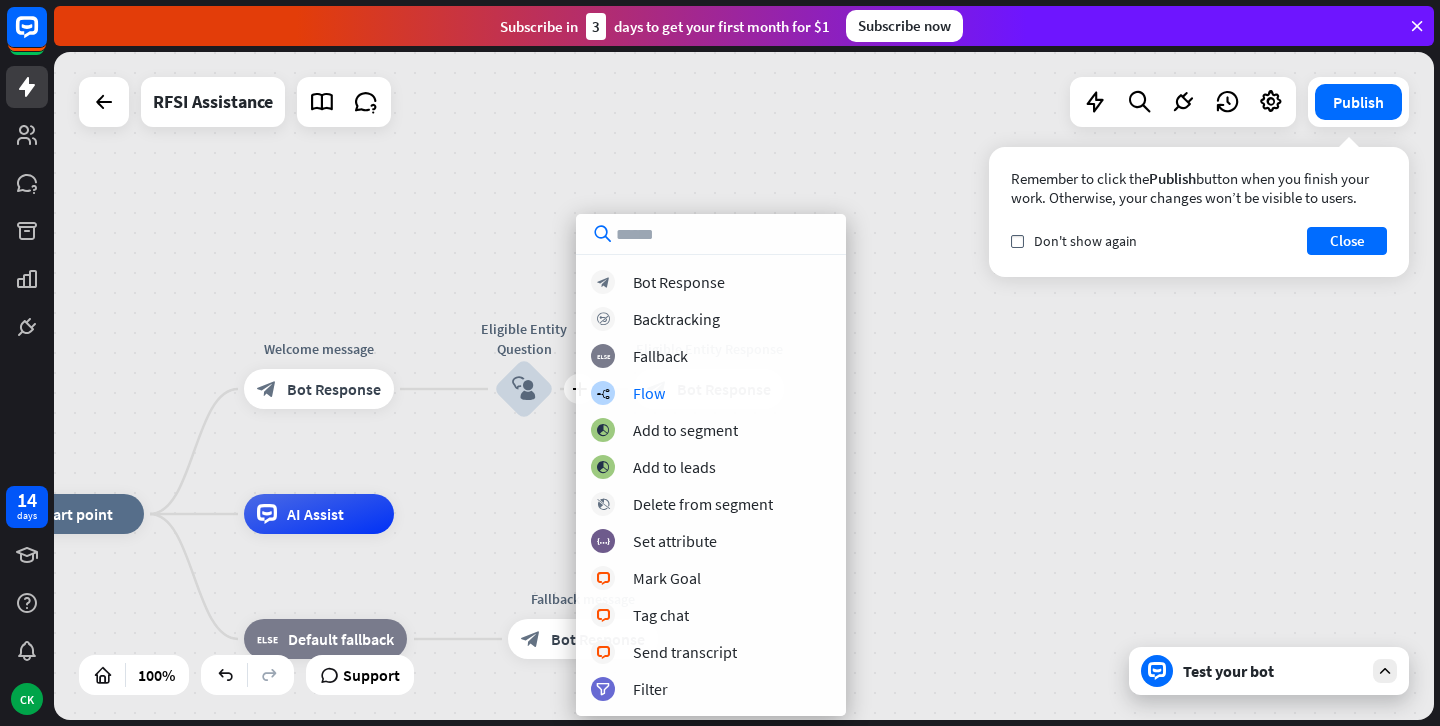 click on "home_2   Start point                 Welcome message   block_bot_response   Bot Response               plus   Eligible Entity Question   block_user_input                 Eligible Entity Response   block_bot_response   Bot Response                     AI Assist                   block_fallback   Default fallback                 Fallback message   block_bot_response   Bot Response" at bounding box center [744, 386] 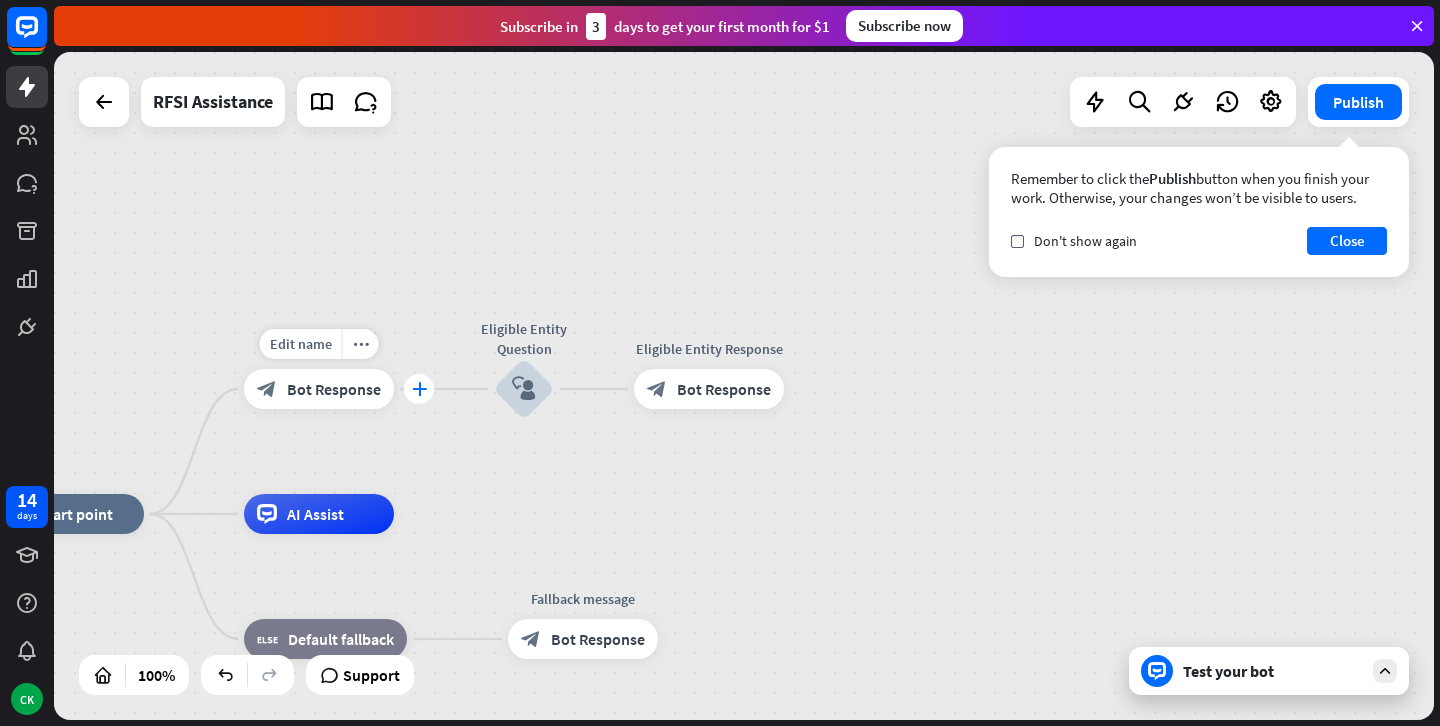 click on "plus" at bounding box center [419, 389] 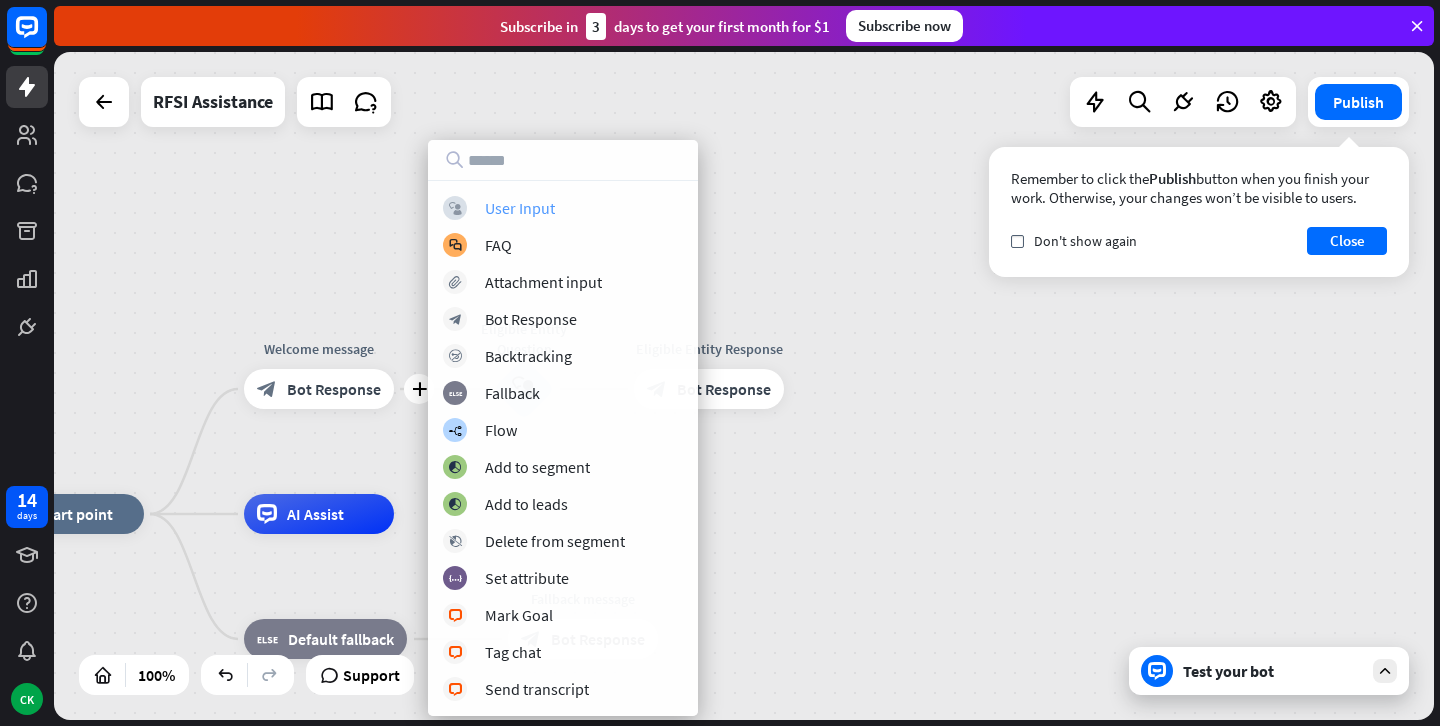 click on "User Input" at bounding box center [520, 208] 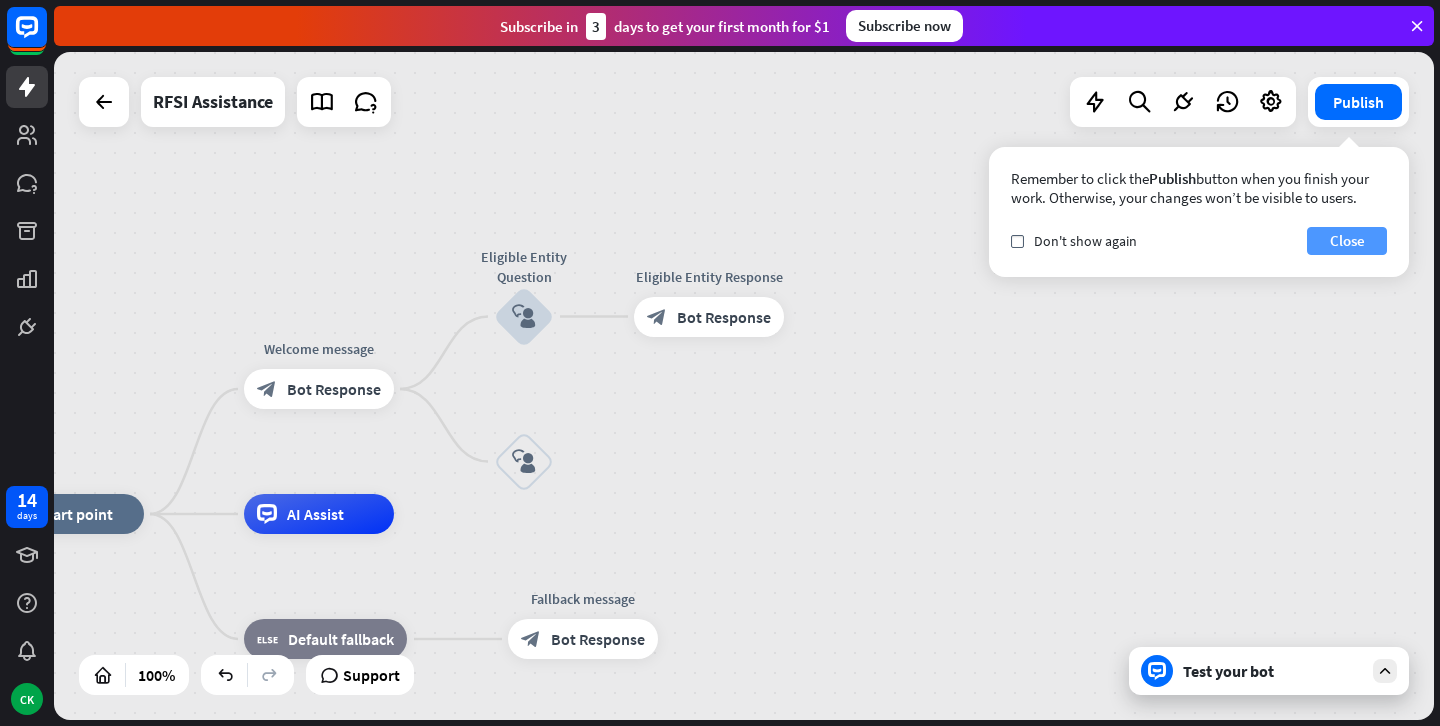 click on "Close" at bounding box center (1347, 241) 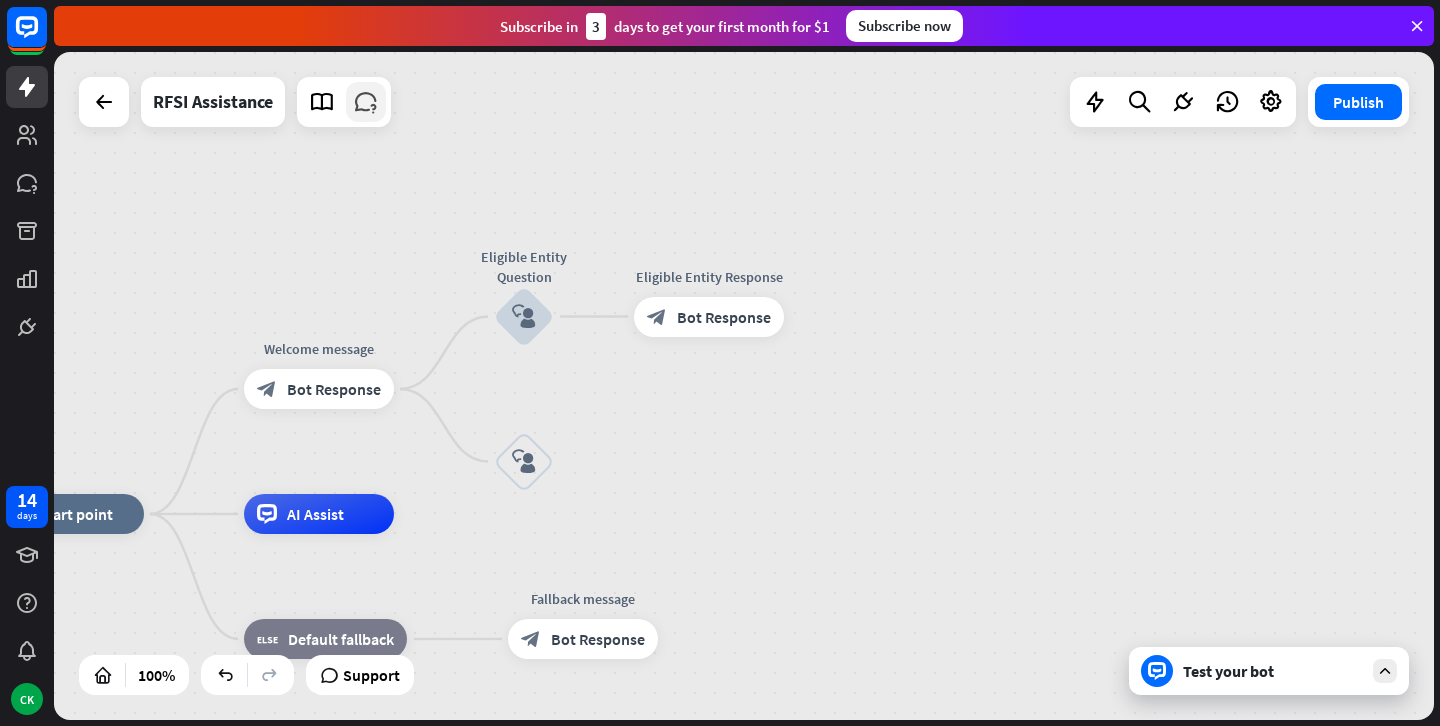 click at bounding box center (366, 102) 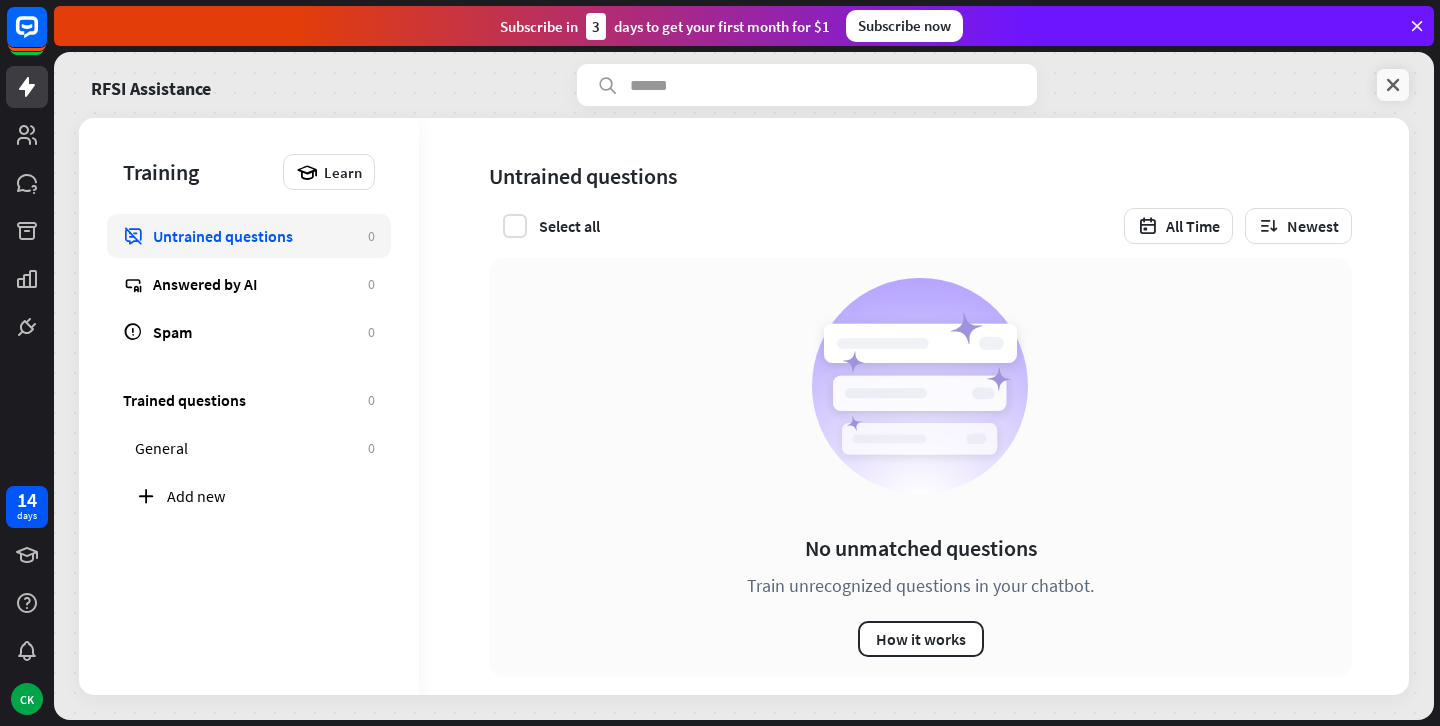 click at bounding box center [1393, 85] 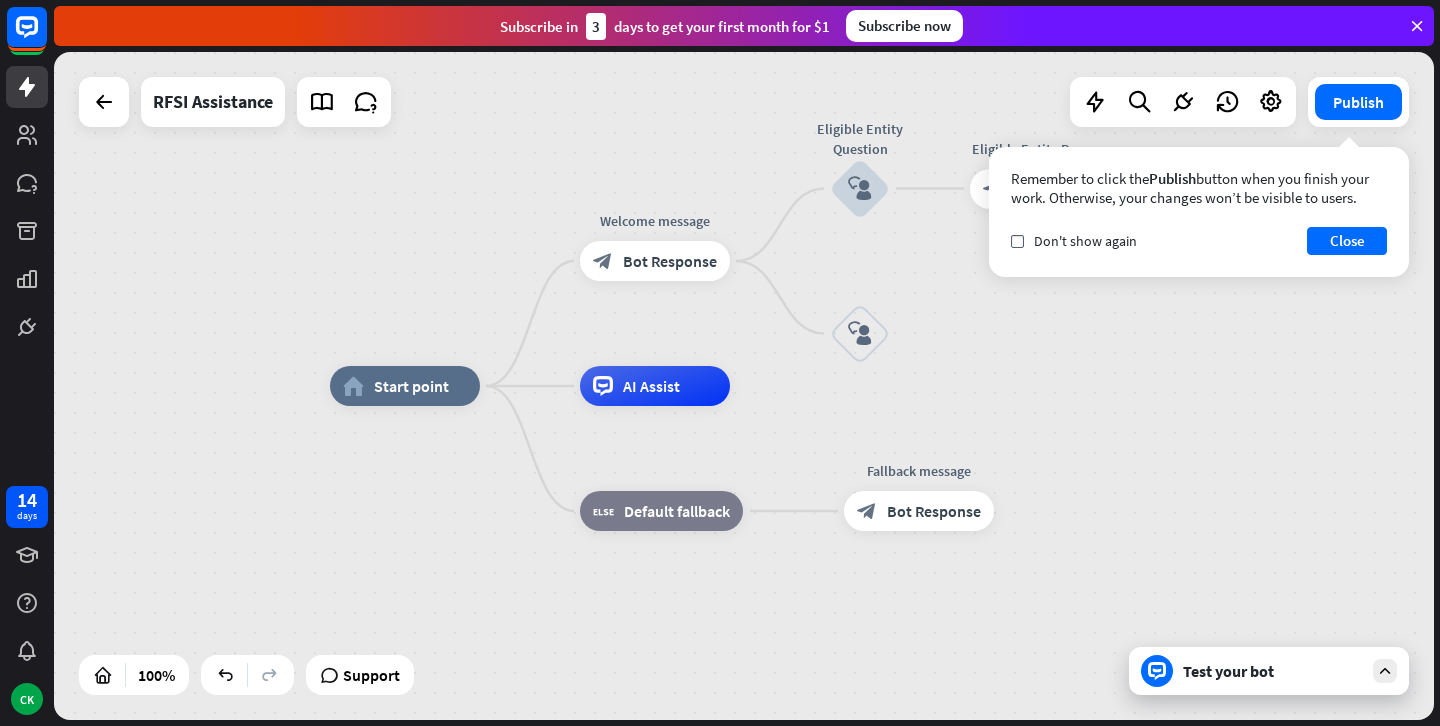 click on "Remember to click the
Publish
button when you finish your work. Otherwise, your changes won’t
be visible to users.
check   Don't show again    Close" at bounding box center [1199, 212] 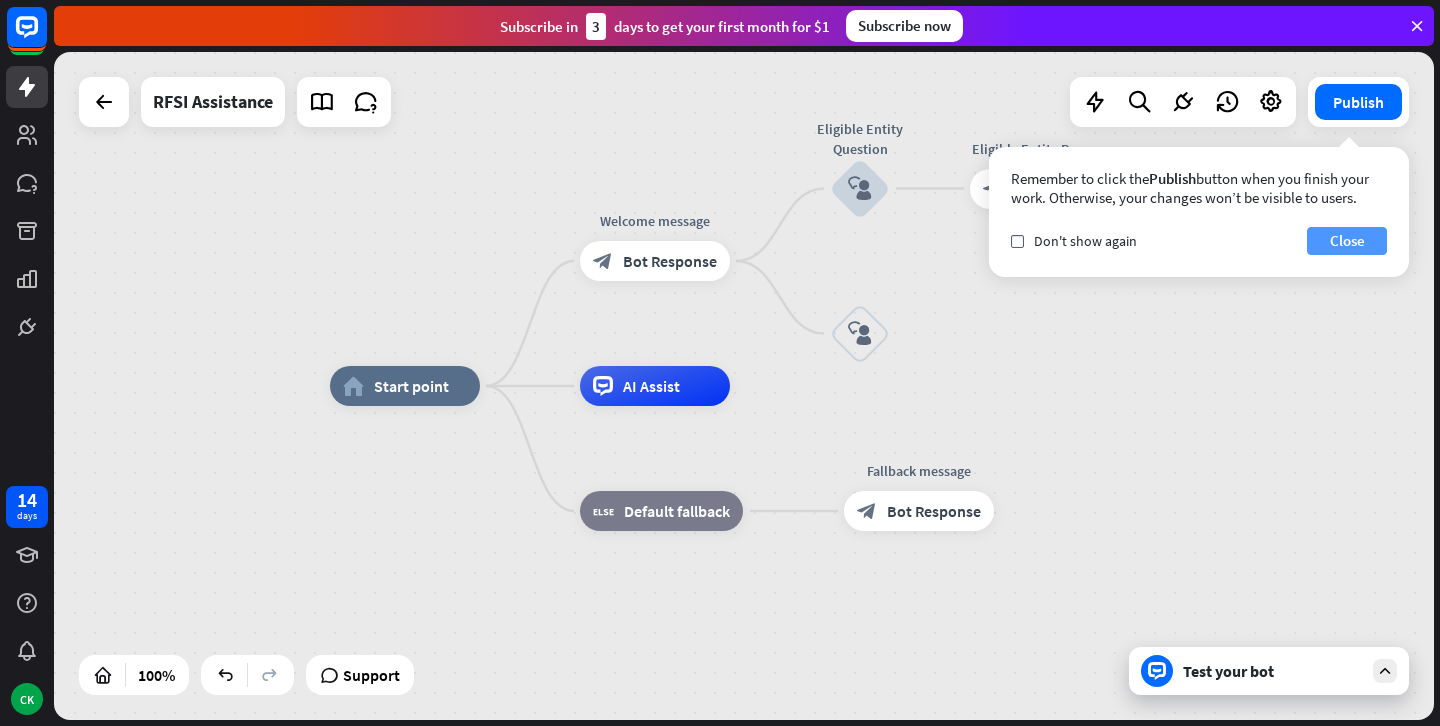 click on "Close" at bounding box center (1347, 241) 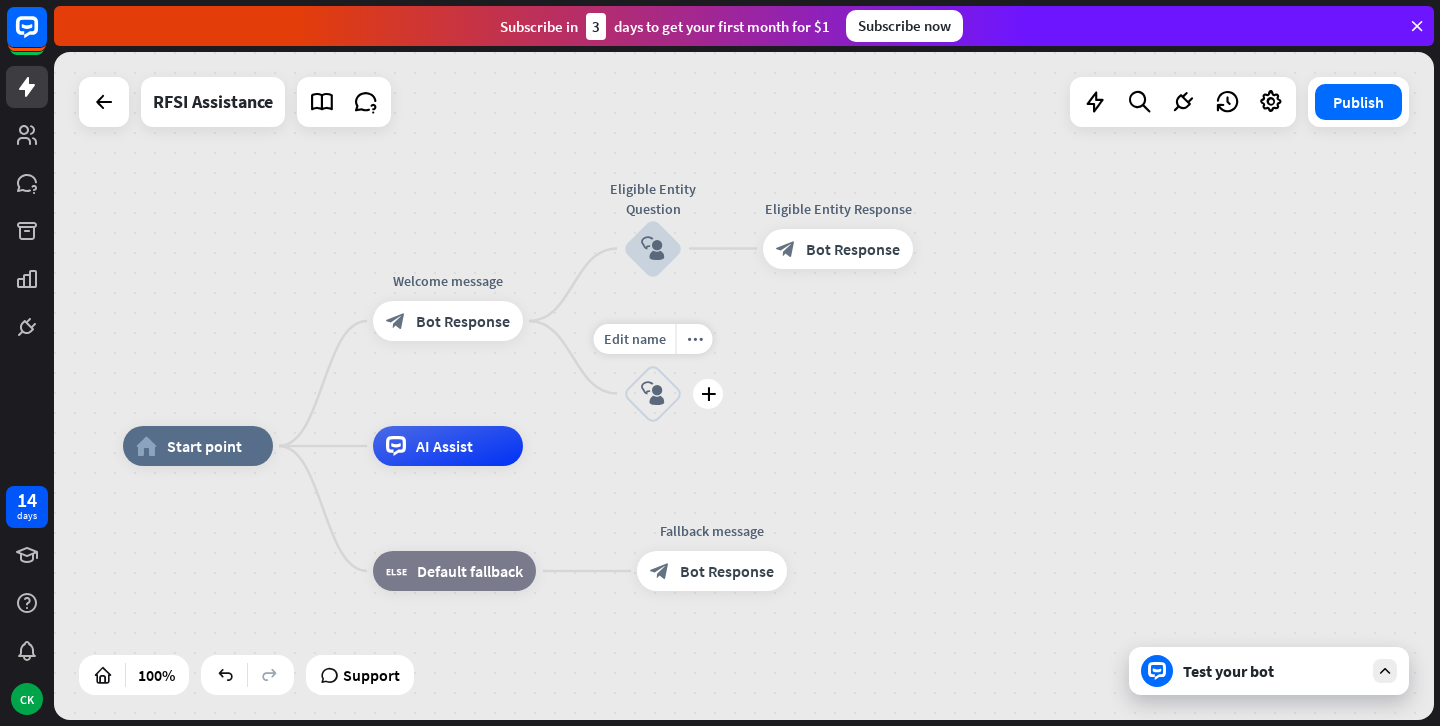 click on "block_user_input" at bounding box center (653, 394) 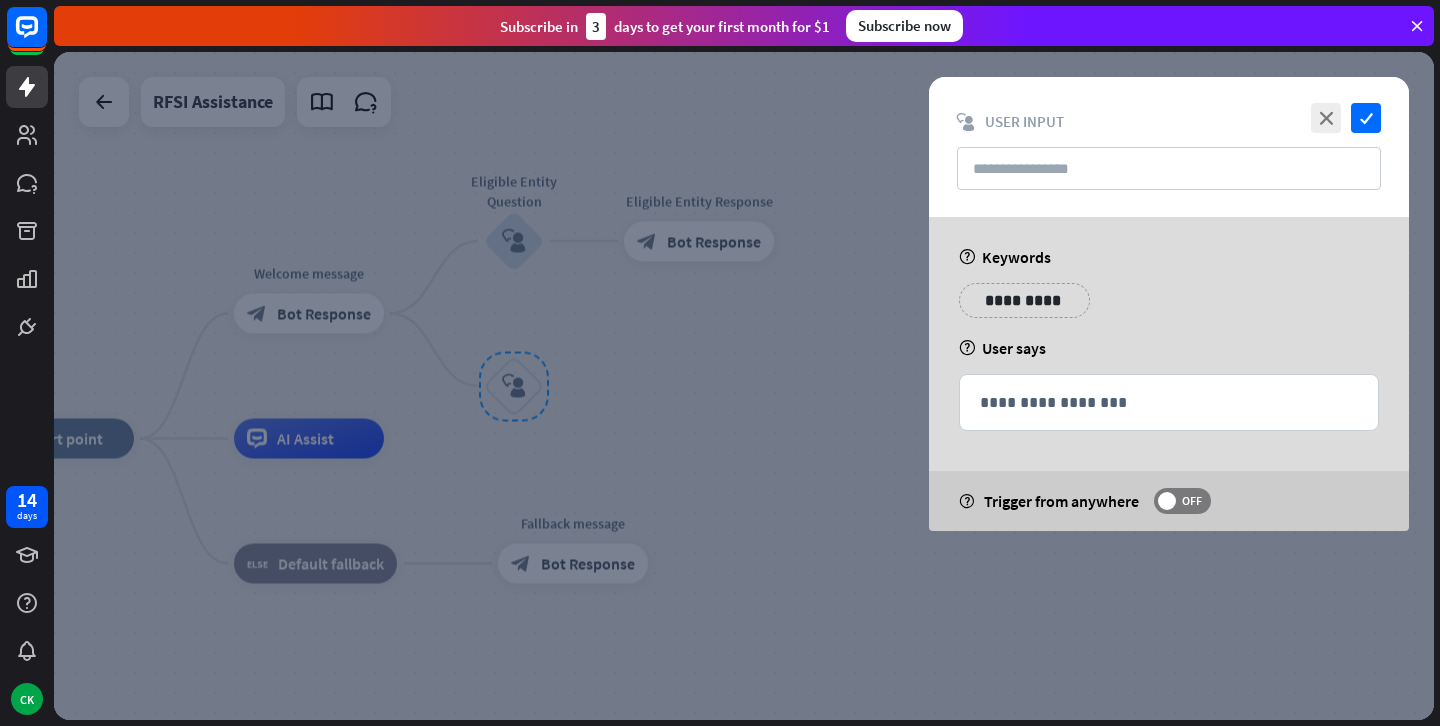 click on "close
check
block_user_input   User Input" at bounding box center [1169, 147] 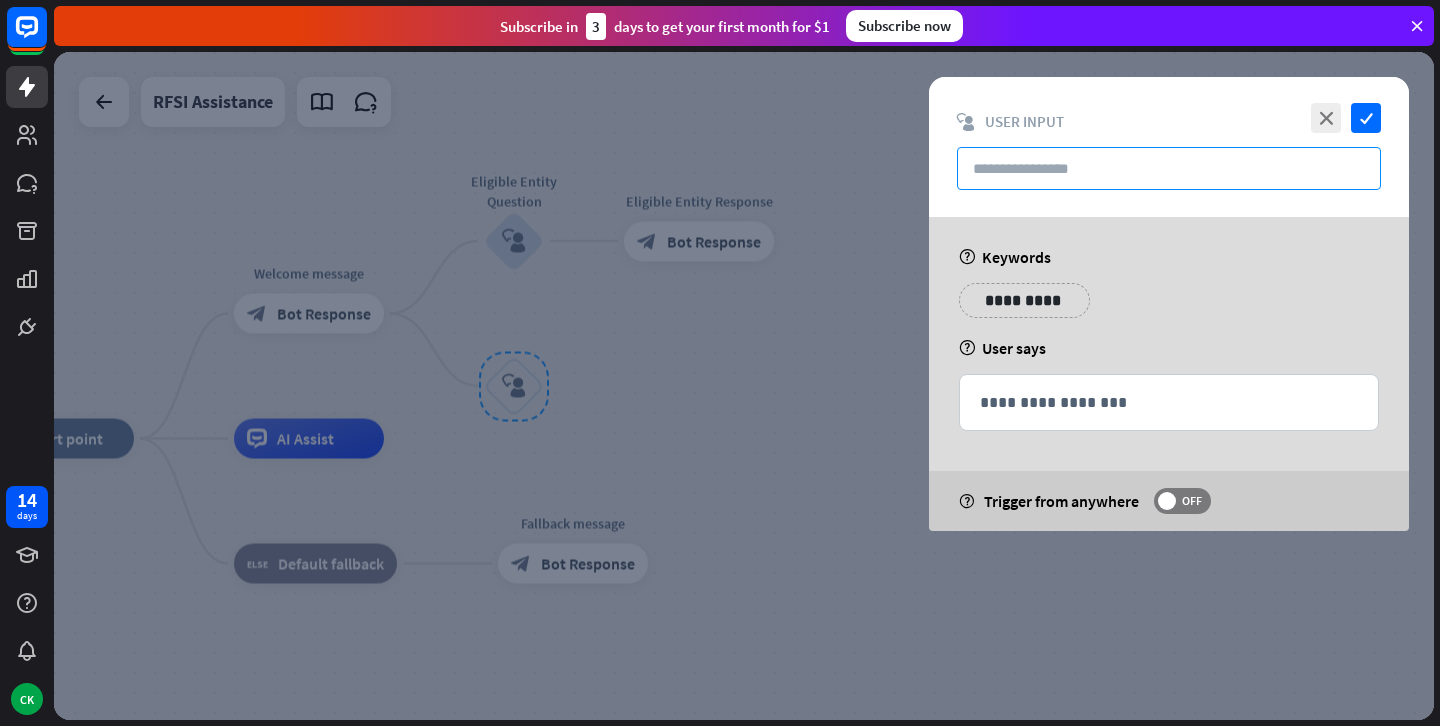click at bounding box center (1169, 168) 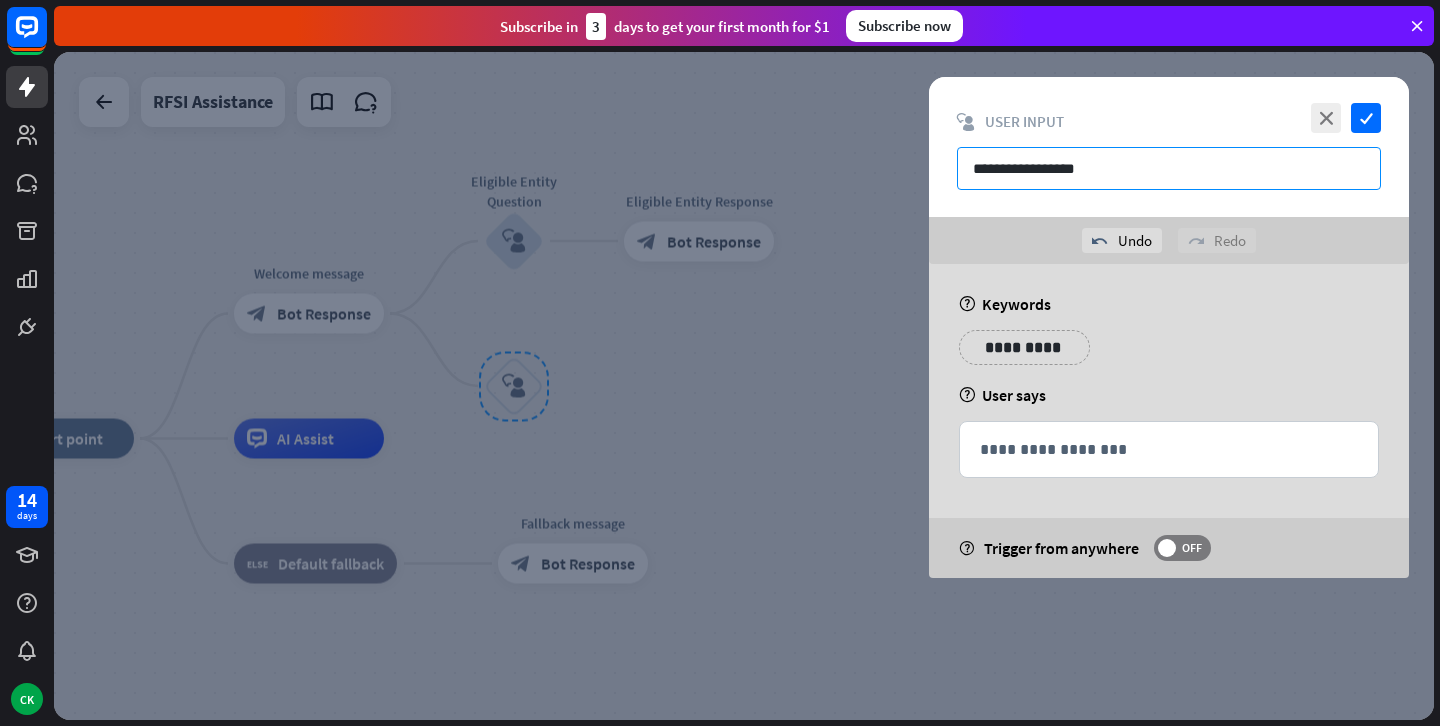 type on "**********" 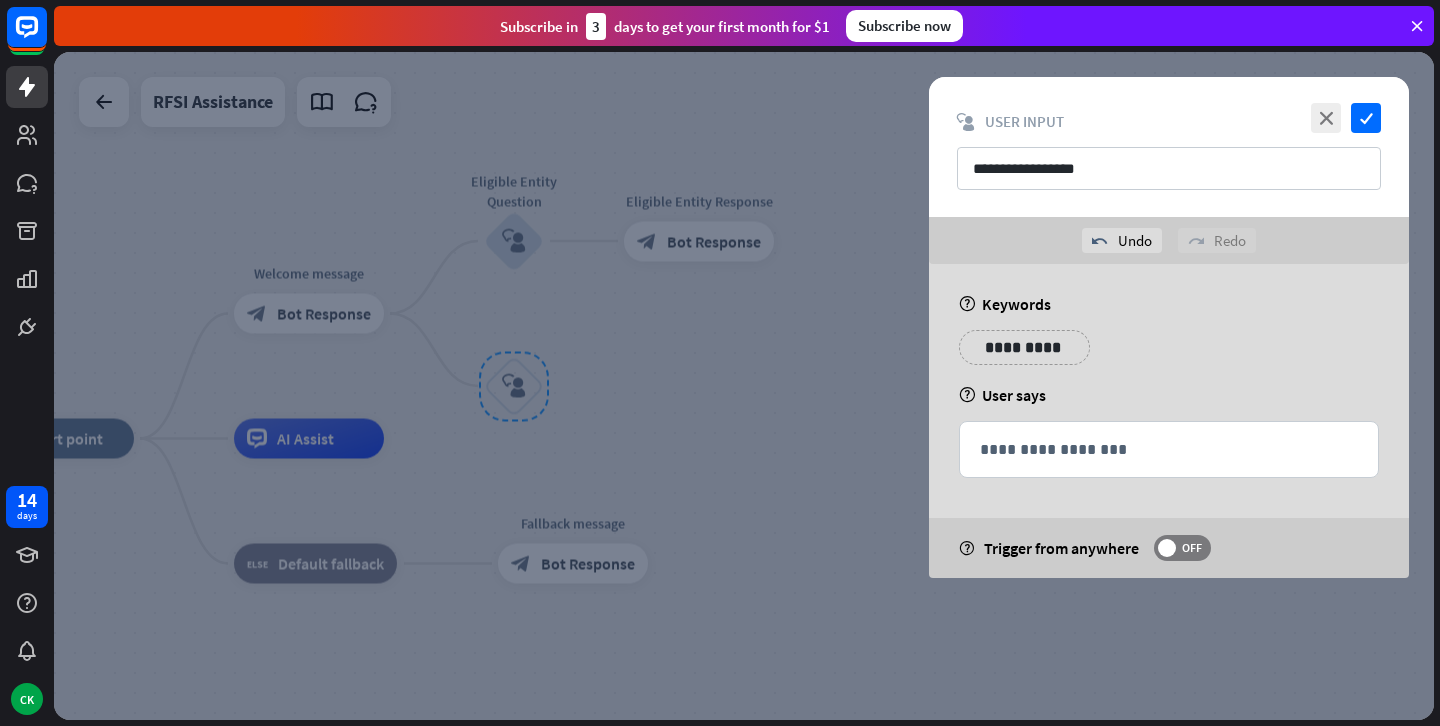 click on "**********" at bounding box center (1024, 347) 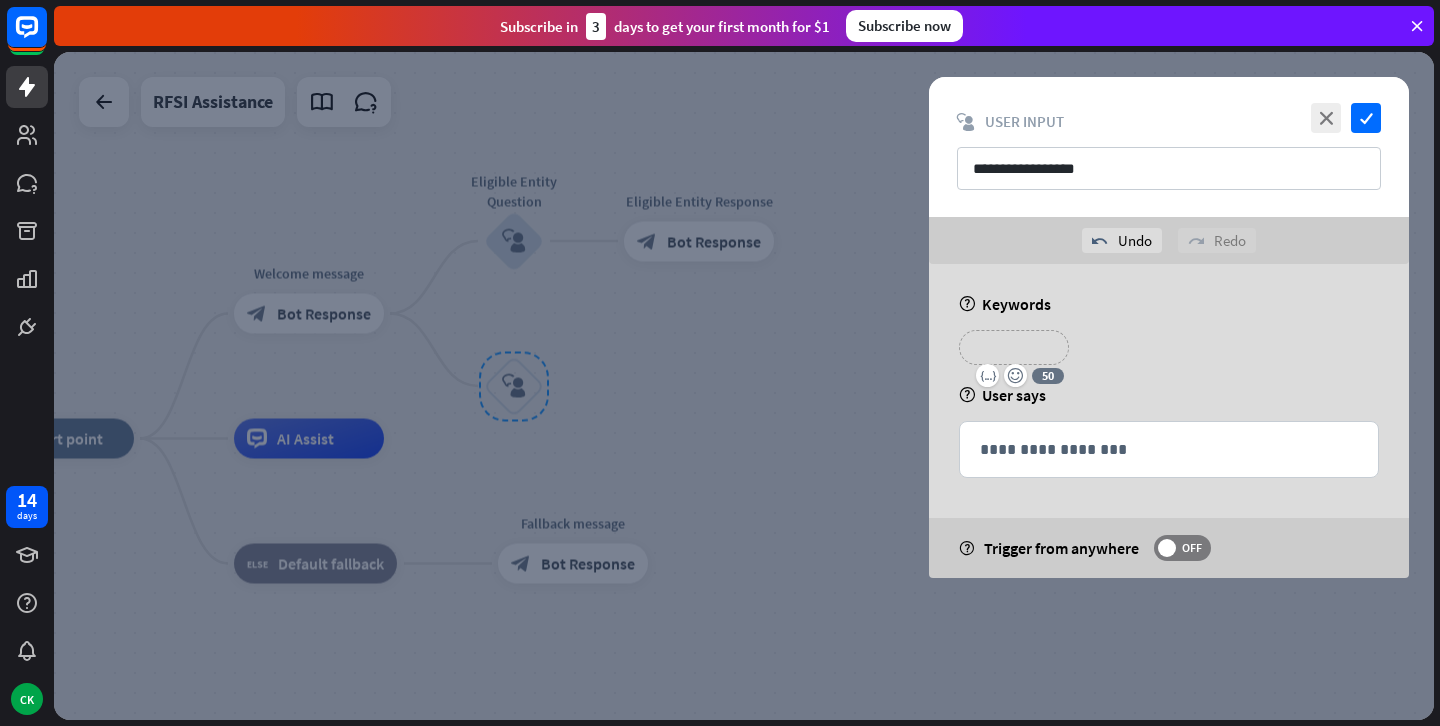 type 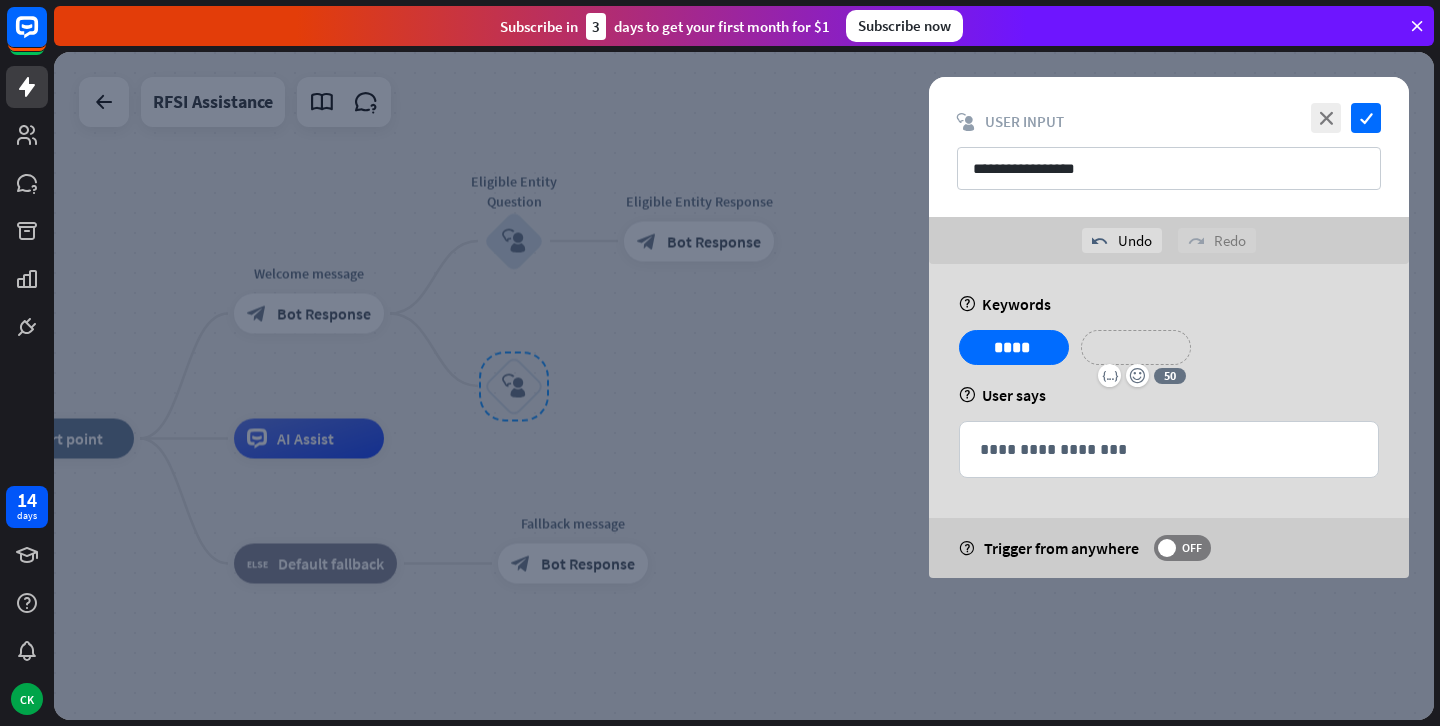 click on "**********" at bounding box center [1136, 347] 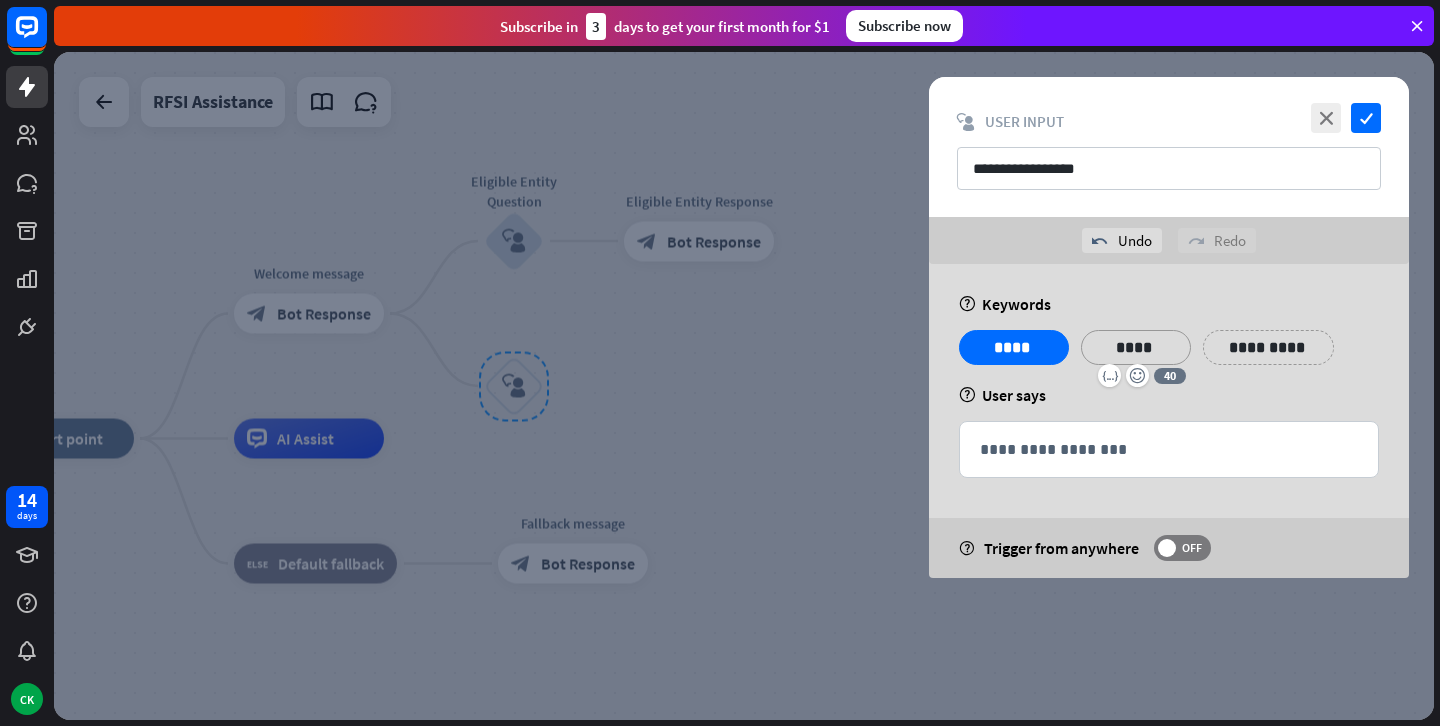 click on "**********" at bounding box center [1268, 347] 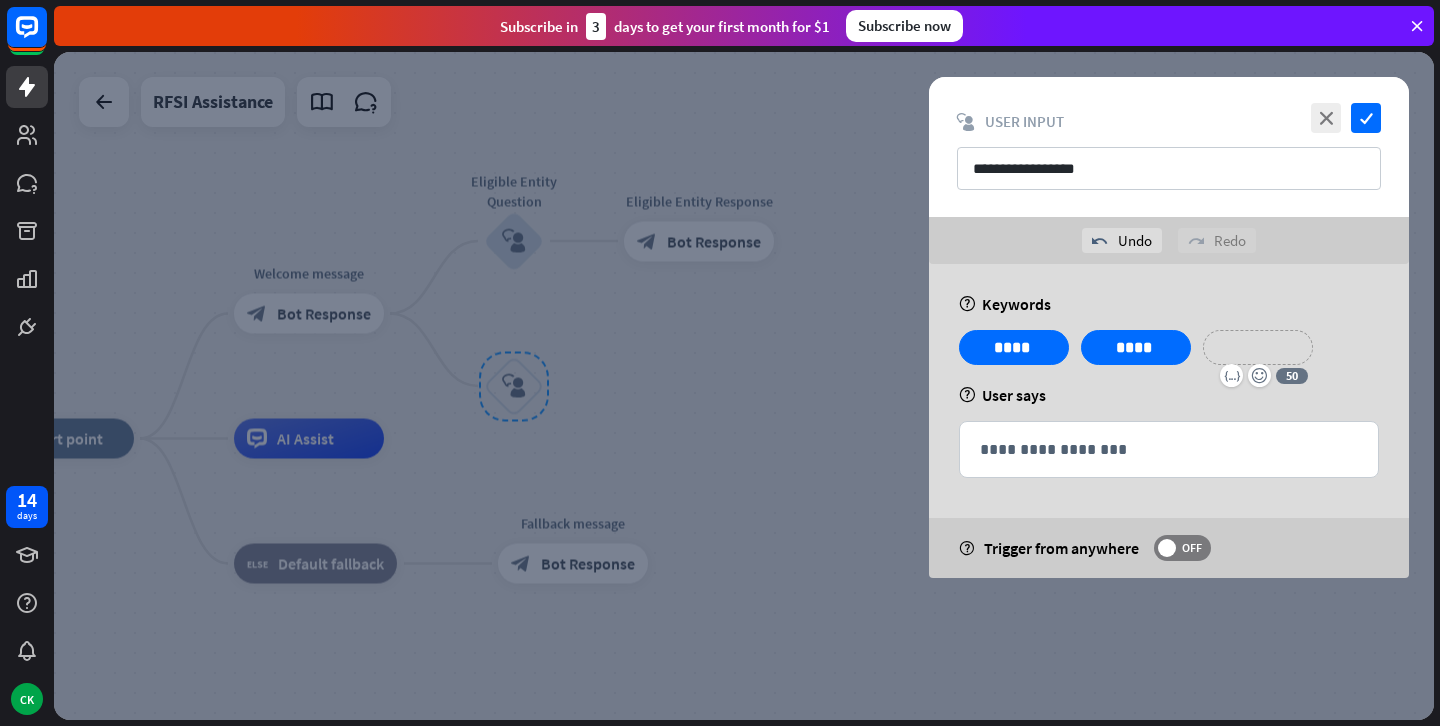 type 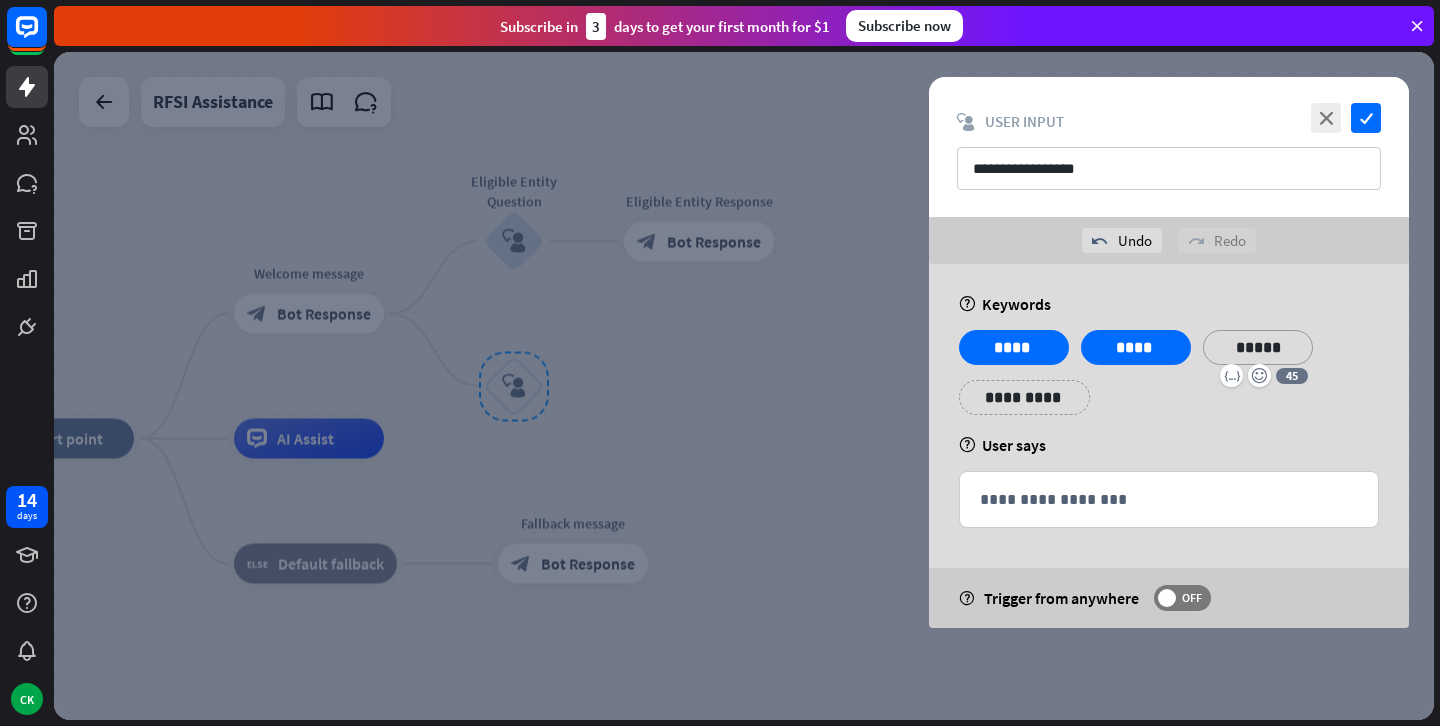 click on "**********" at bounding box center (1024, 397) 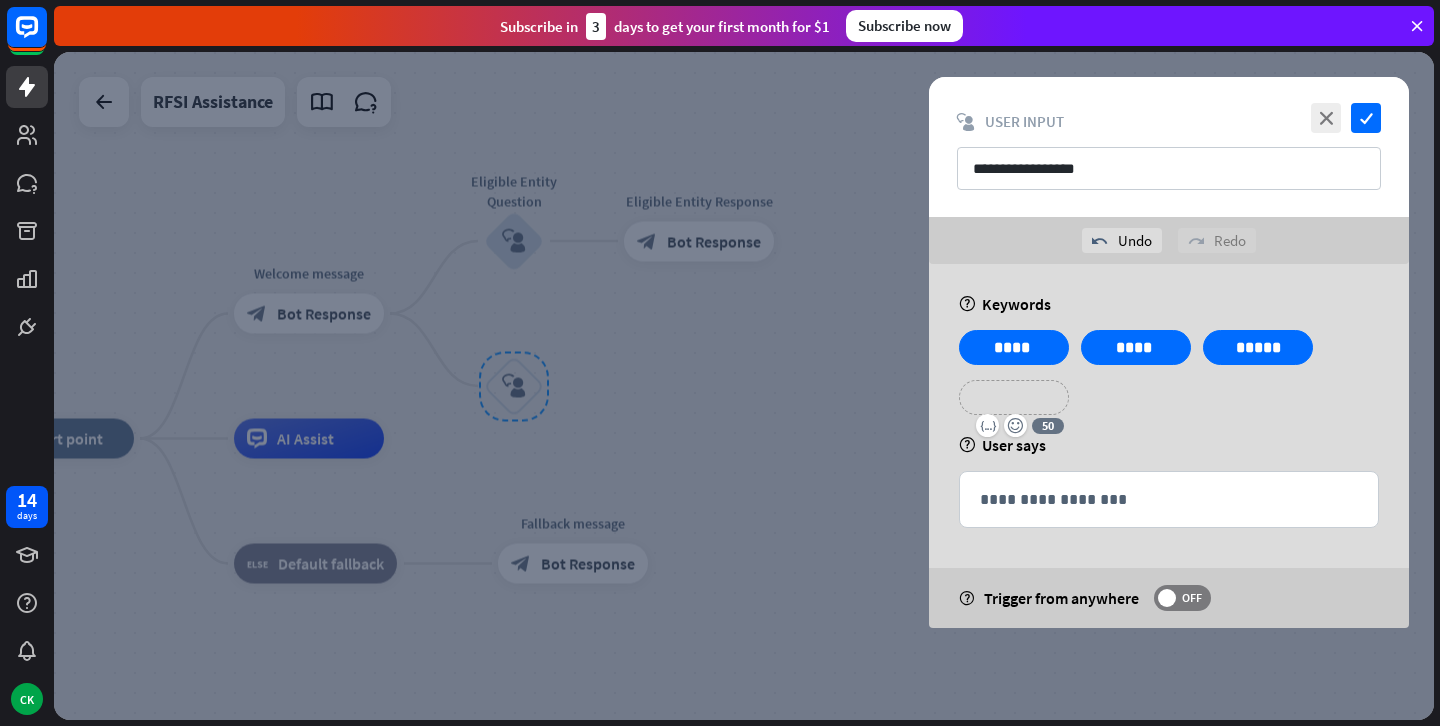 type 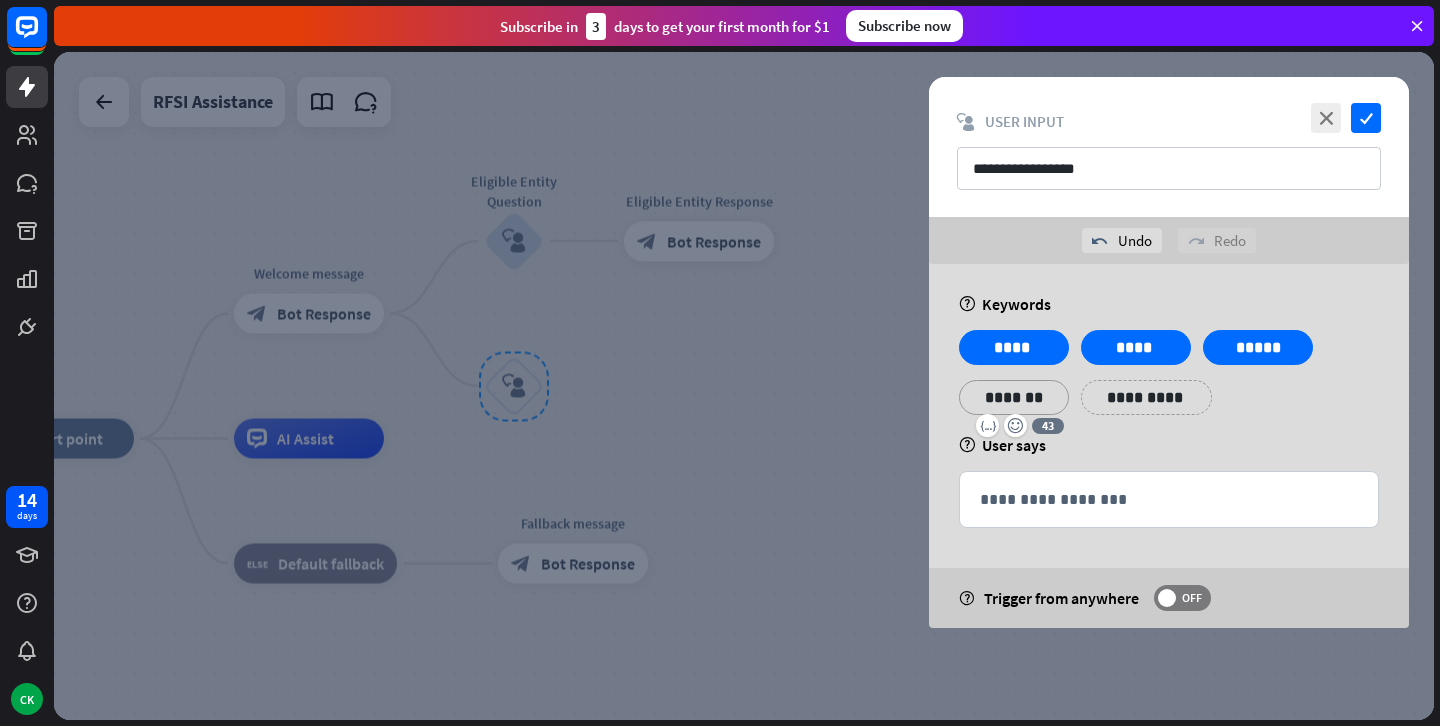 click on "**********" at bounding box center [1146, 397] 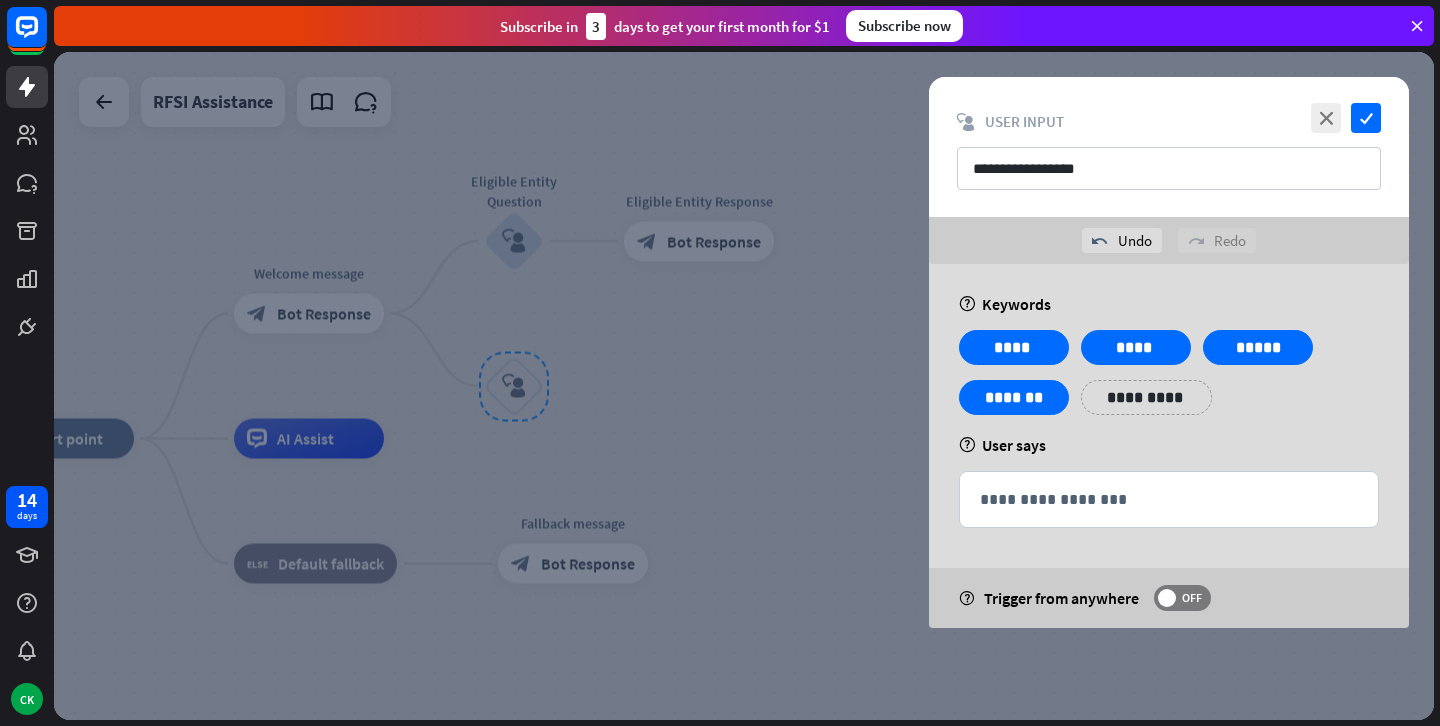 click on "**********" at bounding box center [1146, 397] 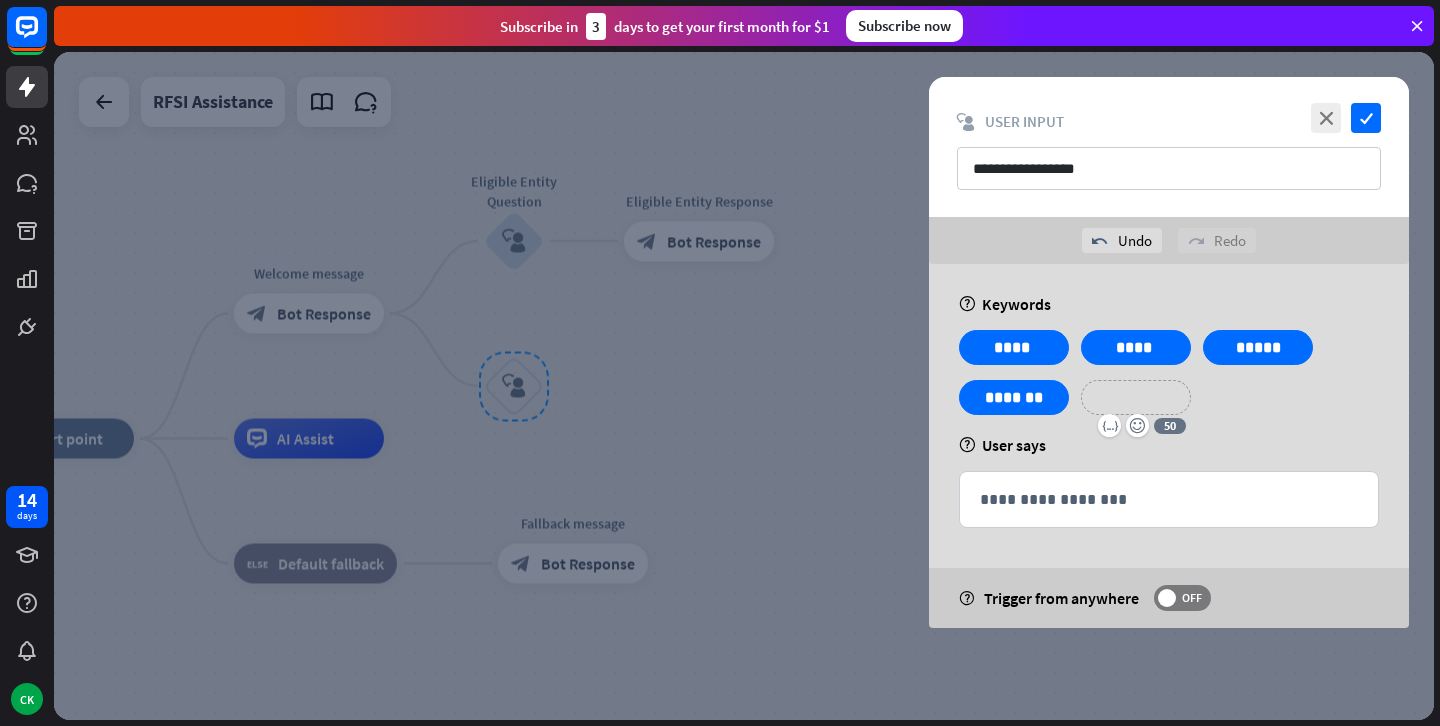 type 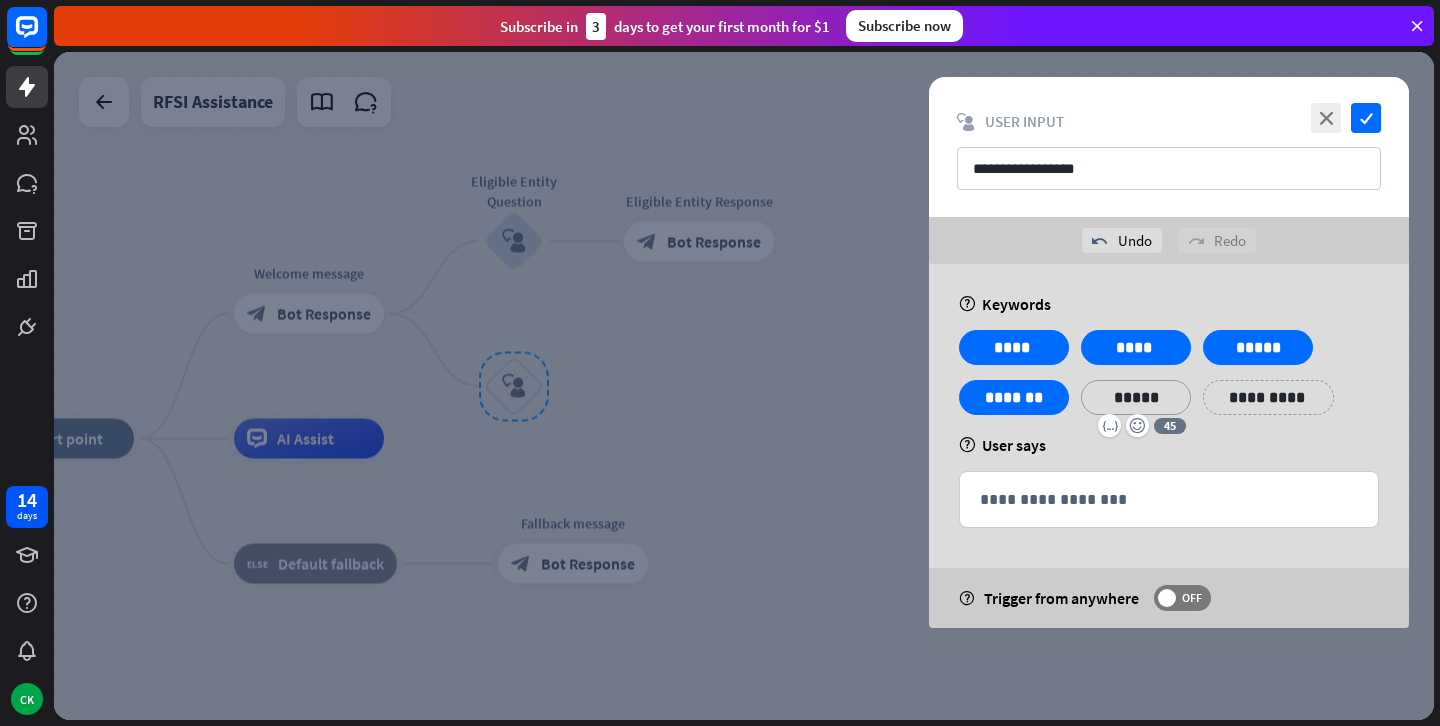 click on "**********" at bounding box center (1268, 397) 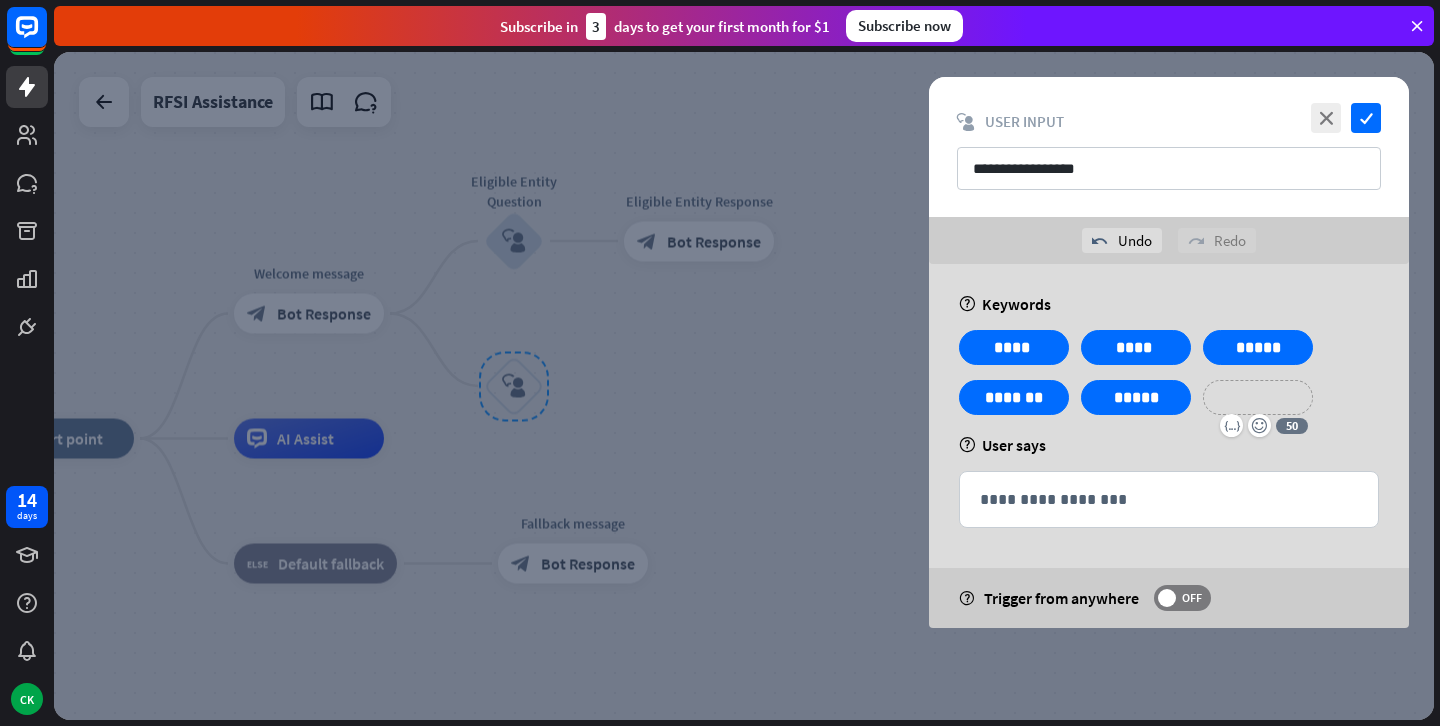 type 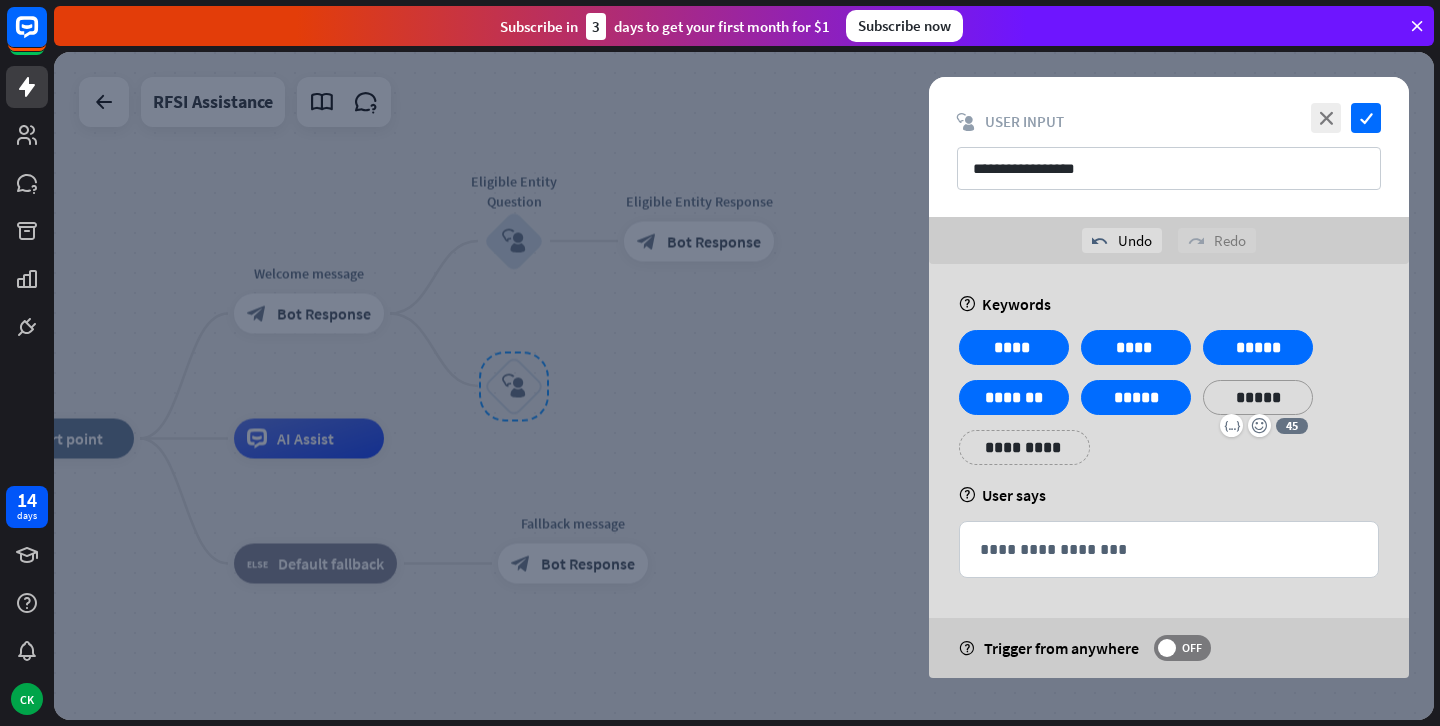 click on "**********" at bounding box center [1024, 447] 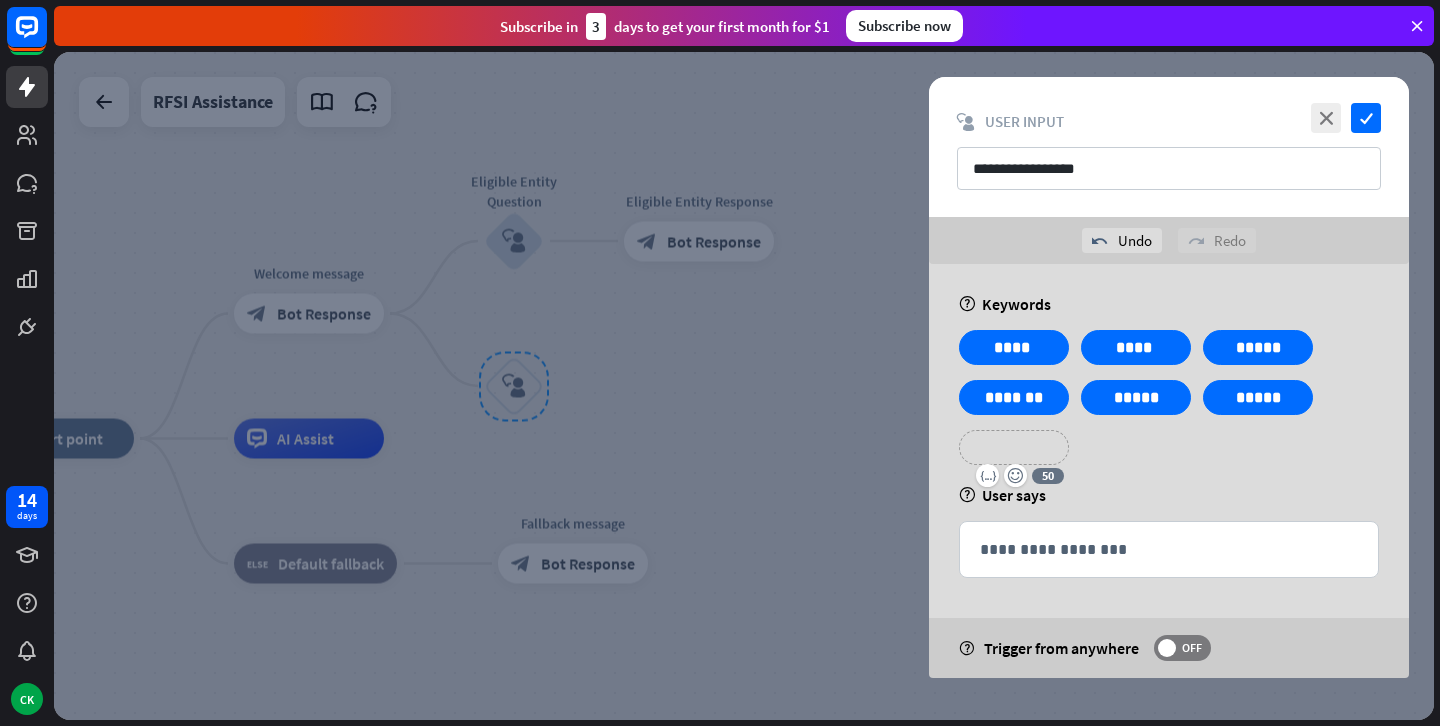 type 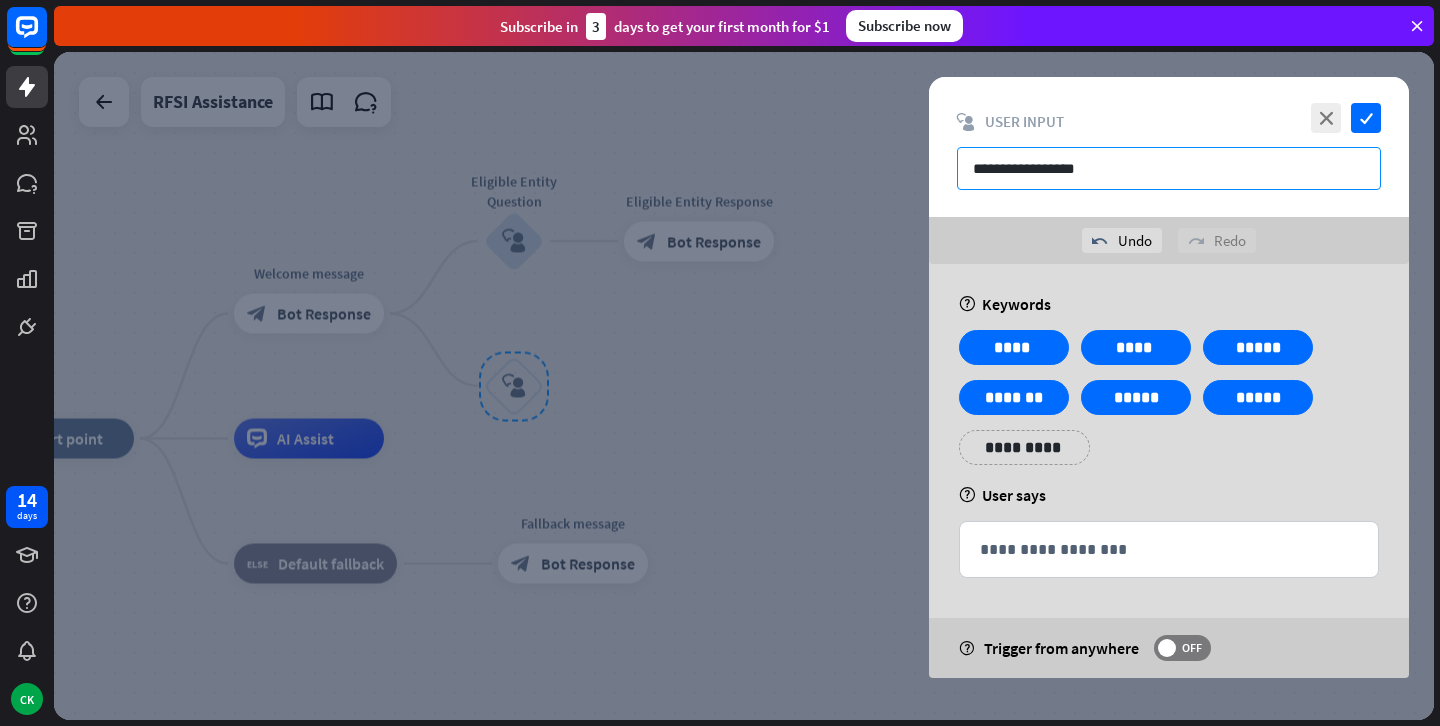 click on "**********" at bounding box center (1169, 168) 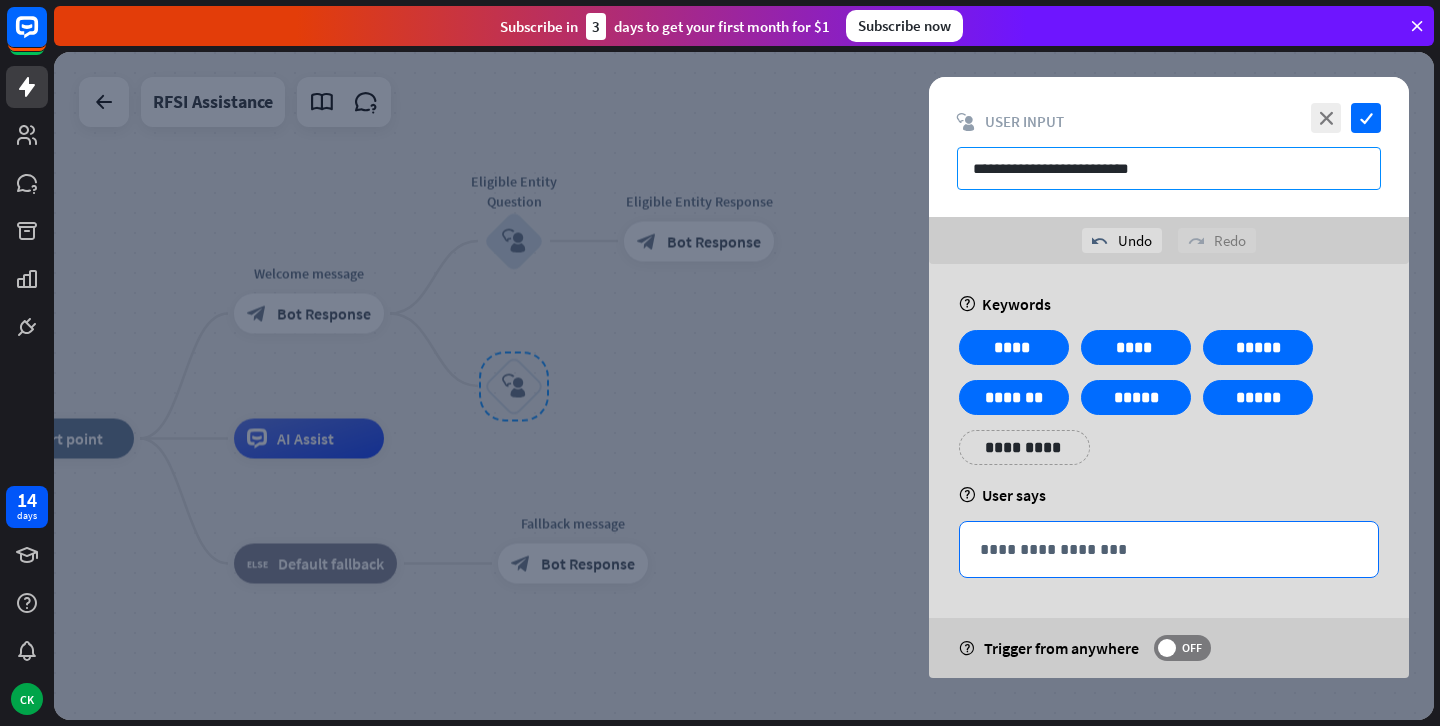 type on "**********" 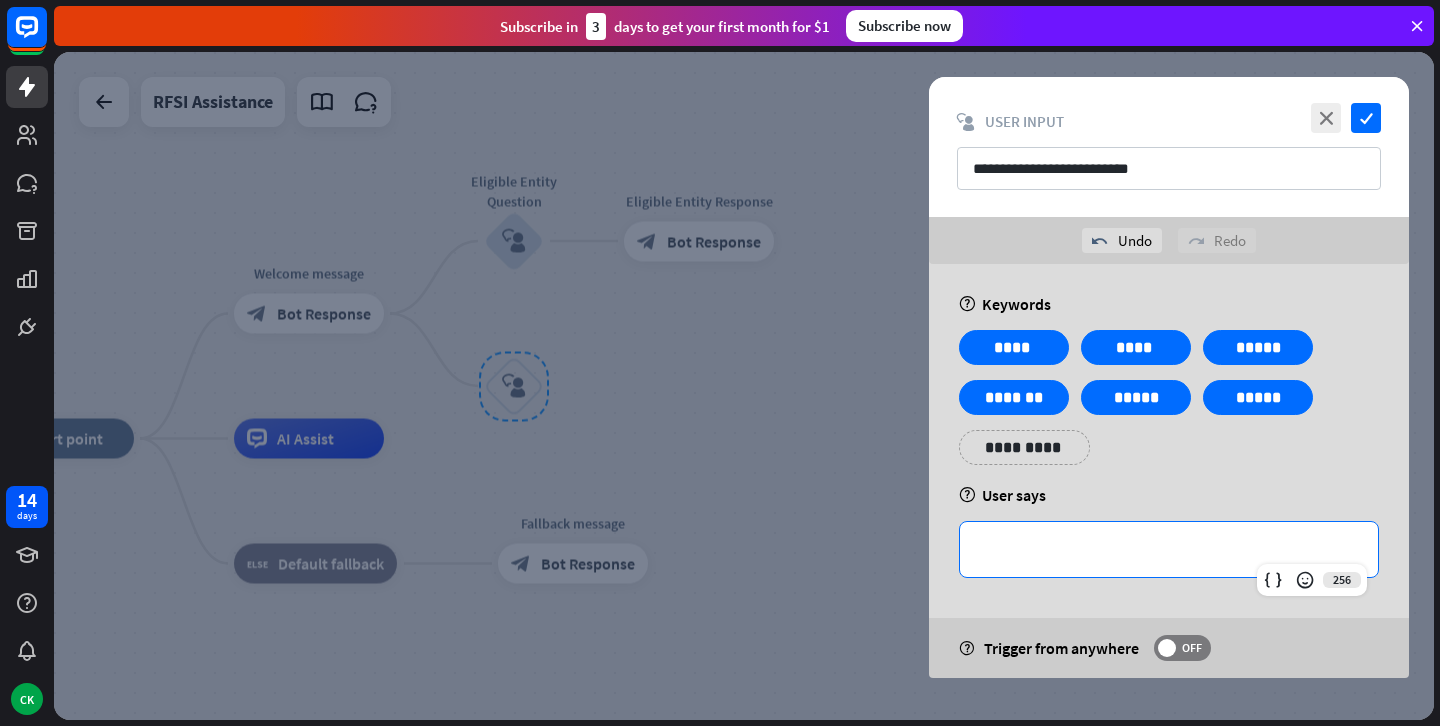 click on "**********" at bounding box center [1169, 549] 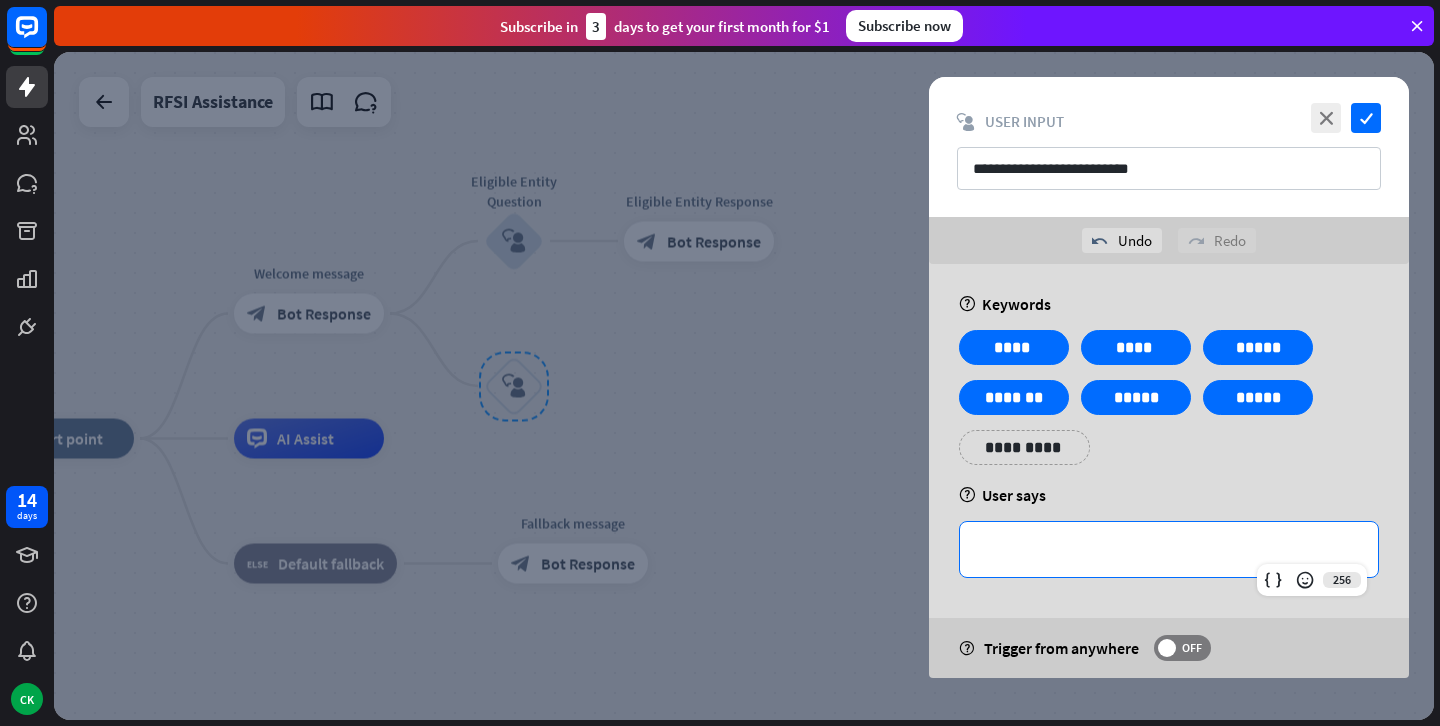 click on "**********" at bounding box center [1024, 447] 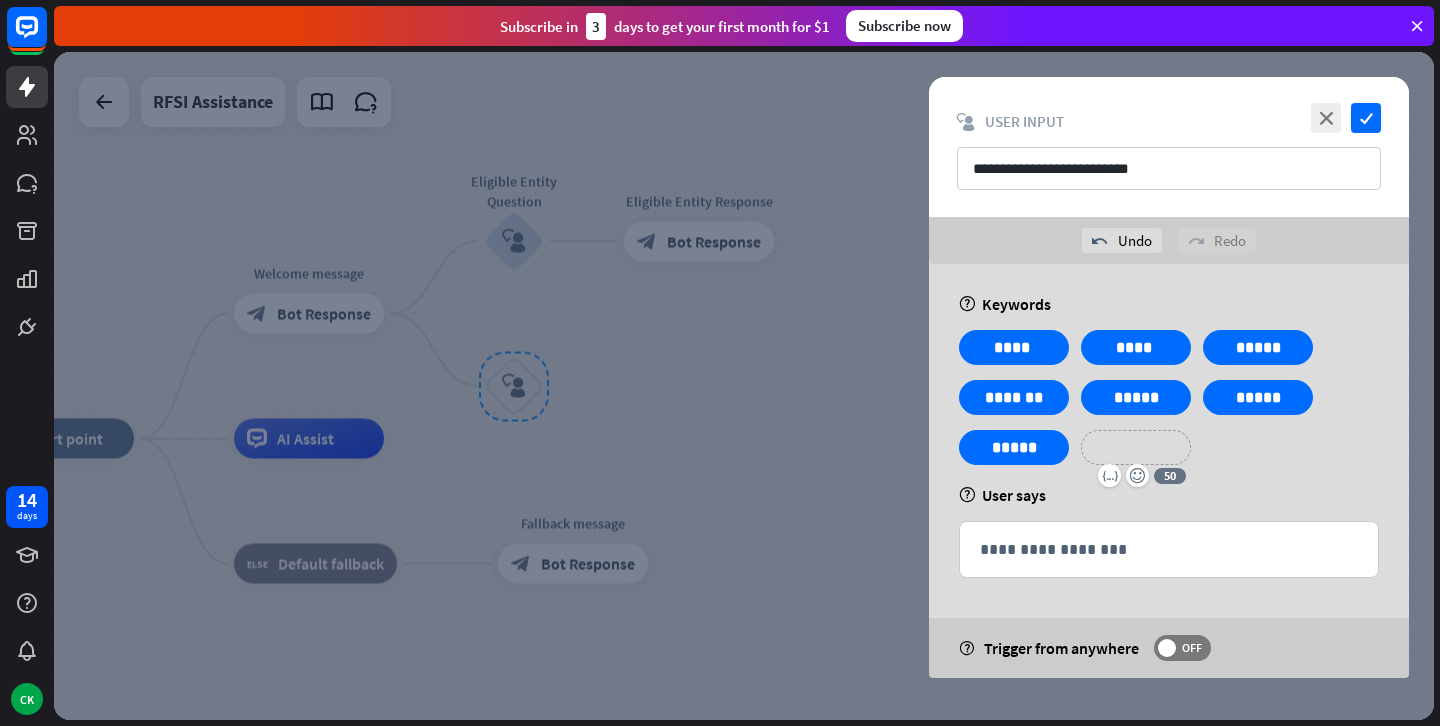 click on "**********" at bounding box center (1136, 447) 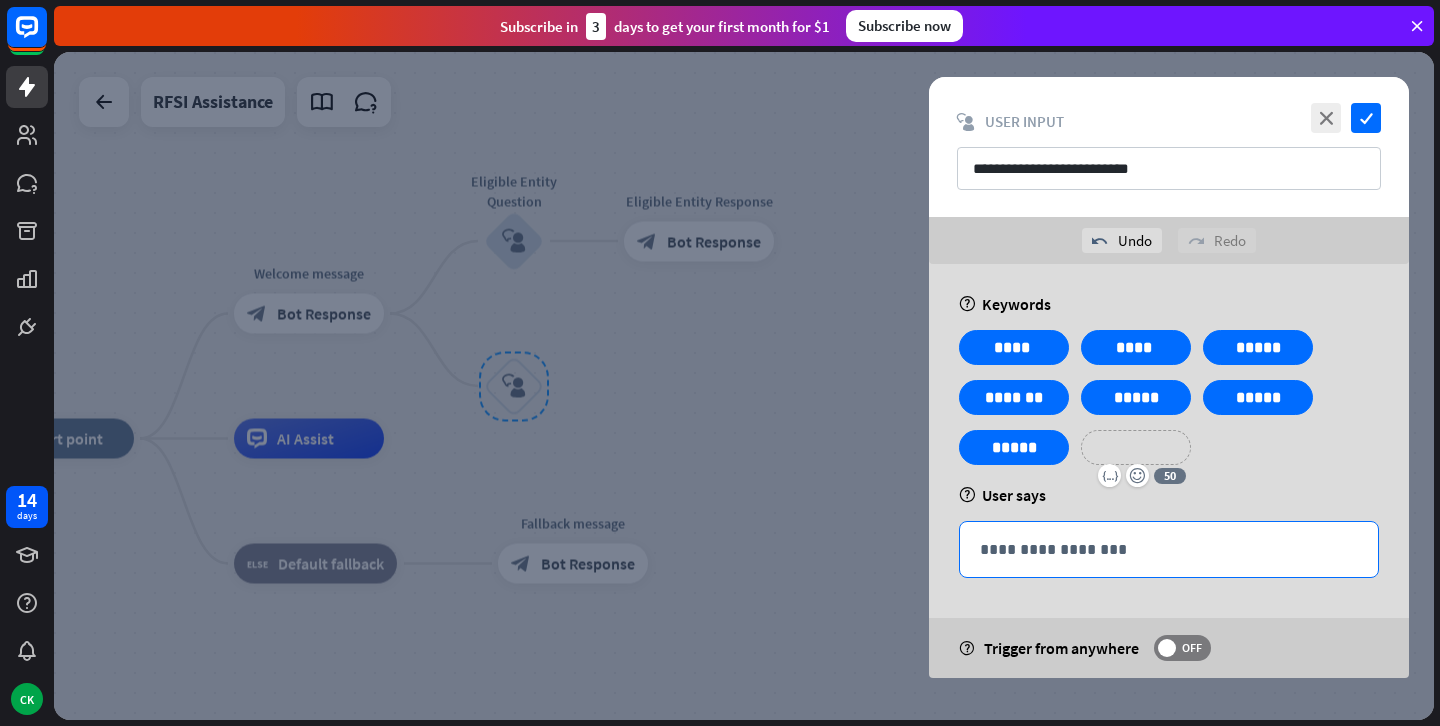 click on "**********" at bounding box center [1169, 549] 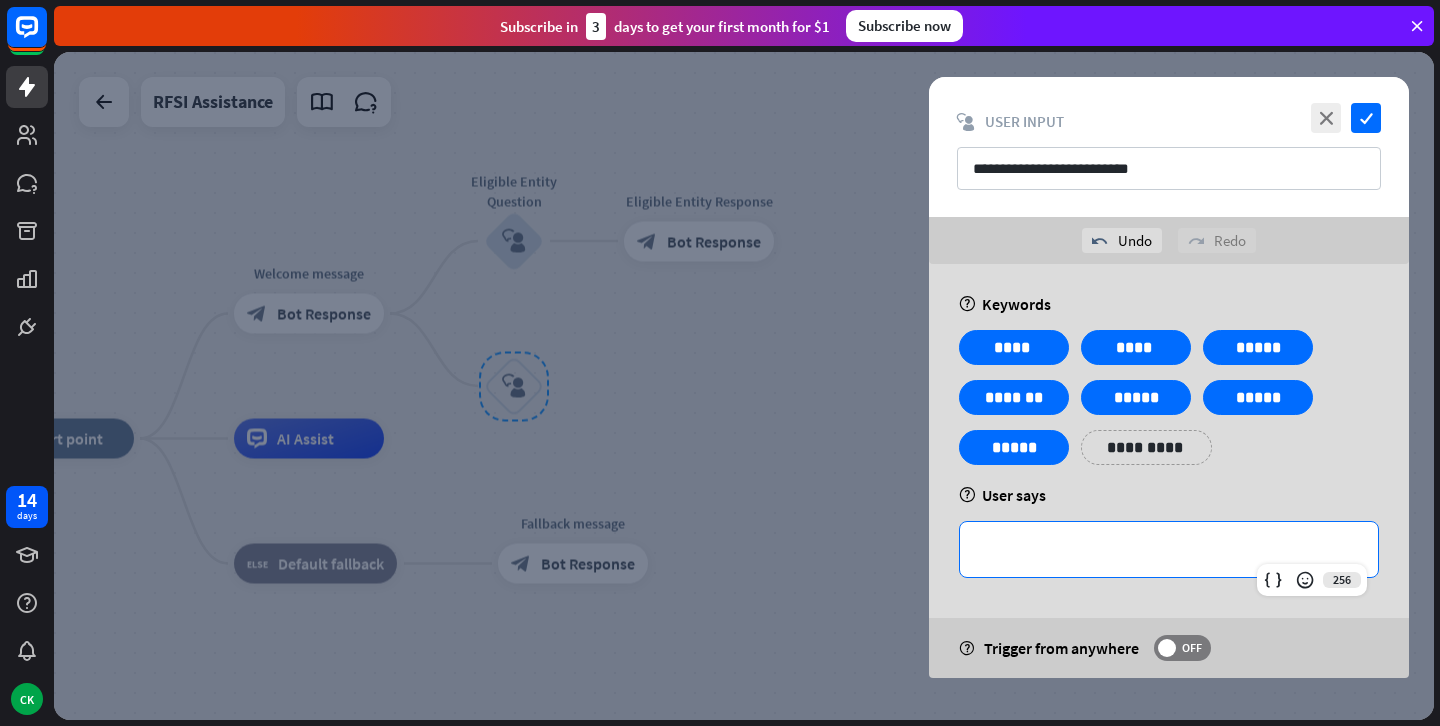 type 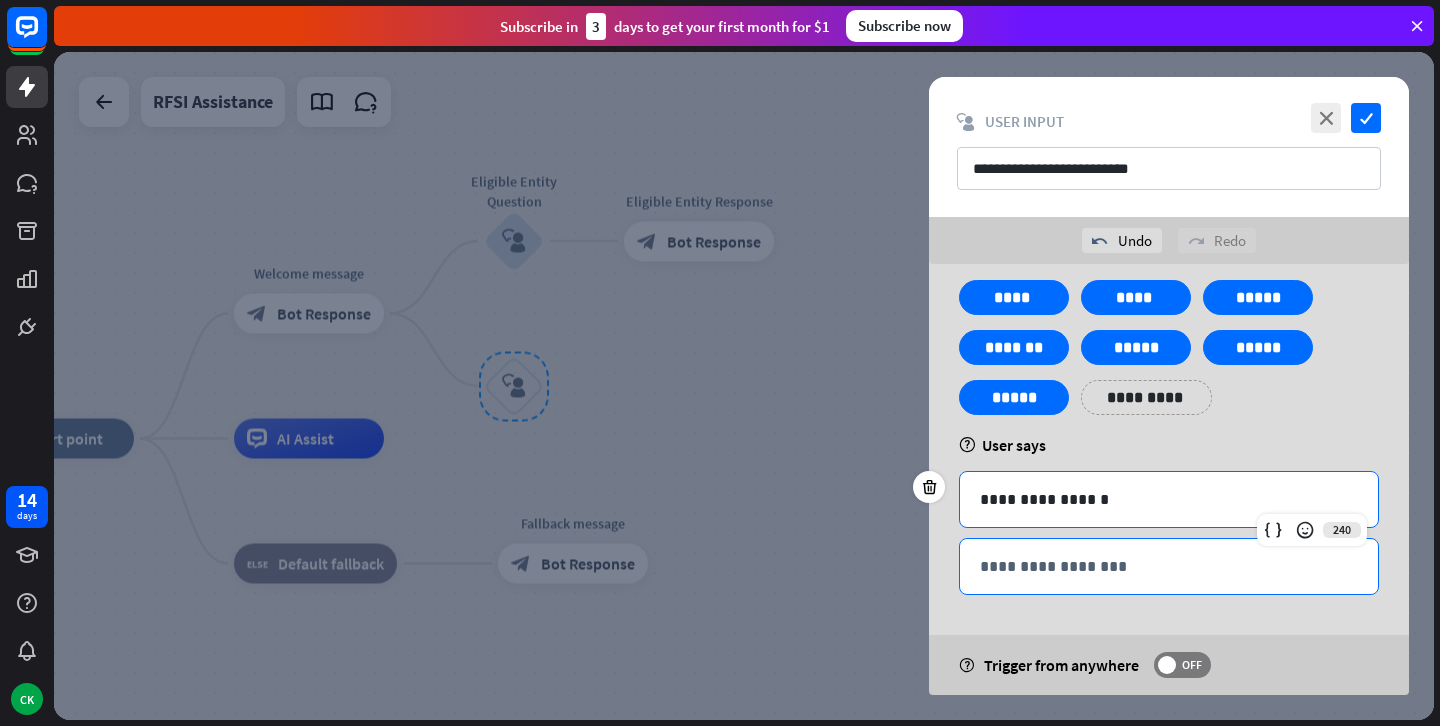 scroll, scrollTop: 50, scrollLeft: 0, axis: vertical 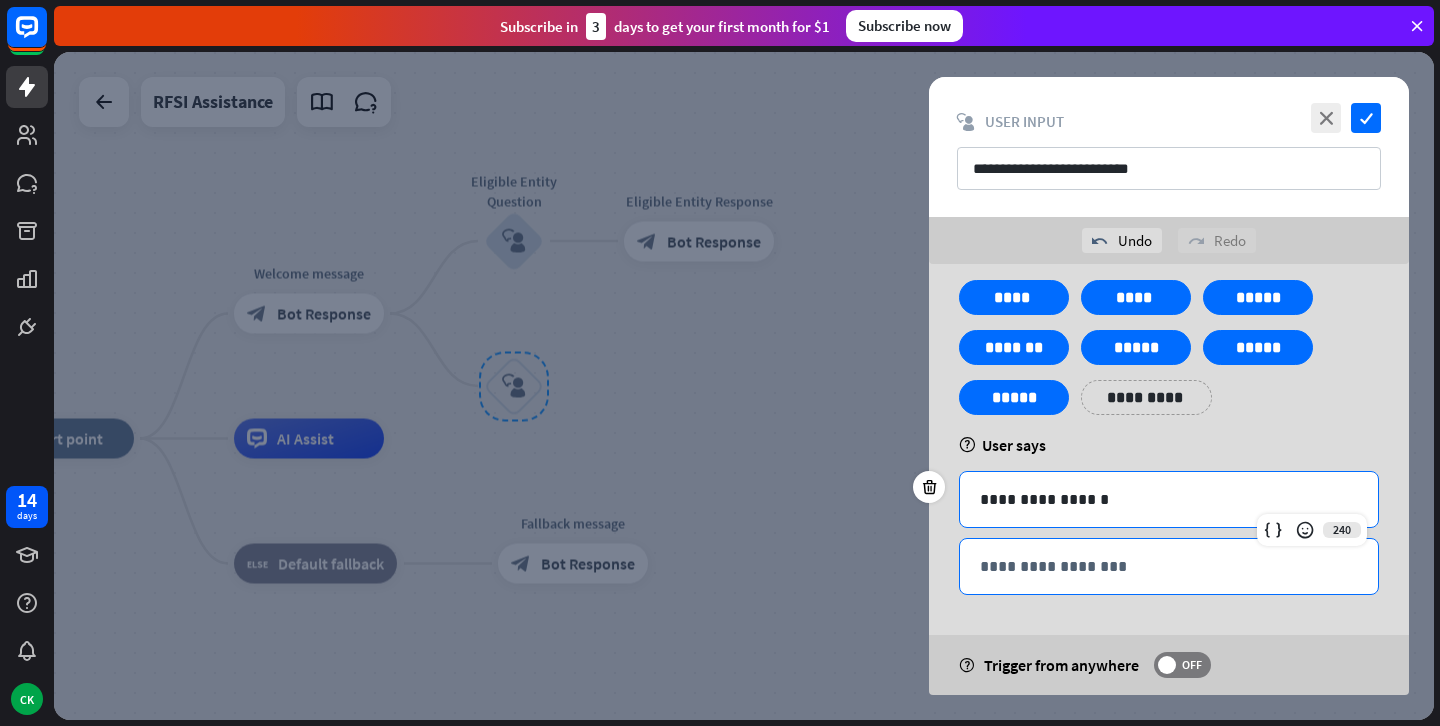 click on "**********" at bounding box center [1169, 566] 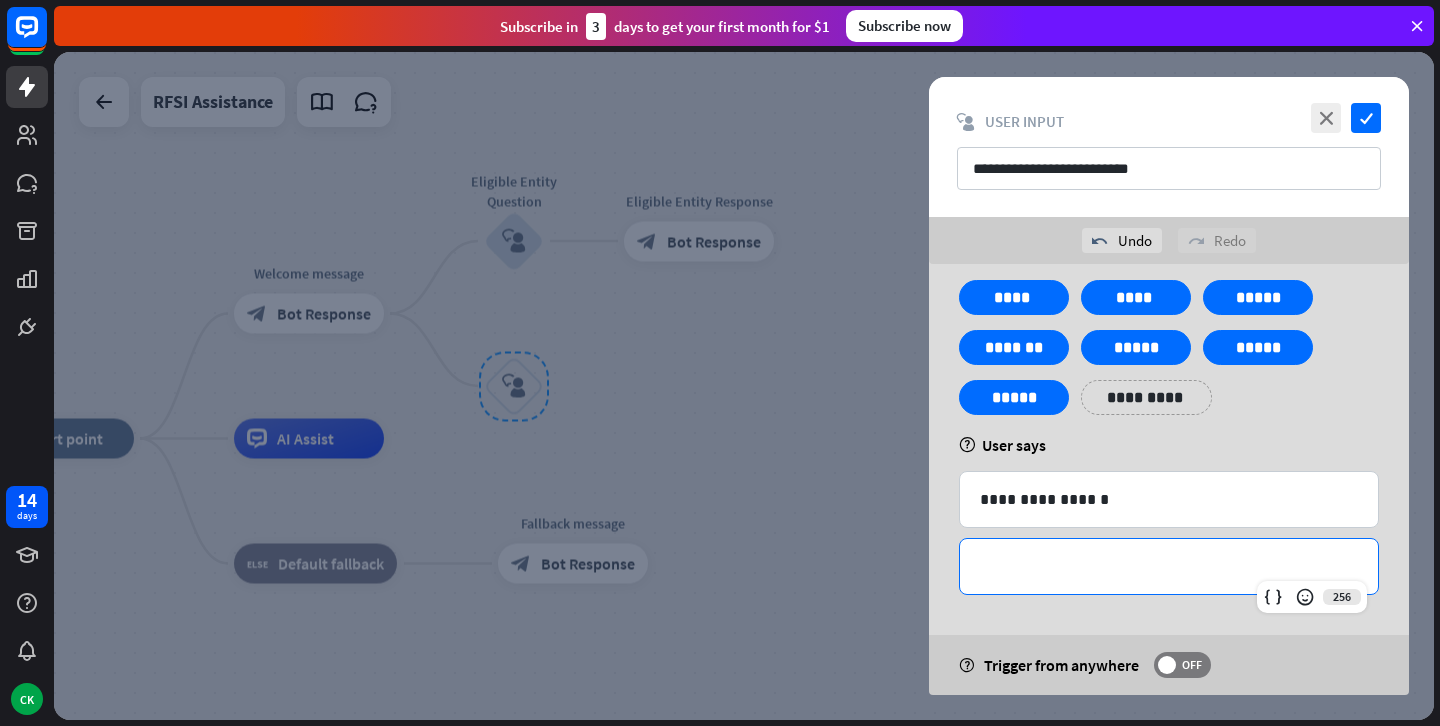 type 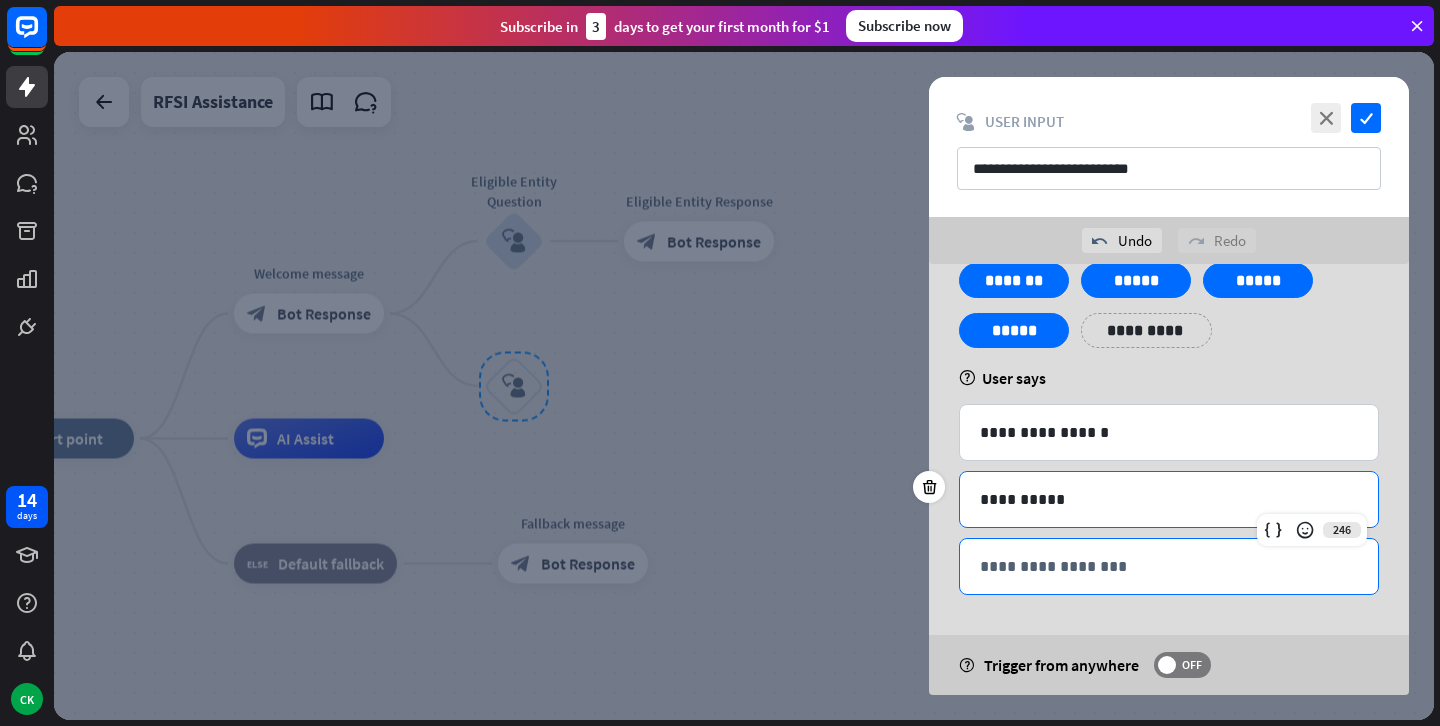 scroll, scrollTop: 117, scrollLeft: 0, axis: vertical 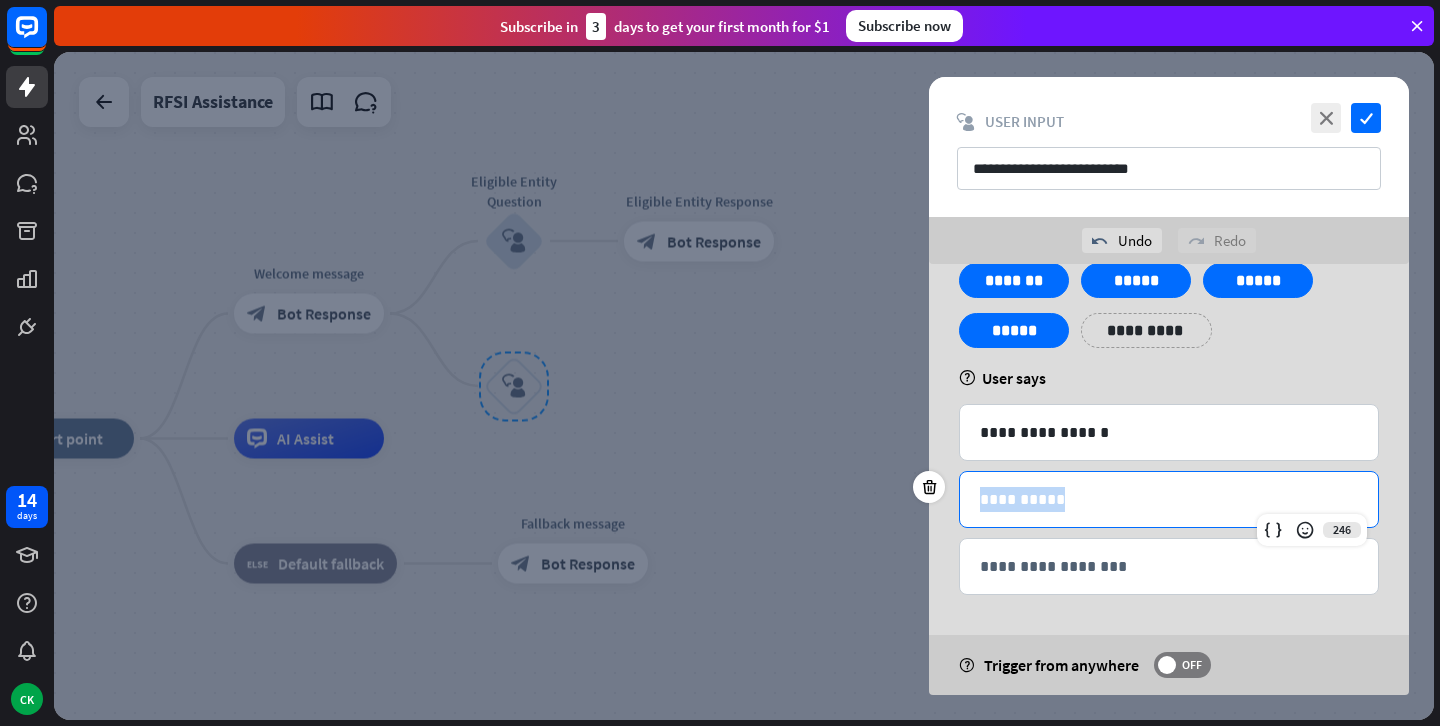 drag, startPoint x: 1102, startPoint y: 495, endPoint x: 826, endPoint y: 485, distance: 276.1811 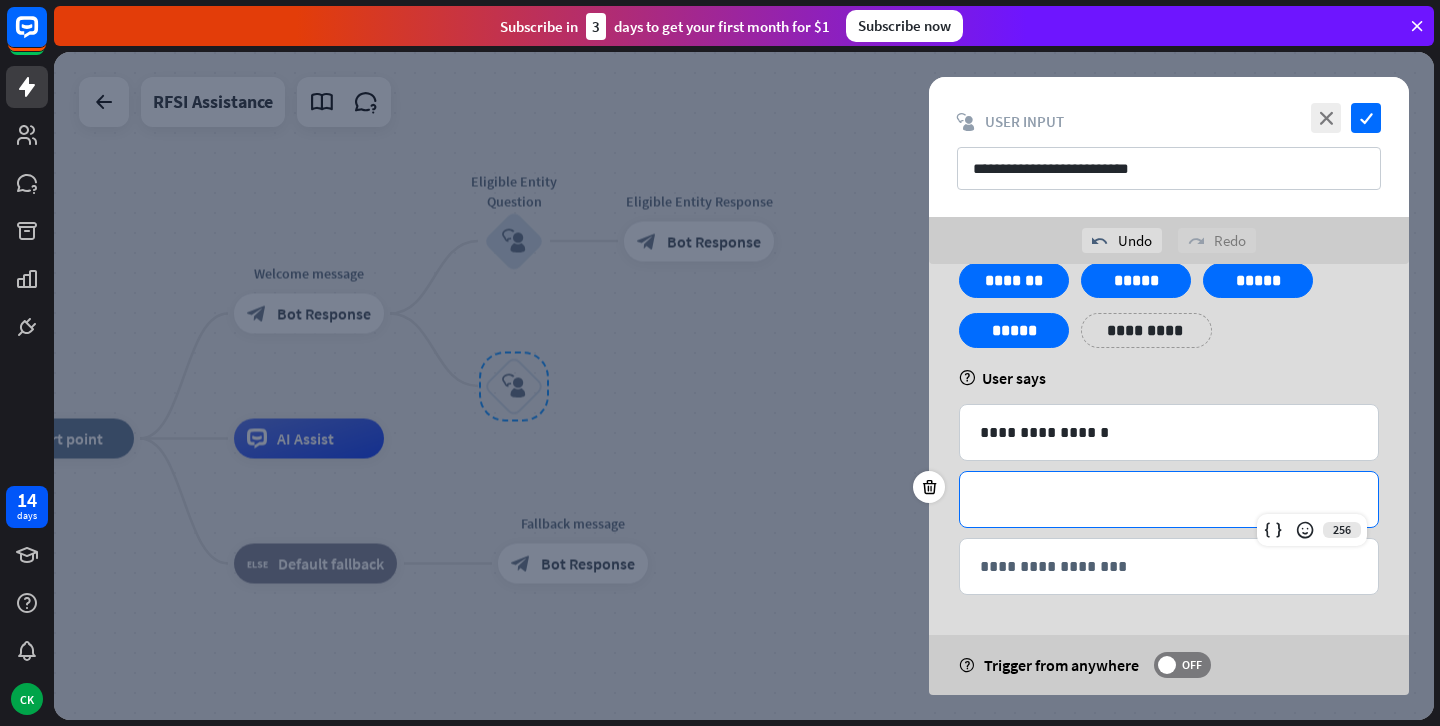 scroll, scrollTop: 0, scrollLeft: 0, axis: both 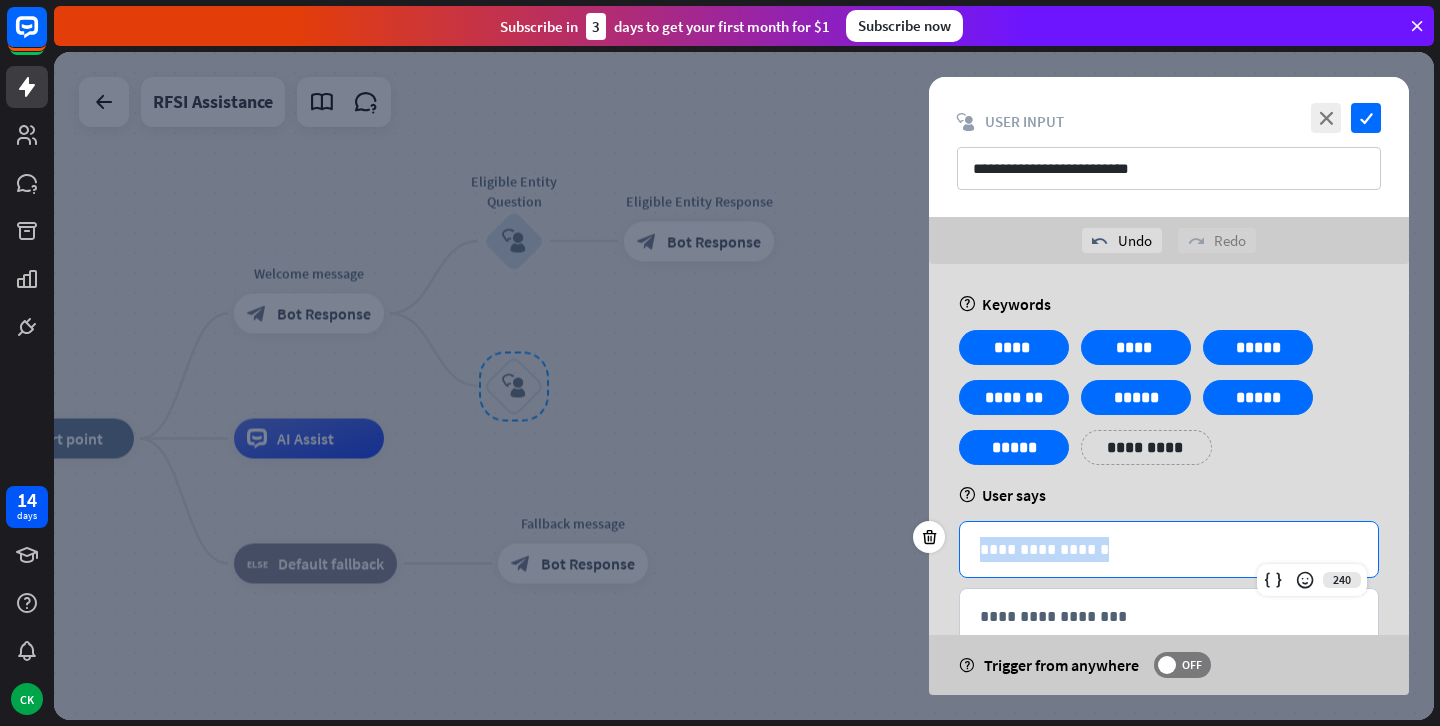 drag, startPoint x: 1120, startPoint y: 560, endPoint x: 806, endPoint y: 555, distance: 314.0398 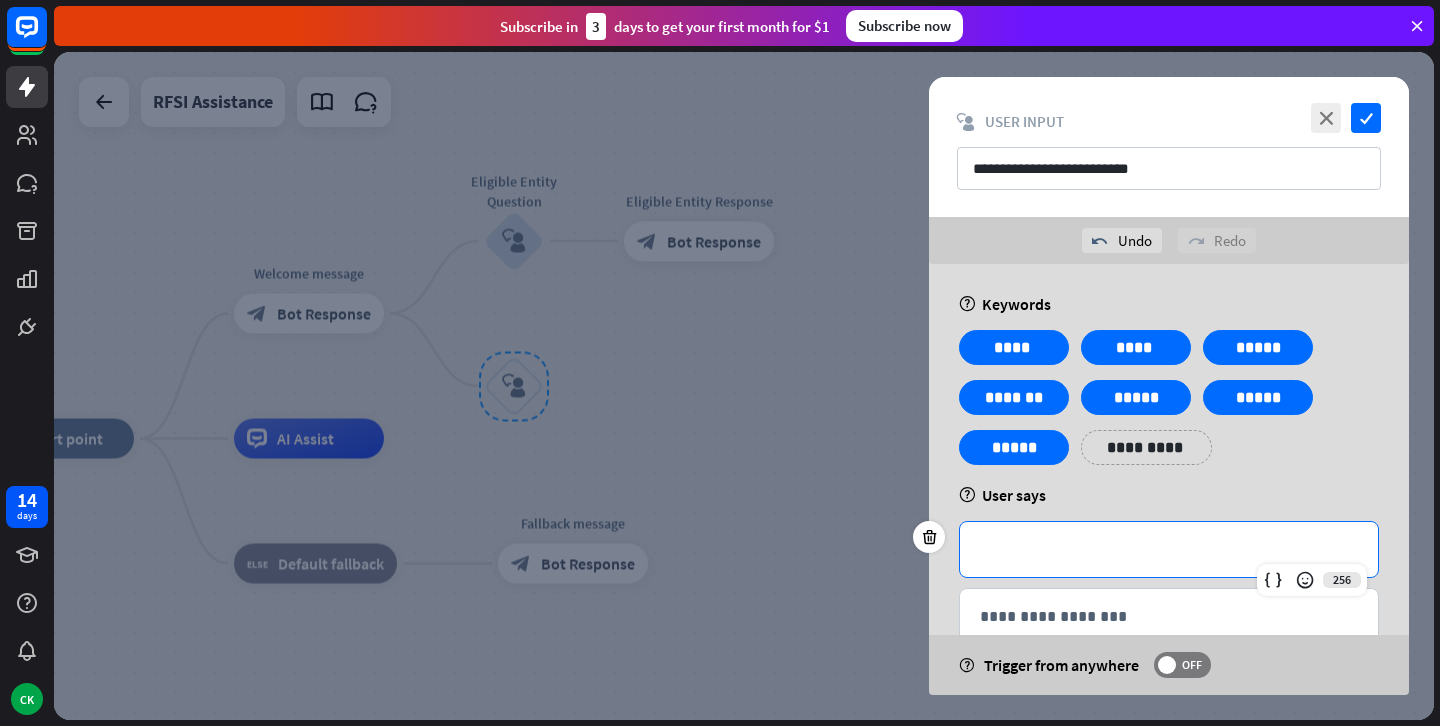click on "**********" at bounding box center [1146, 447] 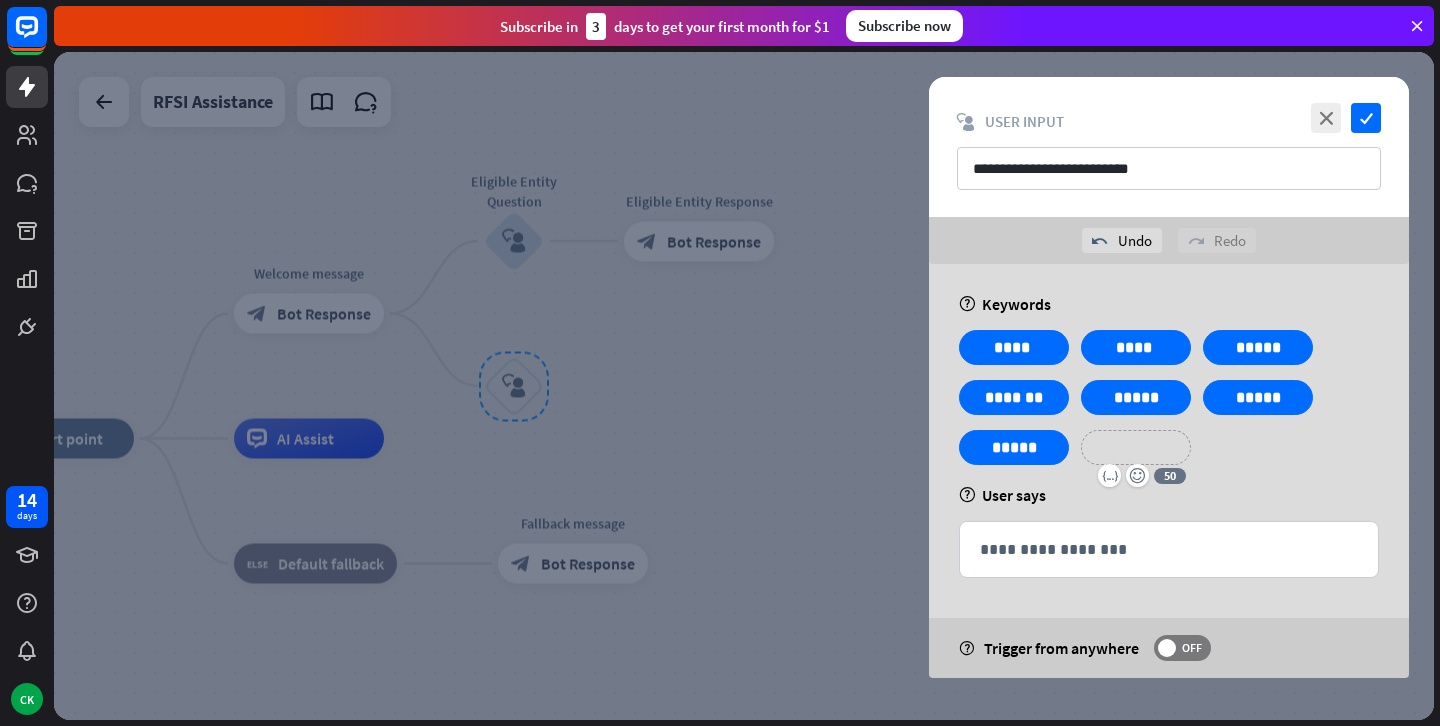 type 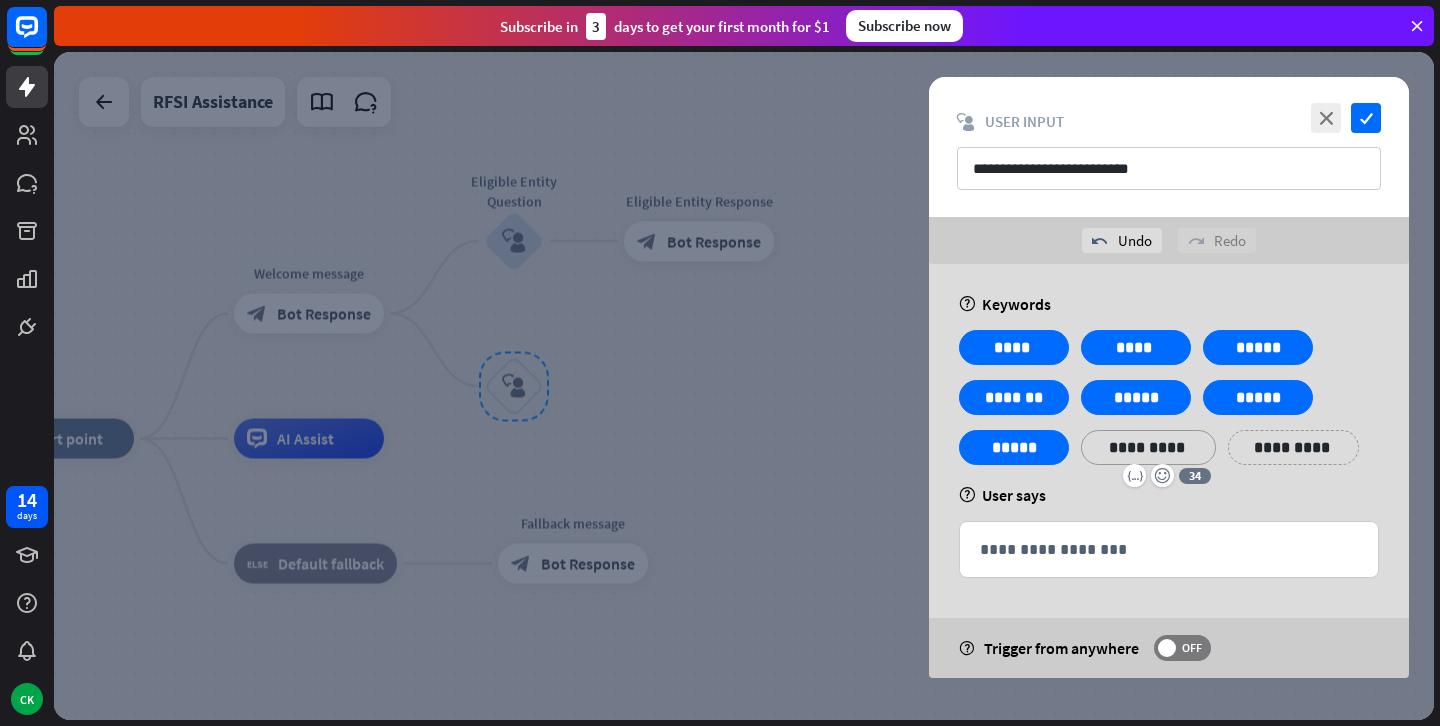 click on "**********" at bounding box center [1293, 447] 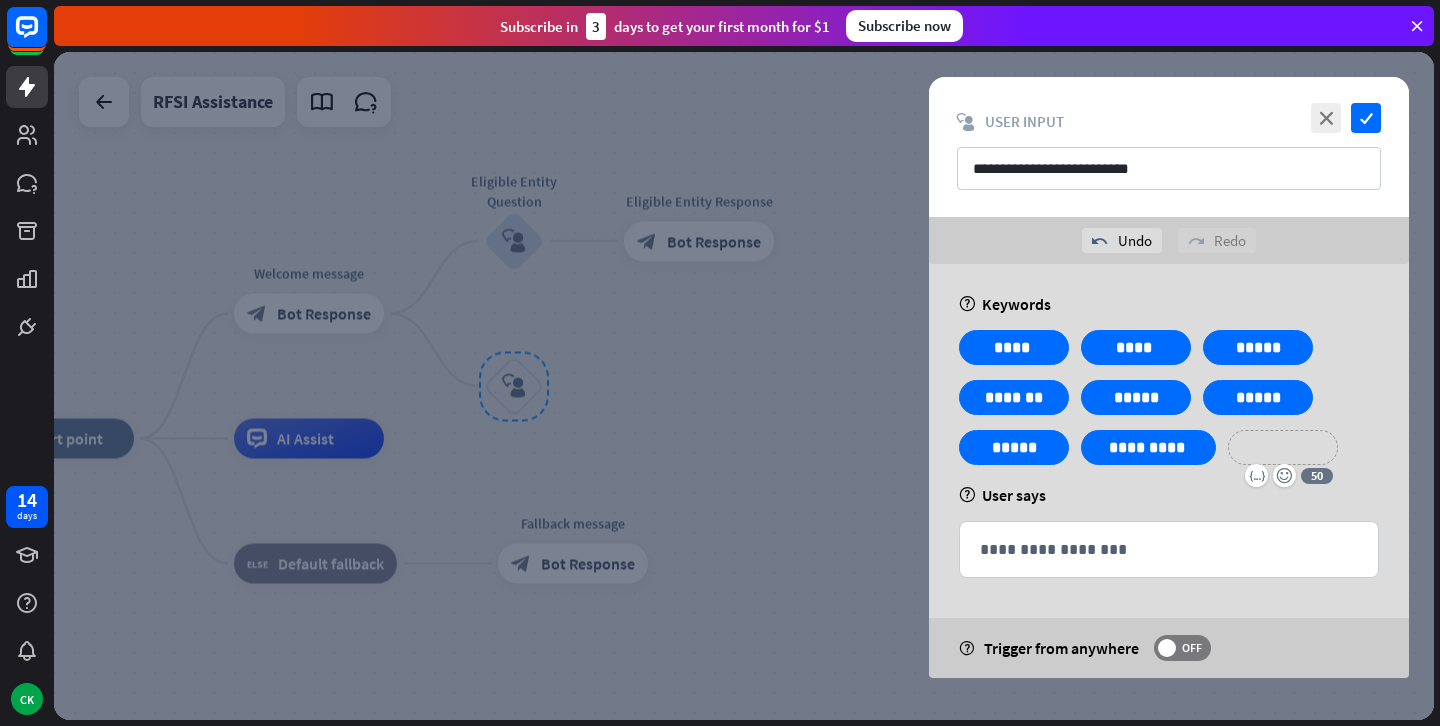 type 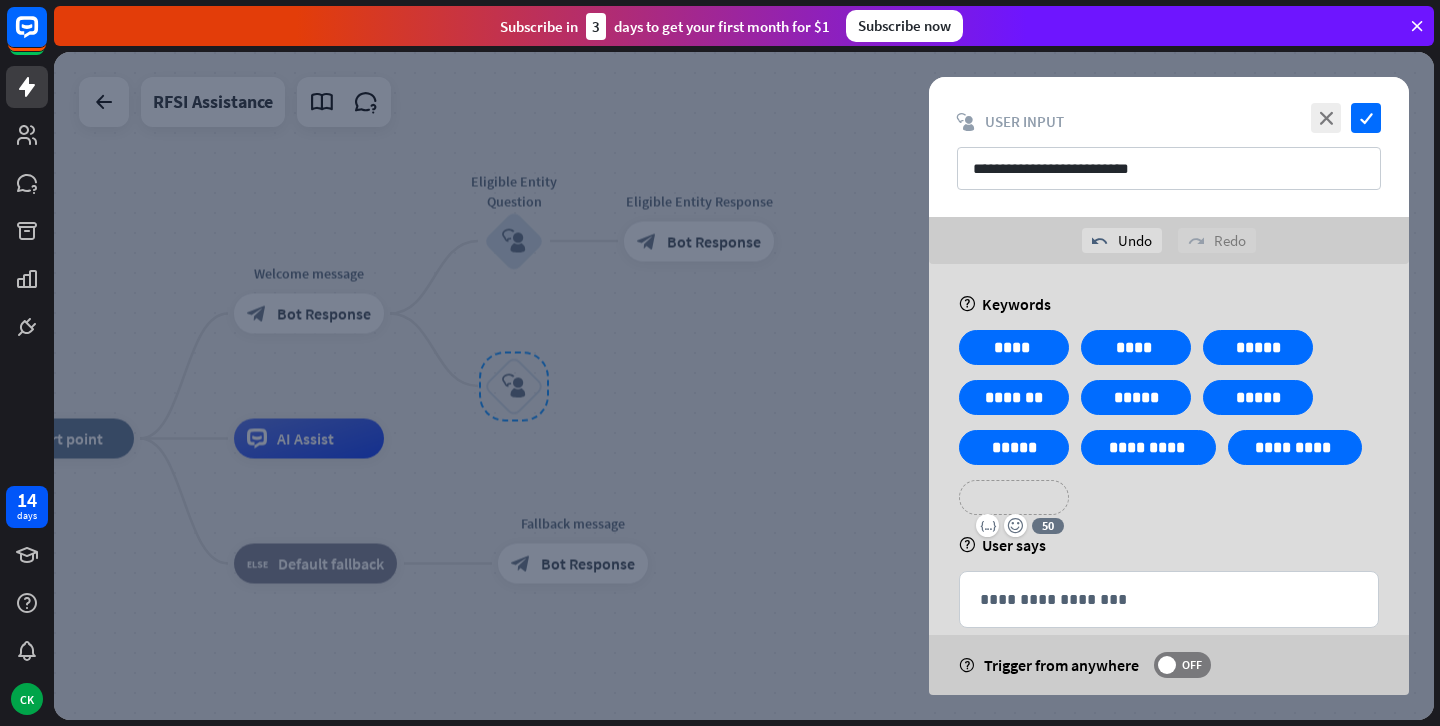 click on "**********" at bounding box center [1014, 497] 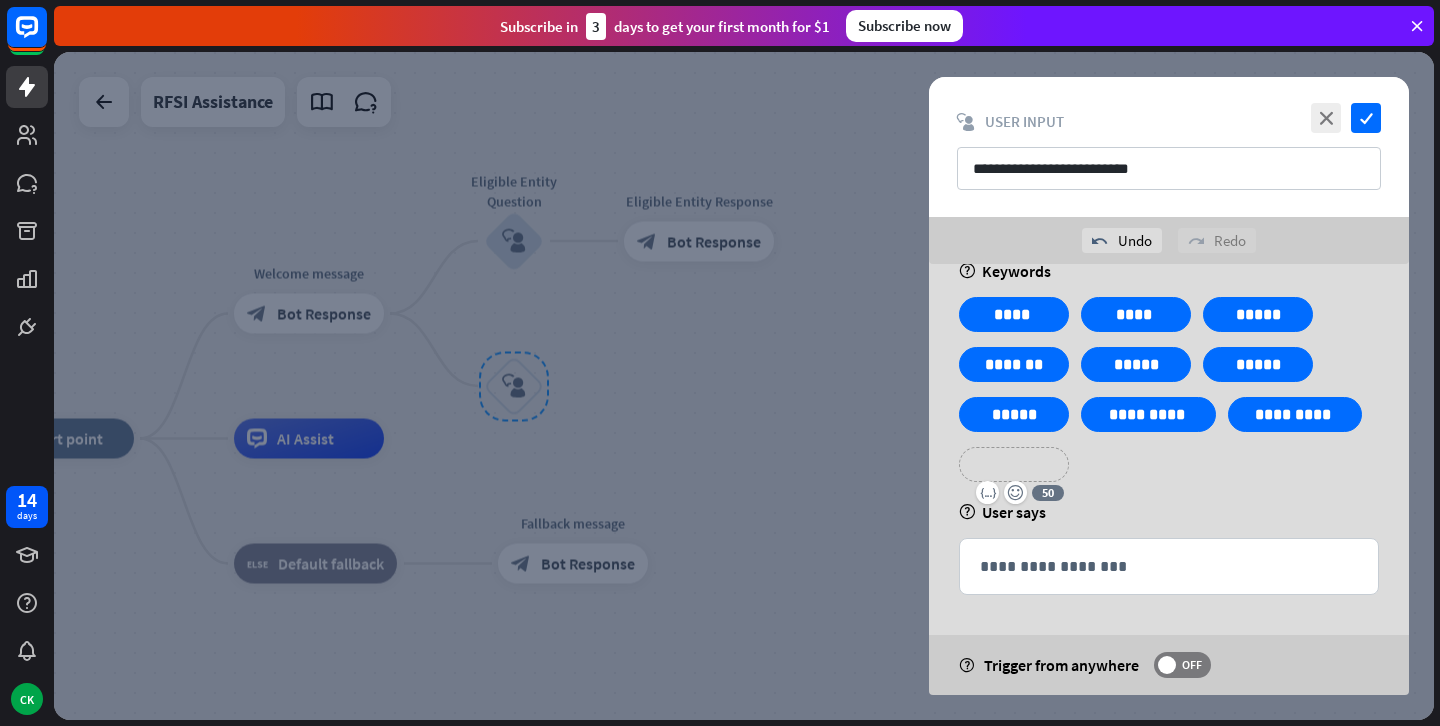 scroll, scrollTop: 33, scrollLeft: 0, axis: vertical 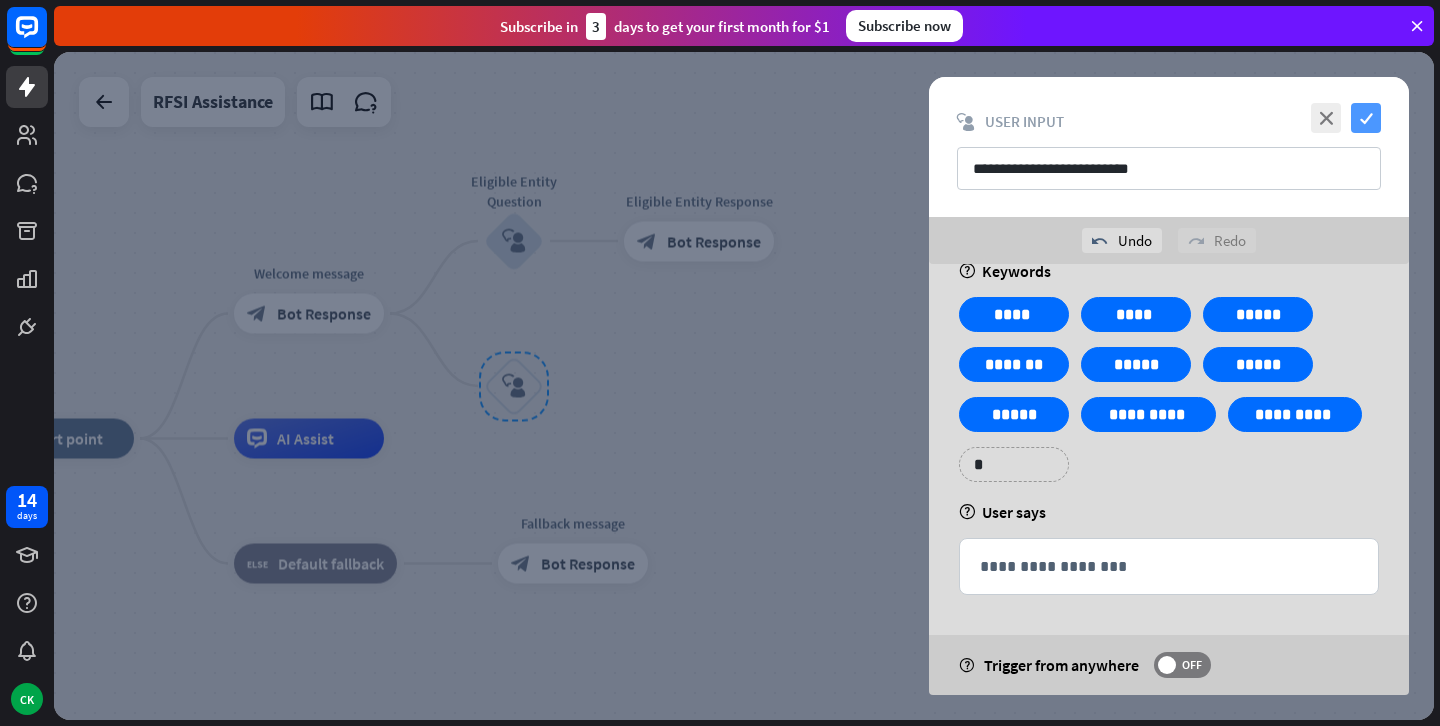 click on "check" at bounding box center (1366, 118) 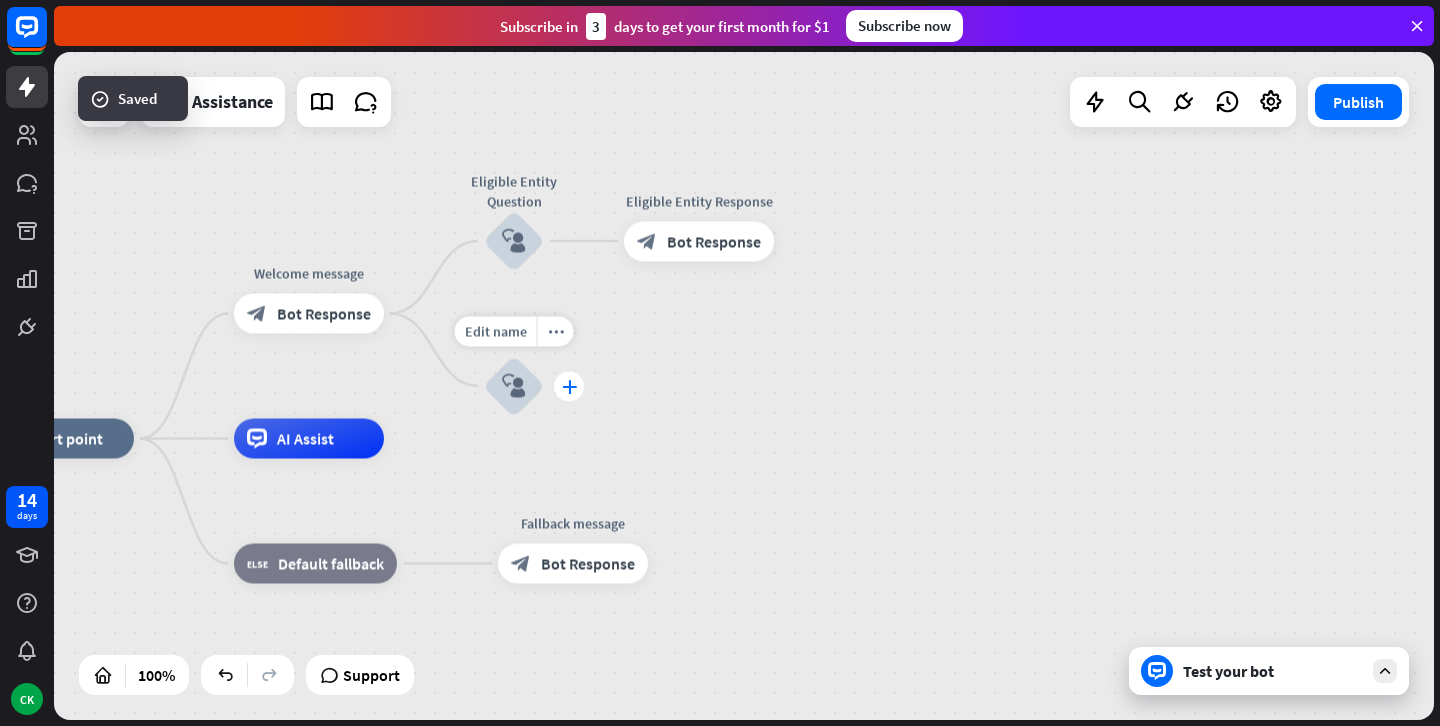 click on "plus" at bounding box center [569, 386] 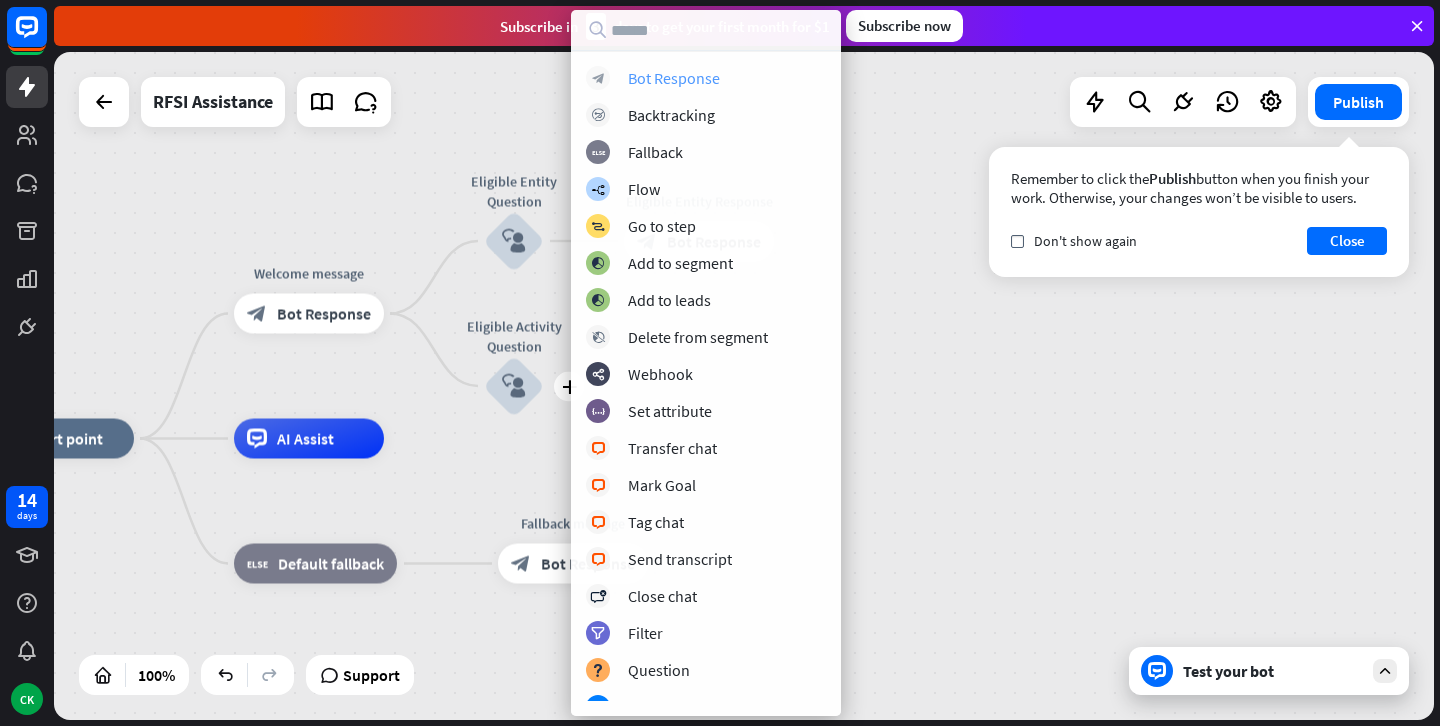 click on "block_bot_response
Bot Response" at bounding box center [706, 78] 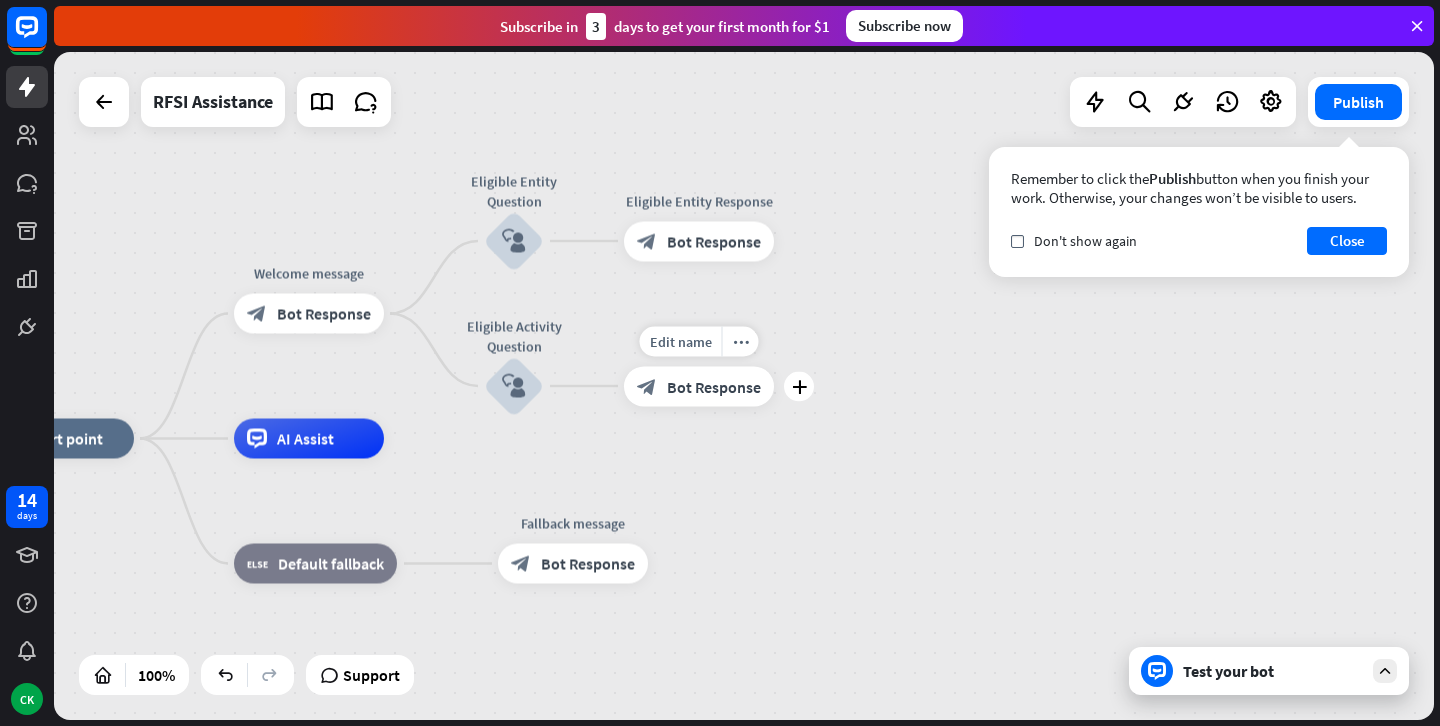 click on "Bot Response" at bounding box center [714, 386] 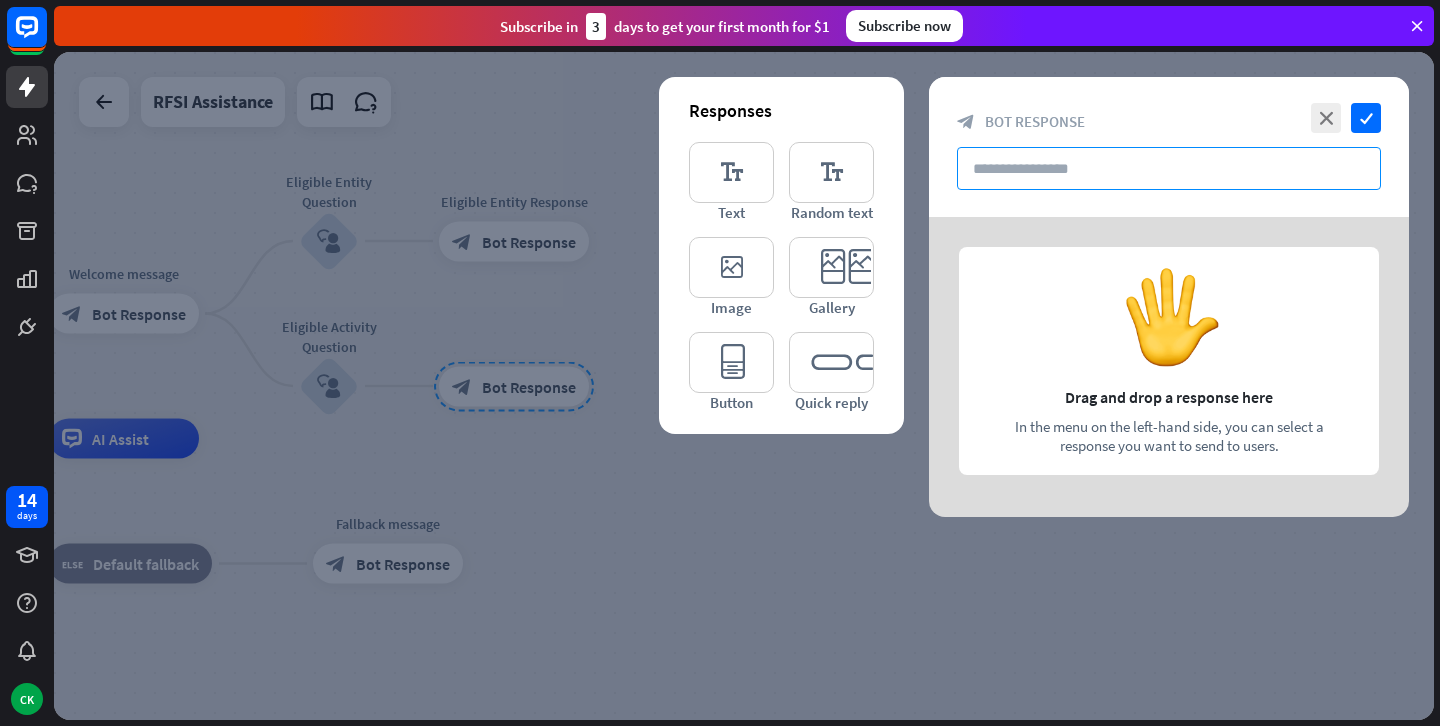 click at bounding box center (1169, 168) 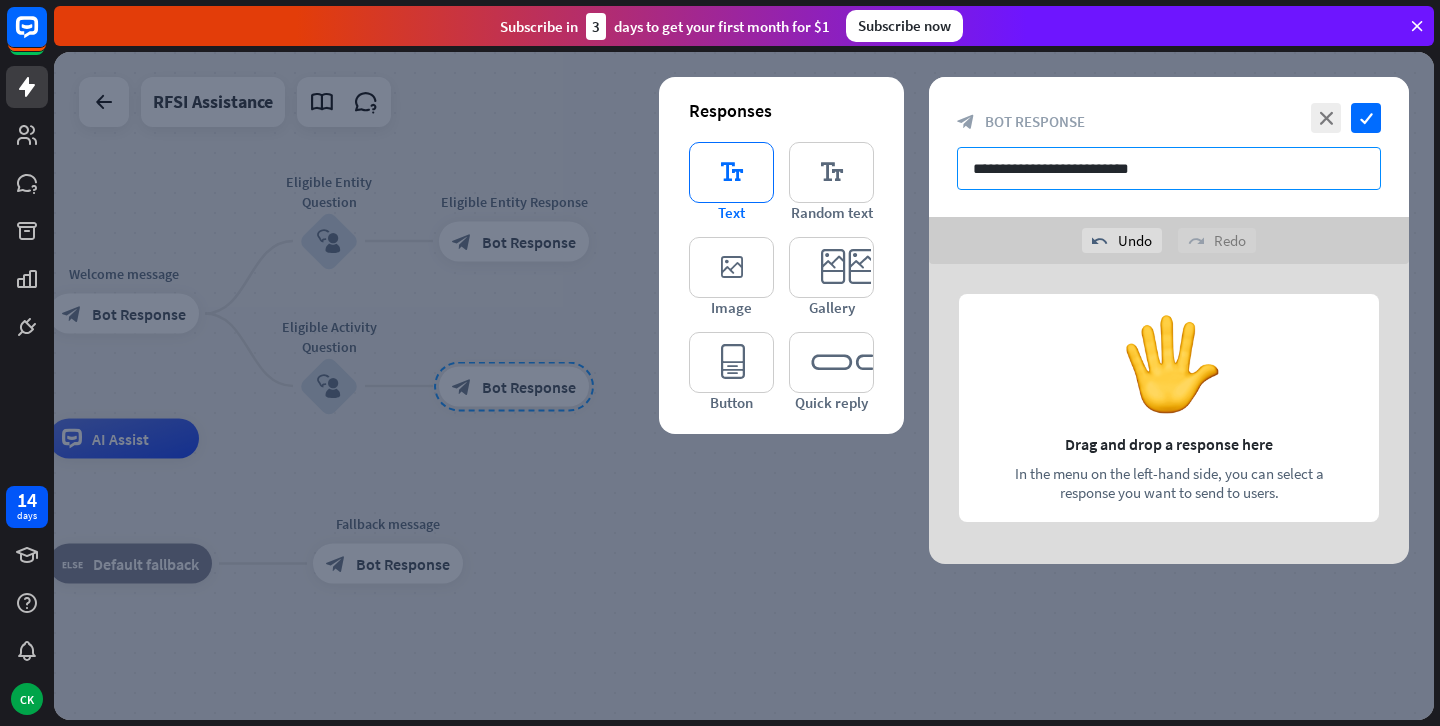 type on "**********" 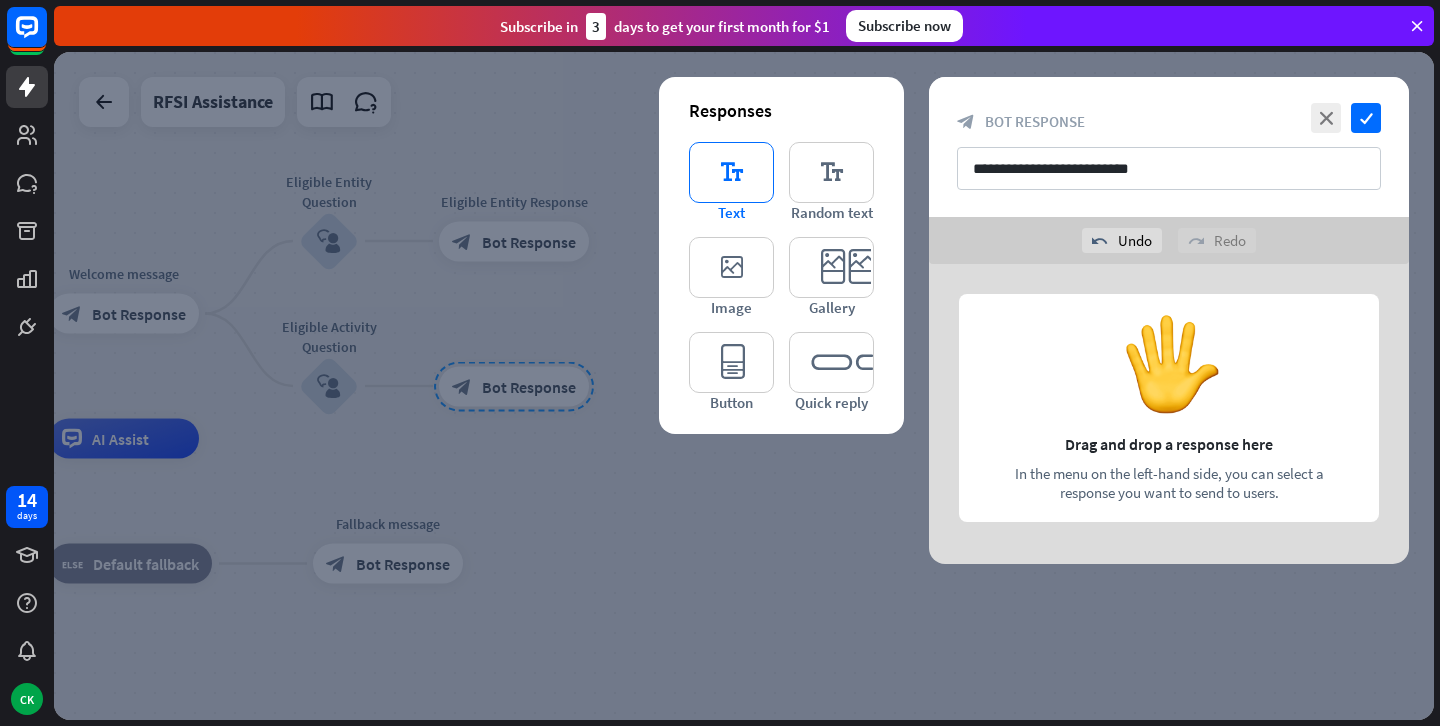type 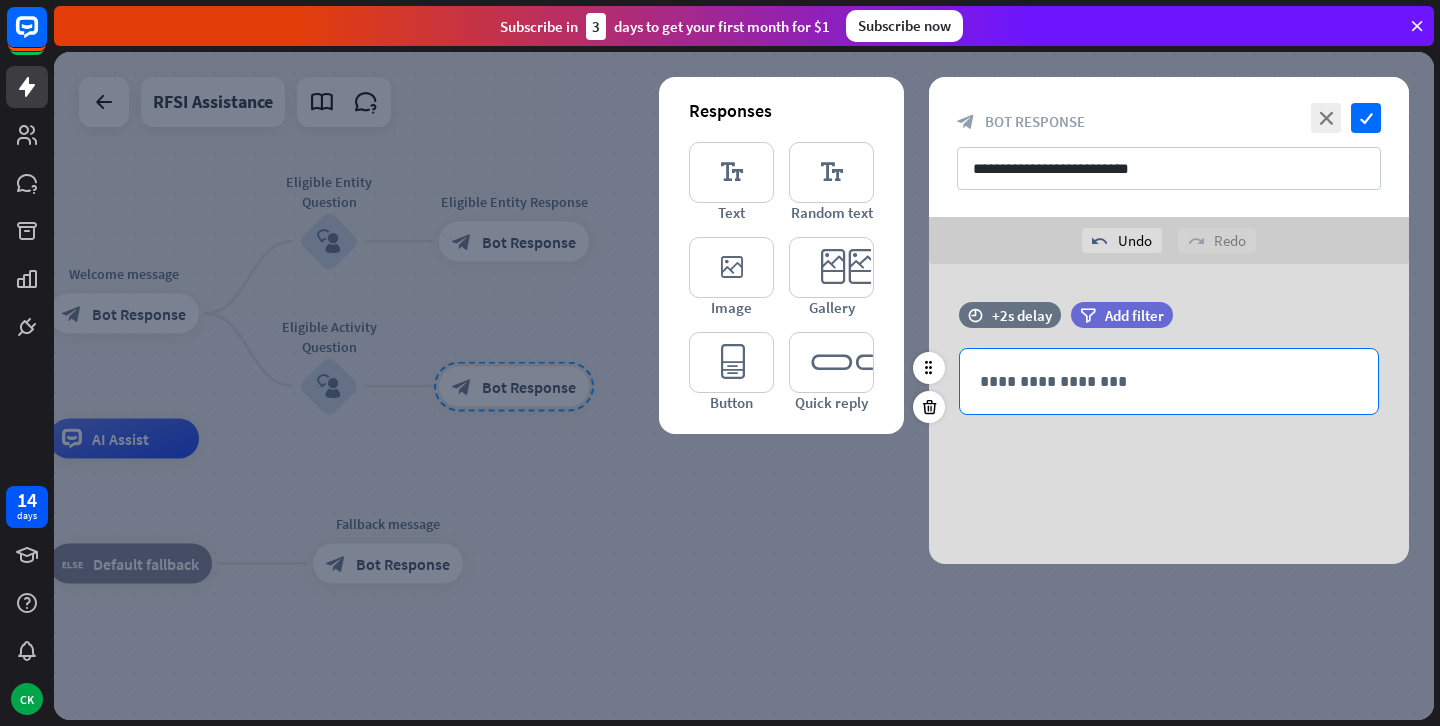 click on "**********" at bounding box center [1169, 381] 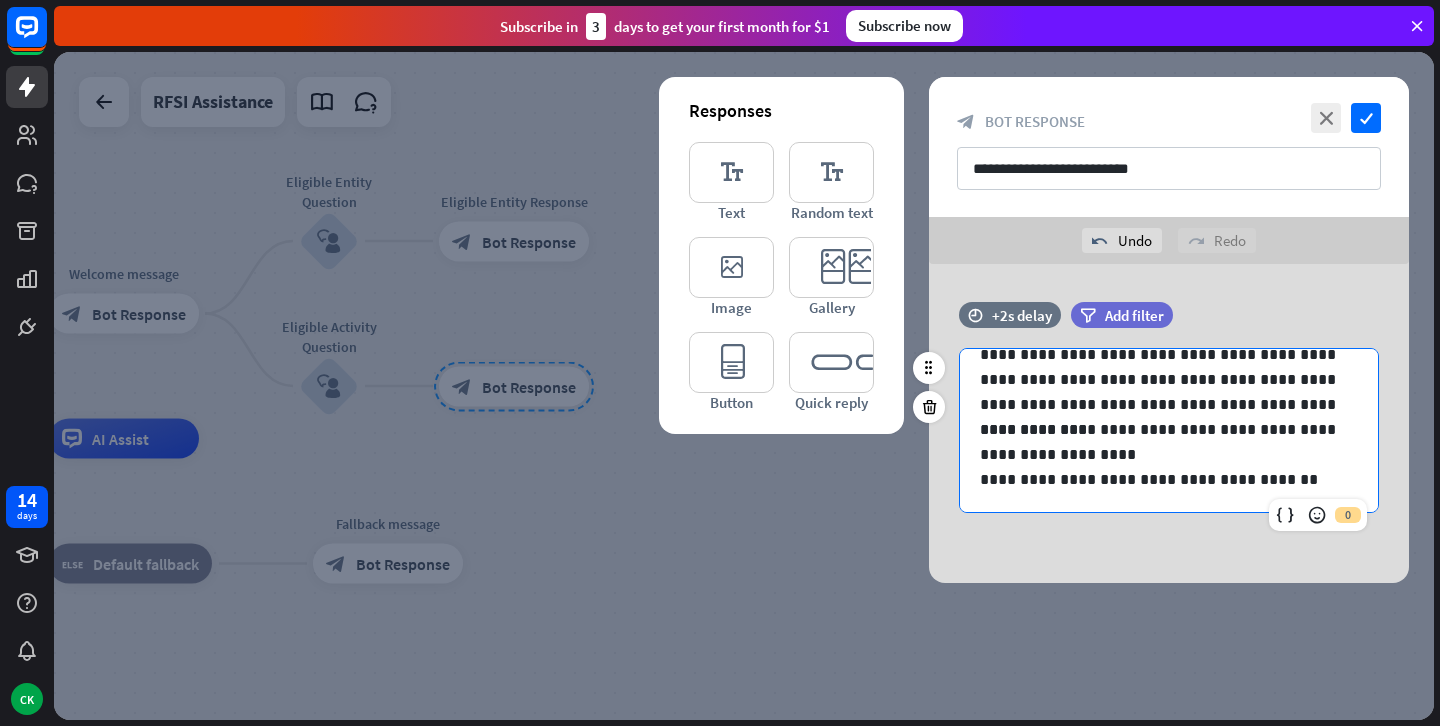 scroll, scrollTop: 477, scrollLeft: 0, axis: vertical 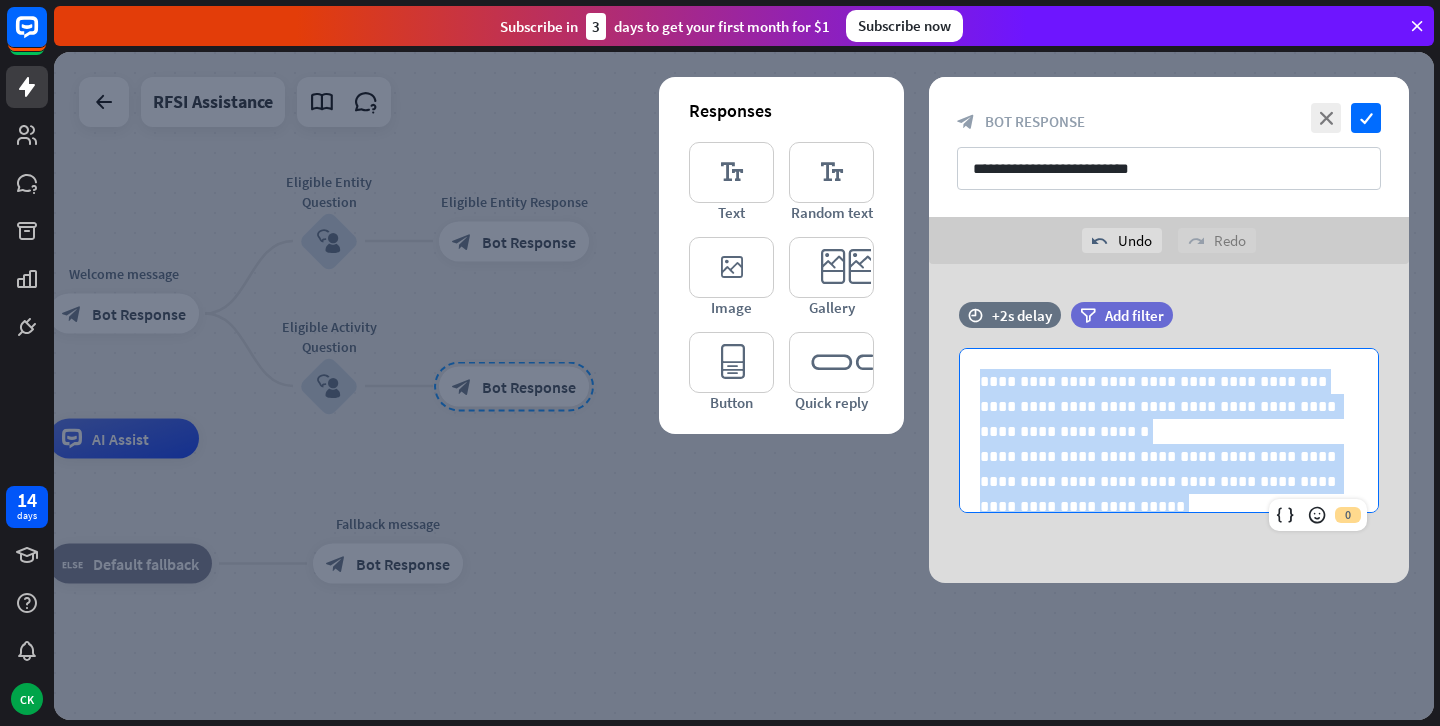 drag, startPoint x: 1271, startPoint y: 483, endPoint x: 882, endPoint y: 256, distance: 450.38873 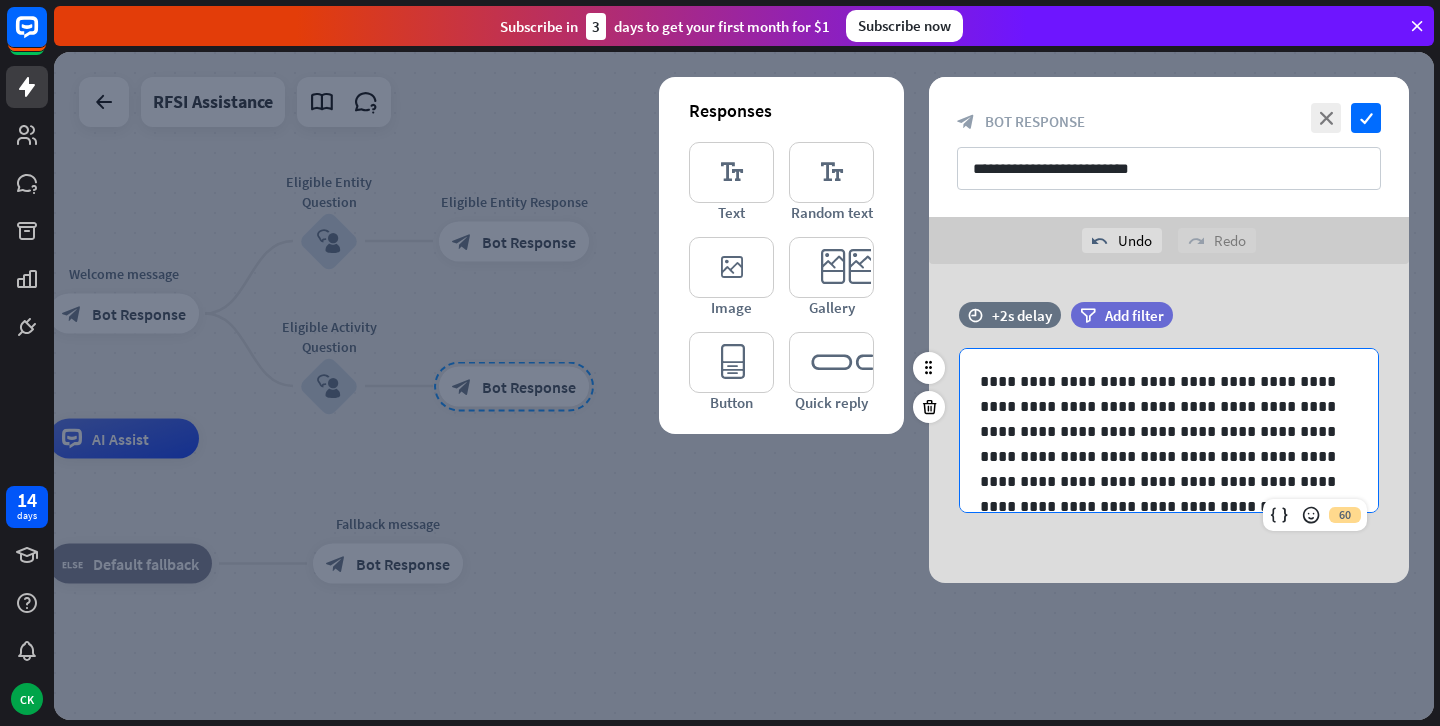scroll, scrollTop: 0, scrollLeft: 0, axis: both 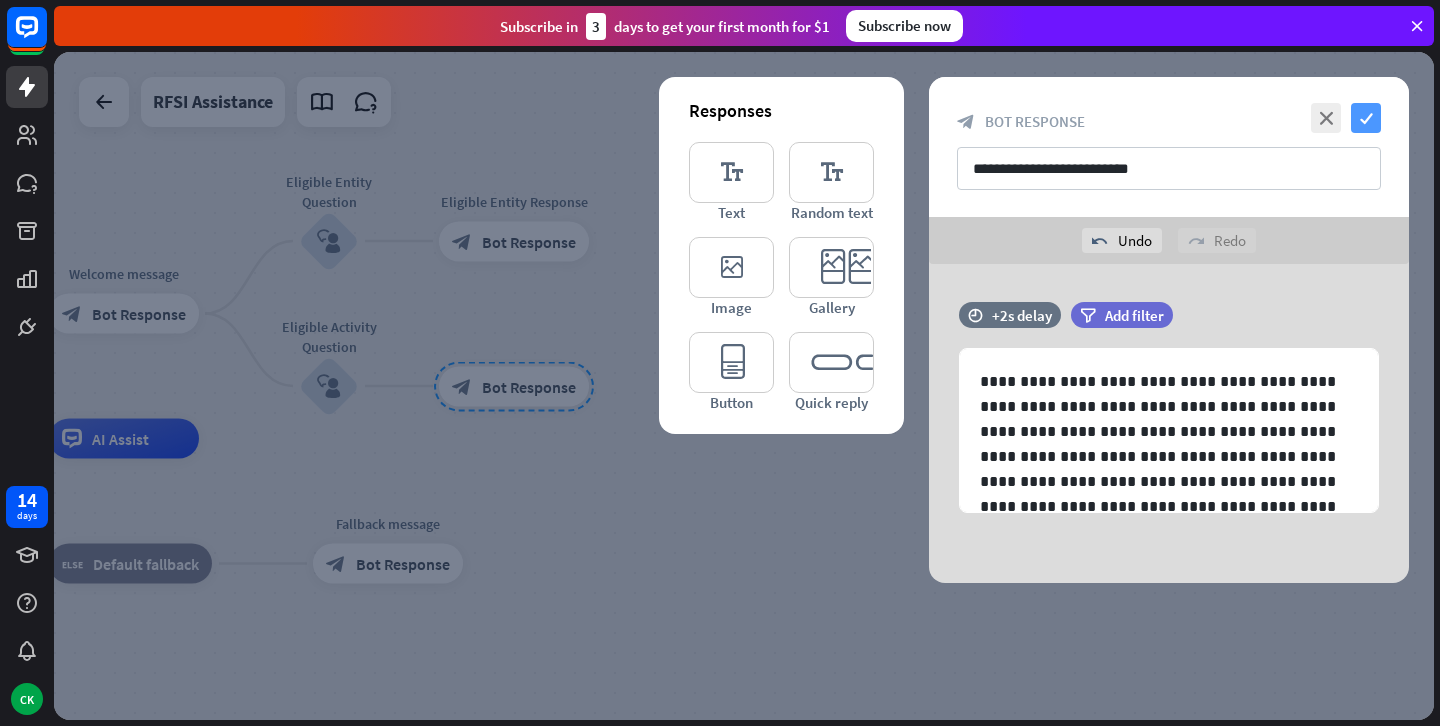 click on "check" at bounding box center [1366, 118] 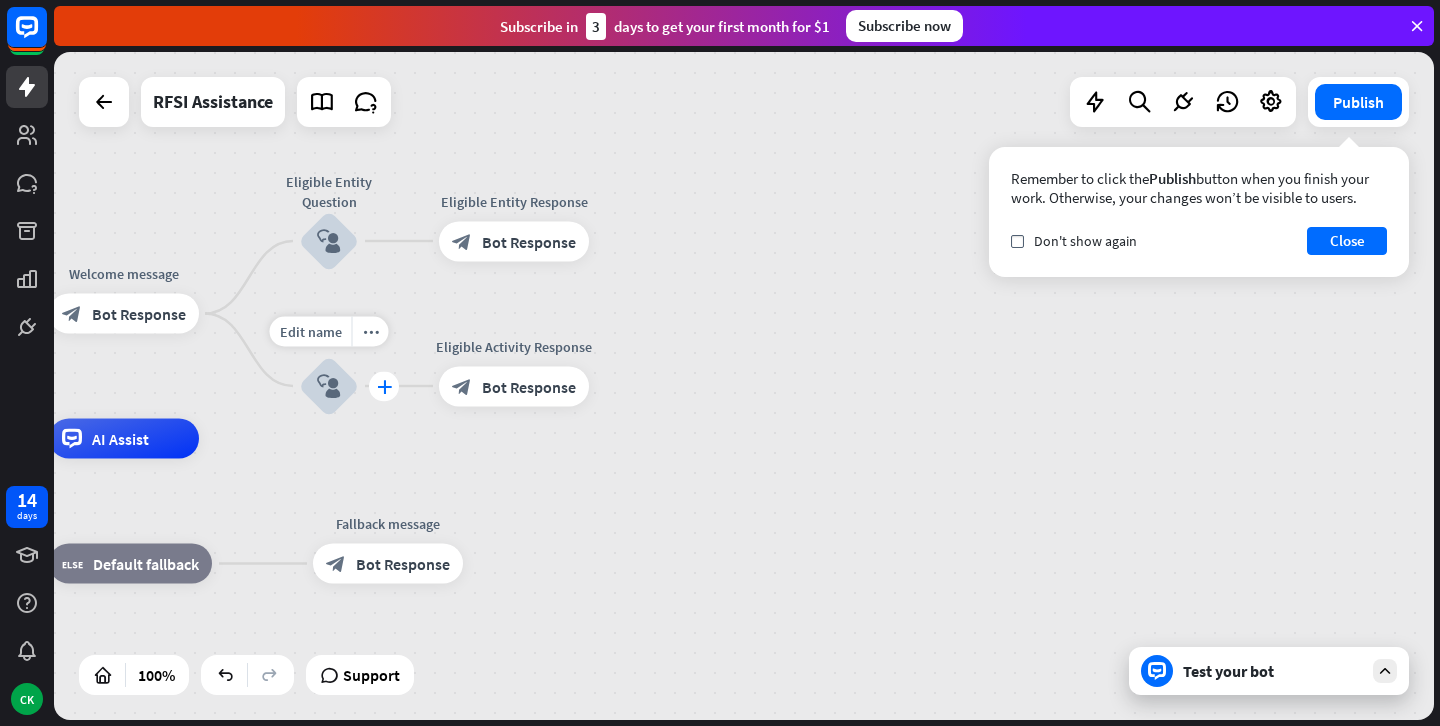 click on "plus" at bounding box center (384, 386) 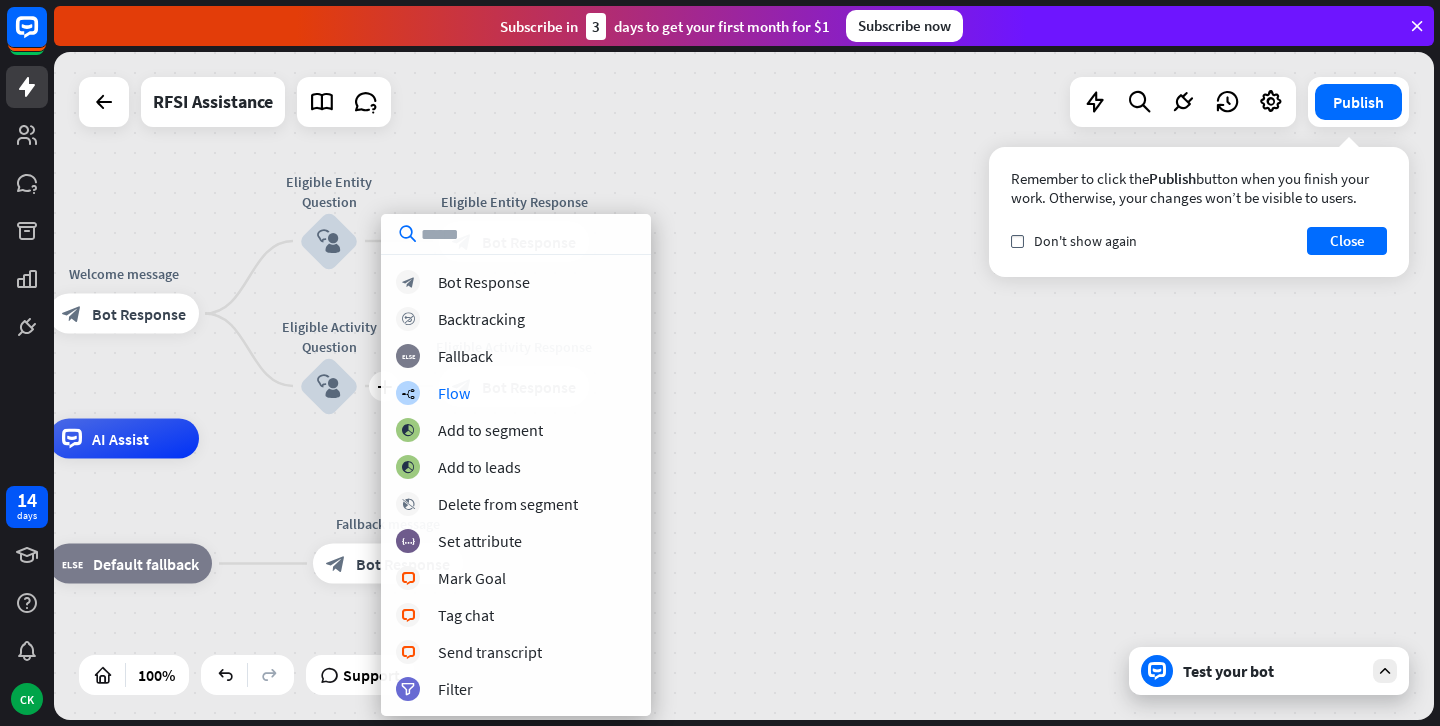 click on "home_2   Start point                 Welcome message   block_bot_response   Bot Response                 Eligible Entity Question   block_user_input                 Eligible Entity Response   block_bot_response   Bot Response               plus   Eligible Activity Question   block_user_input                 Eligible Activity Response   block_bot_response   Bot Response                     AI Assist                   block_fallback   Default fallback                 Fallback message   block_bot_response   Bot Response" at bounding box center [744, 386] 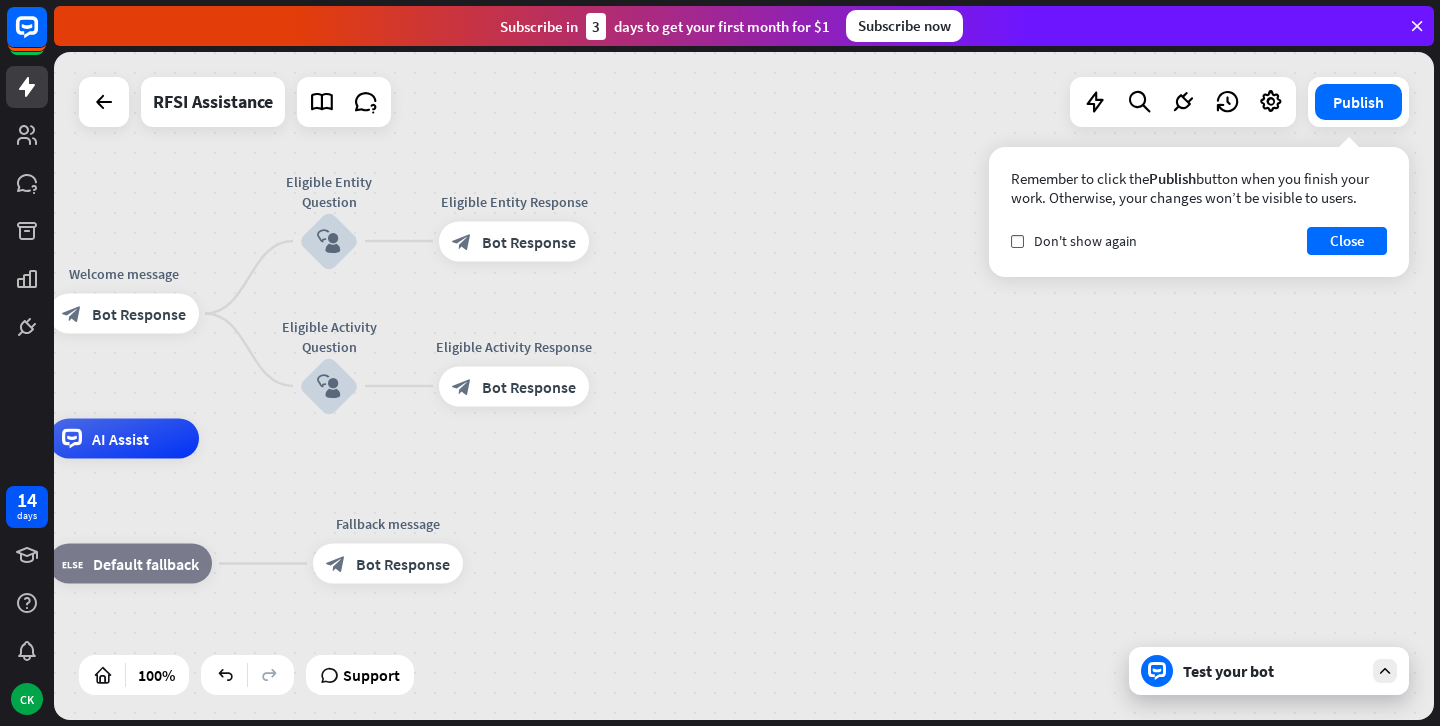 drag, startPoint x: 506, startPoint y: 397, endPoint x: 753, endPoint y: 395, distance: 247.0081 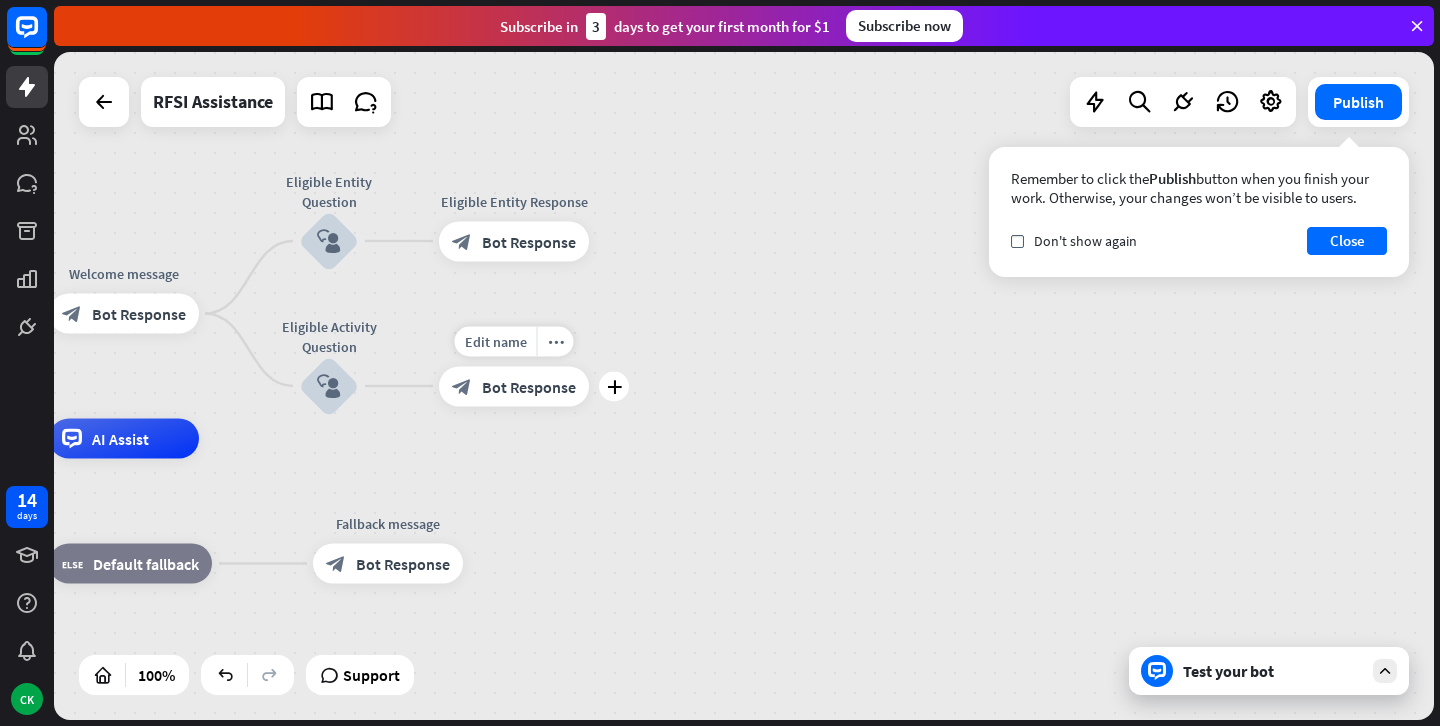 drag, startPoint x: 498, startPoint y: 382, endPoint x: 464, endPoint y: 441, distance: 68.09552 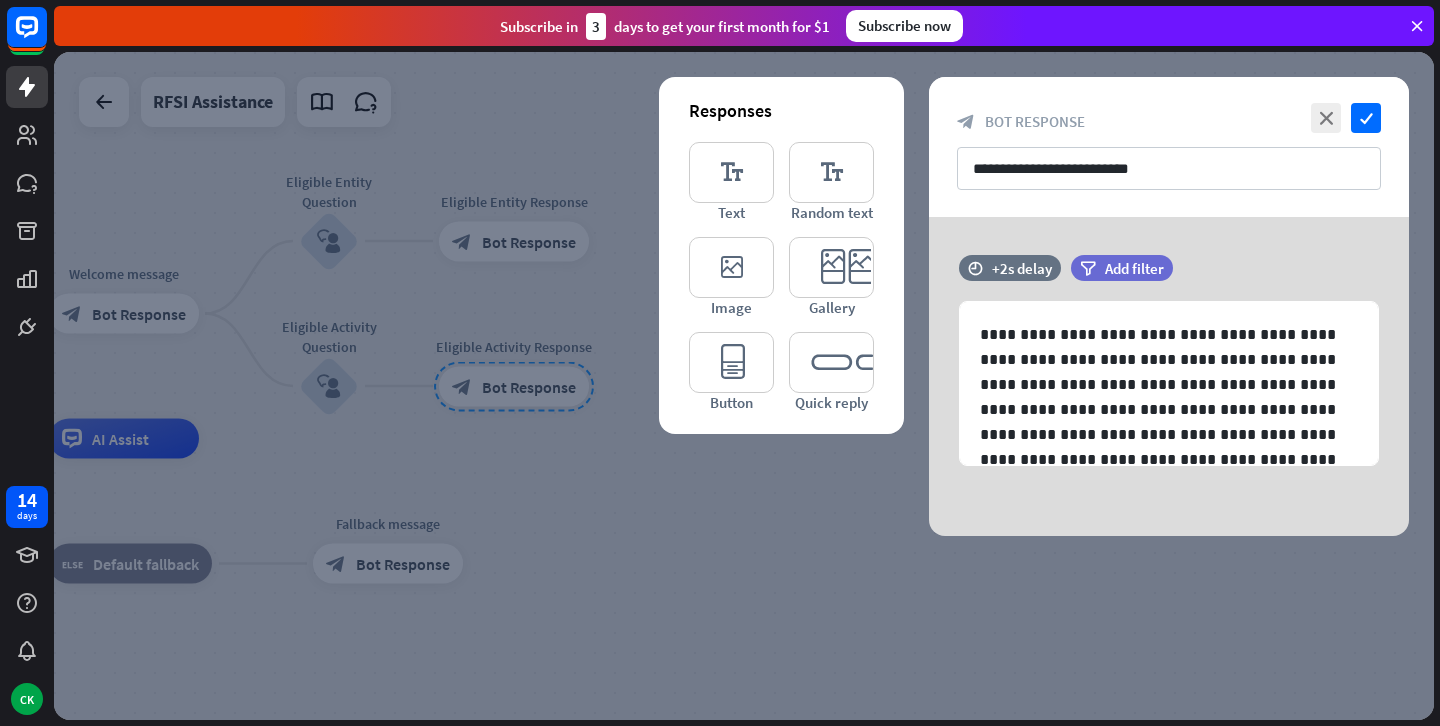 click at bounding box center [744, 386] 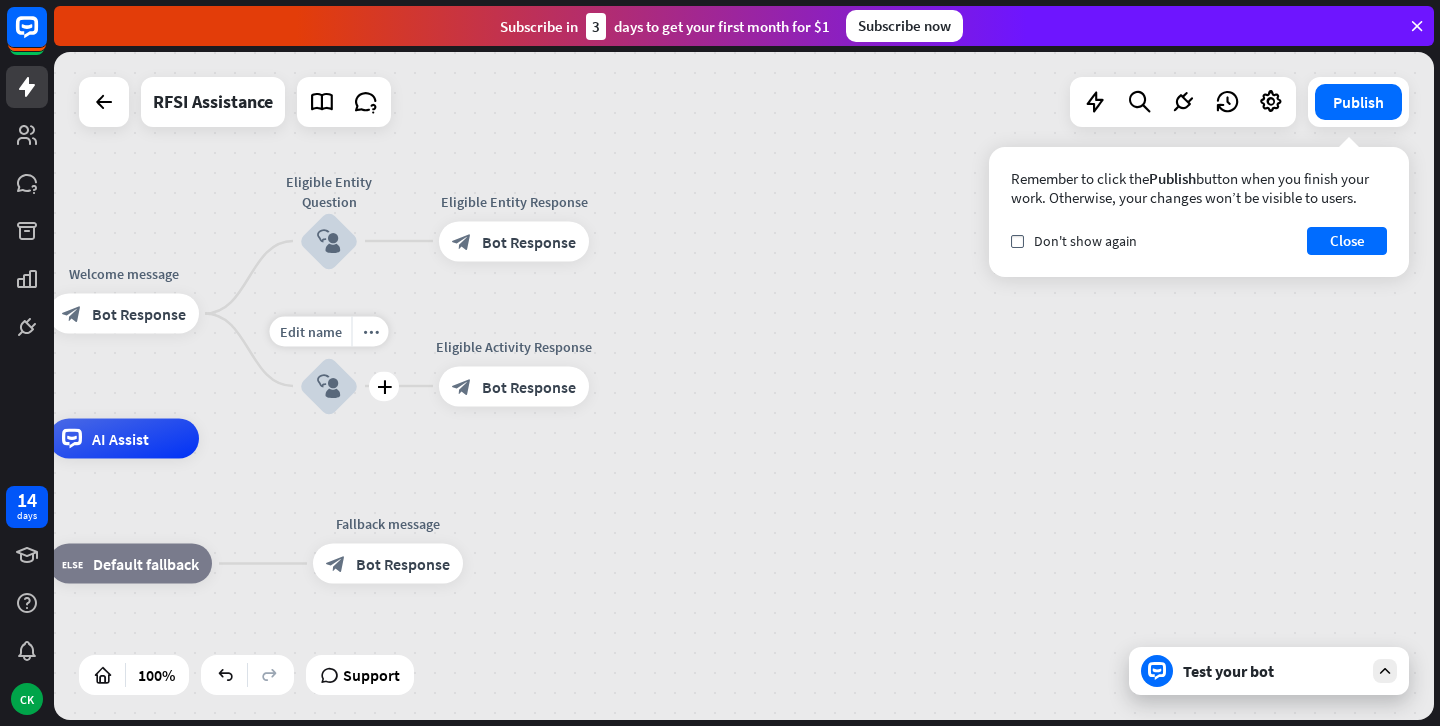 click on "block_user_input" at bounding box center (329, 386) 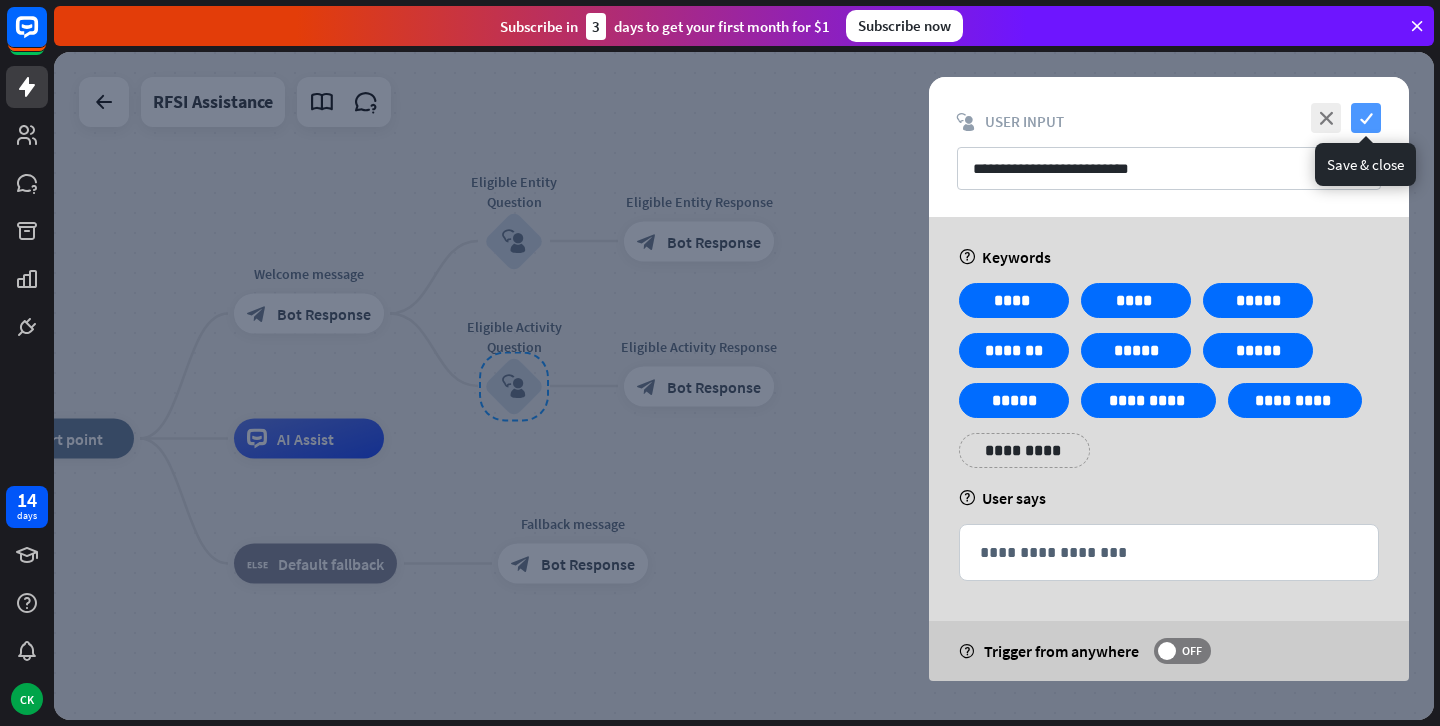 click on "check" at bounding box center [1366, 118] 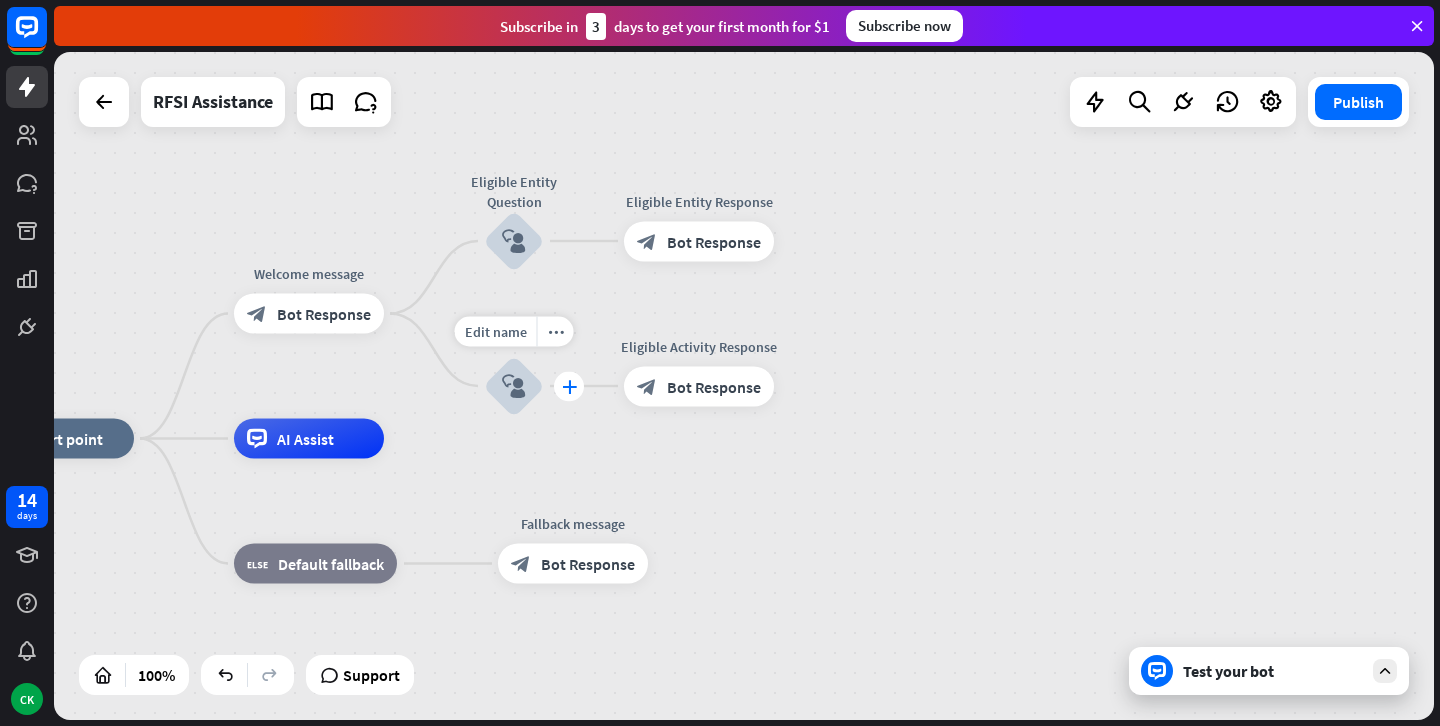 click on "plus" at bounding box center [569, 386] 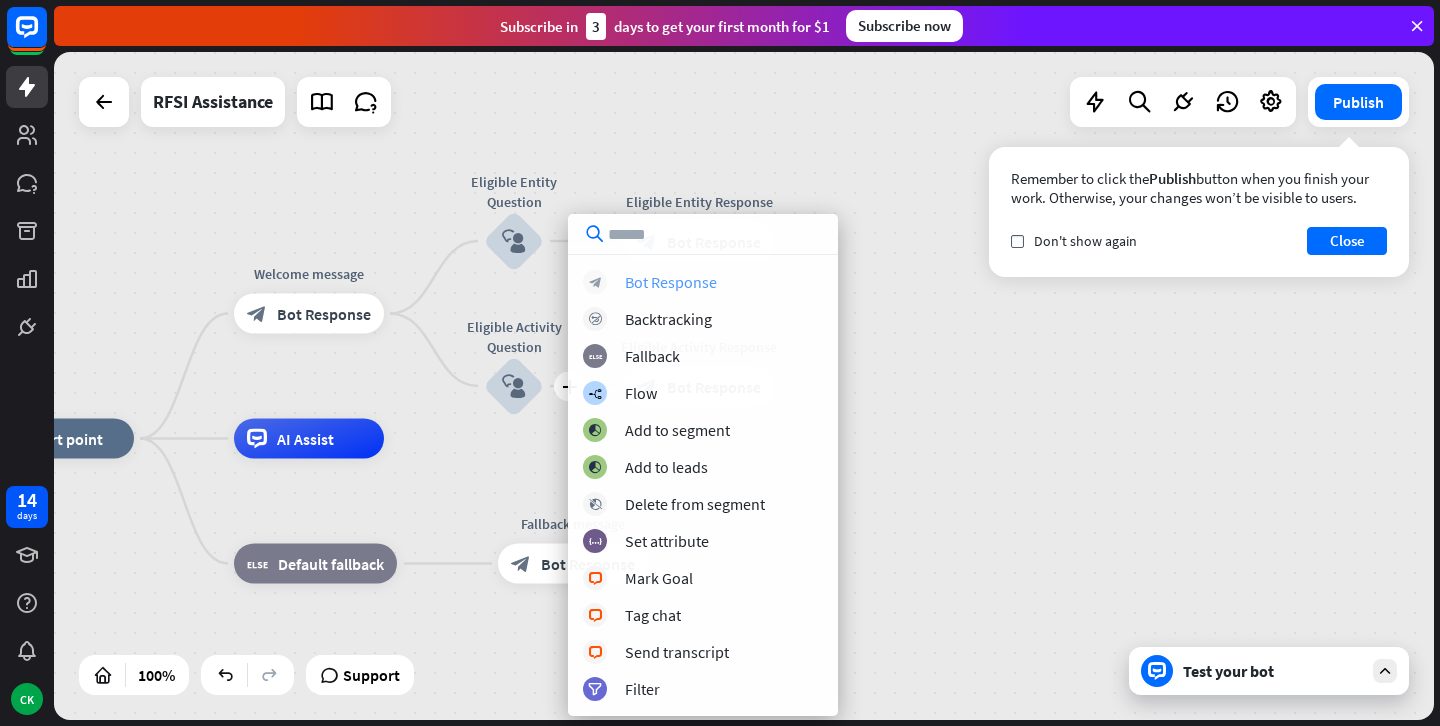 click on "Bot Response" at bounding box center (671, 282) 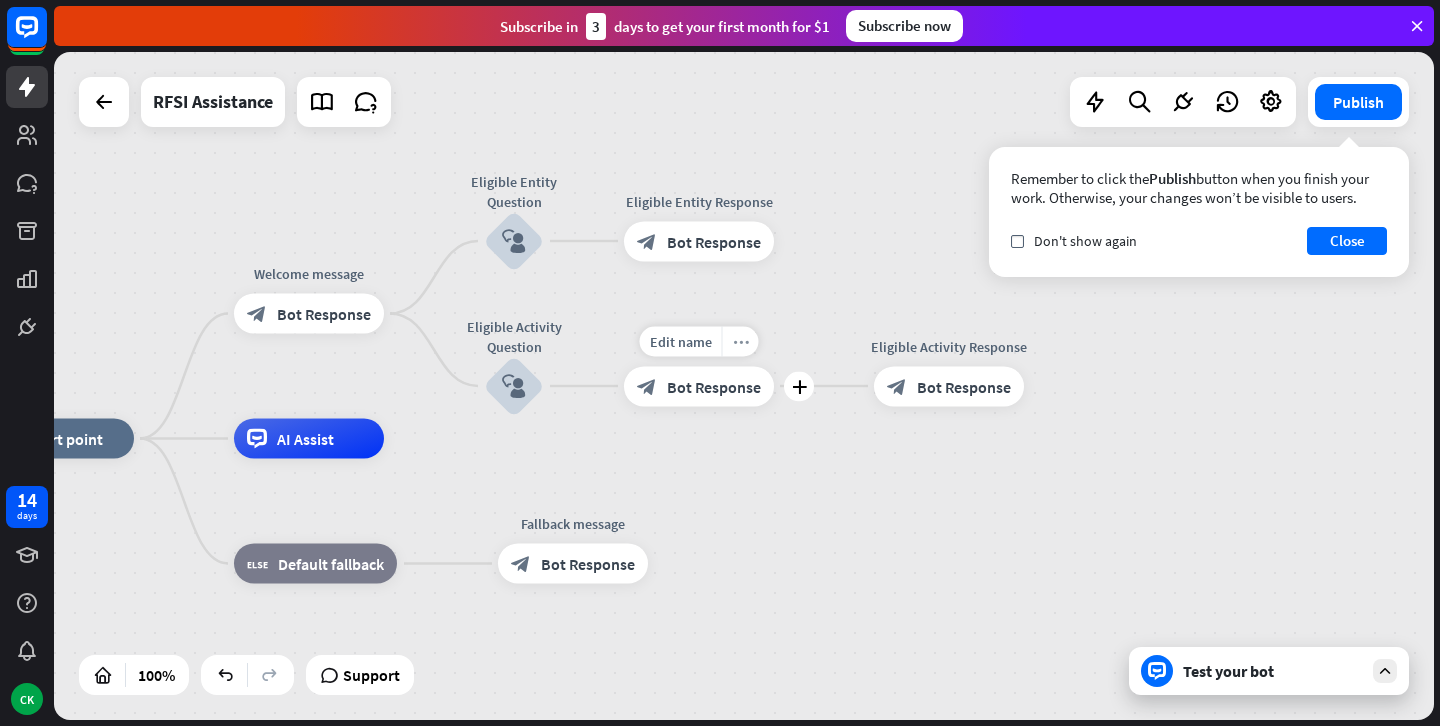 click on "more_horiz" at bounding box center (740, 341) 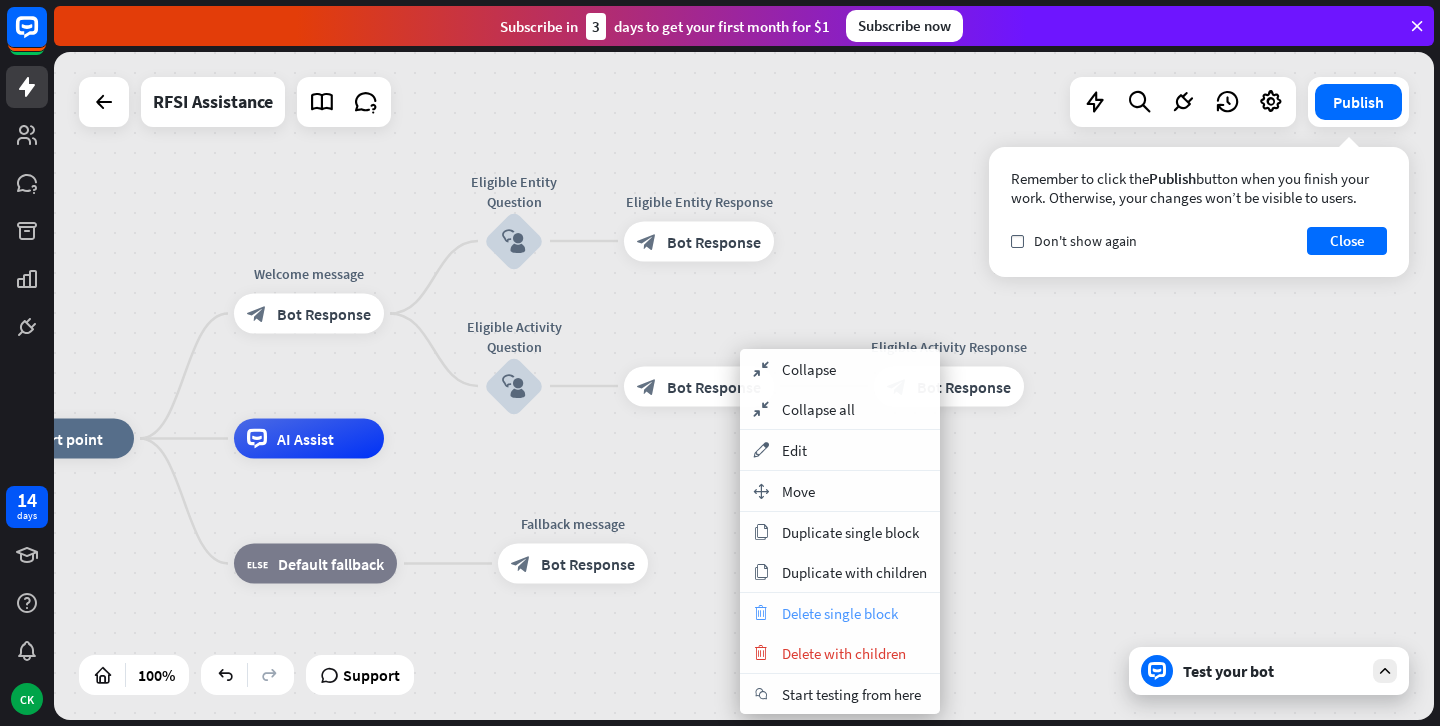 click on "Delete single block" at bounding box center [840, 613] 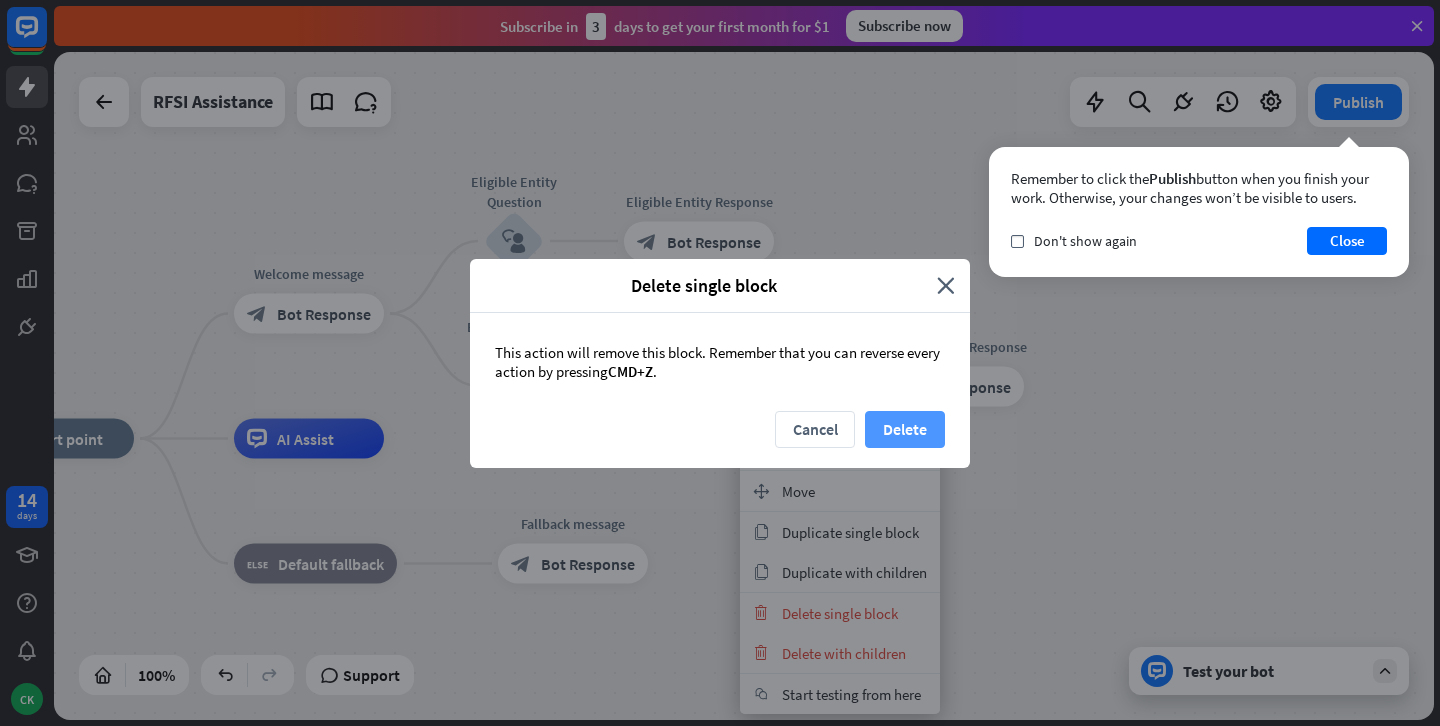 click on "Delete" at bounding box center (905, 429) 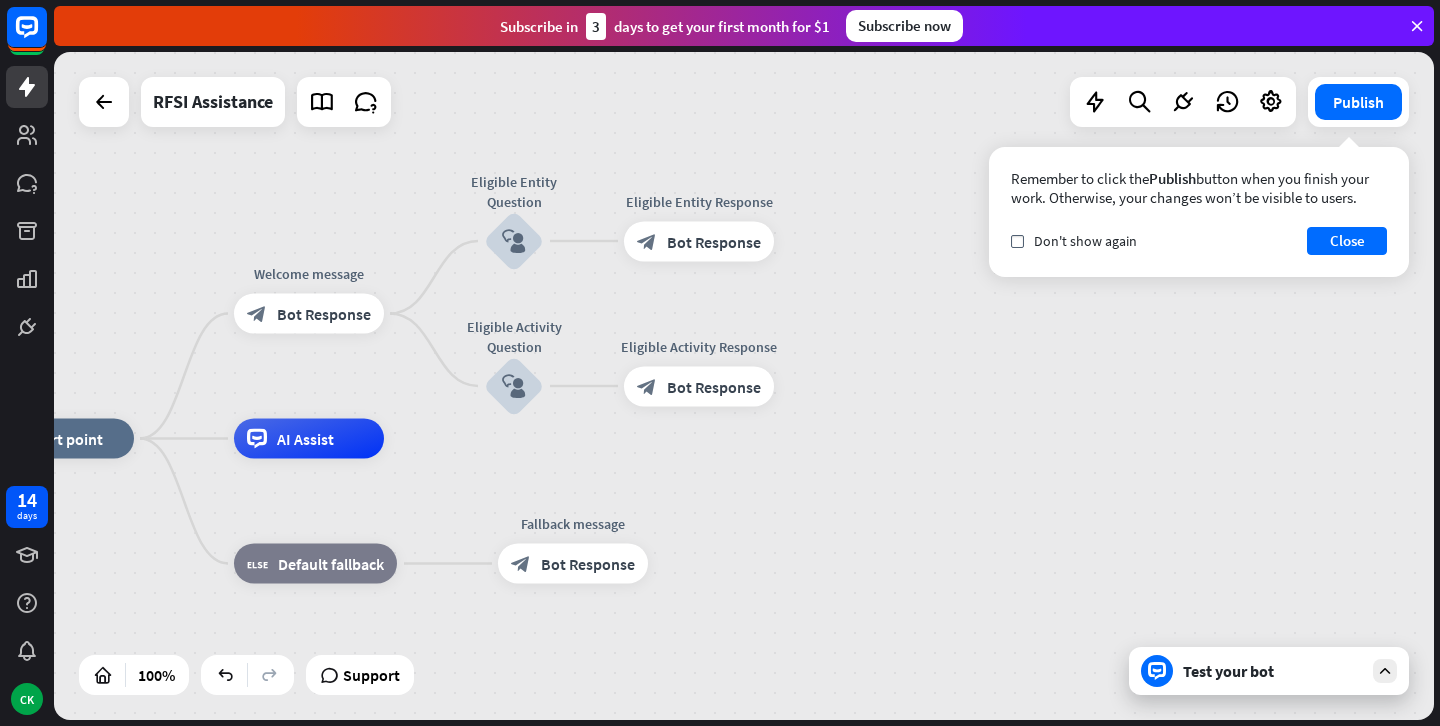 click on "home_2   Start point                 Welcome message   block_bot_response   Bot Response                 Eligible Entity Question   block_user_input                 Eligible Entity Response   block_bot_response   Bot Response                 Eligible Activity Question   block_user_input                 Eligible Activity Response   block_bot_response   Bot Response                     AI Assist                   block_fallback   Default fallback                 Fallback message   block_bot_response   Bot Response" at bounding box center [674, 773] 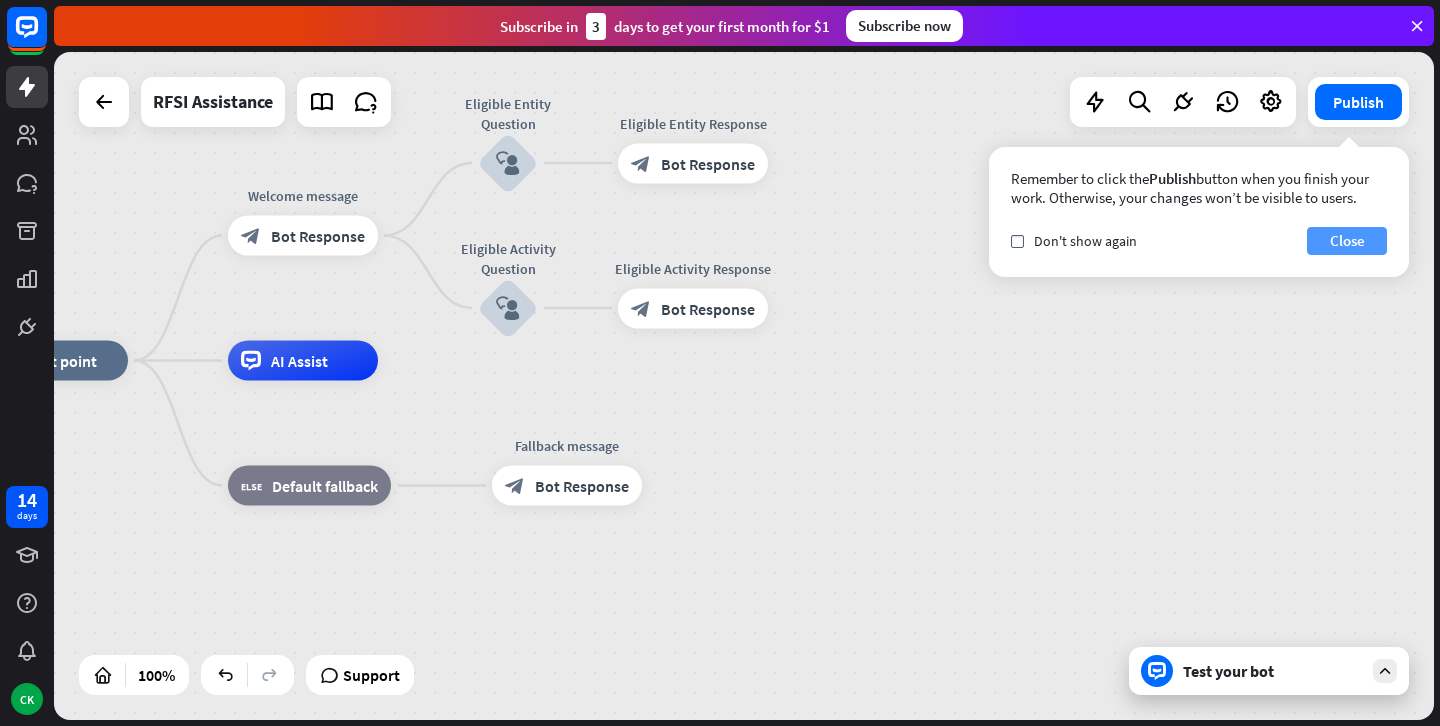 click on "Close" at bounding box center (1347, 241) 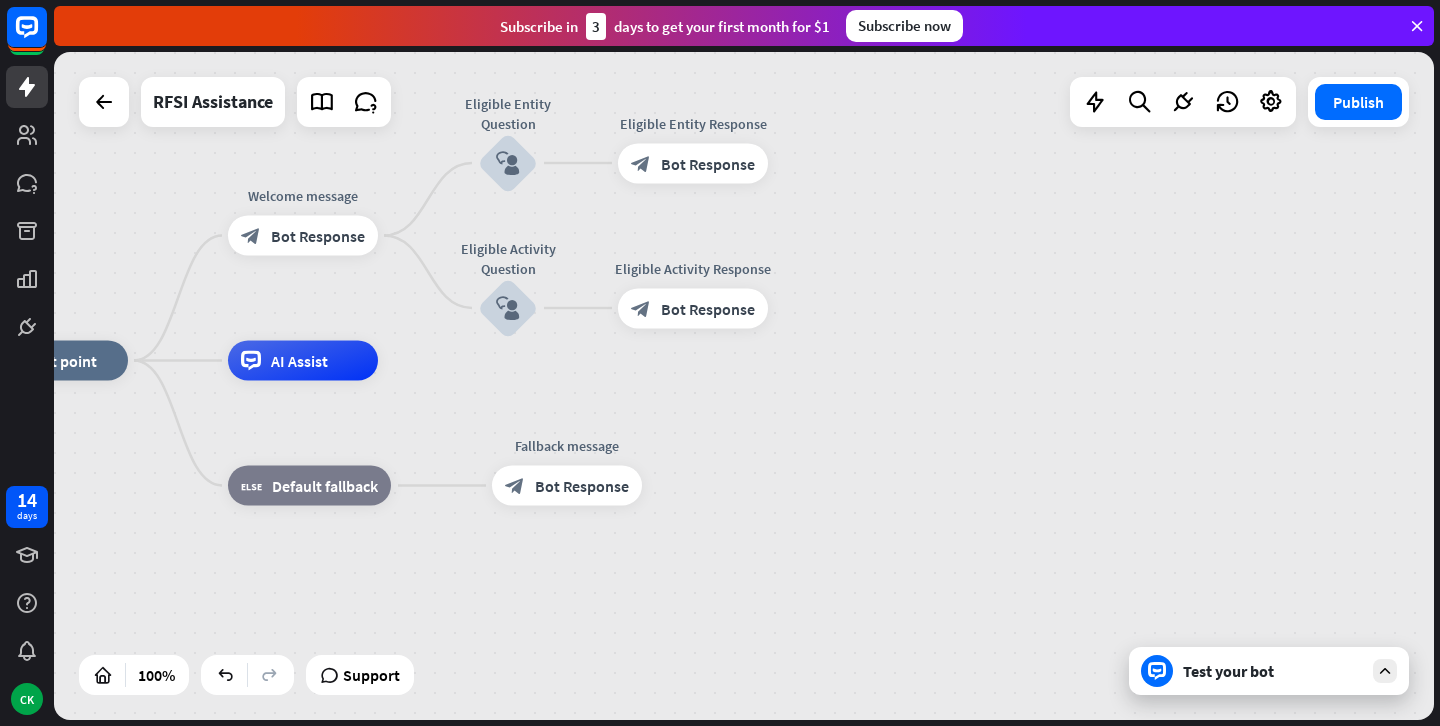click at bounding box center (1385, 671) 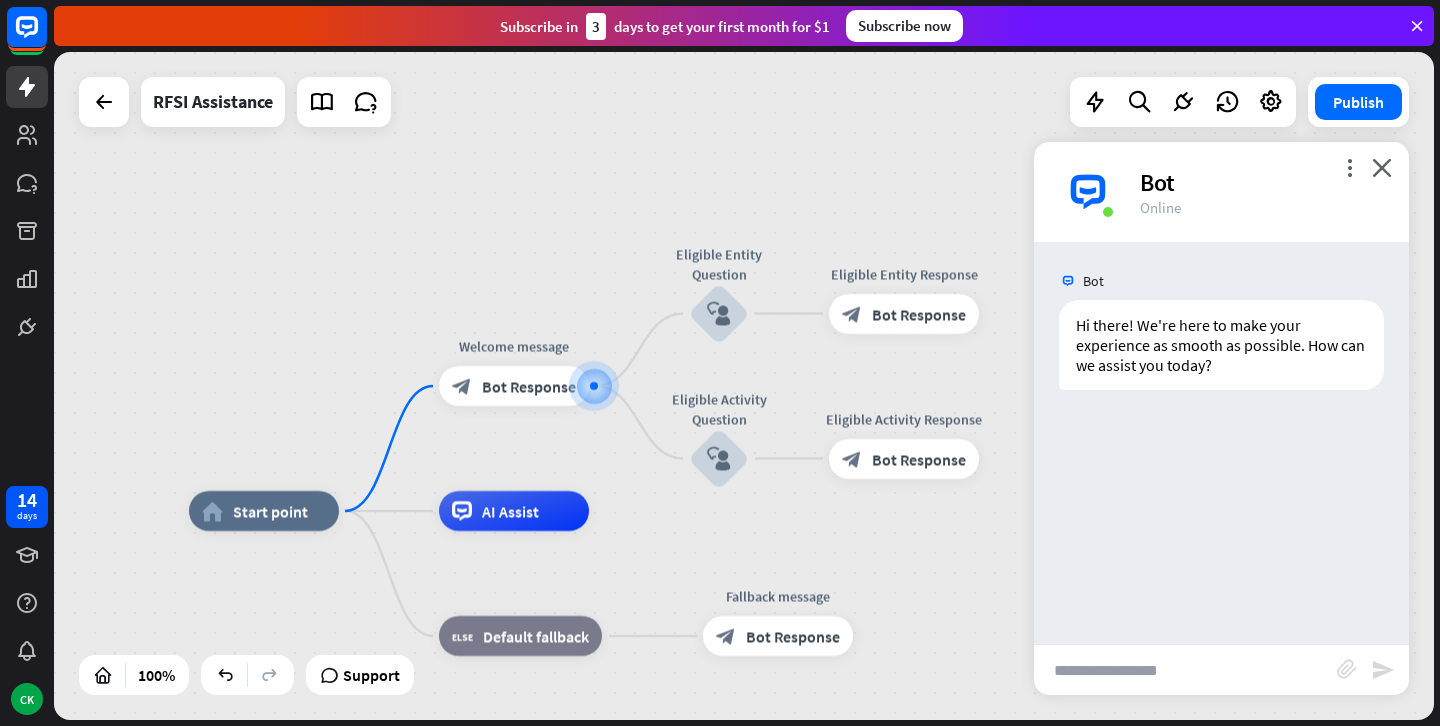 click at bounding box center (1185, 670) 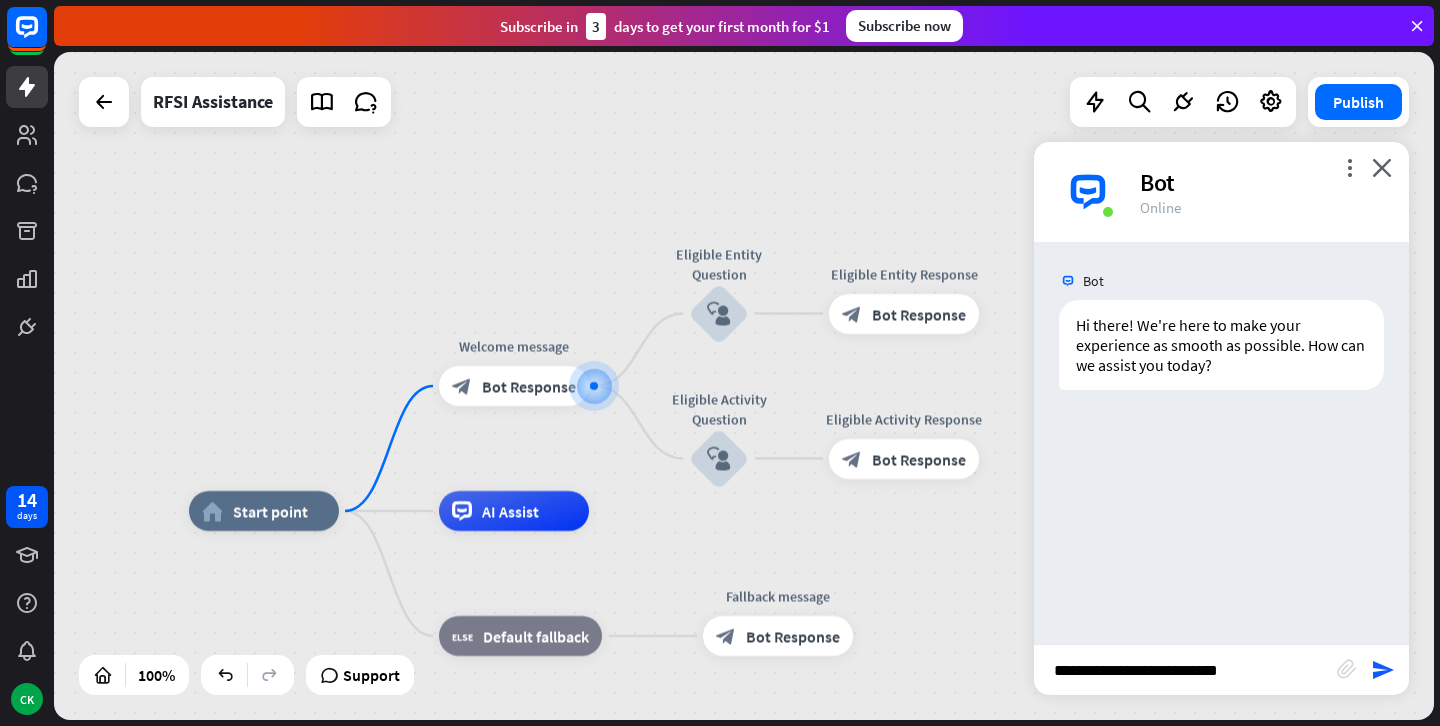 type on "**********" 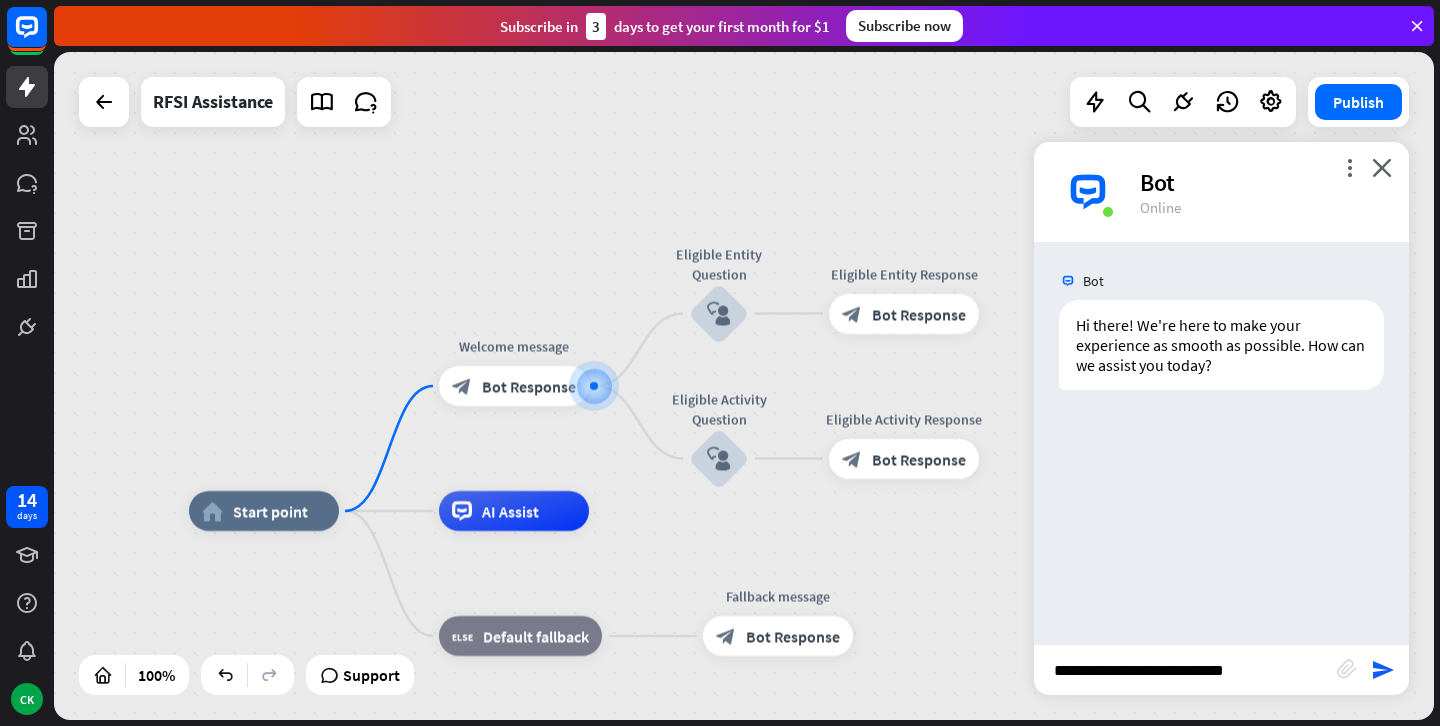type 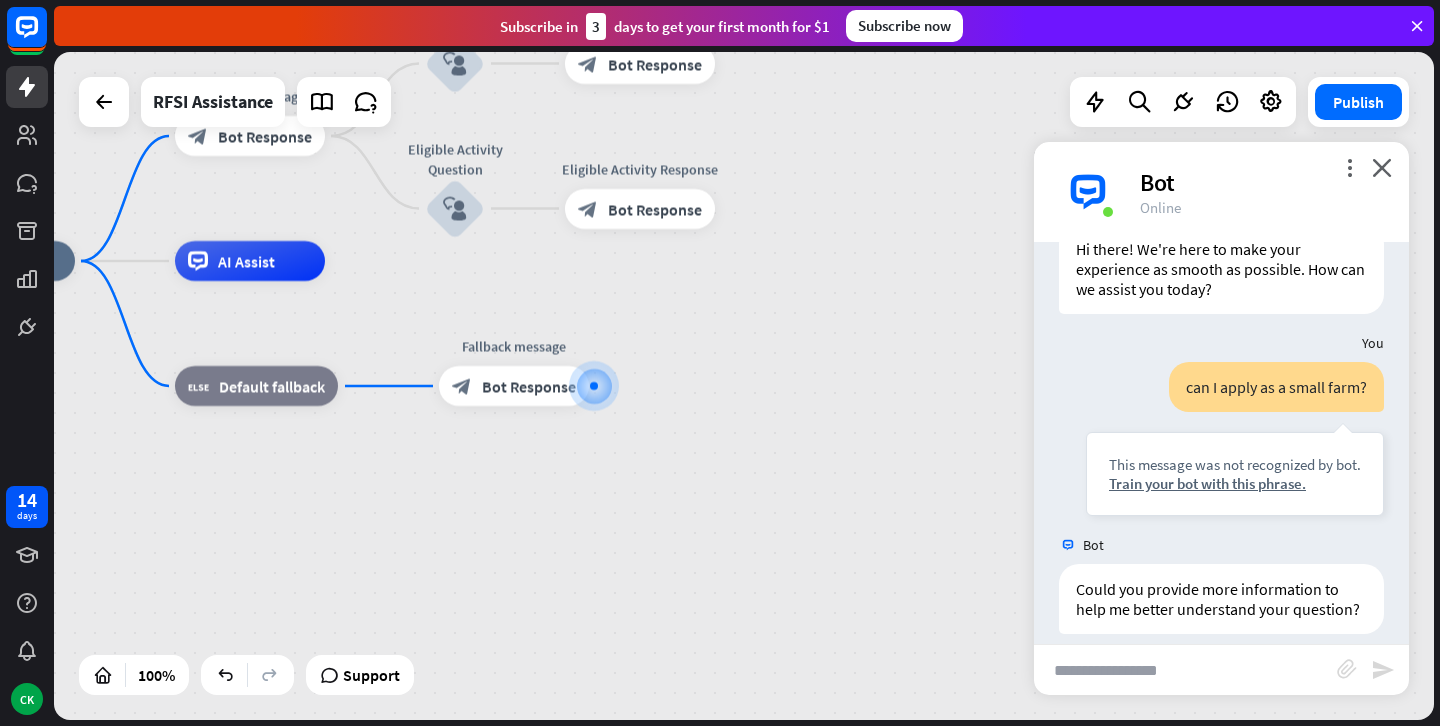 scroll, scrollTop: 96, scrollLeft: 0, axis: vertical 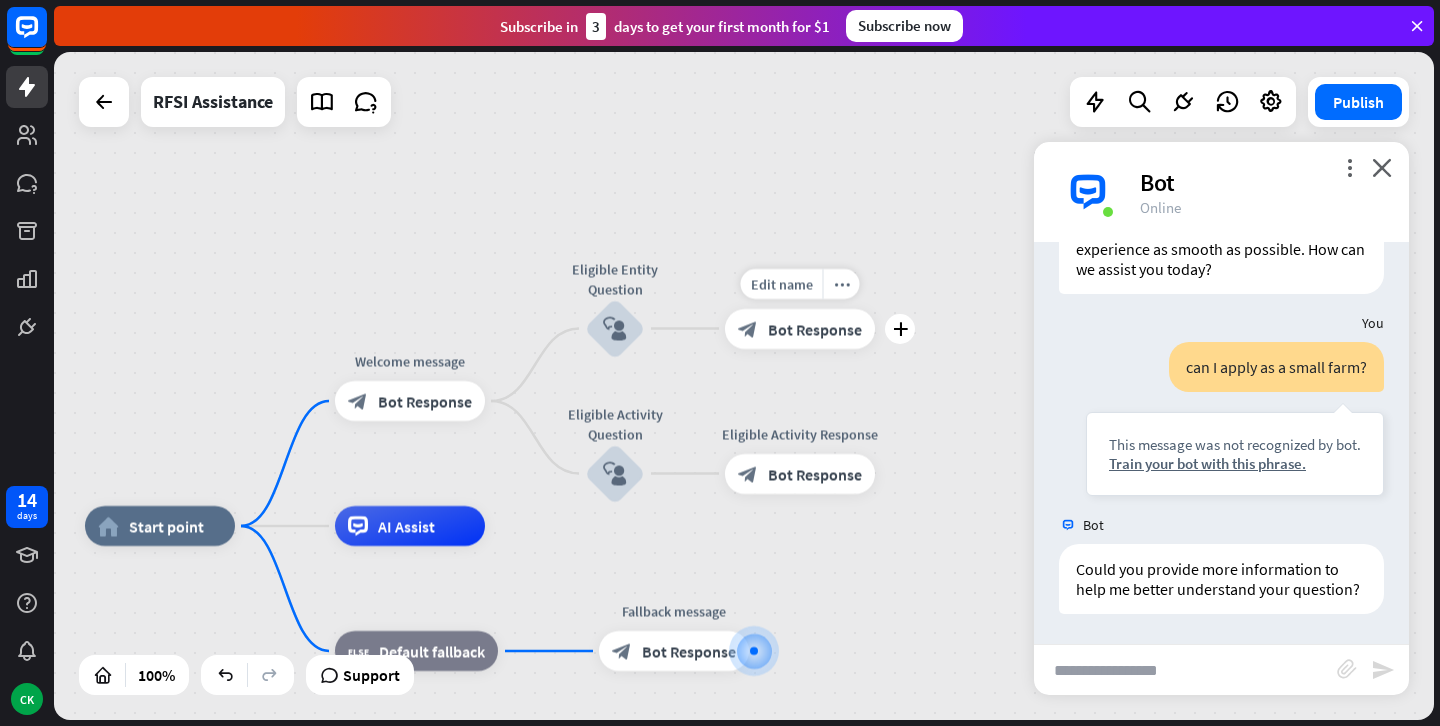 click on "block_bot_response   Bot Response" at bounding box center [800, 329] 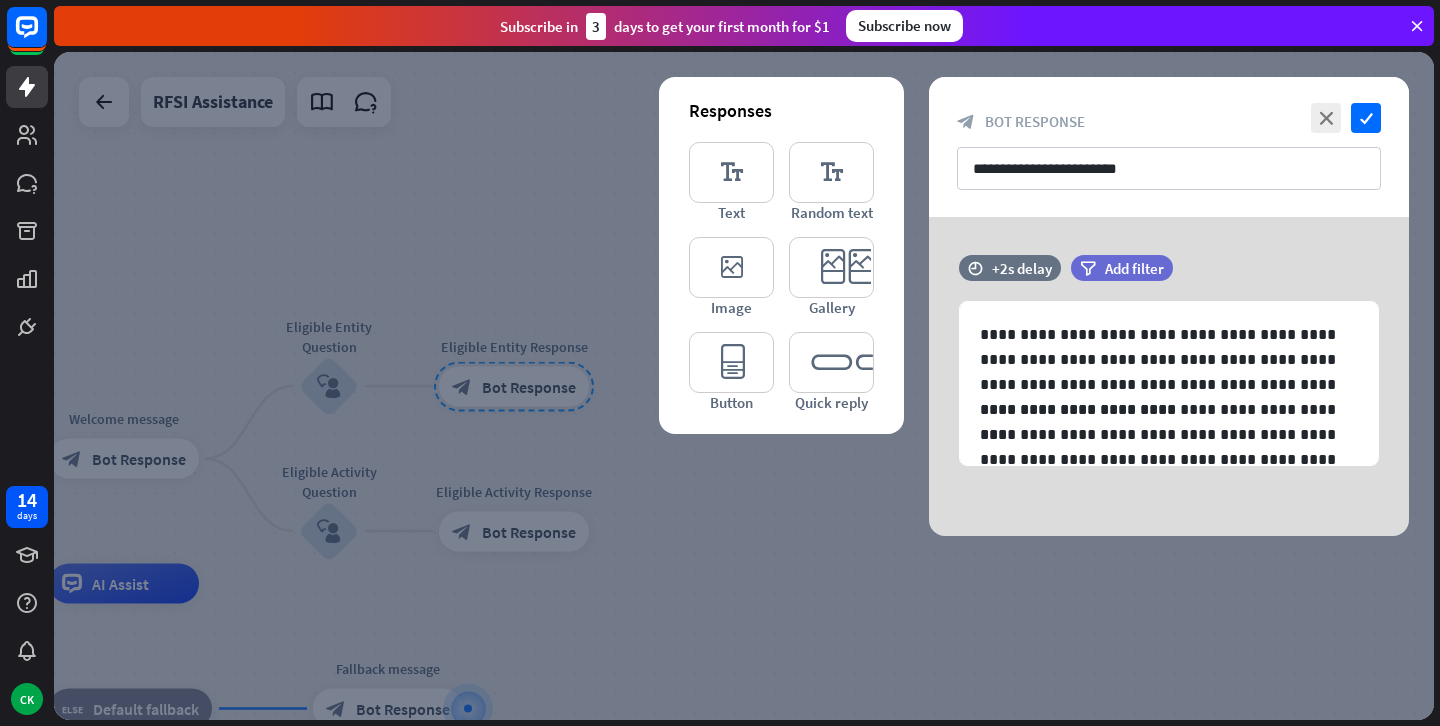 click on "**********" at bounding box center [1169, 147] 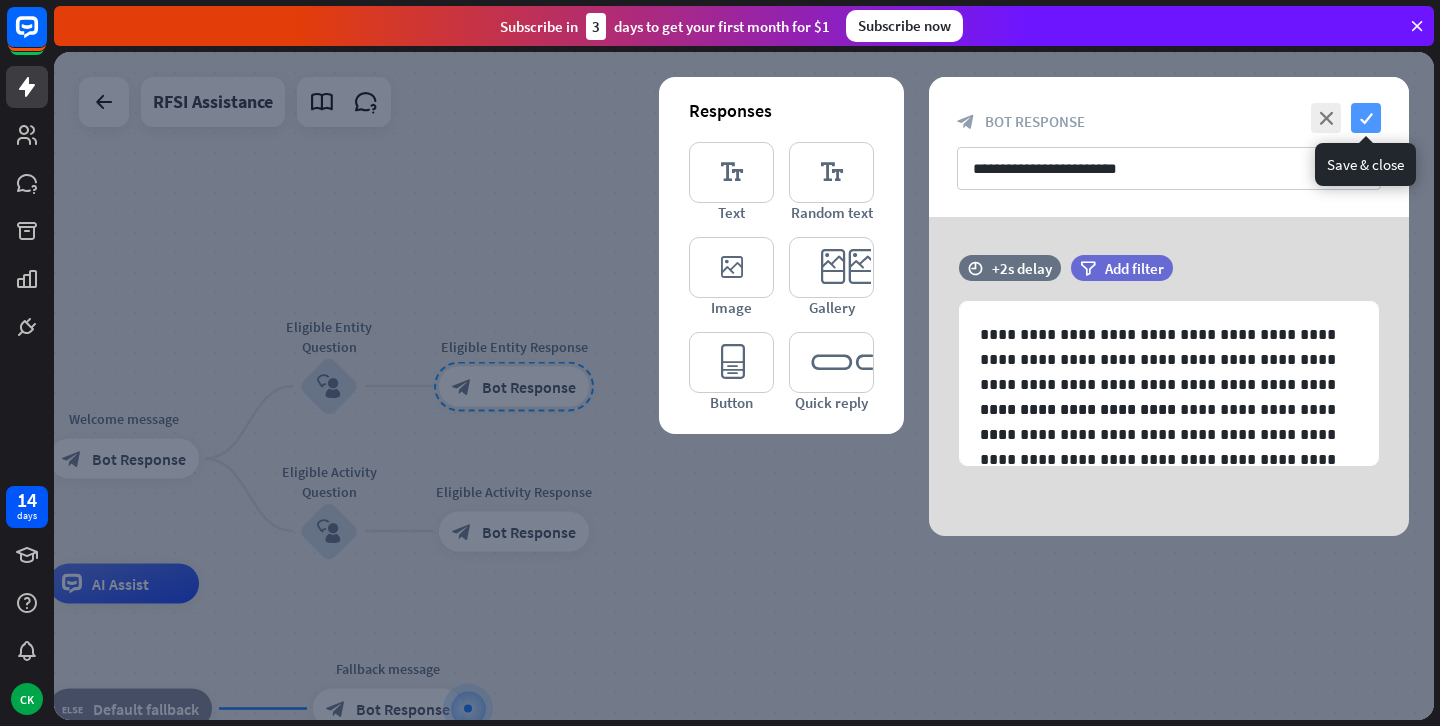 click on "check" at bounding box center (1366, 118) 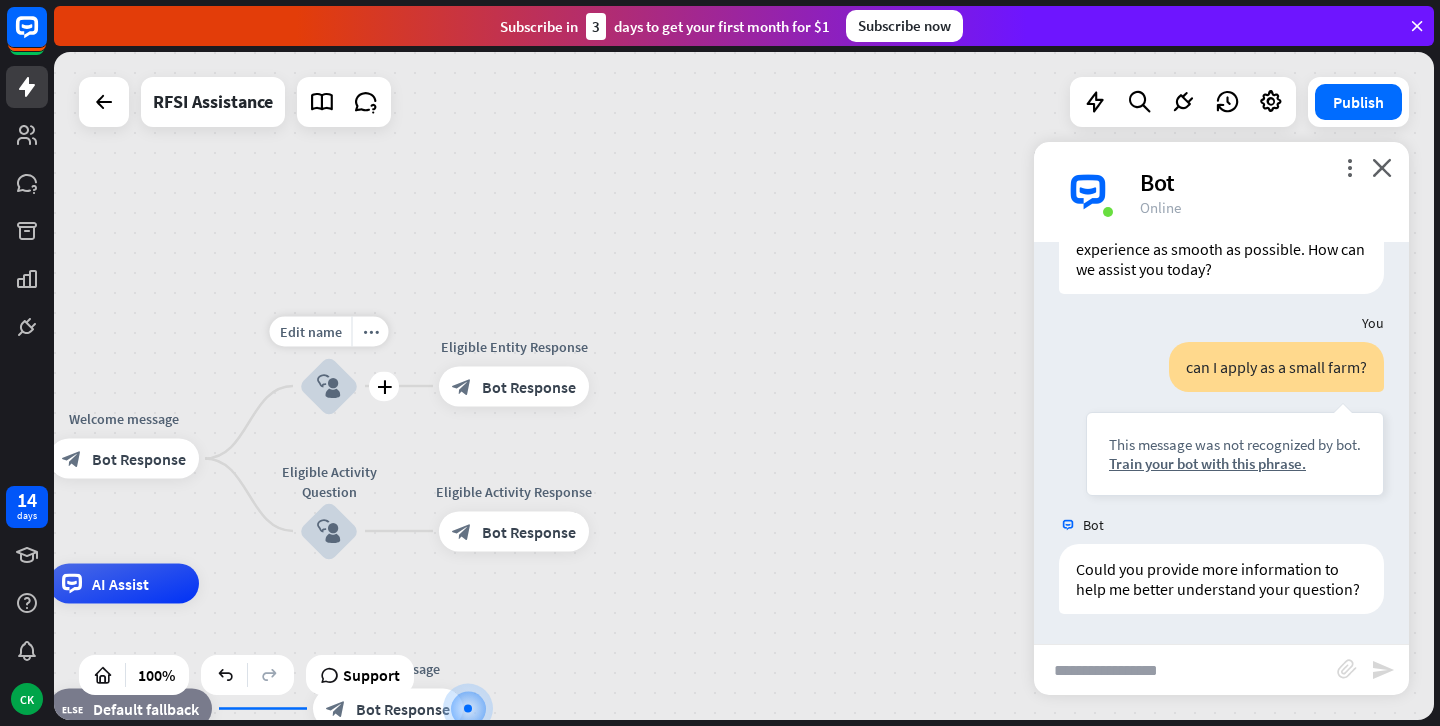 click on "block_user_input" at bounding box center [329, 386] 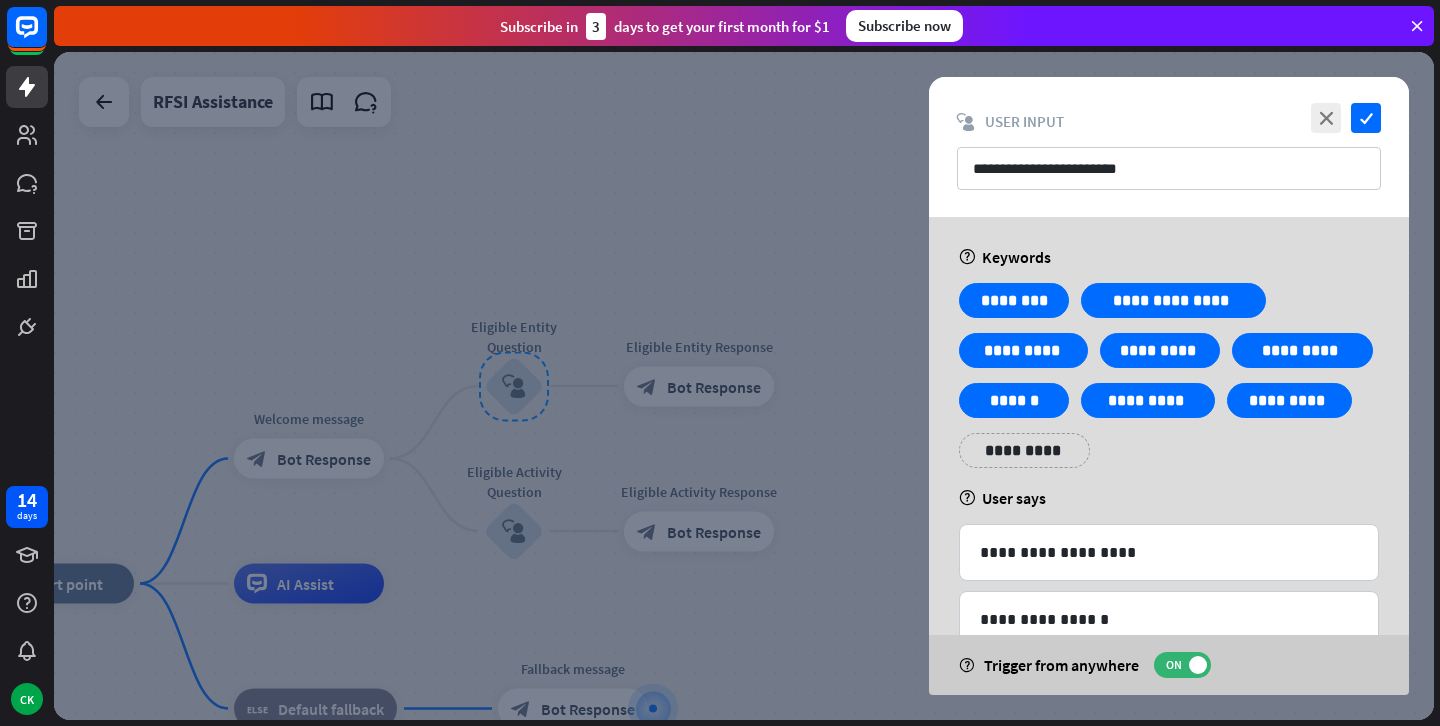 click on "**********" at bounding box center [1024, 450] 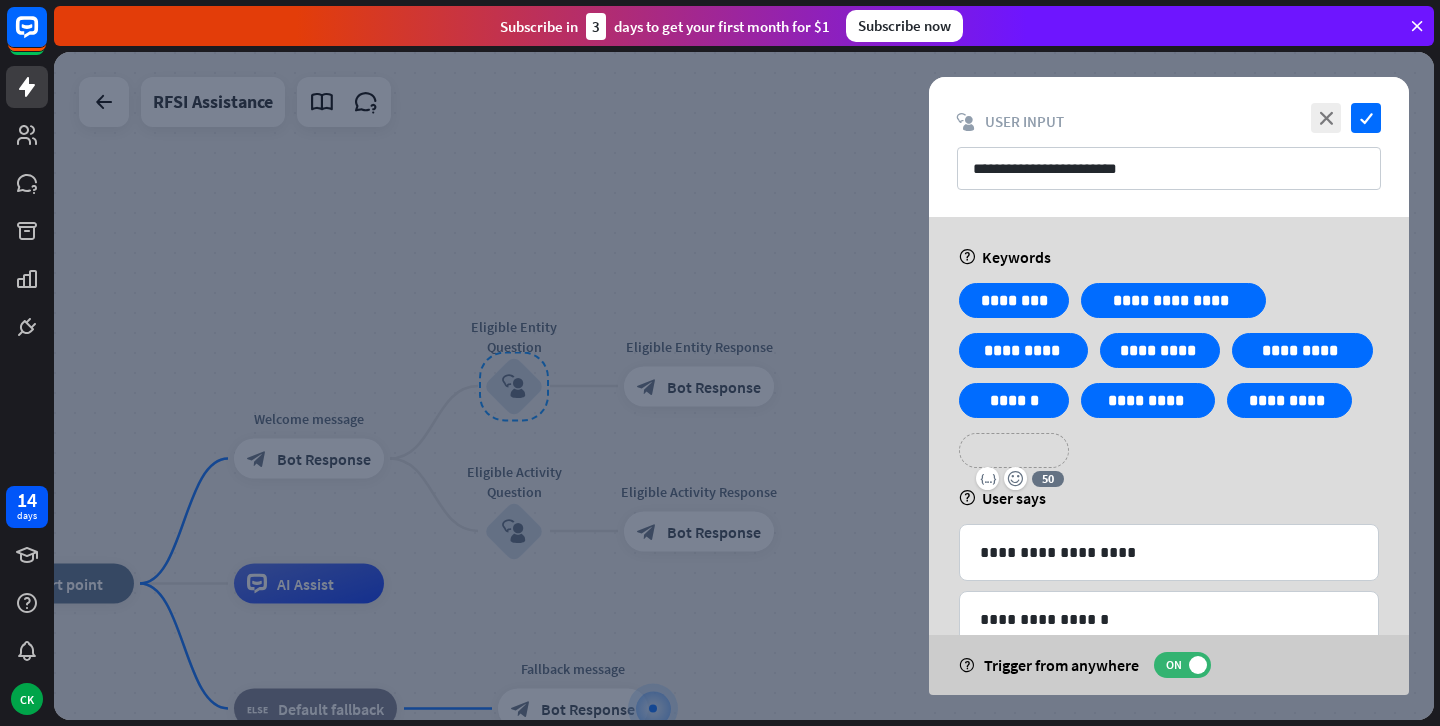 type 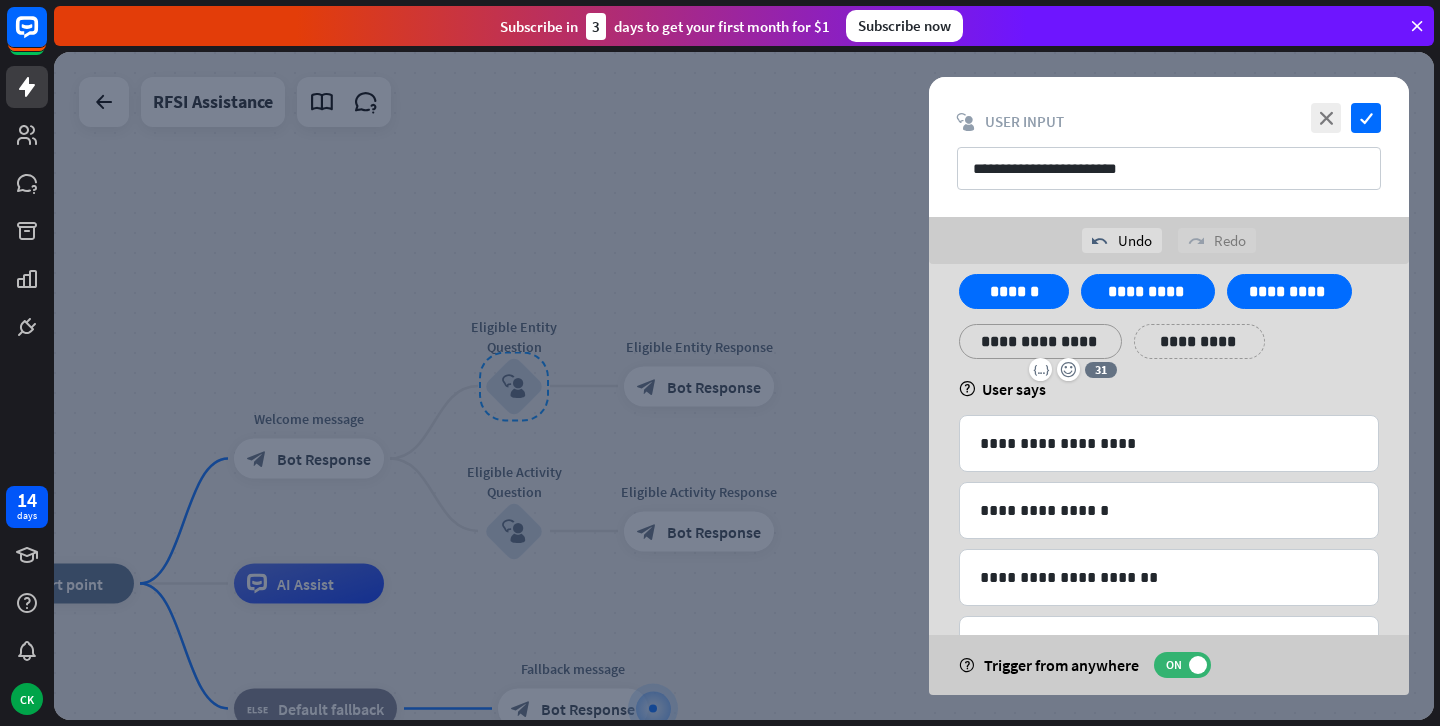 scroll, scrollTop: 158, scrollLeft: 0, axis: vertical 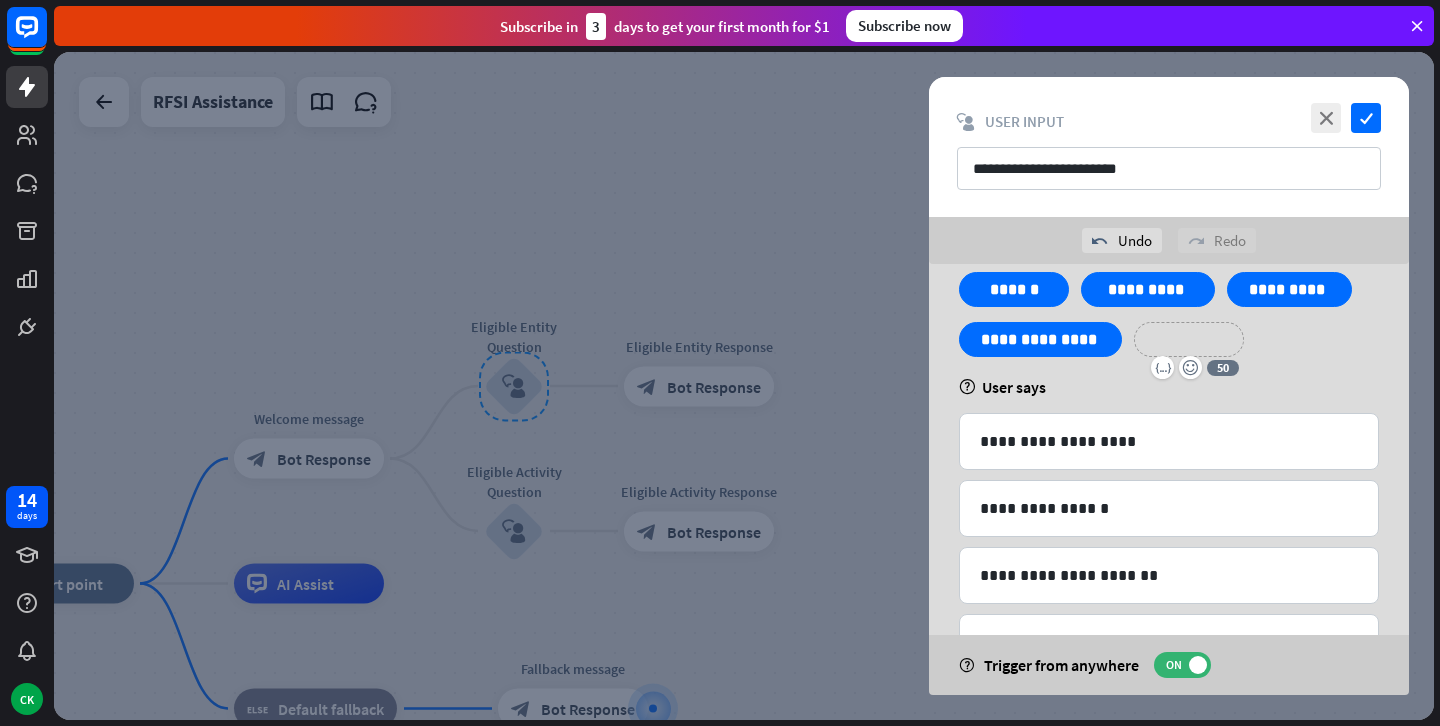 click on "**********" at bounding box center (1189, 339) 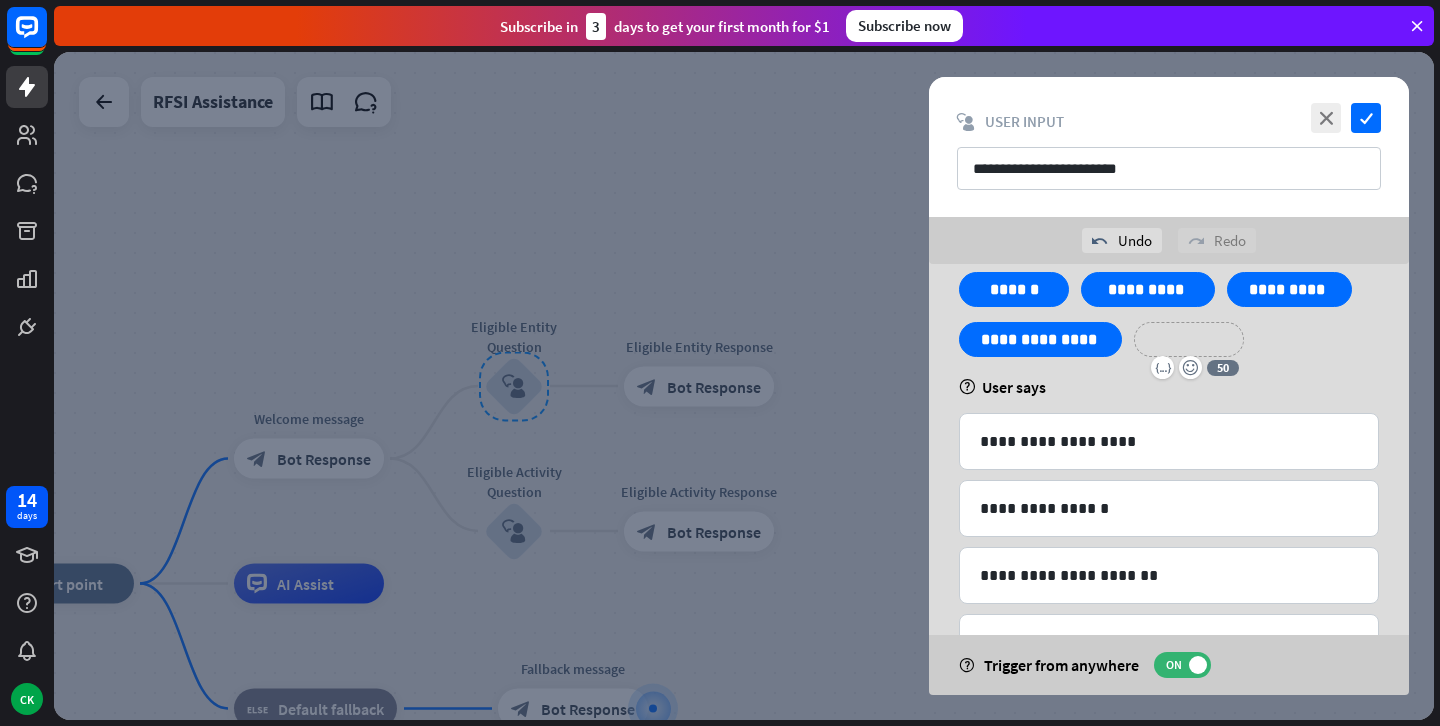 type 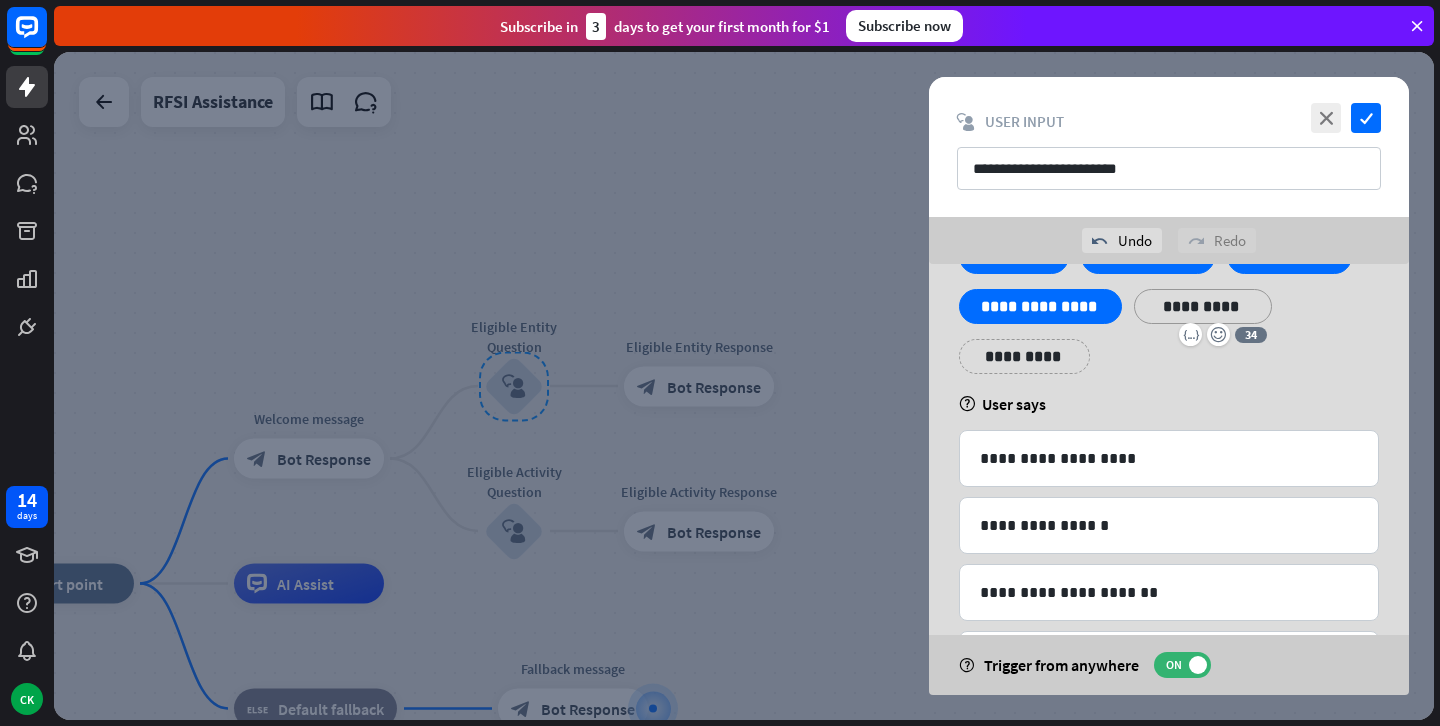 scroll, scrollTop: 188, scrollLeft: 0, axis: vertical 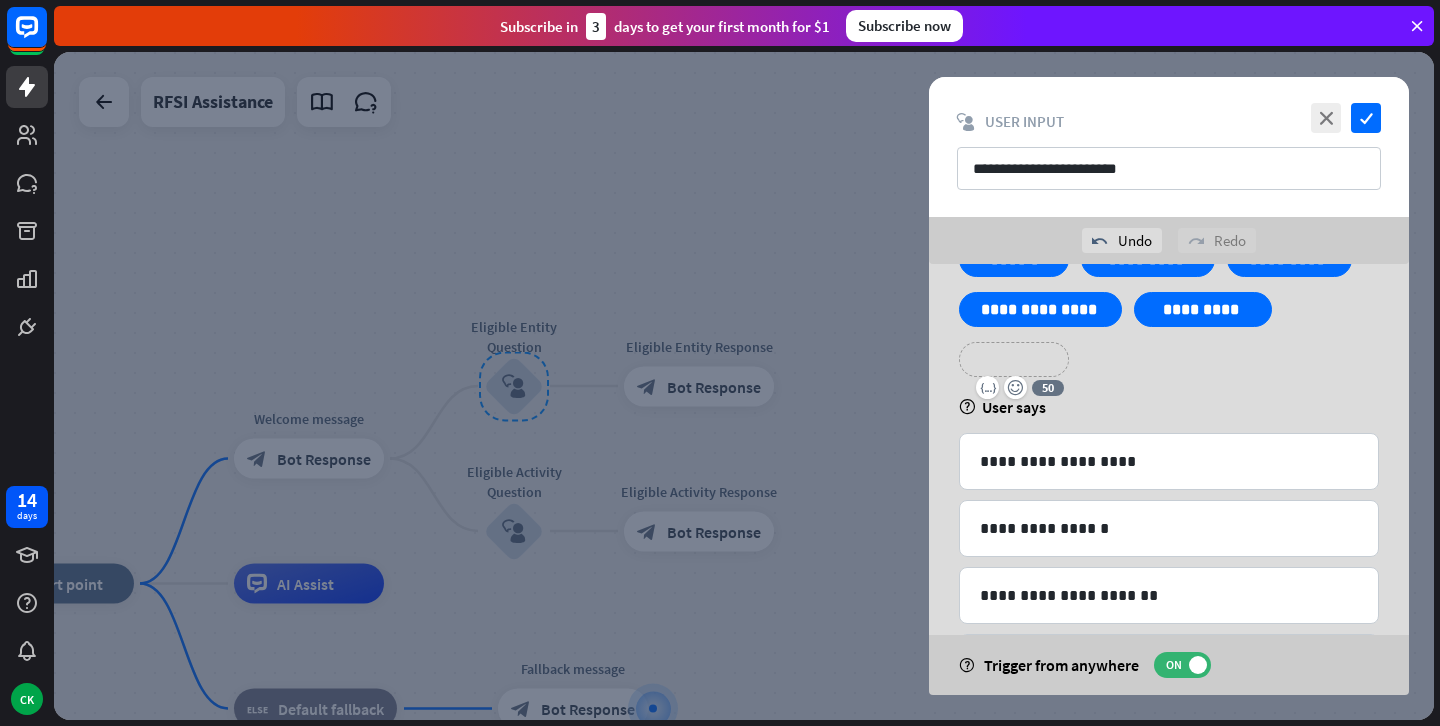 click on "**********" at bounding box center [1014, 359] 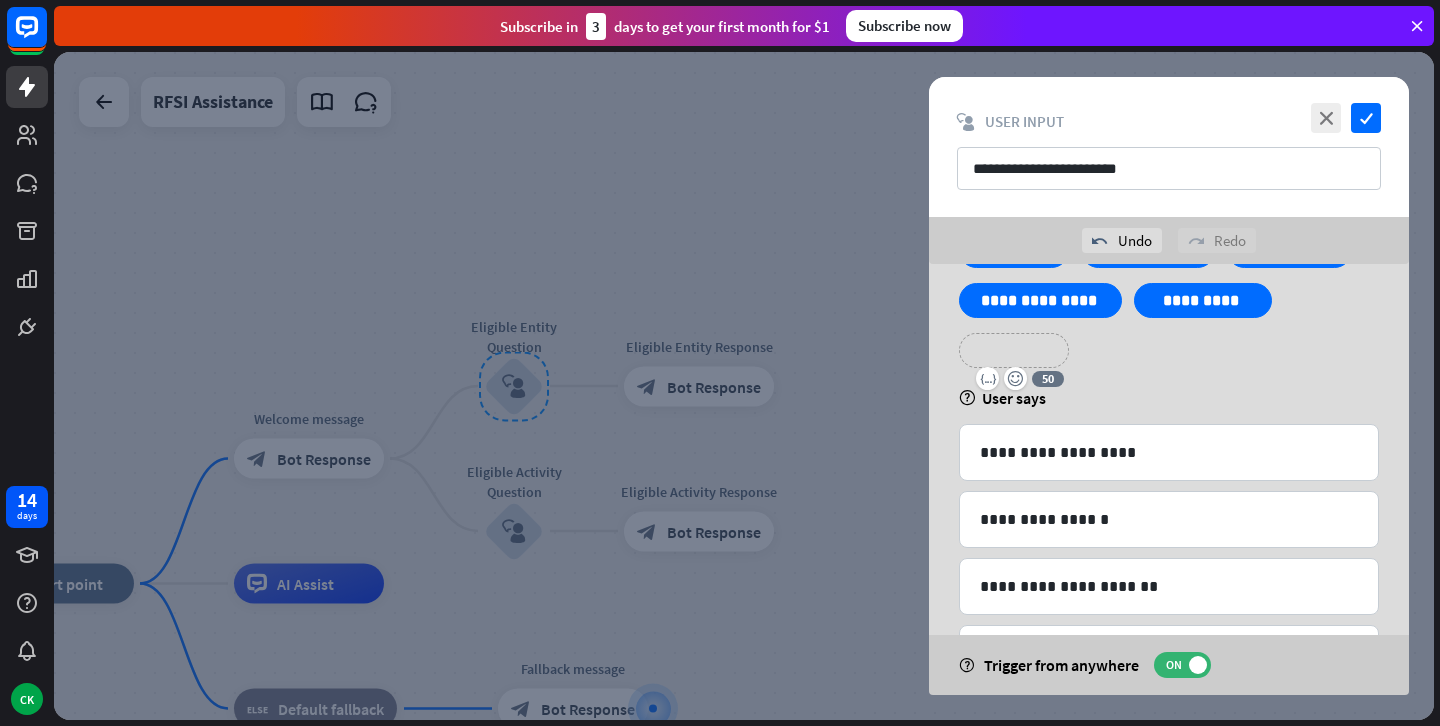 scroll, scrollTop: 199, scrollLeft: 0, axis: vertical 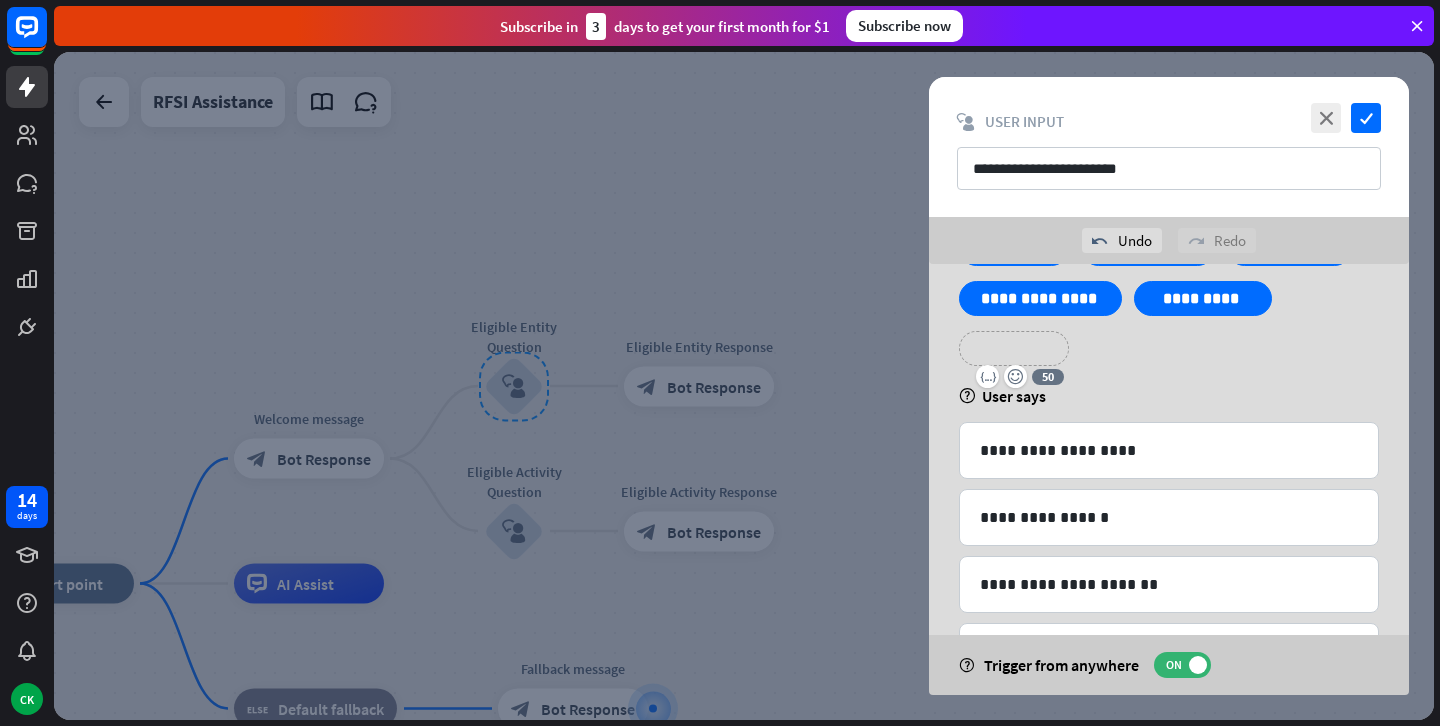 type 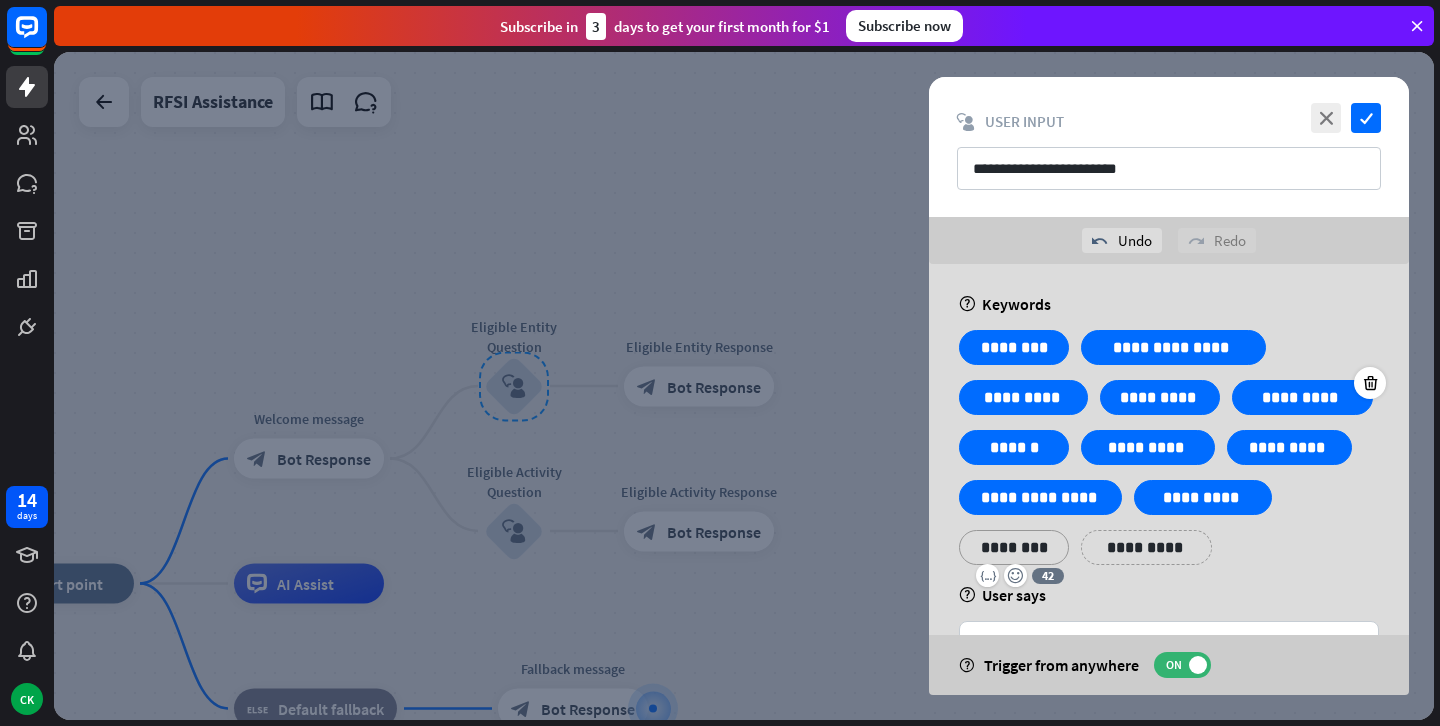 scroll, scrollTop: 0, scrollLeft: 0, axis: both 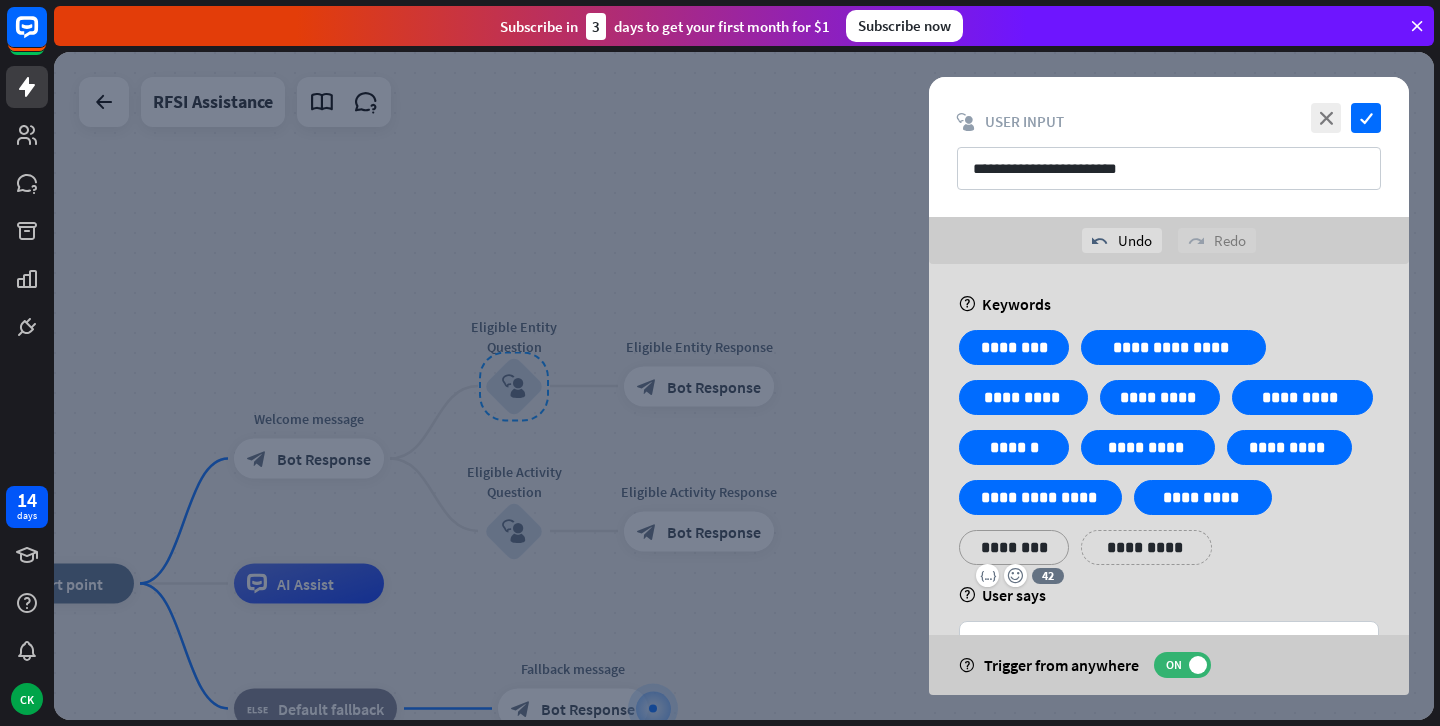click on "**********" at bounding box center [1169, 455] 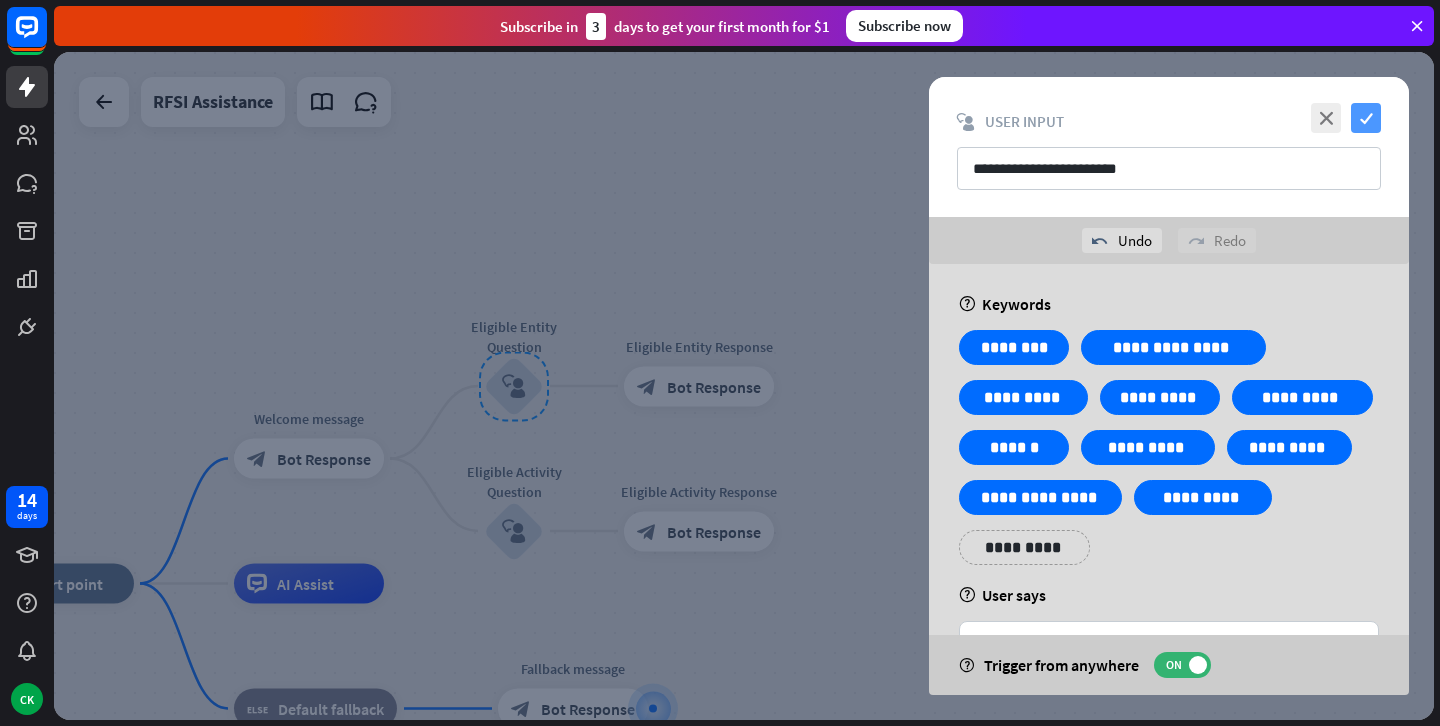 click on "check" at bounding box center [1366, 118] 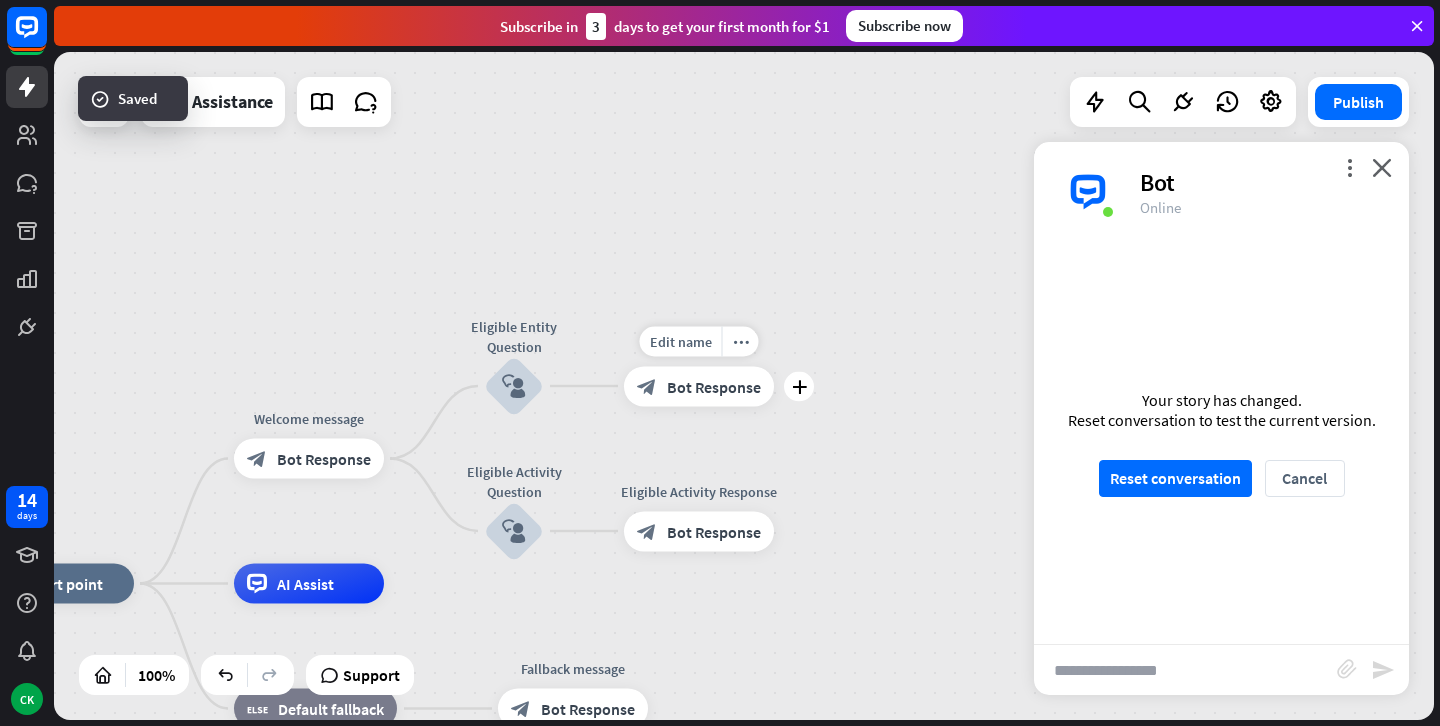 click on "Bot Response" at bounding box center (714, 386) 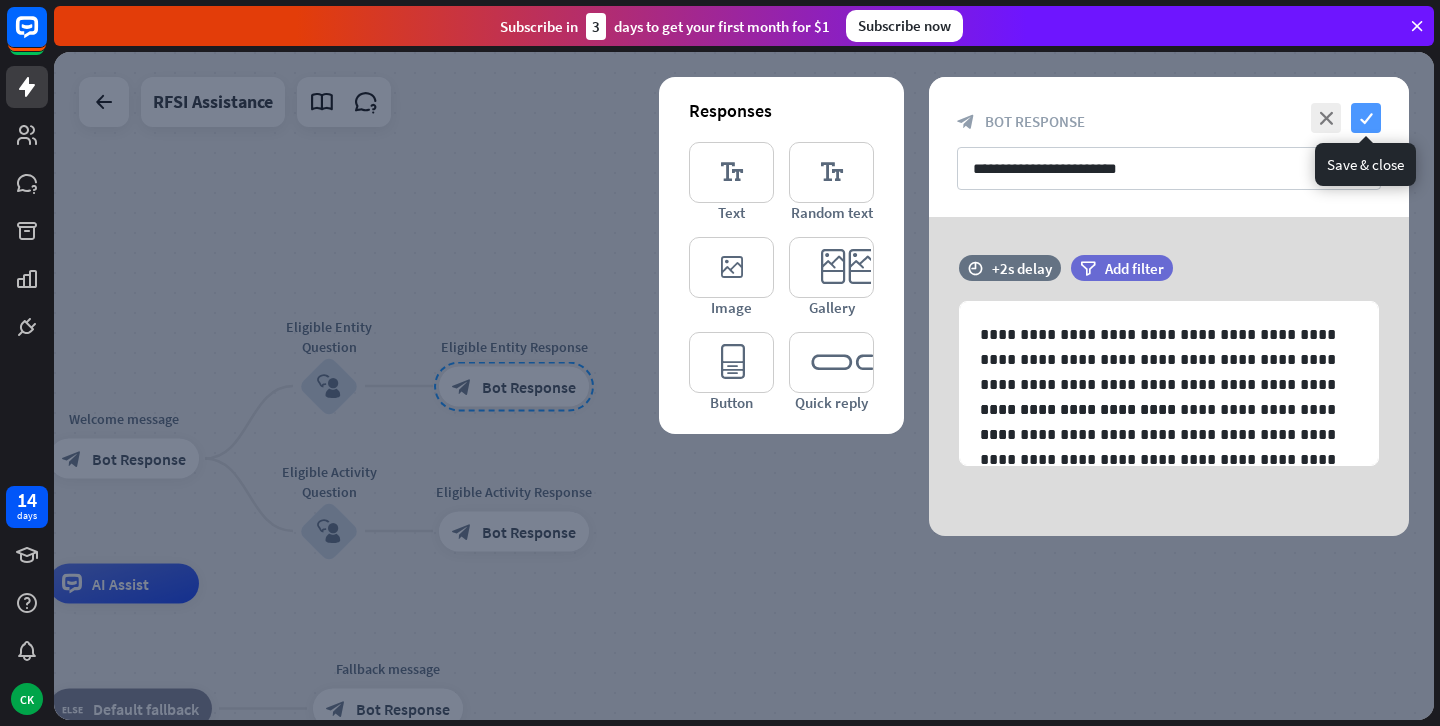 click on "check" at bounding box center [1366, 118] 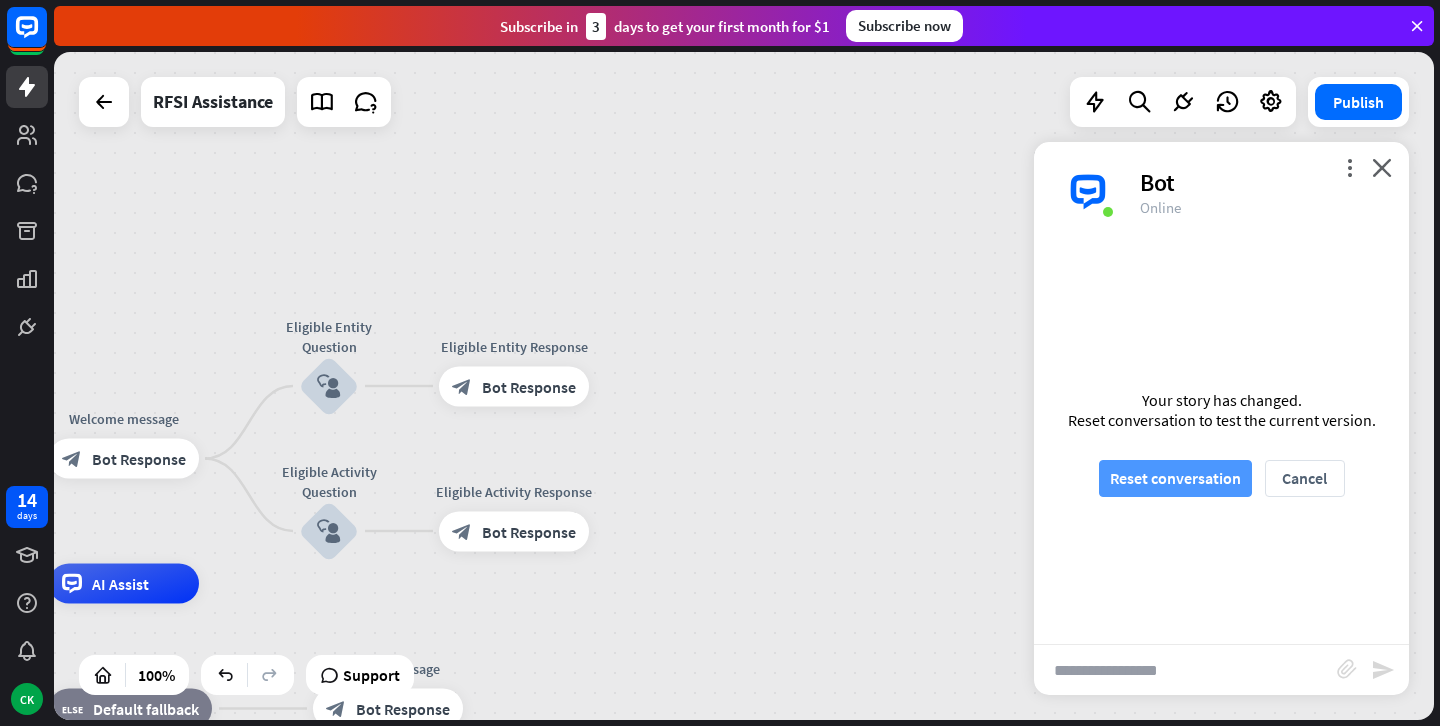 click on "Reset conversation" at bounding box center (1175, 478) 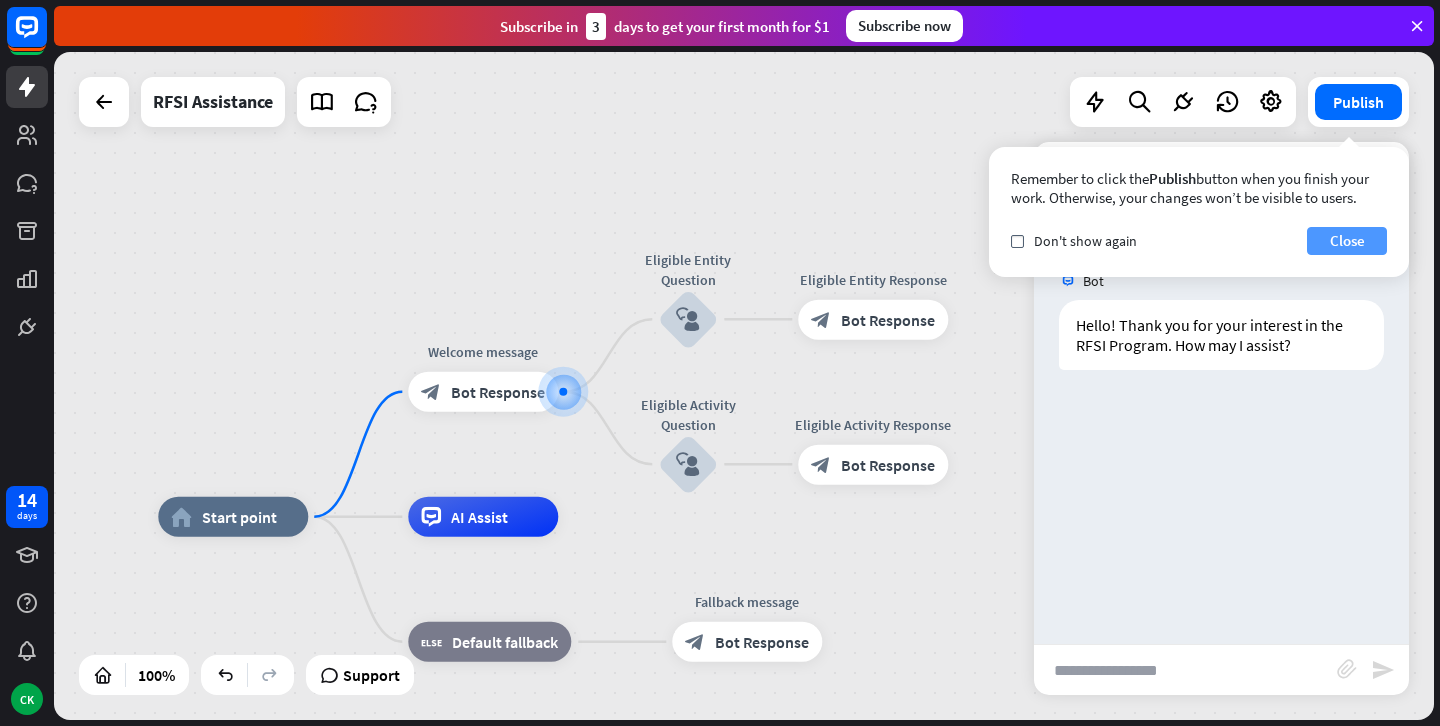 click on "Close" at bounding box center [1347, 241] 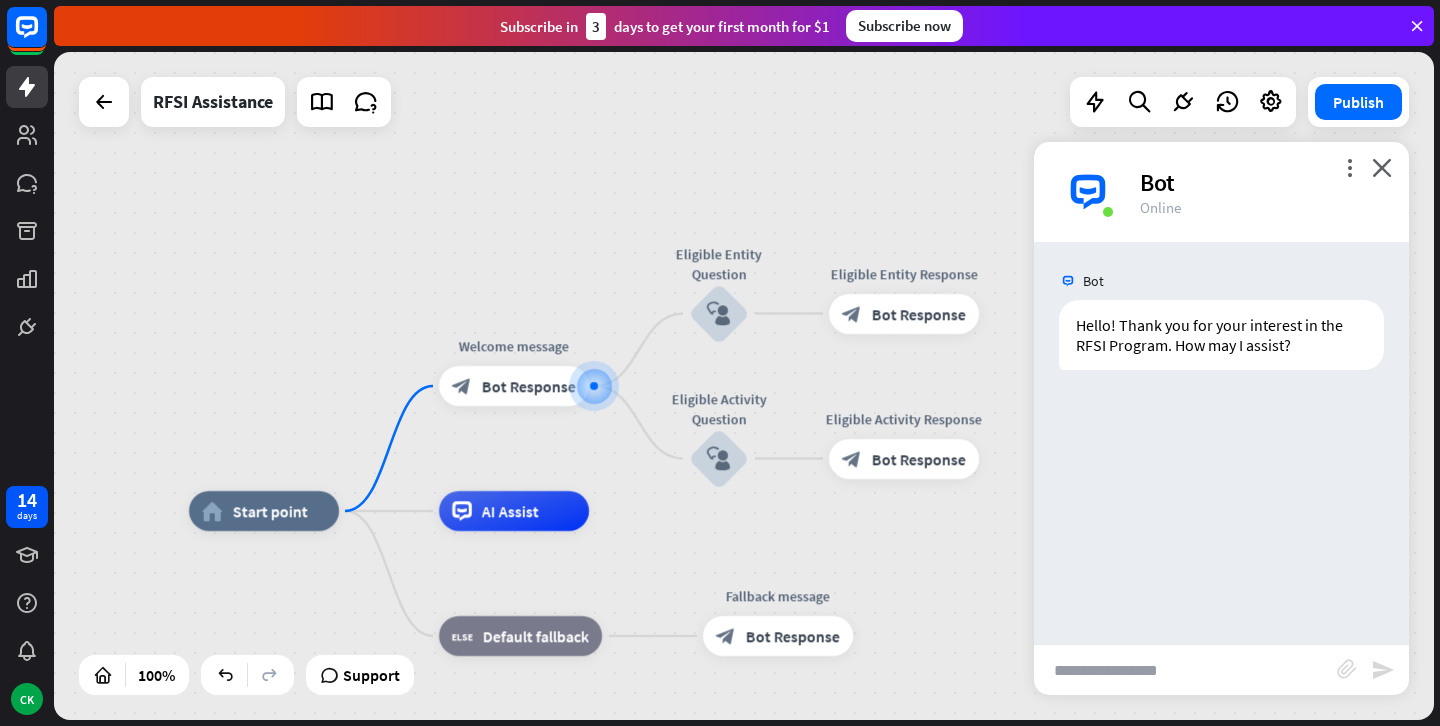 click at bounding box center [1185, 670] 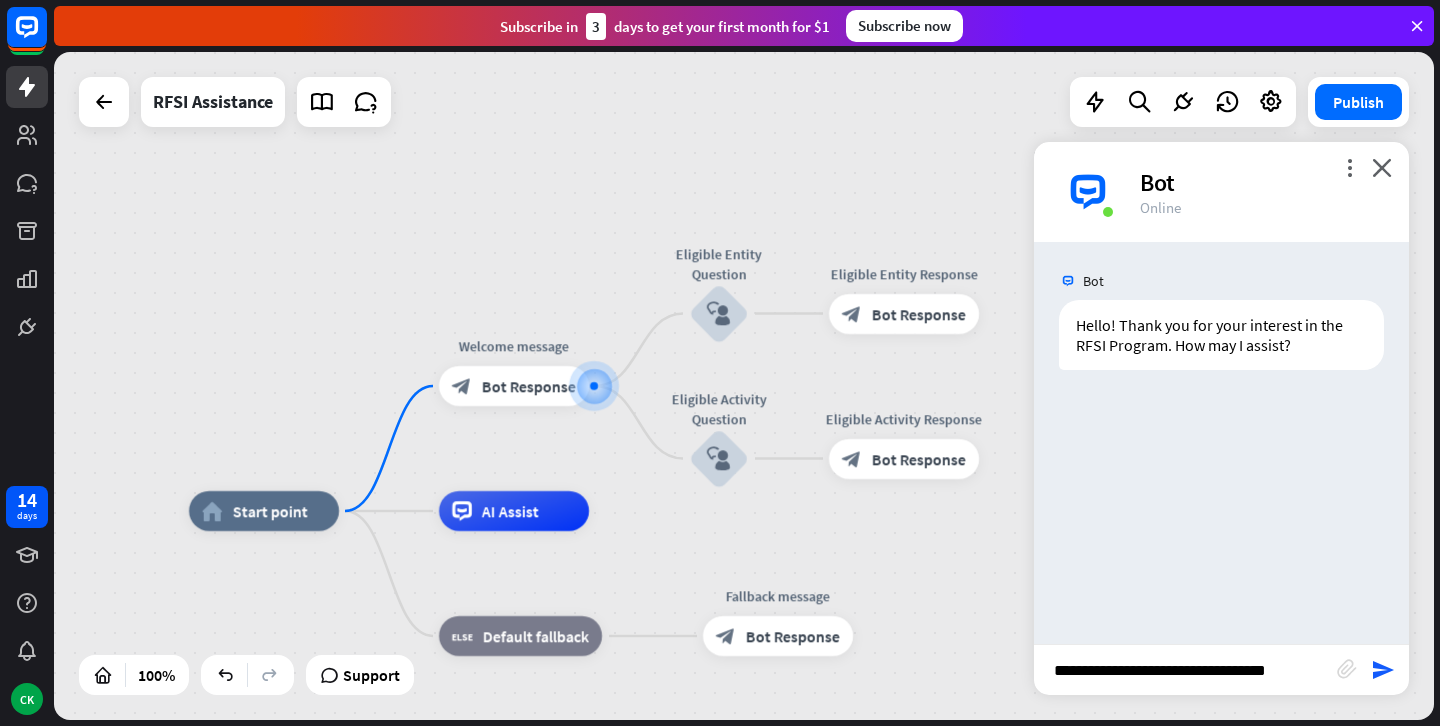 type on "**********" 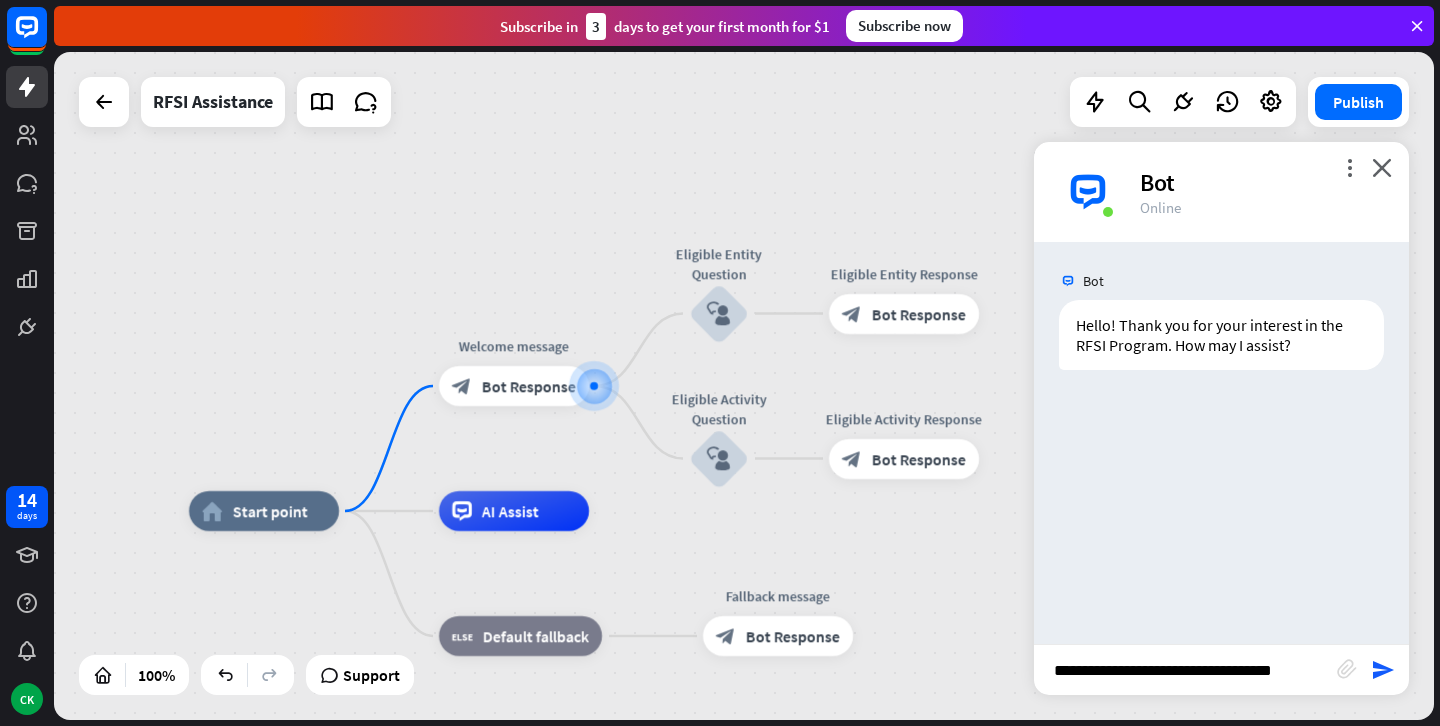 type 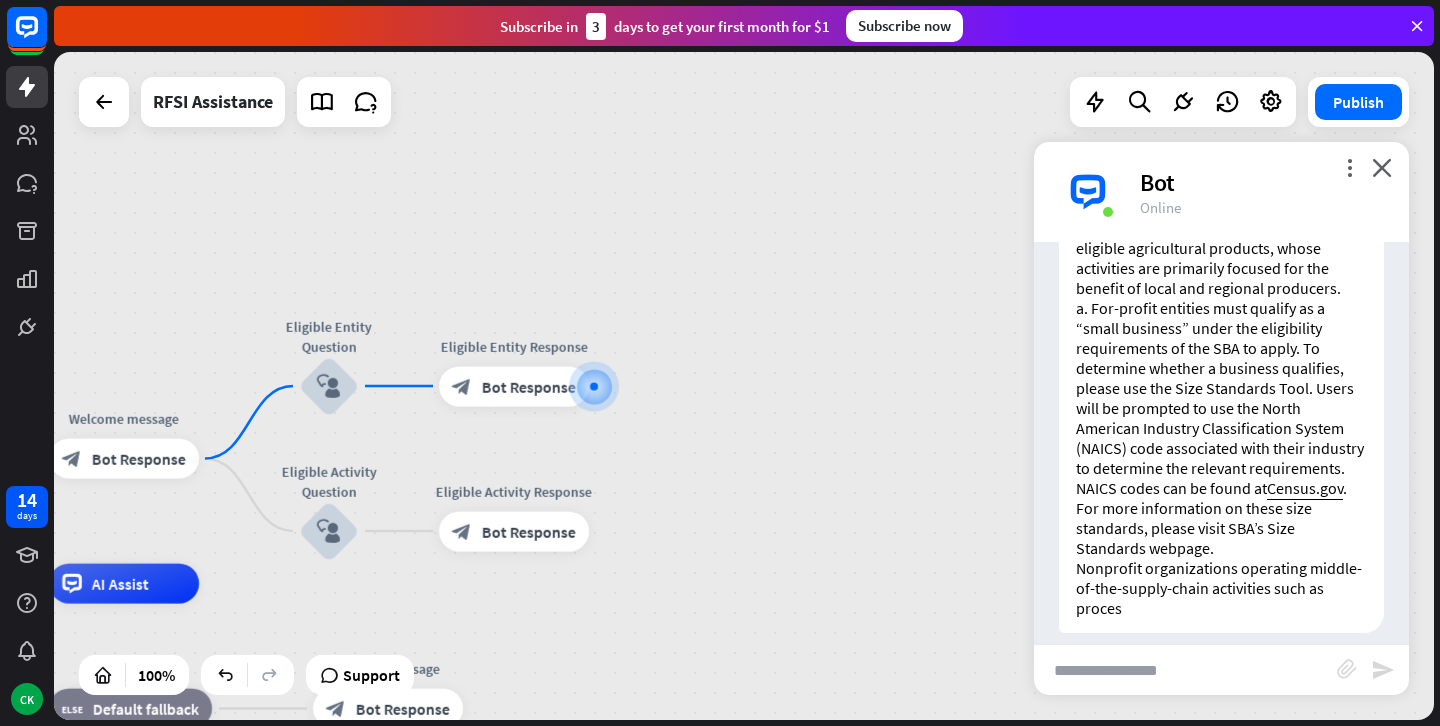 scroll, scrollTop: 472, scrollLeft: 0, axis: vertical 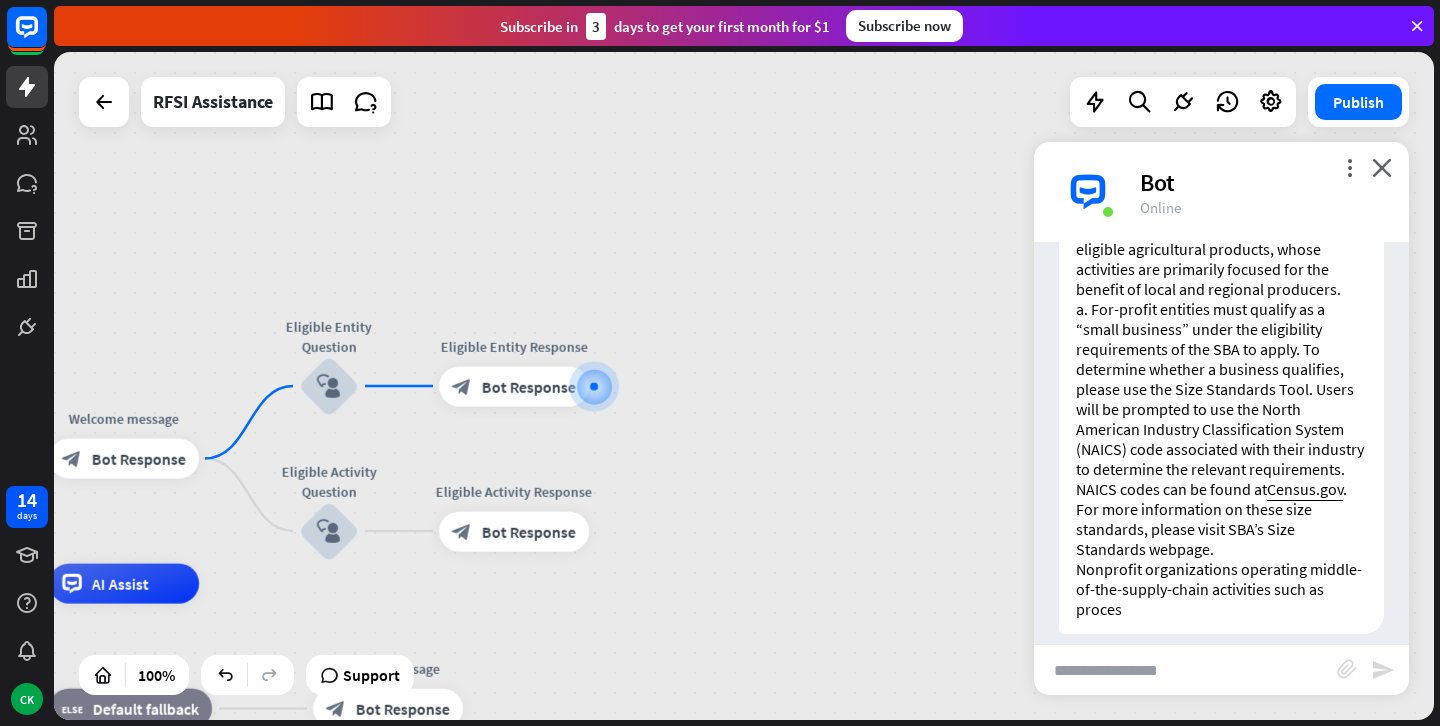 click on "All applicant businesses and organizations must be domestically owned, and the applicants’ facilities must be physically located within the [STATE].
Entities eligible for Equipment-Only Grants are:
1. For-profit entities operating middle-of-the-supply-chain activities such as processing, aggregation, or distribution of eligible agricultural products, whose activities are primarily focused for the benefit of local and regional producers.
a. For-profit entities must qualify as a “small business” under the eligibility requirements of the SBA to apply. To determine whether a business qualifies, please use the Size Standards Tool. Users will be prompted to use the North American Industry Classification System (NAICS) code associated with their industry to determine the relevant requirements. NAICS codes can be found at  Census.gov" at bounding box center (1221, 339) 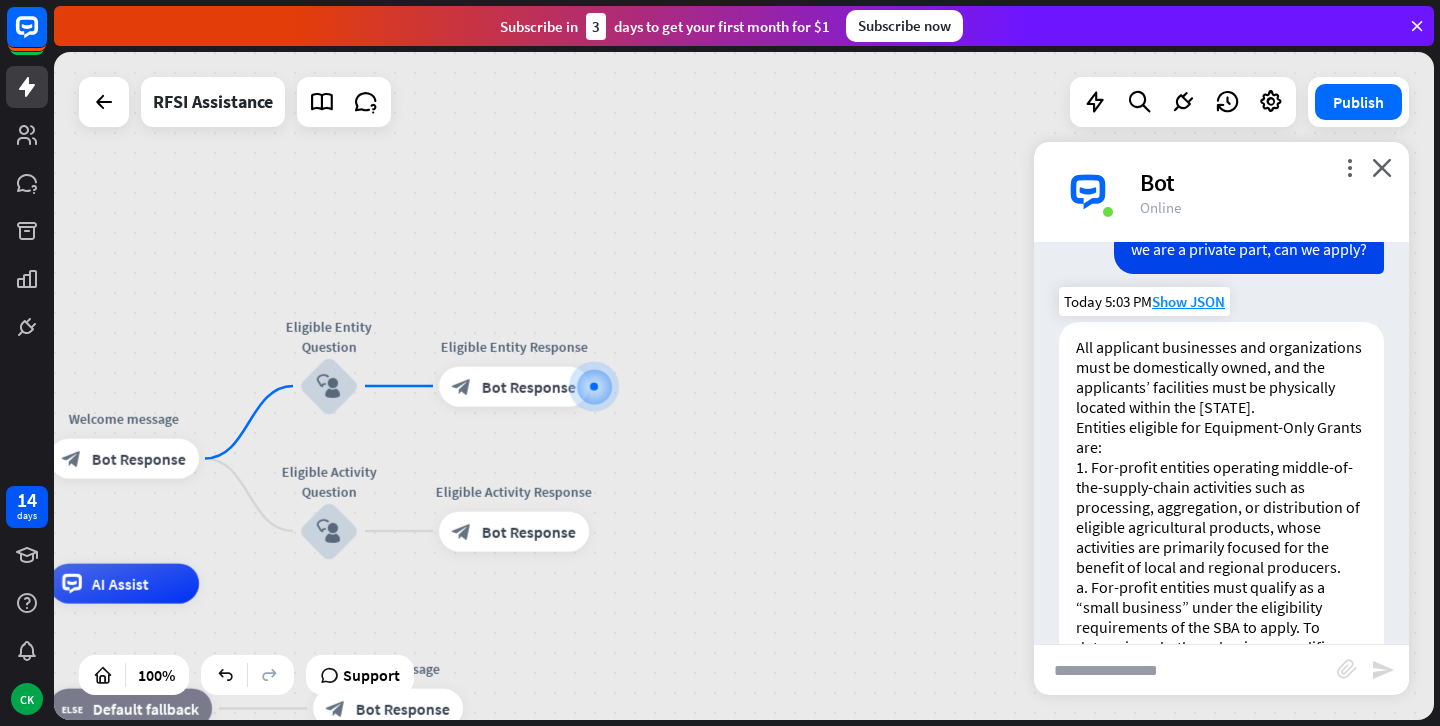 scroll, scrollTop: 202, scrollLeft: 0, axis: vertical 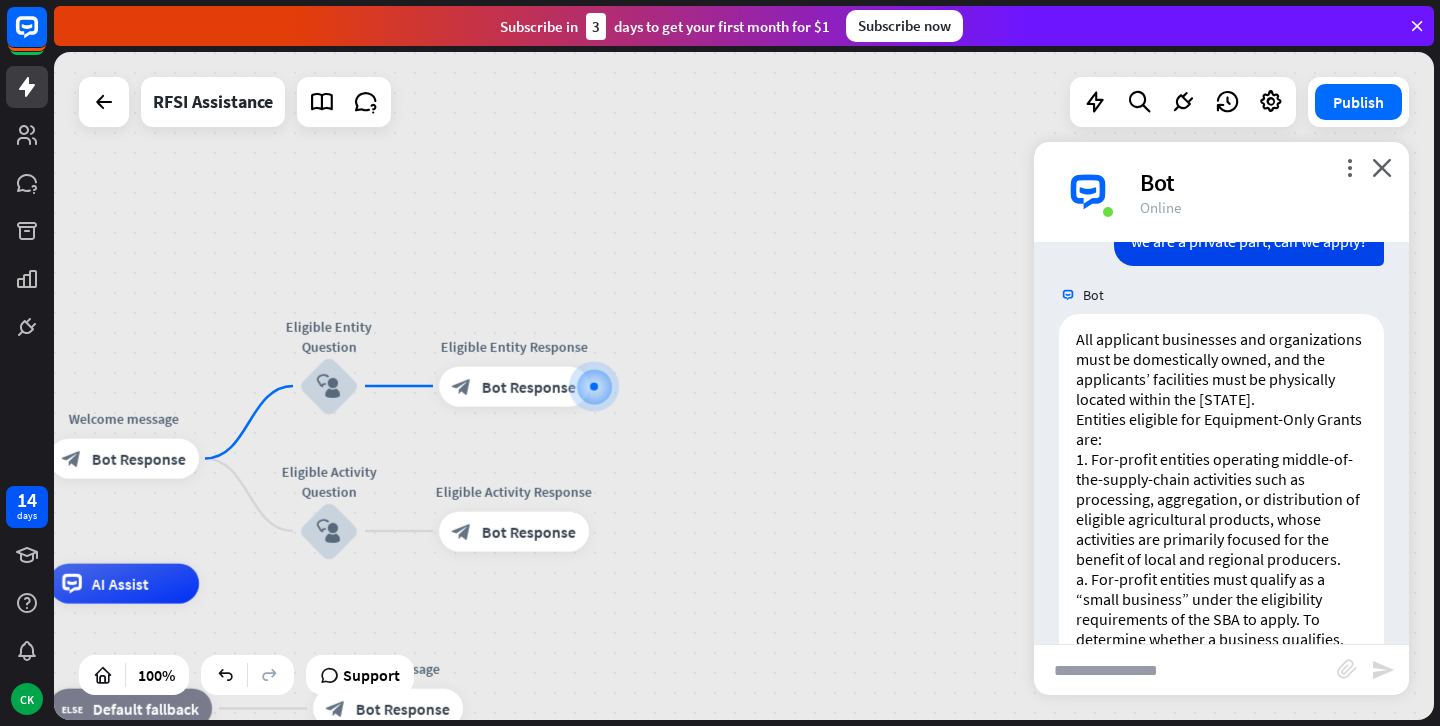click on "Bot" at bounding box center [1262, 182] 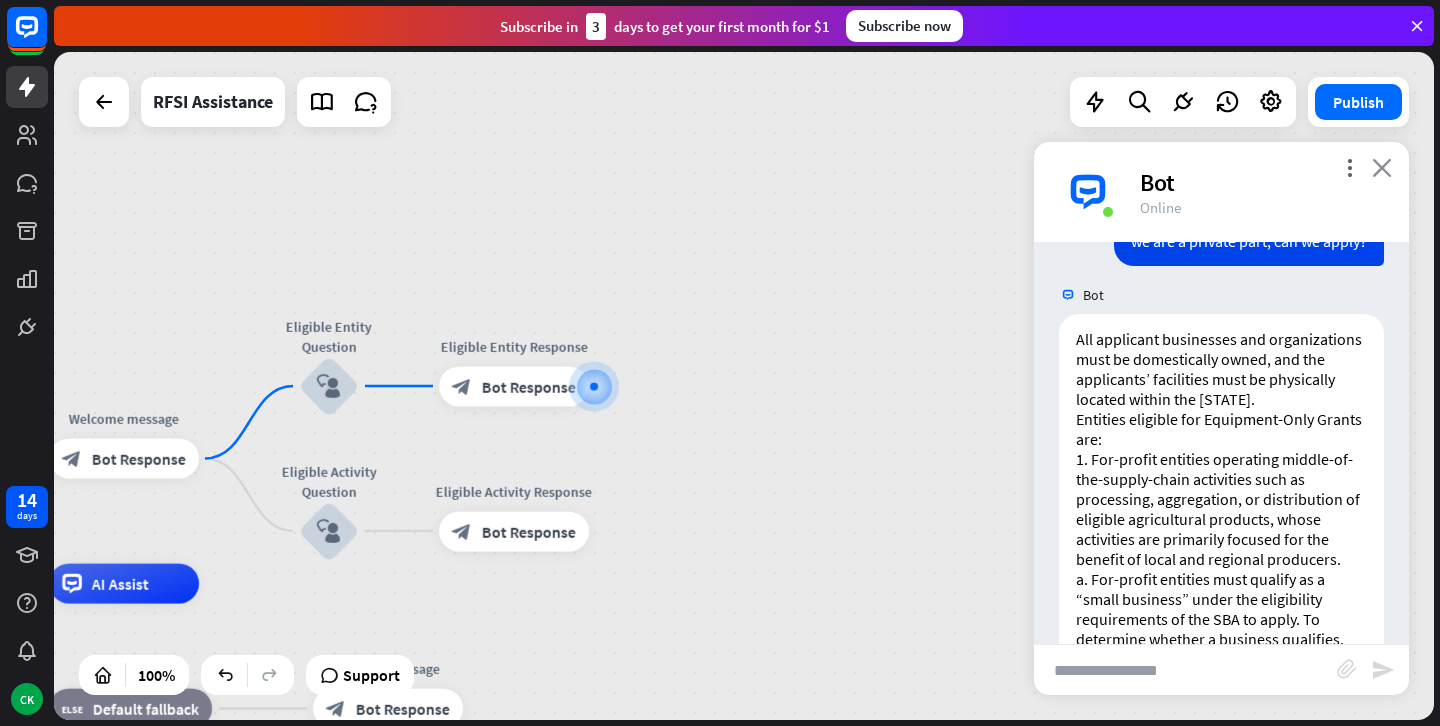 click on "close" at bounding box center (1382, 167) 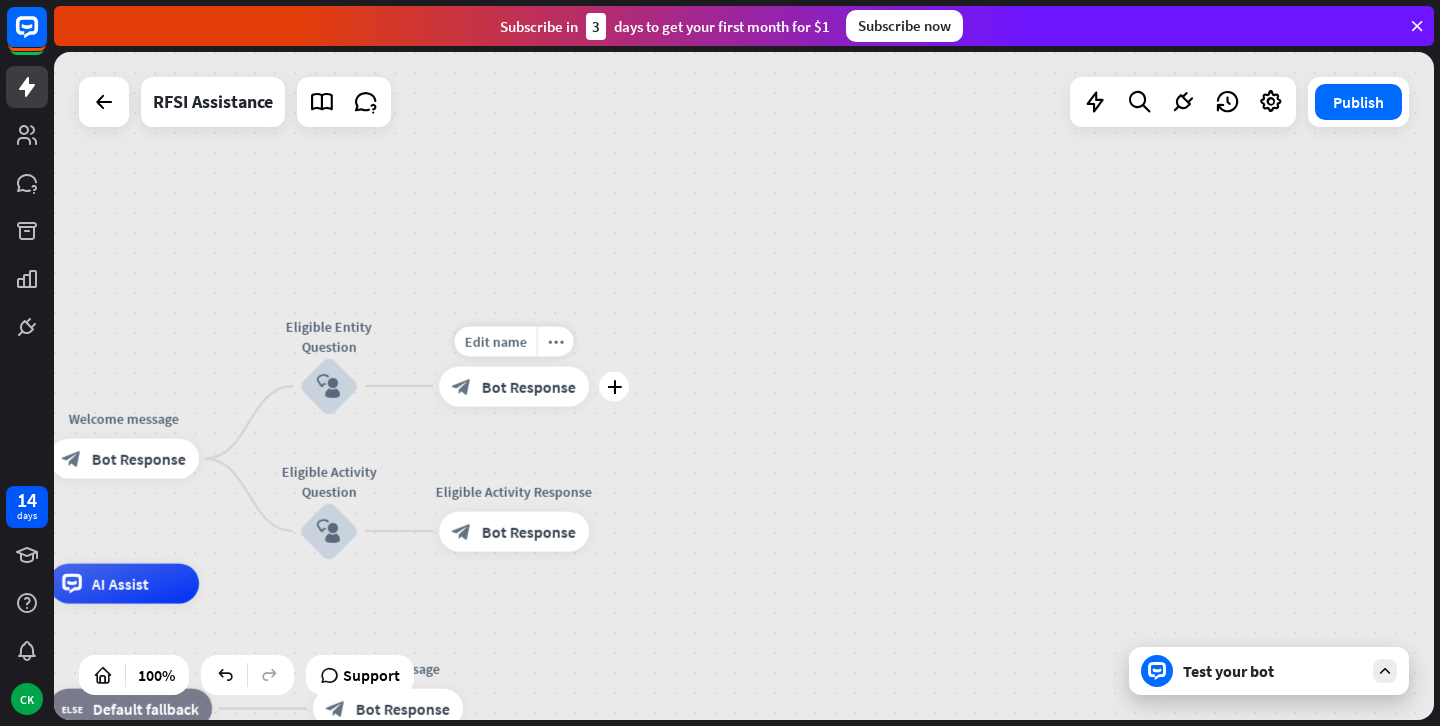 click on "Edit name   more_horiz         plus   Eligible Entity Response   block_bot_response   Bot Response" at bounding box center [514, 386] 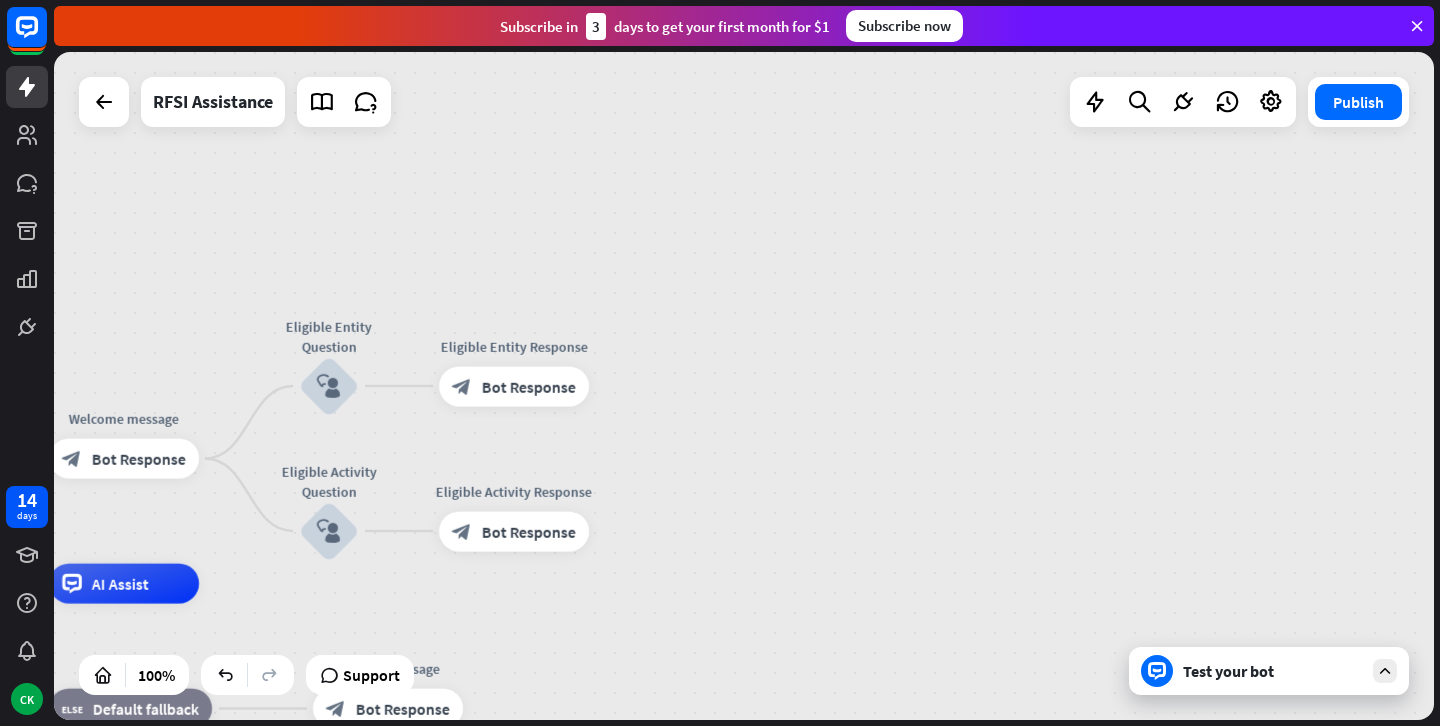 click on "home_2   Start point                 Welcome message   block_bot_response   Bot Response                 Eligible Entity Question   block_user_input                 Eligible Entity Response   block_bot_response   Bot Response                 Eligible Activity Question   block_user_input                 Eligible Activity Response   block_bot_response   Bot Response                     AI Assist                   block_fallback   Default fallback                 Fallback message   block_bot_response   Bot Response" at bounding box center (744, 386) 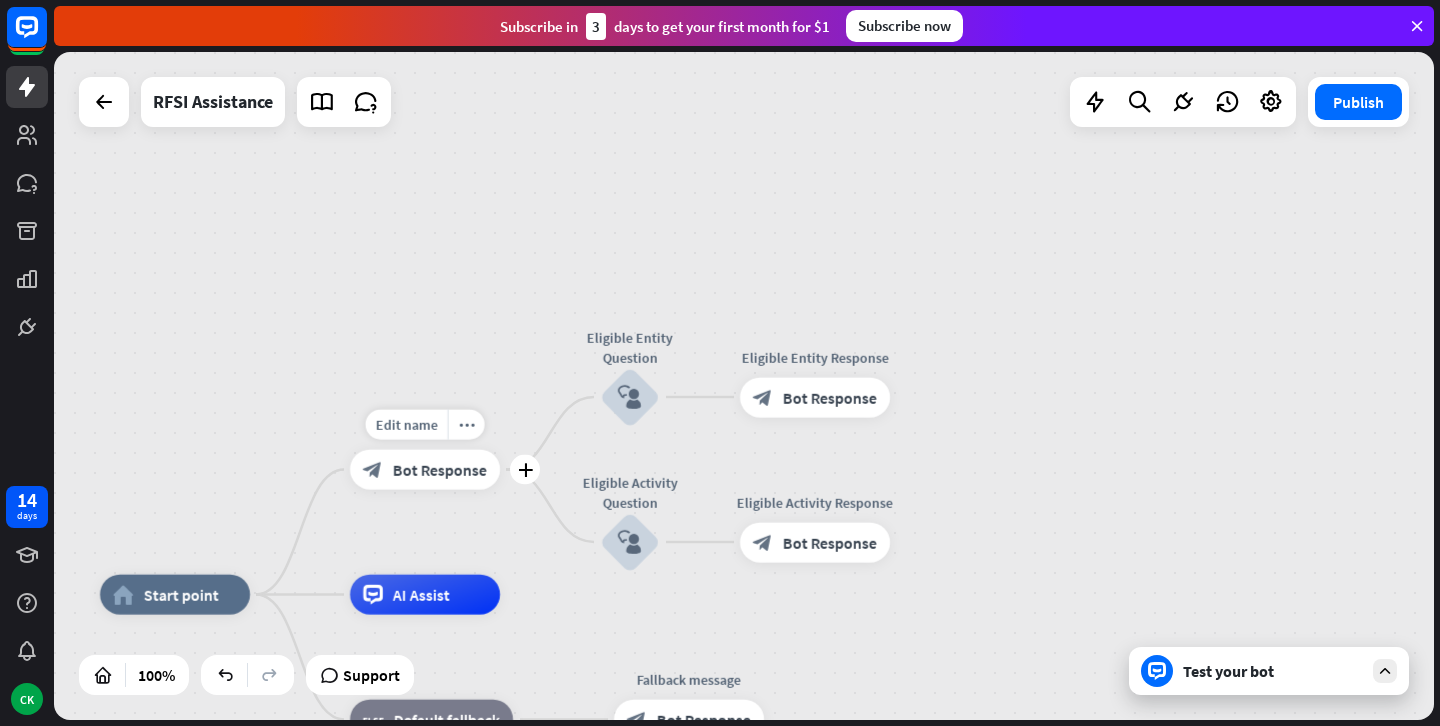 click on "Bot Response" at bounding box center [440, 470] 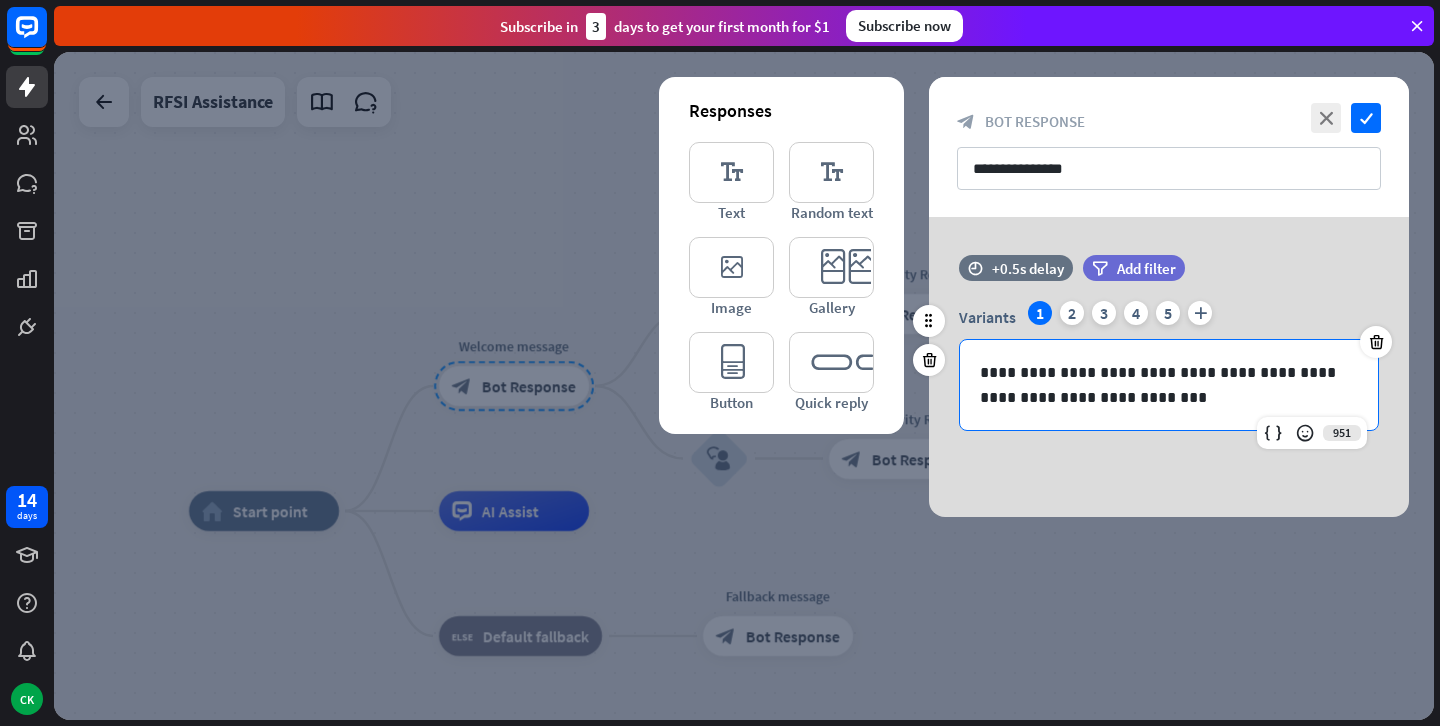 click on "**********" at bounding box center [1169, 385] 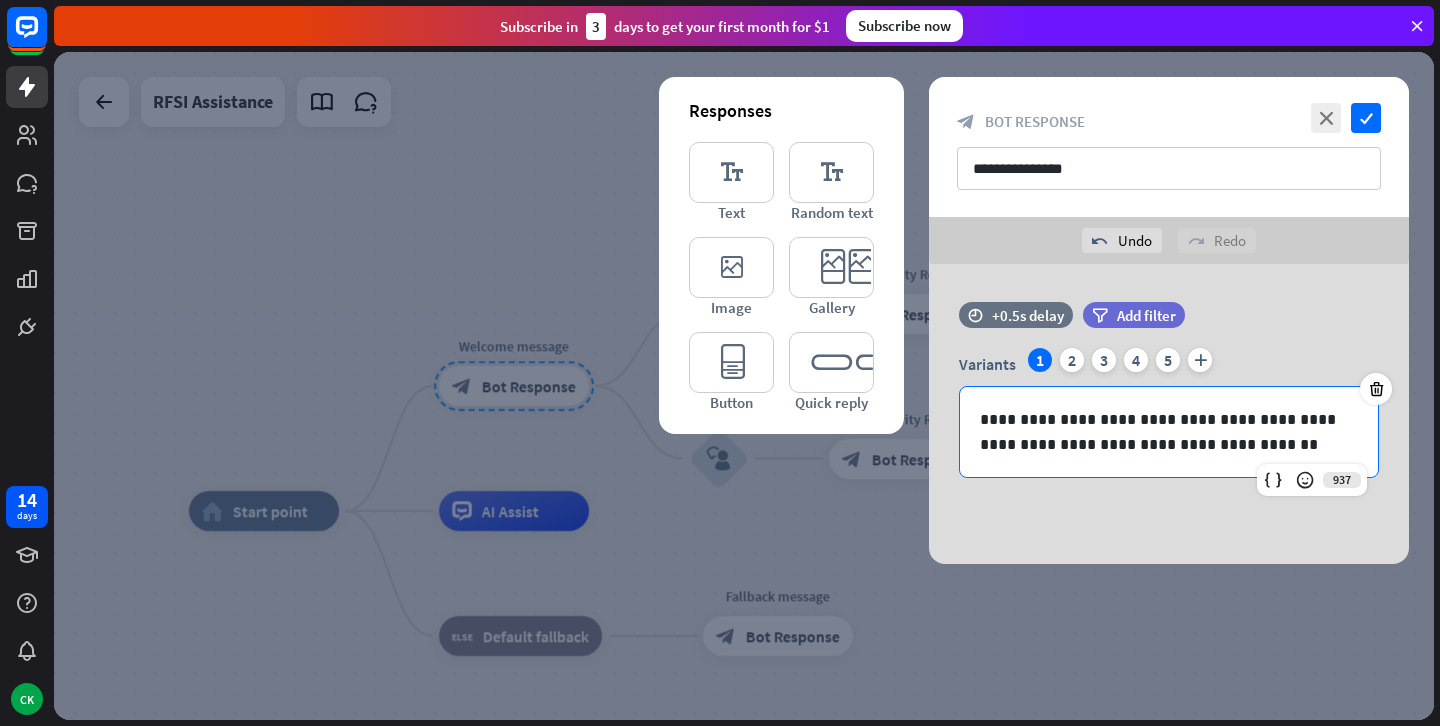 click at bounding box center (744, 386) 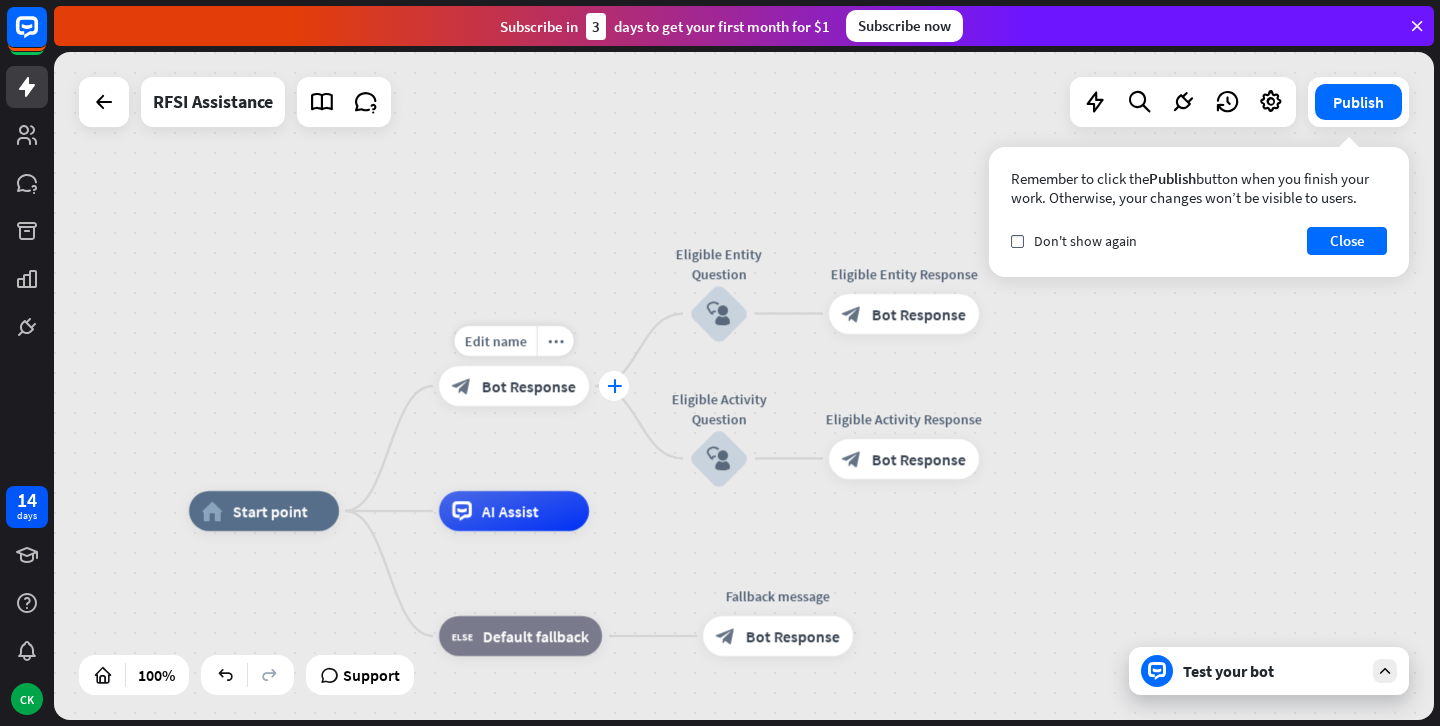 click on "plus" at bounding box center (614, 386) 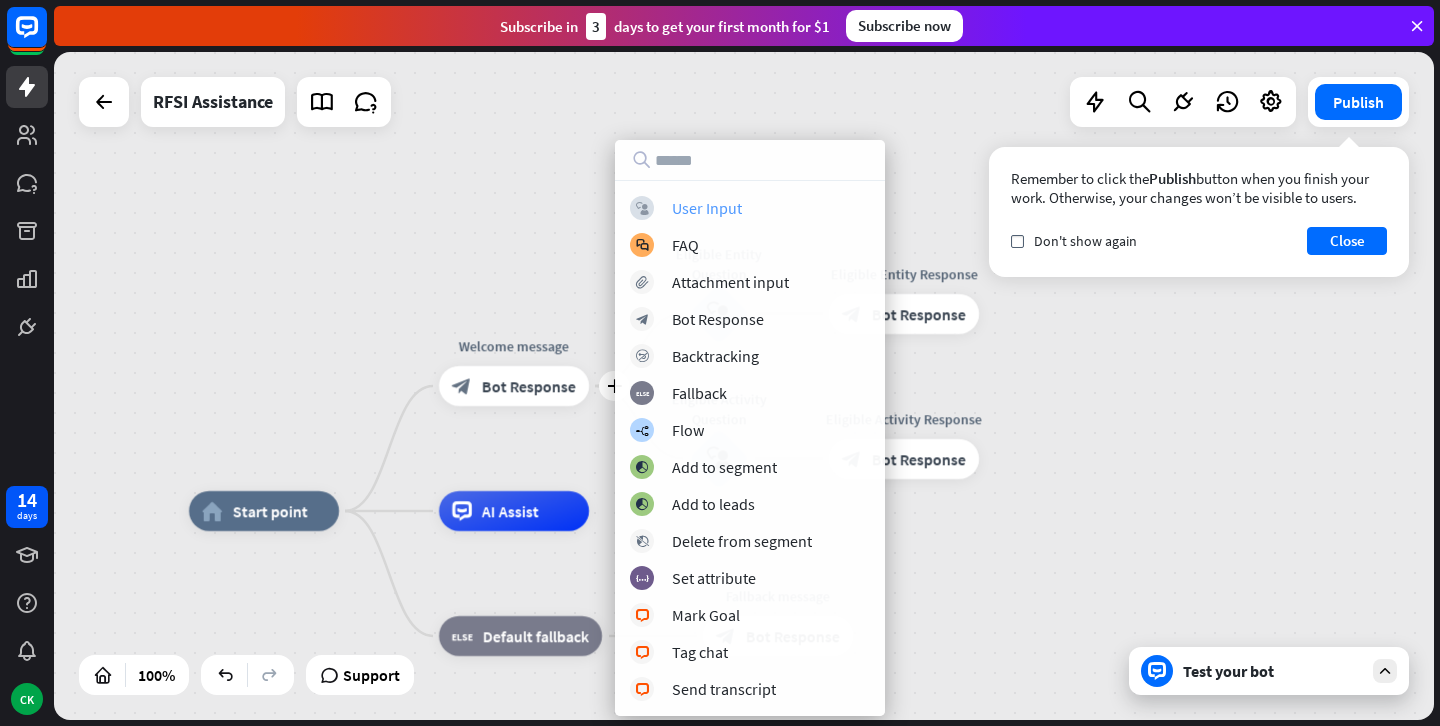 click on "block_user_input
User Input" at bounding box center (750, 208) 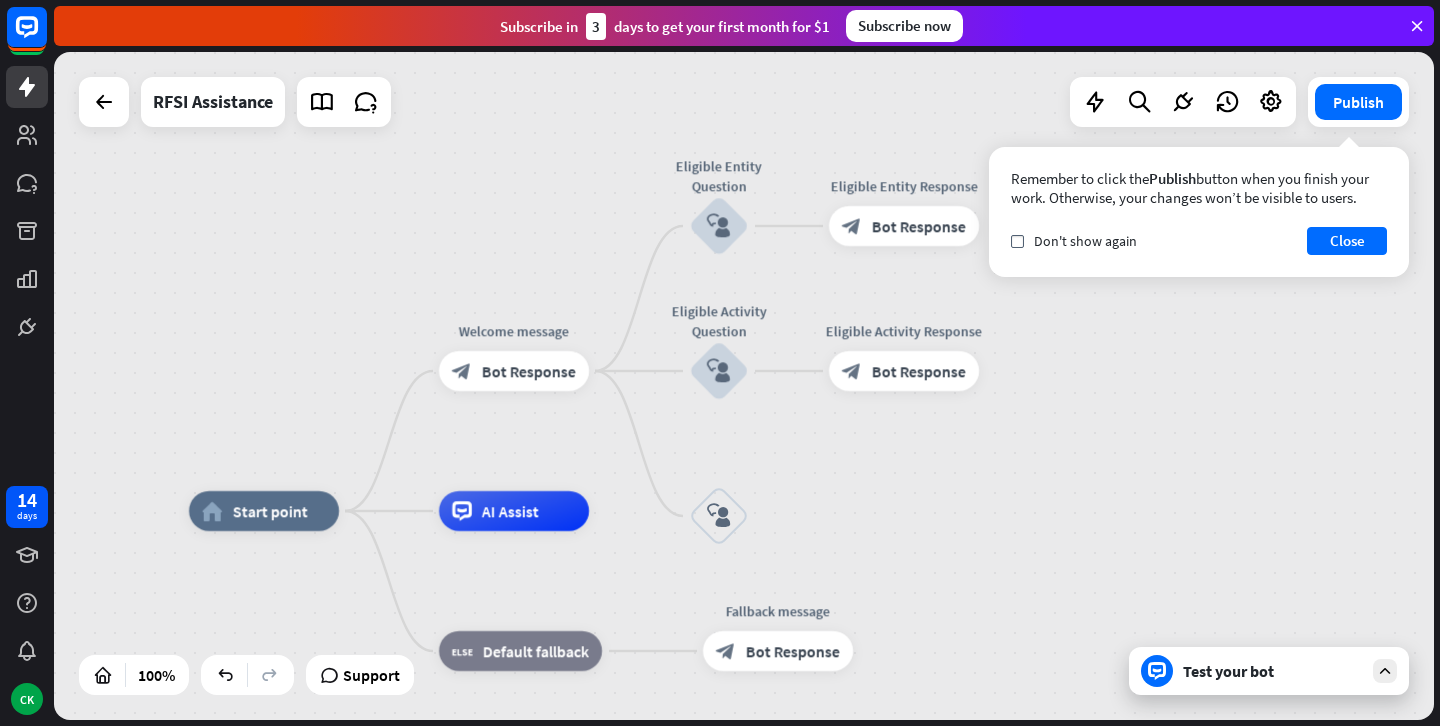 drag, startPoint x: 719, startPoint y: 364, endPoint x: 792, endPoint y: 470, distance: 128.7051 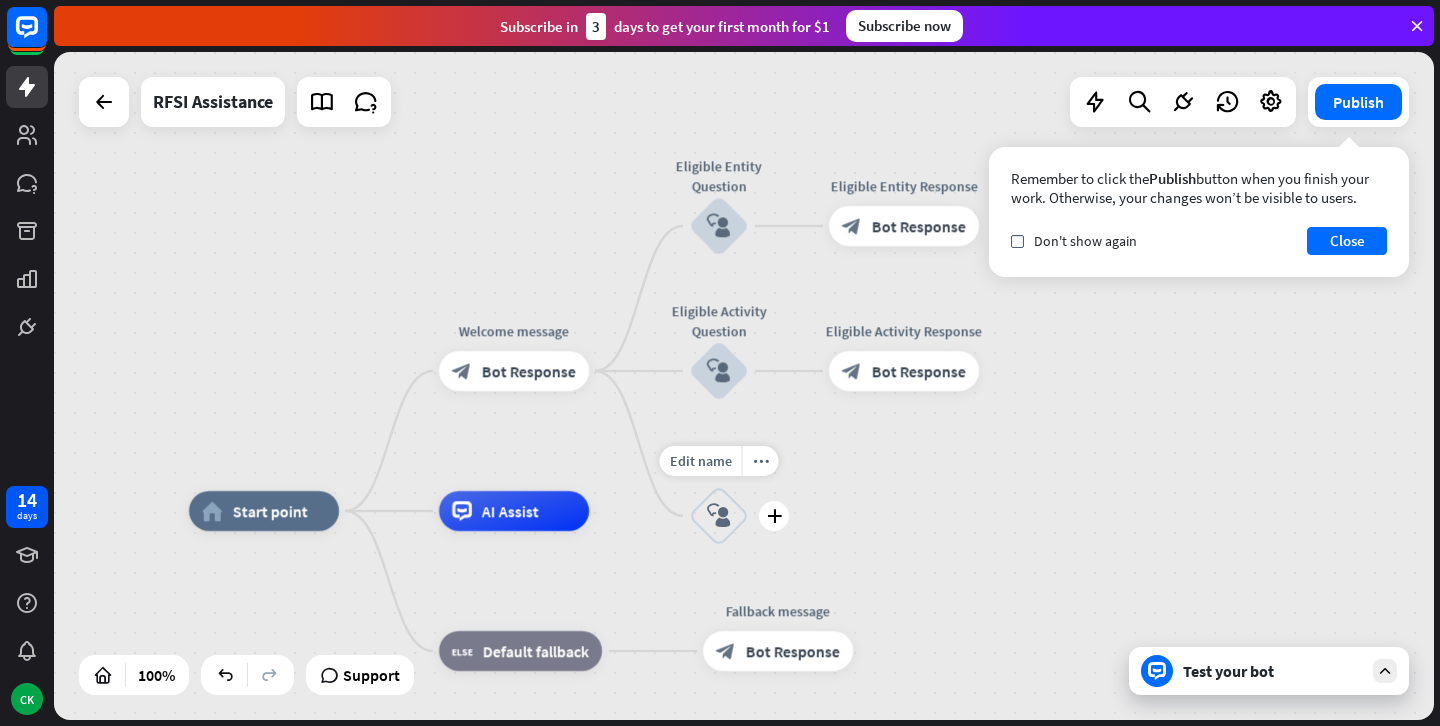drag, startPoint x: 710, startPoint y: 352, endPoint x: 741, endPoint y: 532, distance: 182.64993 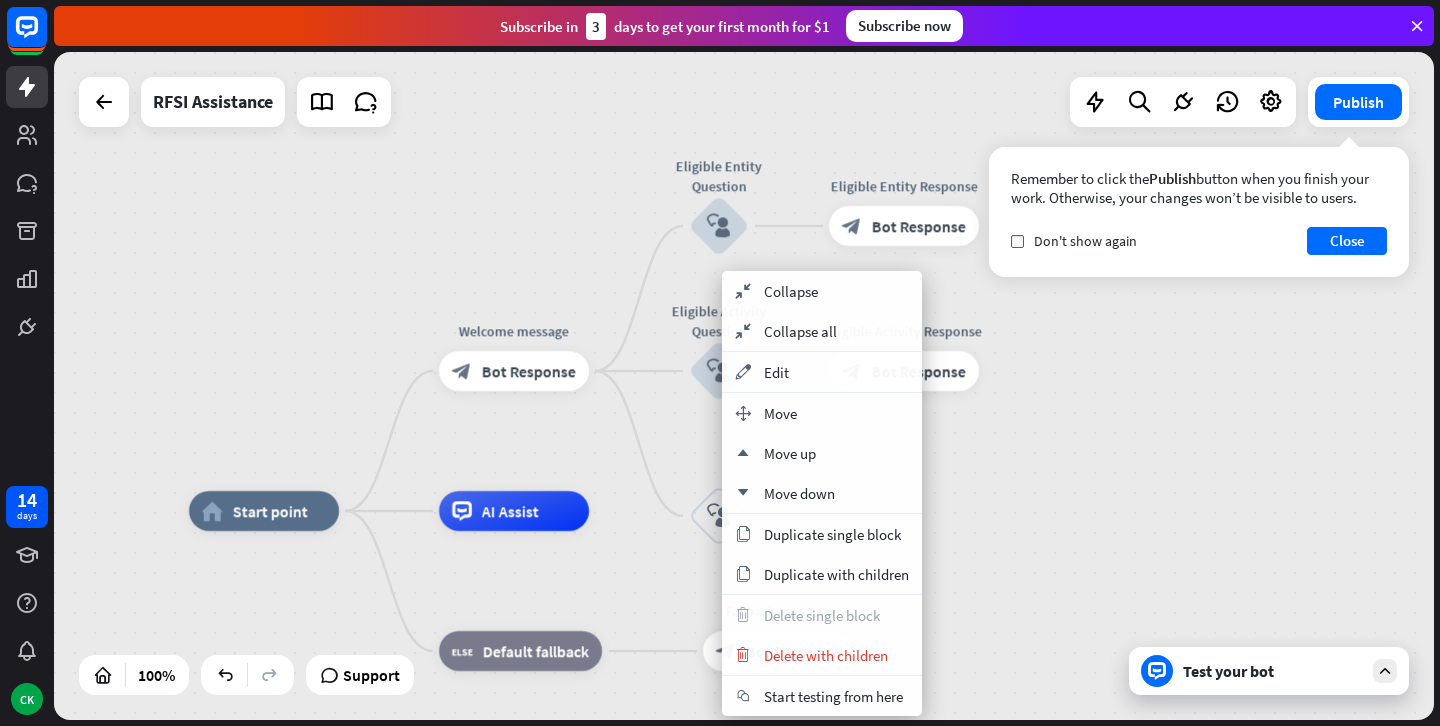 click on "home_2   Start point                 Welcome message   block_bot_response   Bot Response                 Eligible Entity Question   block_user_input                 Eligible Entity Response   block_bot_response   Bot Response                 Eligible Activity Question   block_user_input                 Eligible Activity Response   block_bot_response   Bot Response                   block_user_input                     AI Assist                   block_fallback   Default fallback                 Fallback message   block_bot_response   Bot Response" at bounding box center [744, 386] 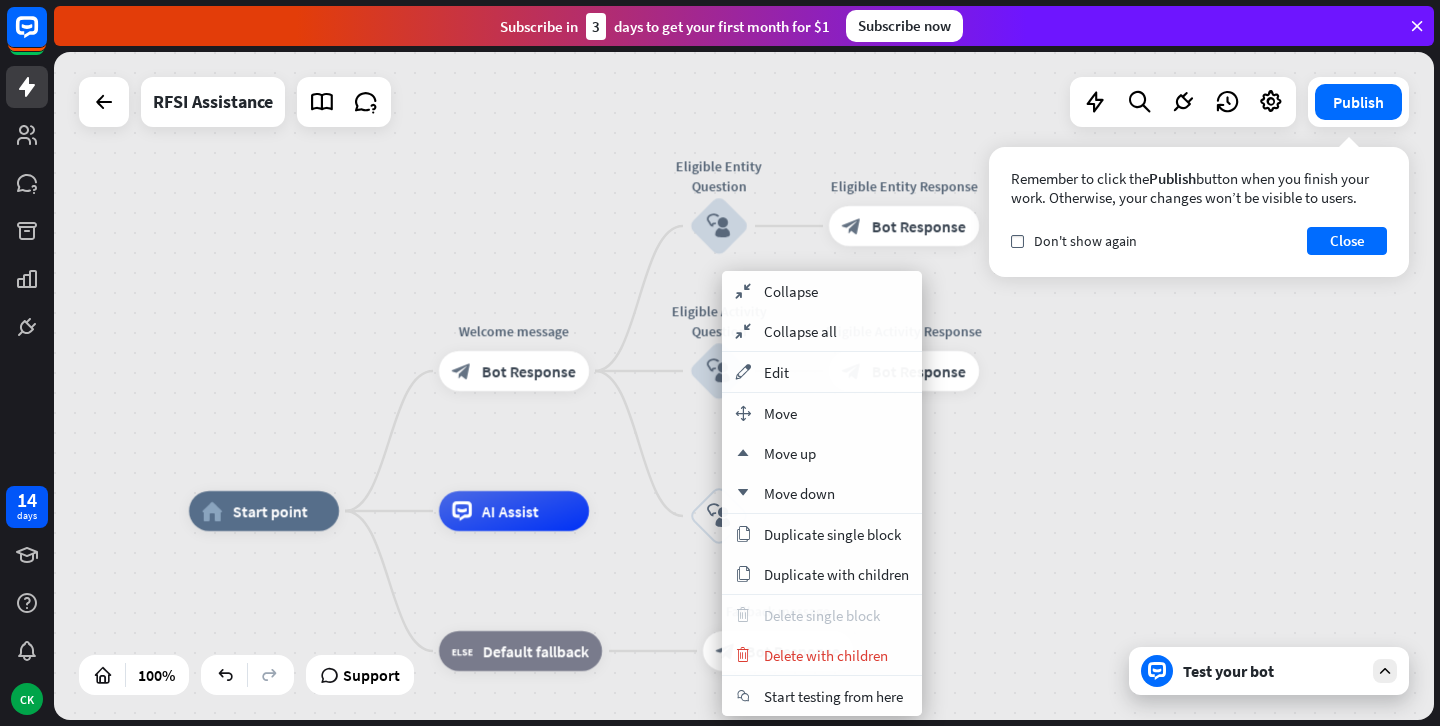click on "Delete single block" at bounding box center [822, 615] 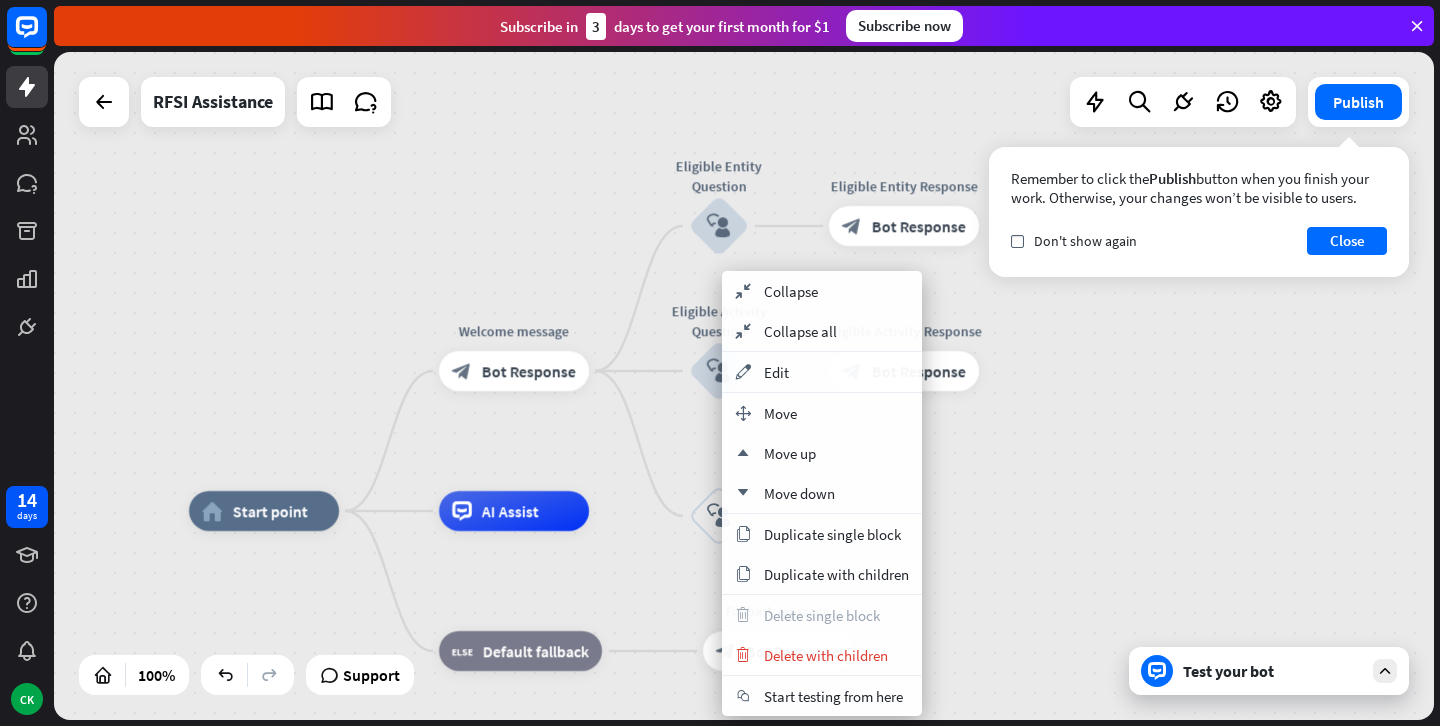 click on "home_2   Start point                 Welcome message   block_bot_response   Bot Response                 Eligible Entity Question   block_user_input                 Eligible Entity Response   block_bot_response   Bot Response                 Eligible Activity Question   block_user_input                 Eligible Activity Response   block_bot_response   Bot Response                   block_user_input                     AI Assist                   block_fallback   Default fallback                 Fallback message   block_bot_response   Bot Response" at bounding box center [879, 845] 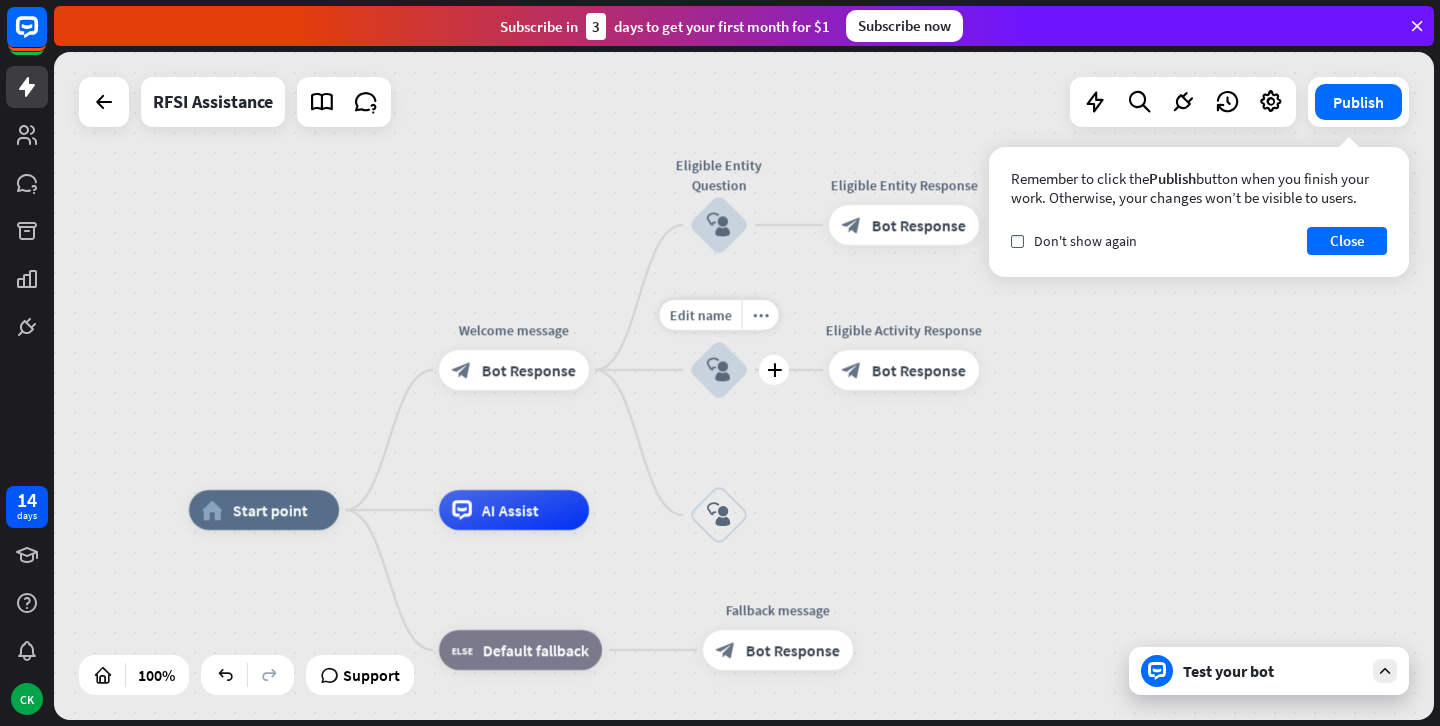 click on "block_user_input" at bounding box center [719, 370] 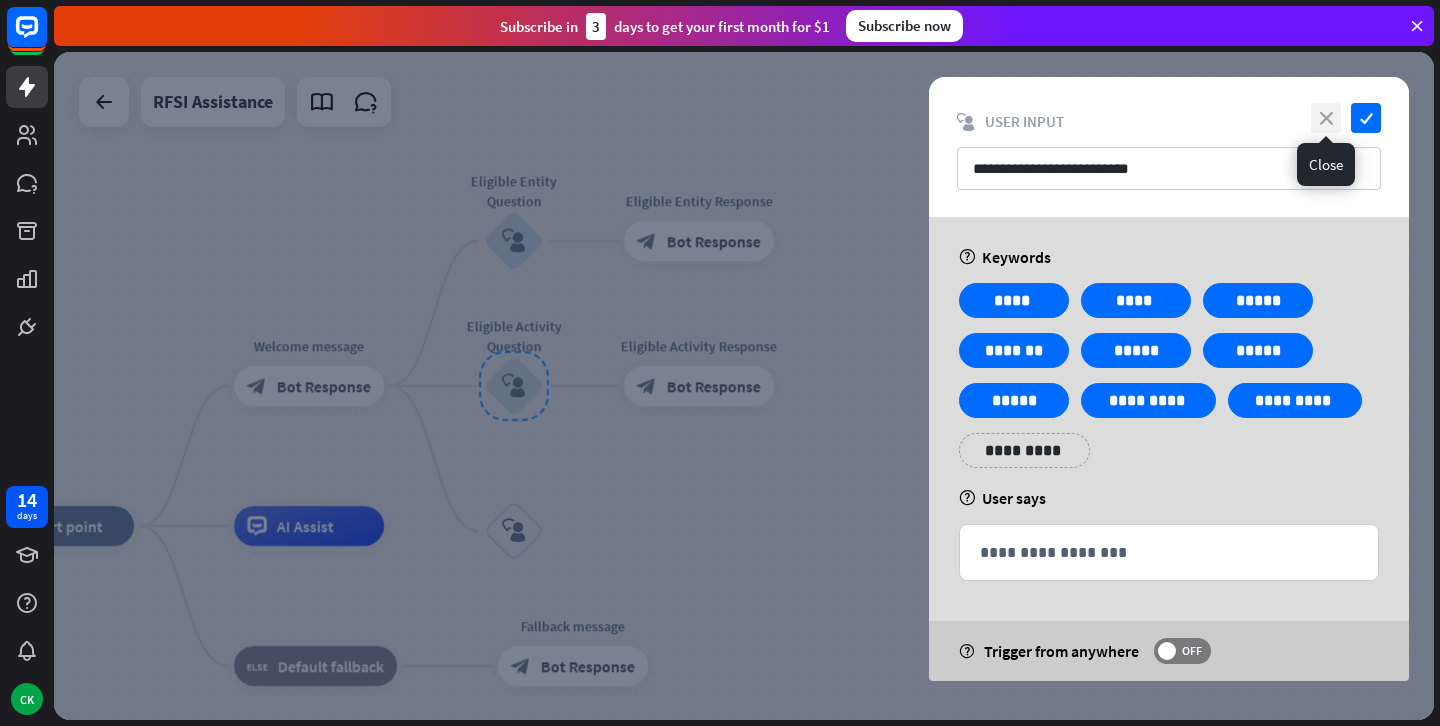 click on "close" at bounding box center [1326, 118] 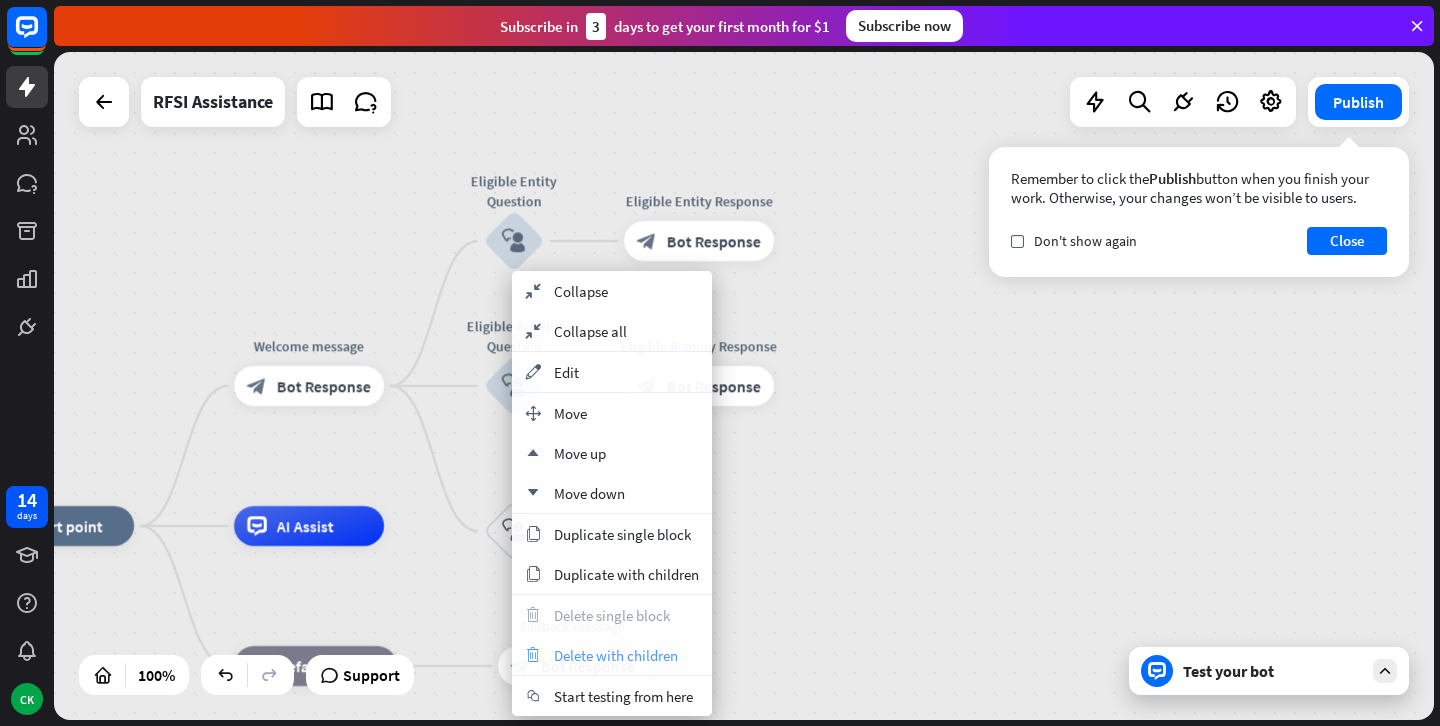 click on "trash   Delete with children" at bounding box center (612, 655) 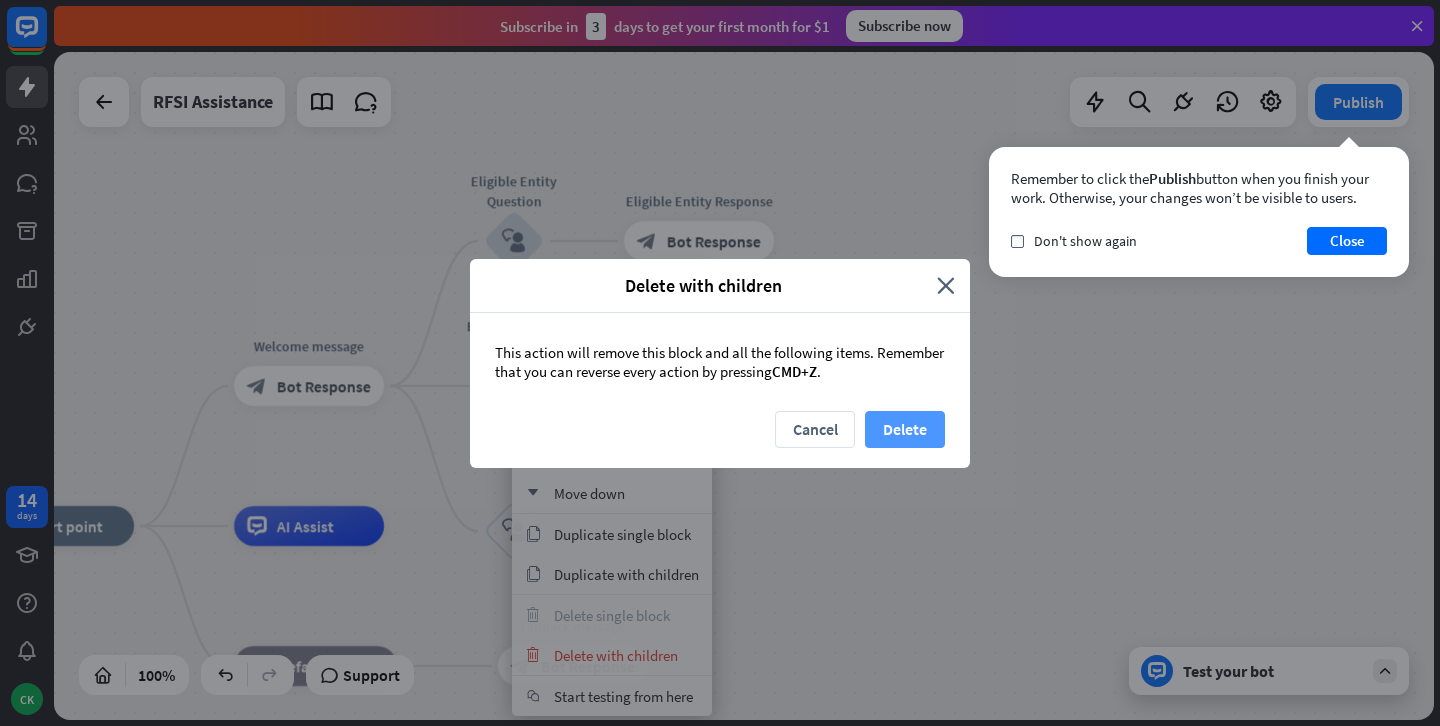 click on "Delete" at bounding box center [905, 429] 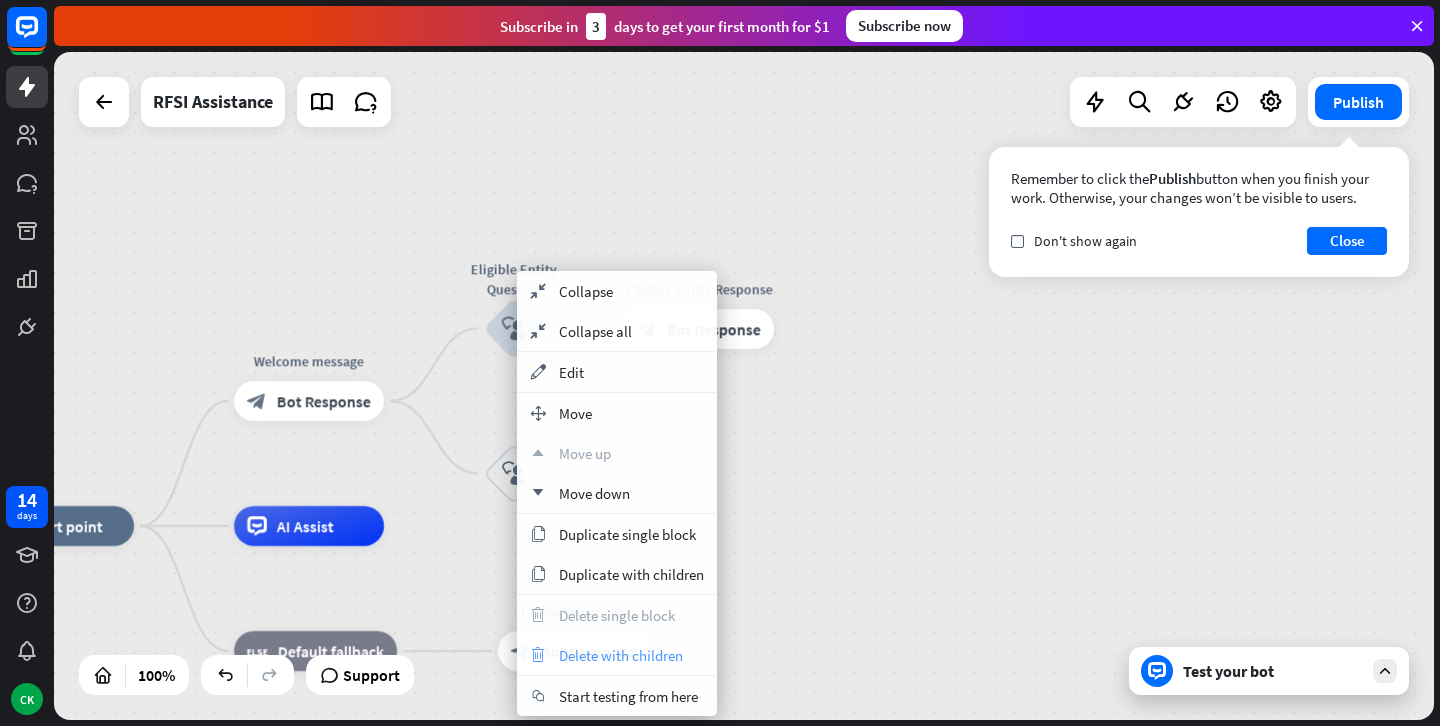 click on "Delete with children" at bounding box center (621, 655) 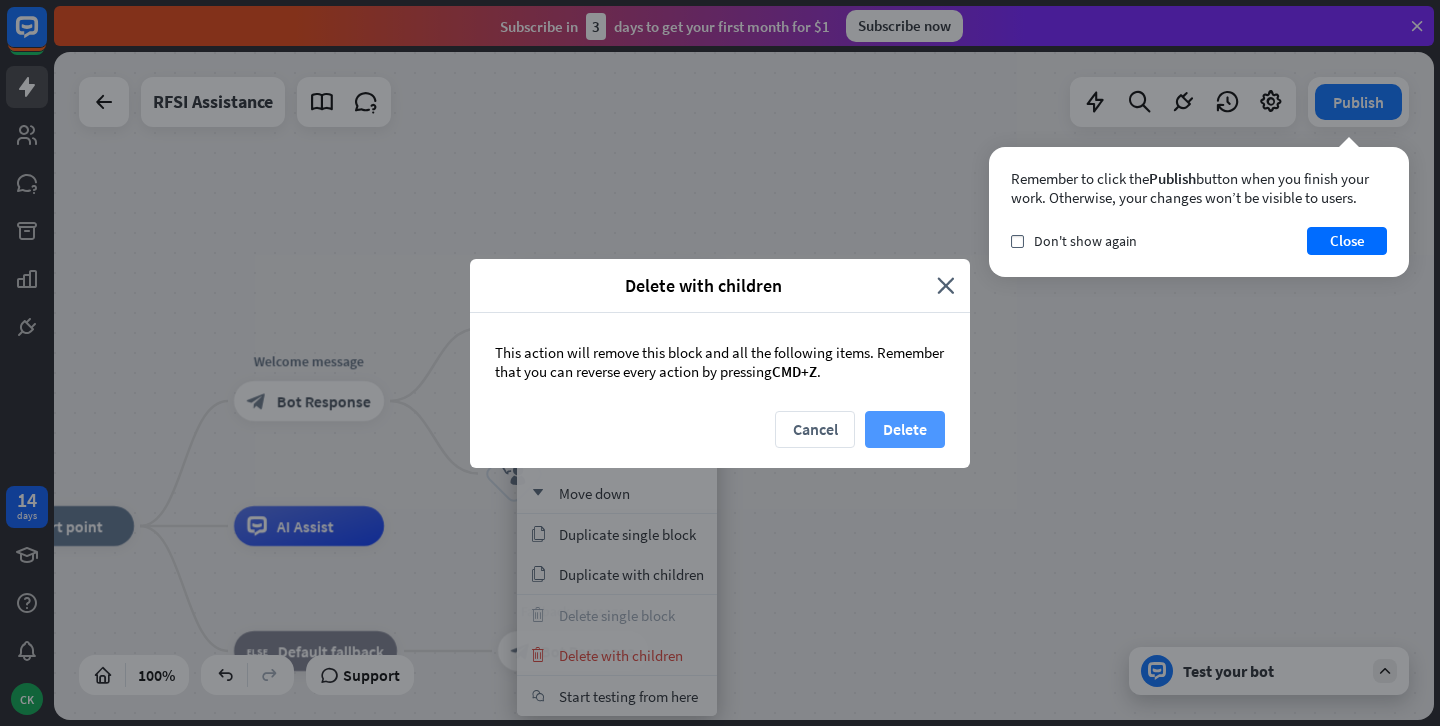 click on "Delete" at bounding box center [905, 429] 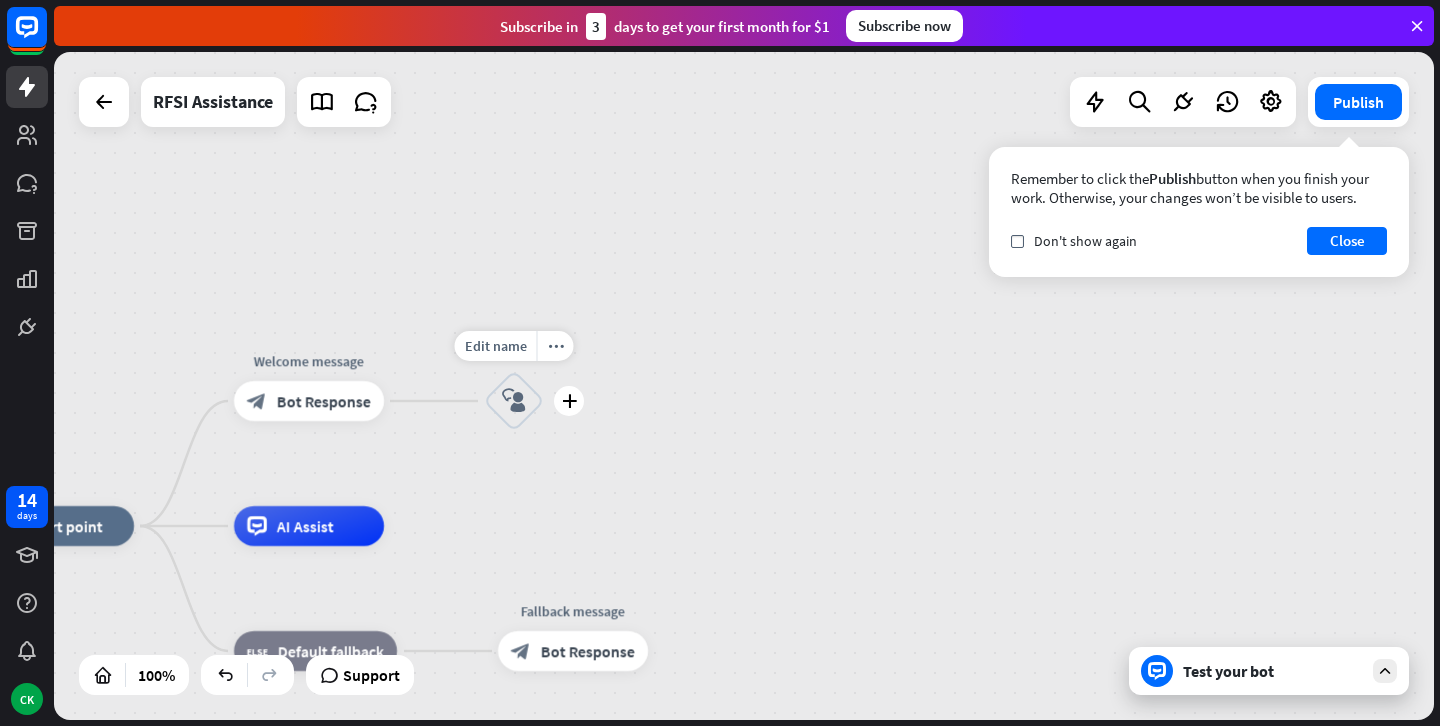 click on "block_user_input" at bounding box center [514, 401] 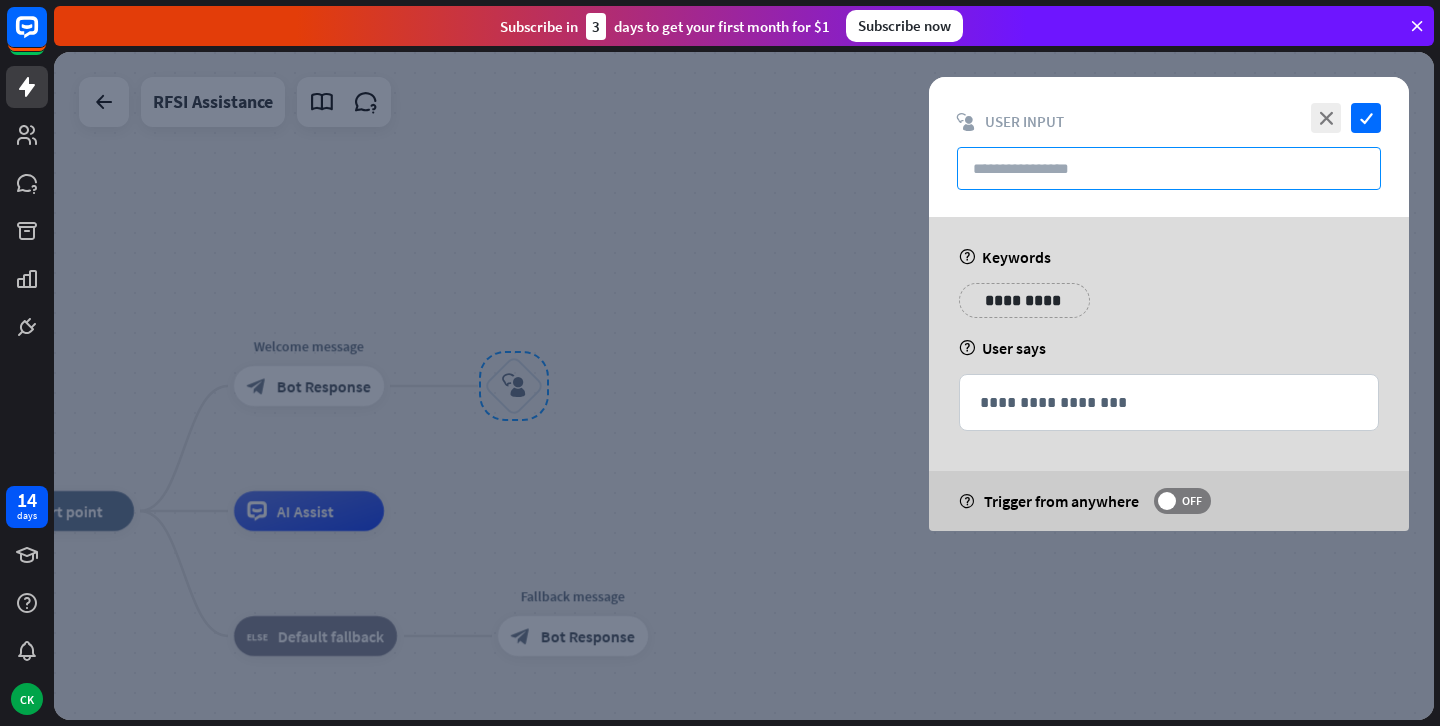 click at bounding box center [1169, 168] 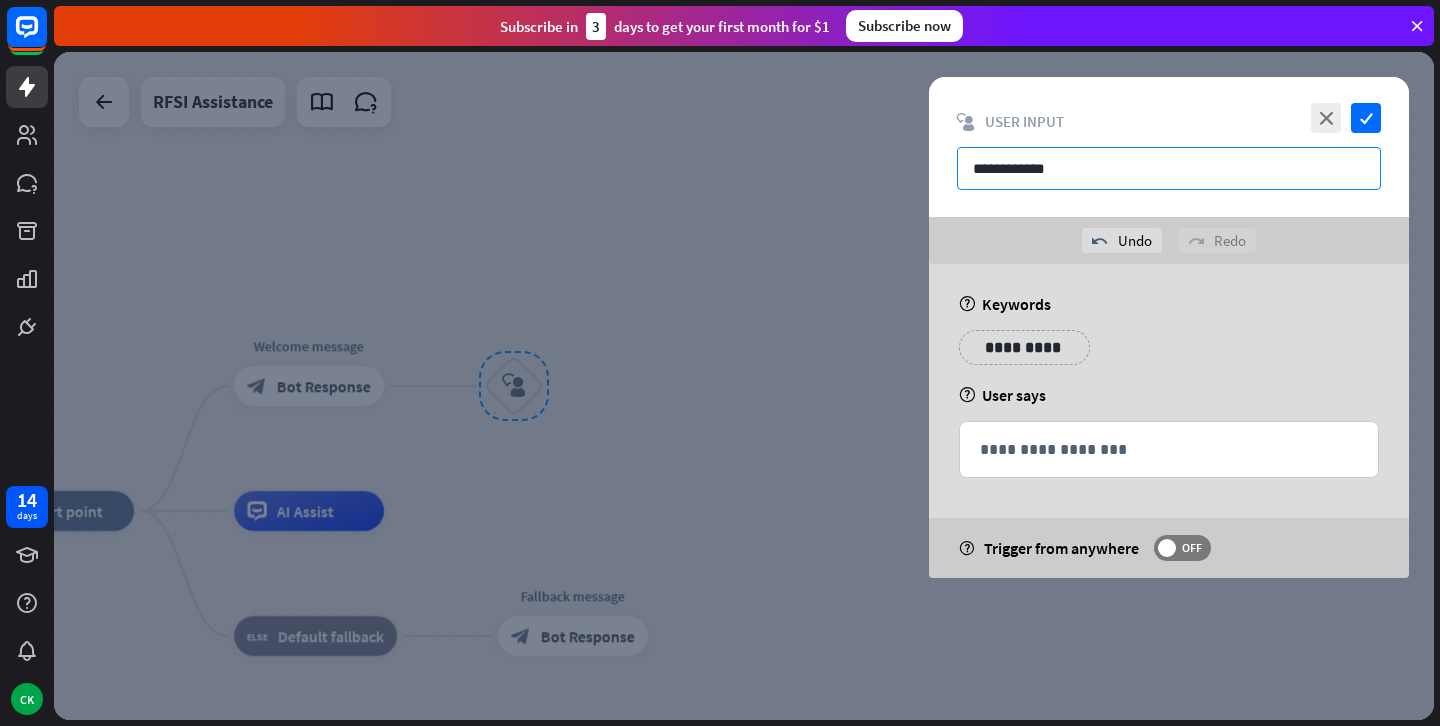 type on "**********" 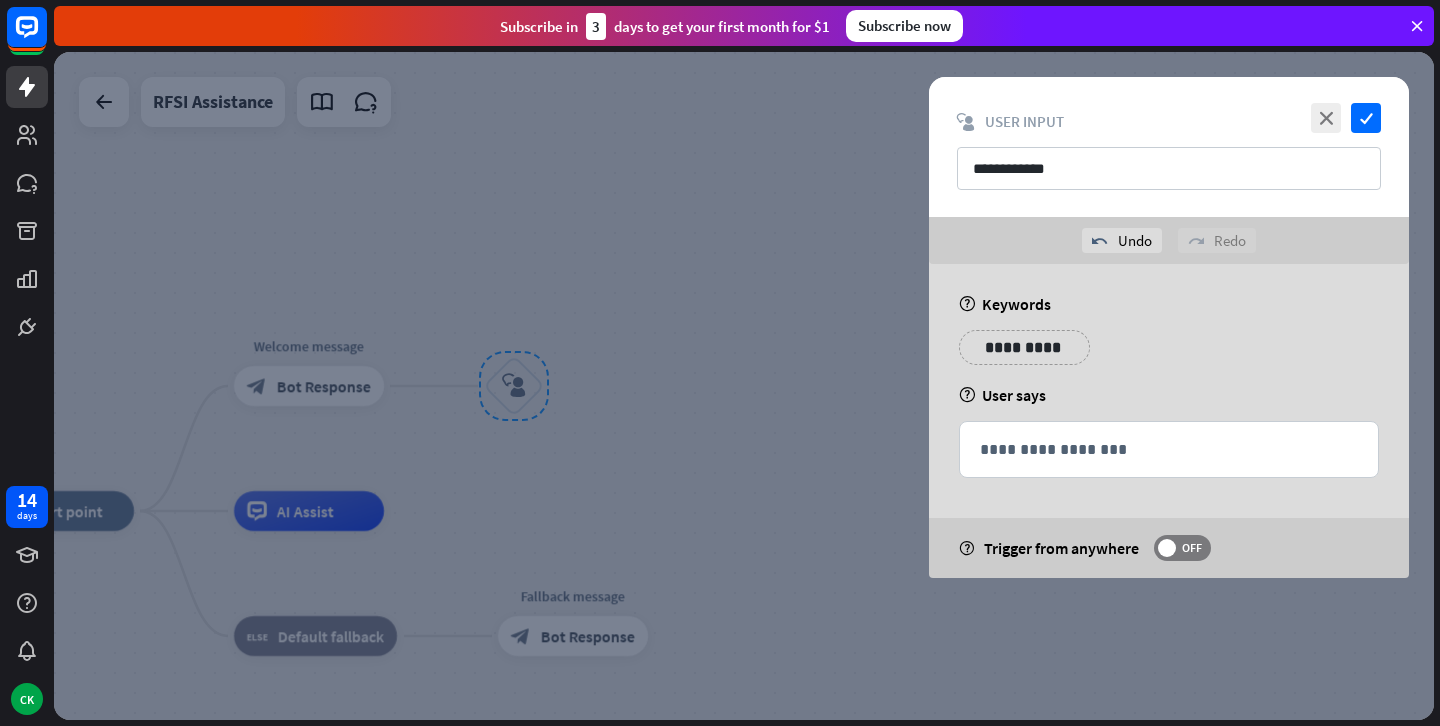 click on "**********" at bounding box center [1024, 347] 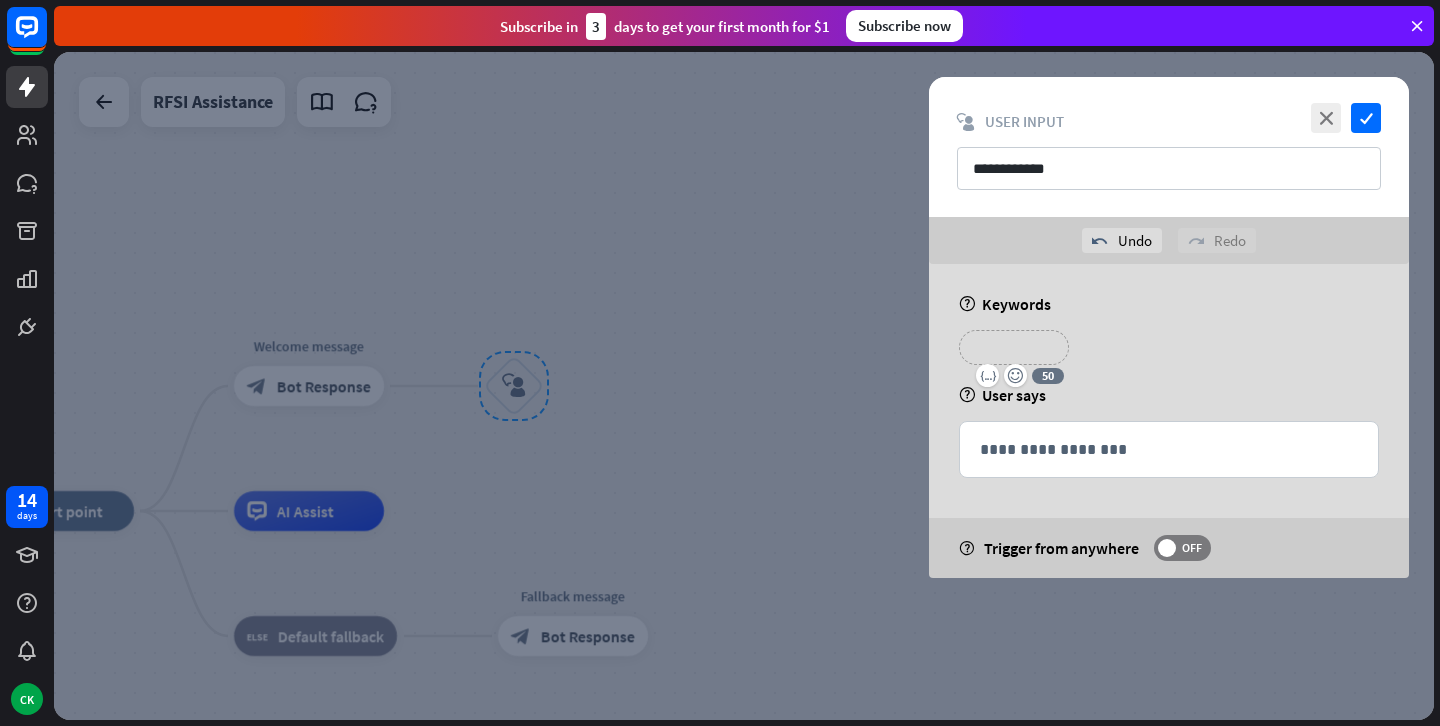 type 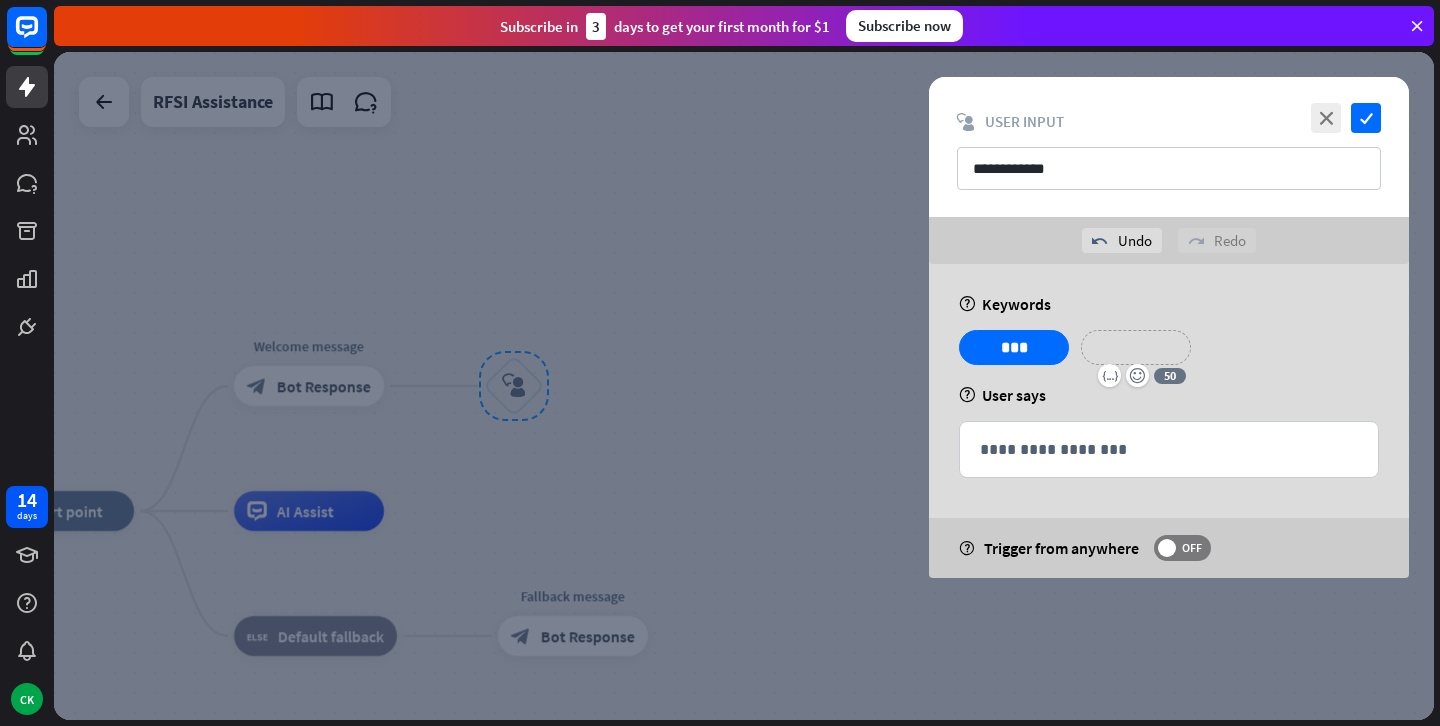 click on "**********" at bounding box center [1136, 347] 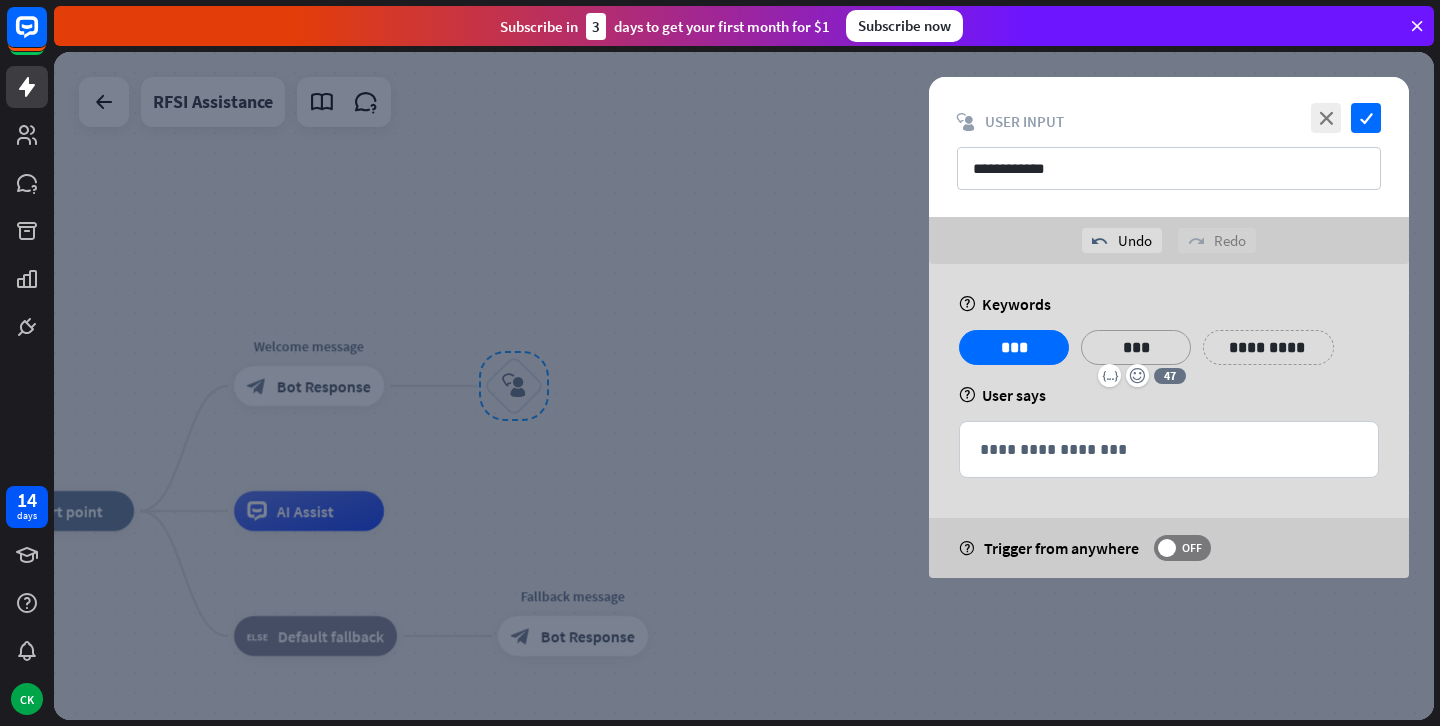click on "**********" at bounding box center (1268, 347) 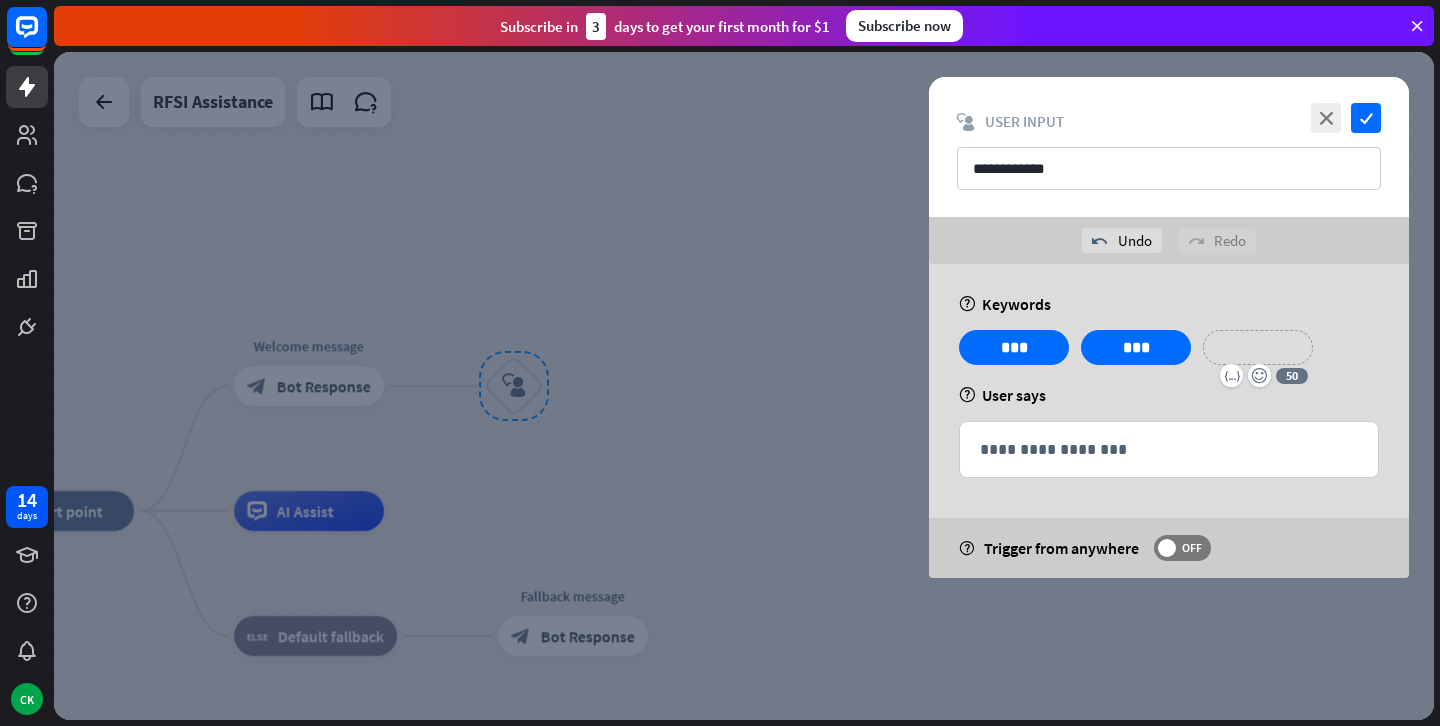 type 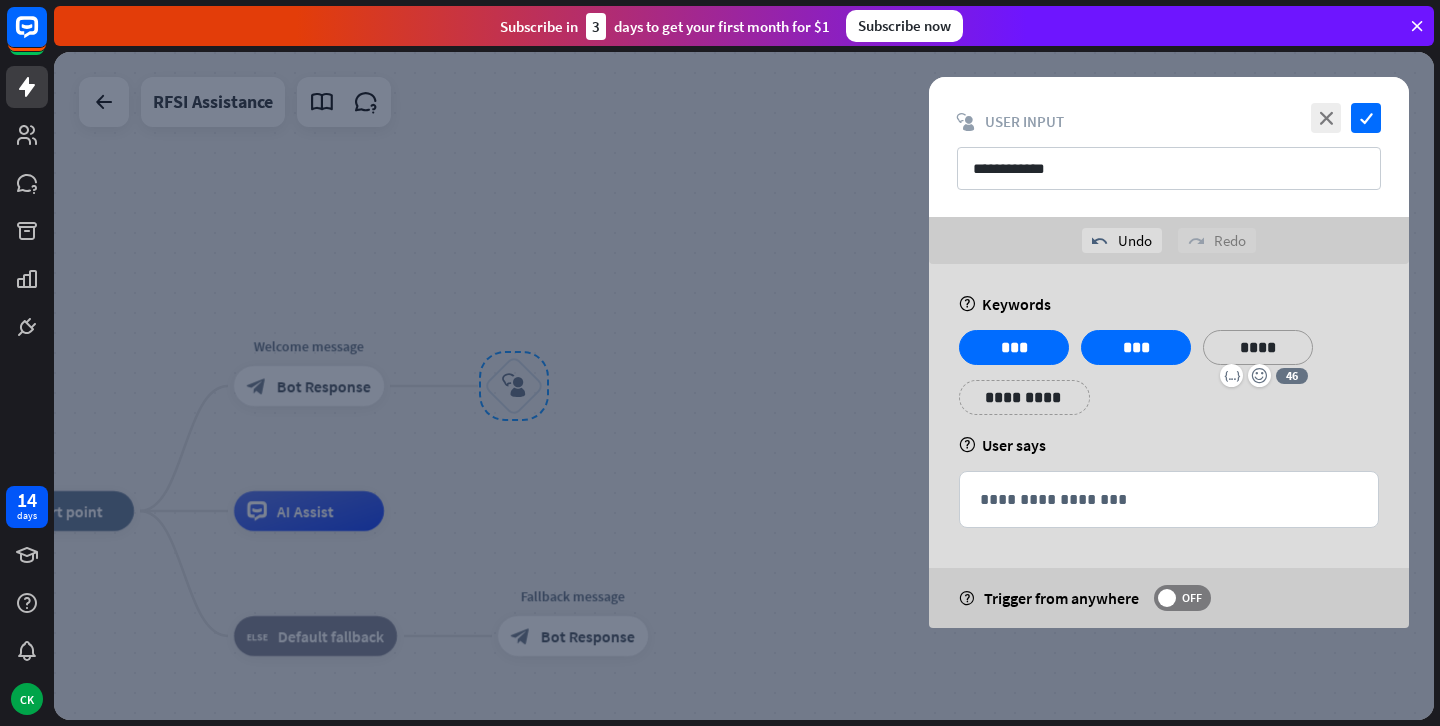 click on "**********" at bounding box center (1024, 397) 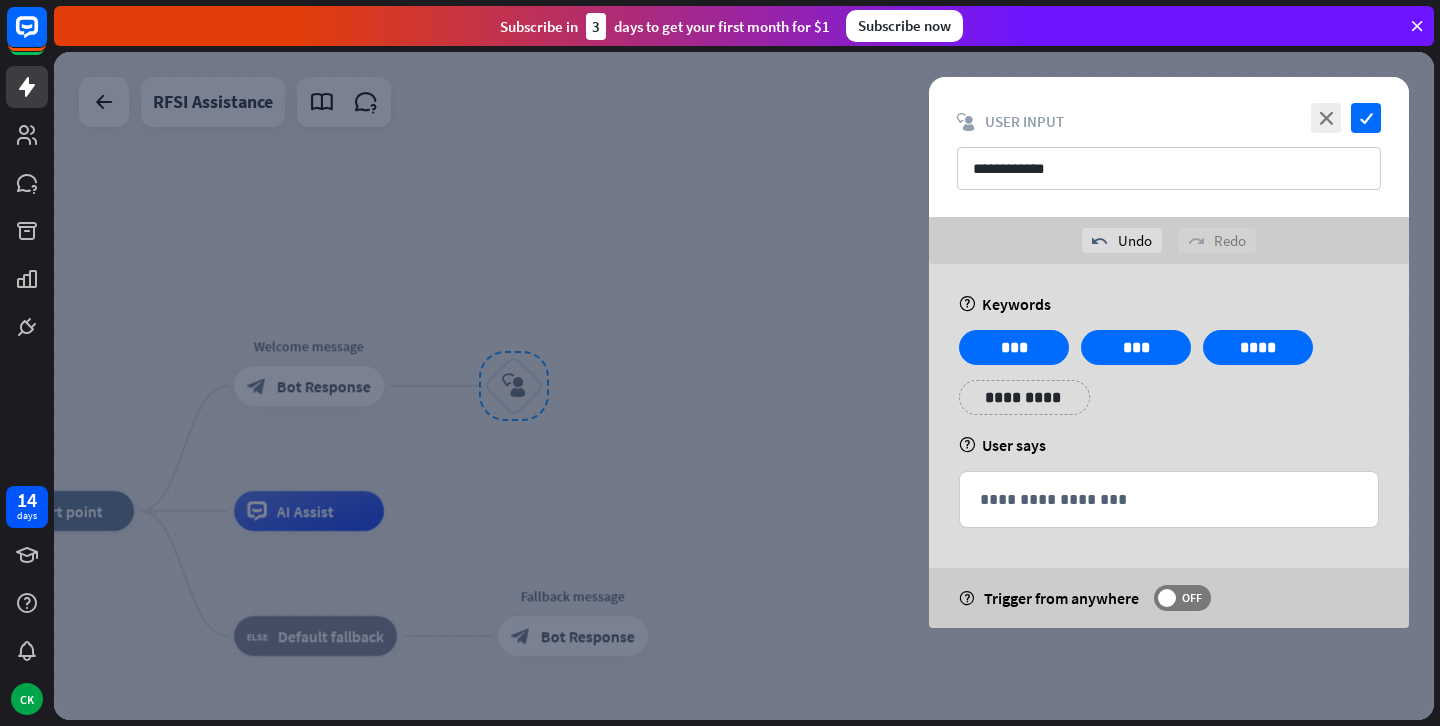click on "**********" at bounding box center (1024, 397) 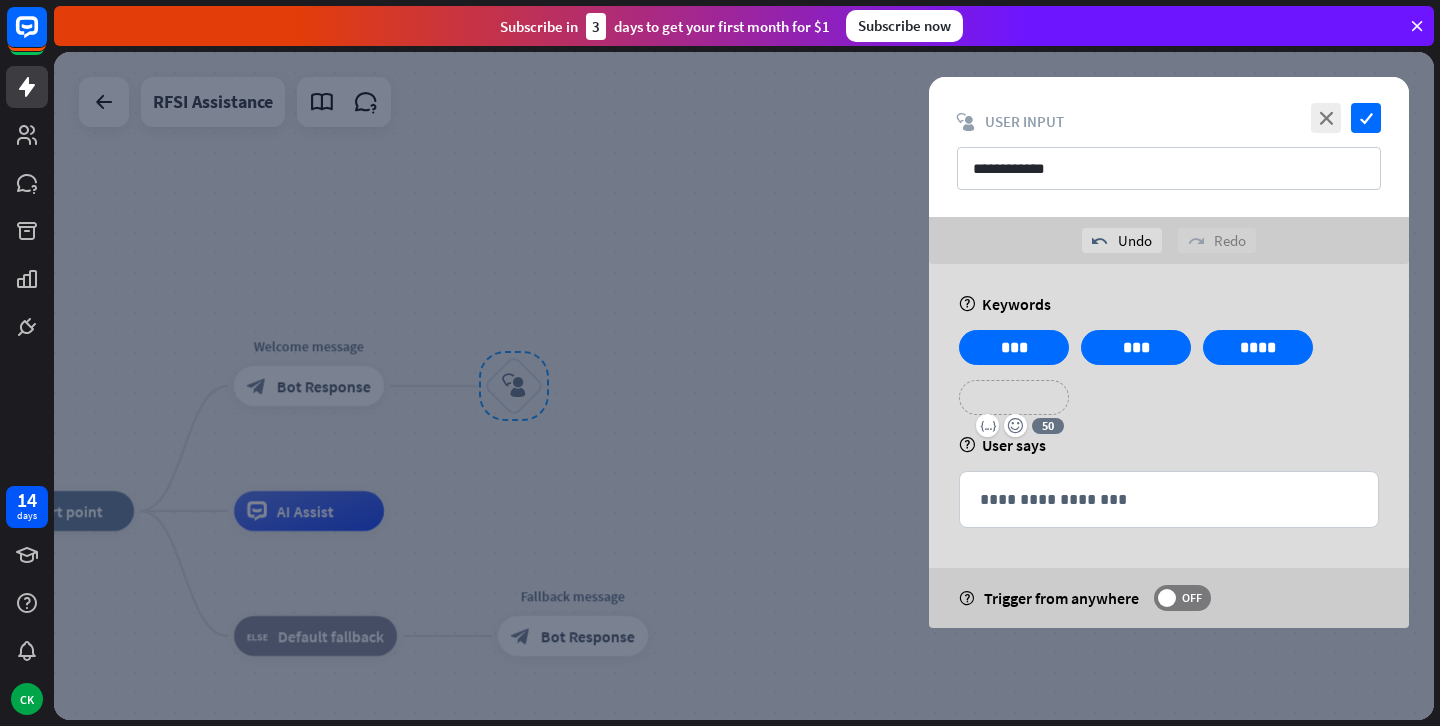 type 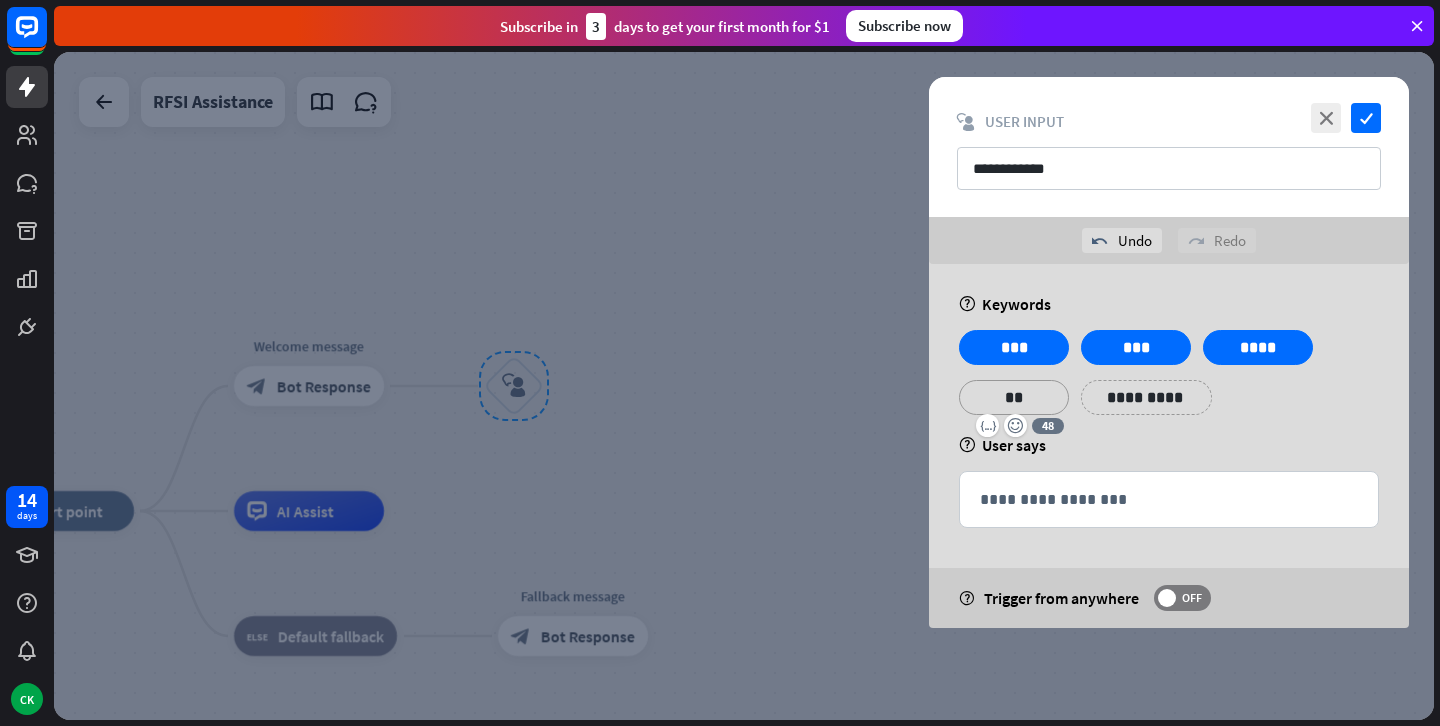 click on "**********" at bounding box center [1146, 397] 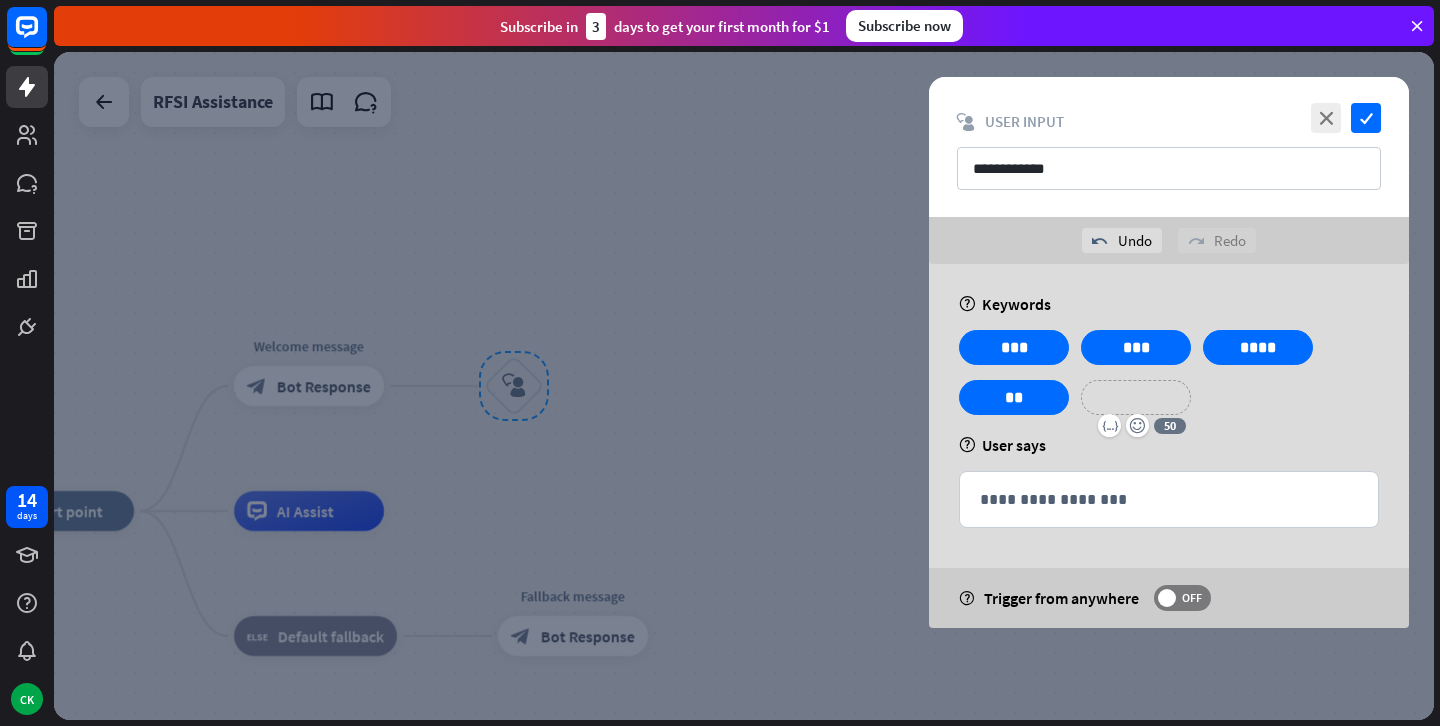 type 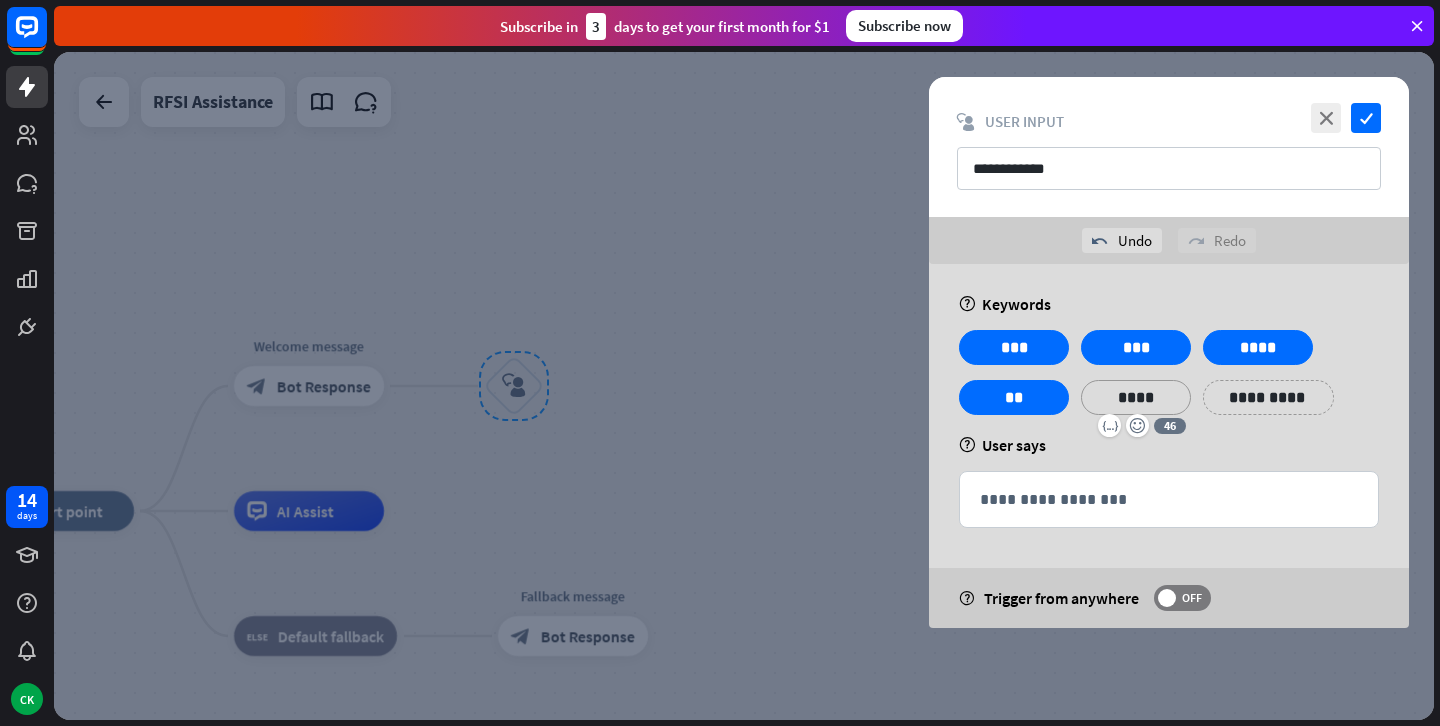 click on "**********" at bounding box center (1268, 397) 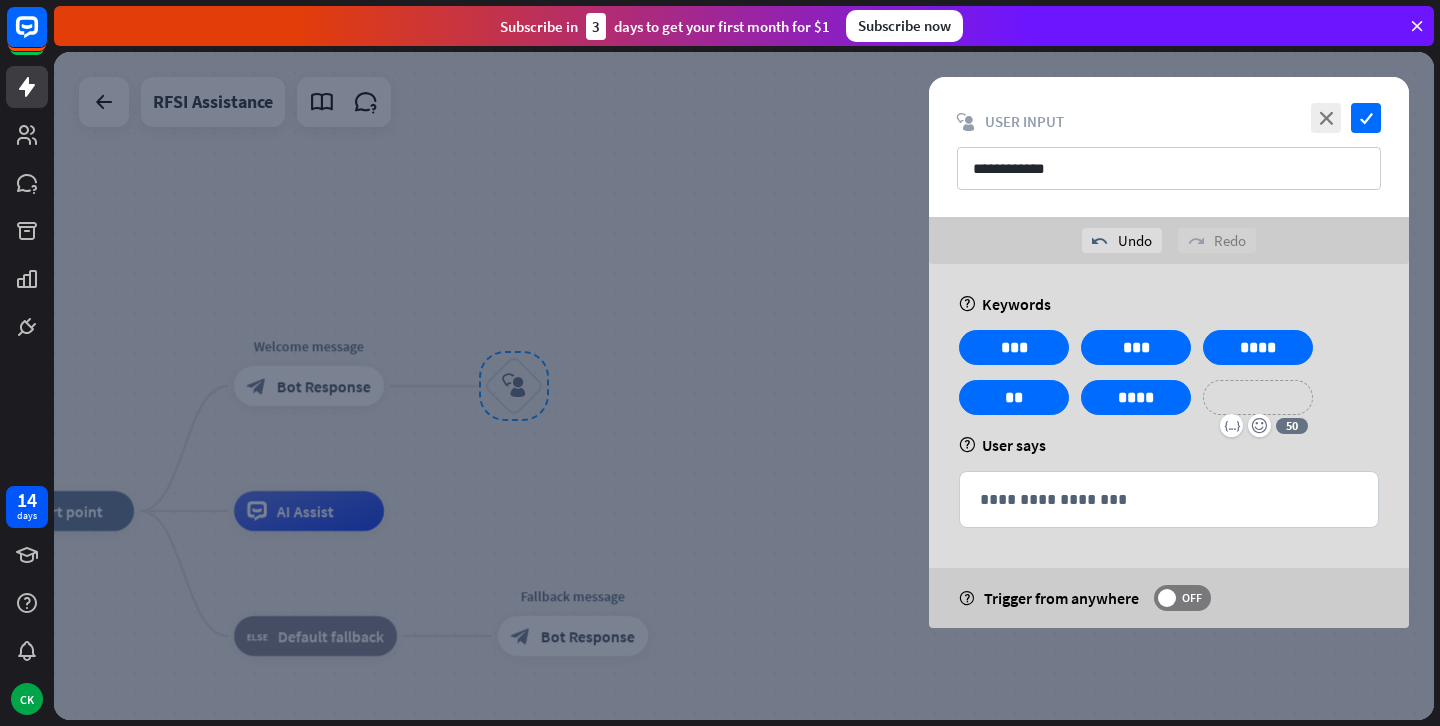 type 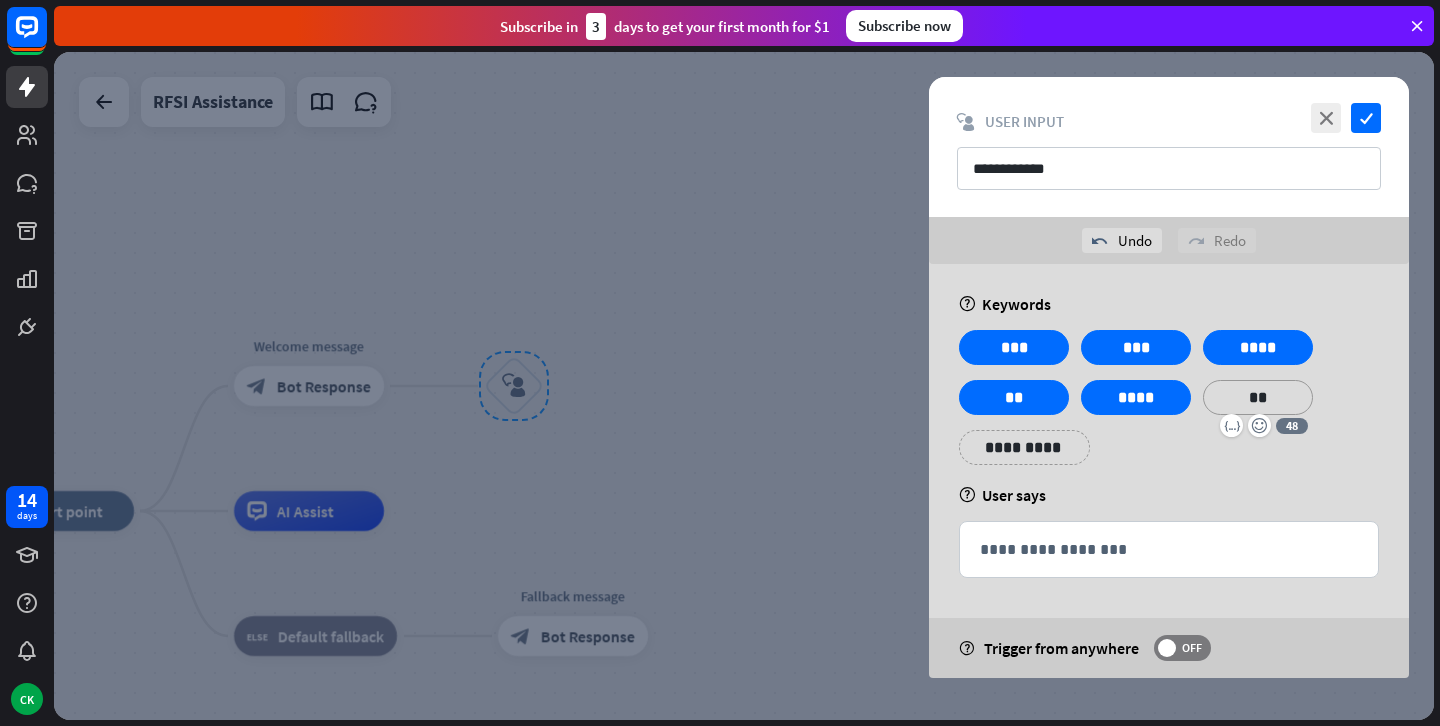 click on "help
User says" at bounding box center (1169, 495) 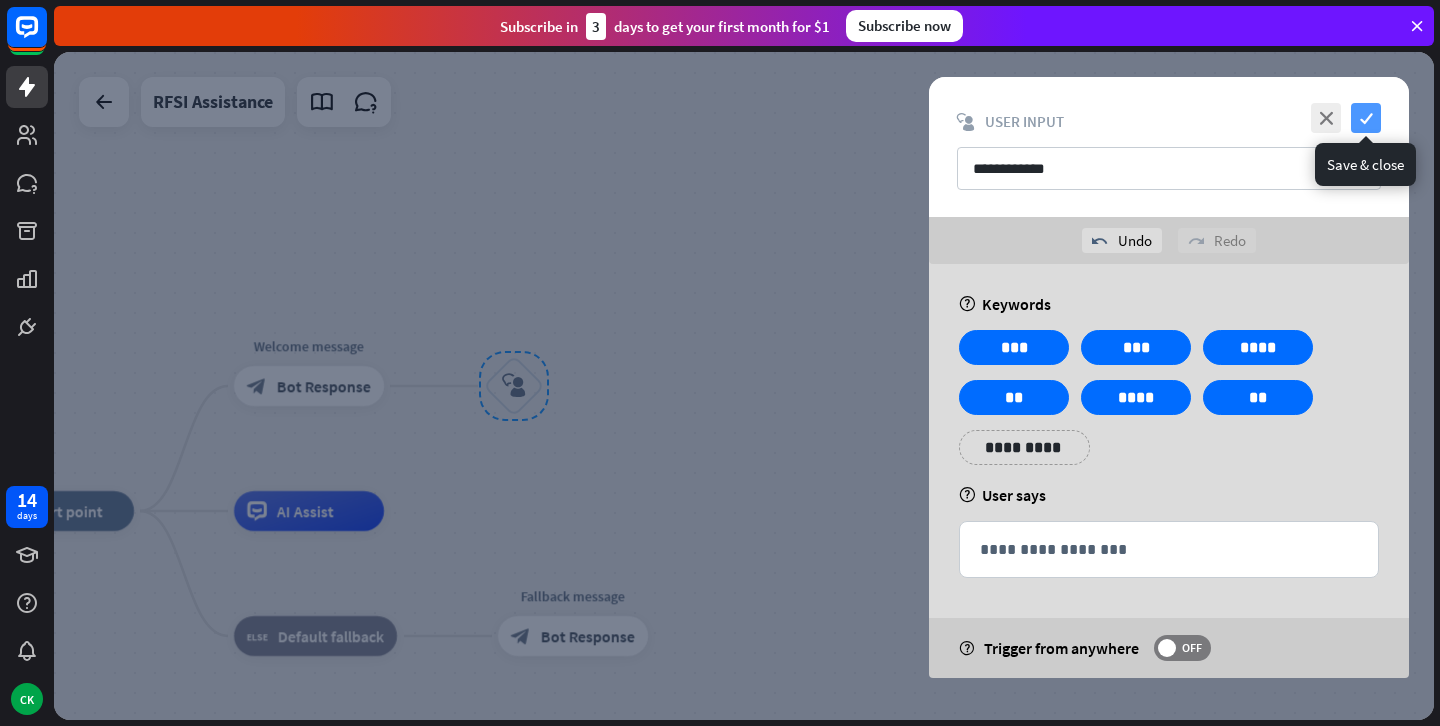 click on "check" at bounding box center (1366, 118) 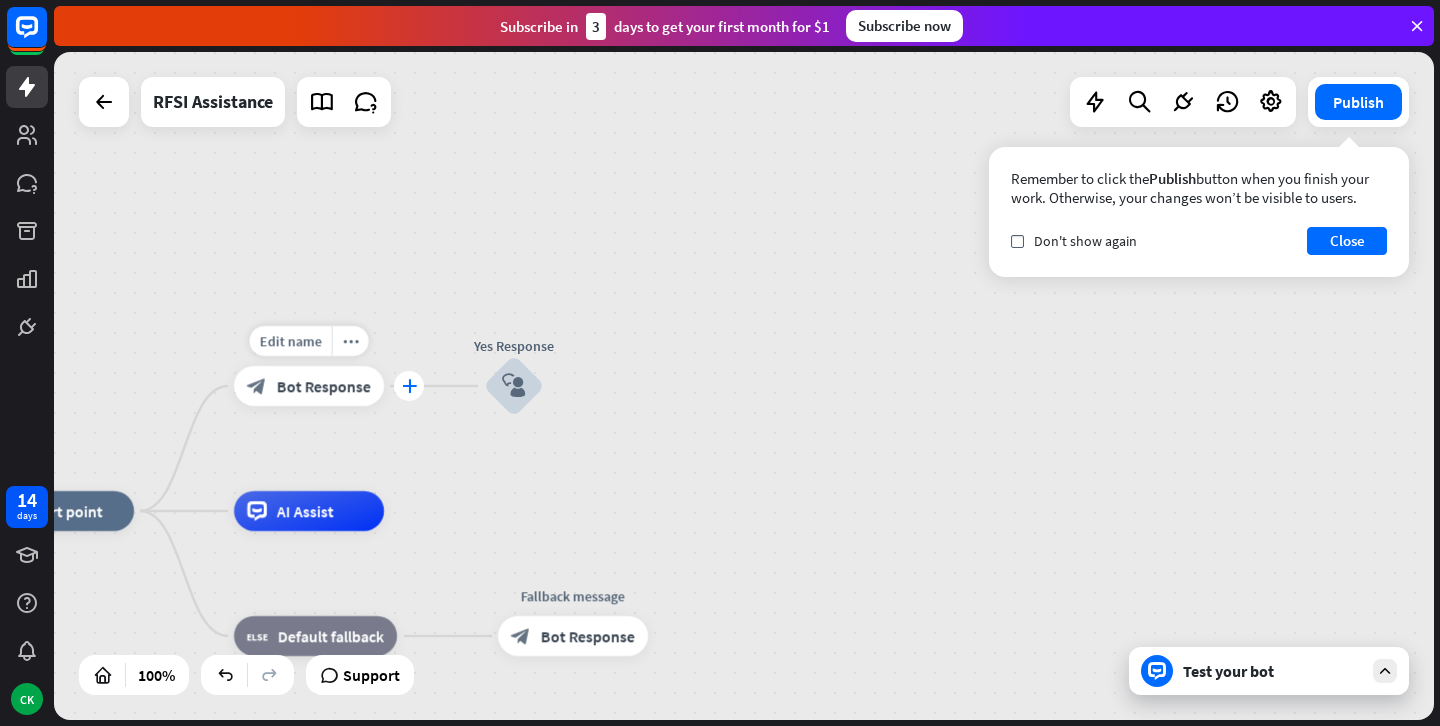 click on "plus" at bounding box center [409, 386] 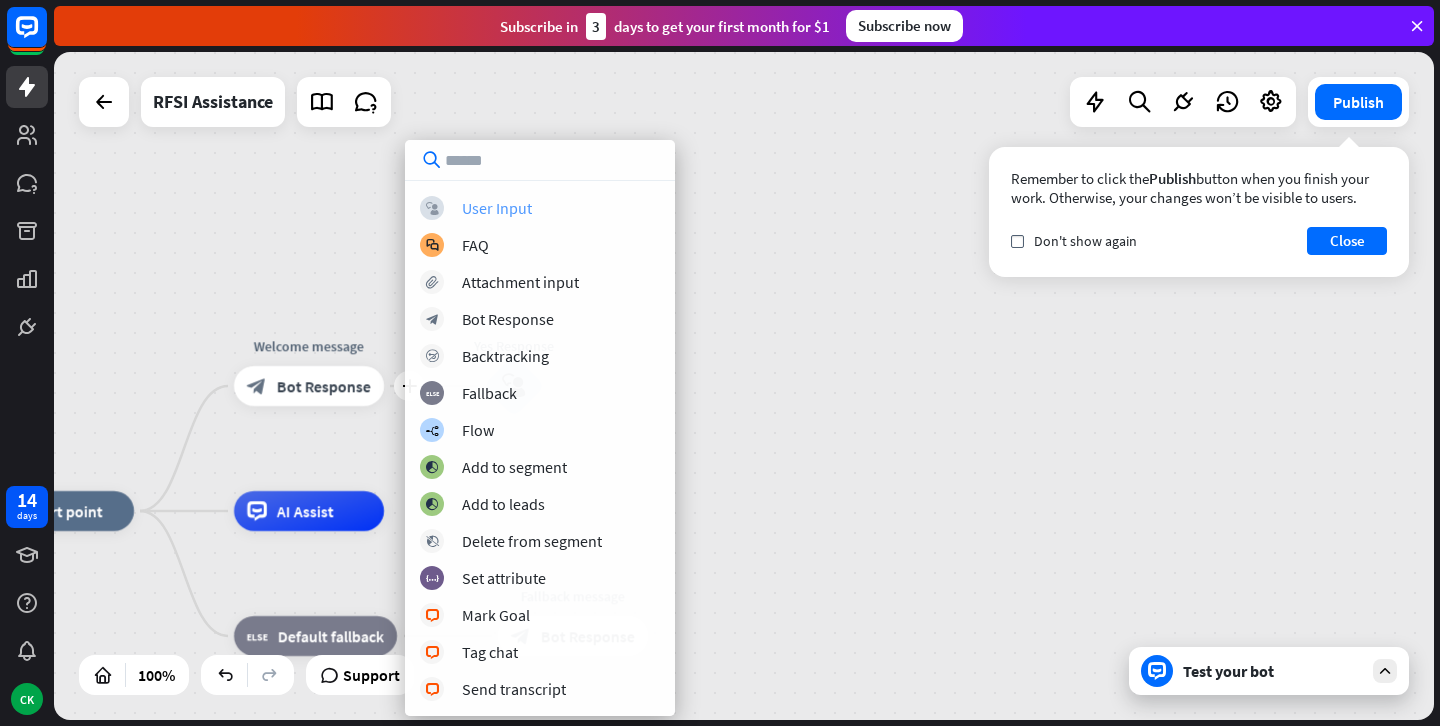 click on "User Input" at bounding box center [497, 208] 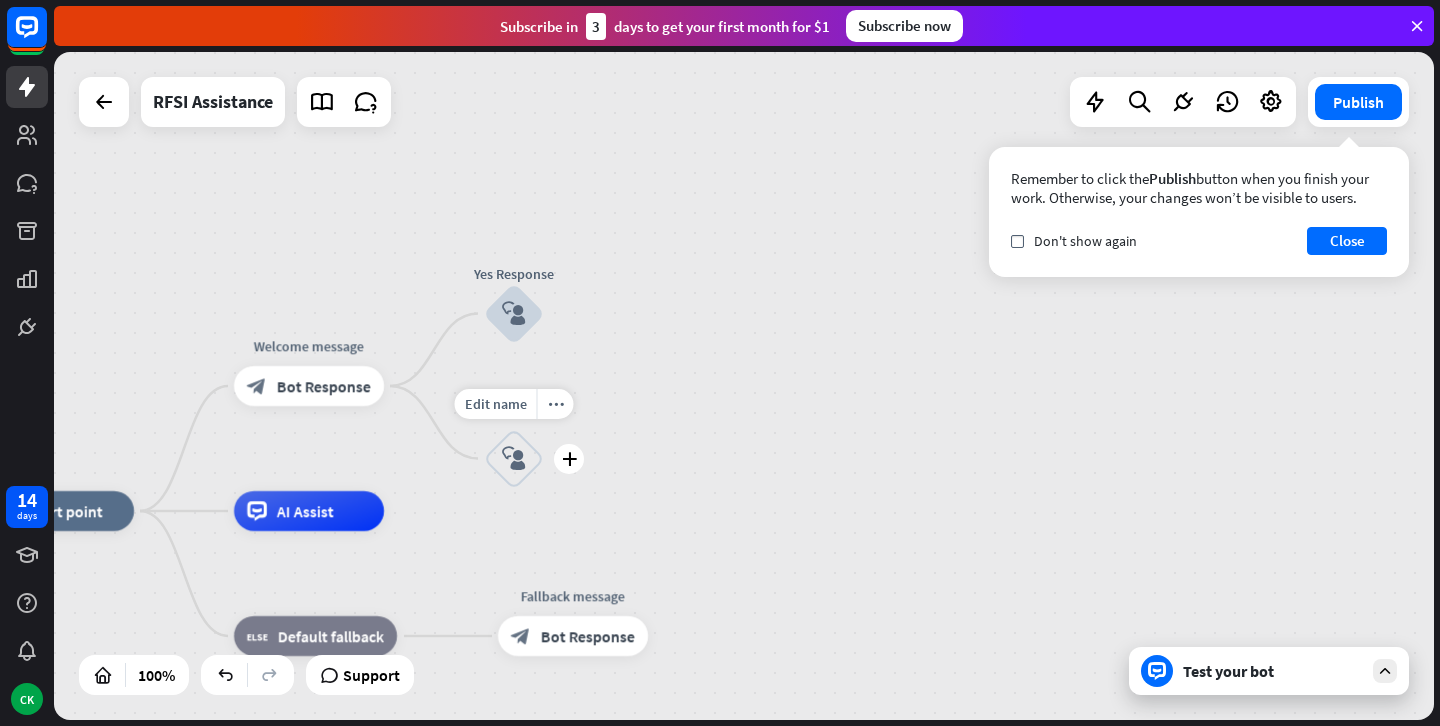 click on "block_user_input" at bounding box center (514, 459) 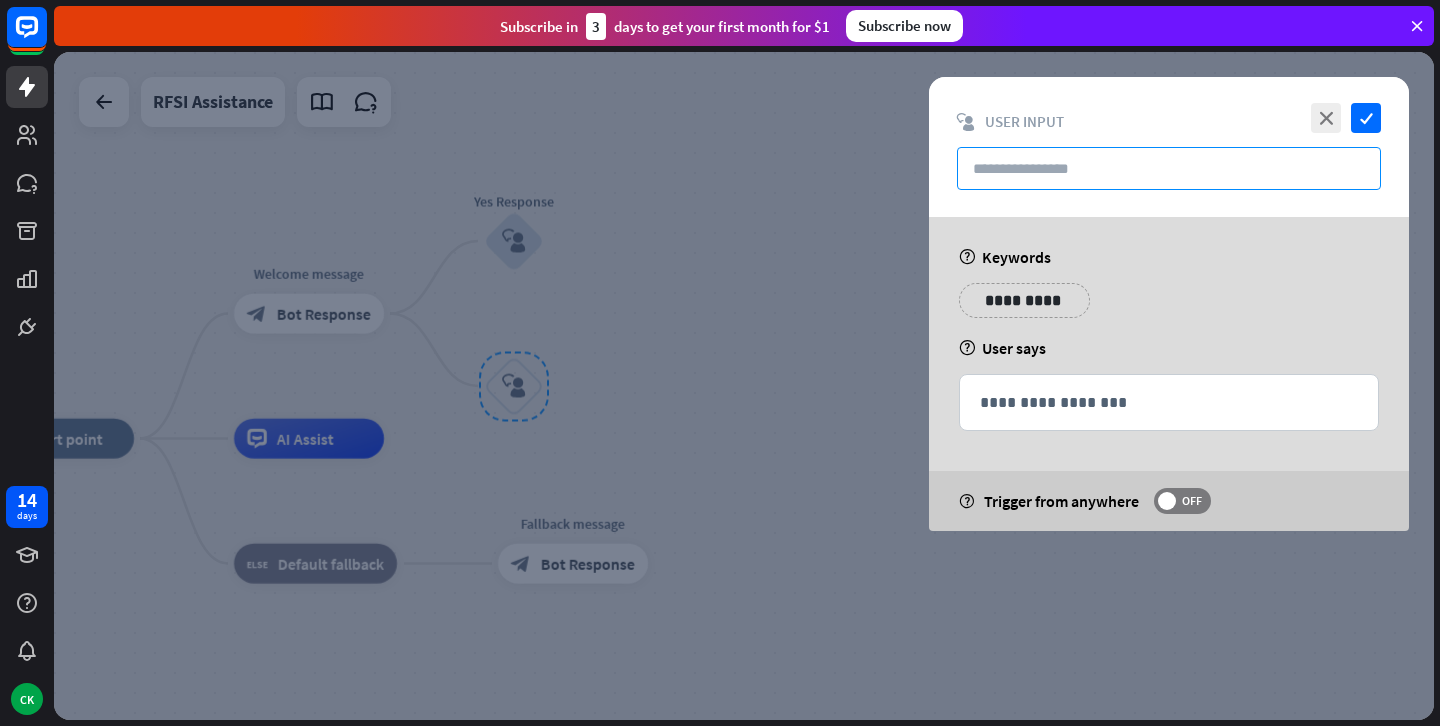 click at bounding box center [1169, 168] 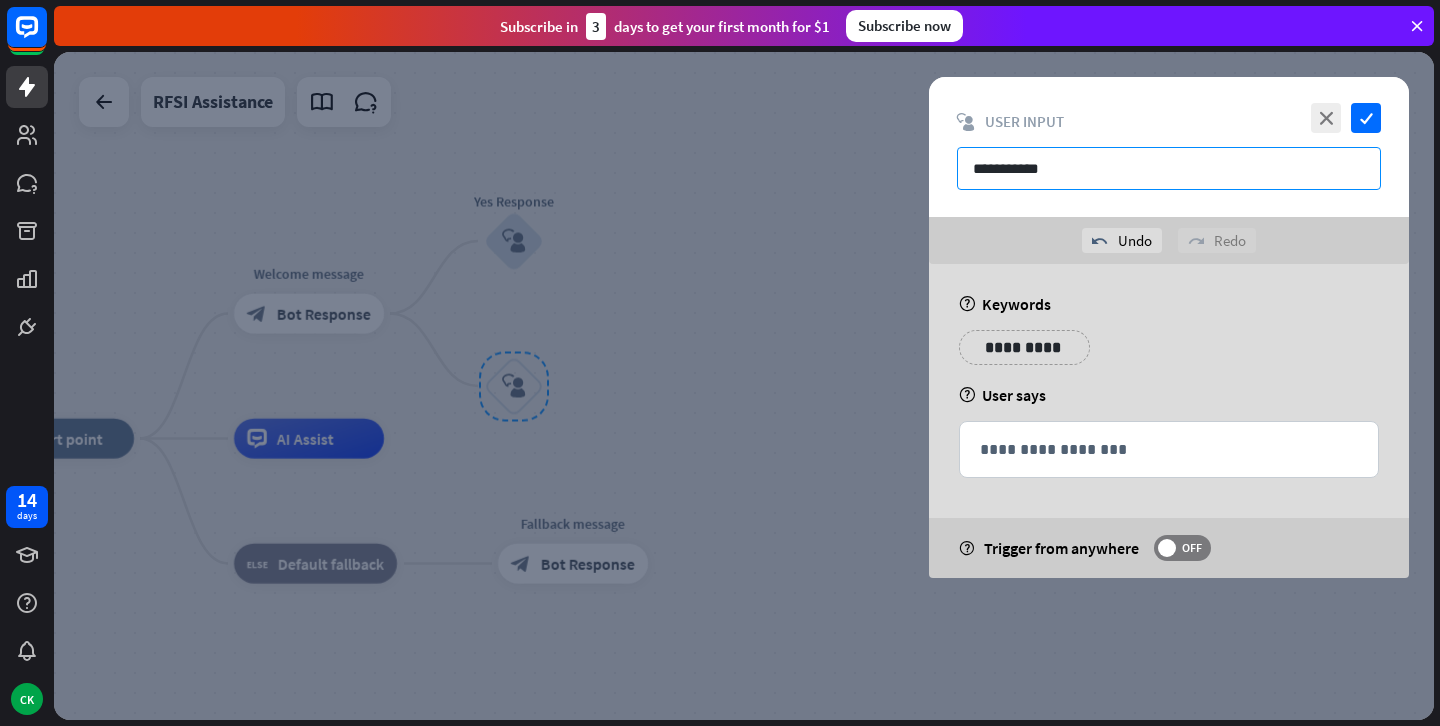 type on "**********" 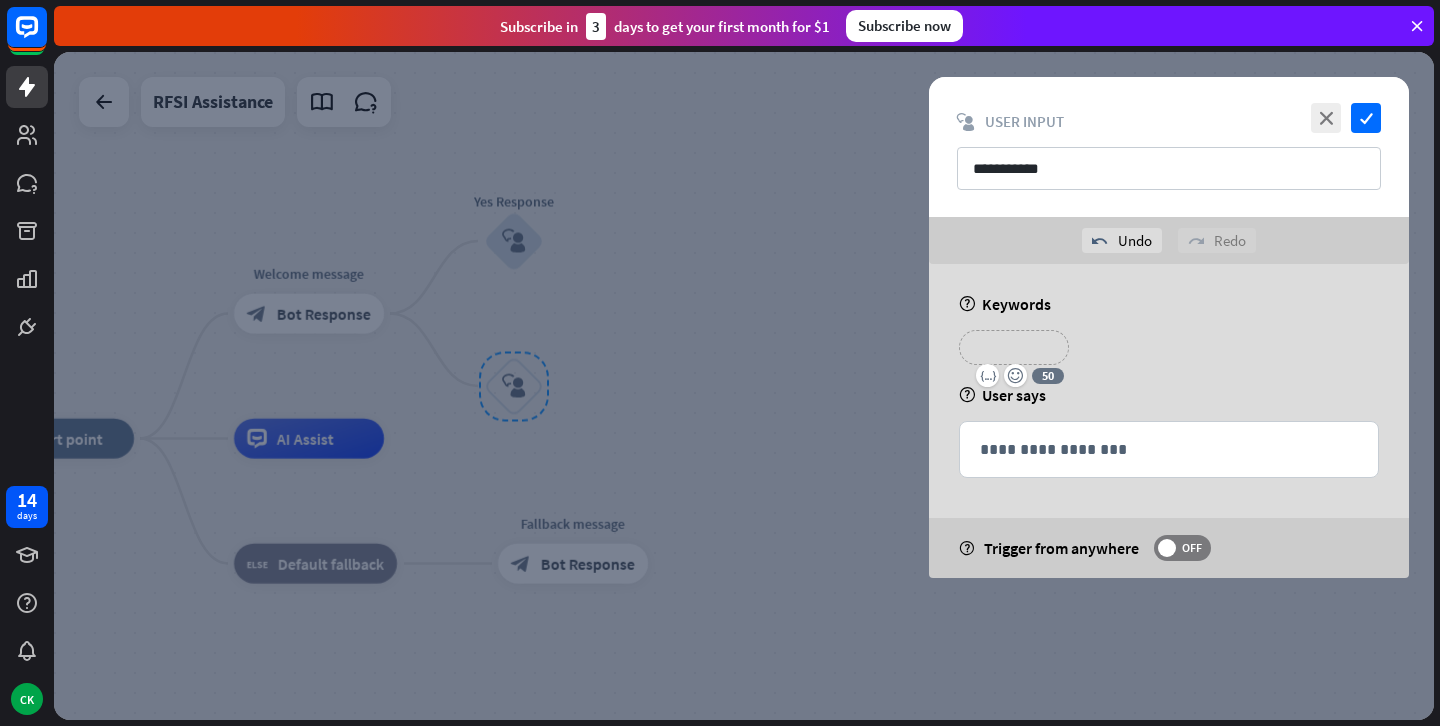 click on "**********" at bounding box center [1014, 347] 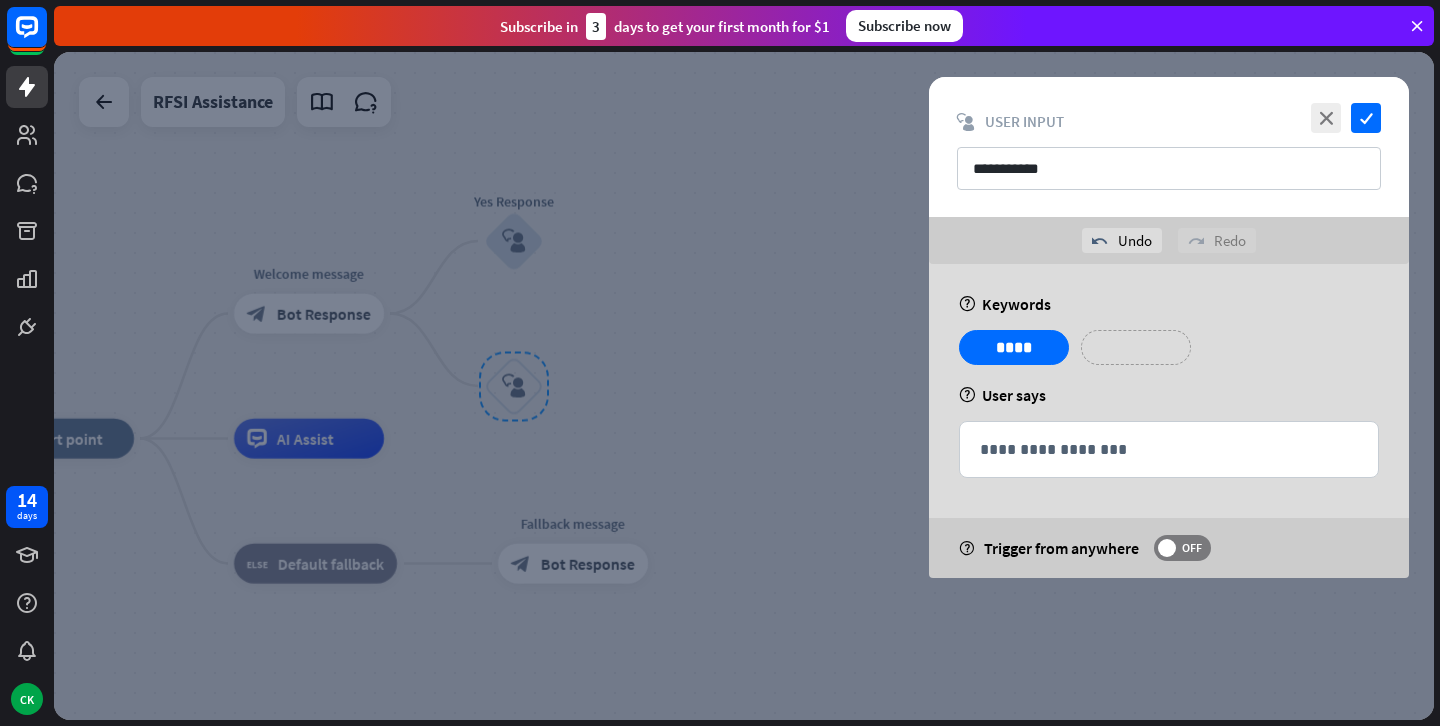 click on "**********" at bounding box center [1136, 347] 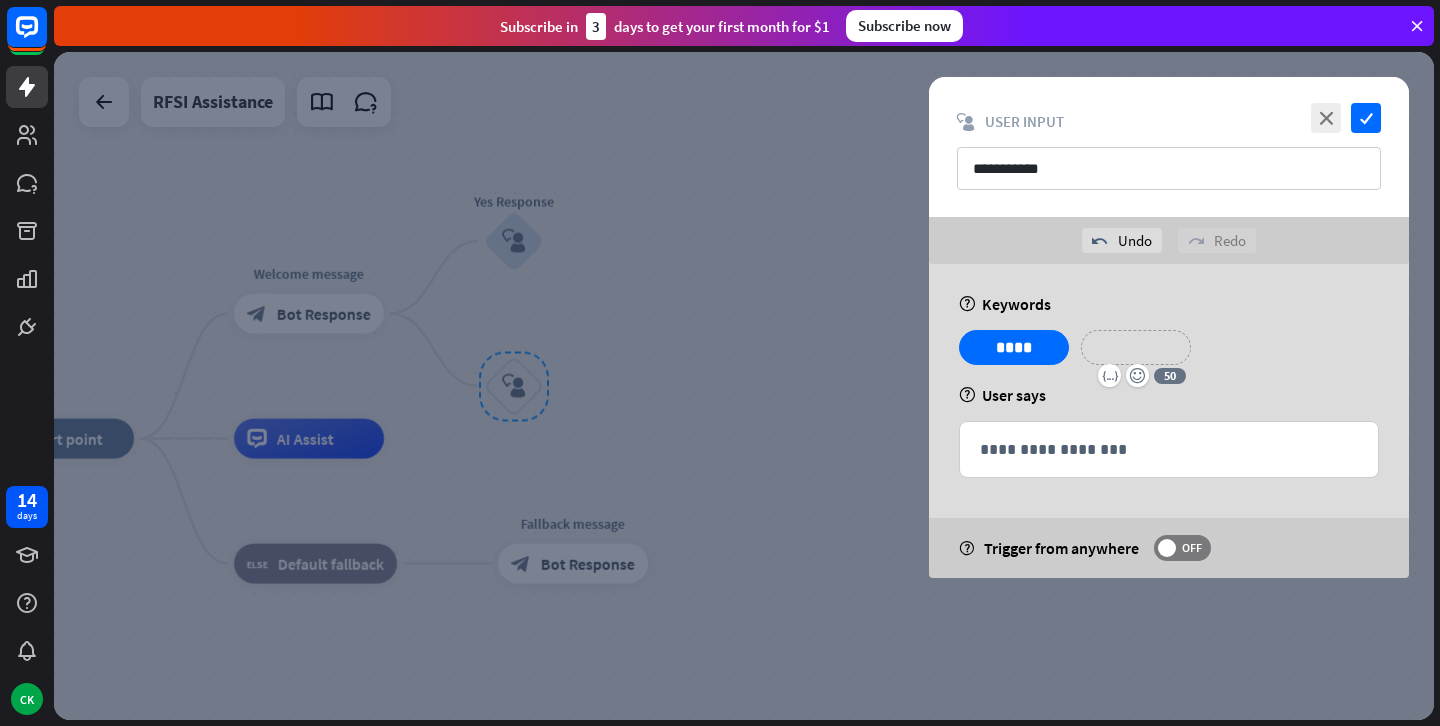 type 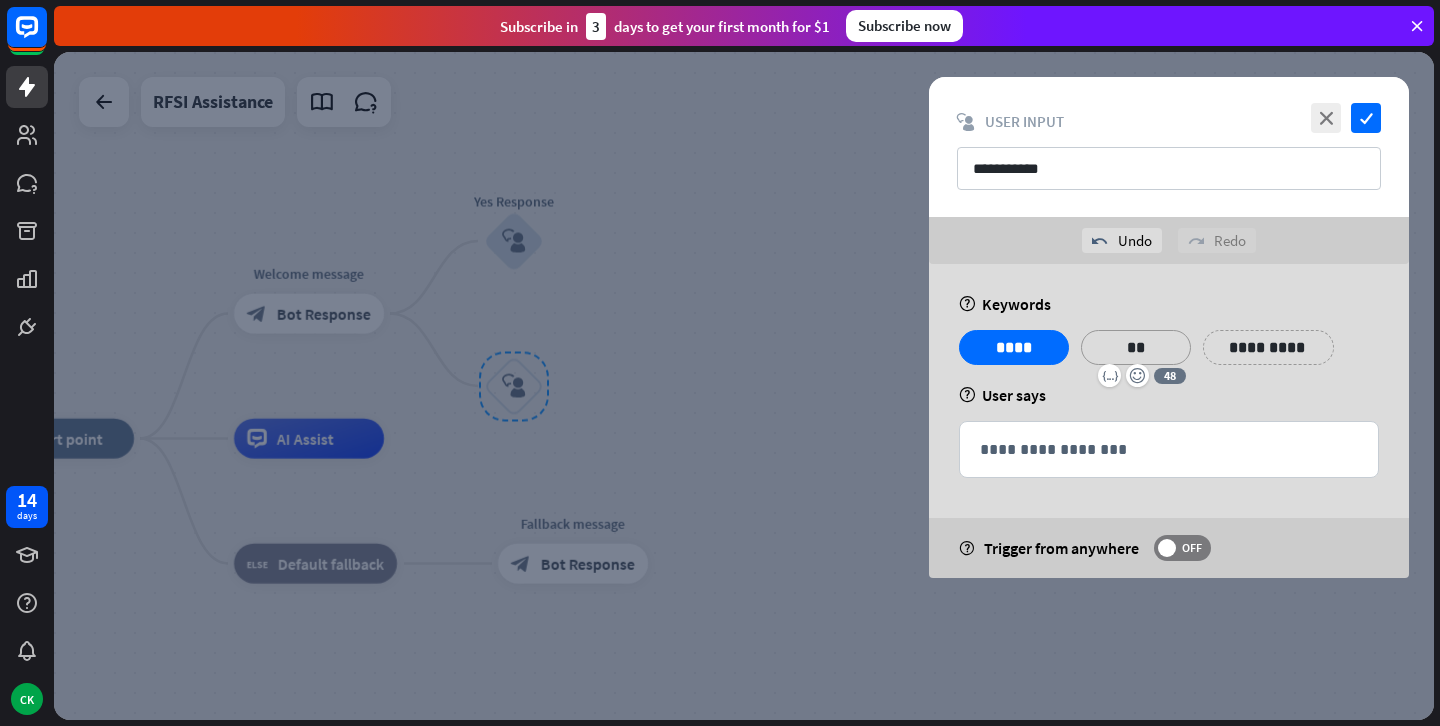 click on "**********" at bounding box center (1268, 347) 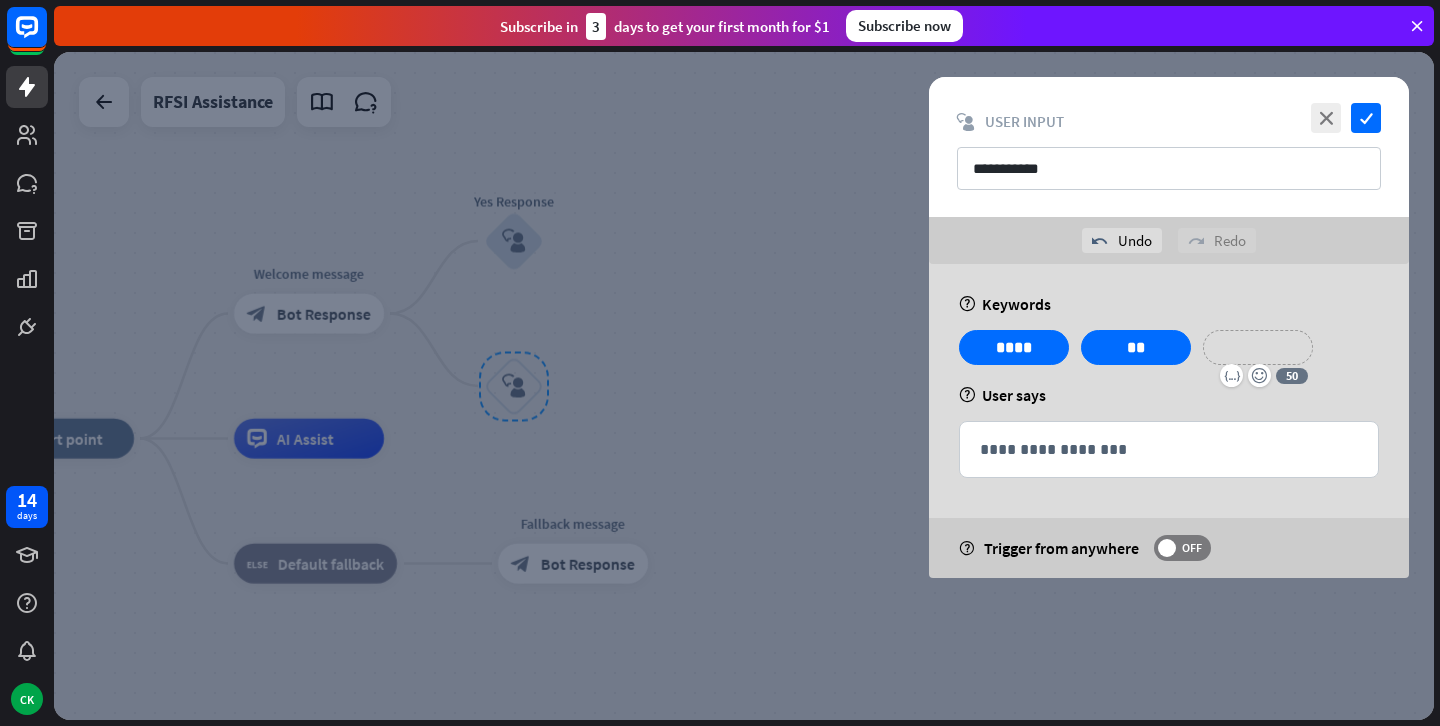 type 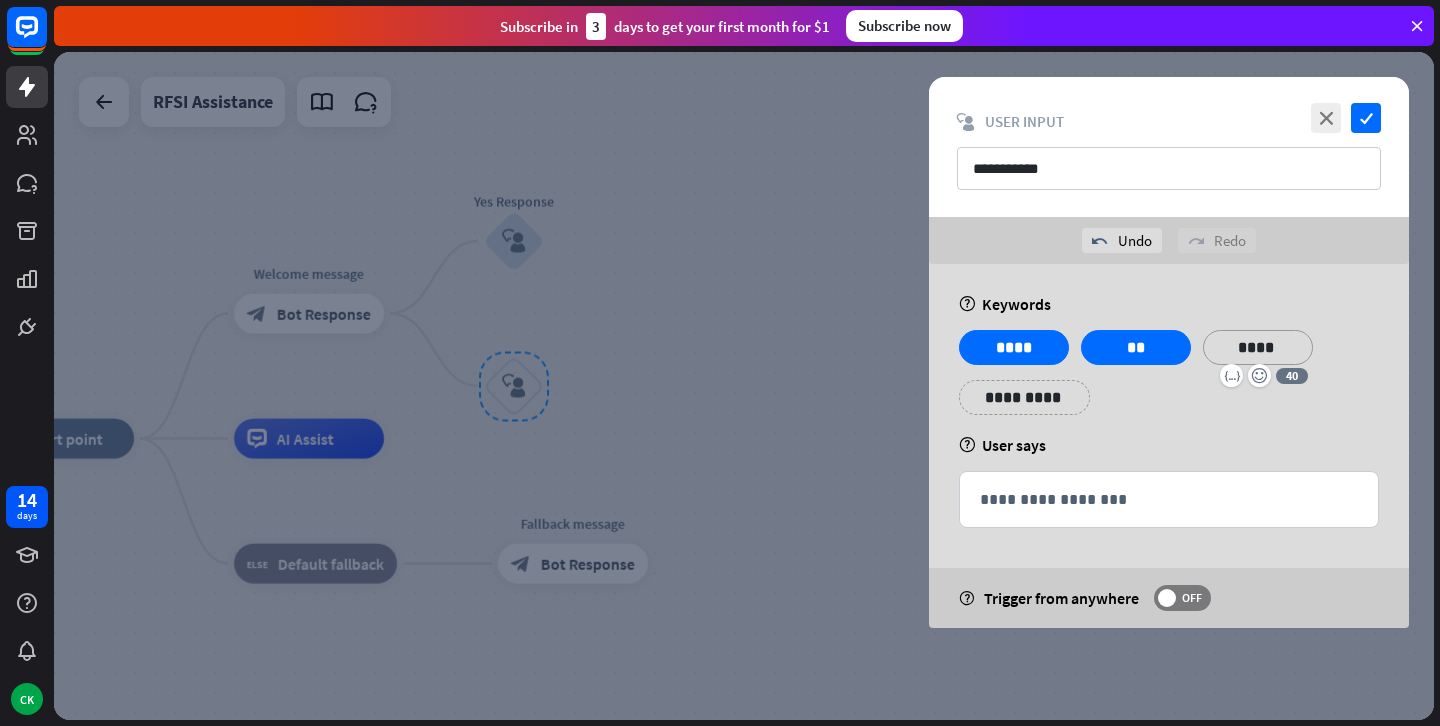 click on "**********" at bounding box center [1024, 397] 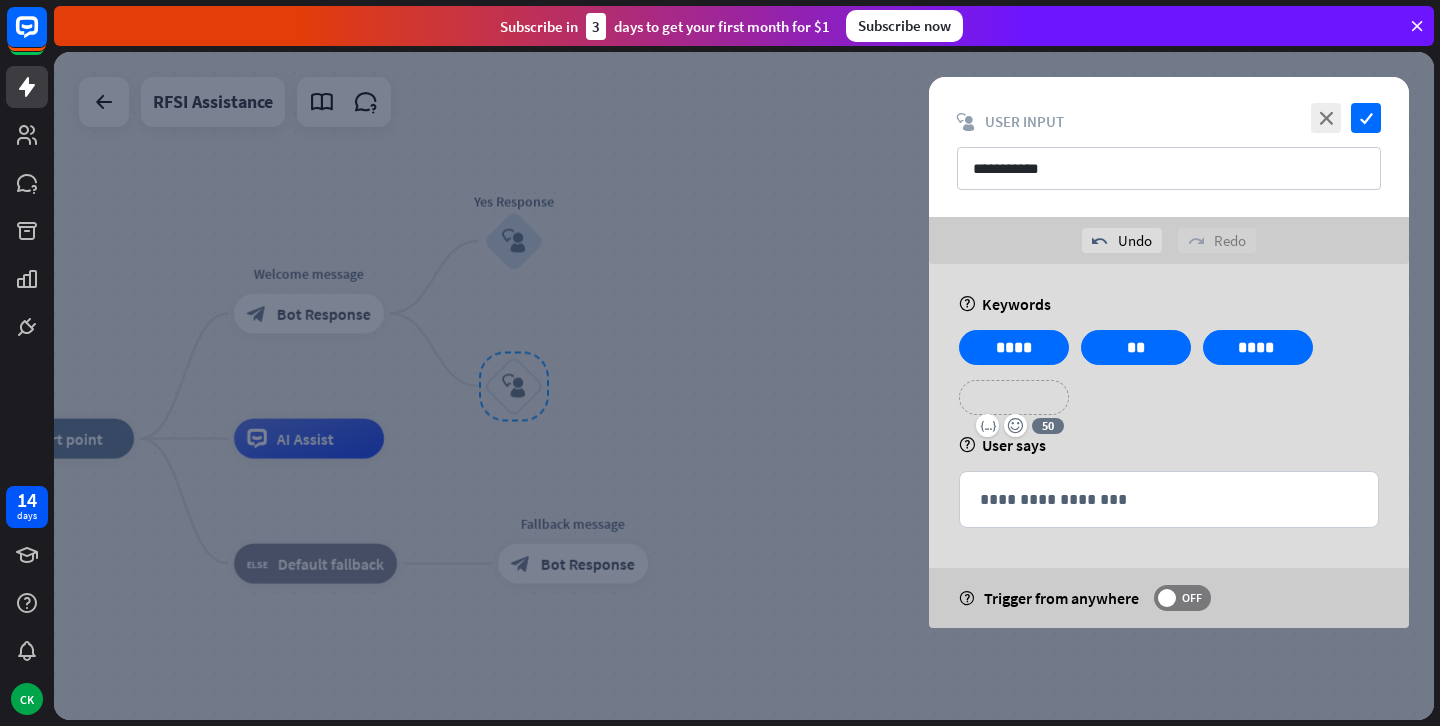 type 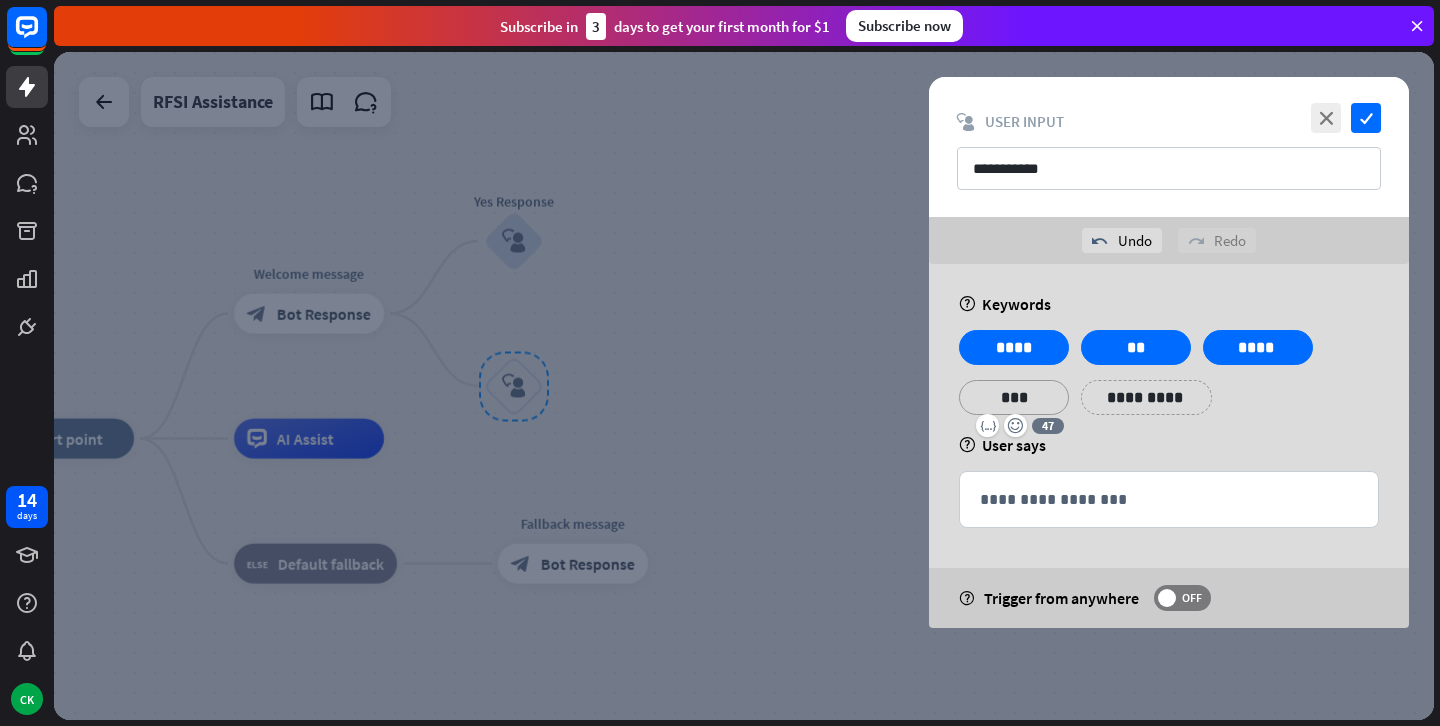 click on "**********" at bounding box center [1146, 397] 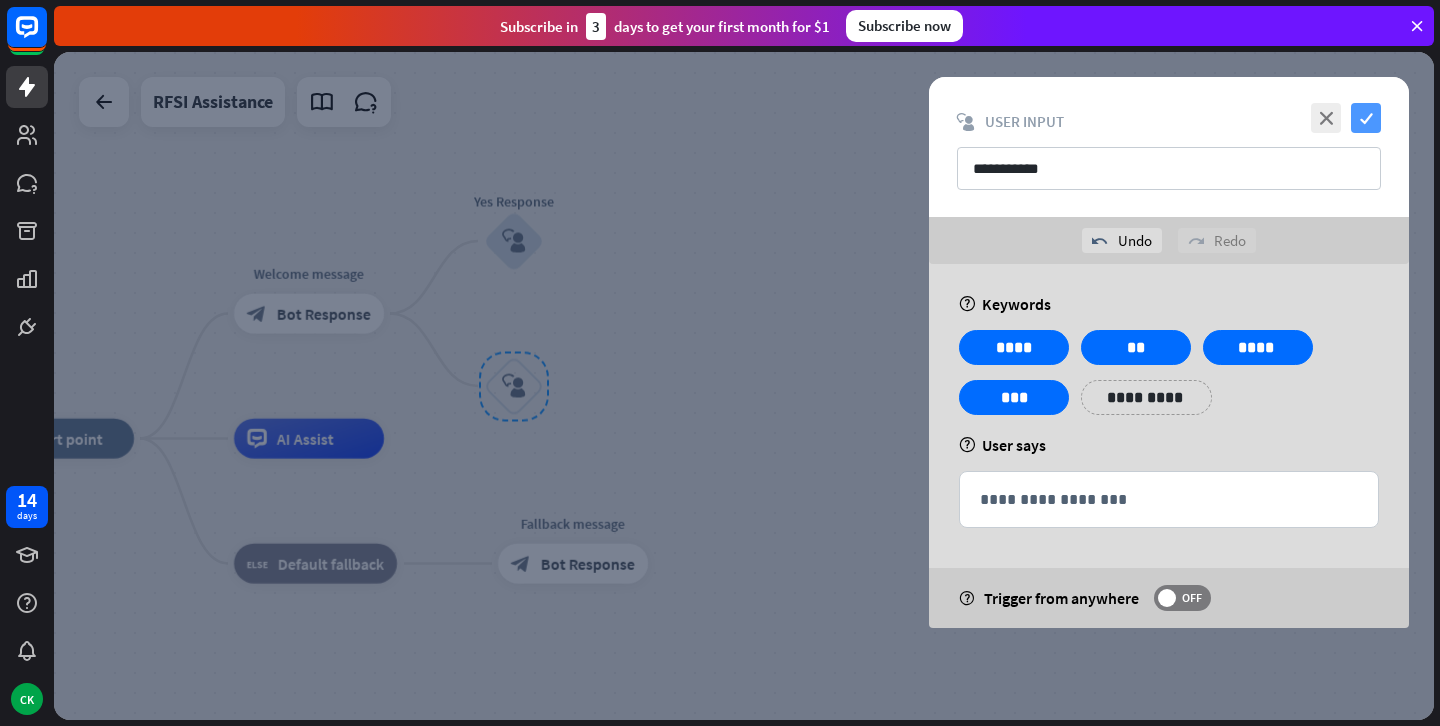 click on "check" at bounding box center (1366, 118) 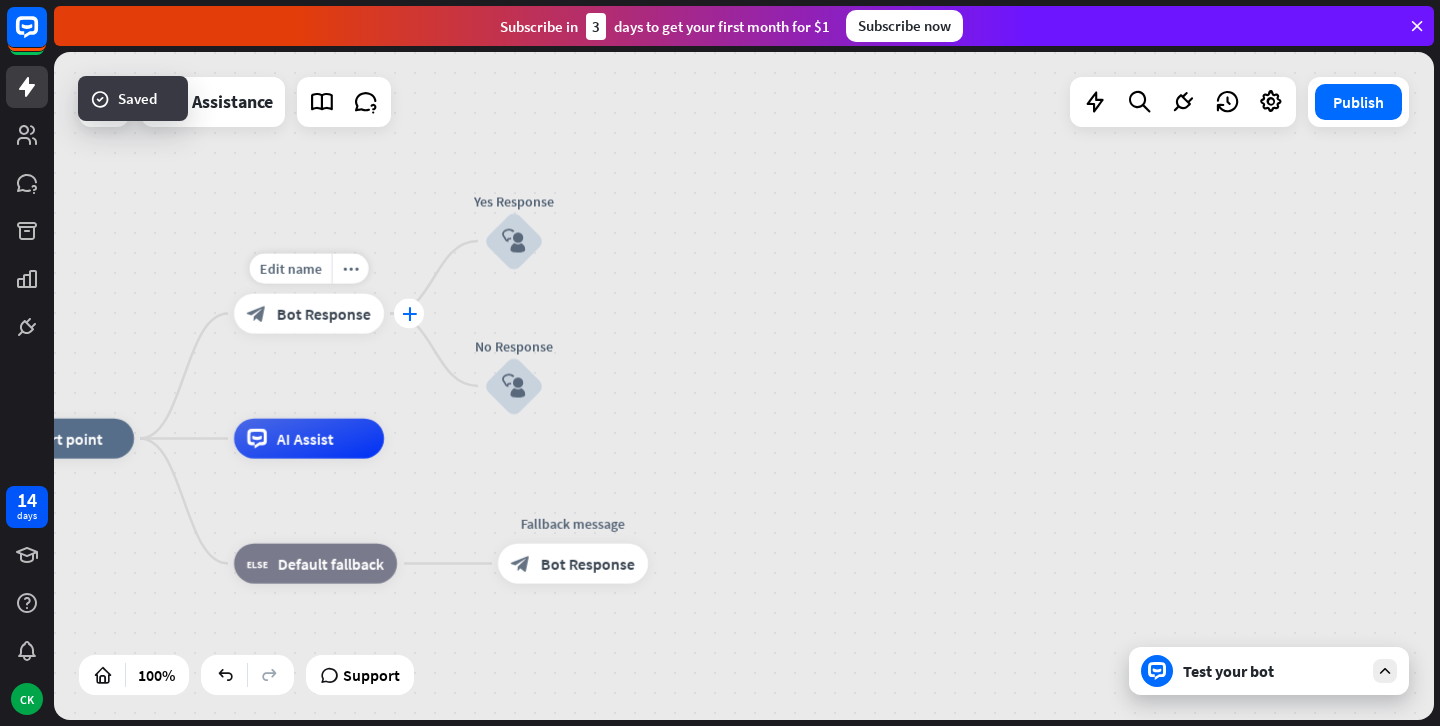 click on "plus" at bounding box center (409, 314) 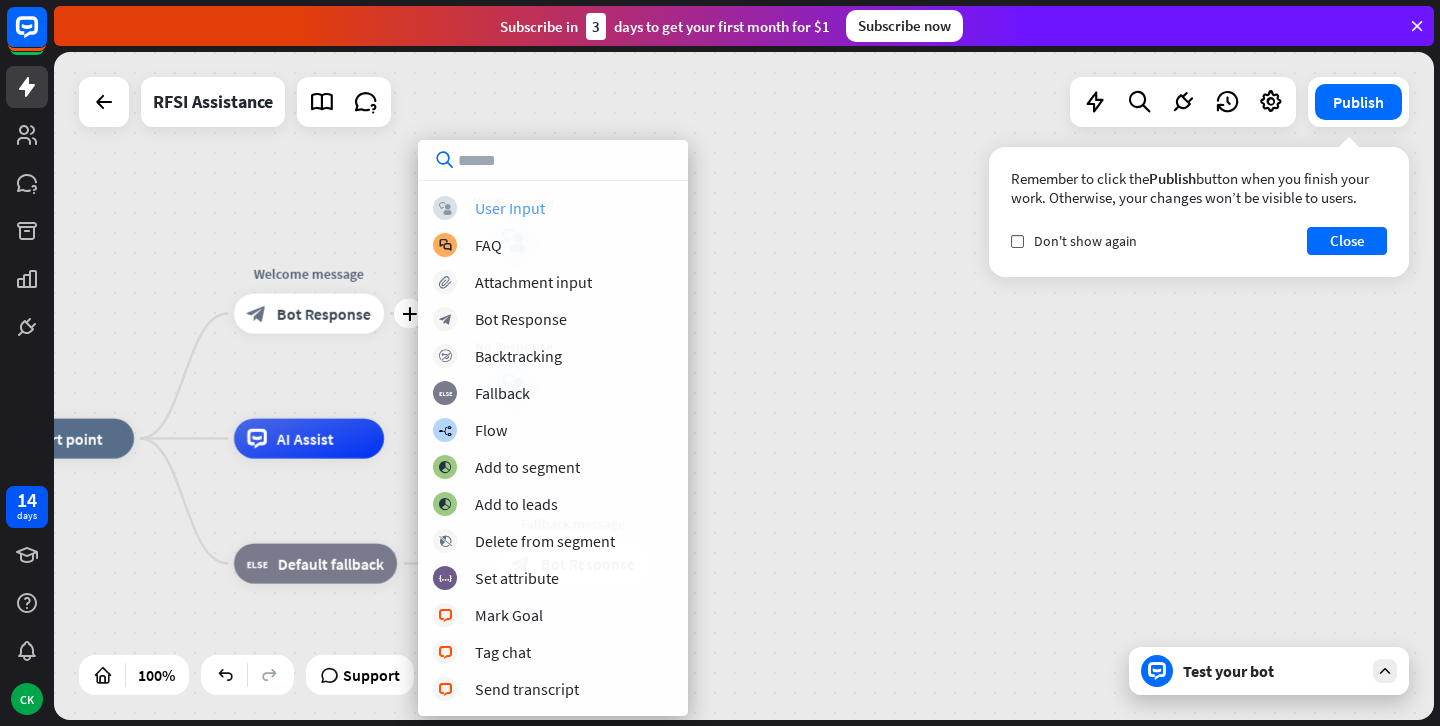 click on "User Input" at bounding box center [510, 208] 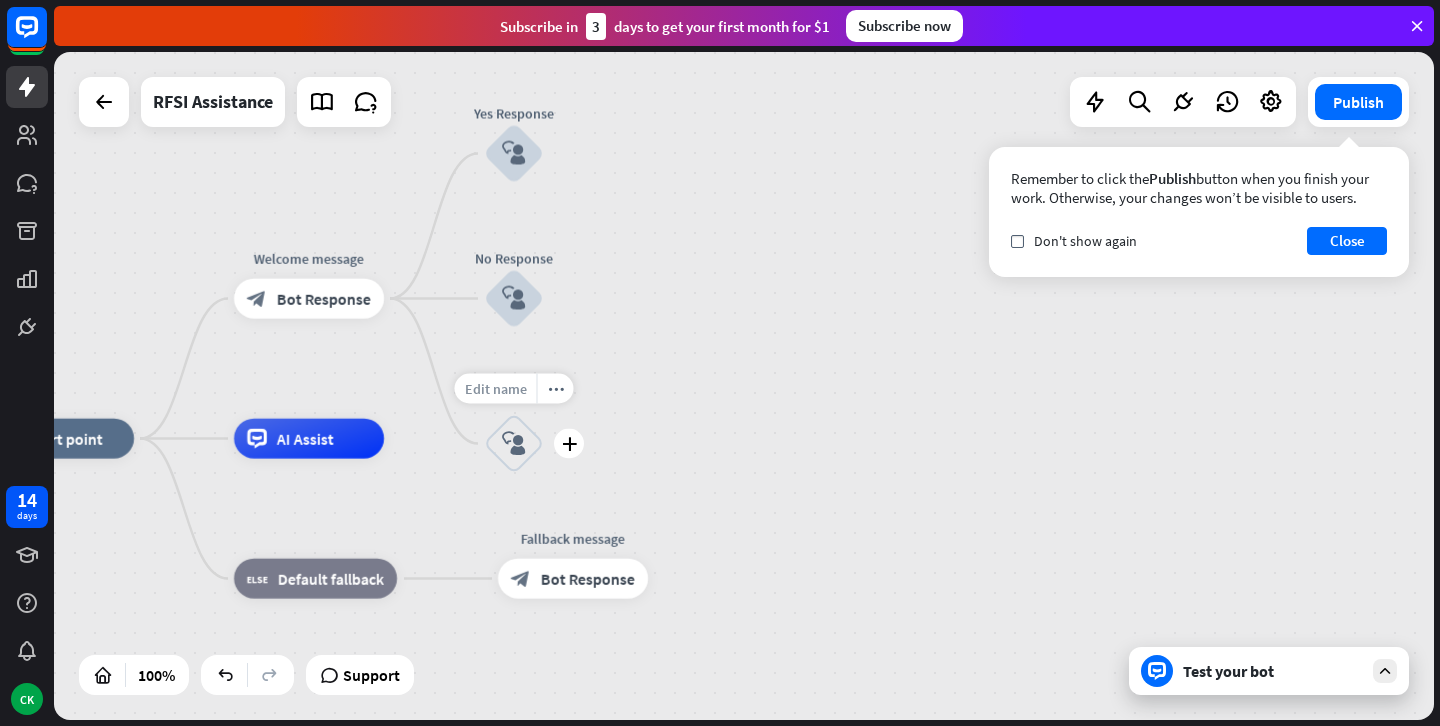 click on "Edit name" at bounding box center (496, 389) 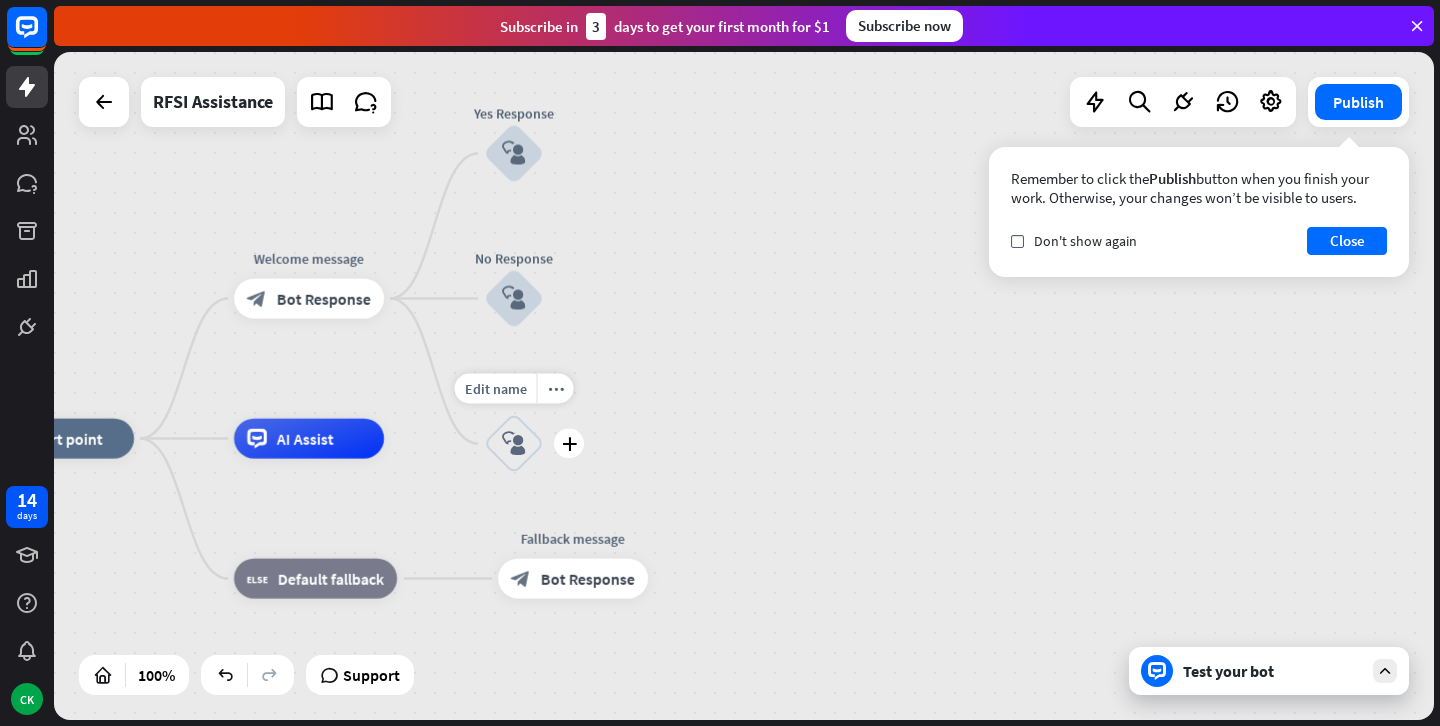 click on "block_user_input" at bounding box center (514, 444) 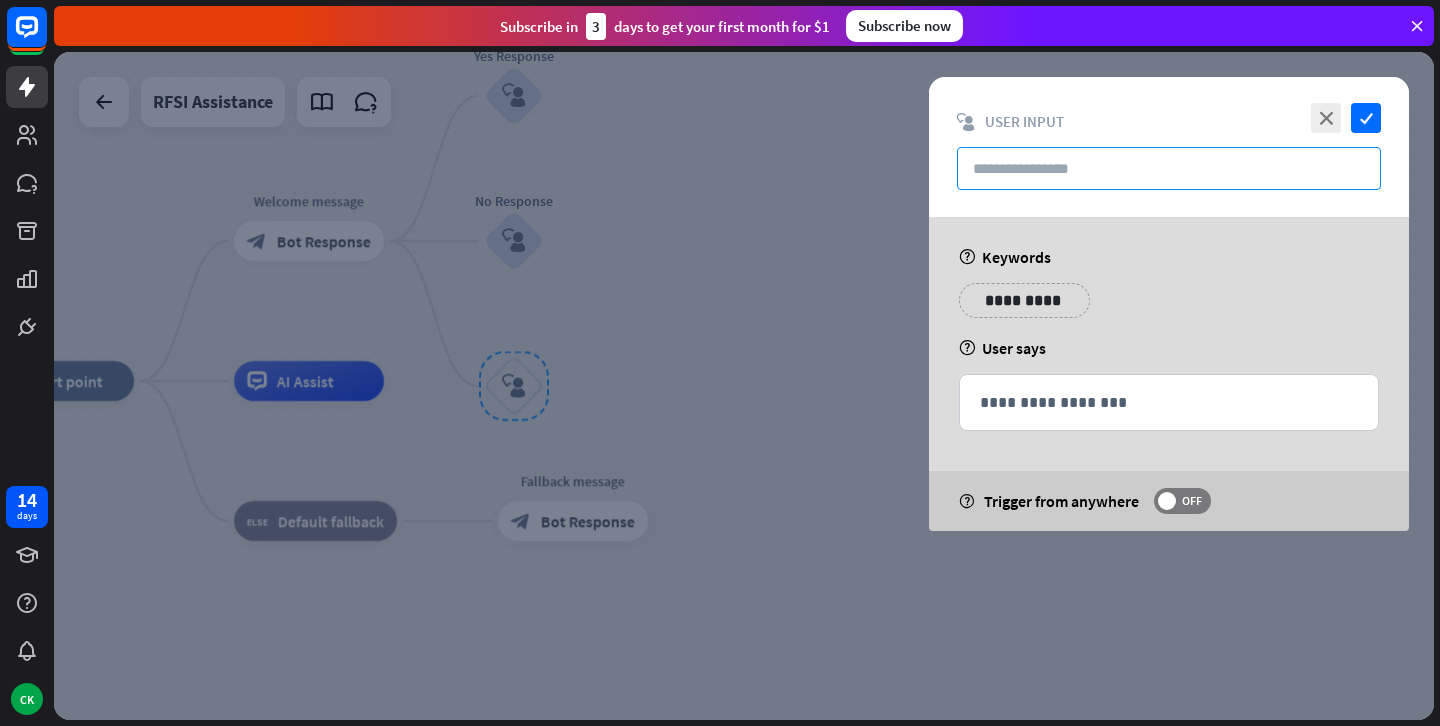 click at bounding box center [1169, 168] 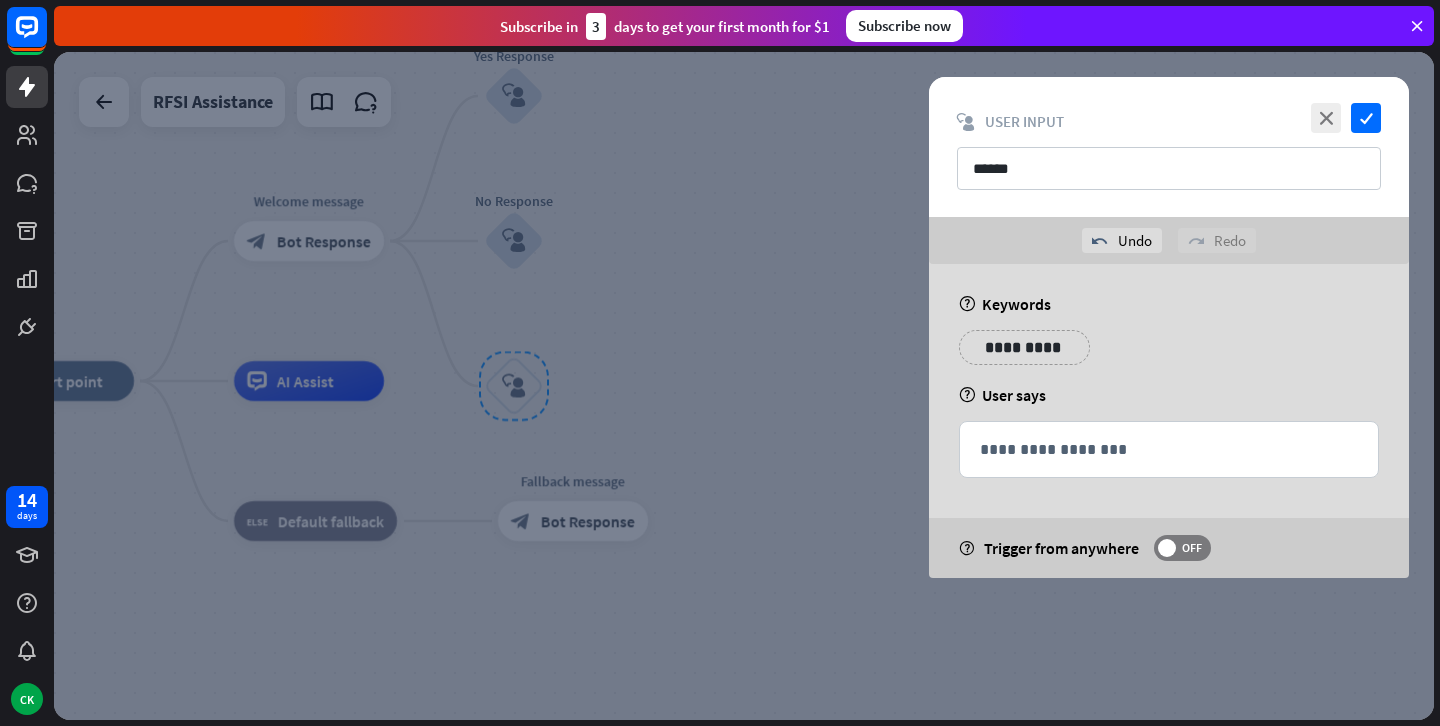 click on "**********" at bounding box center [1024, 347] 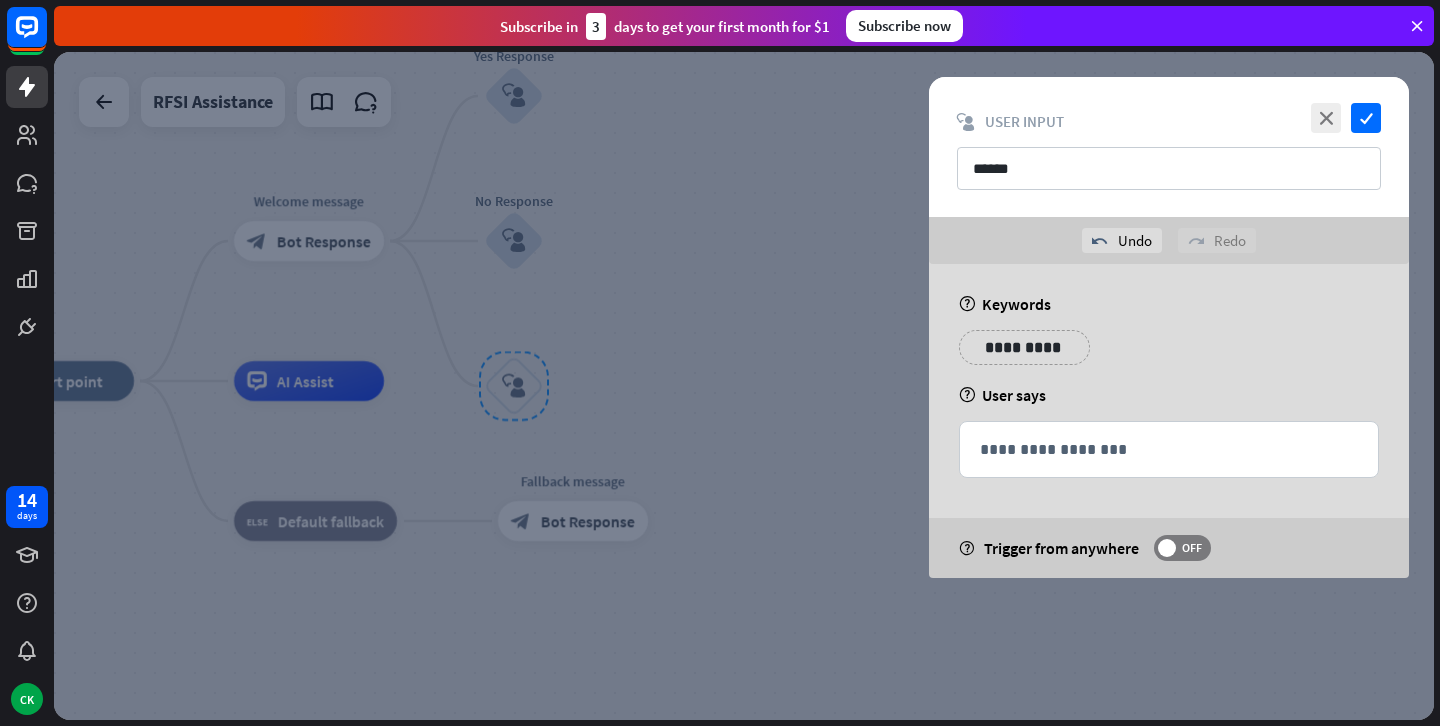 click on "User Input" at bounding box center [1024, 121] 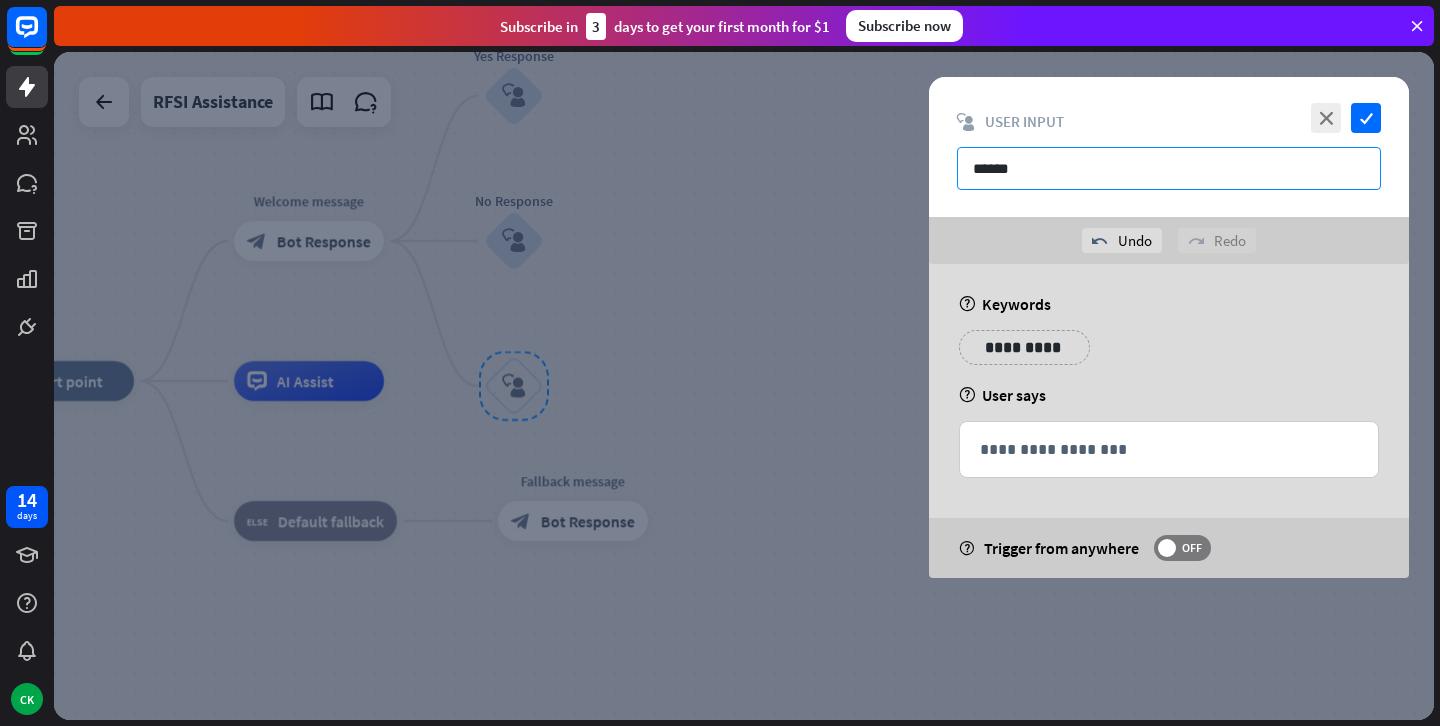 click on "******" at bounding box center (1169, 168) 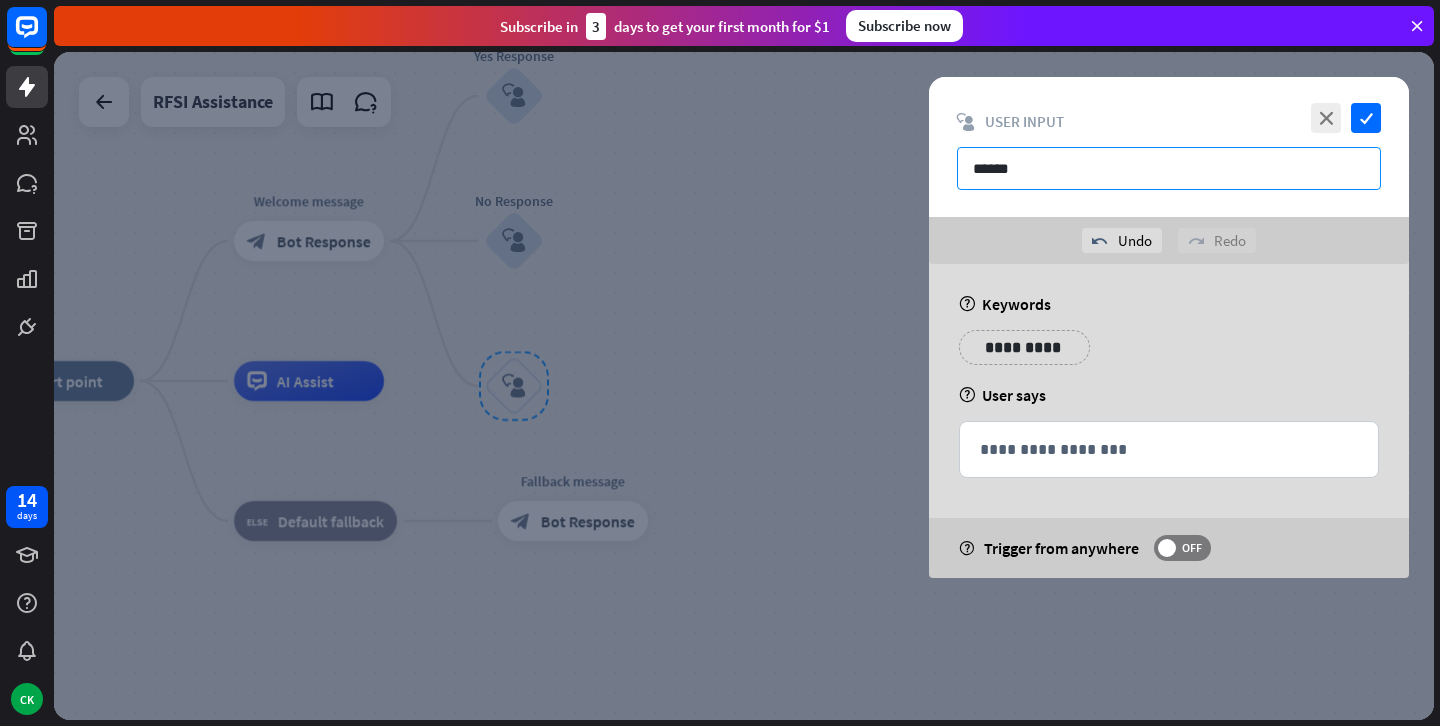 type on "******" 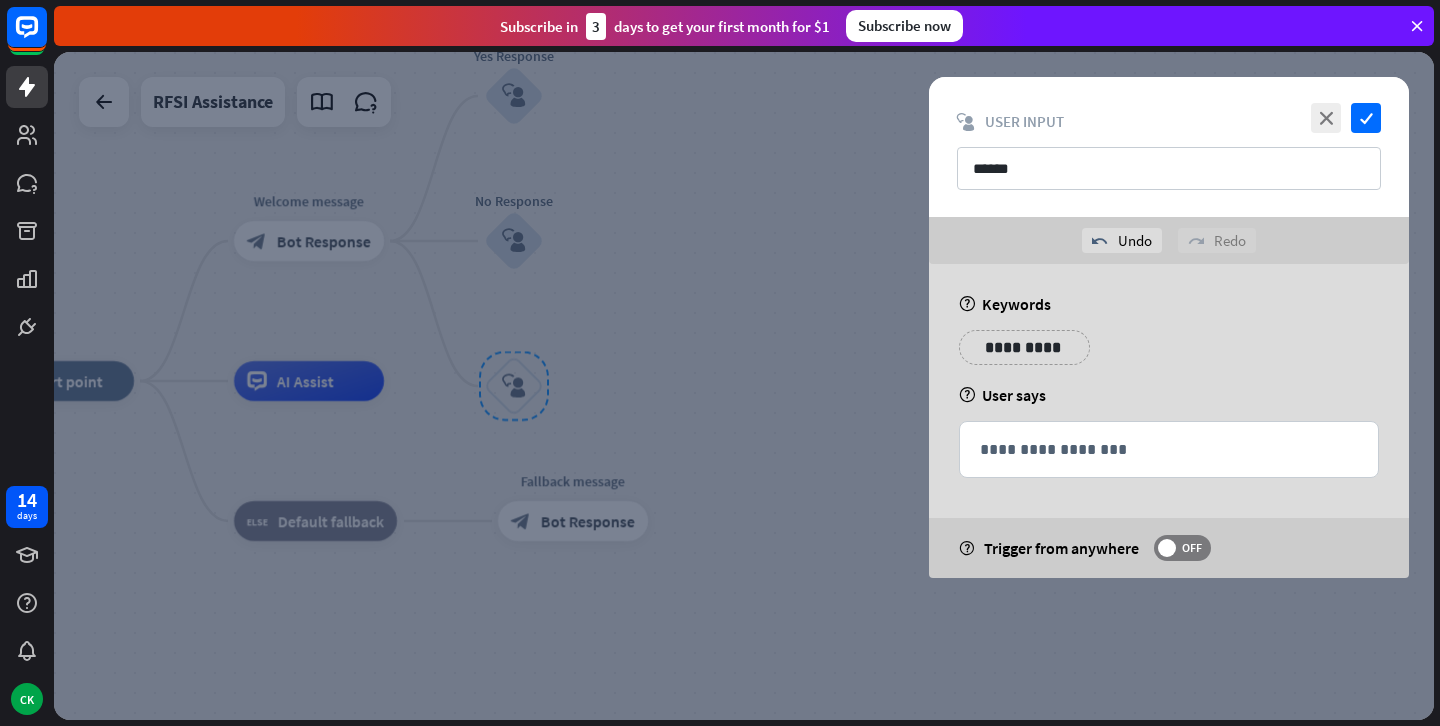 click on "**********" at bounding box center [1024, 347] 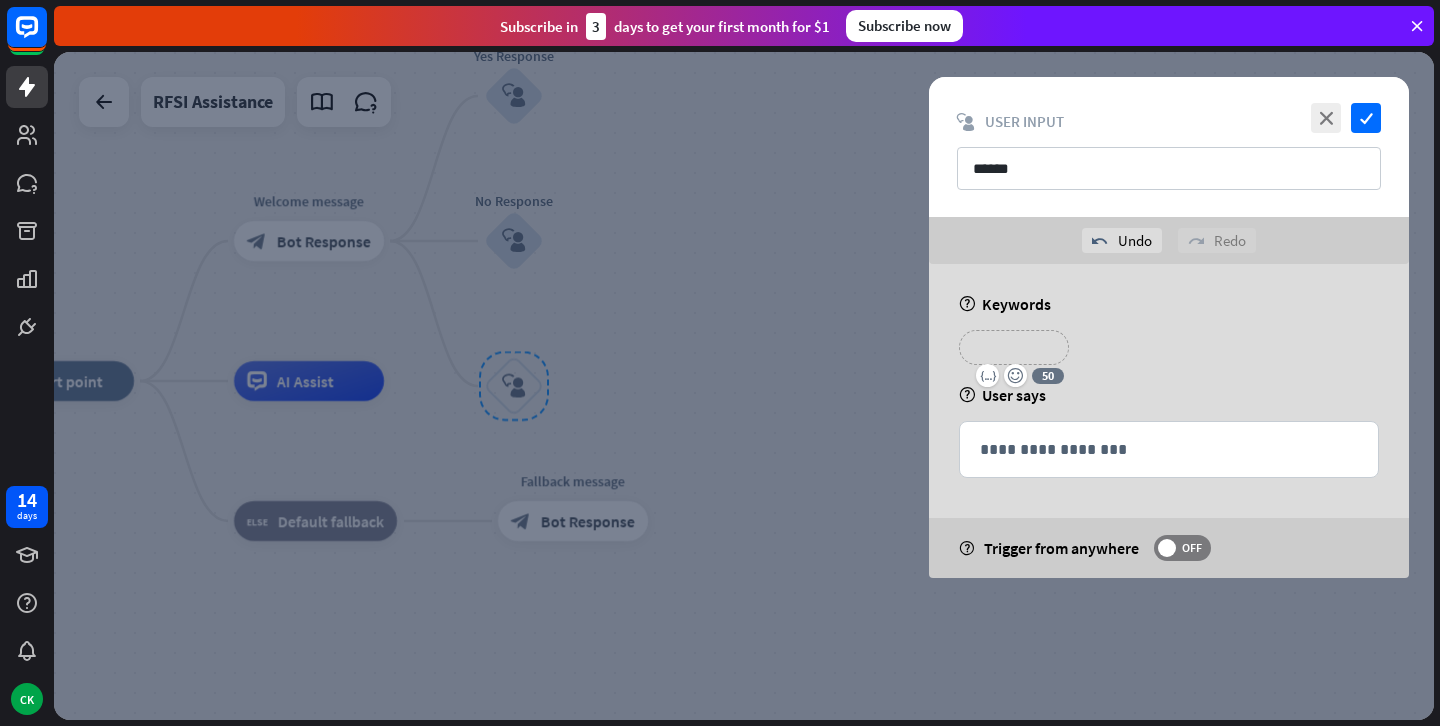 type 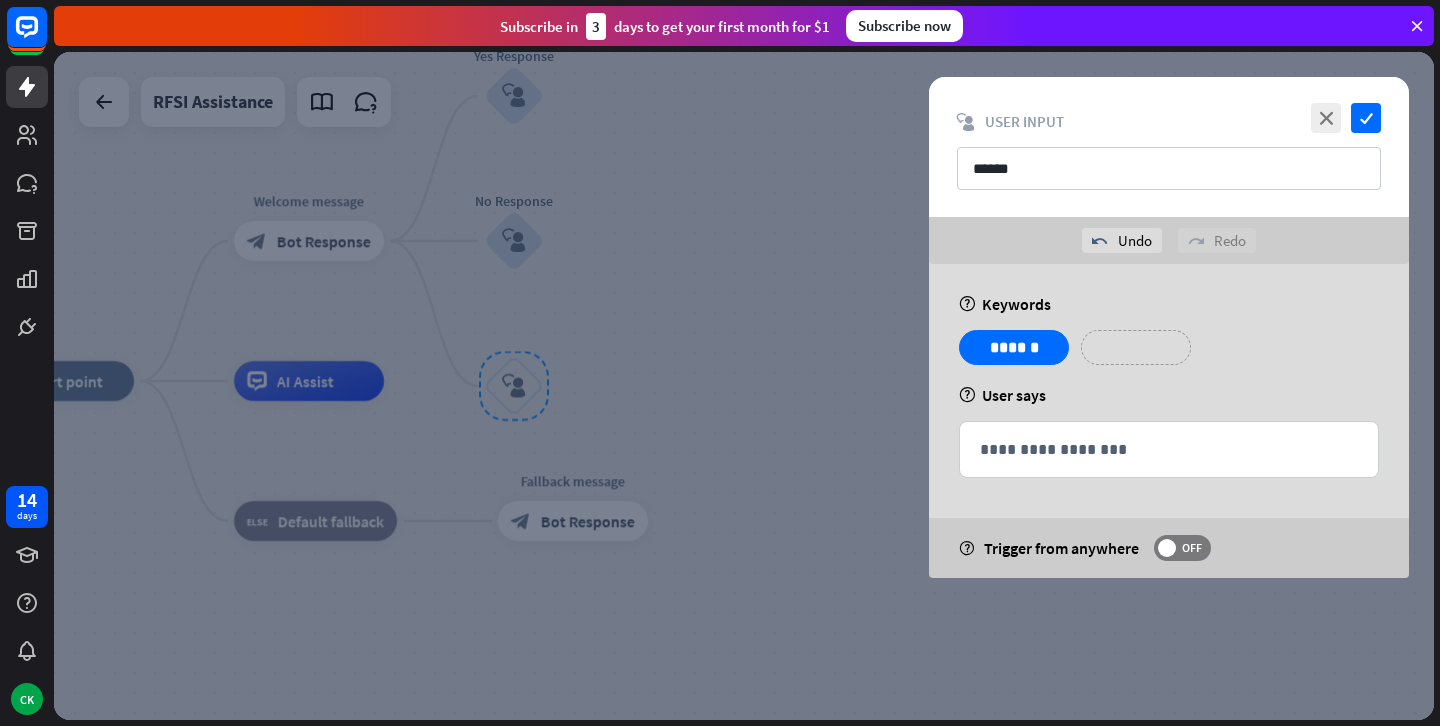 click on "**********" at bounding box center [1136, 347] 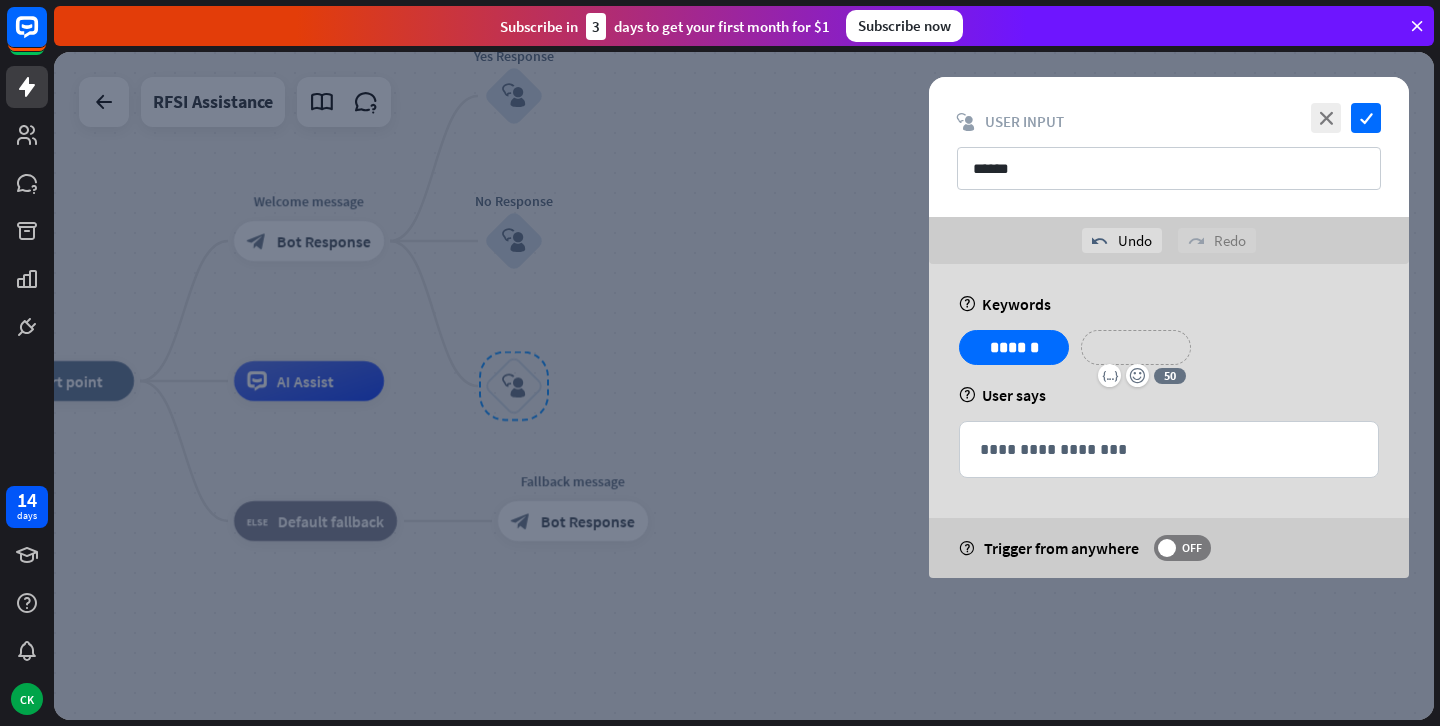 type 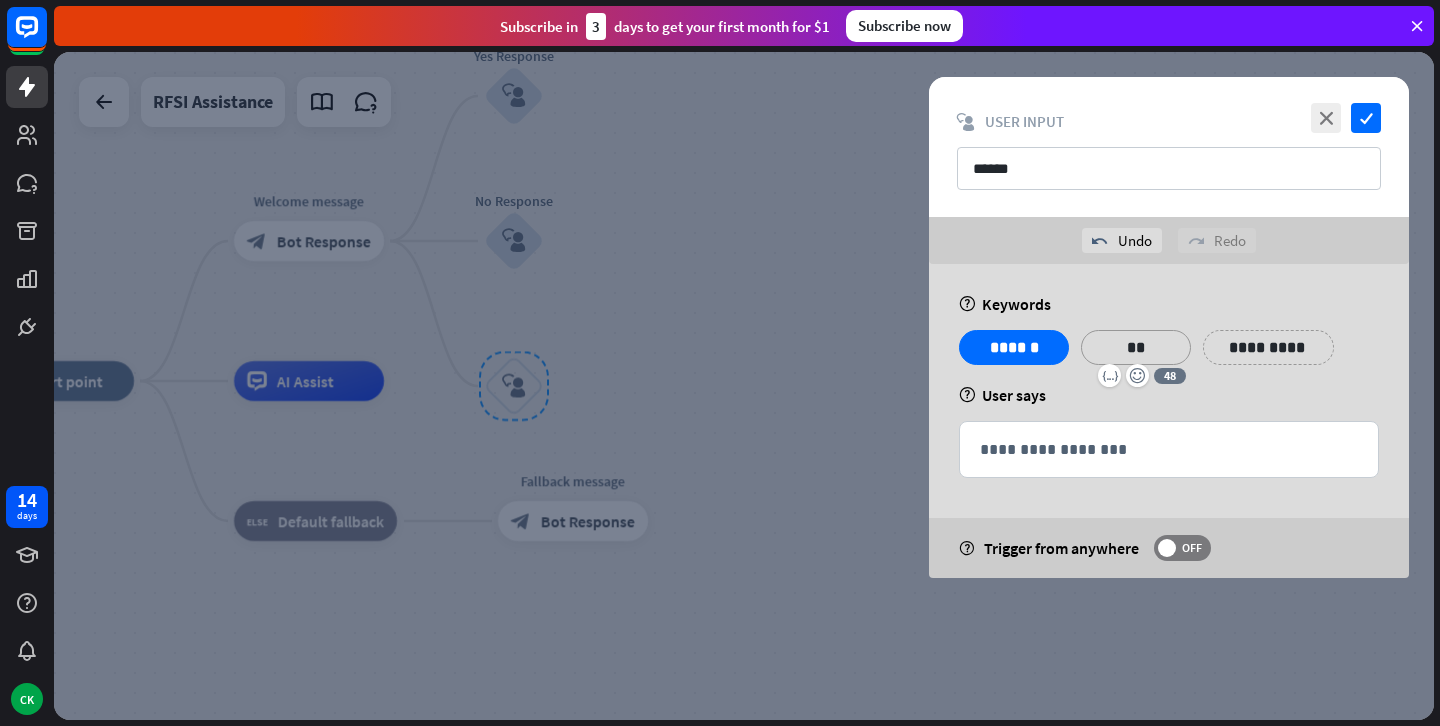 click on "**********" at bounding box center [1268, 347] 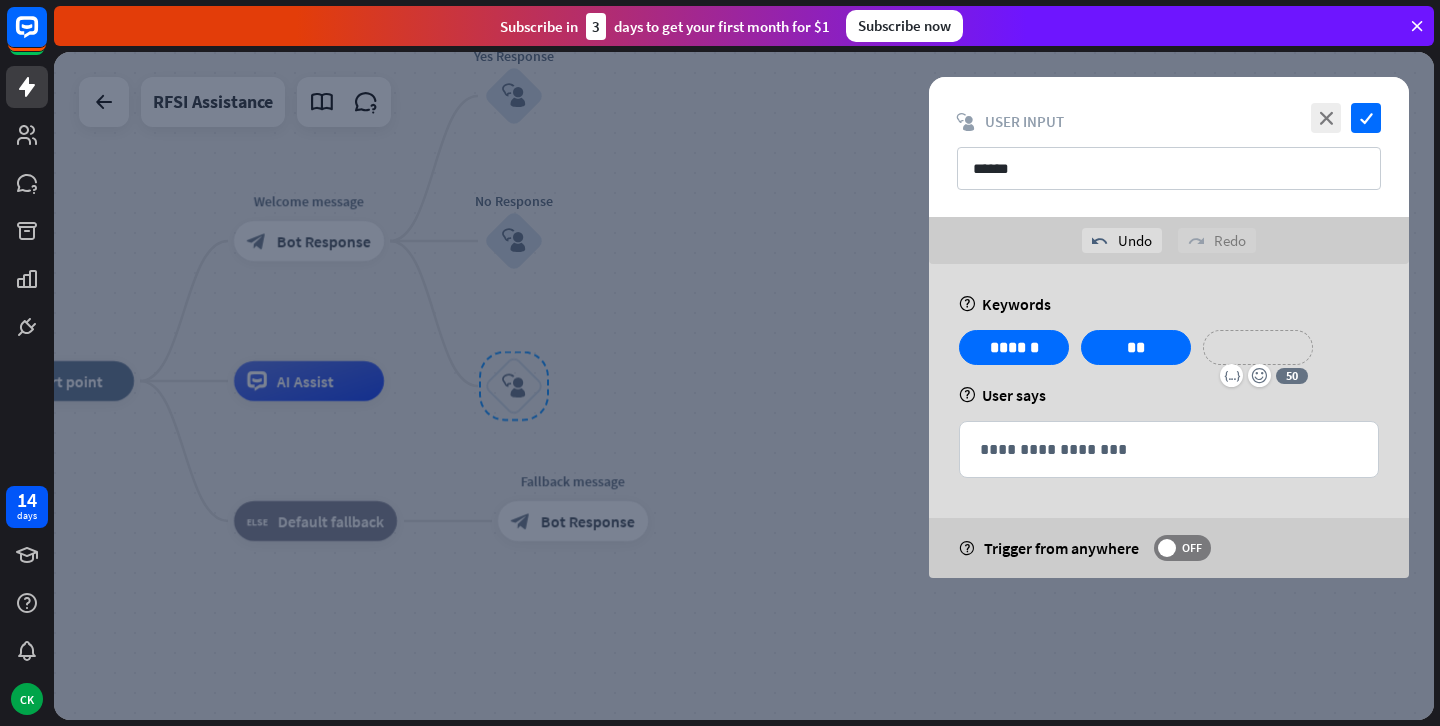 type 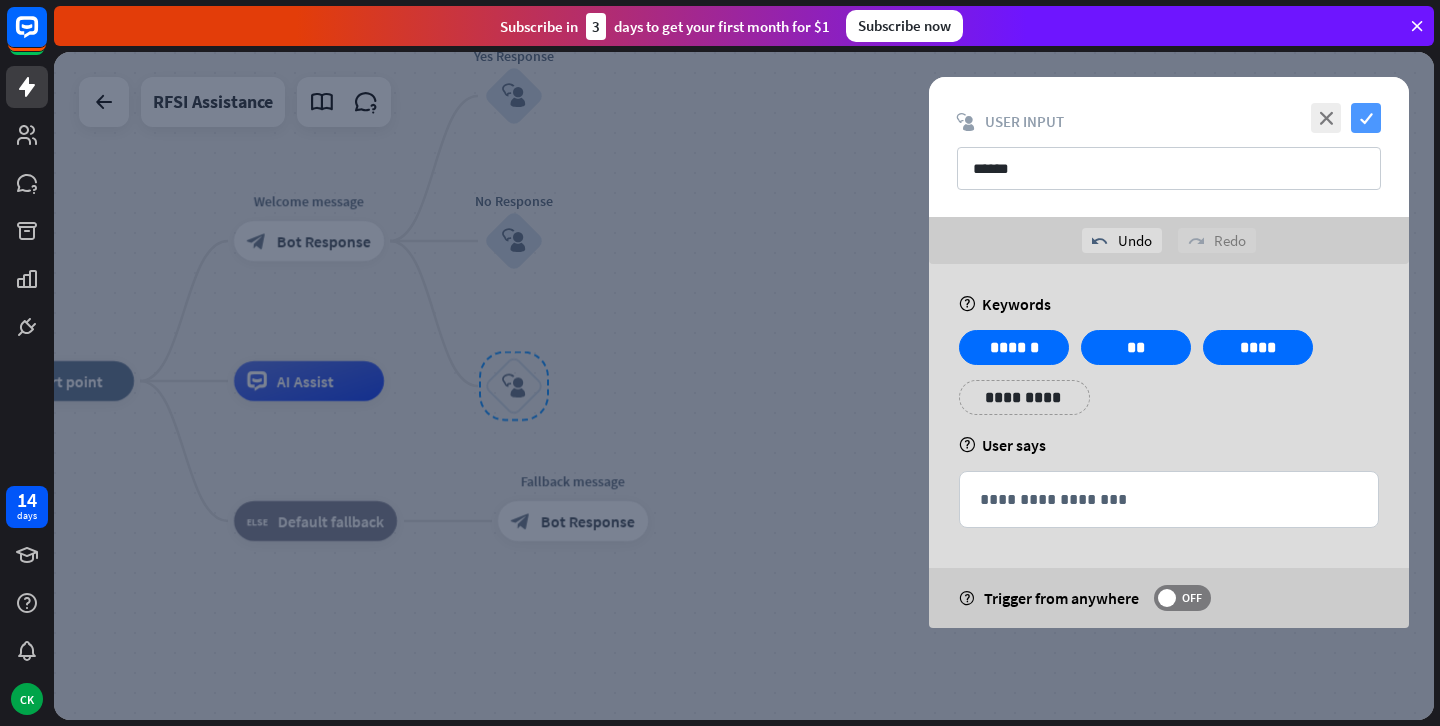 click on "check" at bounding box center (1366, 118) 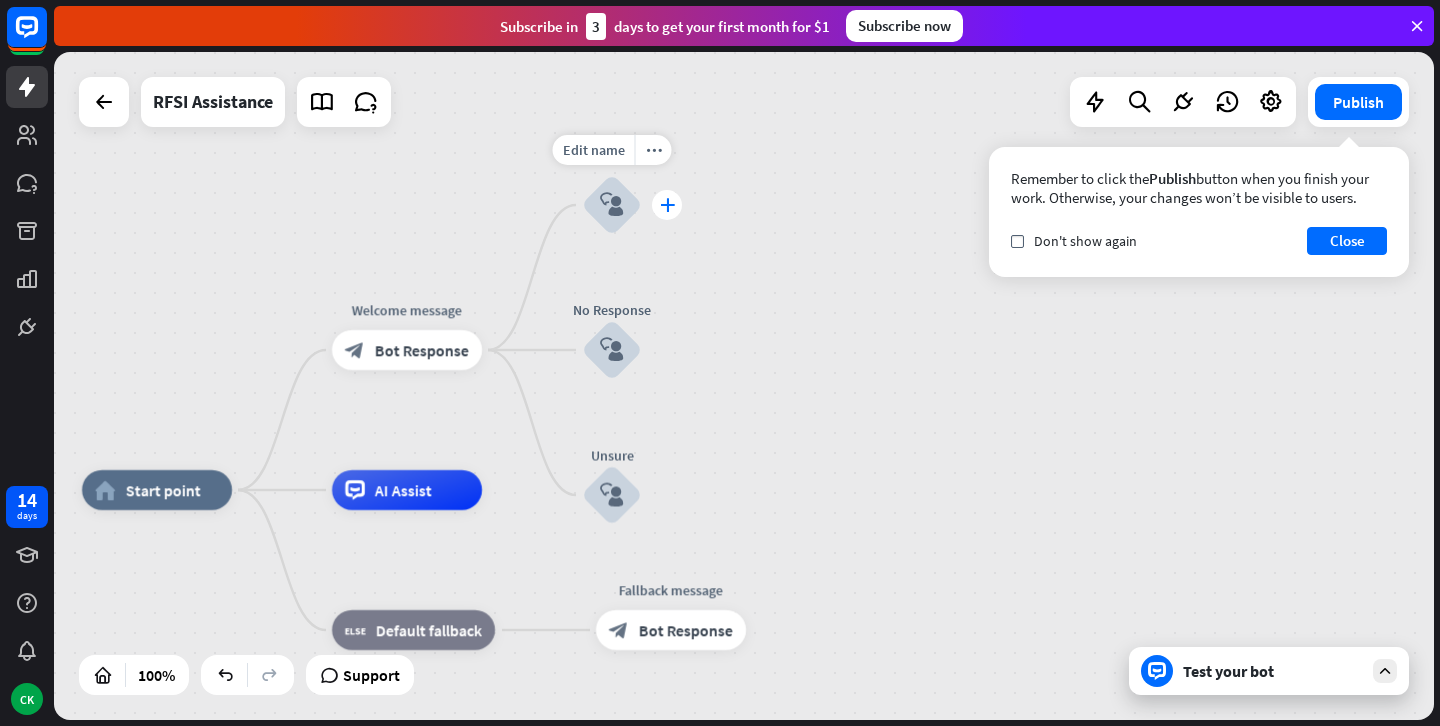 click on "plus" at bounding box center [667, 205] 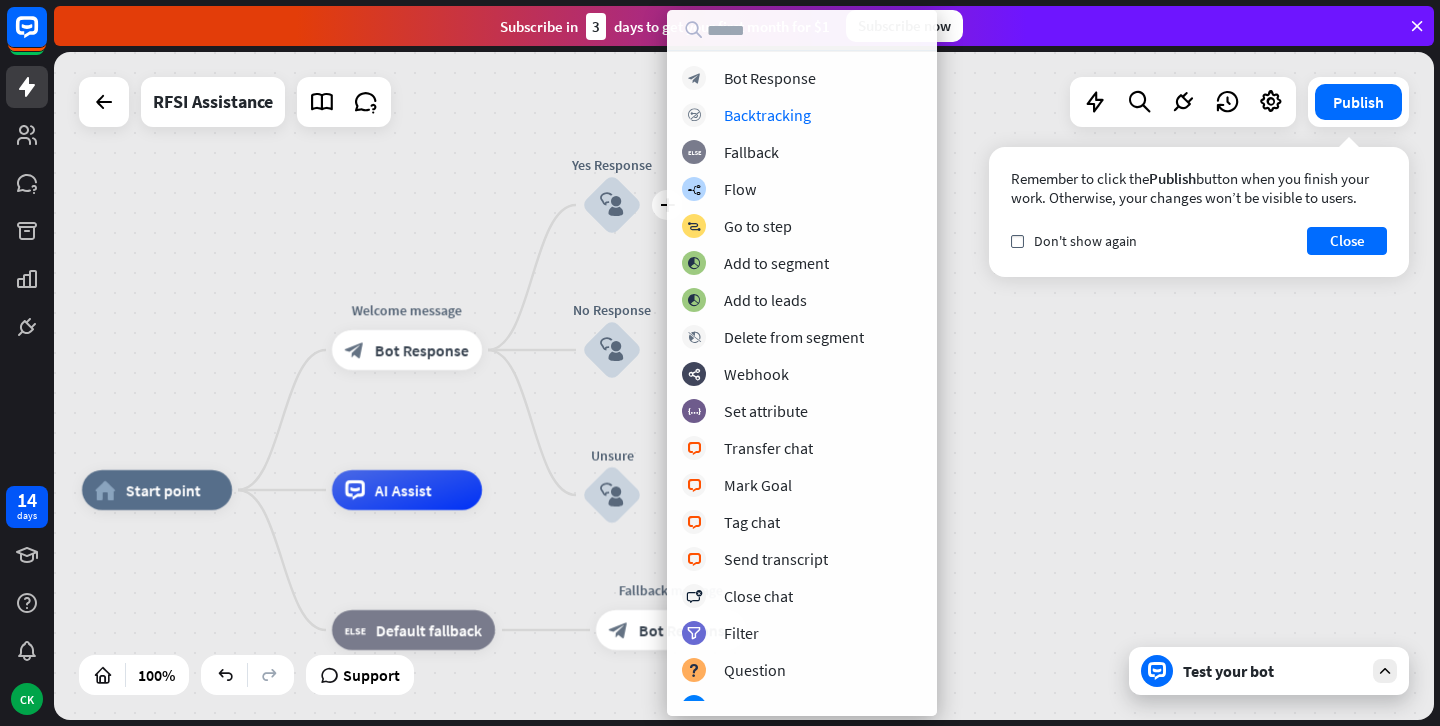 click on "block_bot_response
Bot Response
block_backtracking
Backtracking
block_fallback
Fallback
builder_tree
Flow
block_goto
Go to step
block_add_to_segment
Add to segment
block_add_to_segment
Add to leads
block_delete_from_segment
Delete from segment
webhooks
Webhook
block_set_attribute
Set attribute
block_livechat
Transfer chat
block_livechat
Mark Goal
block_livechat
Tag chat
block_livechat
Send transcript
block_close_chat
Close chat
filter
Filter
block_question
Question
block_ab_testing
A/B Test
Create ticket
Add contact" at bounding box center [802, 383] 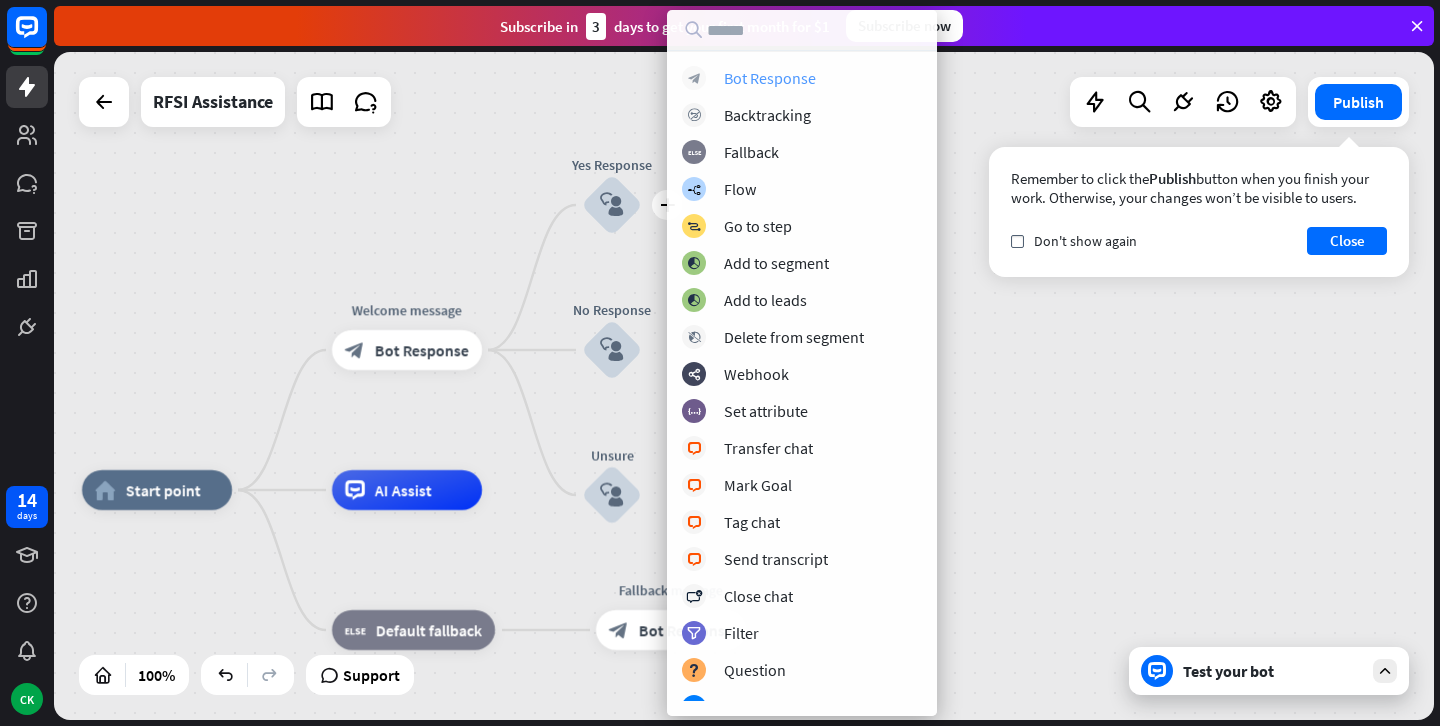 click on "Bot Response" at bounding box center (770, 78) 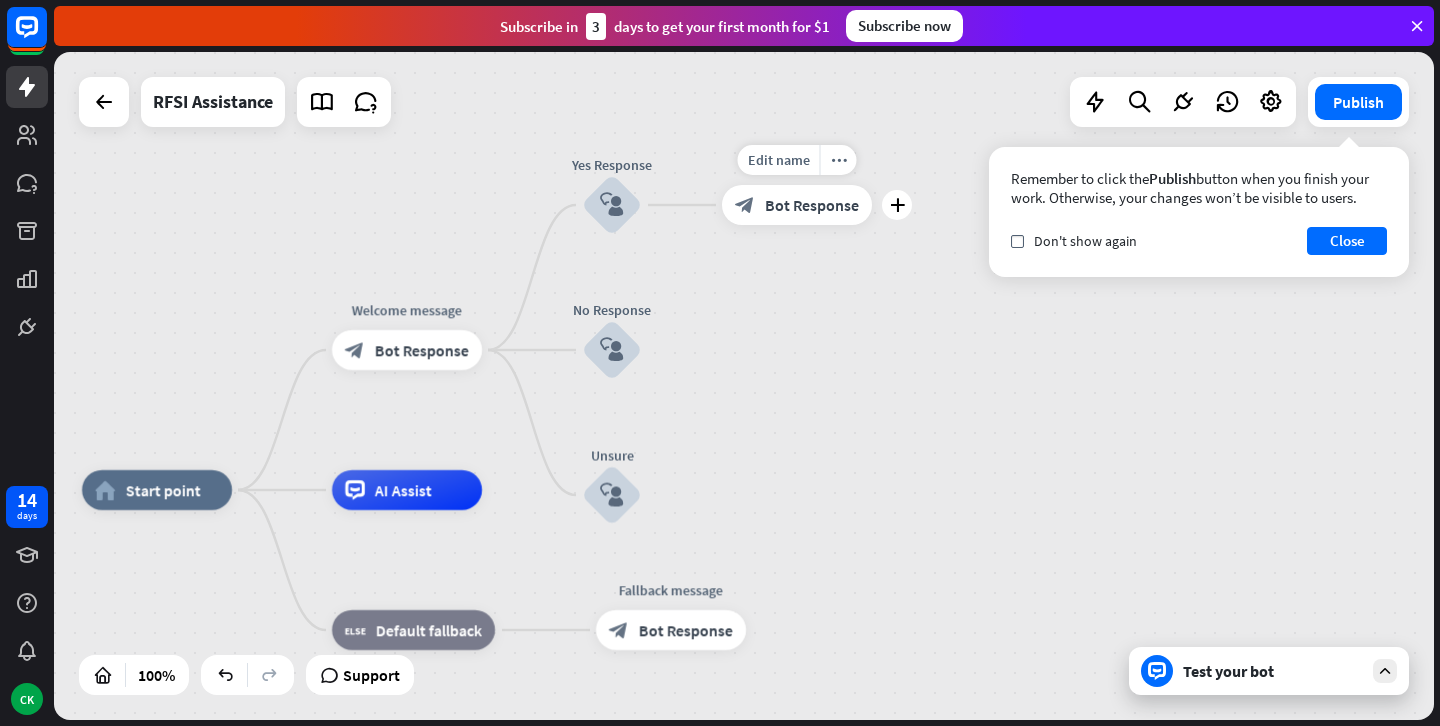 click on "block_bot_response   Bot Response" at bounding box center (797, 205) 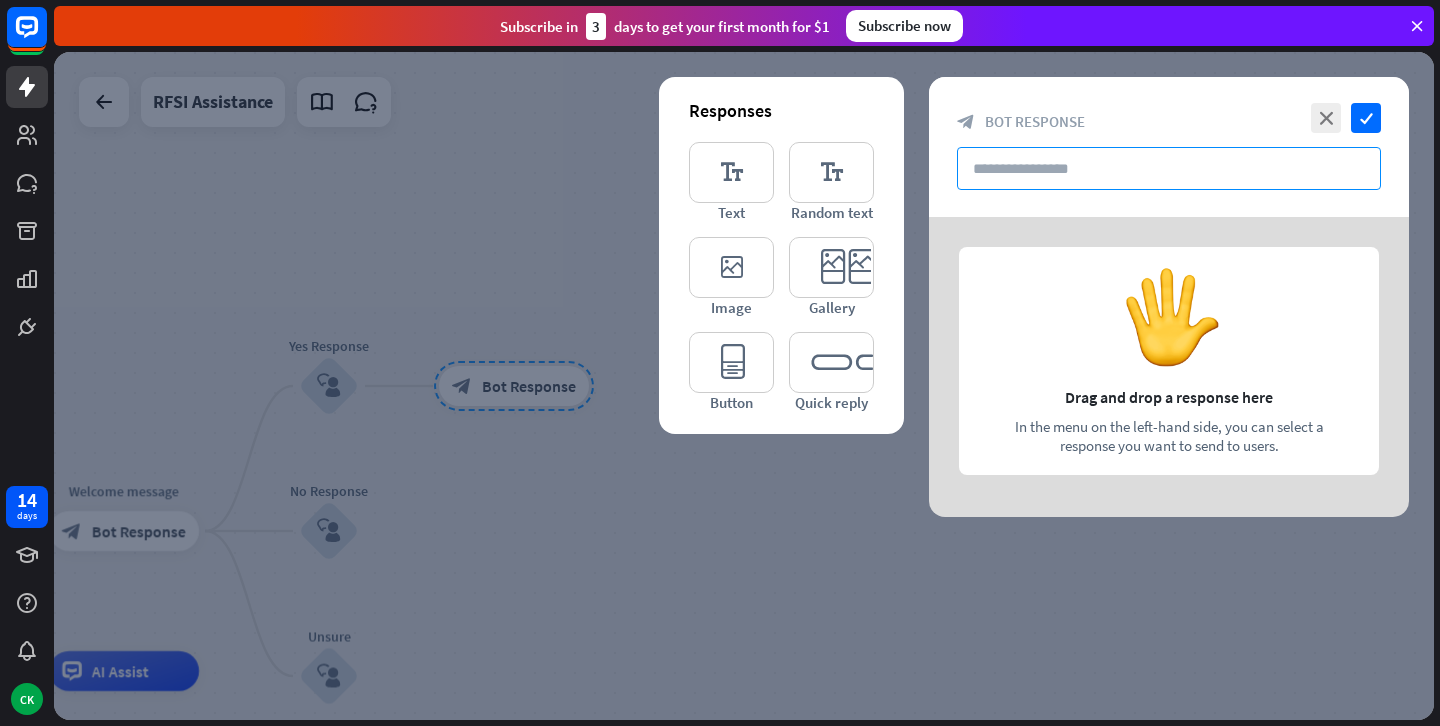 click at bounding box center [1169, 168] 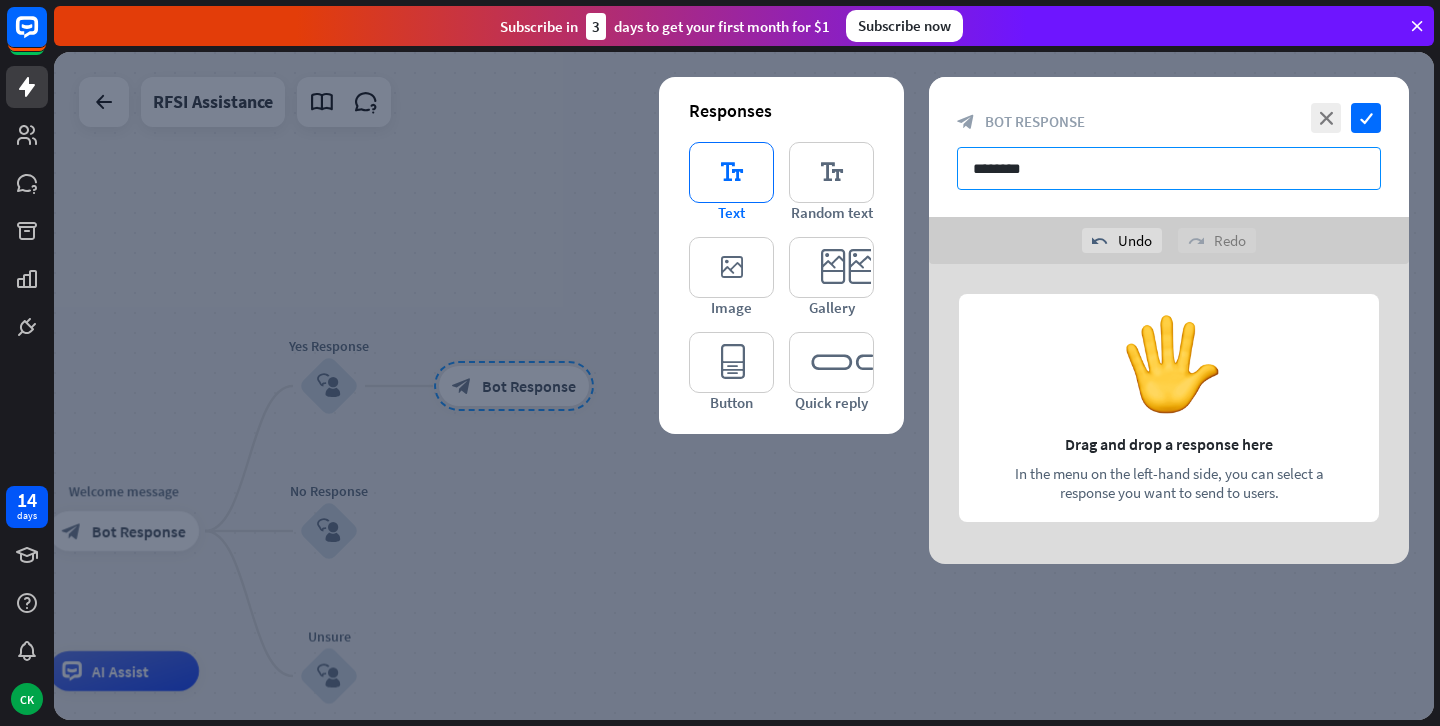 type on "********" 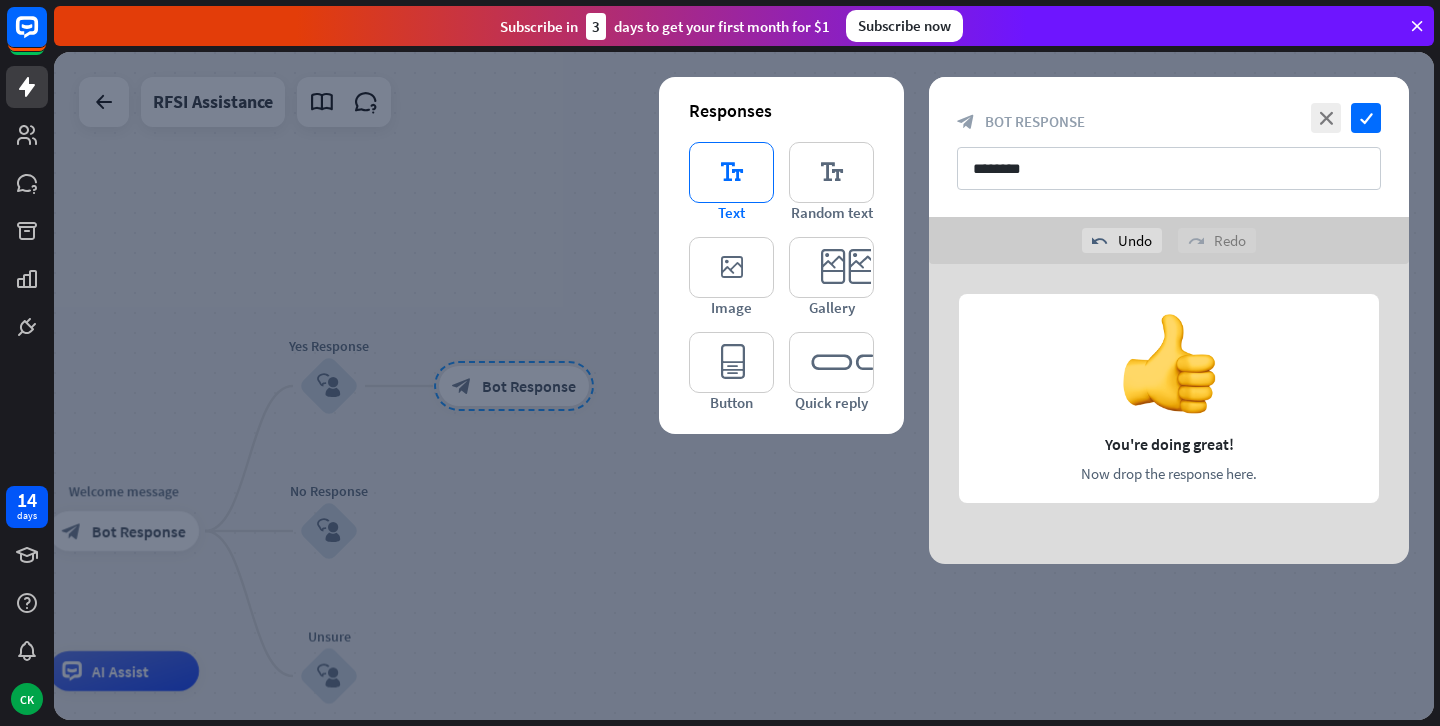 type 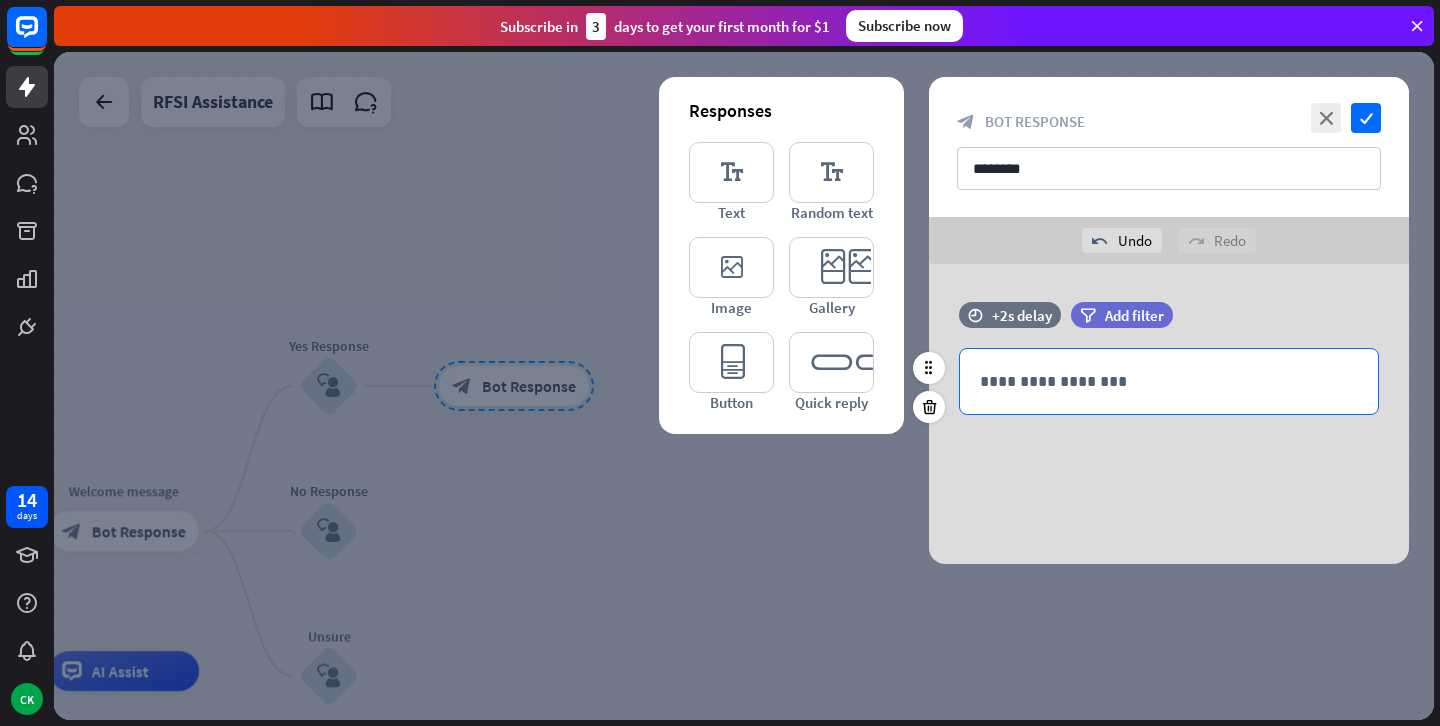 click on "**********" at bounding box center [1169, 381] 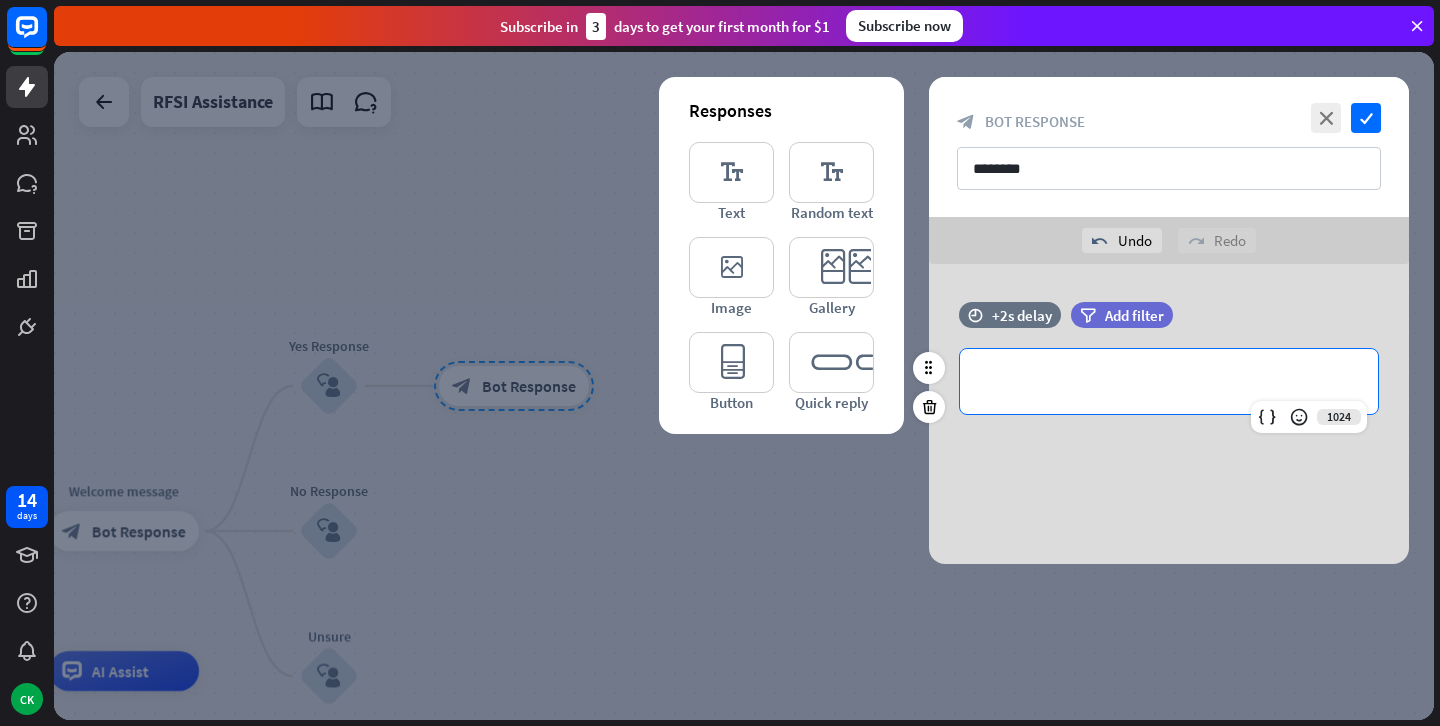 type 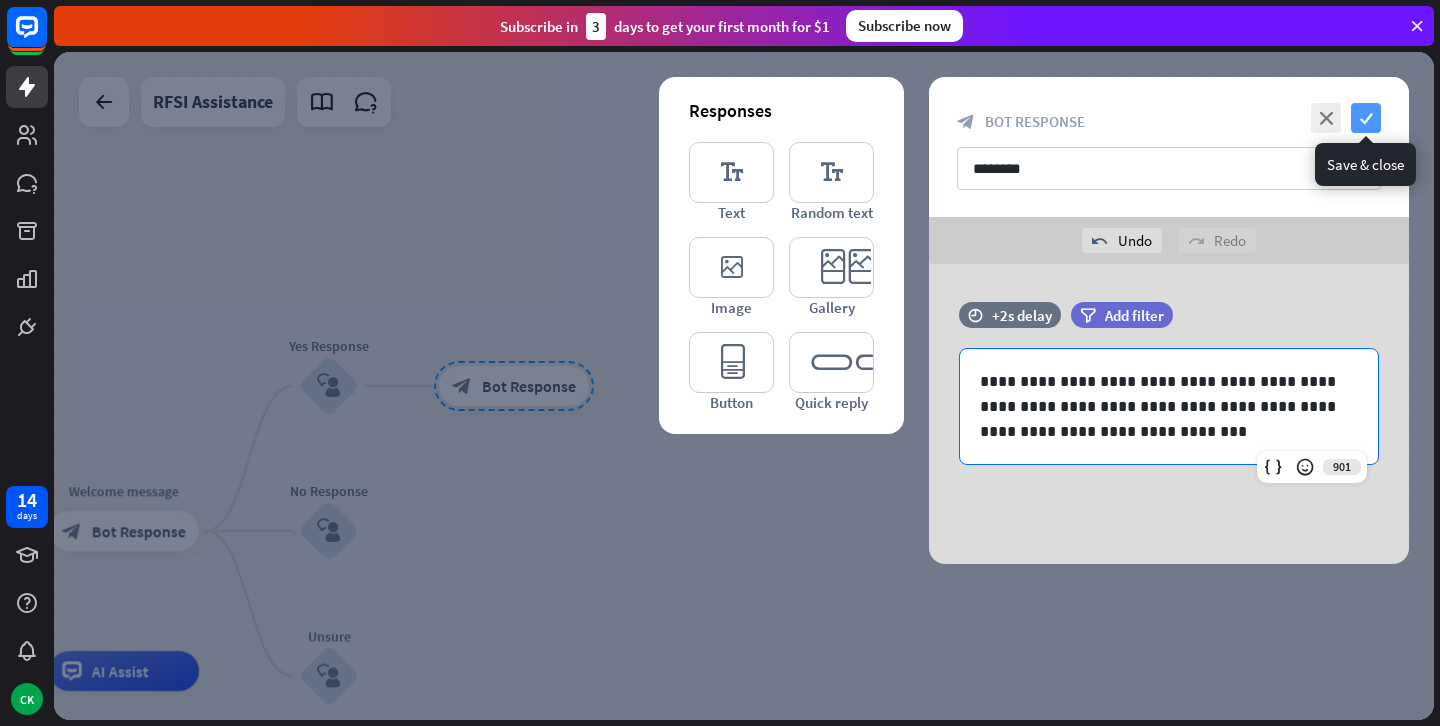 click on "check" at bounding box center [1366, 118] 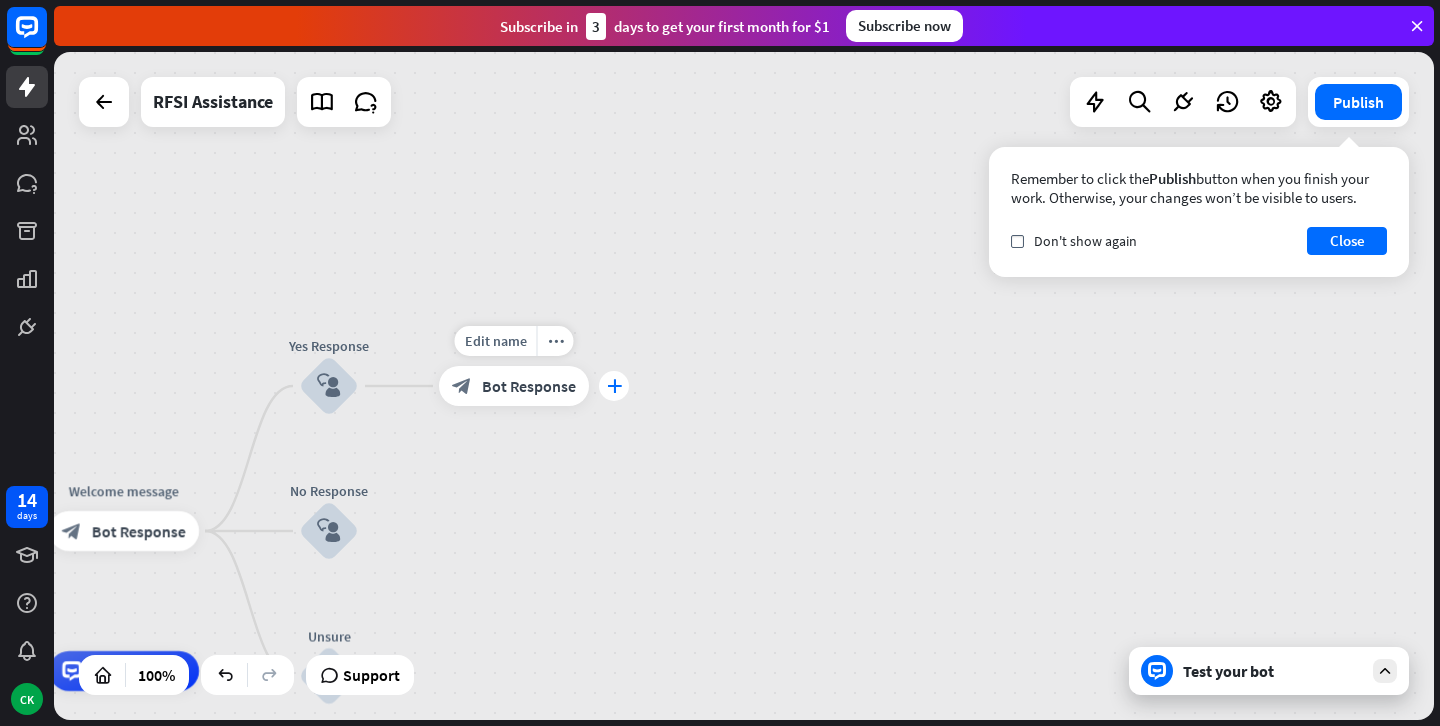 click on "plus" at bounding box center [614, 386] 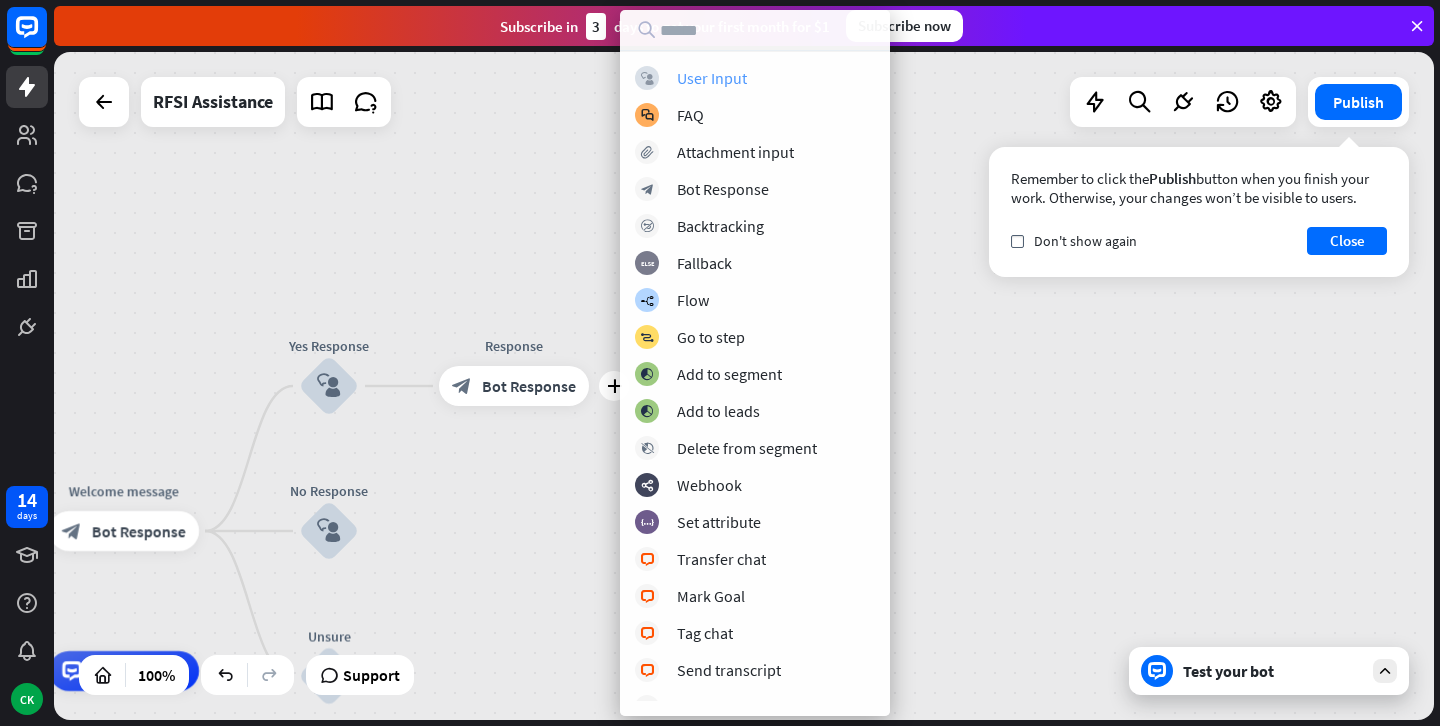 click on "User Input" at bounding box center (712, 78) 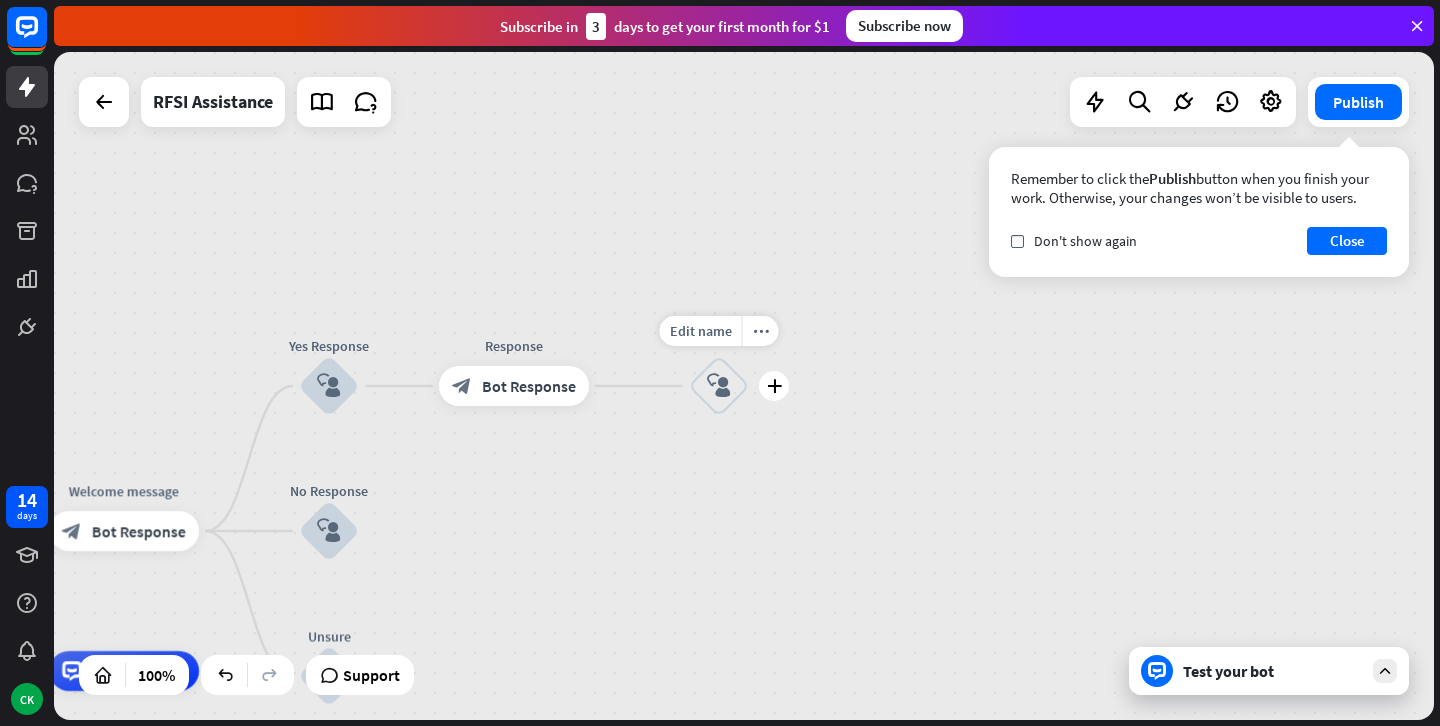 click on "block_user_input" at bounding box center (719, 386) 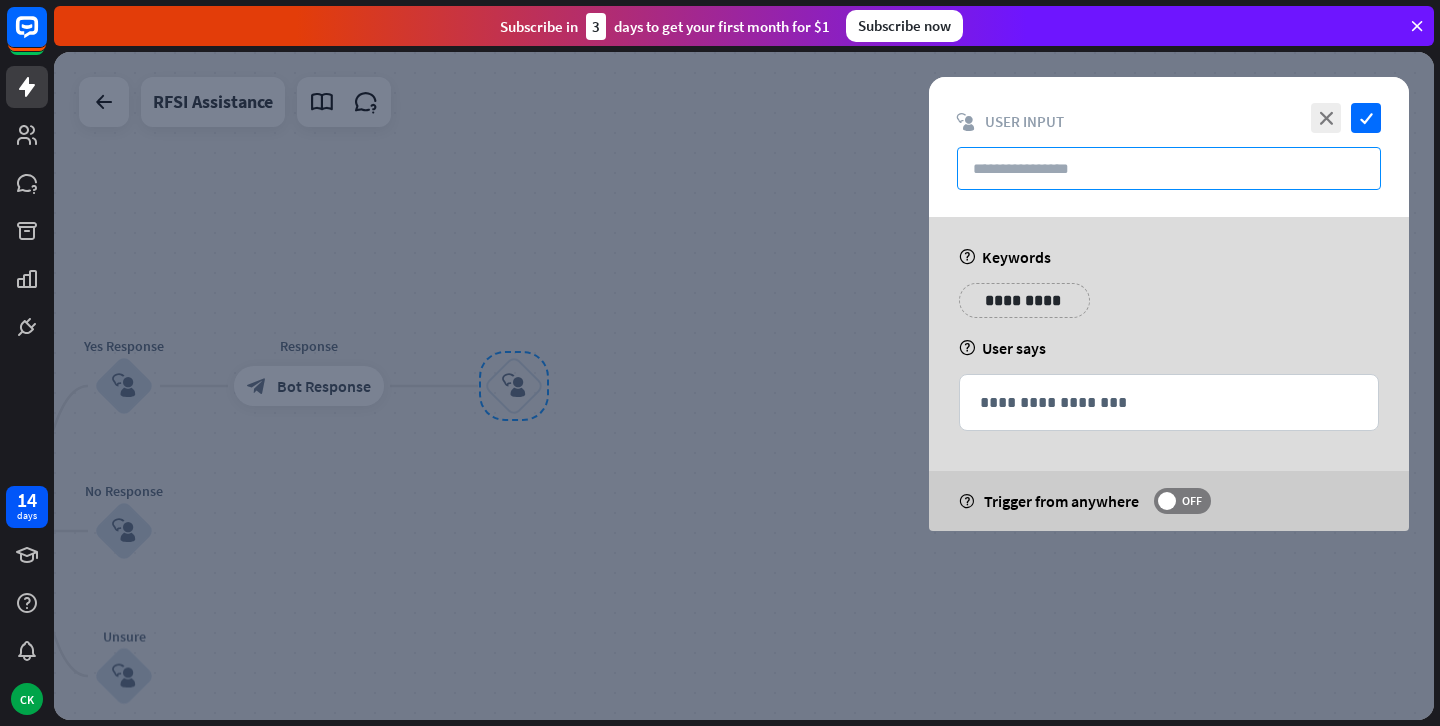 click at bounding box center (1169, 168) 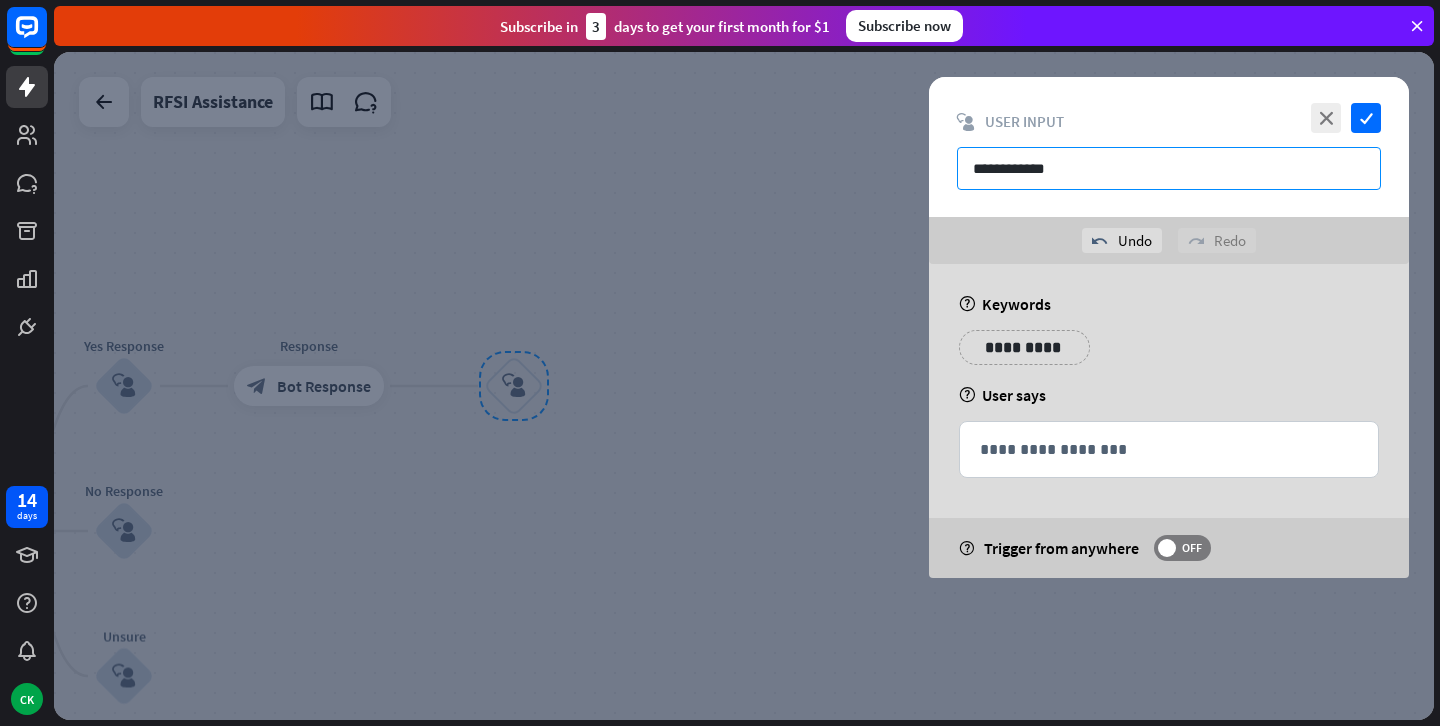 type on "**********" 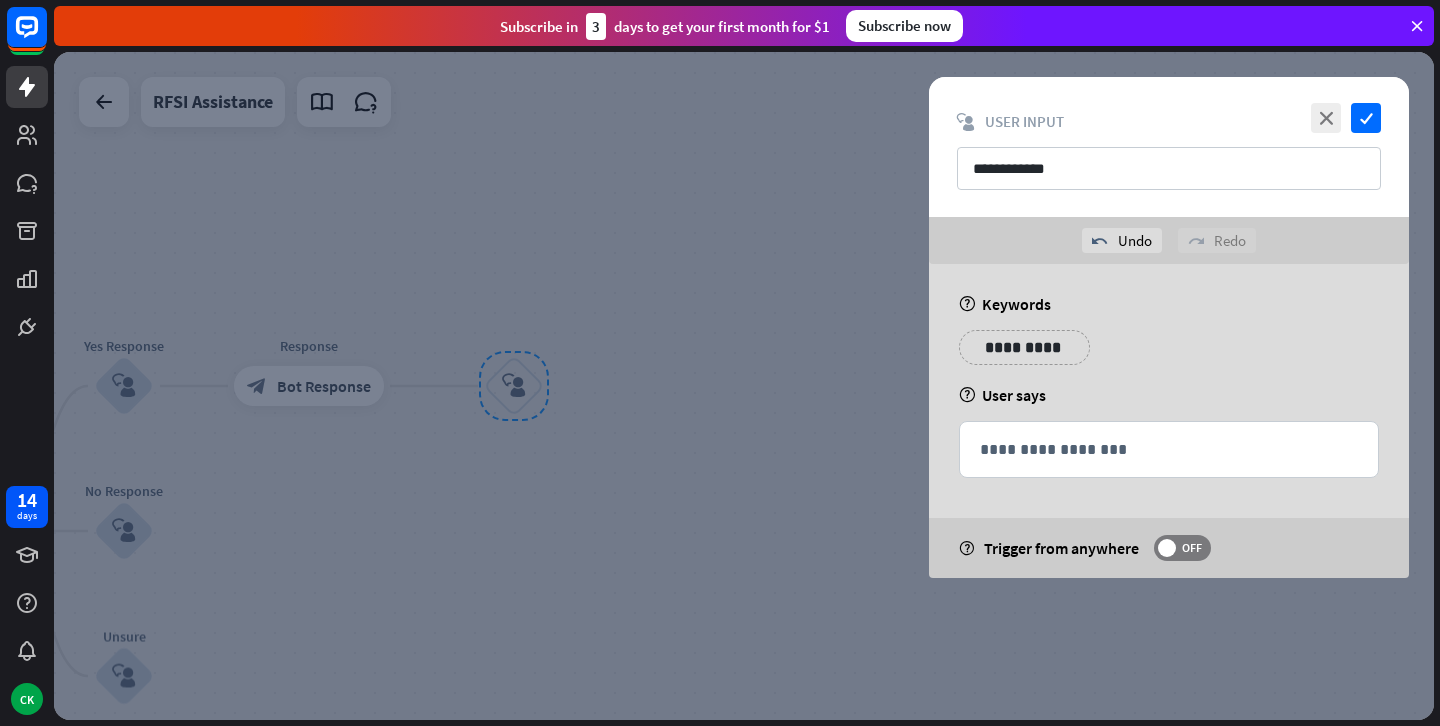 click on "**********" at bounding box center (1024, 347) 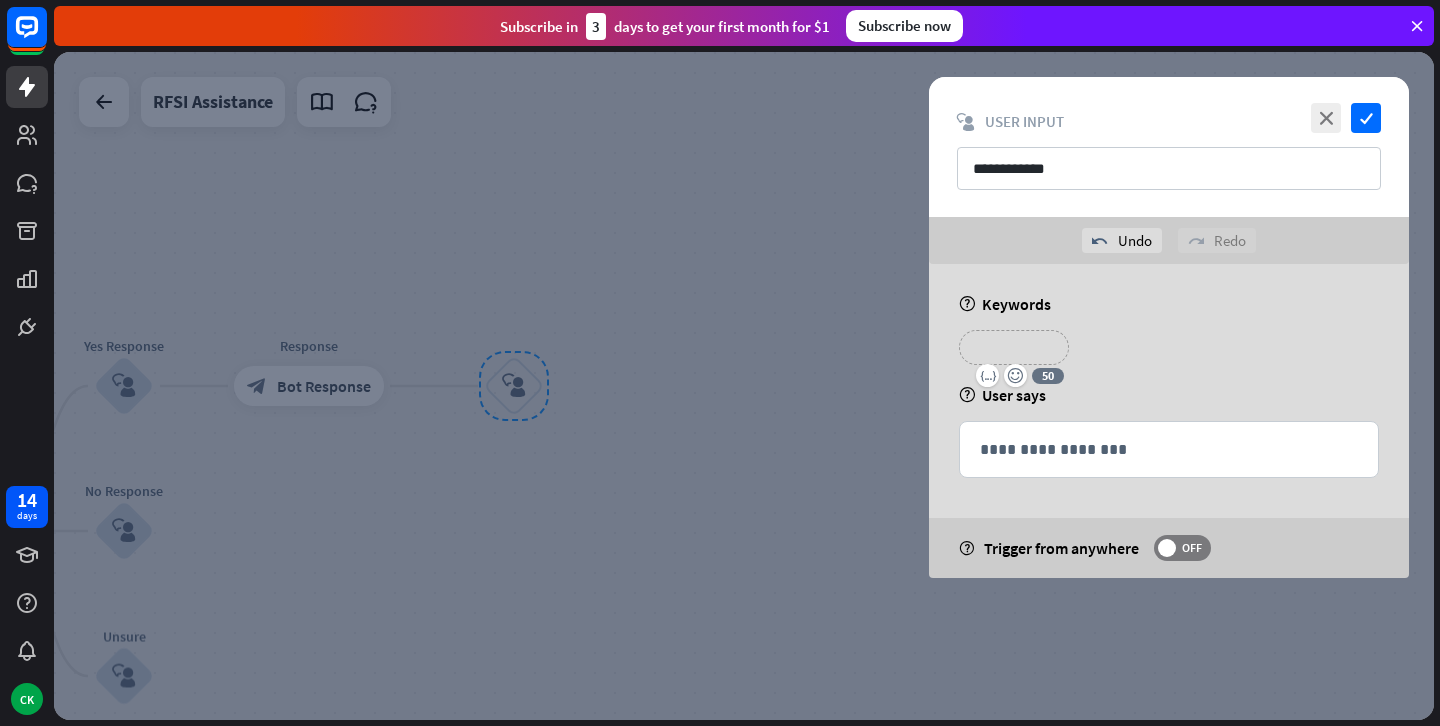 type 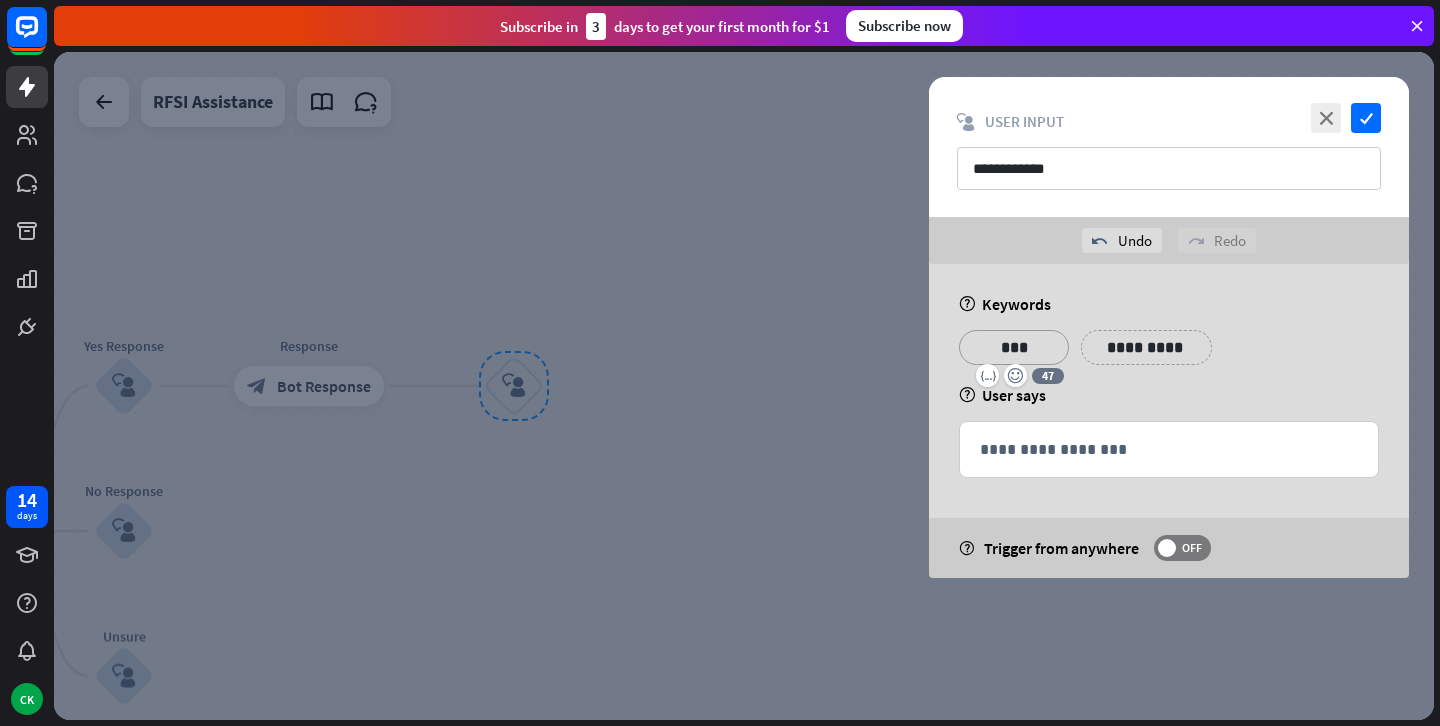 click on "**********" at bounding box center (1146, 347) 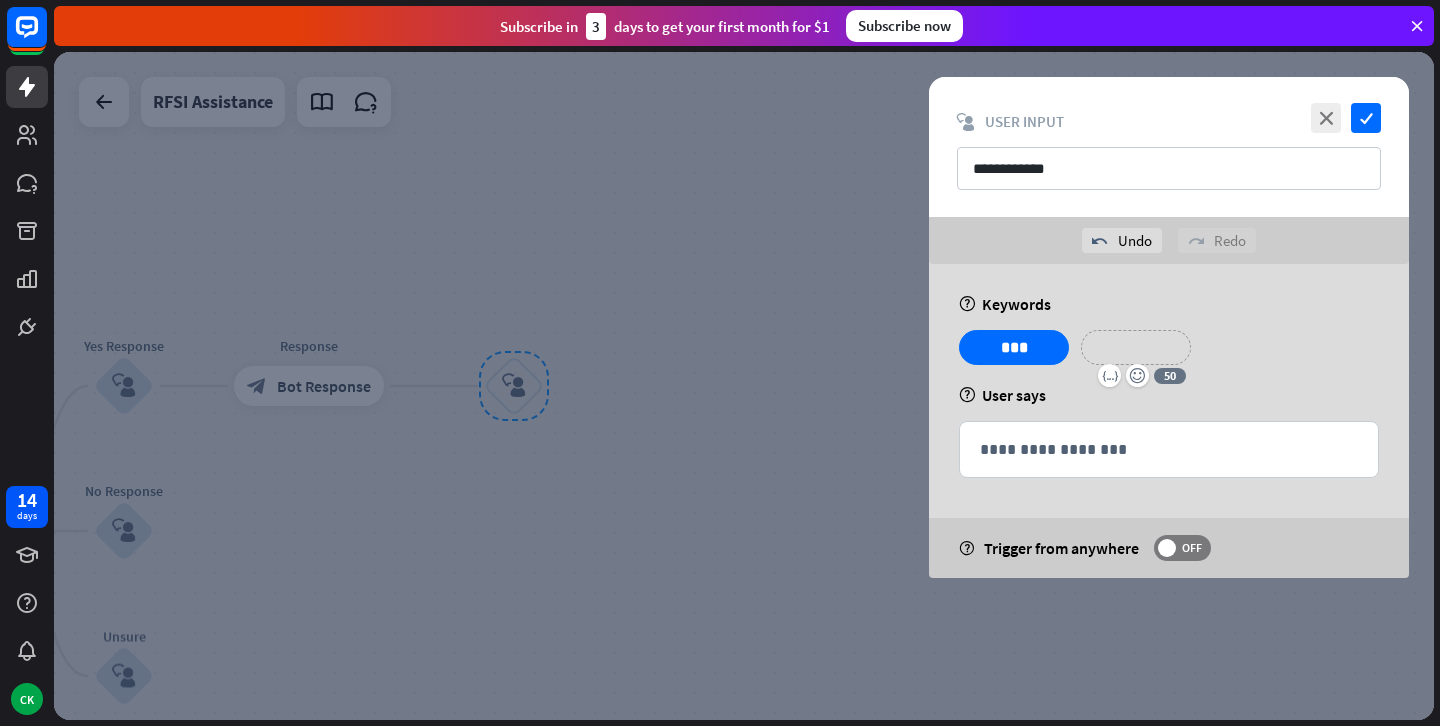 type 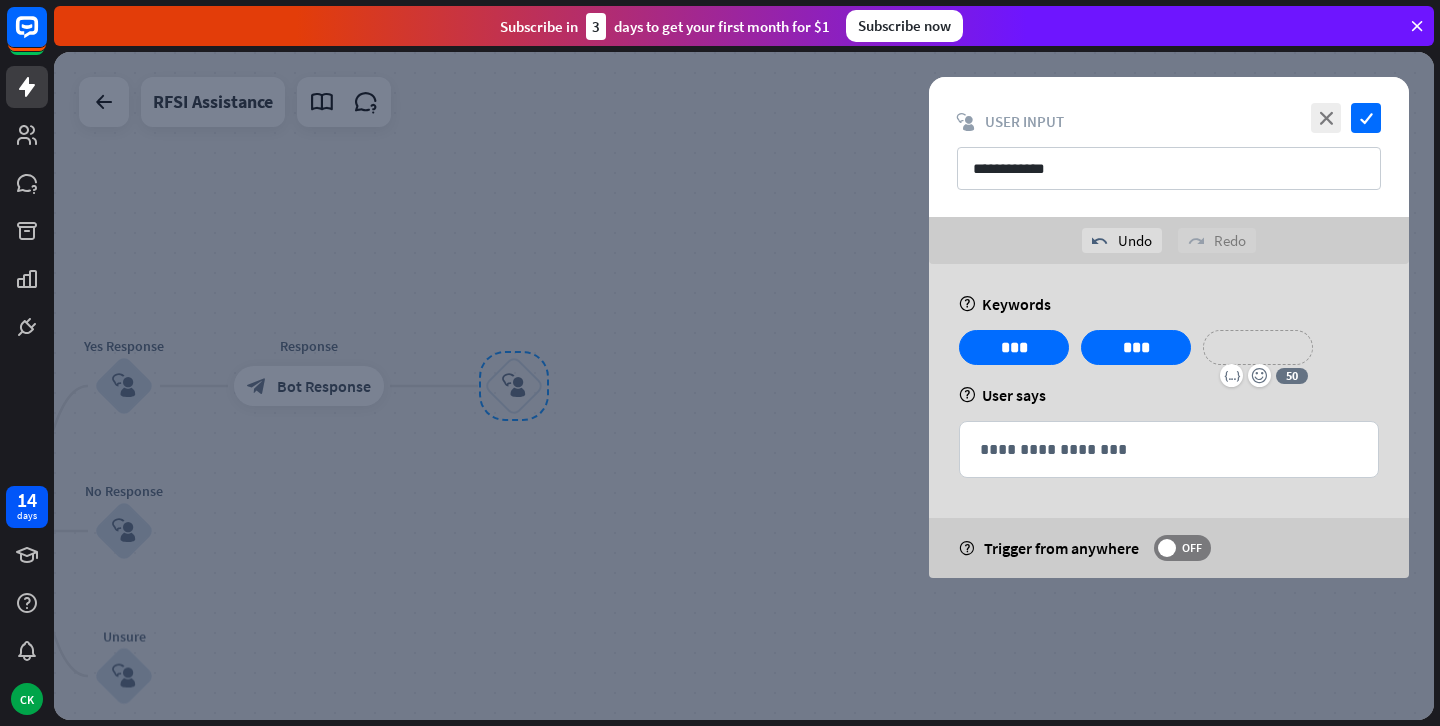 click on "**********" at bounding box center (1258, 347) 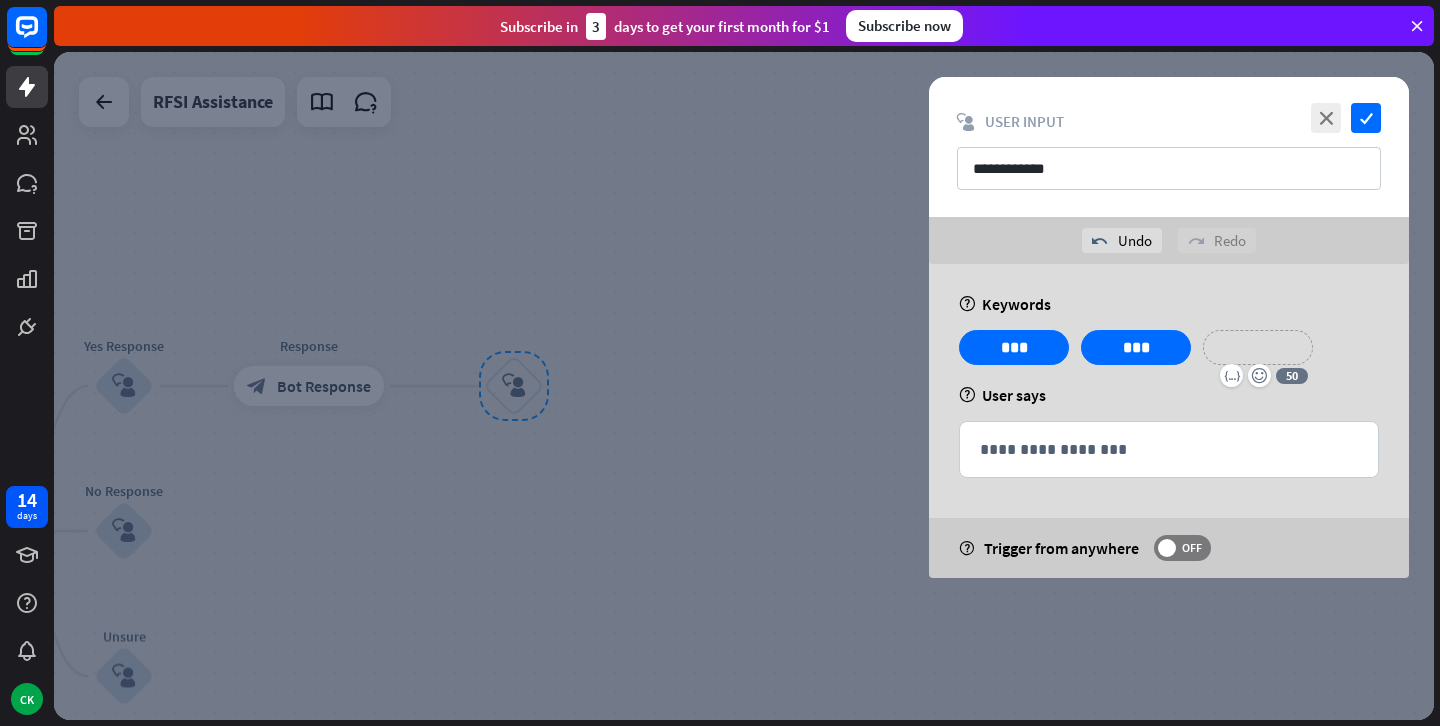 type 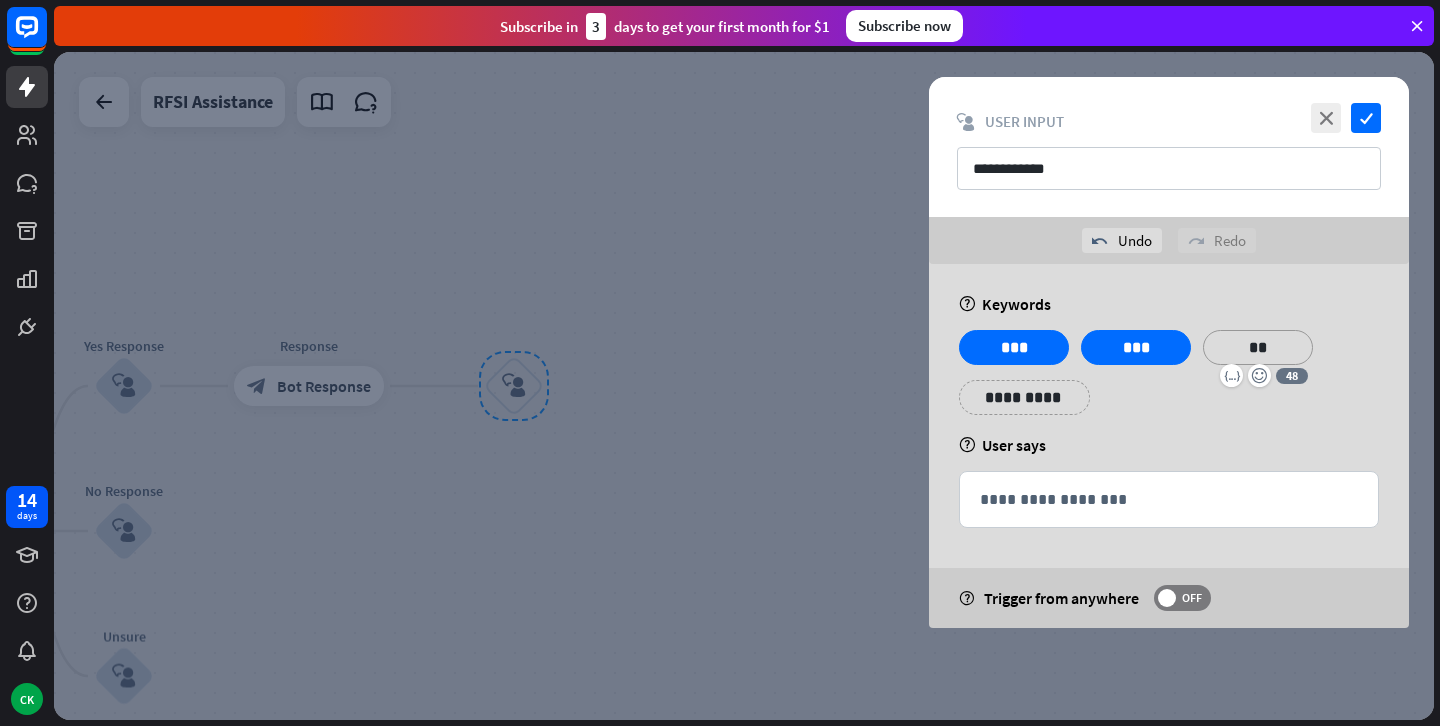 click on "**********" at bounding box center (1024, 397) 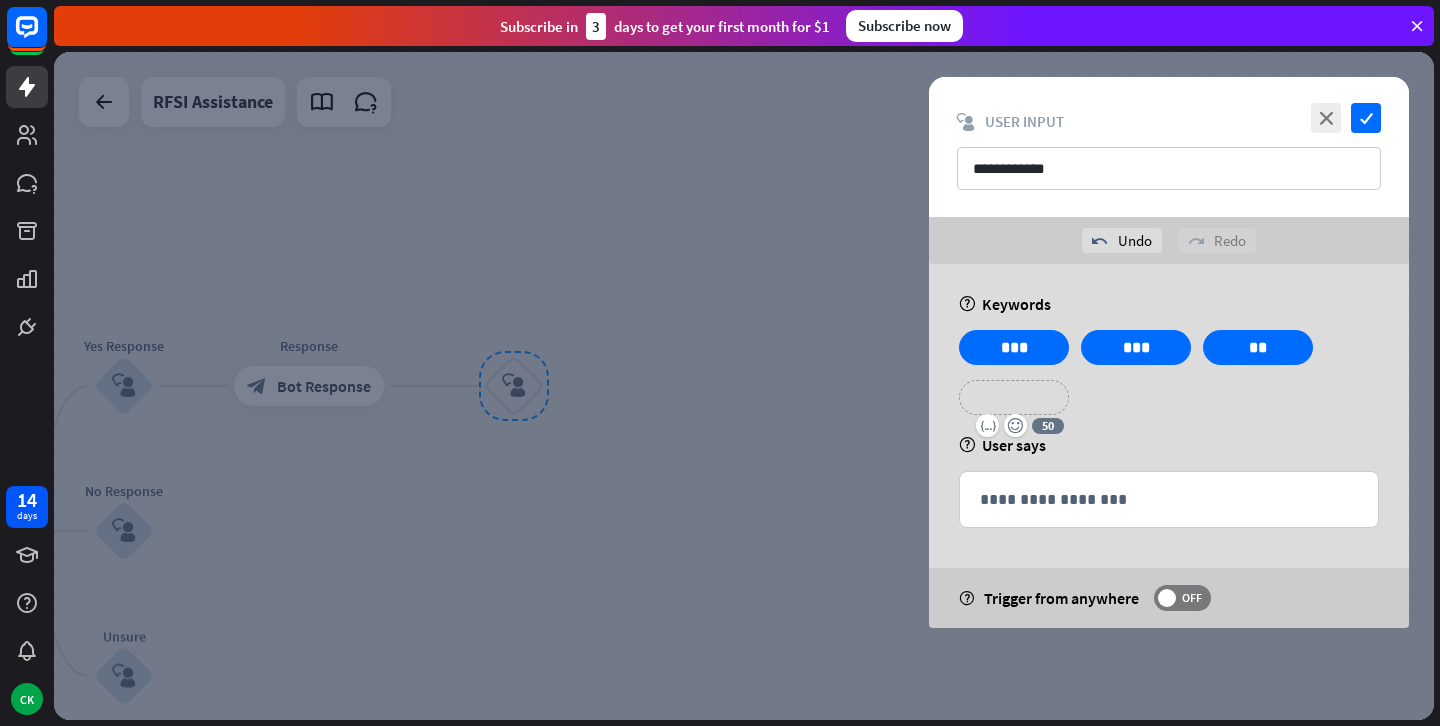 type 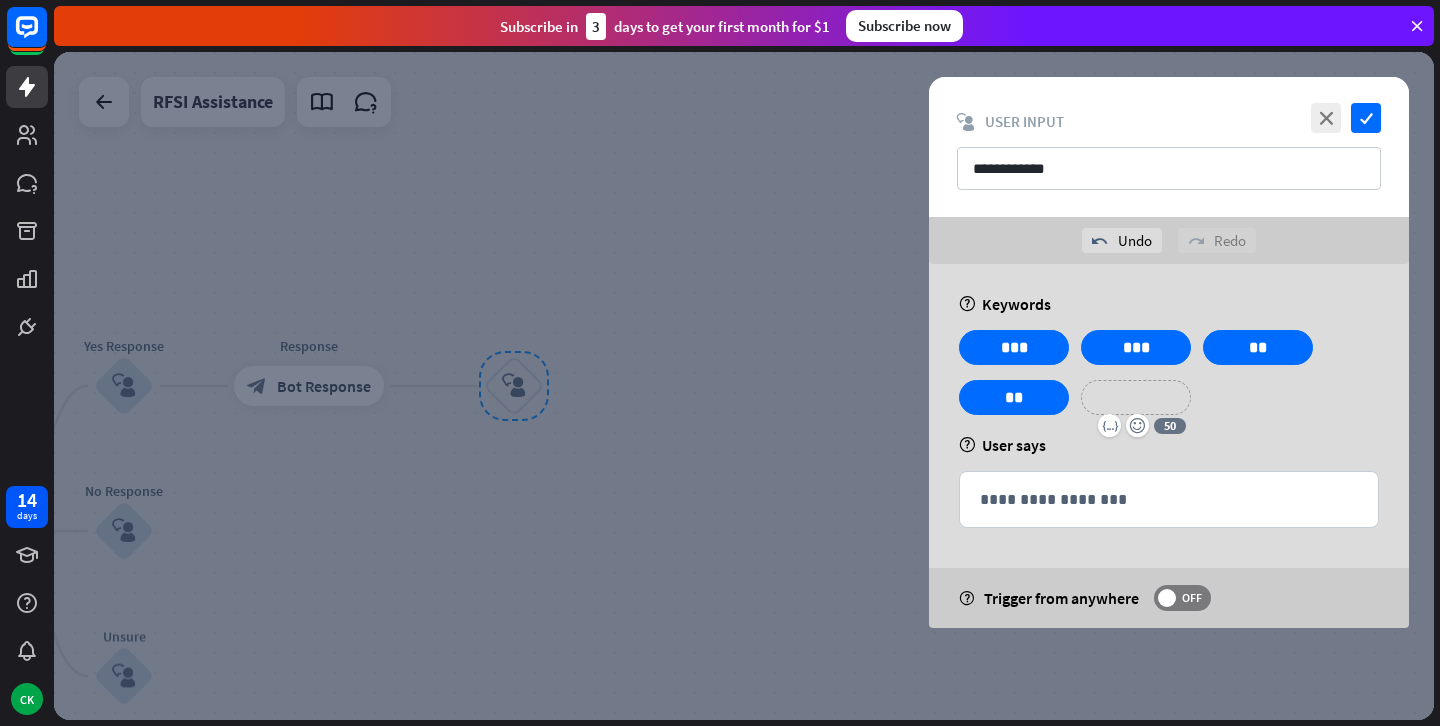 click on "**********" at bounding box center [1136, 397] 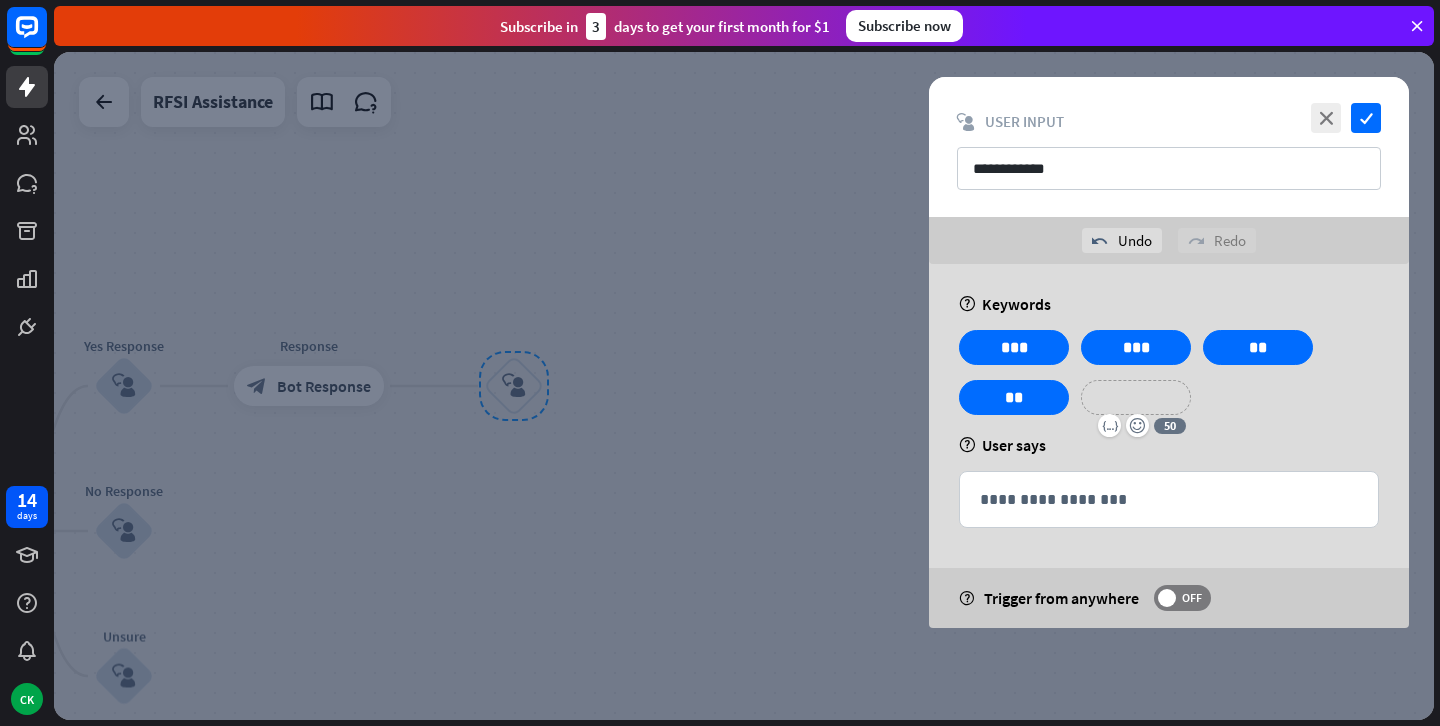 type 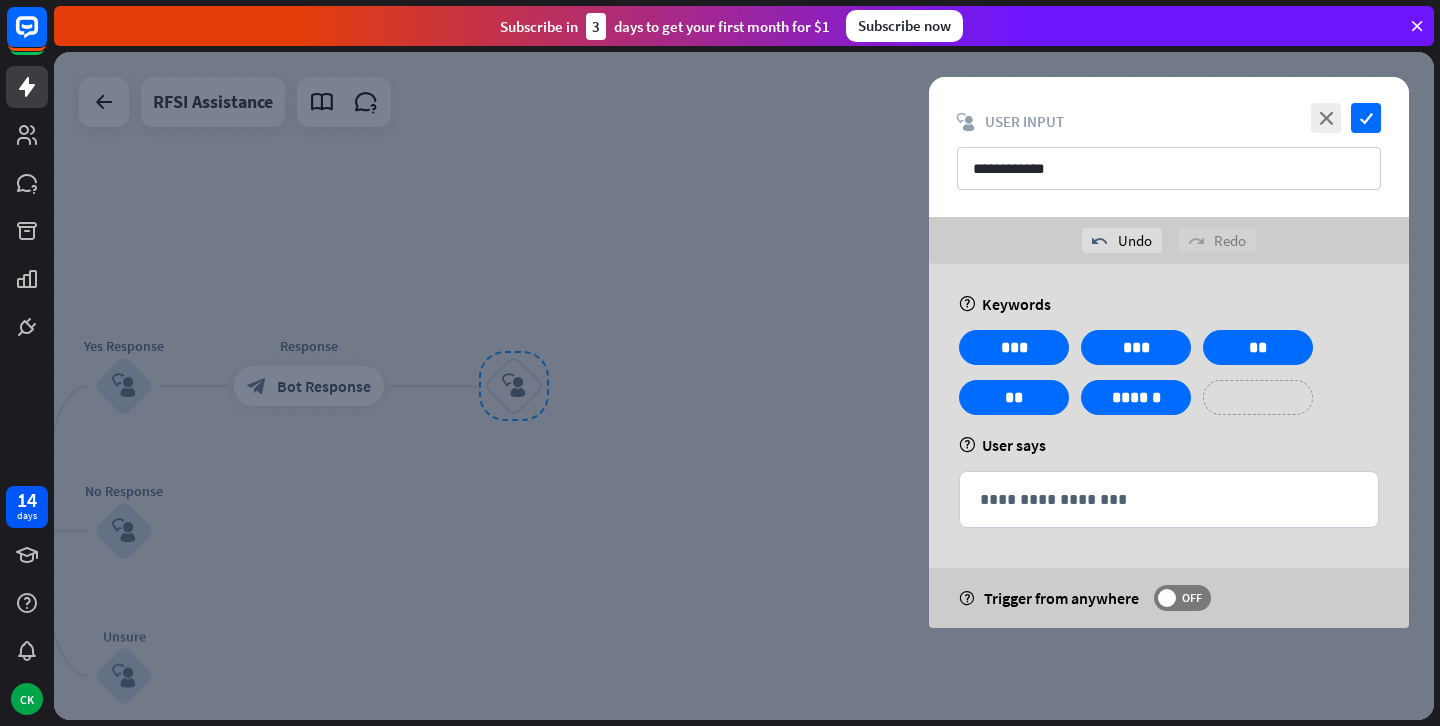 click on "**********" at bounding box center [1258, 397] 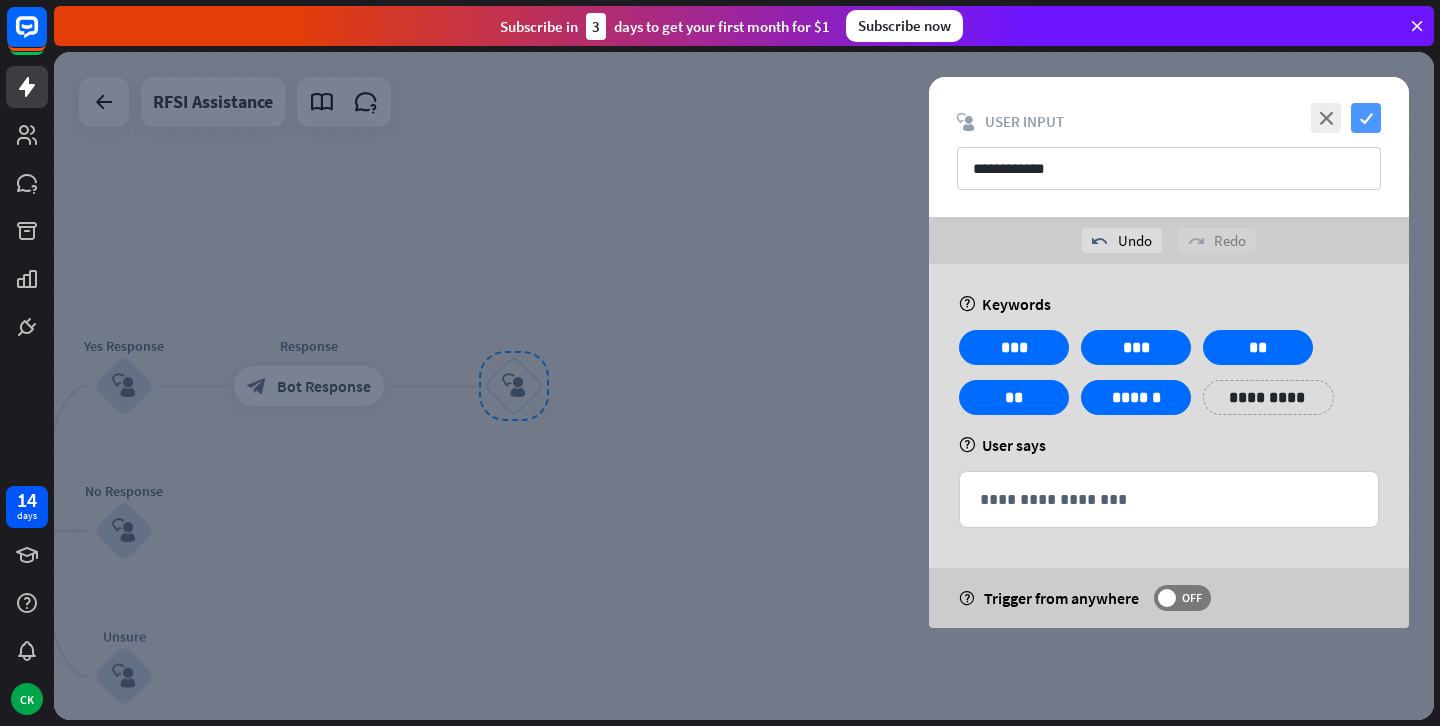 click on "check" at bounding box center (1366, 118) 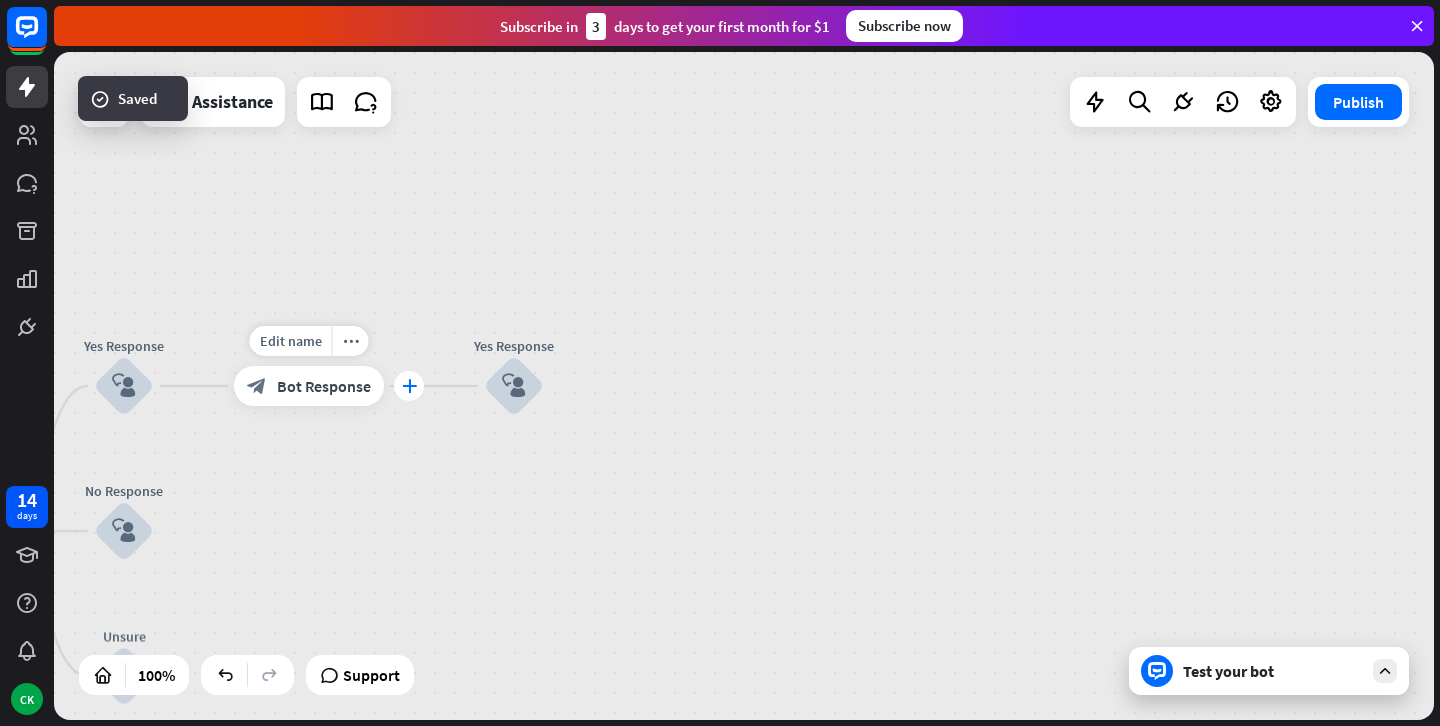 click on "plus" at bounding box center [409, 386] 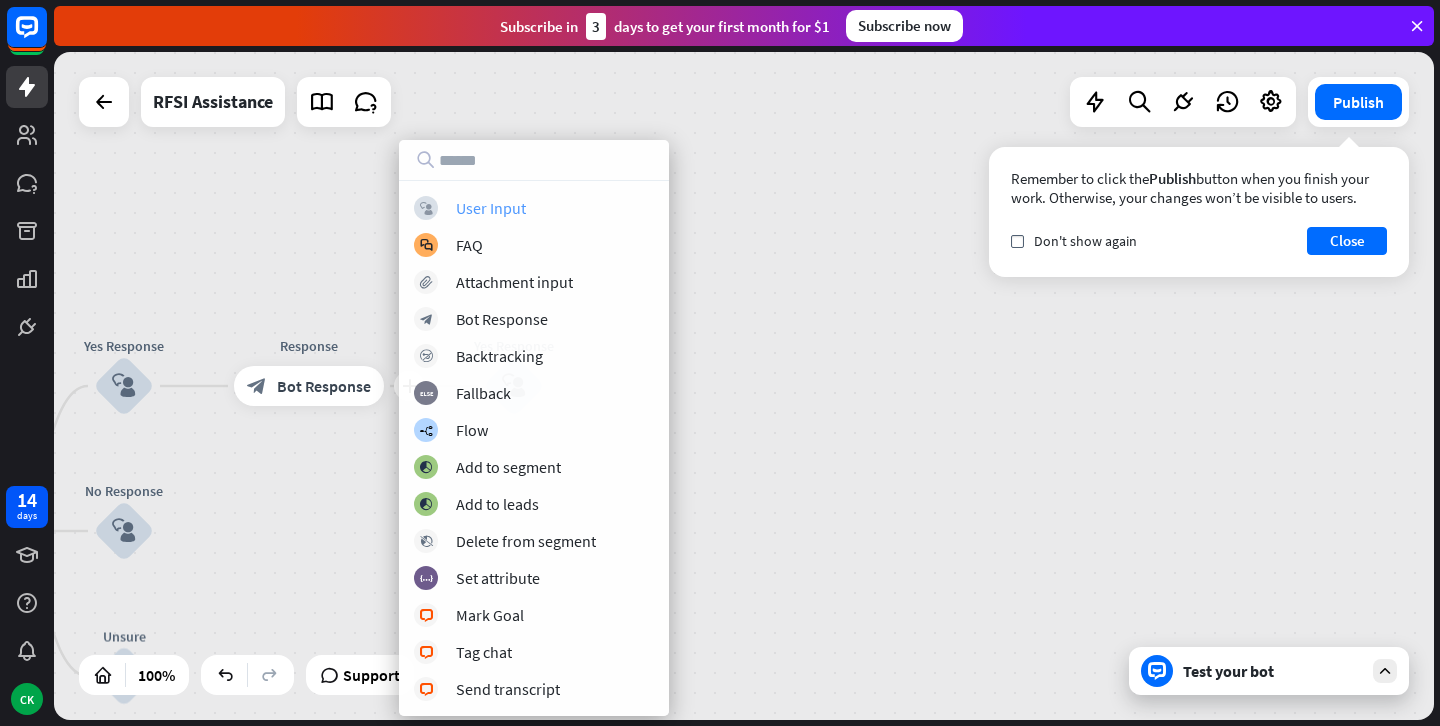 click on "User Input" at bounding box center (491, 208) 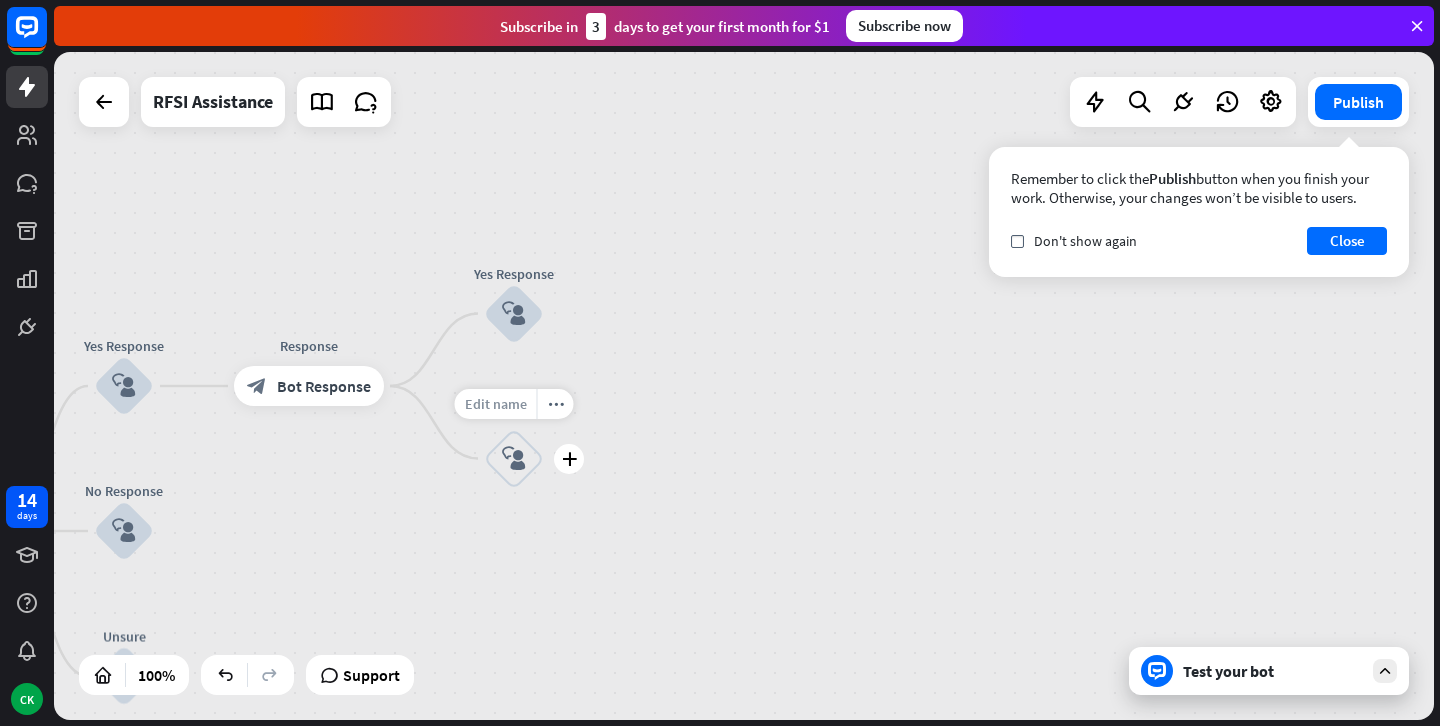 click on "Edit name" at bounding box center (496, 404) 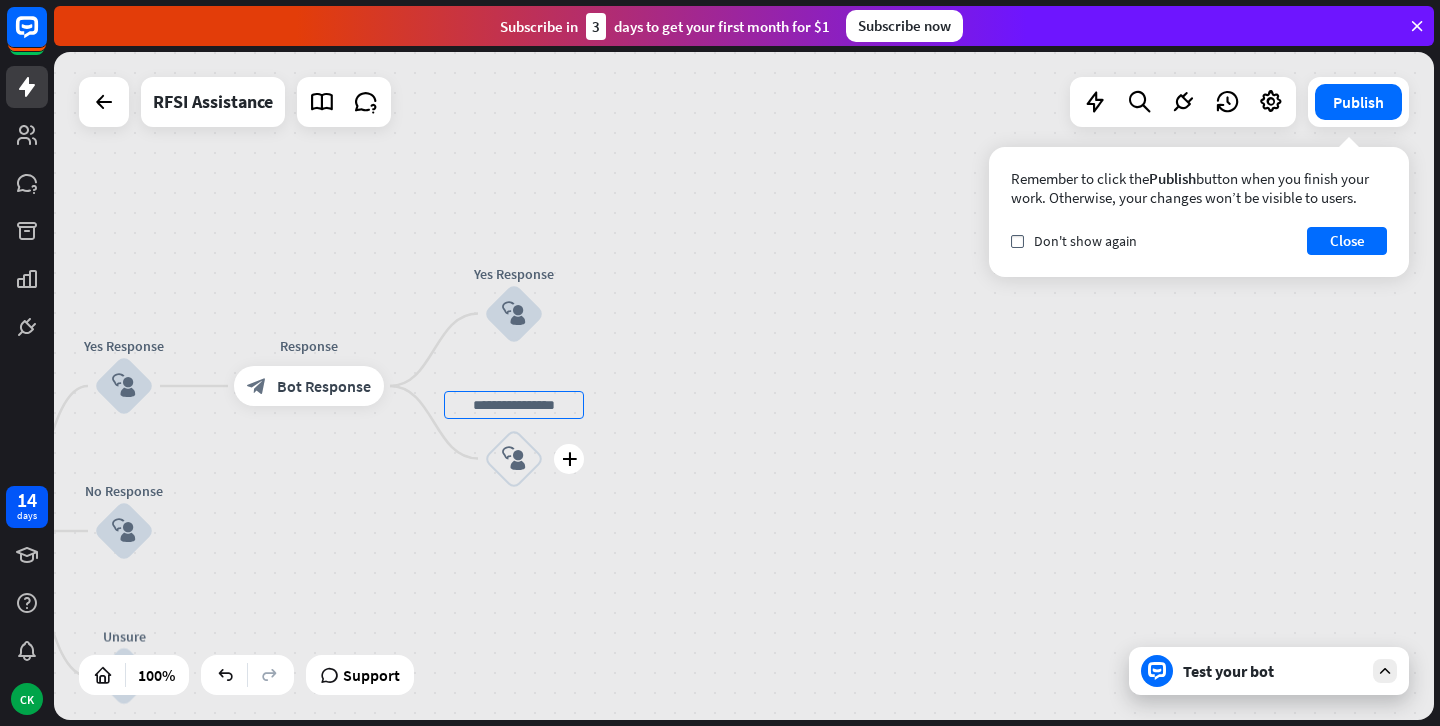 click on "block_user_input" at bounding box center [514, 459] 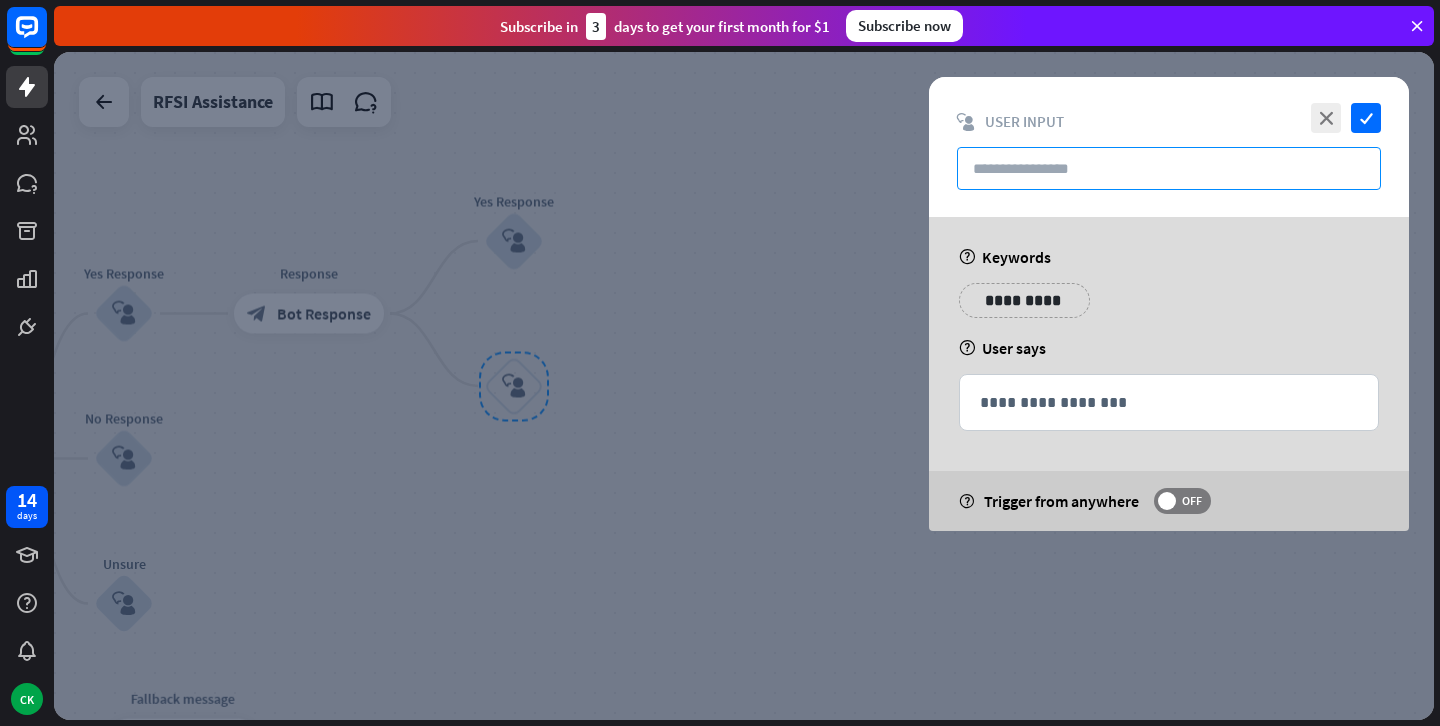 click at bounding box center (1169, 168) 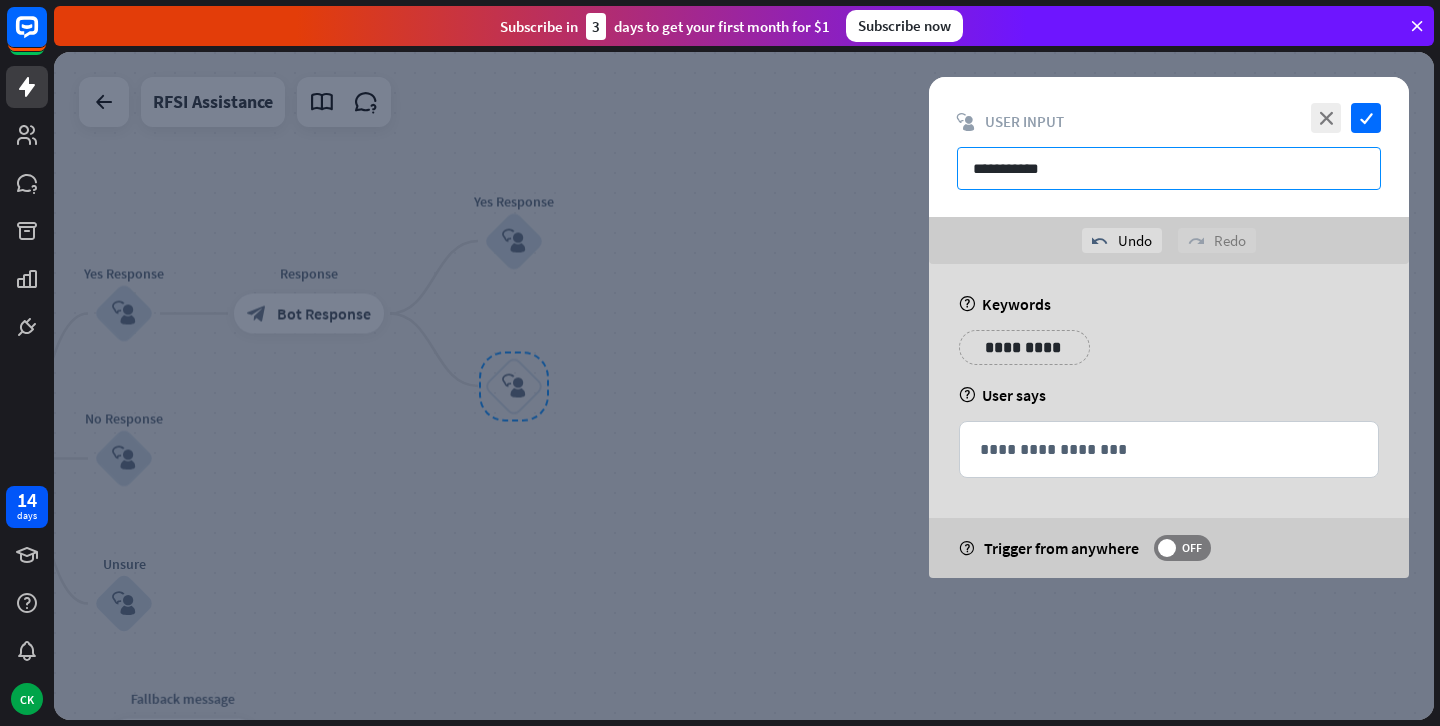 type on "**********" 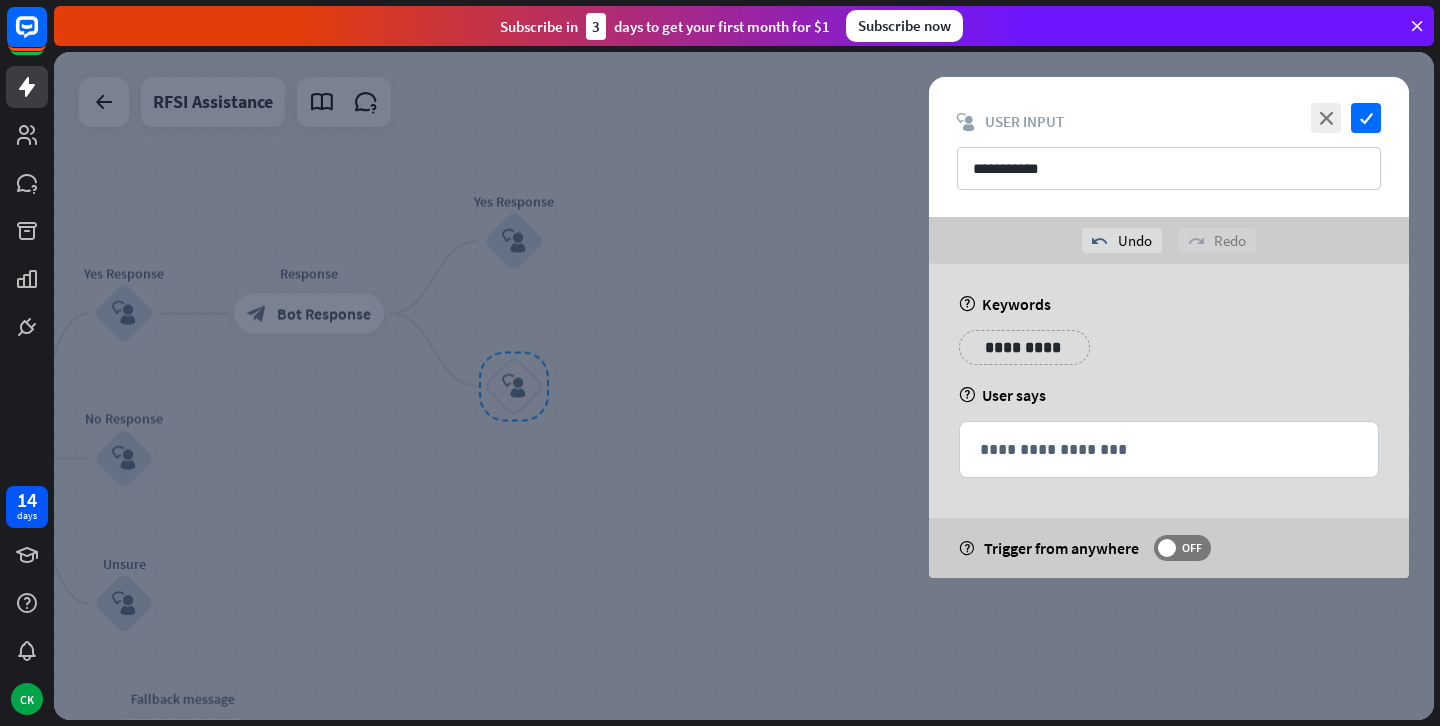 click on "**********" at bounding box center [1169, 355] 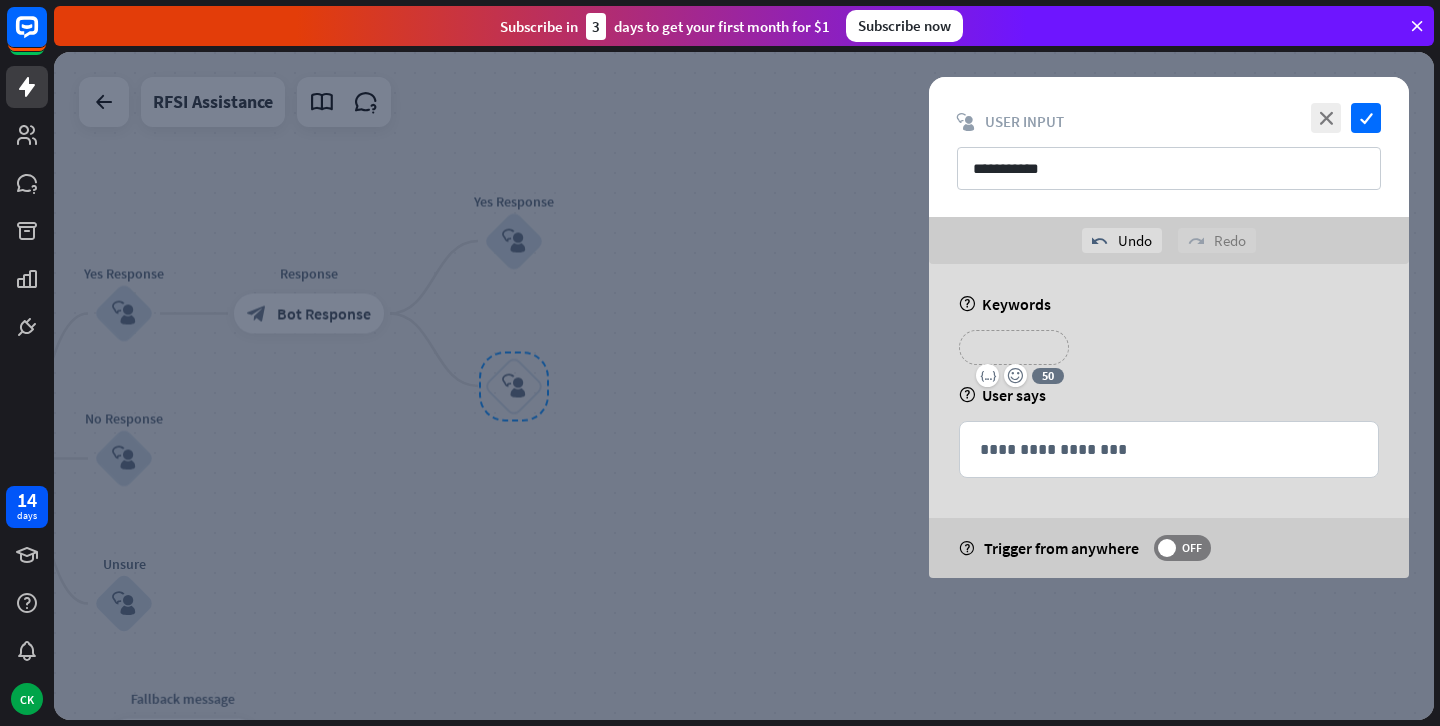 type 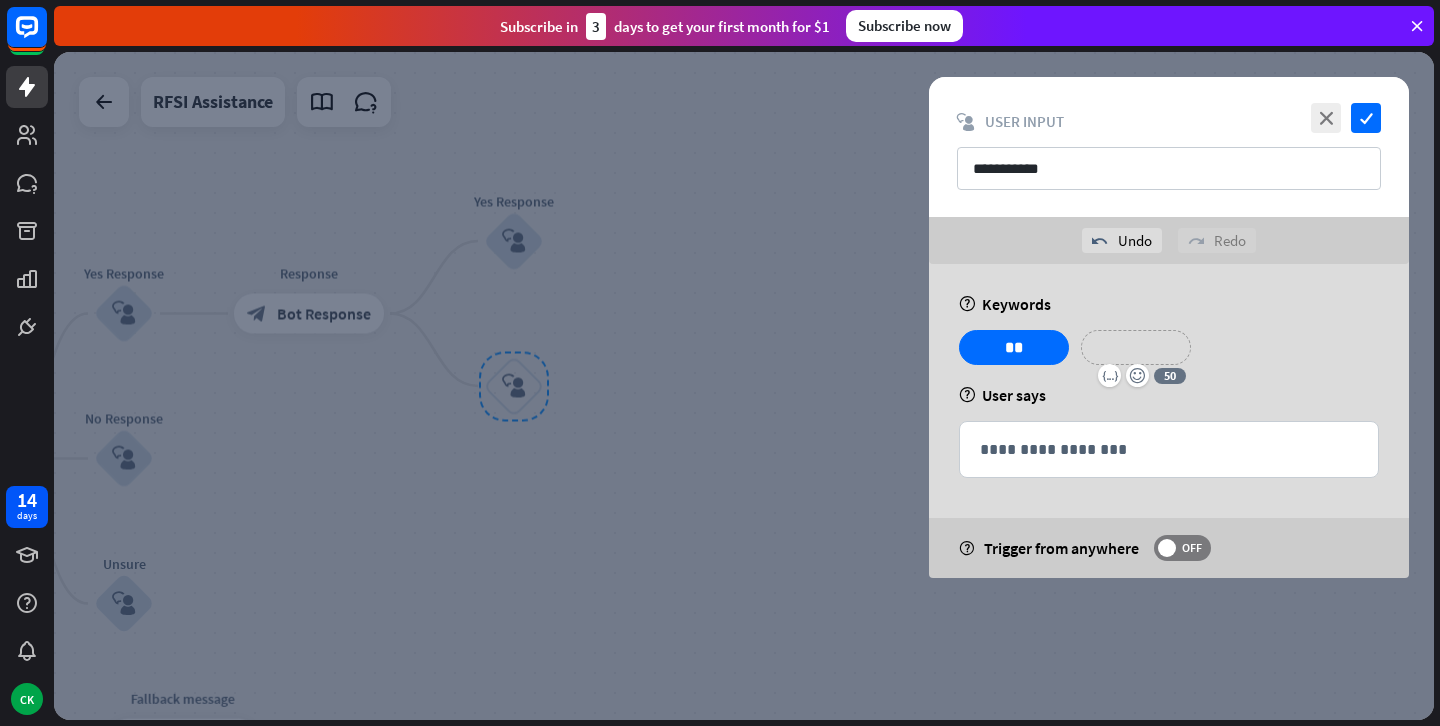 click on "**********" at bounding box center (1136, 347) 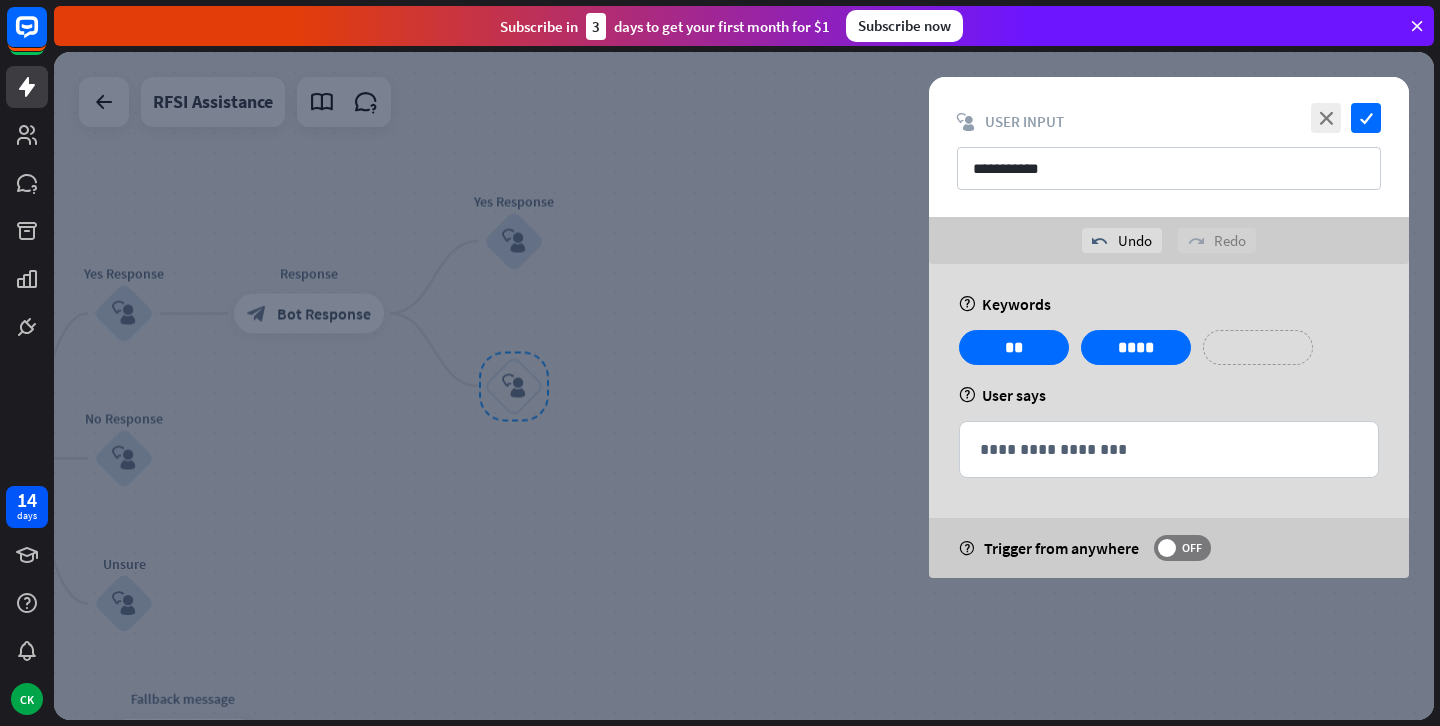 click on "**********" at bounding box center (1258, 347) 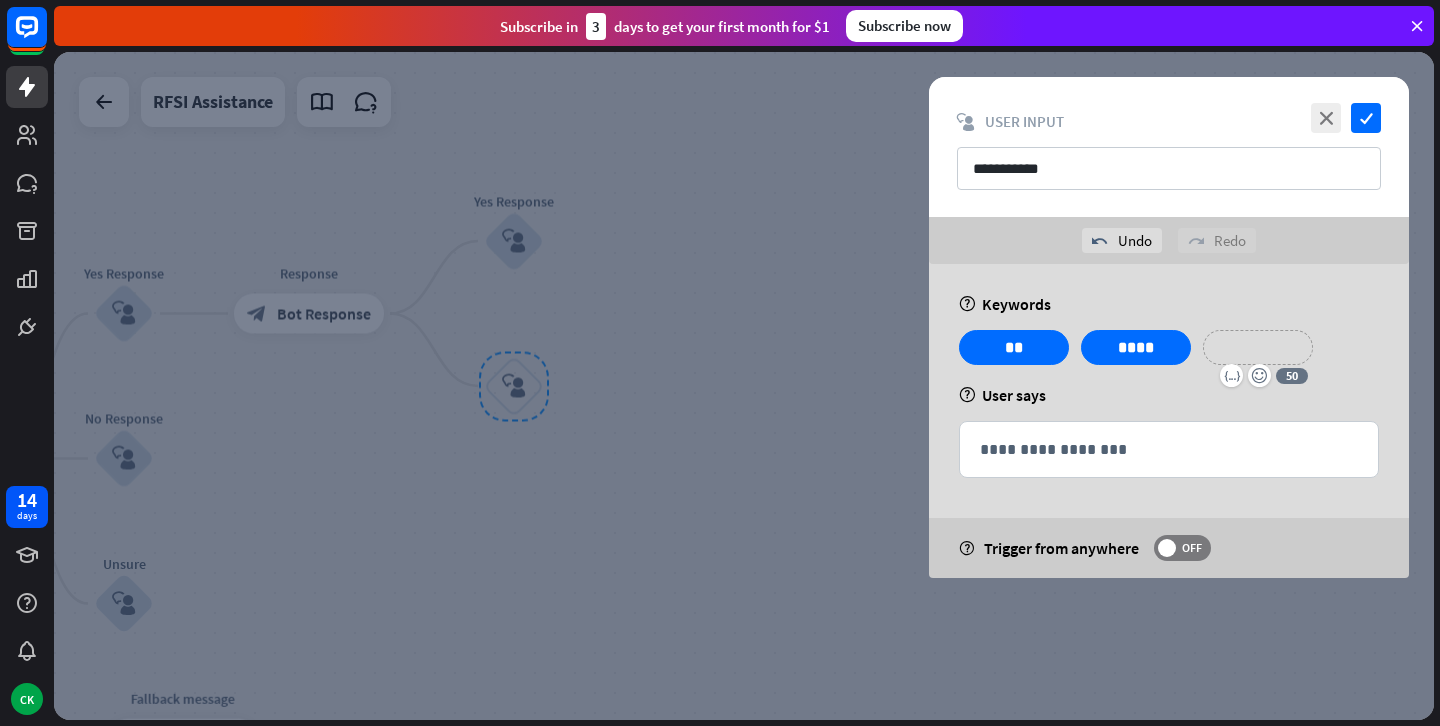 type 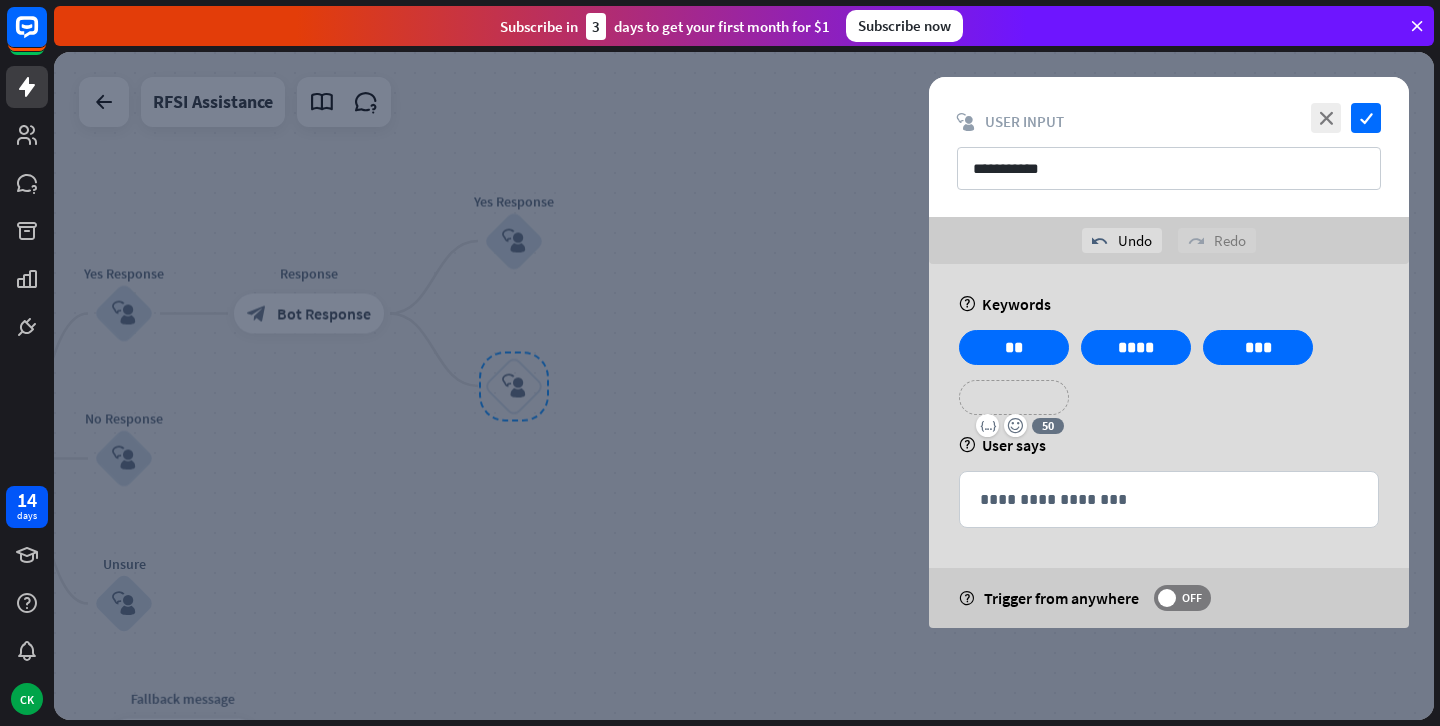 click on "**********" at bounding box center (1014, 397) 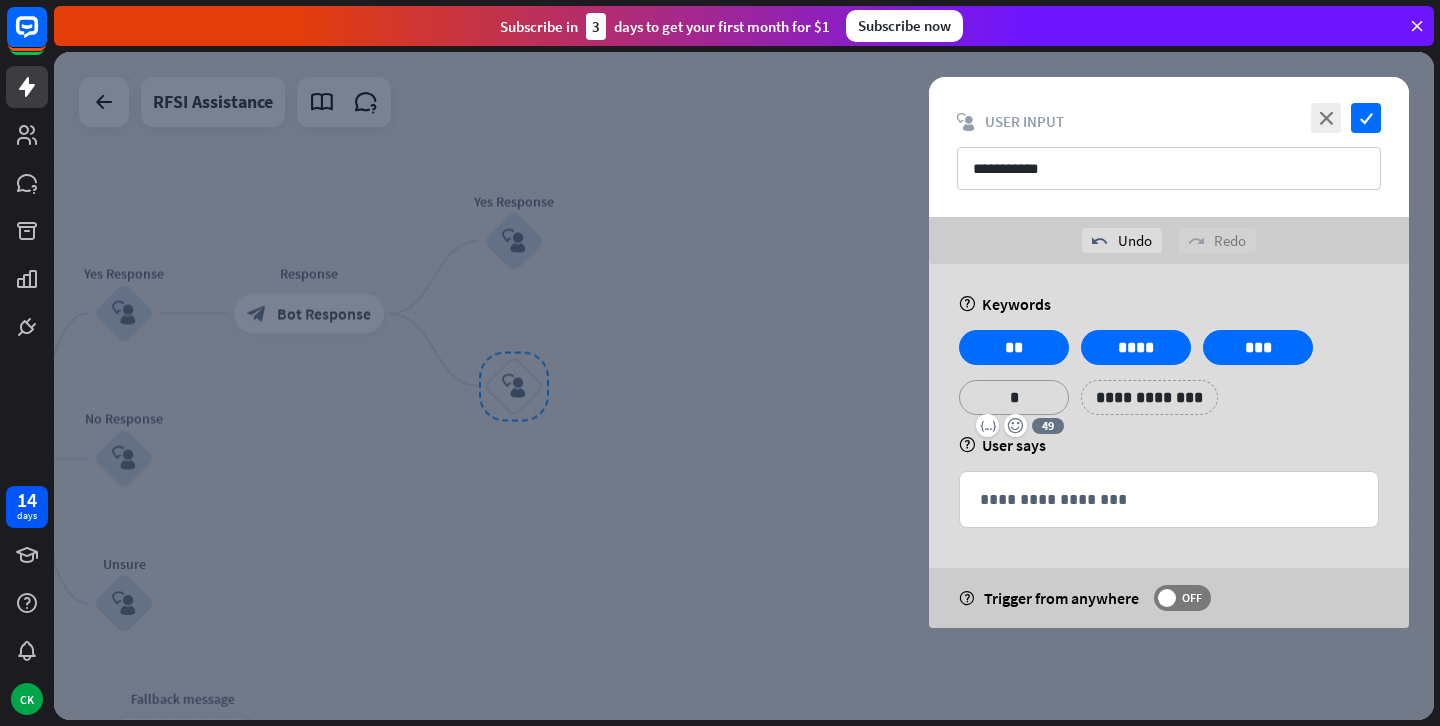 type 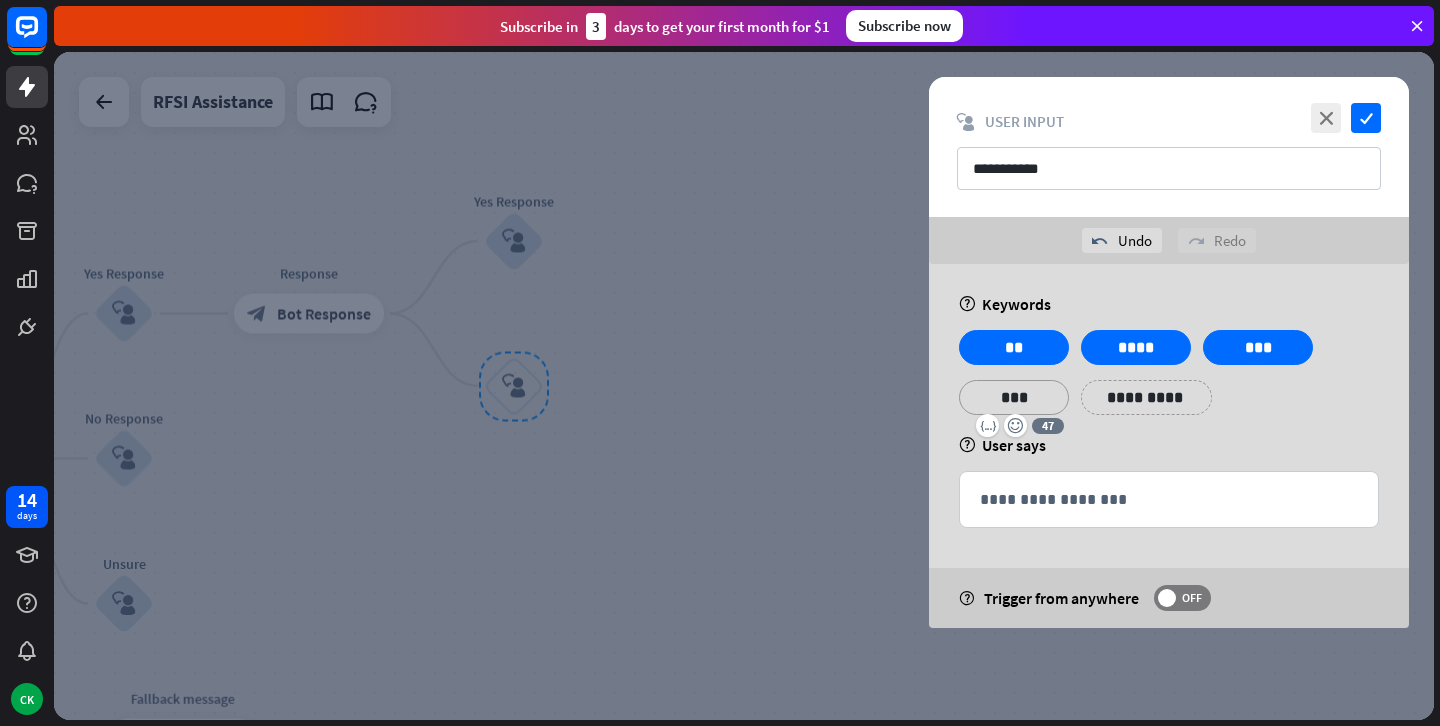 click on "**********" at bounding box center (1146, 397) 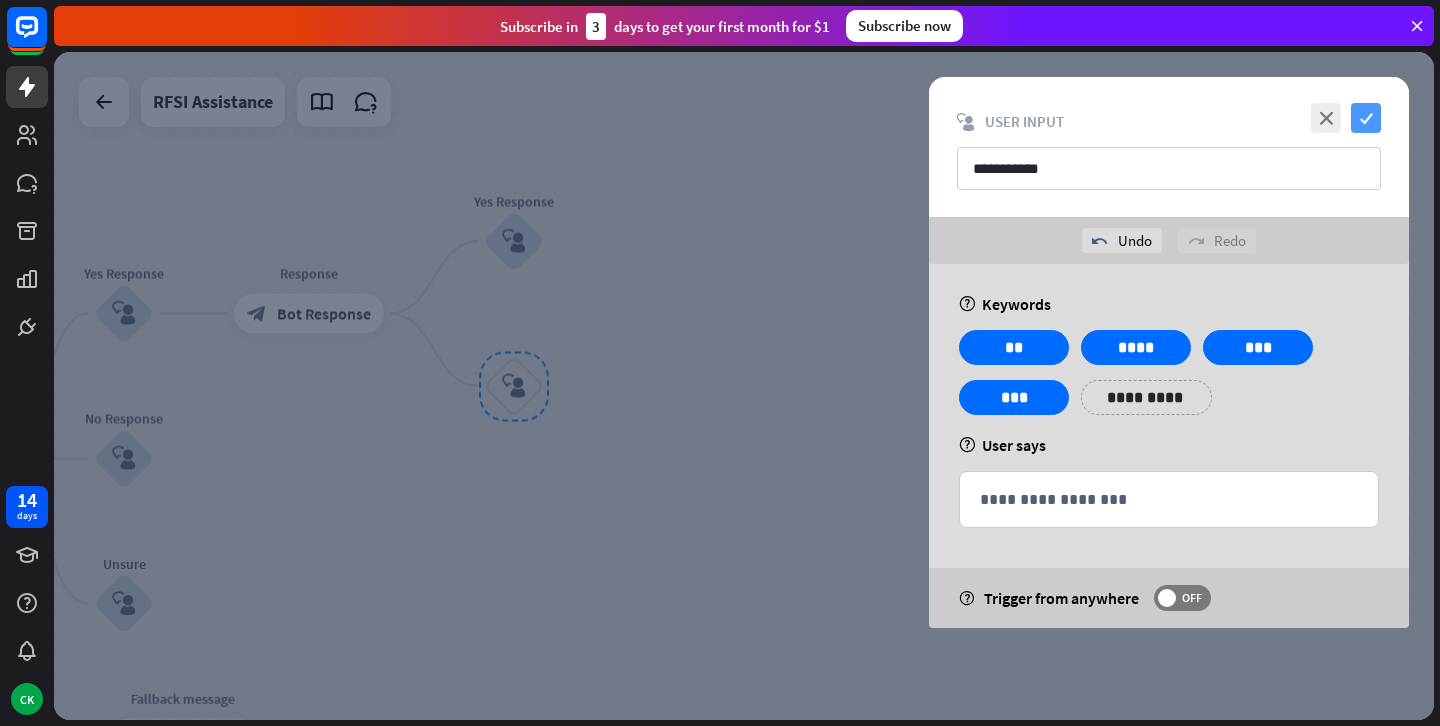 click on "check" at bounding box center (1366, 118) 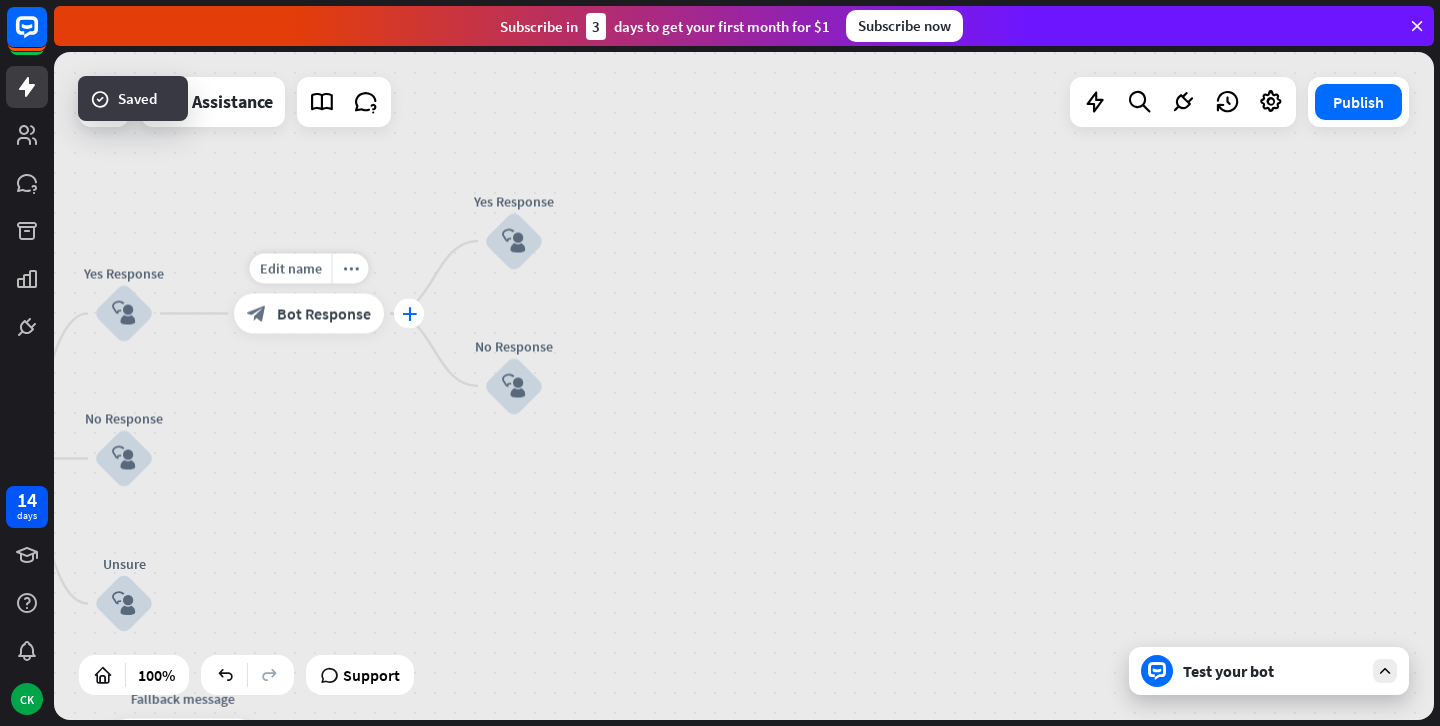 click on "plus" at bounding box center [409, 314] 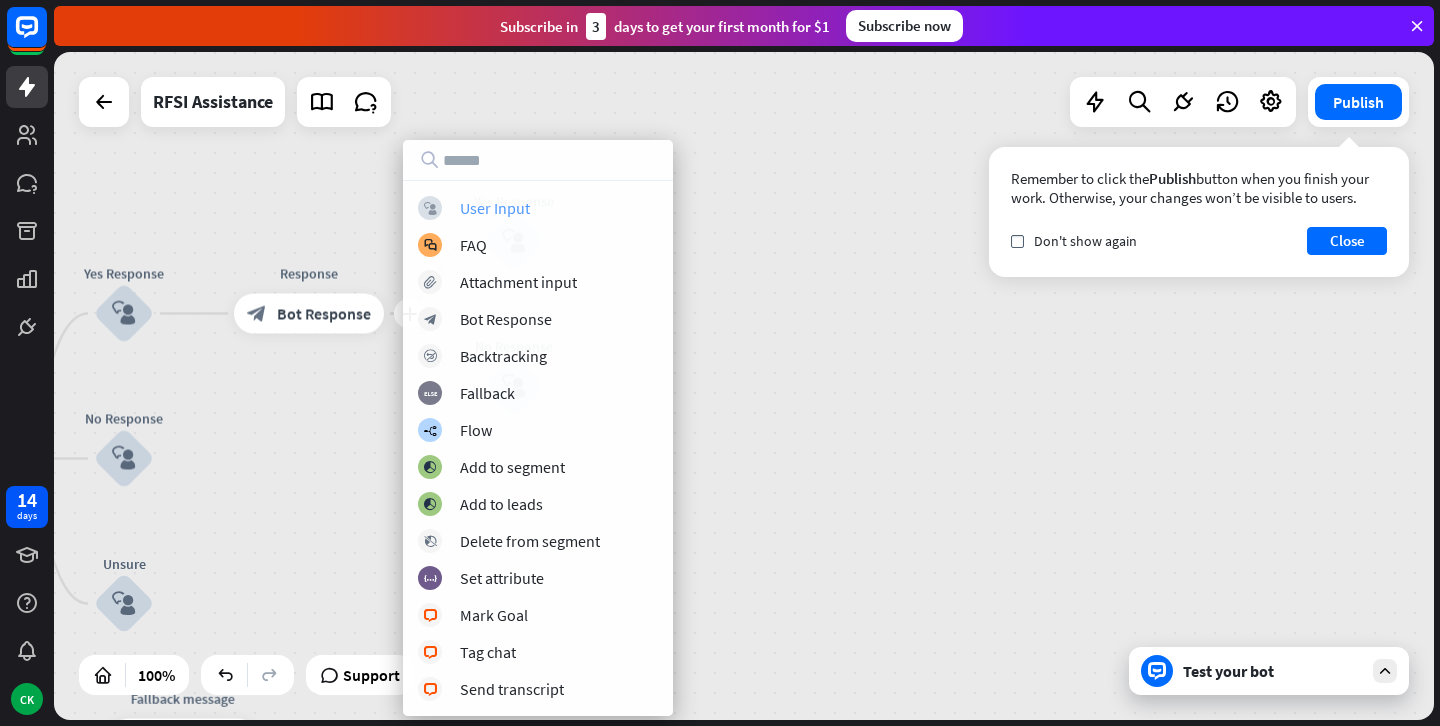 click on "User Input" at bounding box center [495, 208] 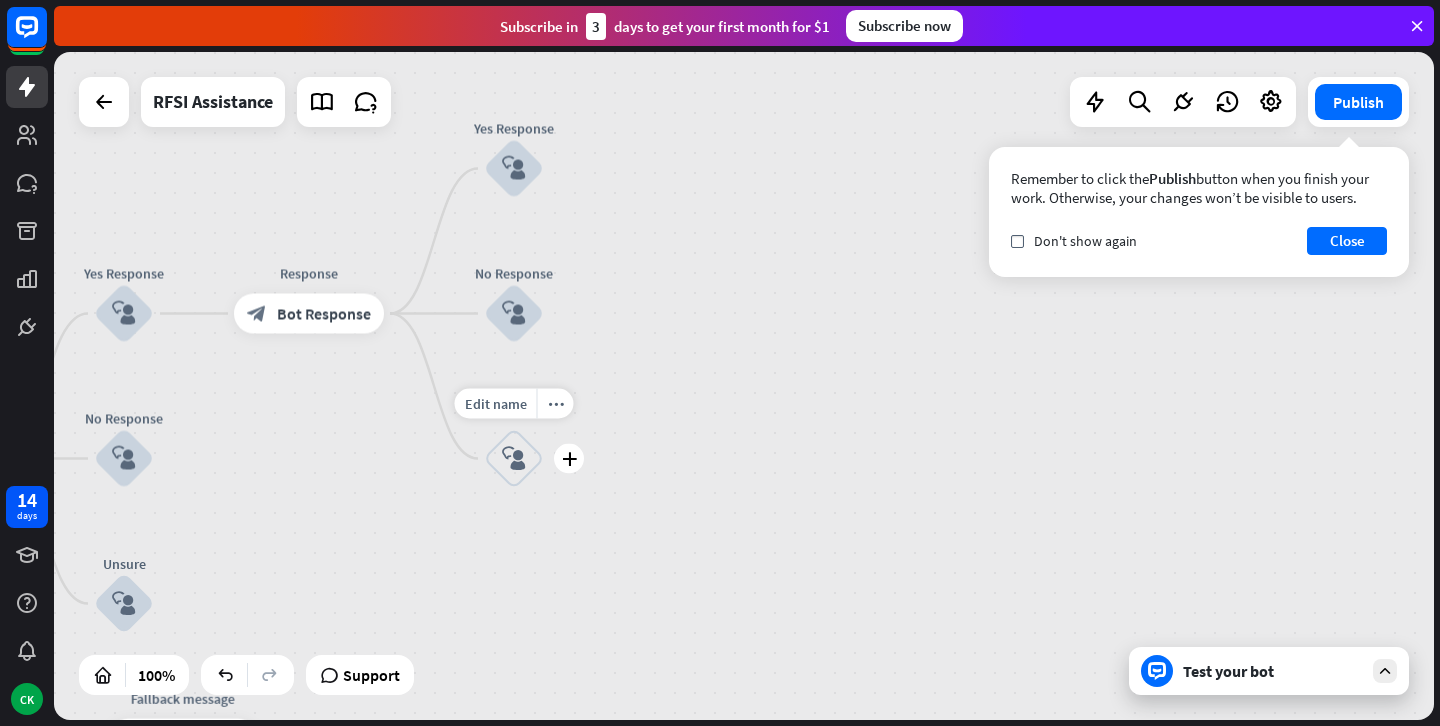 click on "block_user_input" at bounding box center [514, 459] 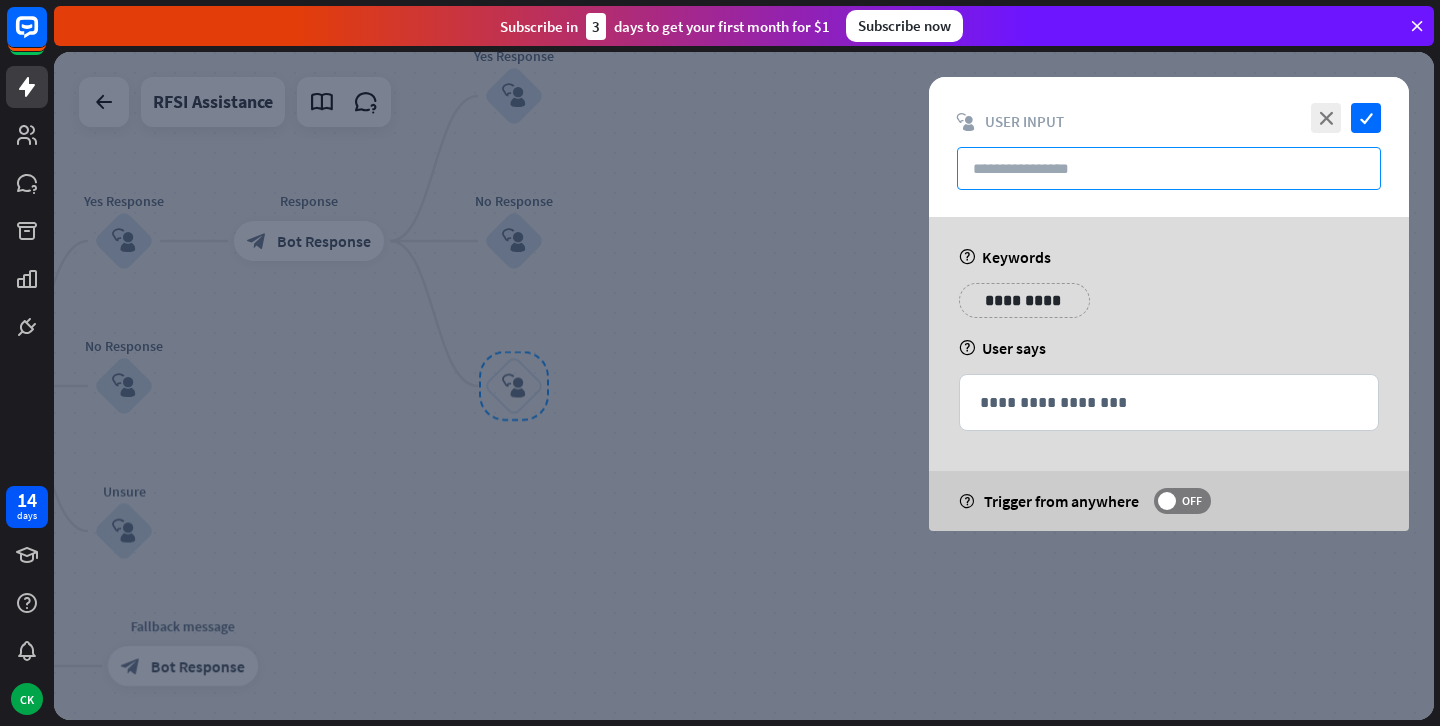 click at bounding box center [1169, 168] 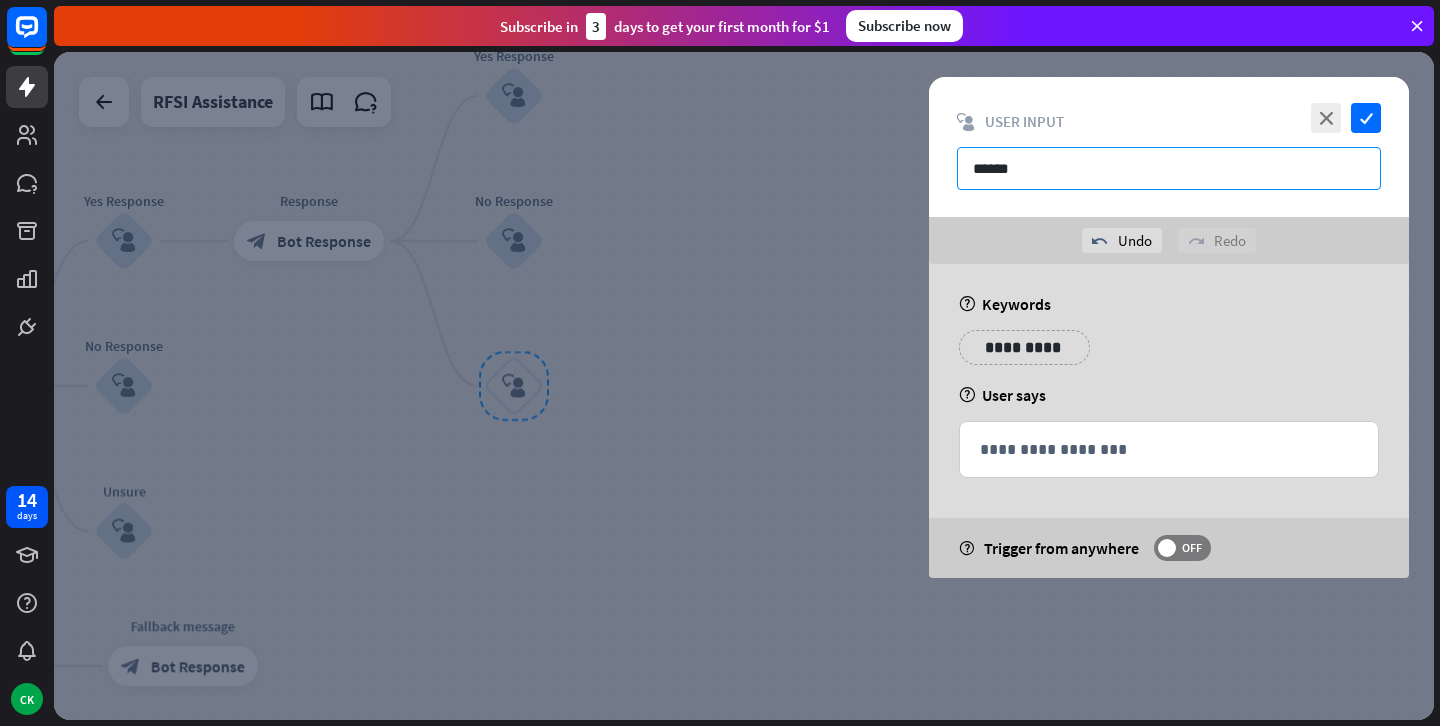 type on "******" 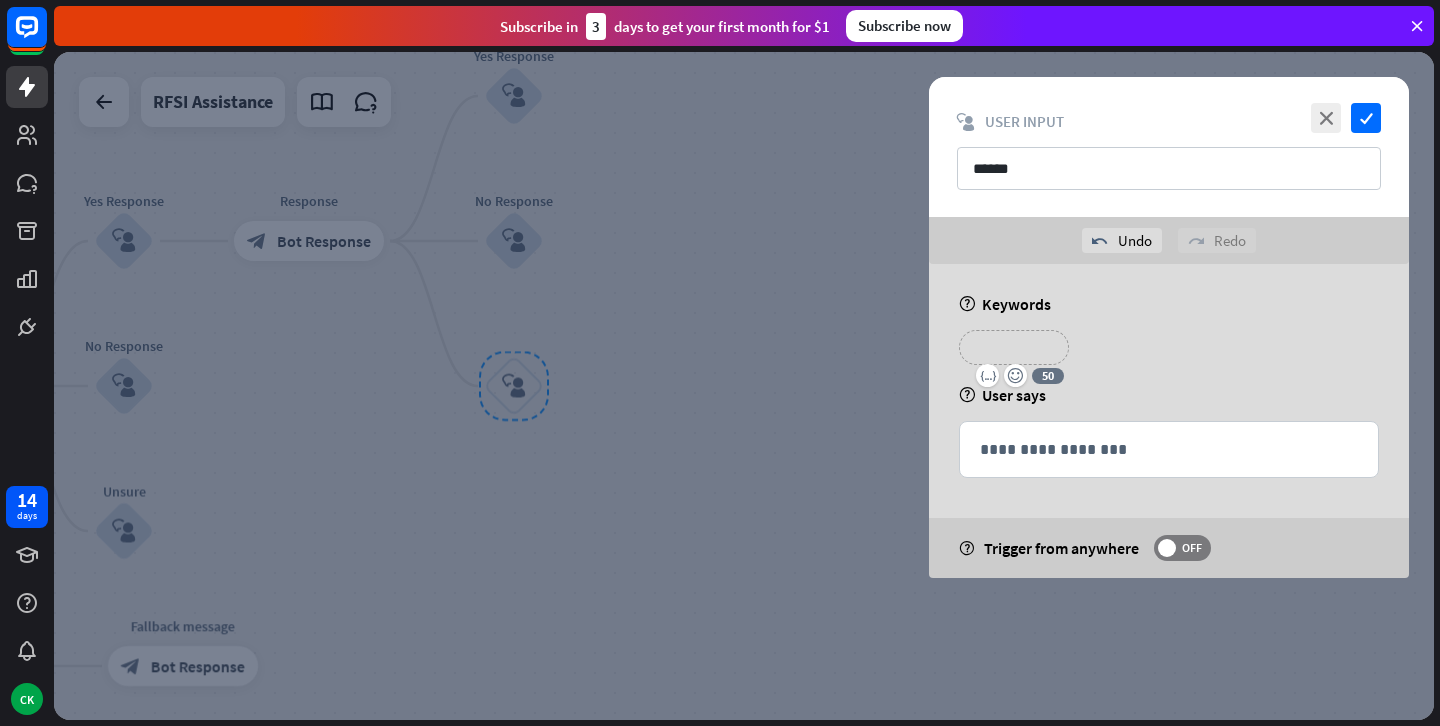 click on "**********" at bounding box center [1014, 347] 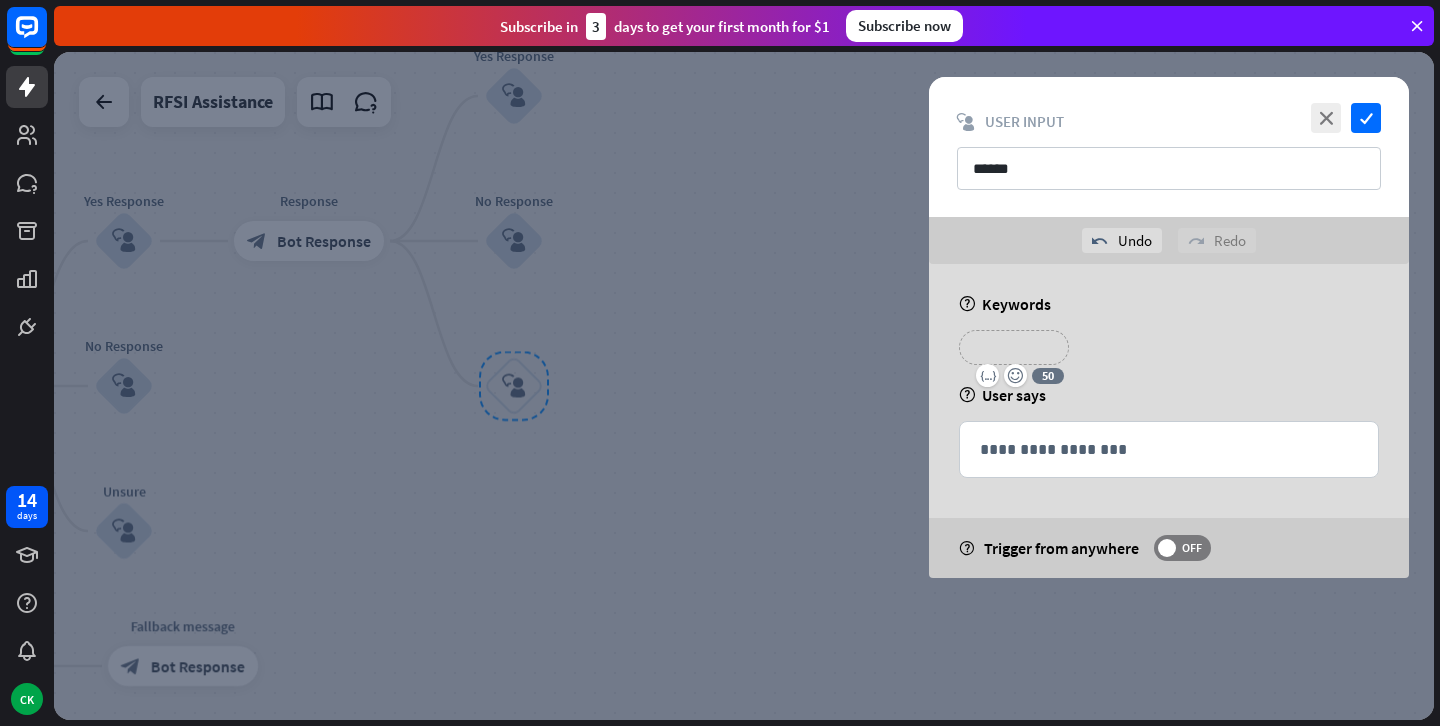 type 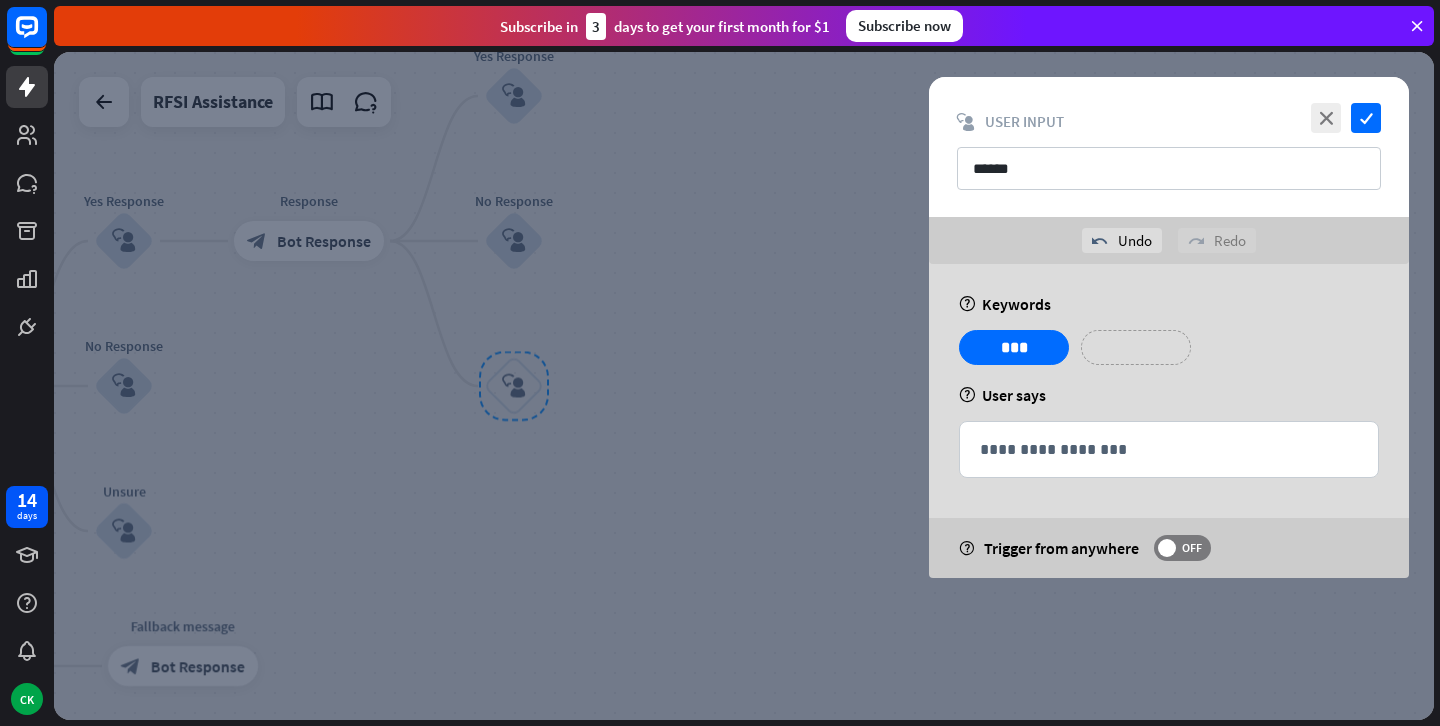 click on "**********" at bounding box center [1136, 347] 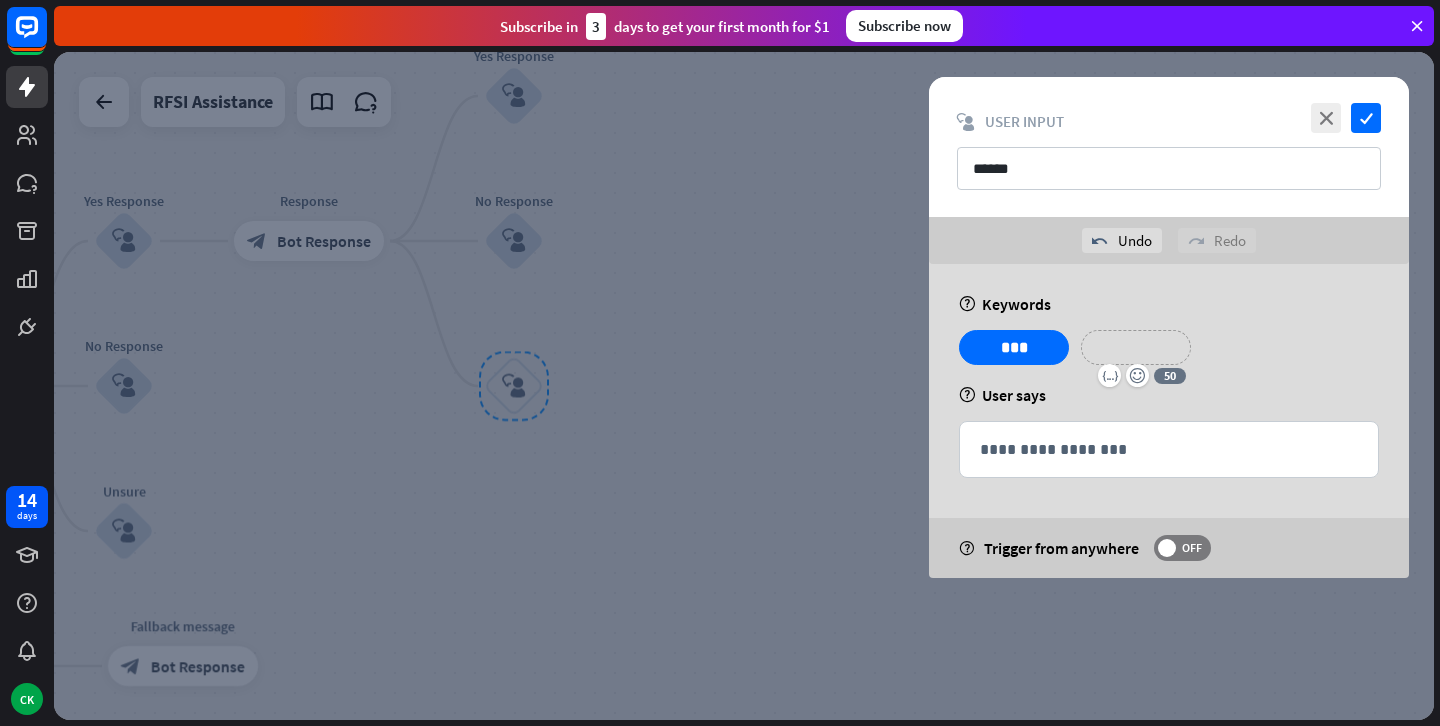 type 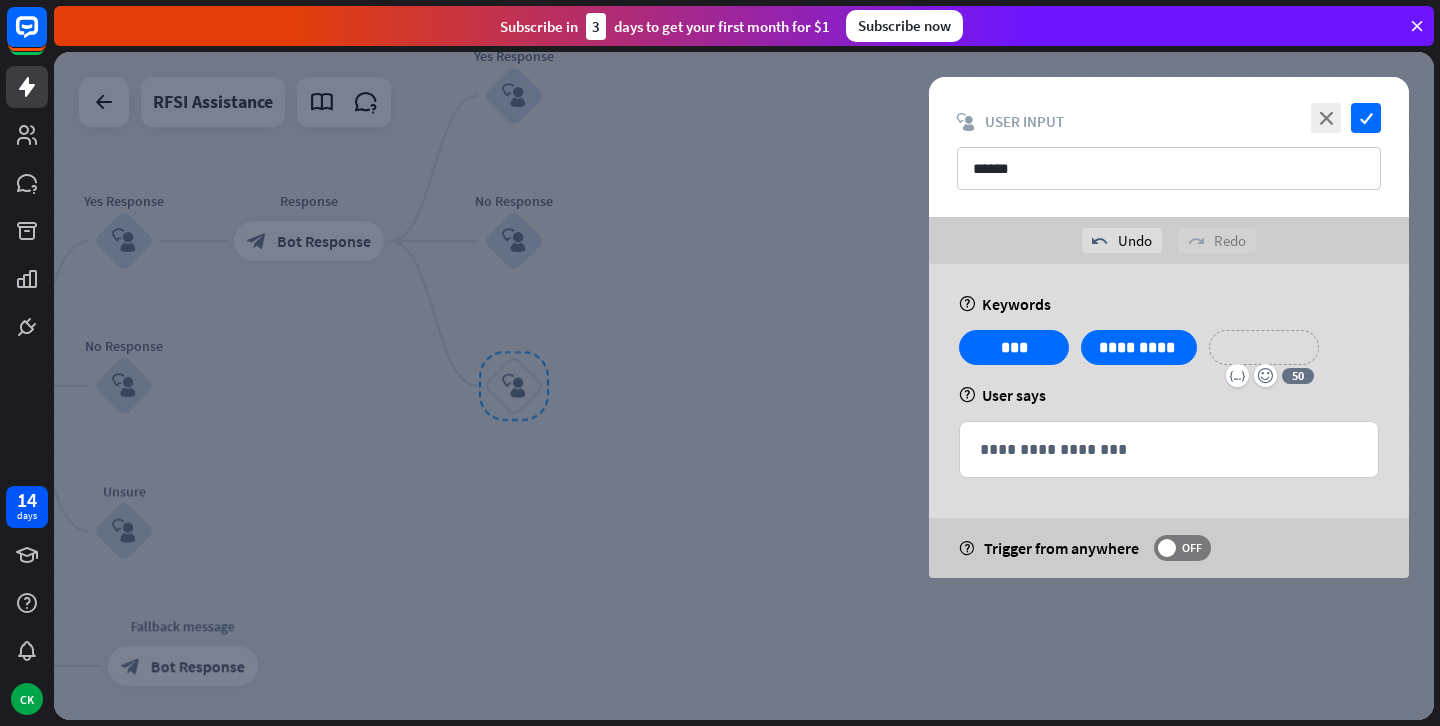 click on "**********" at bounding box center [1264, 347] 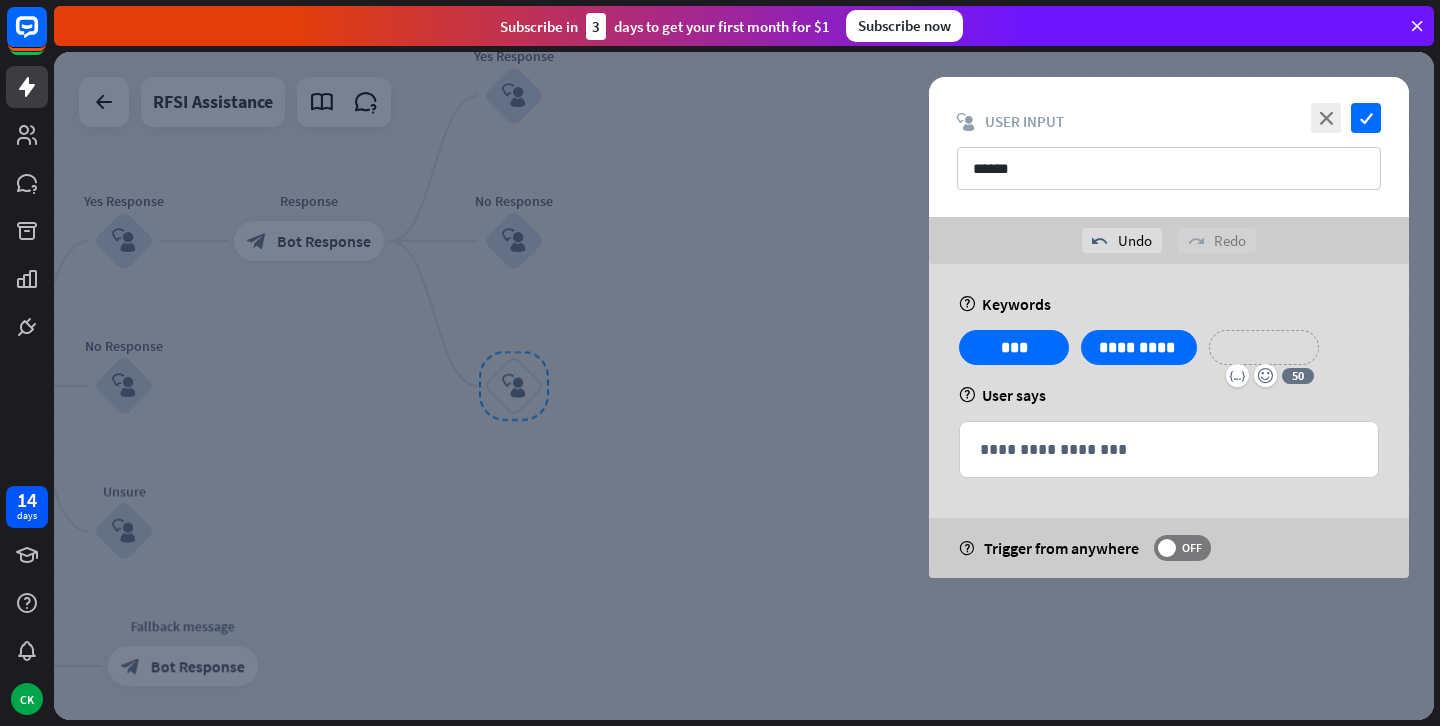 type 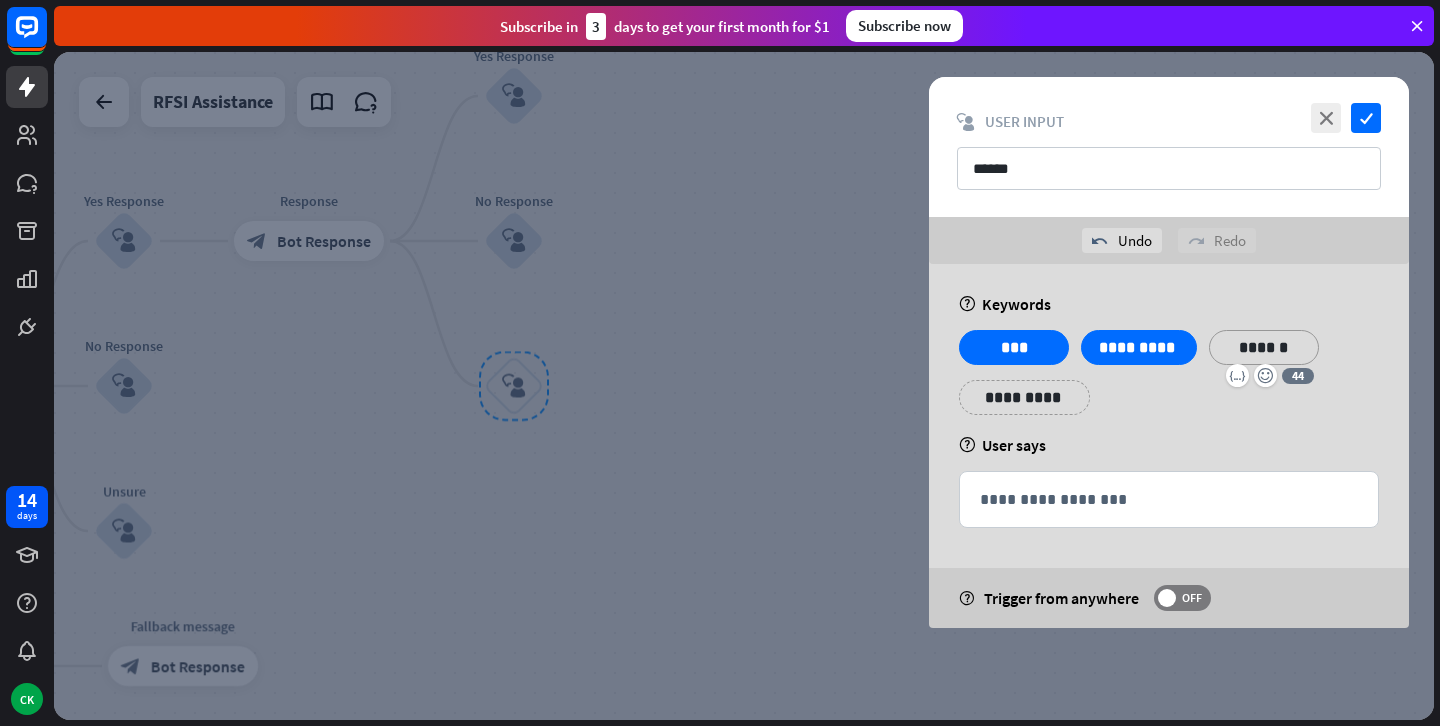 click on "**********" at bounding box center (1024, 397) 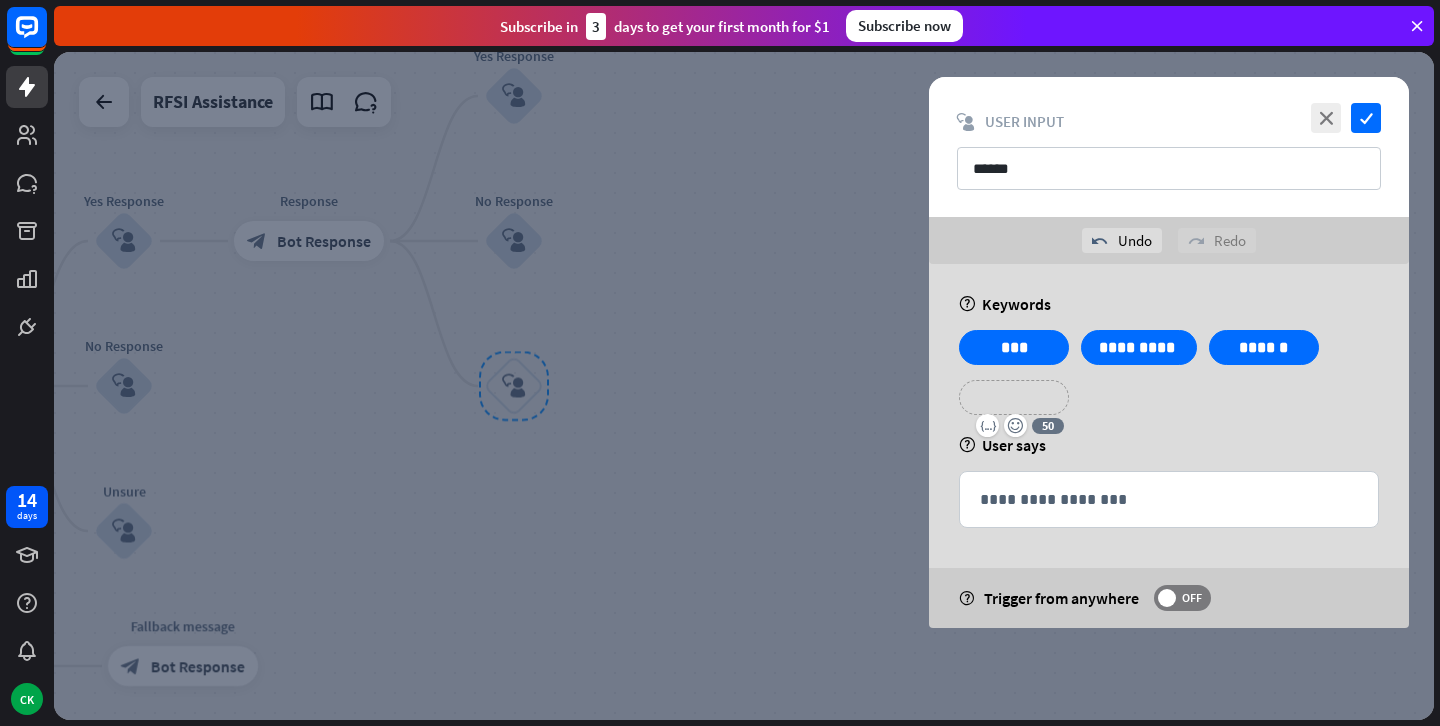 click on "**********" at bounding box center (1014, 397) 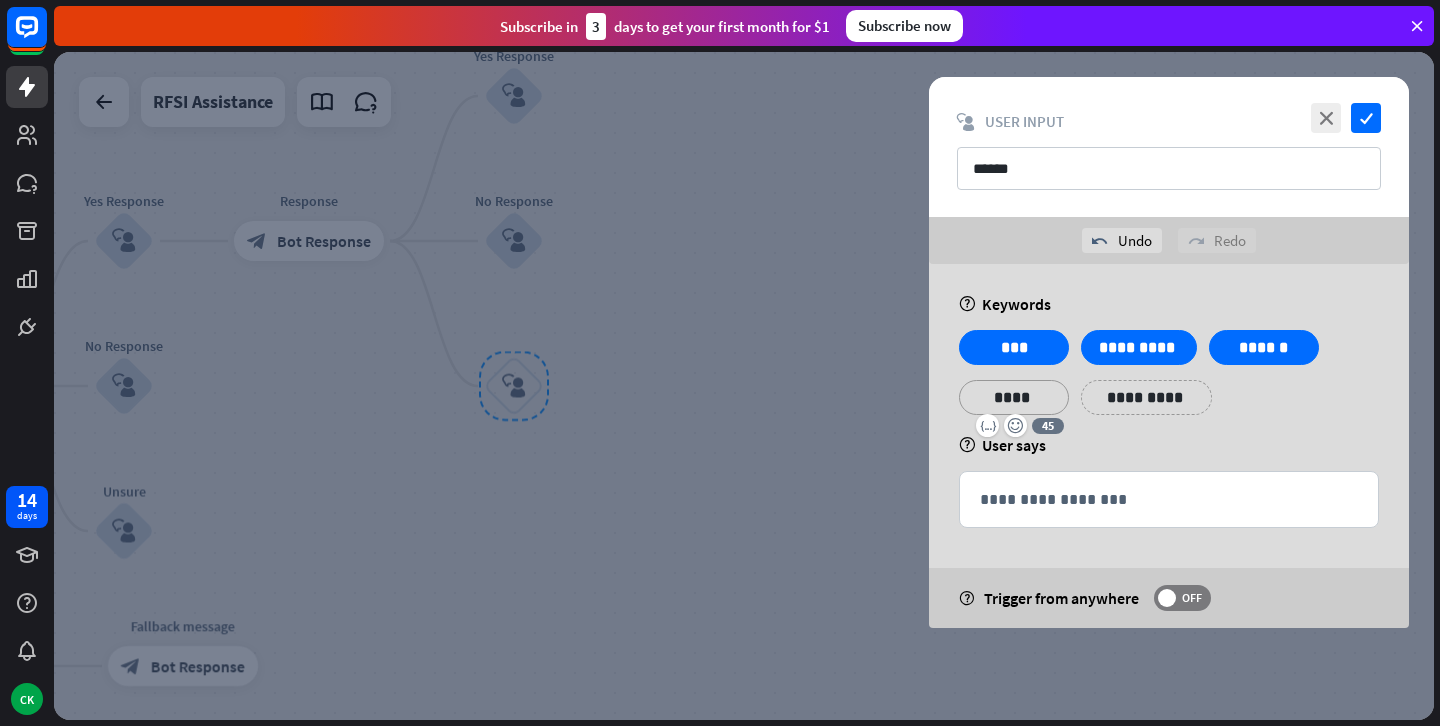click on "**********" at bounding box center [1146, 397] 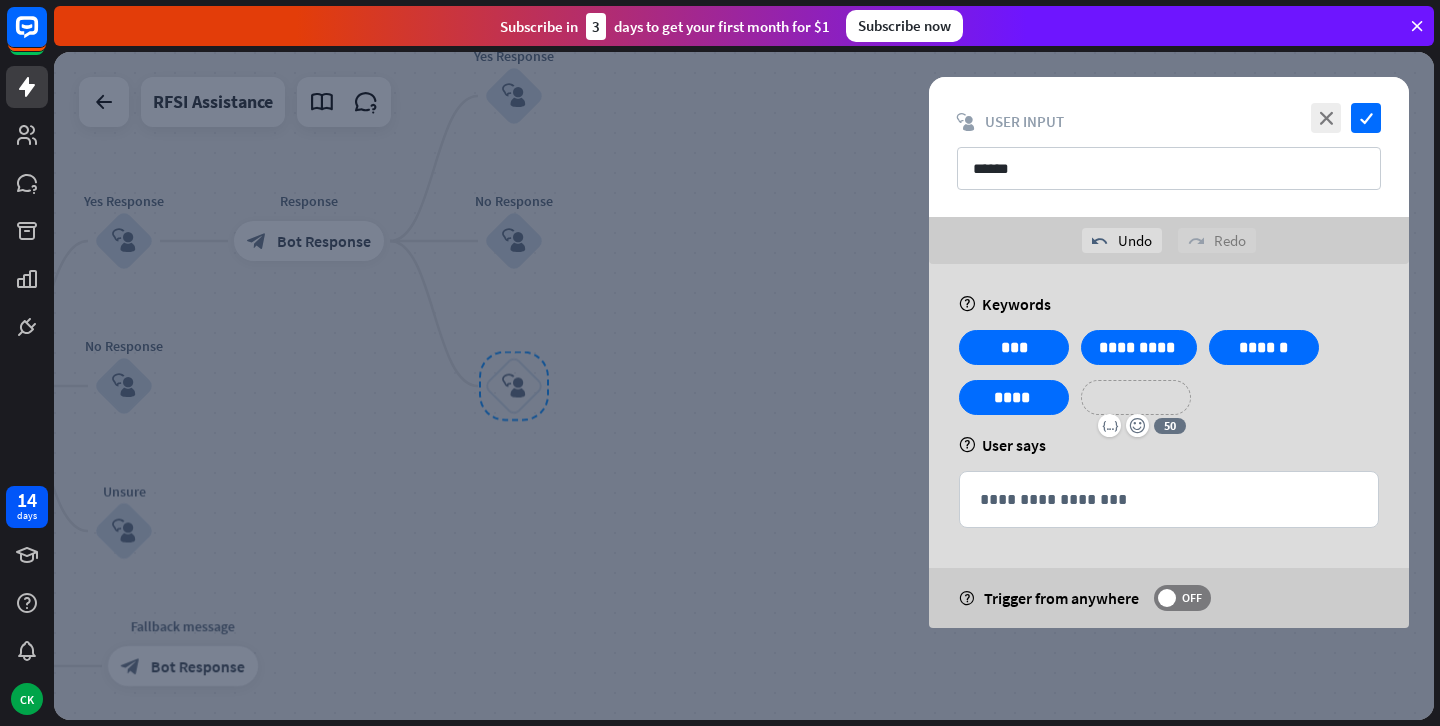 type 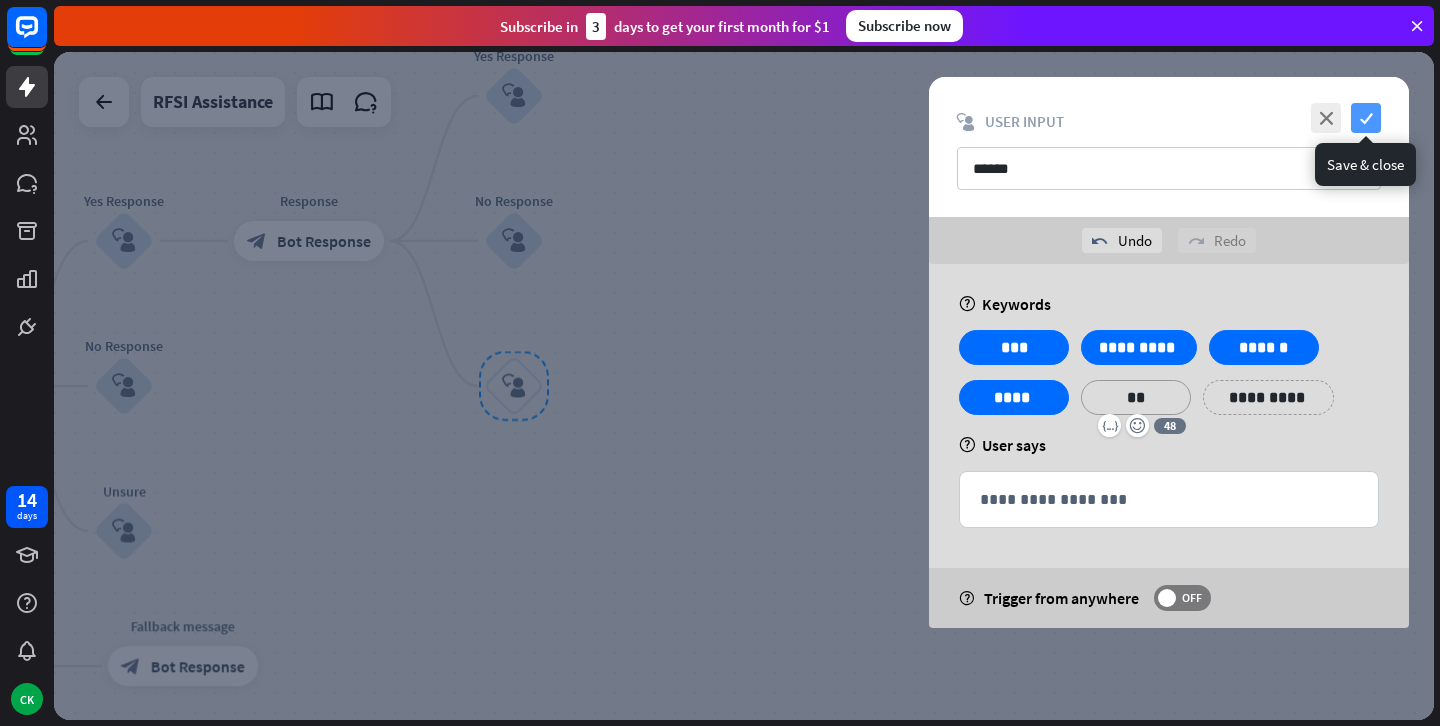 click on "check" at bounding box center (1366, 118) 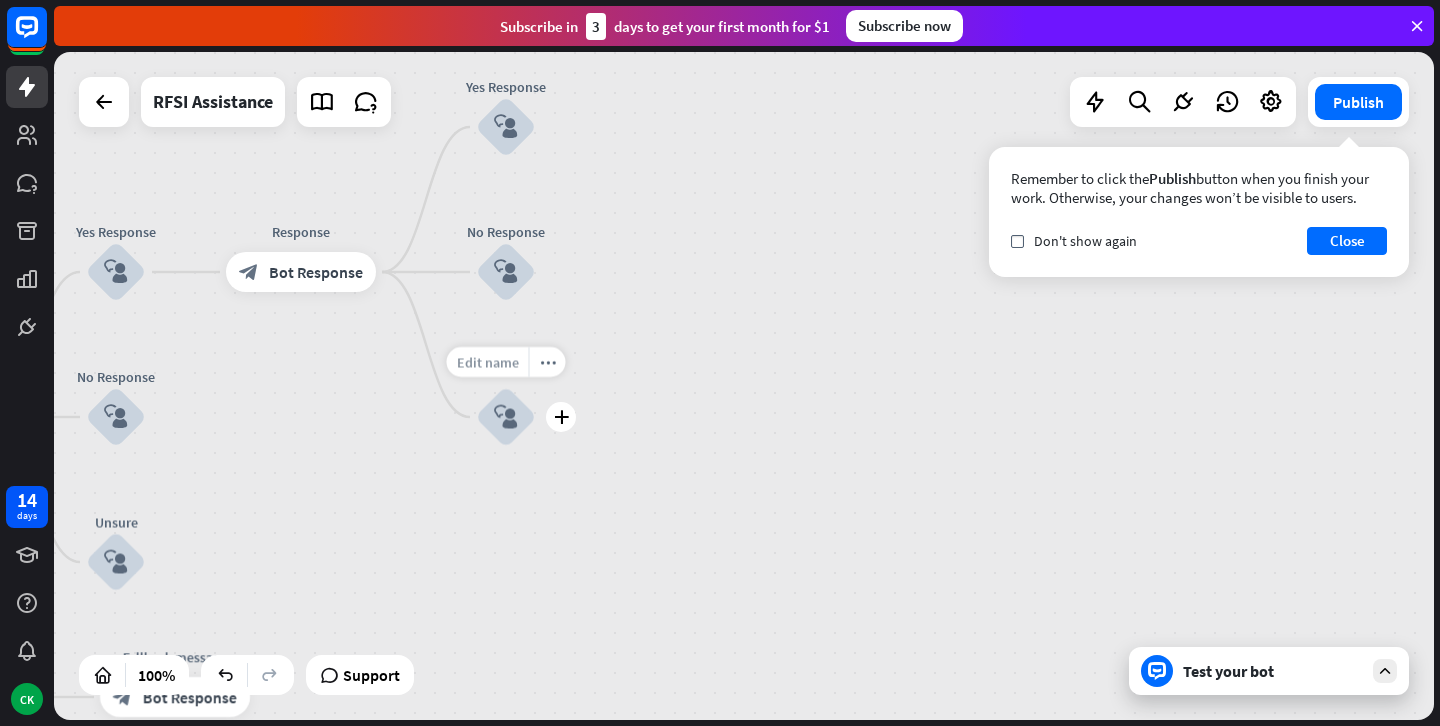 click on "Edit name" at bounding box center (488, 362) 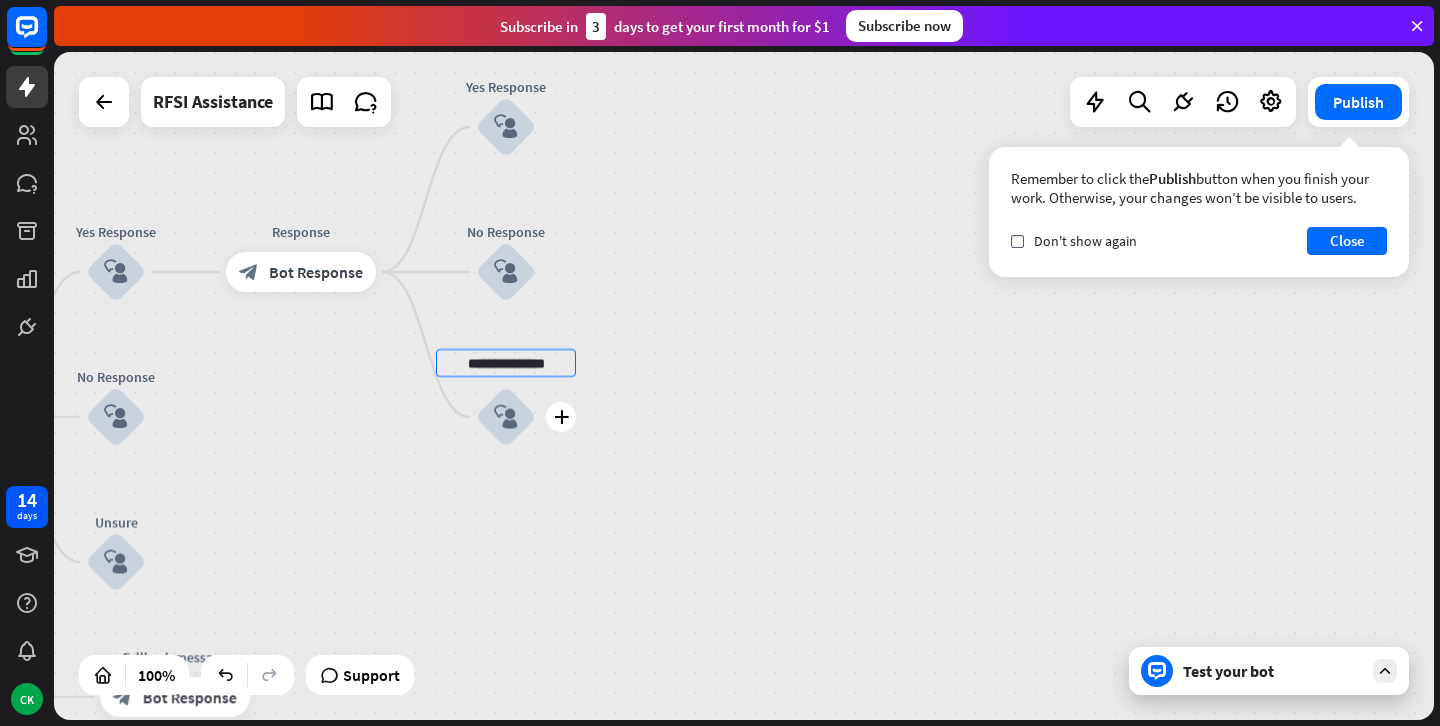 type on "**********" 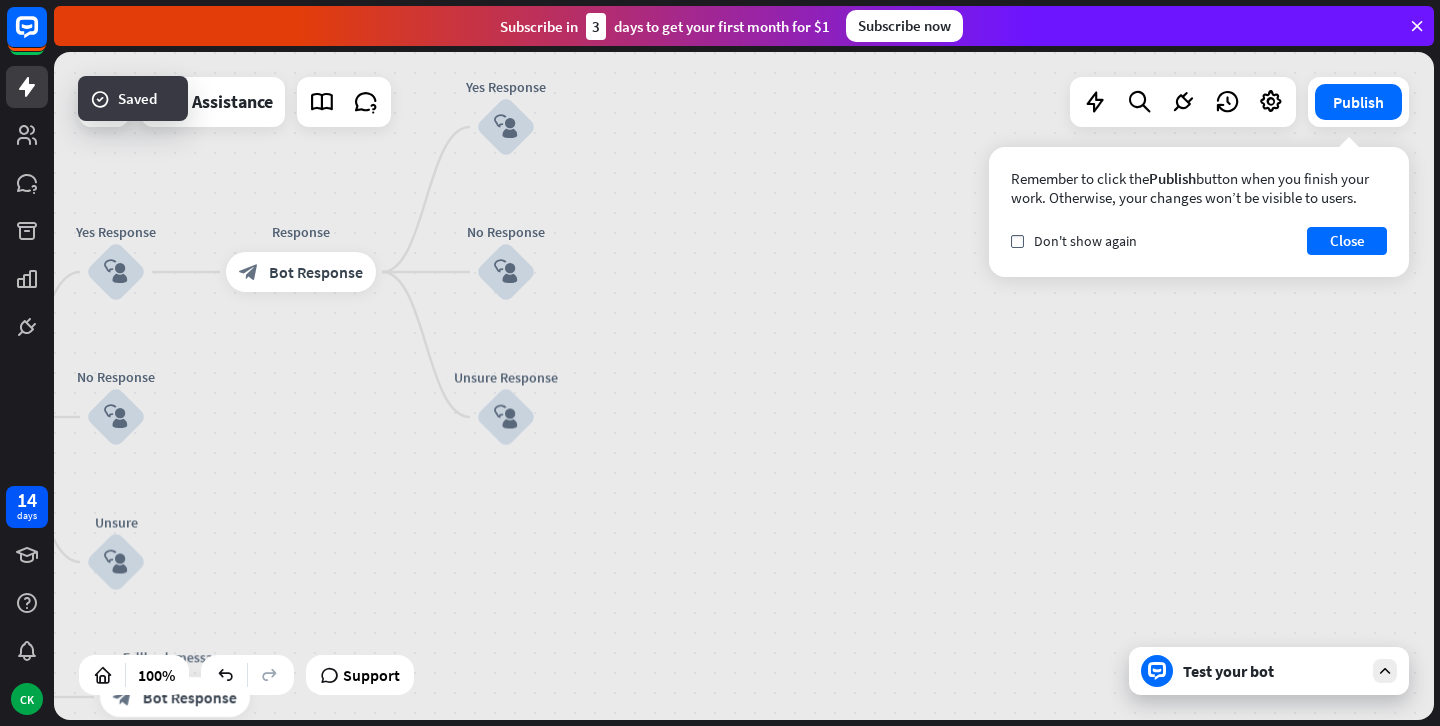 click on "home_2   Start point                 Welcome message   block_bot_response   Bot Response                 Yes Response   block_user_input                 Response   block_bot_response   Bot Response                 Yes Response   block_user_input                 No Response   block_user_input                 Unsure Response   block_user_input                 No Response   block_user_input                 Unsure   block_user_input                     AI Assist                   block_fallback   Default fallback                 Fallback message   block_bot_response   Bot Response" at bounding box center [744, 386] 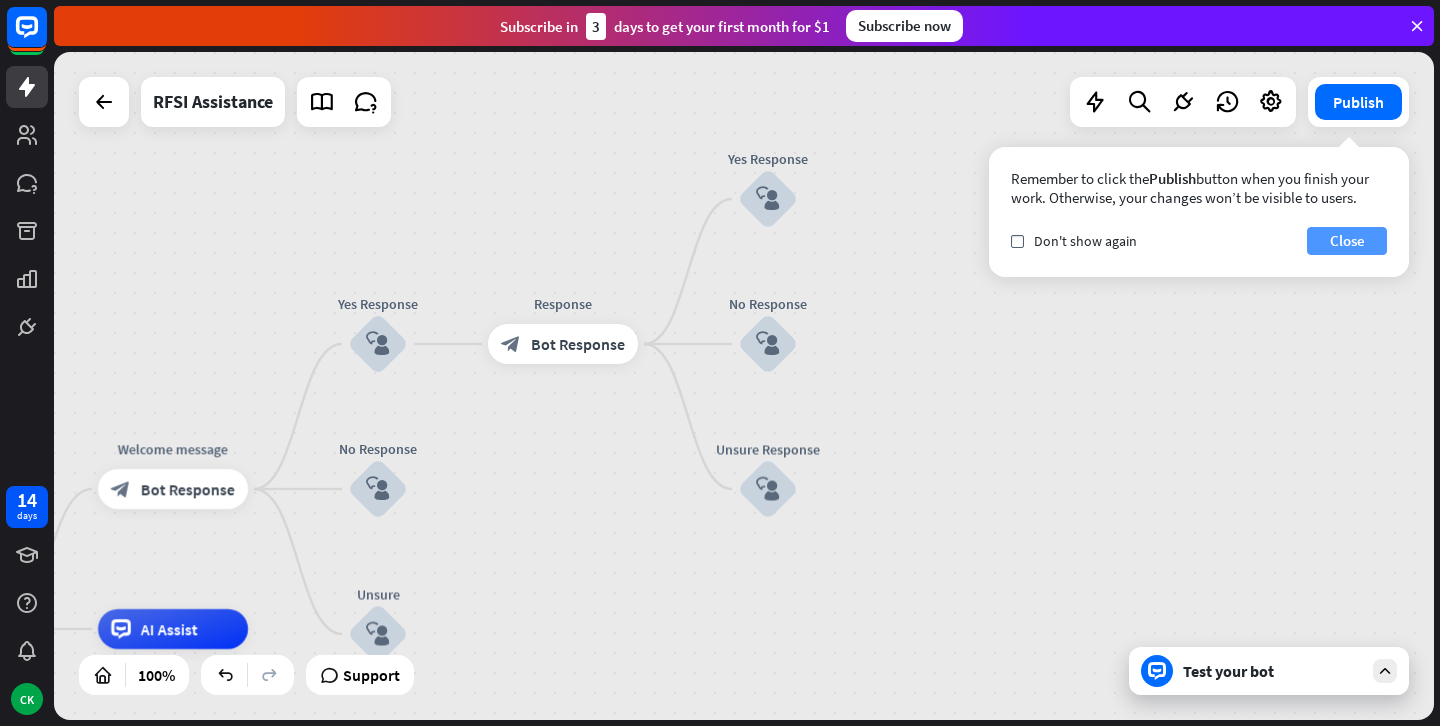 click on "Close" at bounding box center (1347, 241) 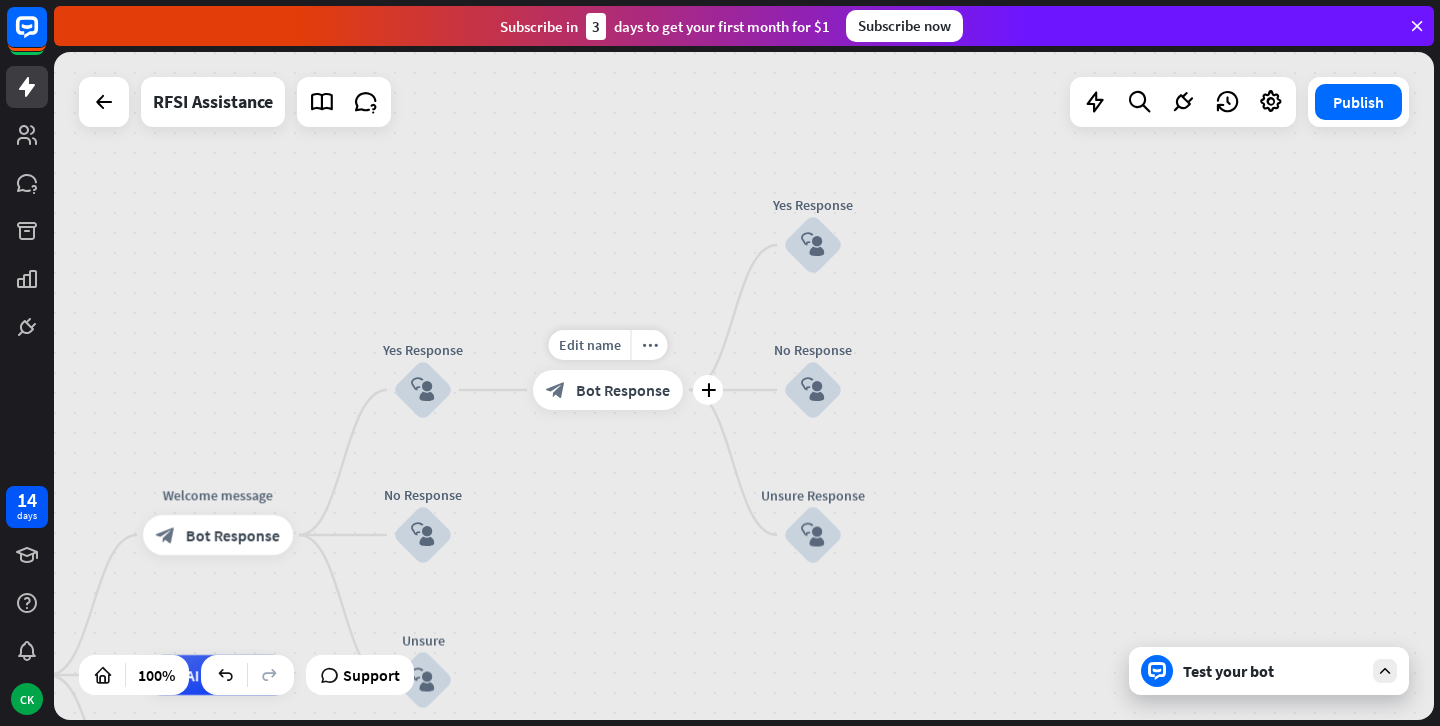 click on "Edit name   more_horiz         plus     block_bot_response   Bot Response" at bounding box center [608, 390] 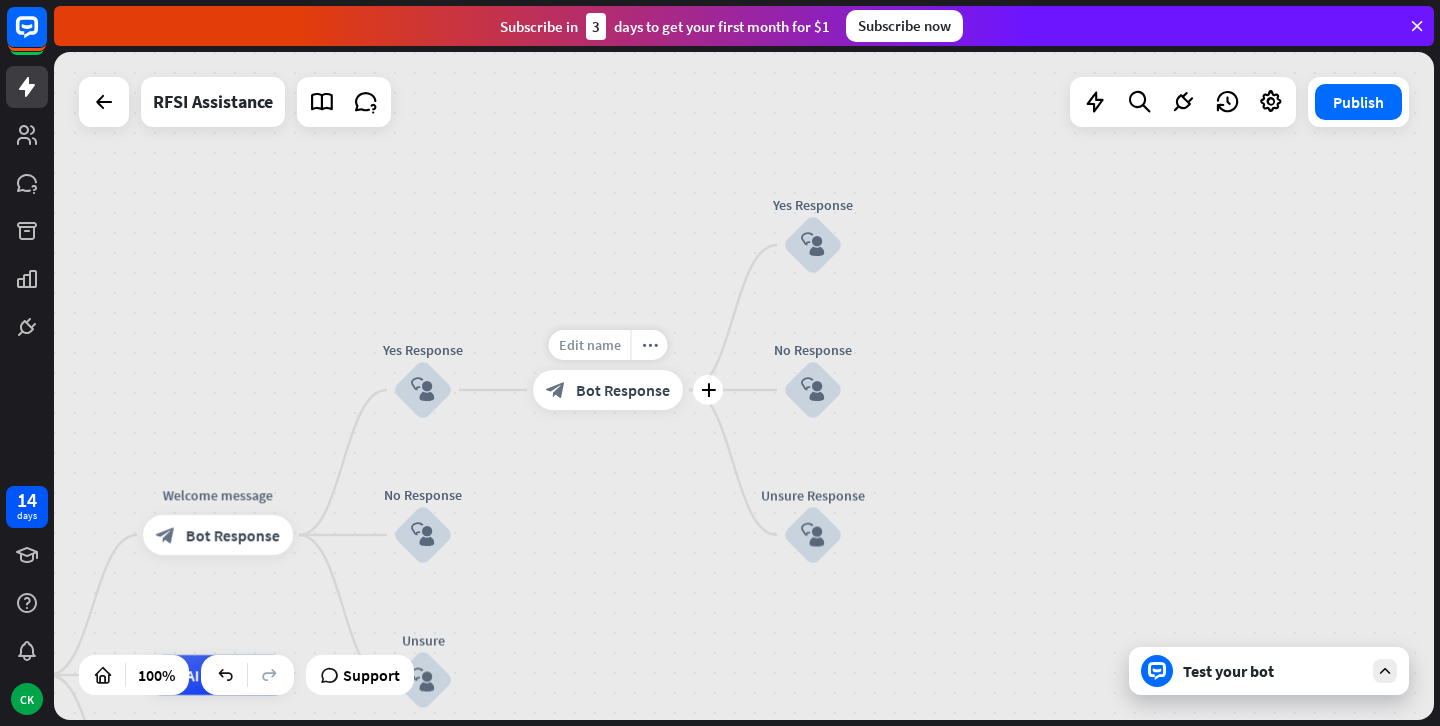 click on "Edit name" at bounding box center [590, 345] 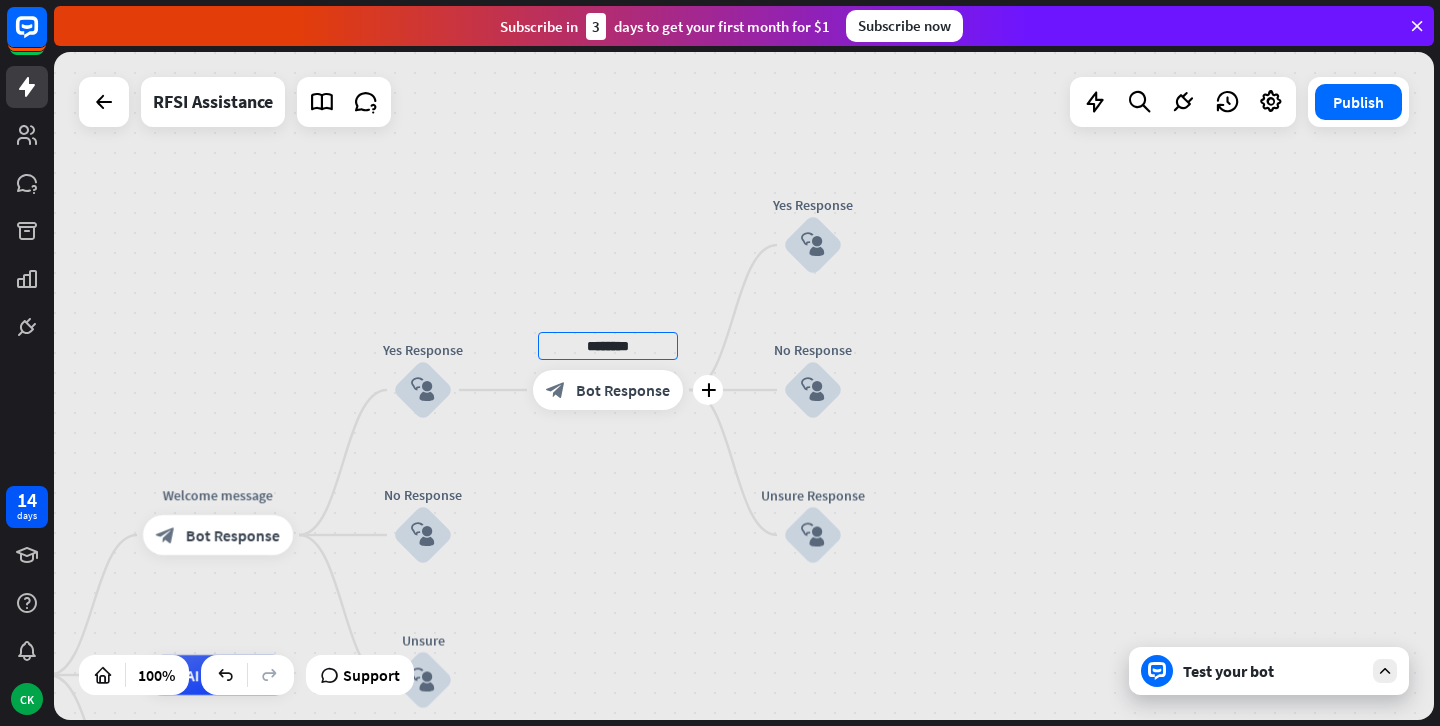 drag, startPoint x: 643, startPoint y: 343, endPoint x: 567, endPoint y: 349, distance: 76.23647 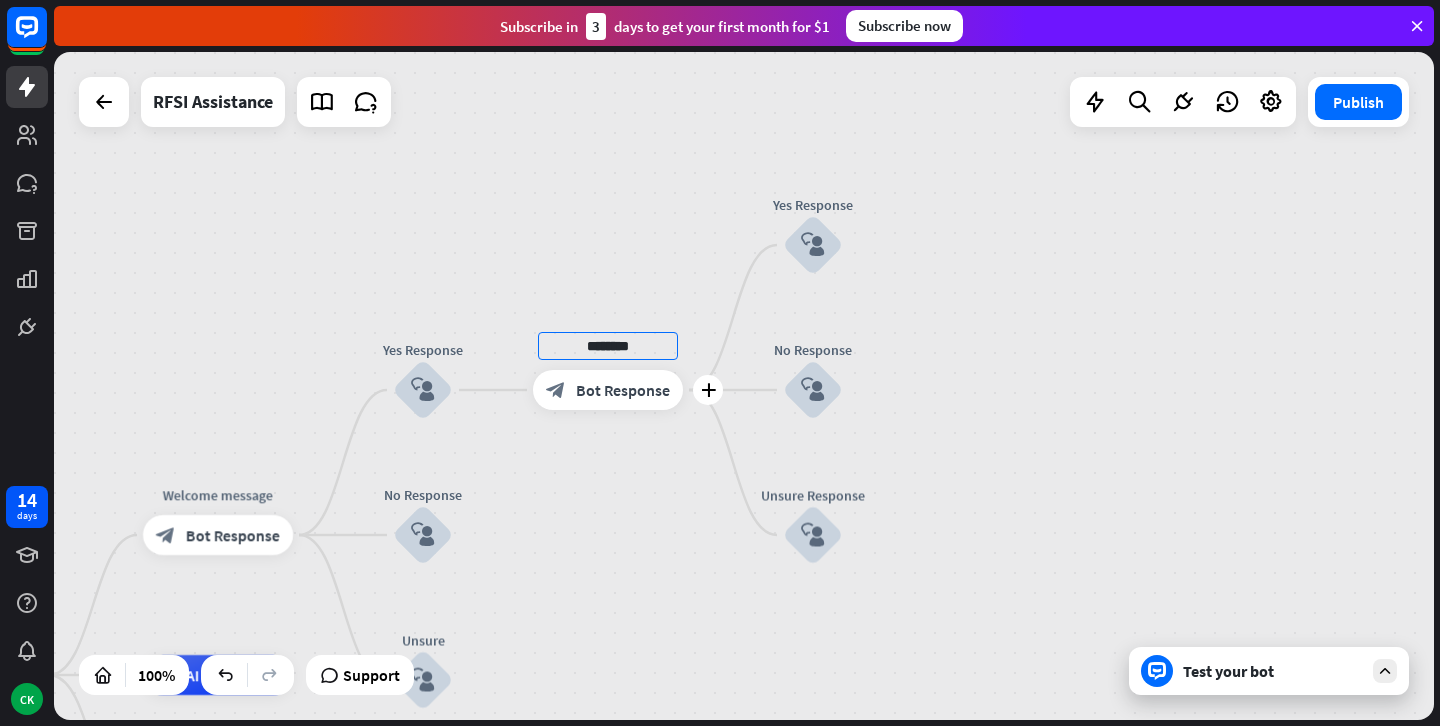 click on "********" at bounding box center (608, 346) 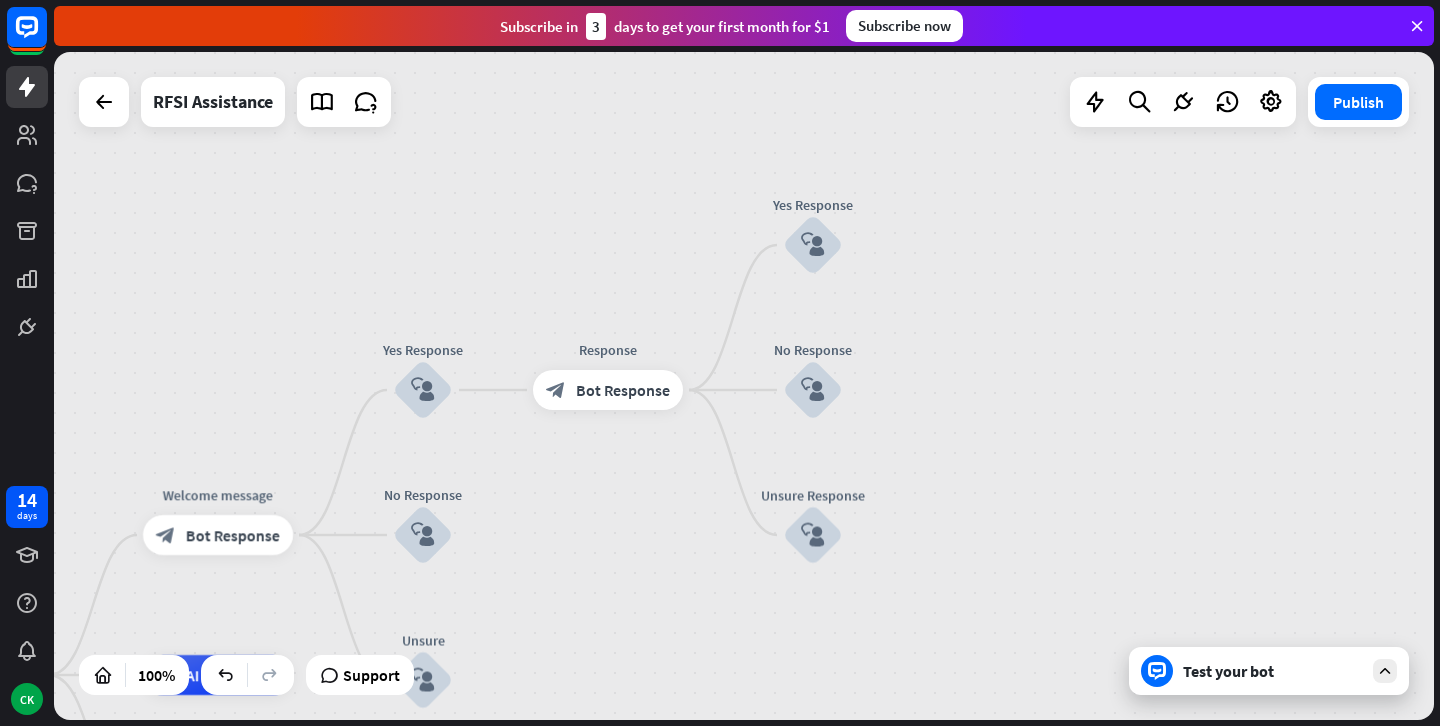 click on "home_2   Start point                 Welcome message   block_bot_response   Bot Response                 Yes Response   block_user_input                 Response   block_bot_response   Bot Response                 Yes Response   block_user_input                 No Response   block_user_input                 Unsure Response   block_user_input                 No Response   block_user_input                 Unsure   block_user_input                     AI Assist                   block_fallback   Default fallback                 Fallback message   block_bot_response   Bot Response" at bounding box center (744, 386) 